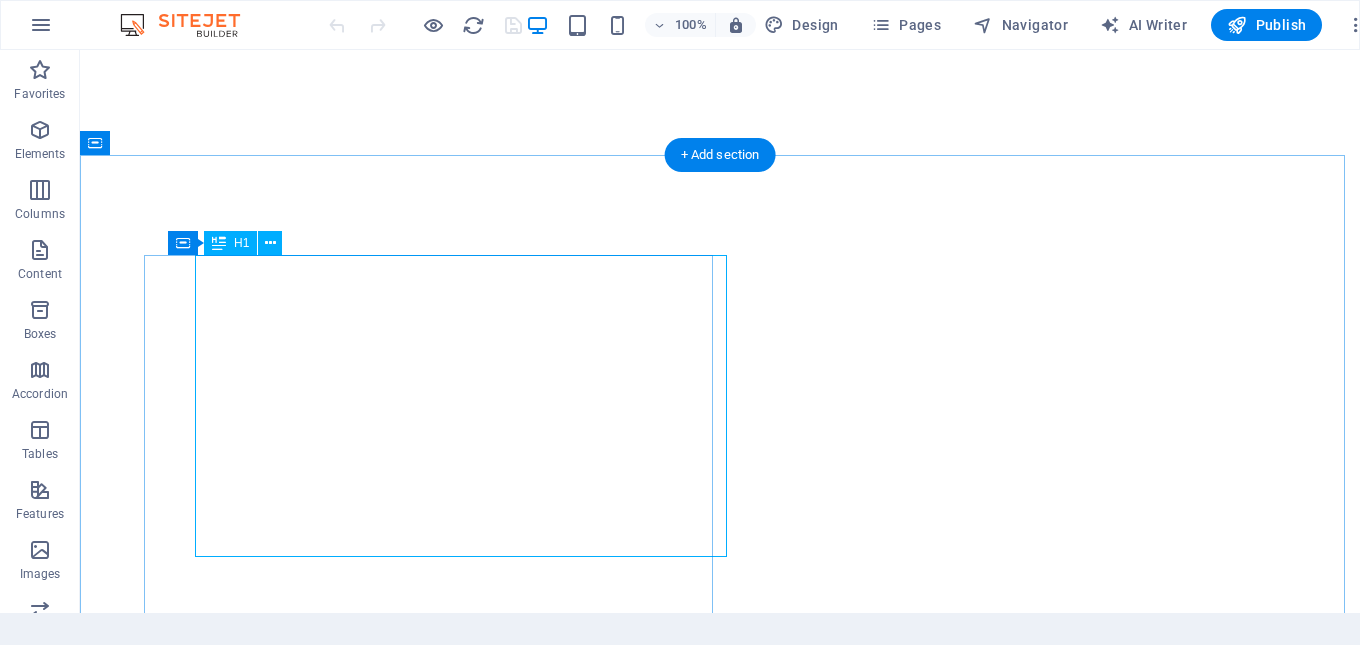 scroll, scrollTop: 0, scrollLeft: 0, axis: both 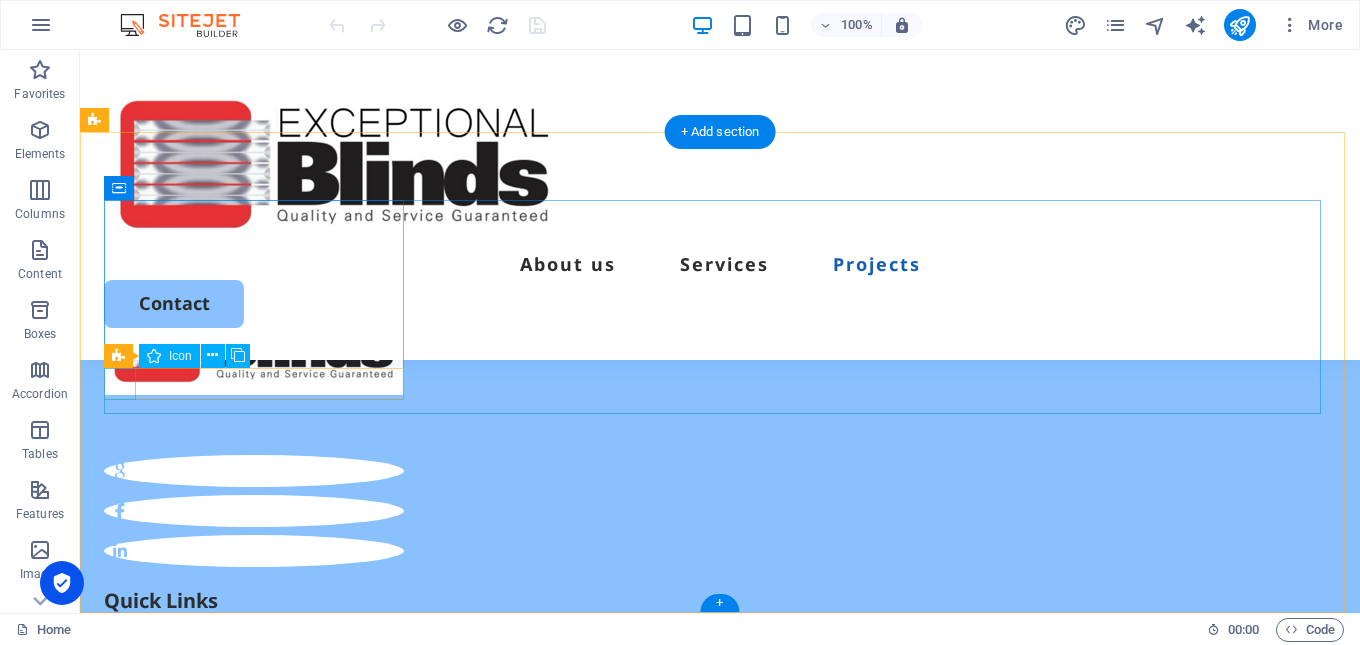 click at bounding box center [254, 471] 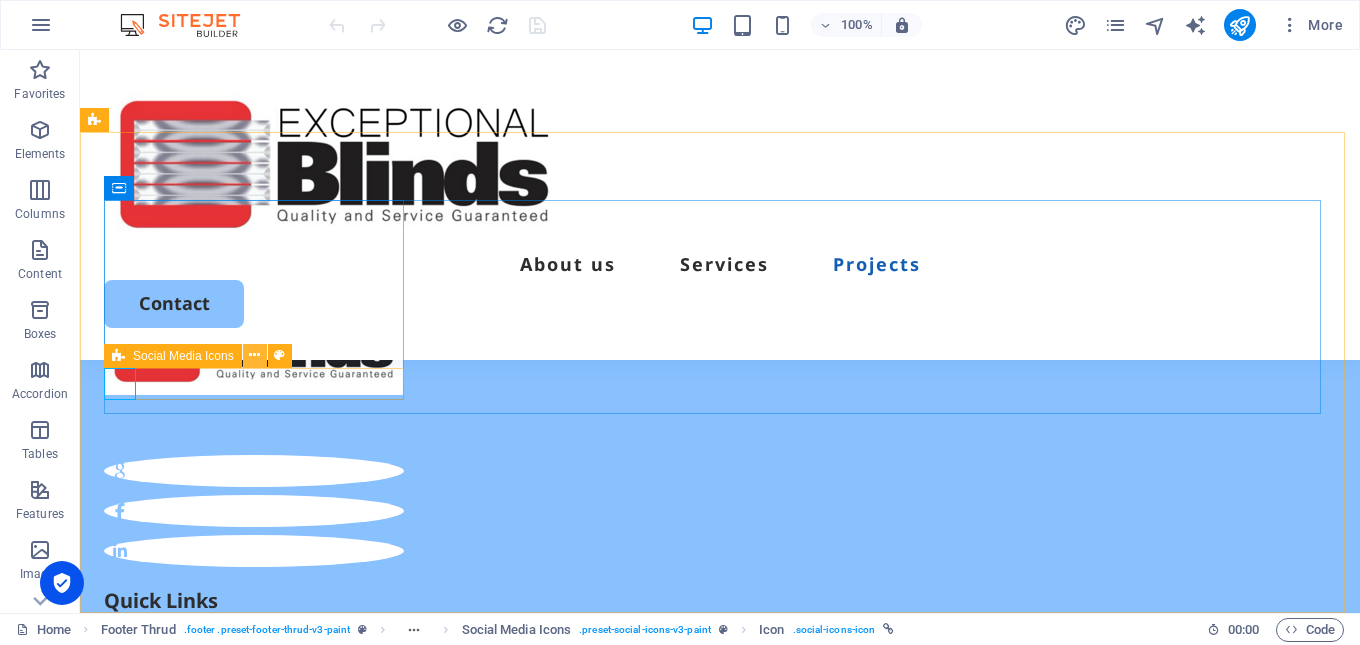 click at bounding box center [254, 355] 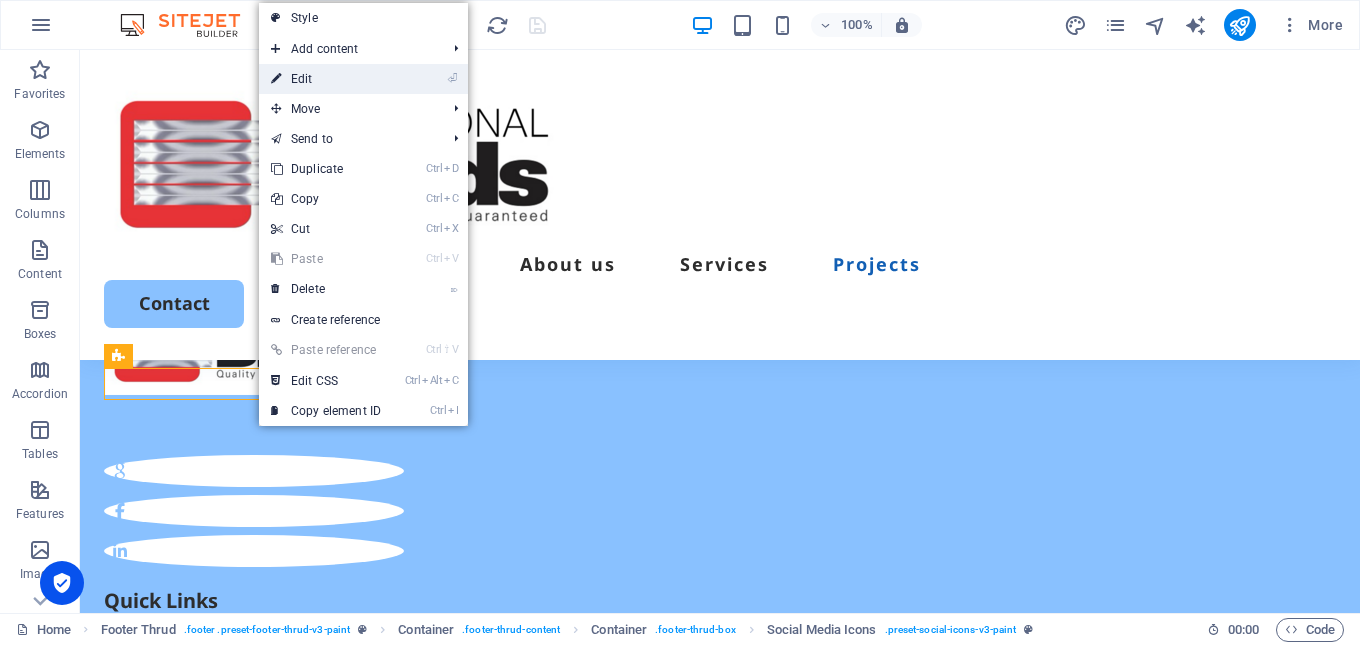 click on "⏎  Edit" at bounding box center (326, 79) 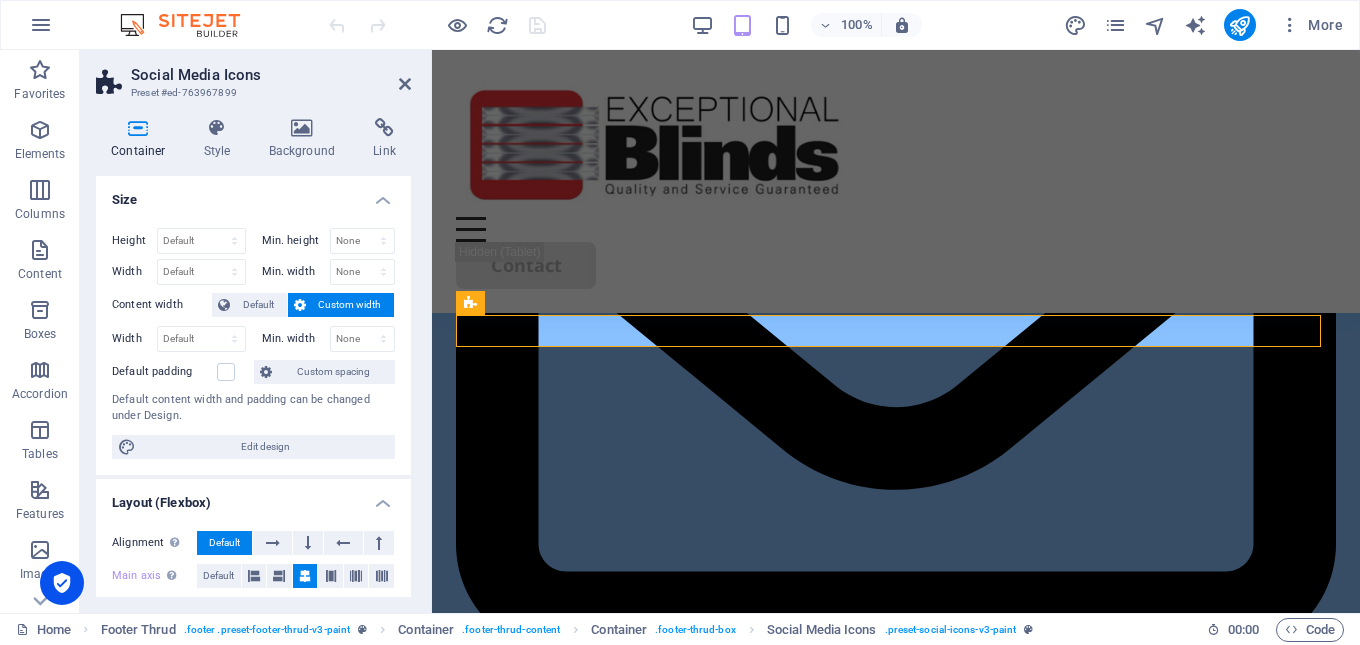 scroll, scrollTop: 9153, scrollLeft: 0, axis: vertical 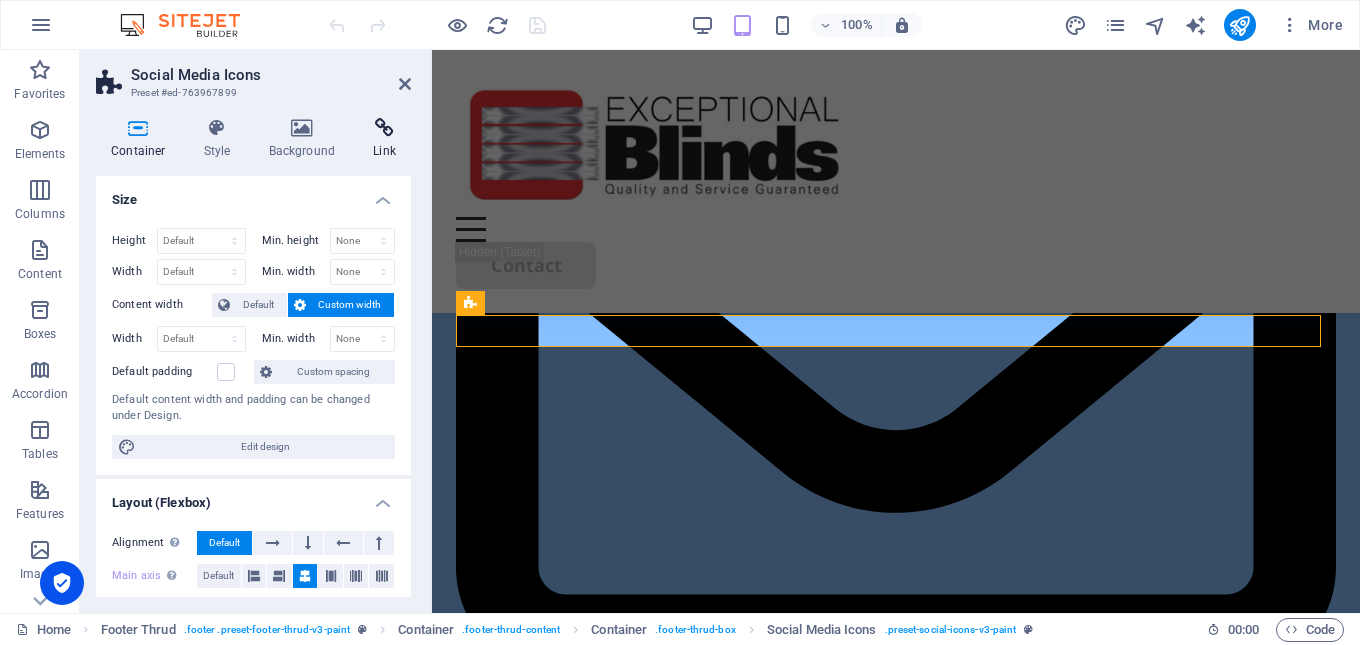 click on "Link" at bounding box center [384, 139] 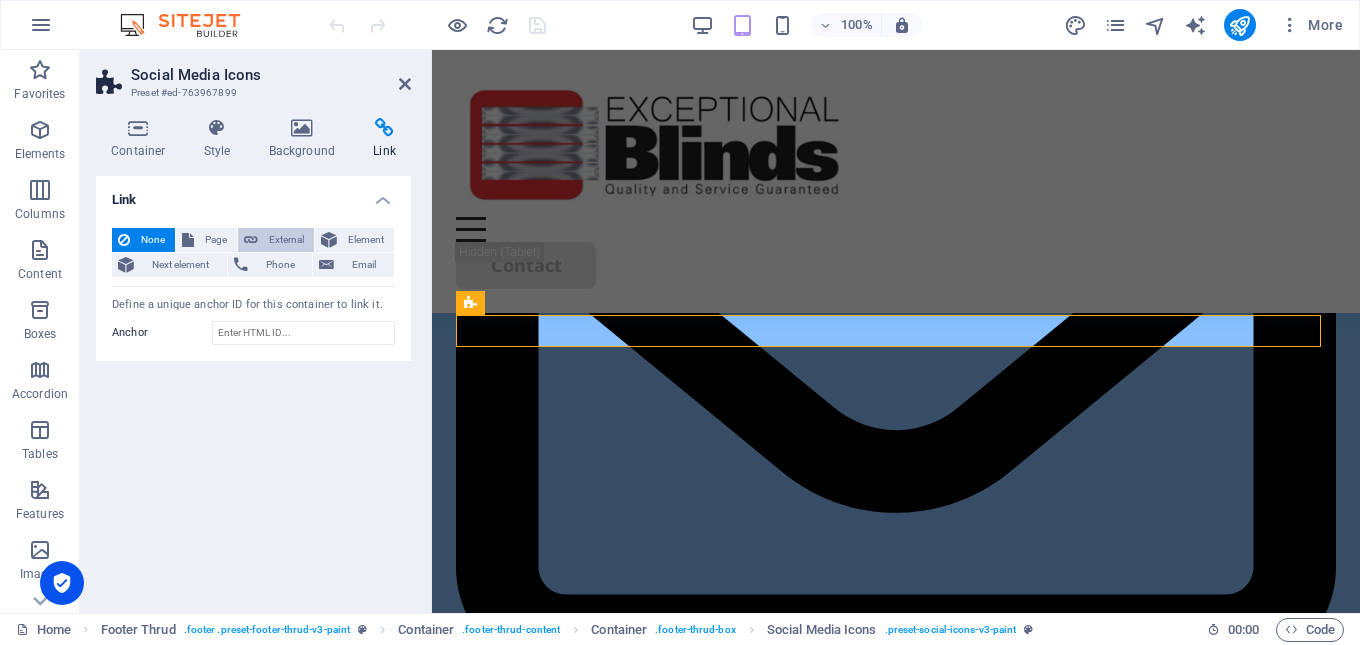 click on "External" at bounding box center [286, 240] 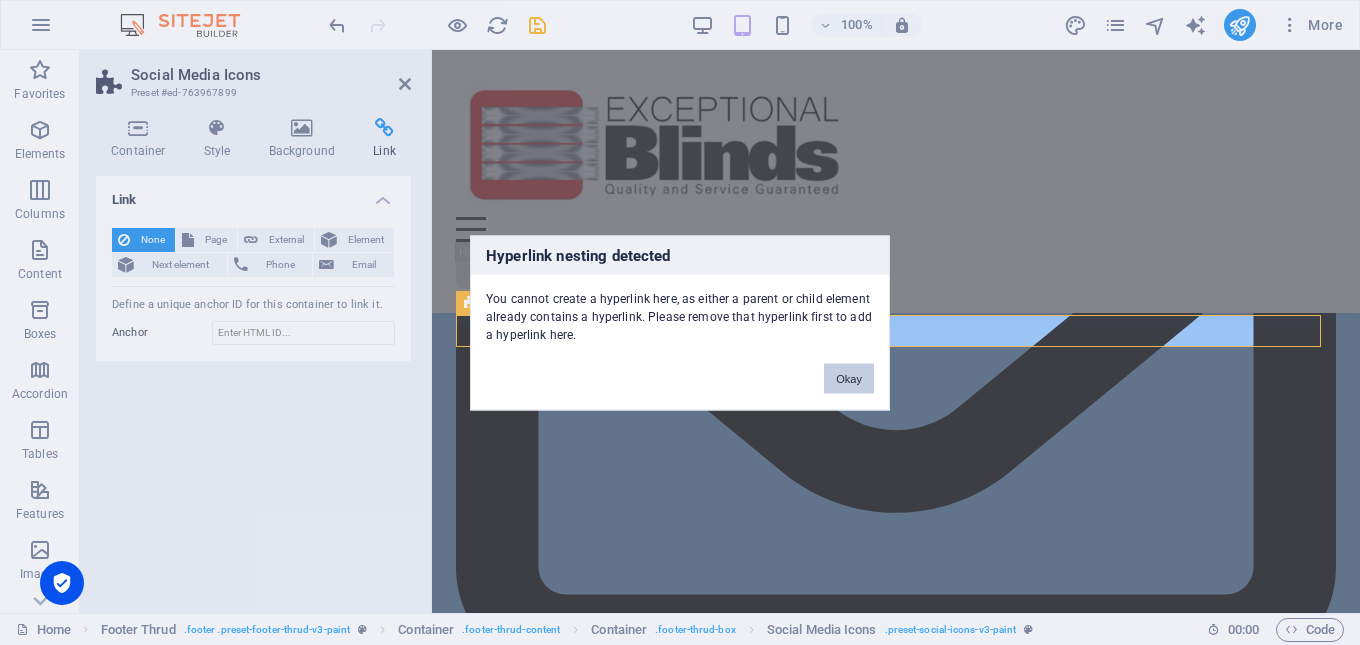 click on "Okay" at bounding box center (849, 378) 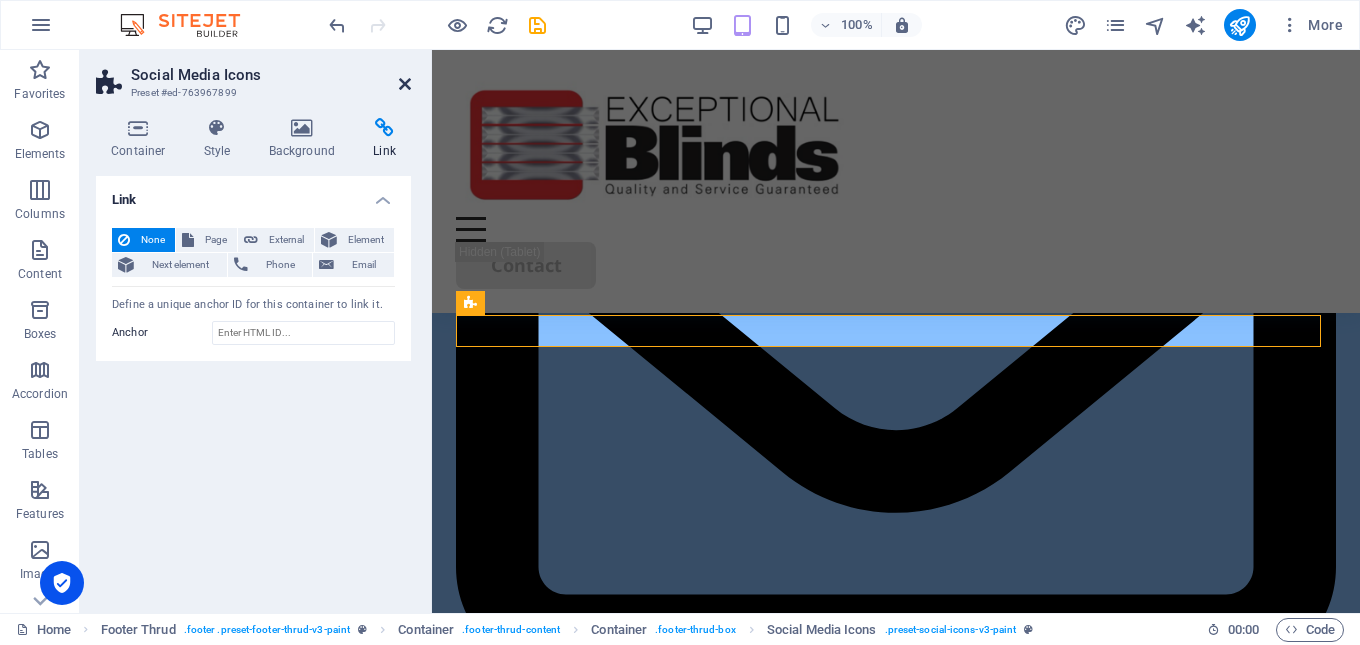 click at bounding box center [405, 84] 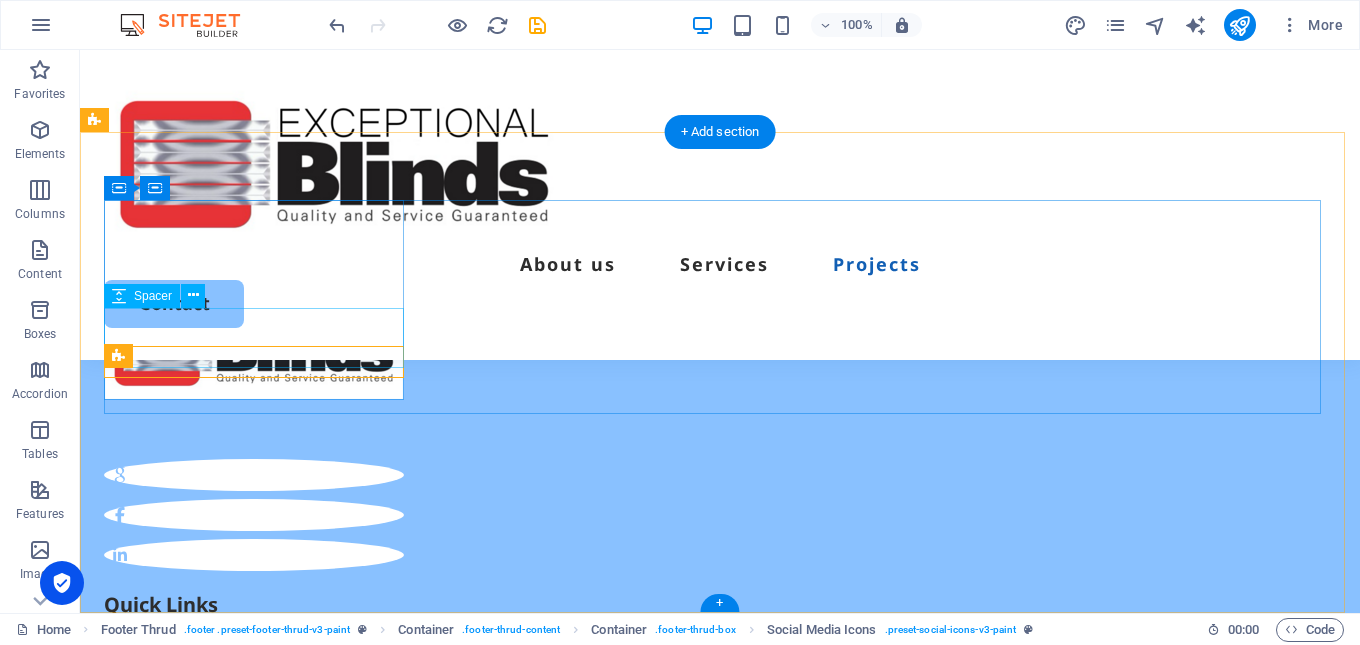 scroll, scrollTop: 7043, scrollLeft: 0, axis: vertical 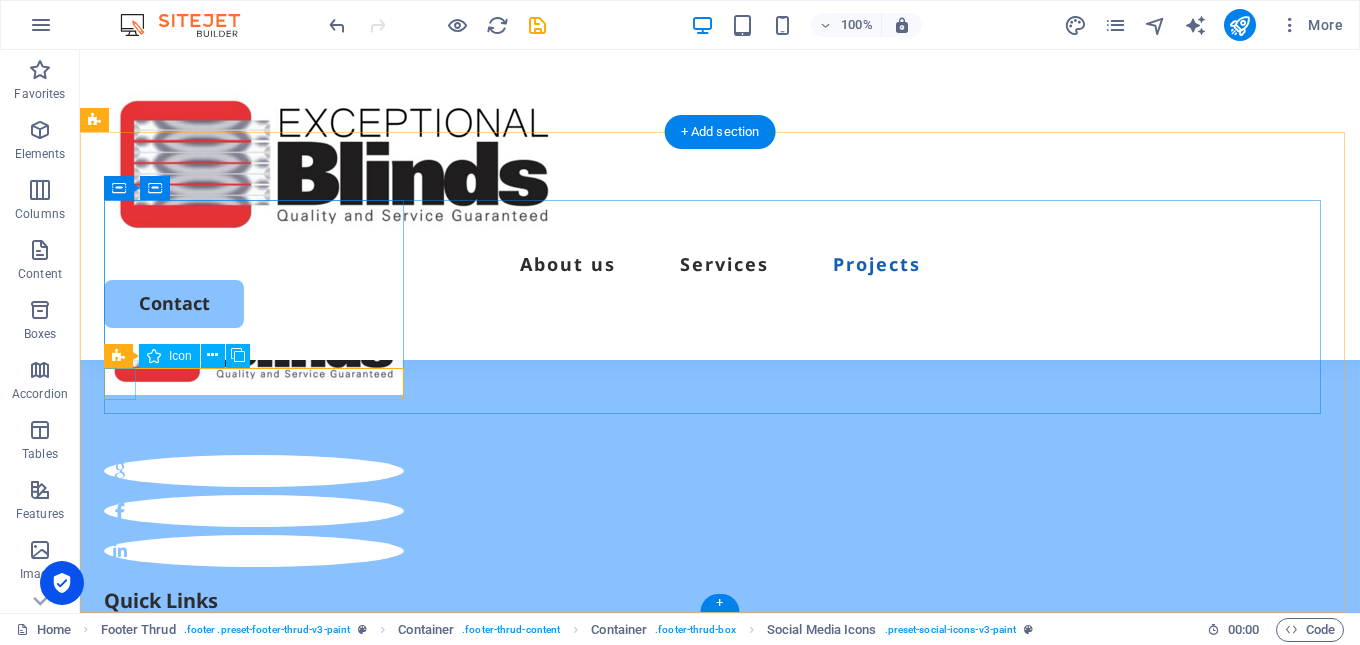 click at bounding box center [254, 471] 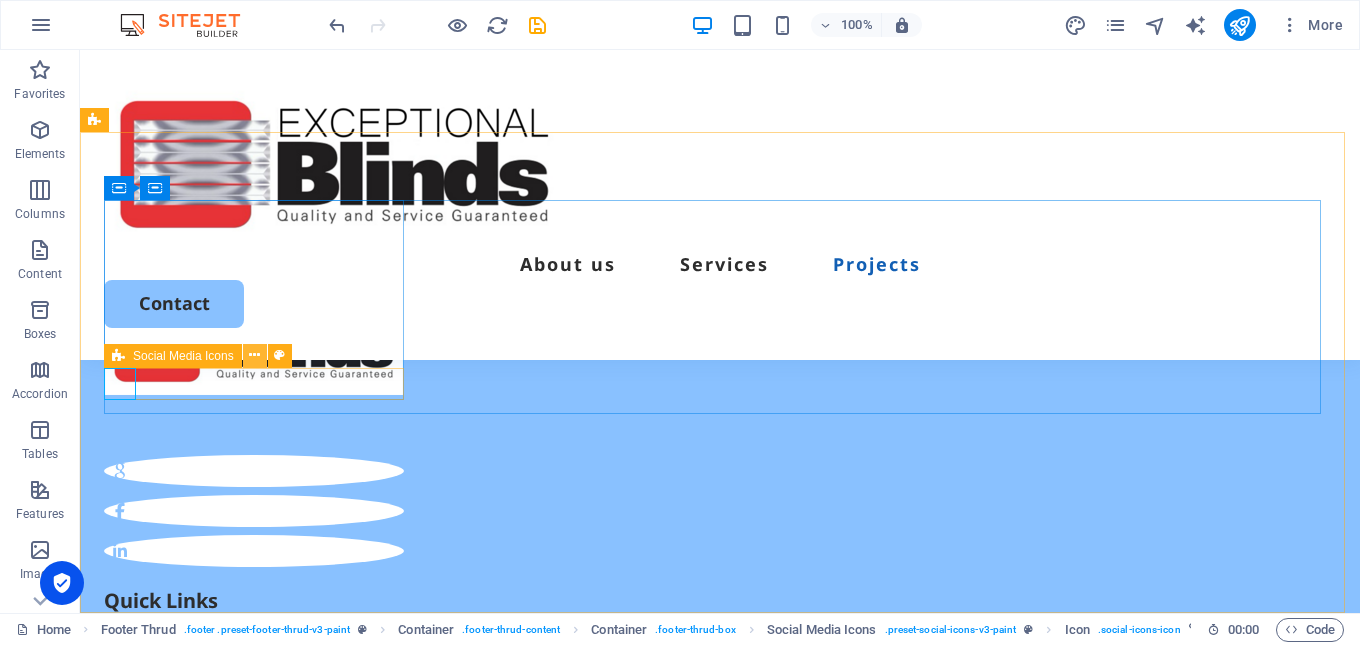 click at bounding box center (254, 355) 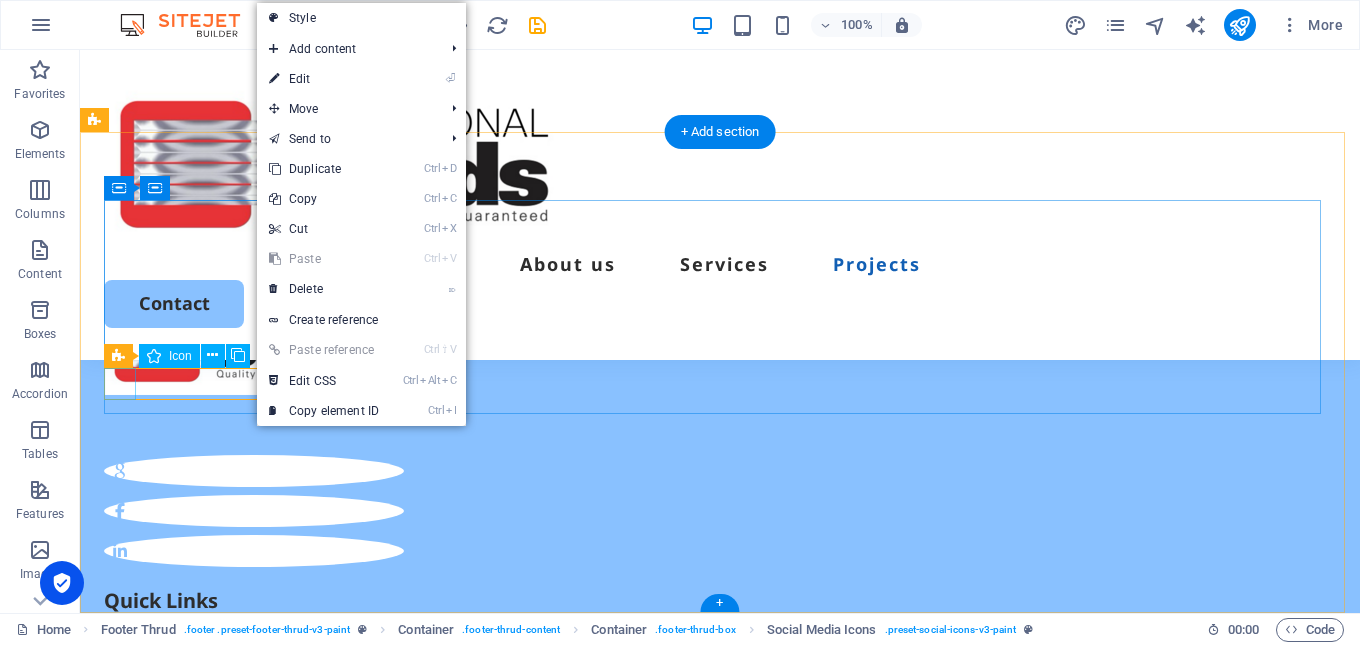 click at bounding box center [254, 471] 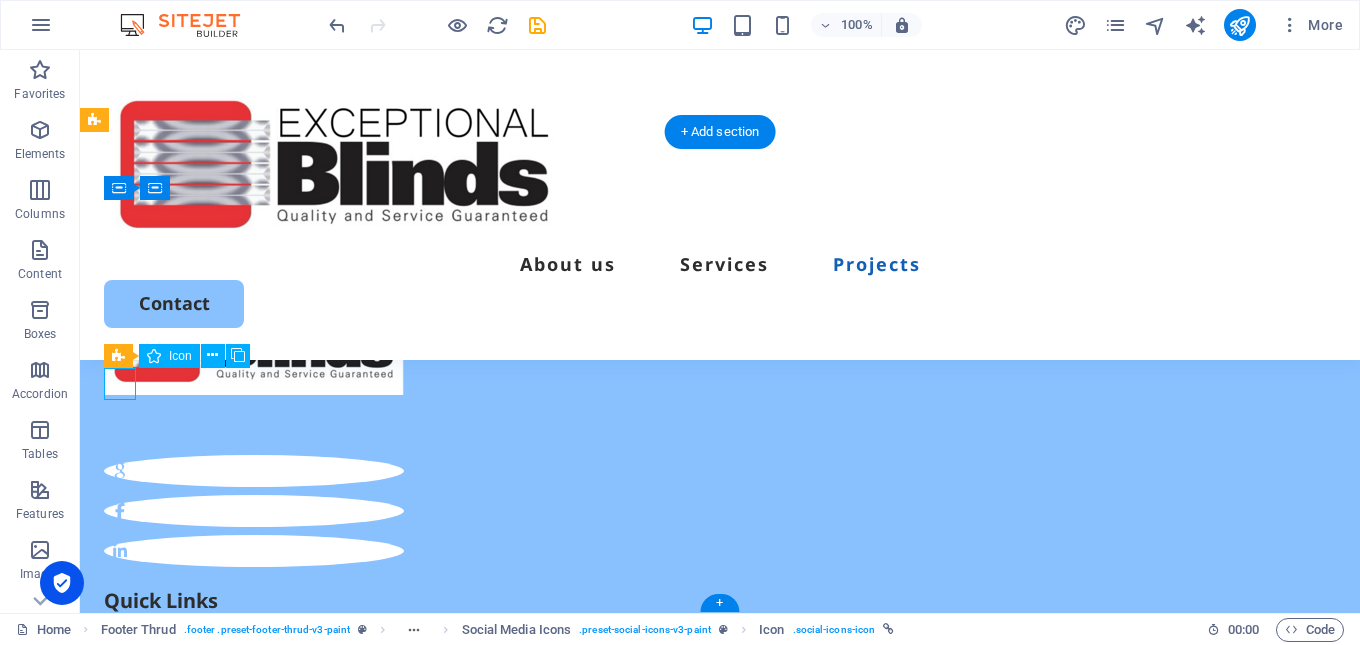 click at bounding box center (254, 471) 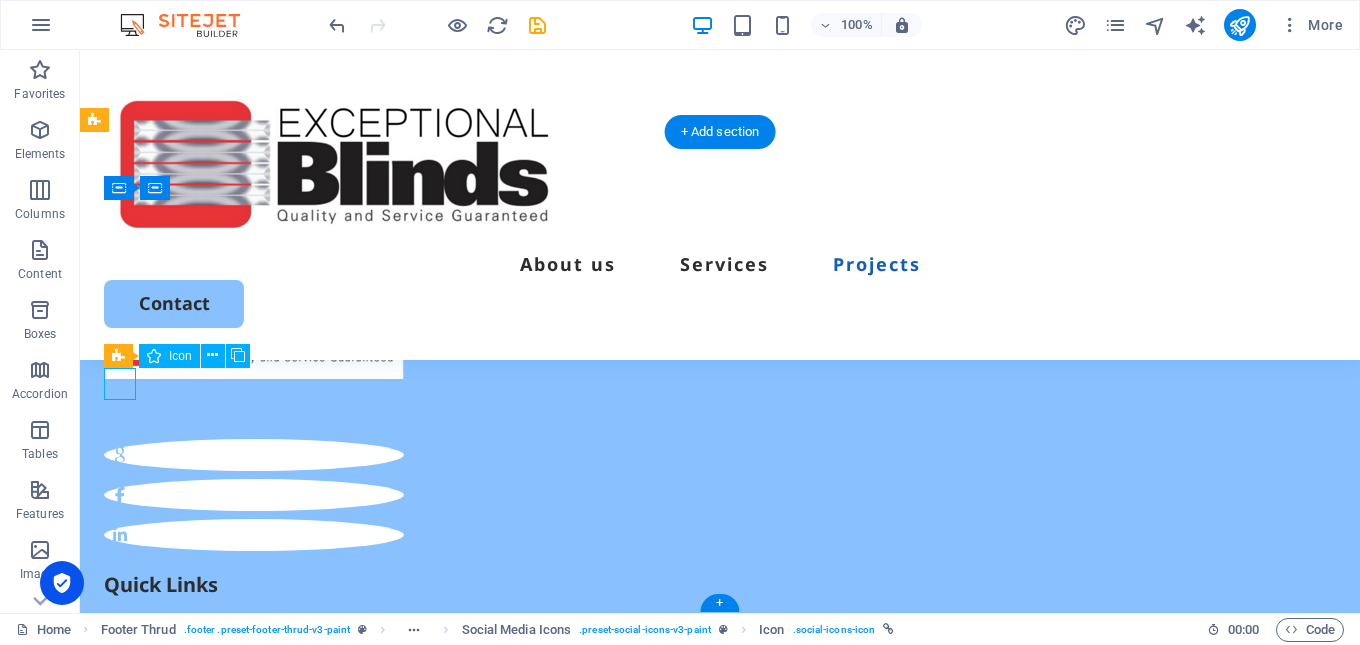 select on "xMidYMid" 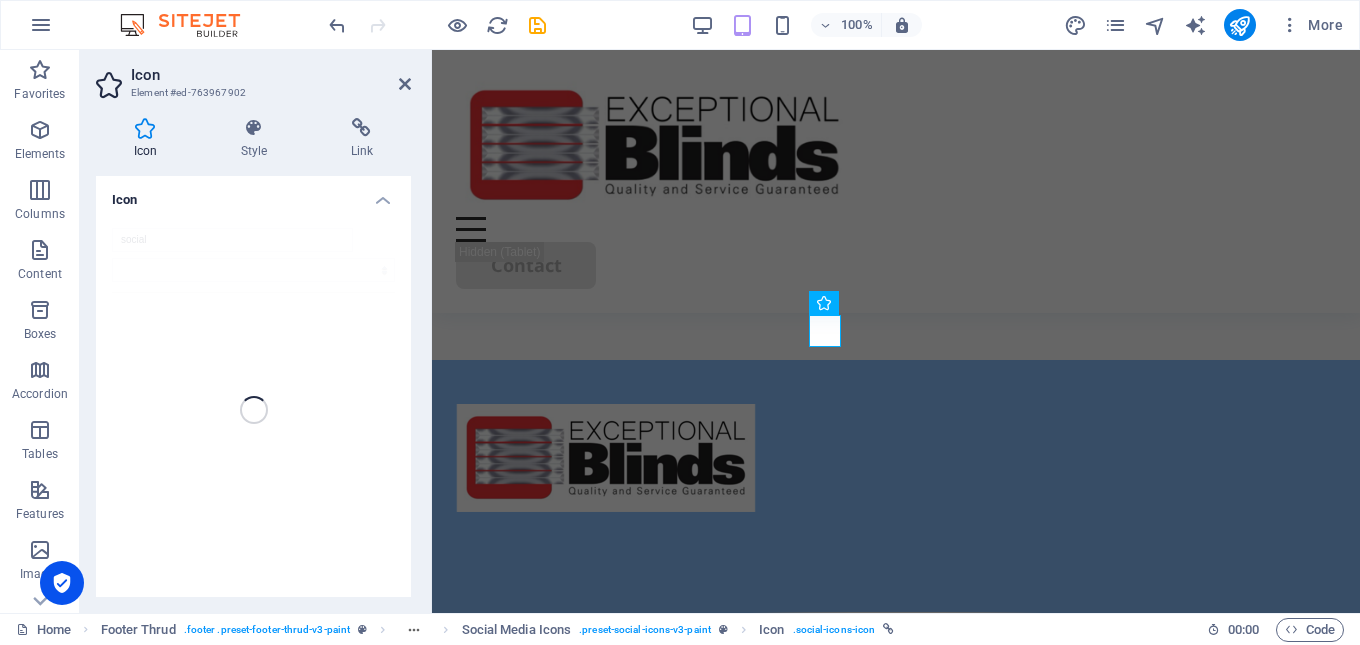 scroll, scrollTop: 9153, scrollLeft: 0, axis: vertical 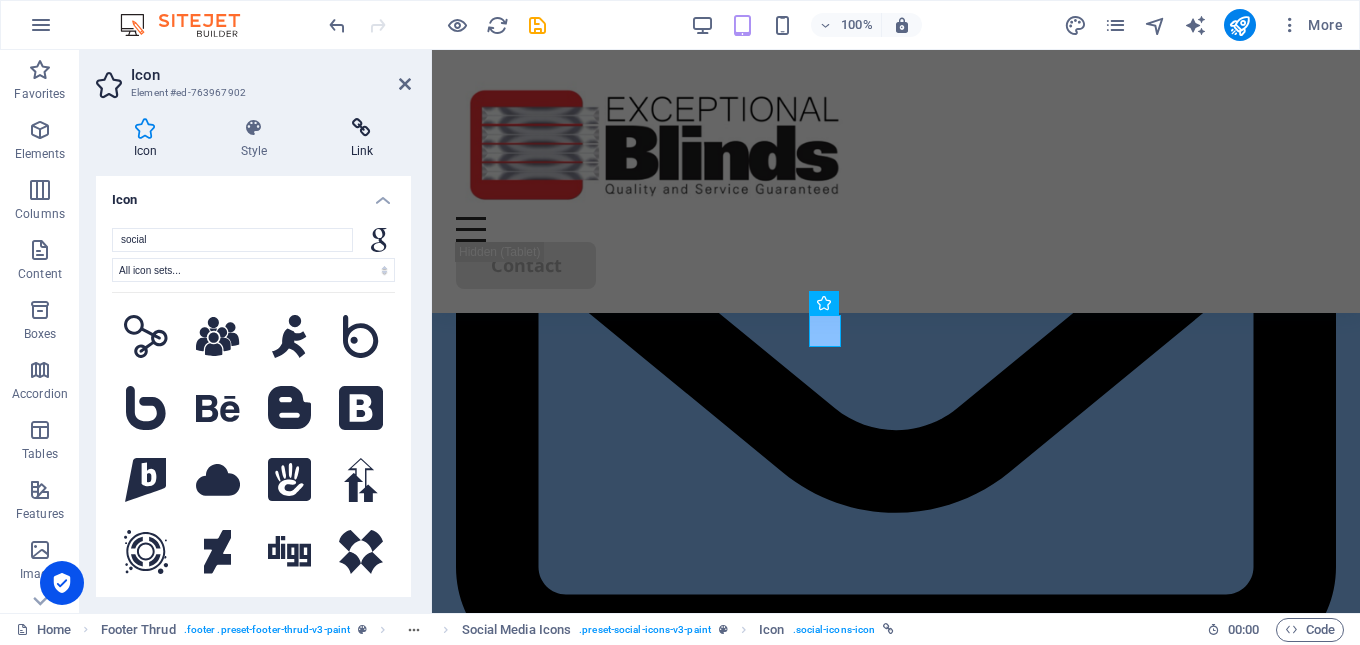 click on "Link" at bounding box center (362, 139) 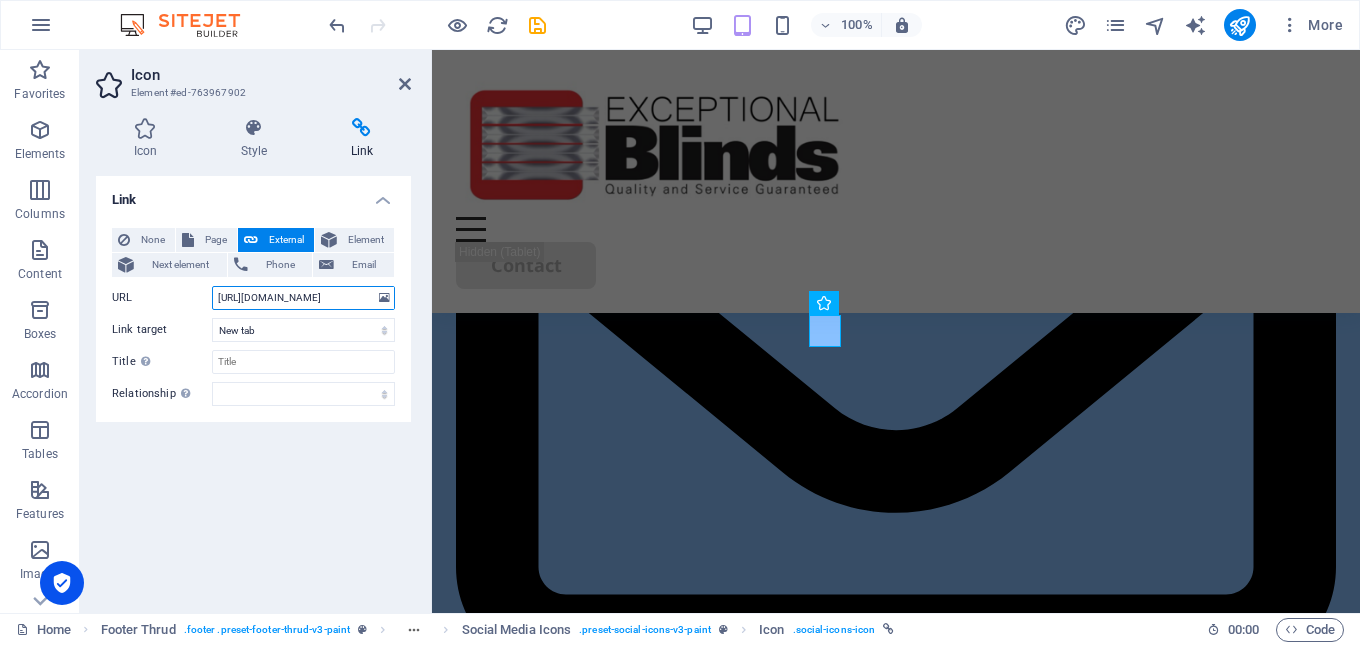drag, startPoint x: 348, startPoint y: 298, endPoint x: 209, endPoint y: 295, distance: 139.03236 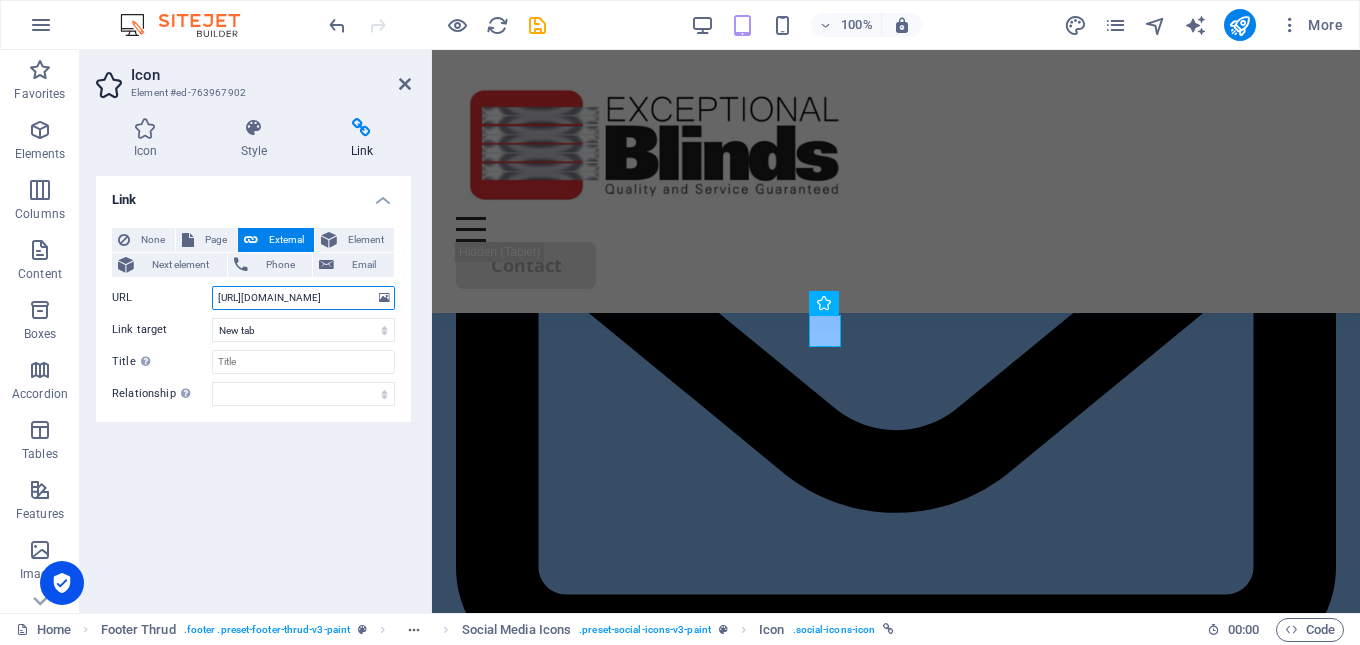 paste on "[DOMAIN_NAME][URL]" 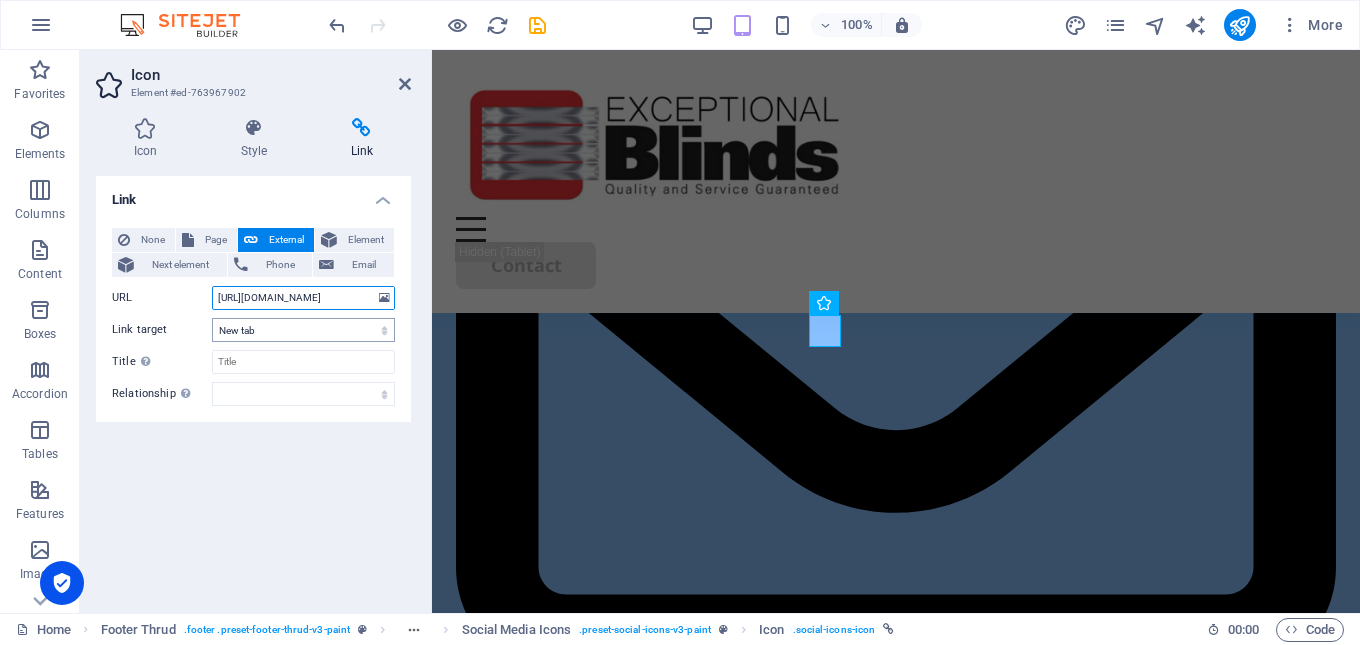 type on "[URL][DOMAIN_NAME]" 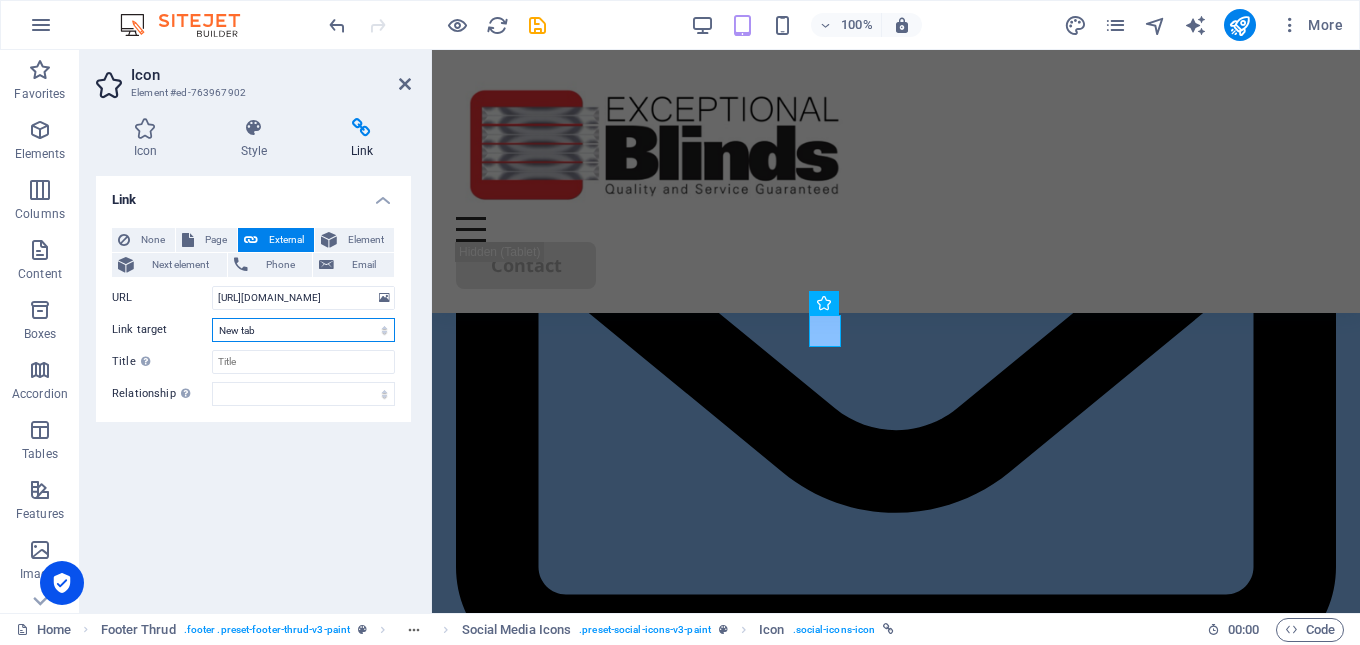 scroll, scrollTop: 0, scrollLeft: 0, axis: both 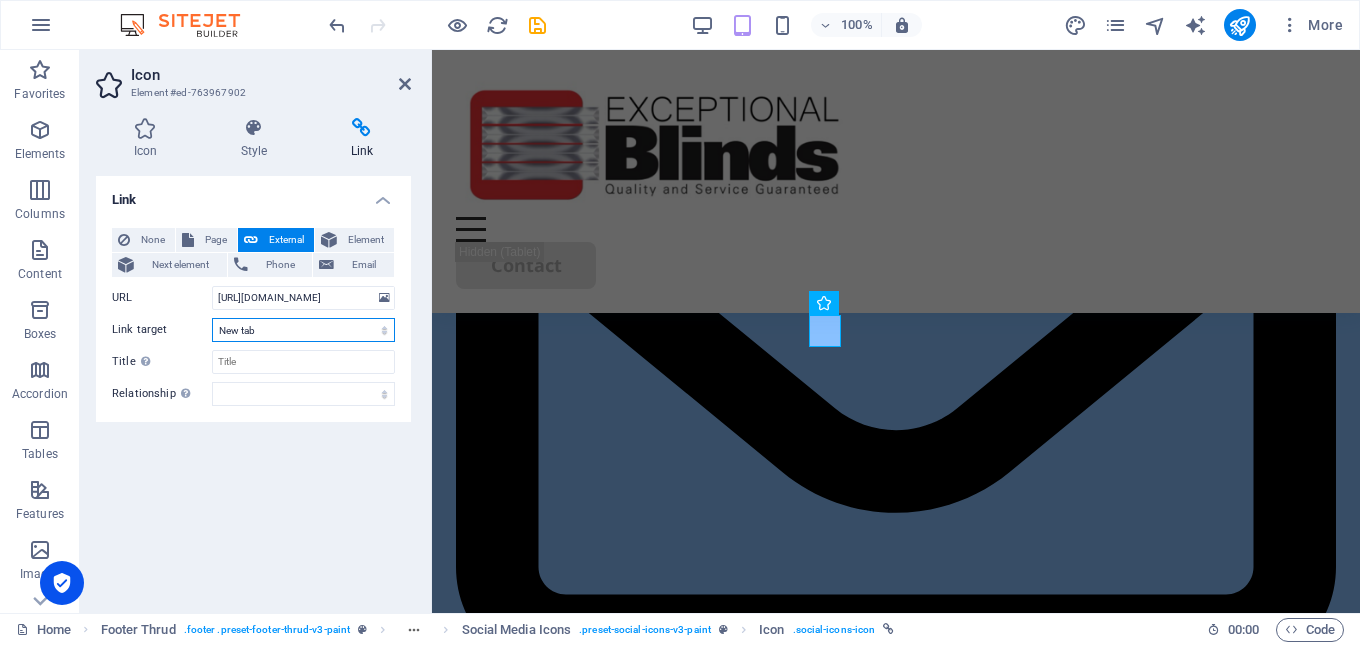 click on "New tab Same tab Overlay" at bounding box center (303, 330) 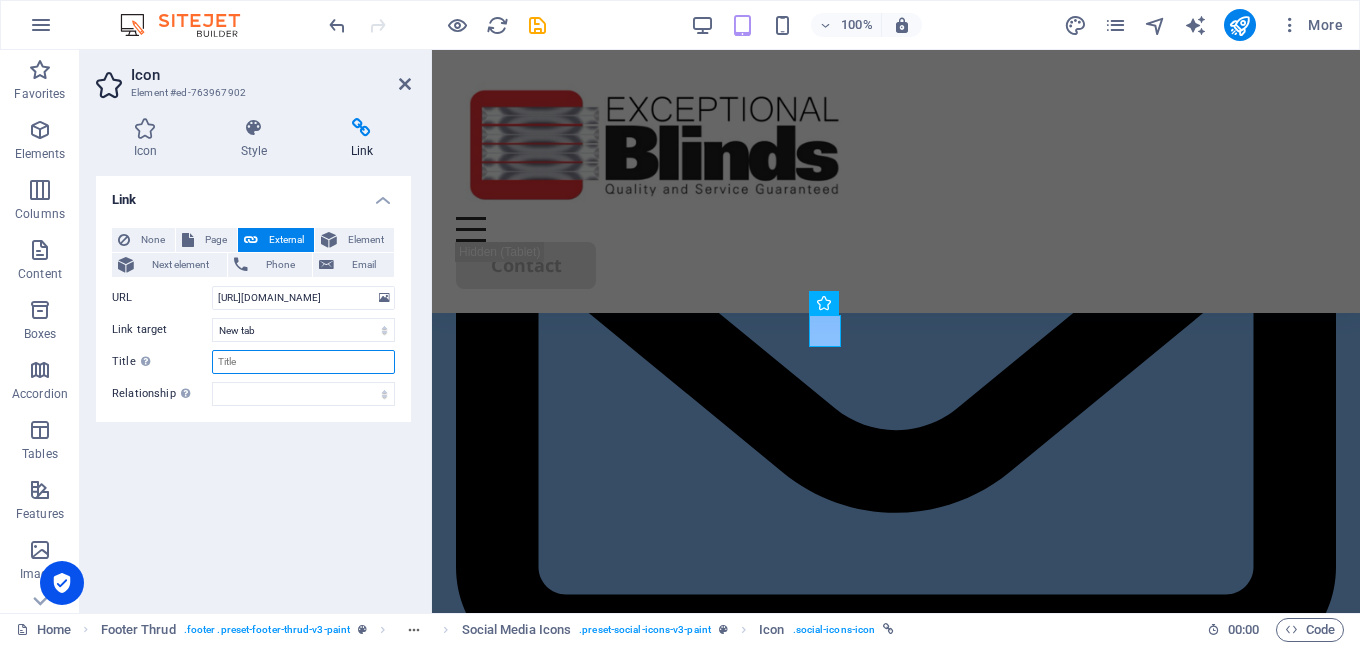 click on "Title Additional link description, should not be the same as the link text. The title is most often shown as a tooltip text when the mouse moves over the element. Leave empty if uncertain." at bounding box center (303, 362) 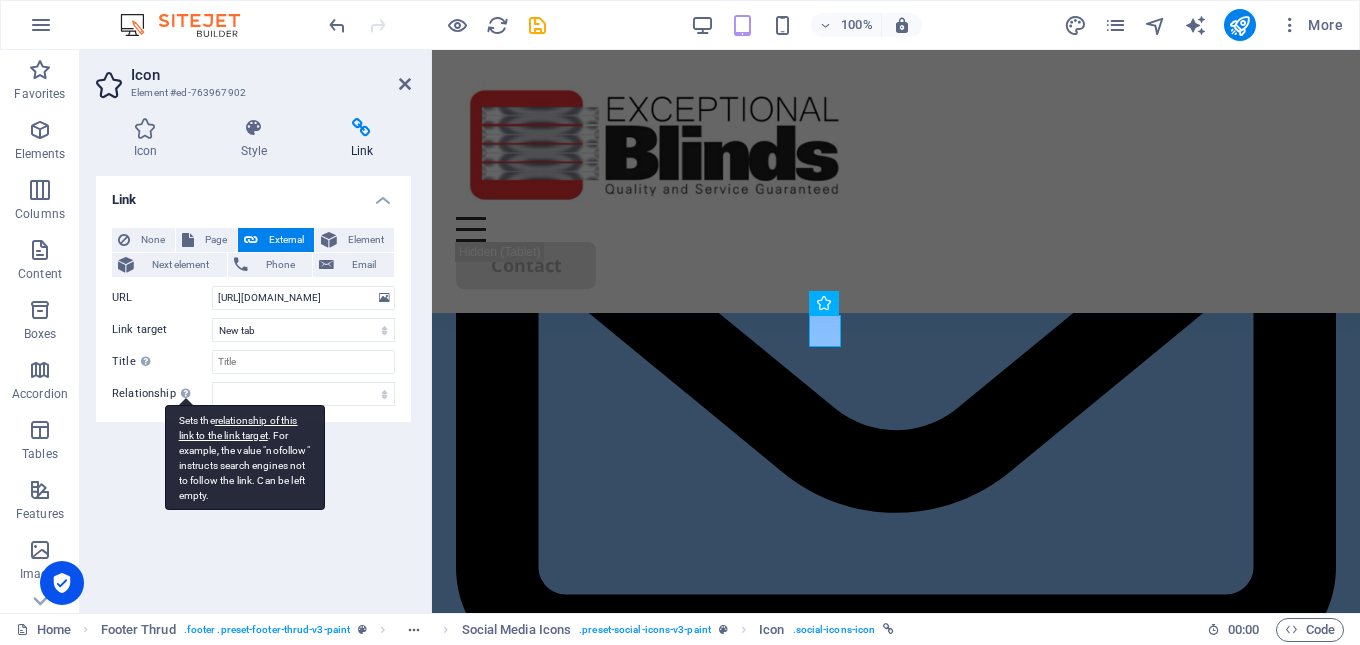 click on "Sets the  relationship of this link to the link target . For example, the value "nofollow" instructs search engines not to follow the link. Can be left empty." at bounding box center (245, 457) 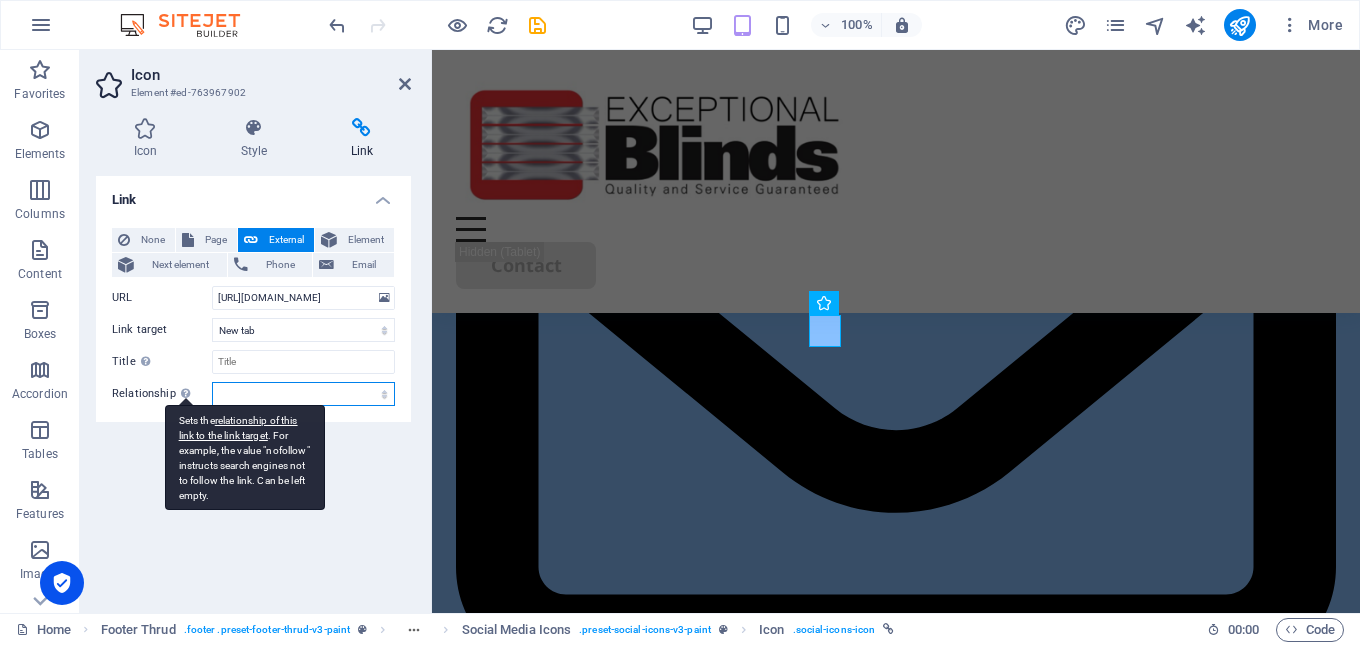 click on "alternate author bookmark external help license next nofollow noreferrer noopener prev search tag" at bounding box center [303, 394] 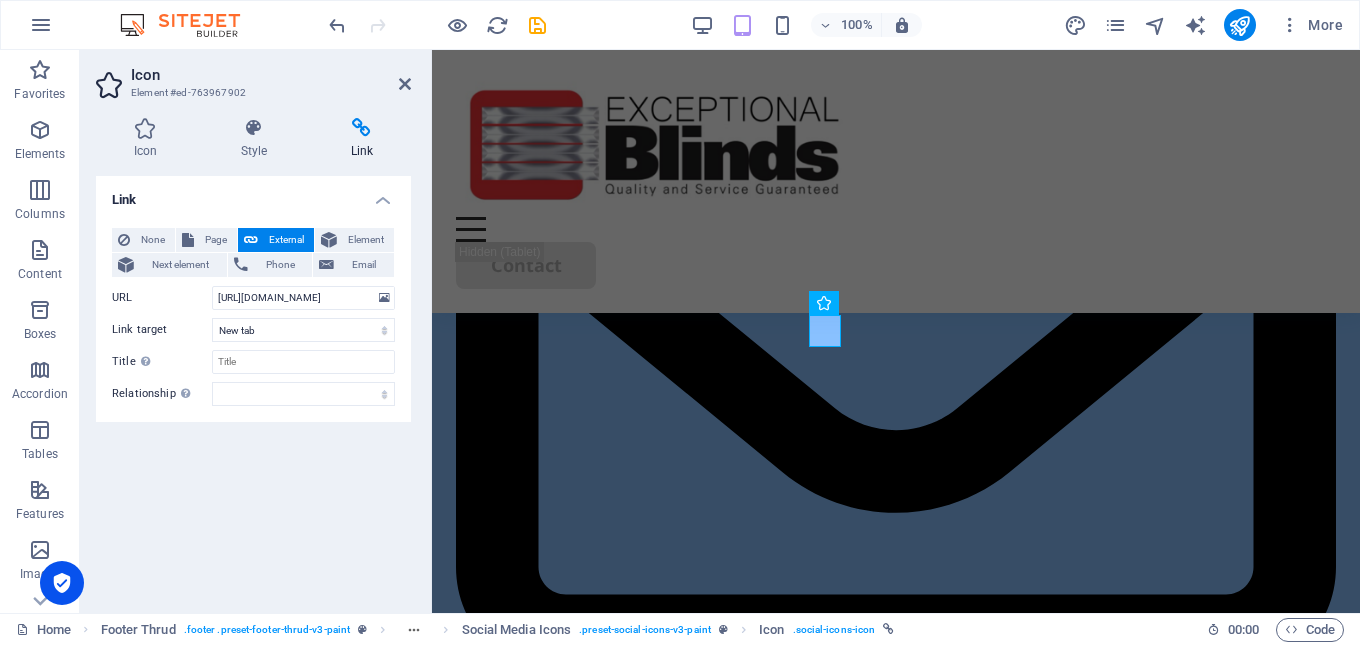 click on "Link None Page External Element Next element Phone Email Page Home Legal Notice Privacy Contact Element
URL [URL][DOMAIN_NAME] Phone Email Link target New tab Same tab Overlay Title Additional link description, should not be the same as the link text. The title is most often shown as a tooltip text when the mouse moves over the element. Leave empty if uncertain. Relationship Sets the  relationship of this link to the link target . For example, the value "nofollow" instructs search engines not to follow the link. Can be left empty. alternate author bookmark external help license next nofollow noreferrer noopener prev search tag" at bounding box center (253, 386) 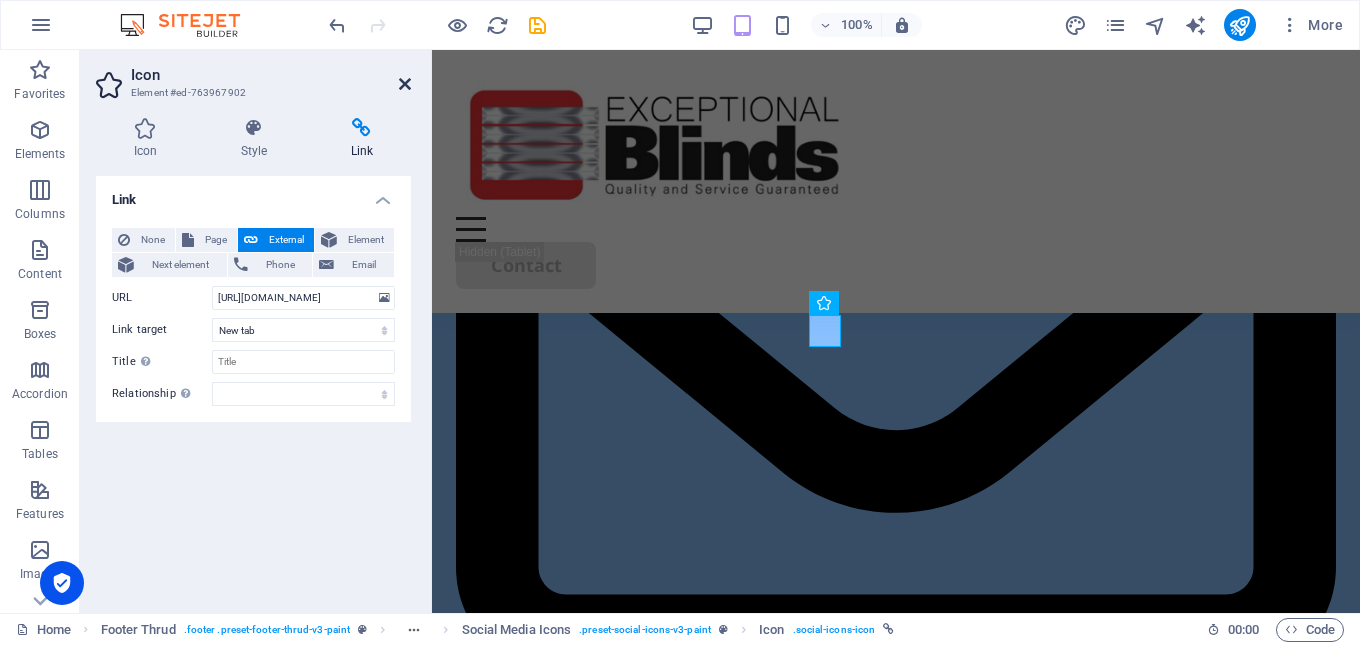 click at bounding box center [405, 84] 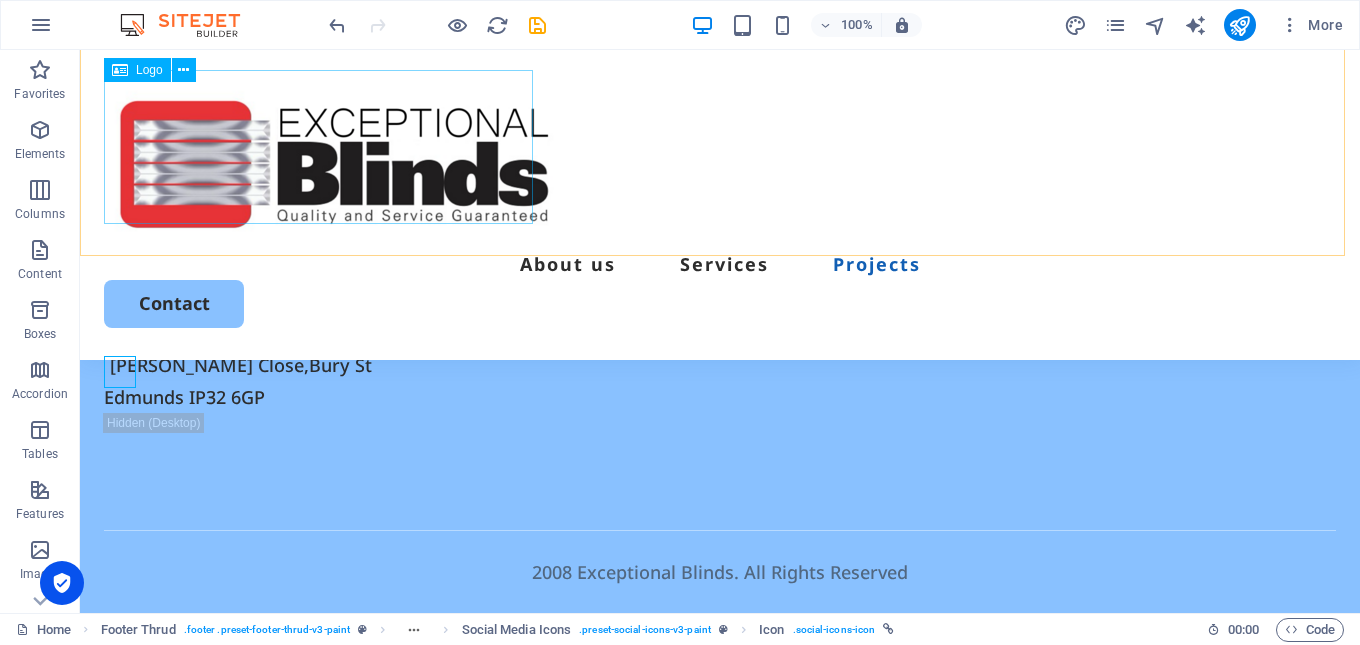 scroll, scrollTop: 7043, scrollLeft: 0, axis: vertical 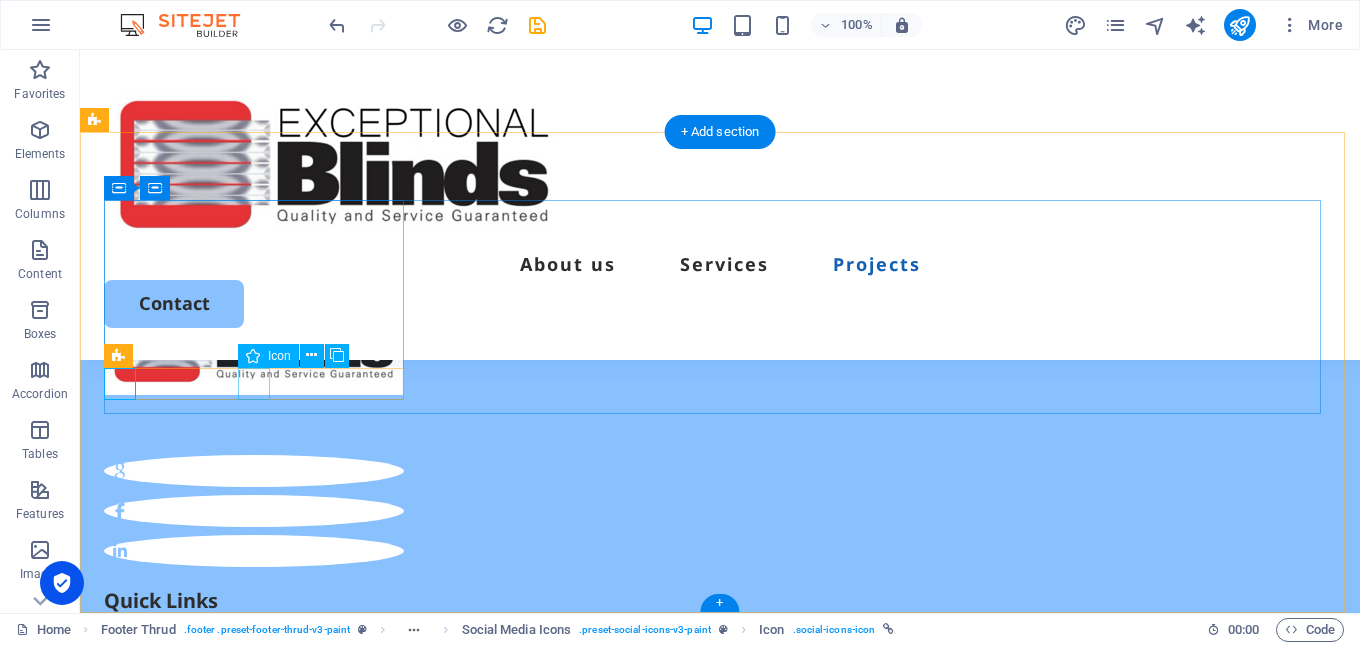 click at bounding box center [254, 511] 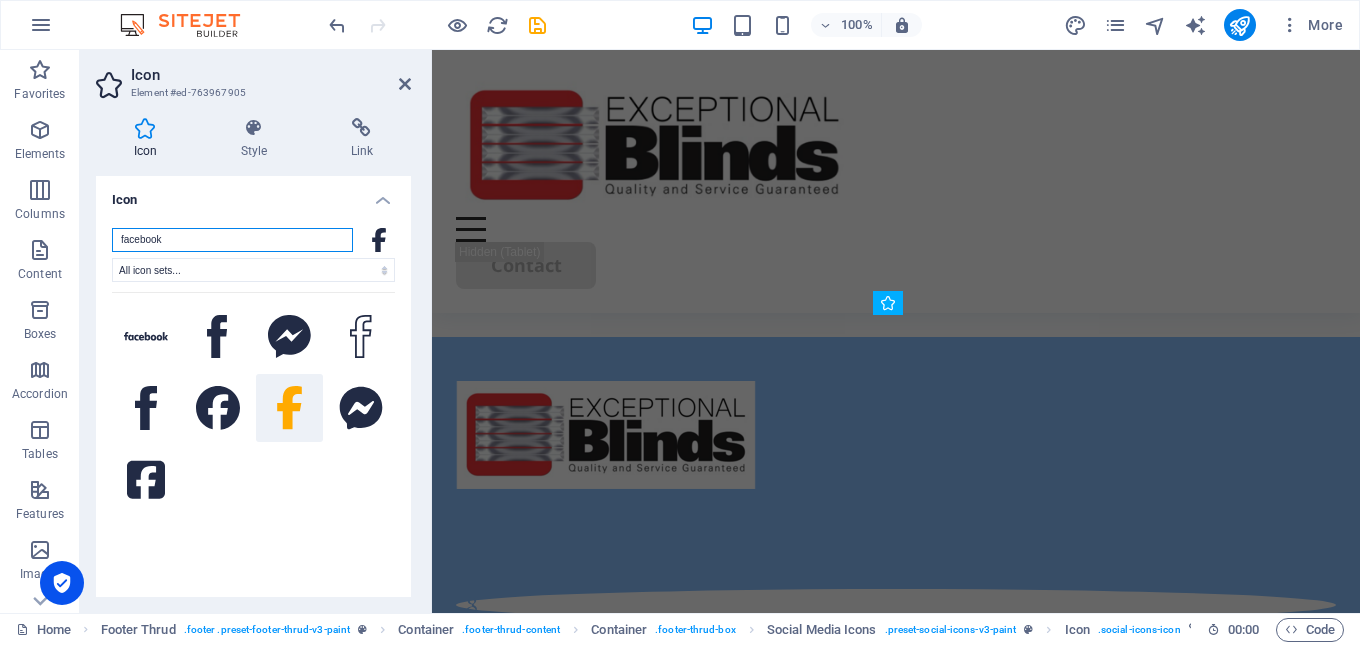 scroll, scrollTop: 9153, scrollLeft: 0, axis: vertical 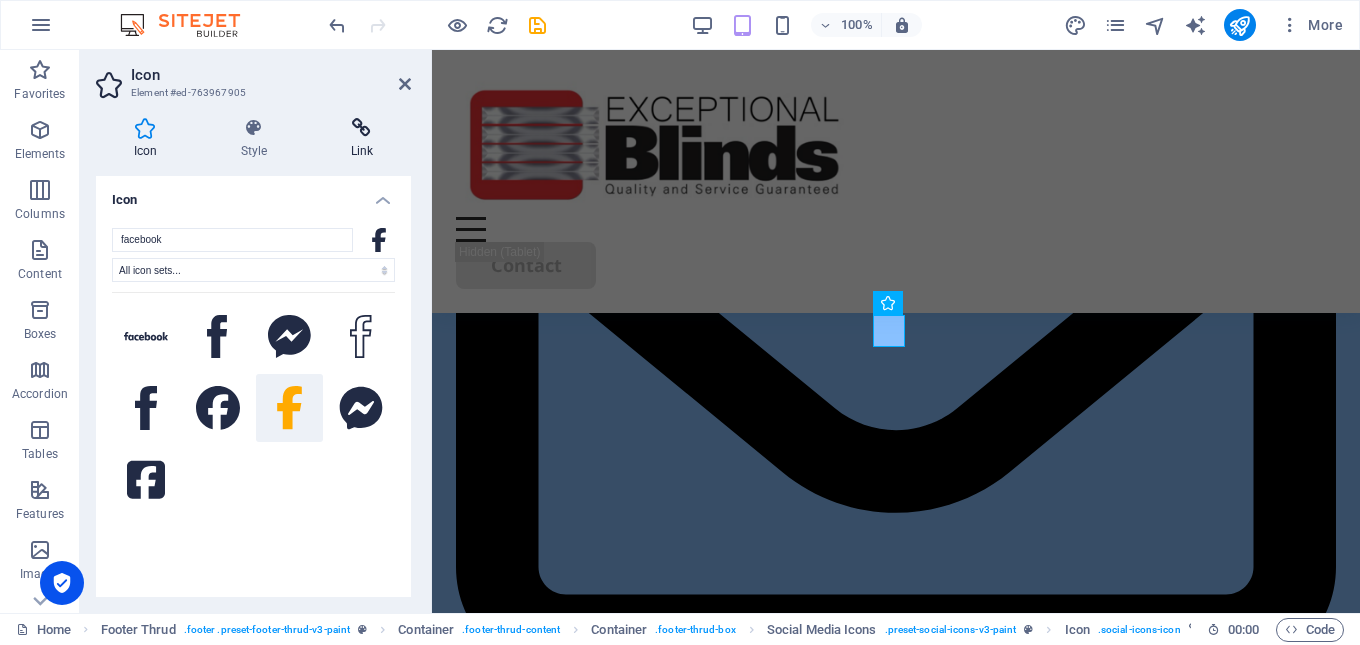 click at bounding box center [362, 128] 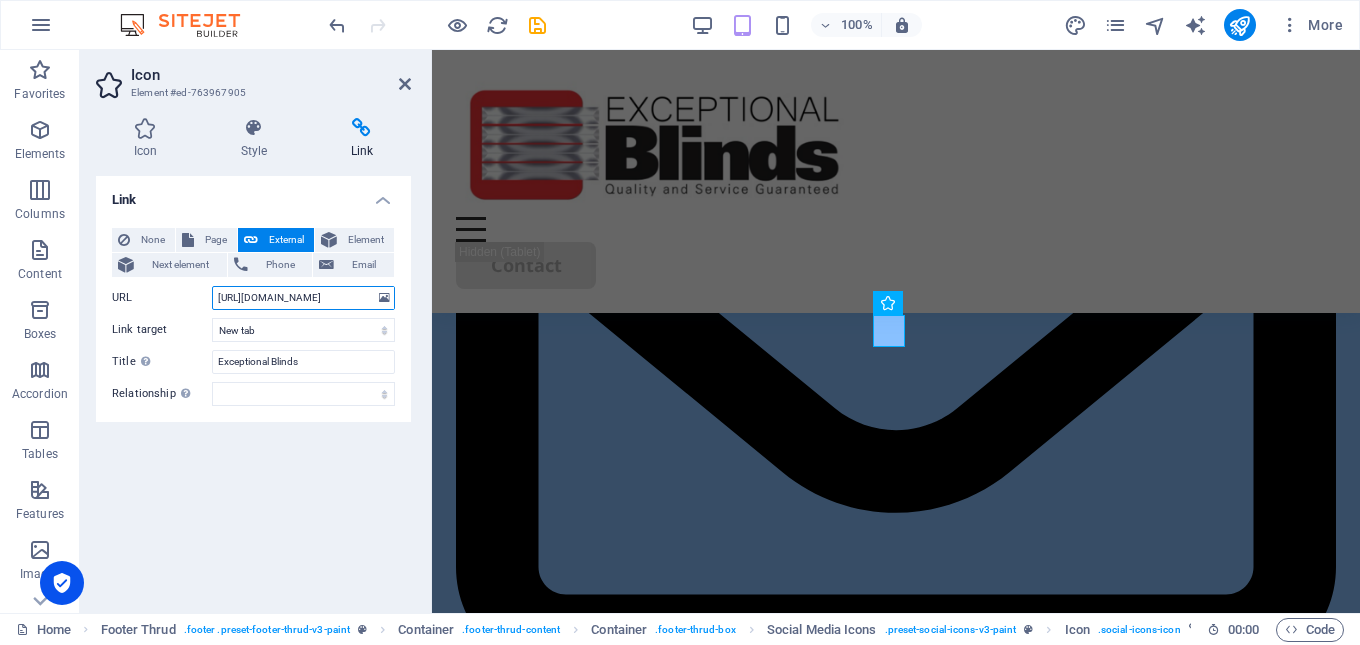 click on "[URL][DOMAIN_NAME]" at bounding box center [303, 298] 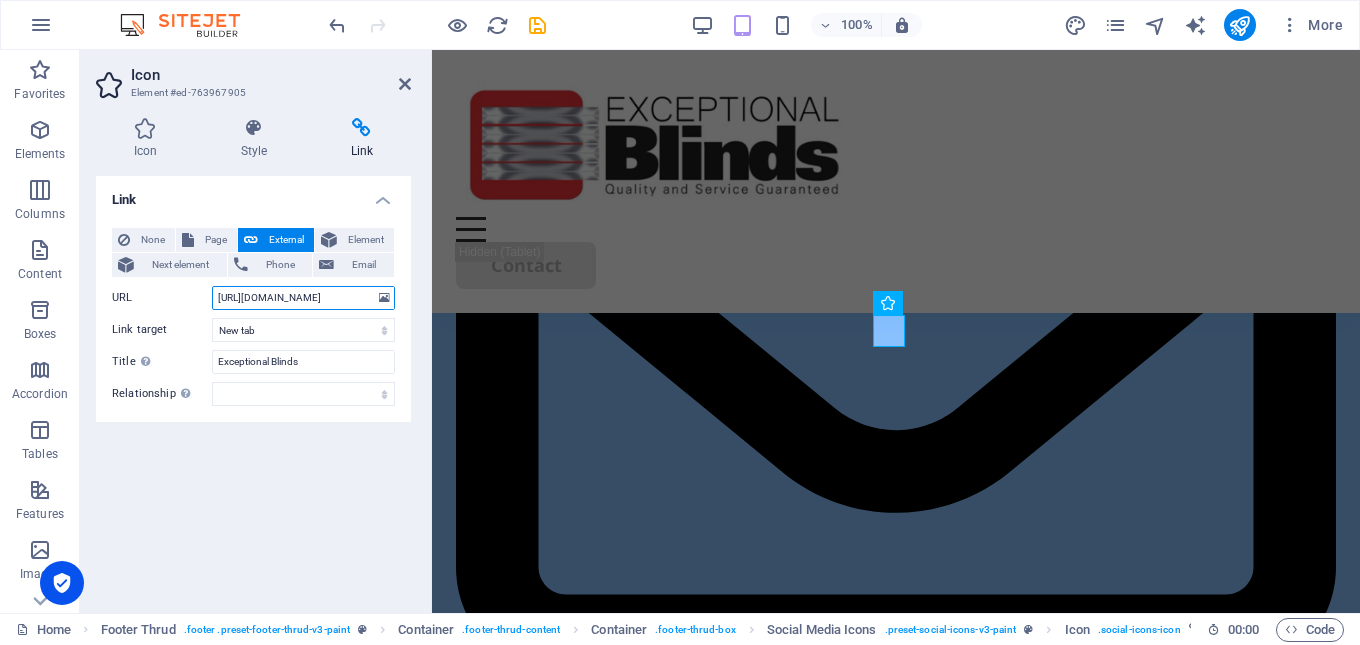 click on "[URL][DOMAIN_NAME]" at bounding box center (303, 298) 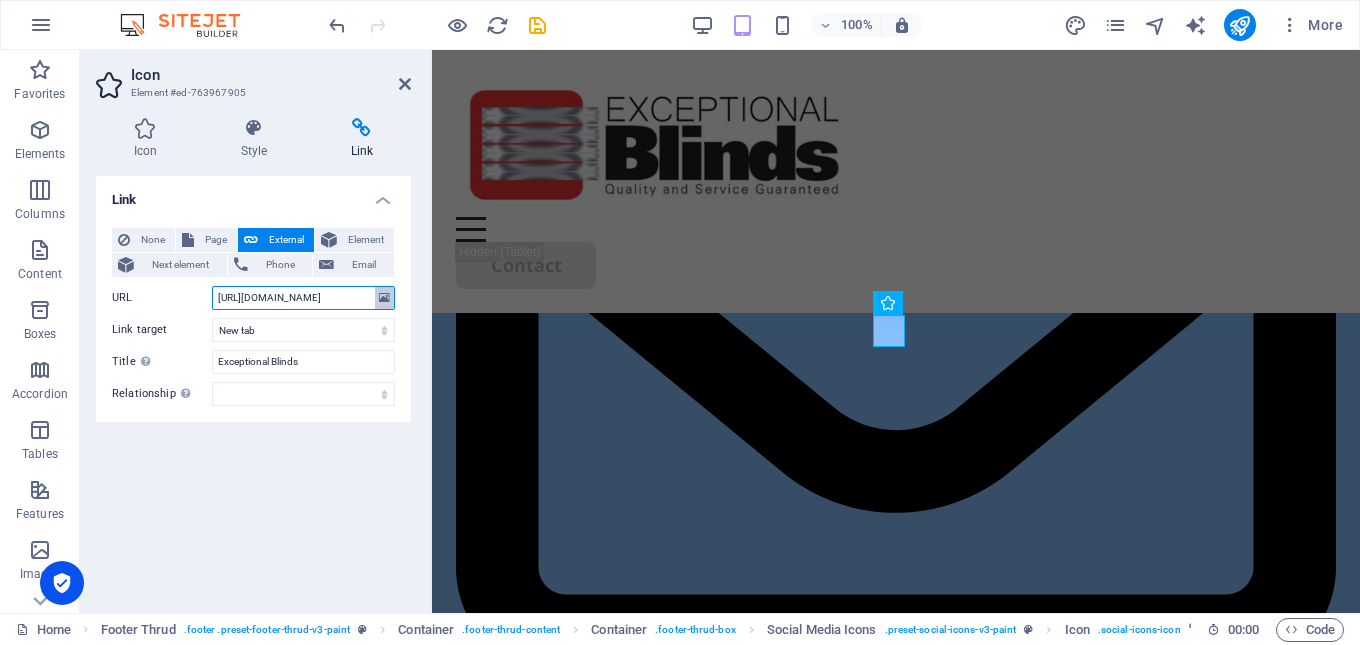scroll, scrollTop: 0, scrollLeft: 118, axis: horizontal 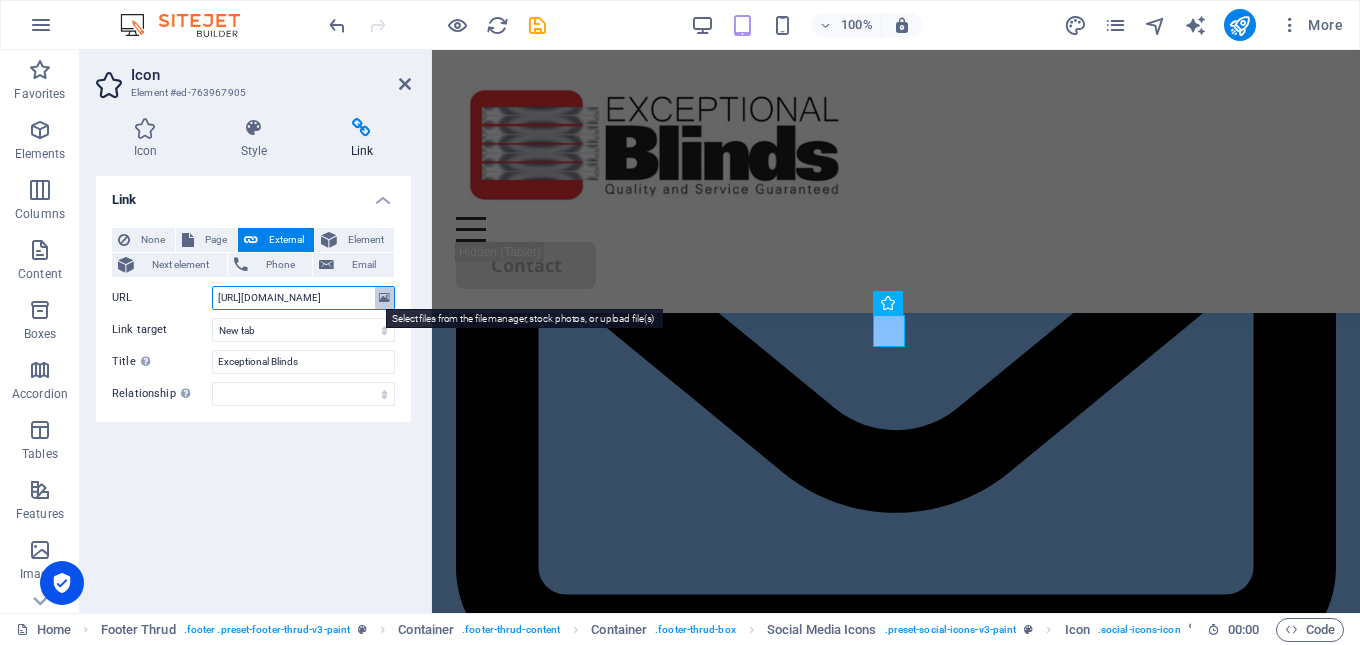 drag, startPoint x: 219, startPoint y: 294, endPoint x: 389, endPoint y: 296, distance: 170.01176 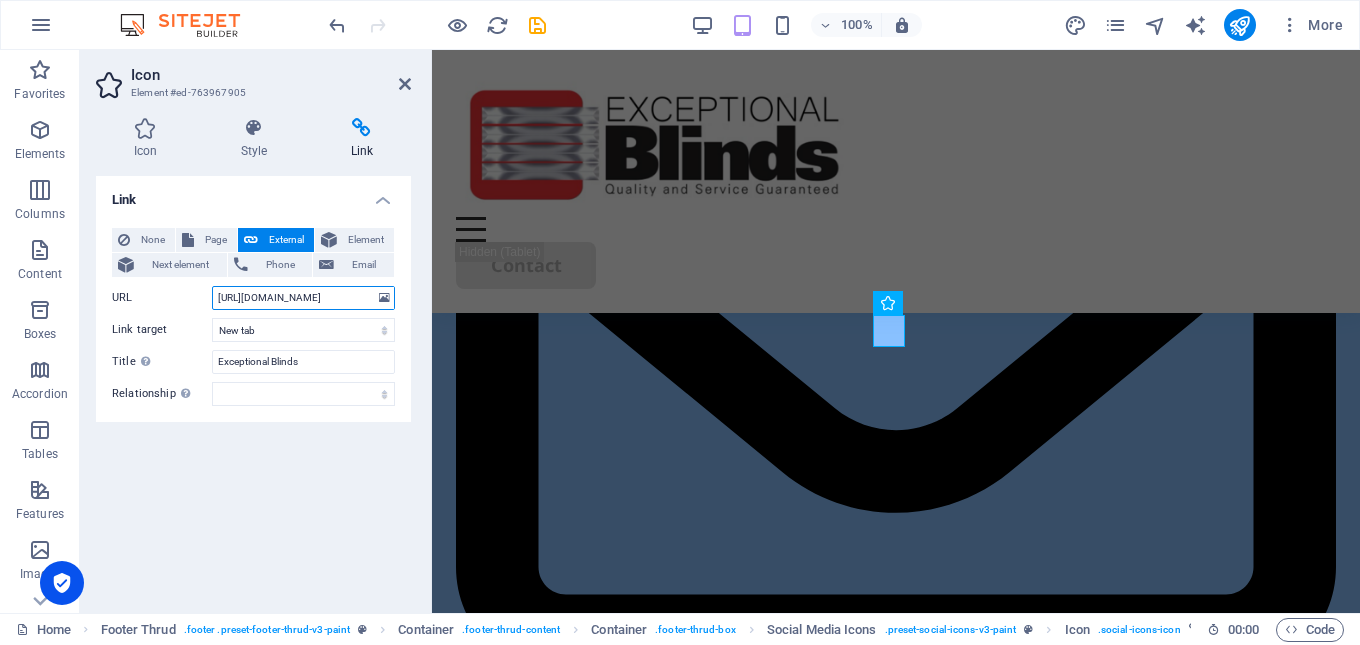 scroll, scrollTop: 0, scrollLeft: 0, axis: both 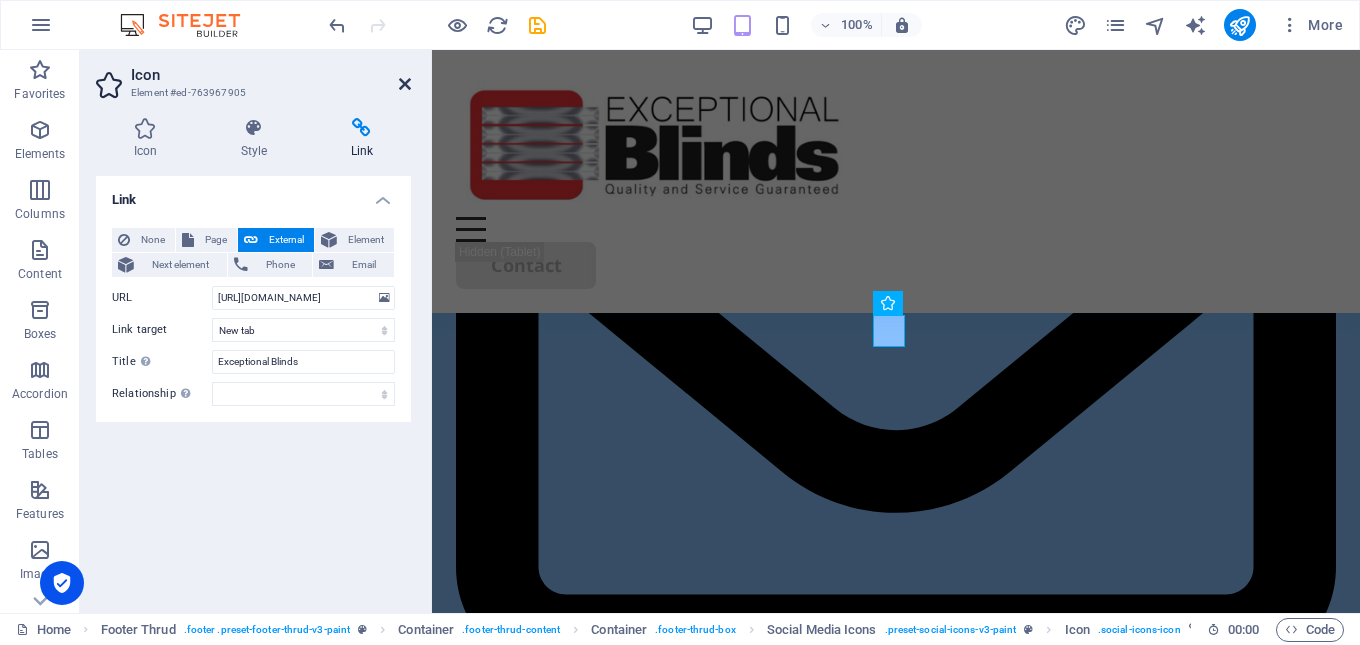 click at bounding box center (405, 84) 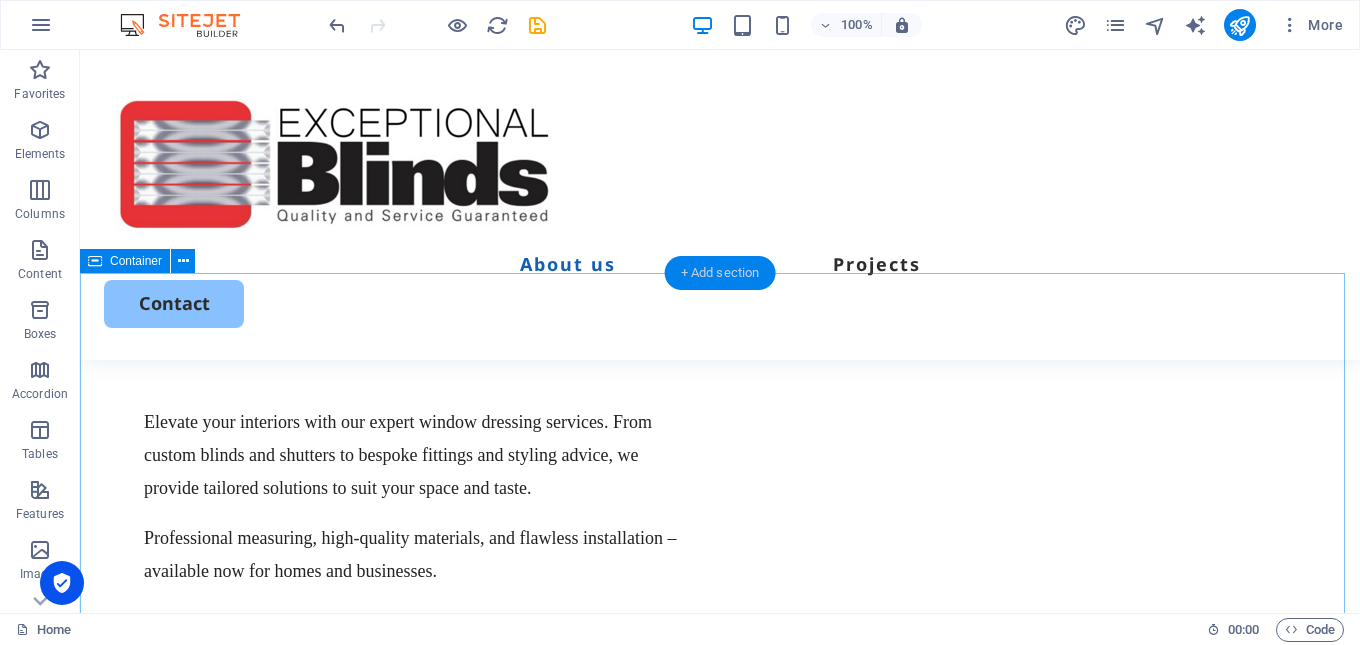 scroll, scrollTop: 1443, scrollLeft: 0, axis: vertical 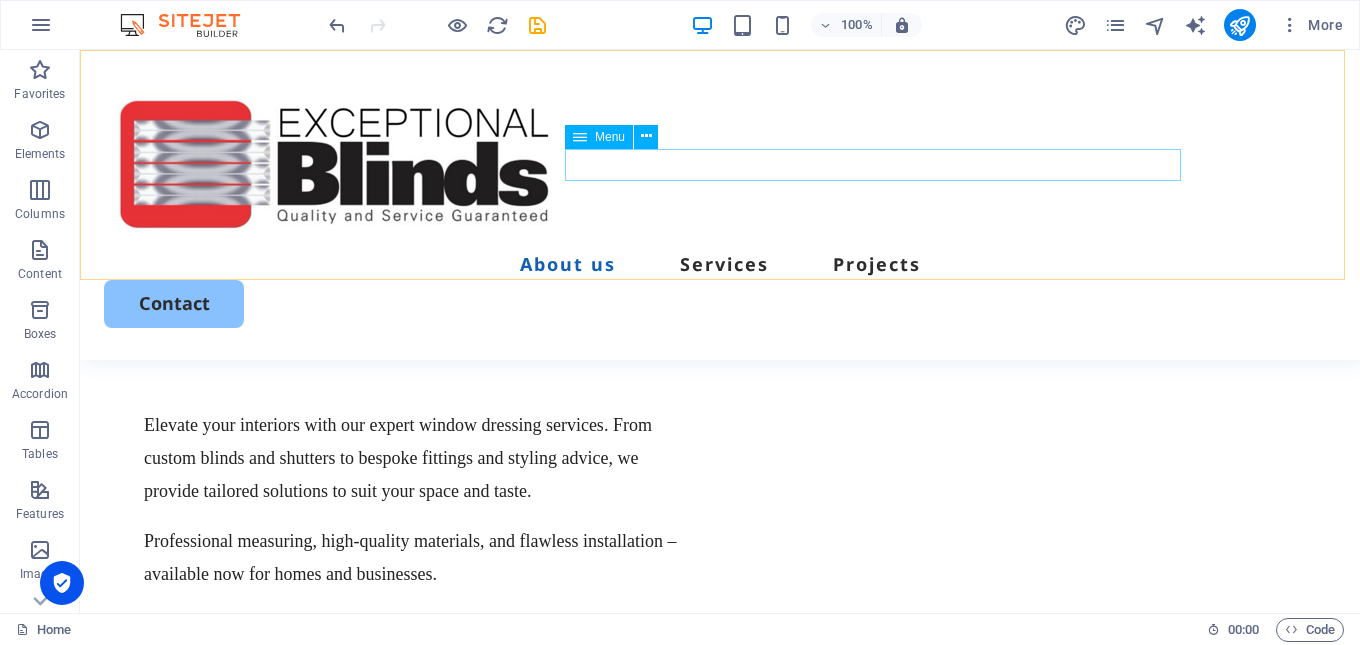 click on "About us Services Projects" at bounding box center (720, 264) 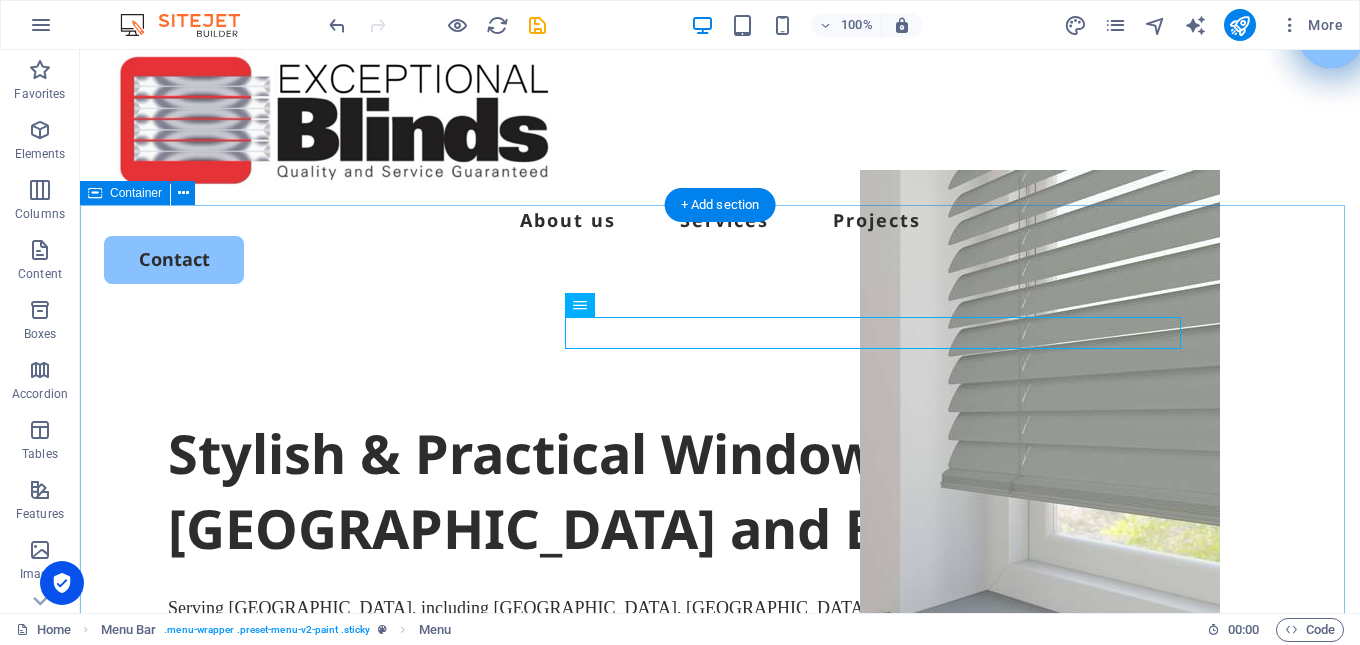 scroll, scrollTop: 0, scrollLeft: 0, axis: both 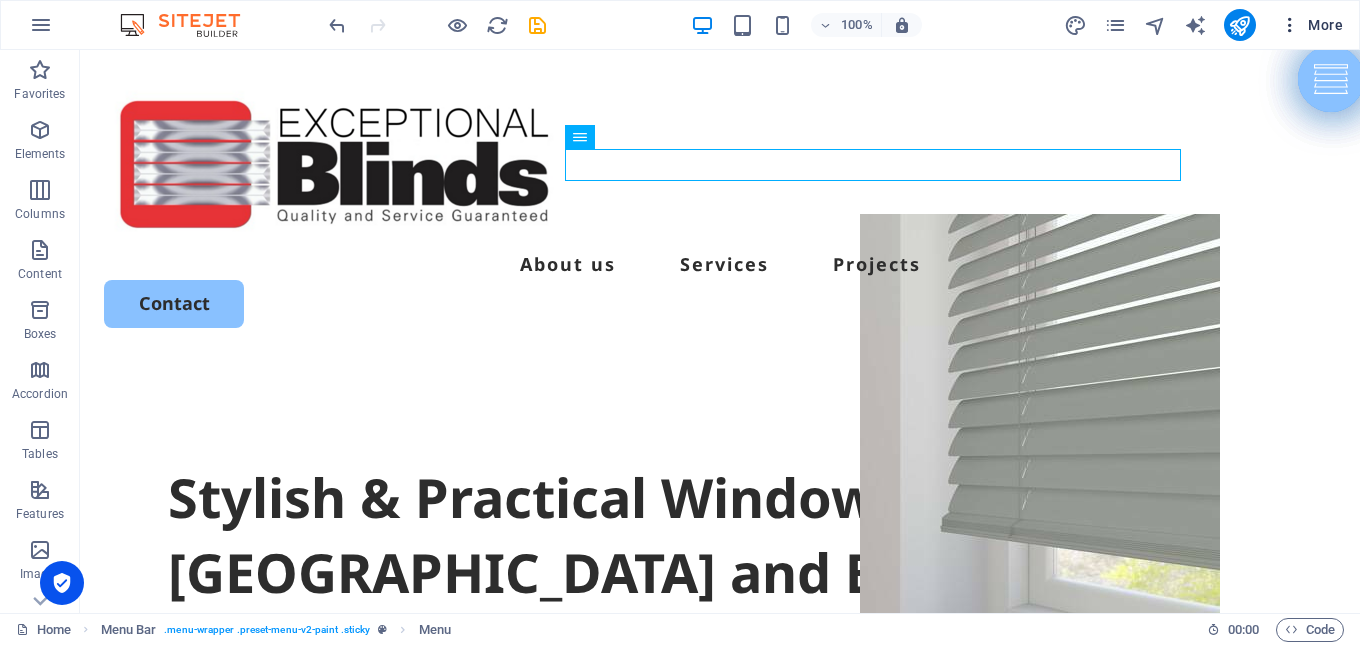 click on "More" at bounding box center [1311, 25] 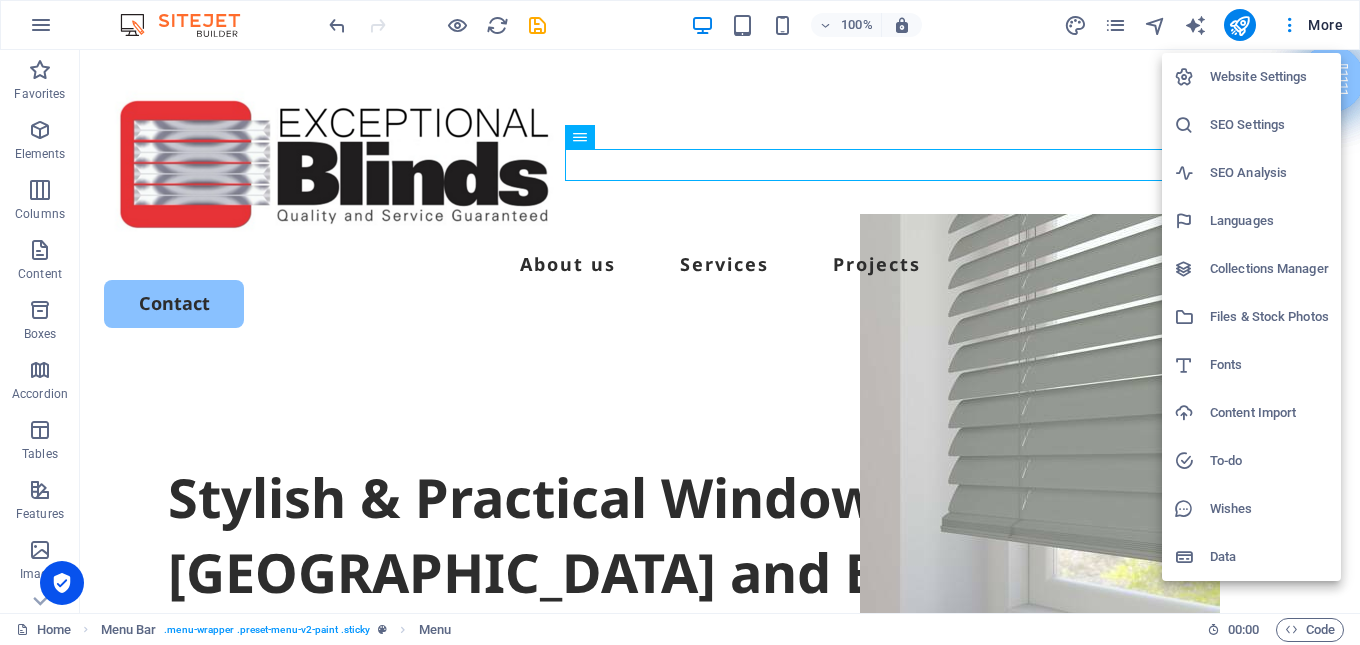click on "SEO Settings" at bounding box center (1269, 125) 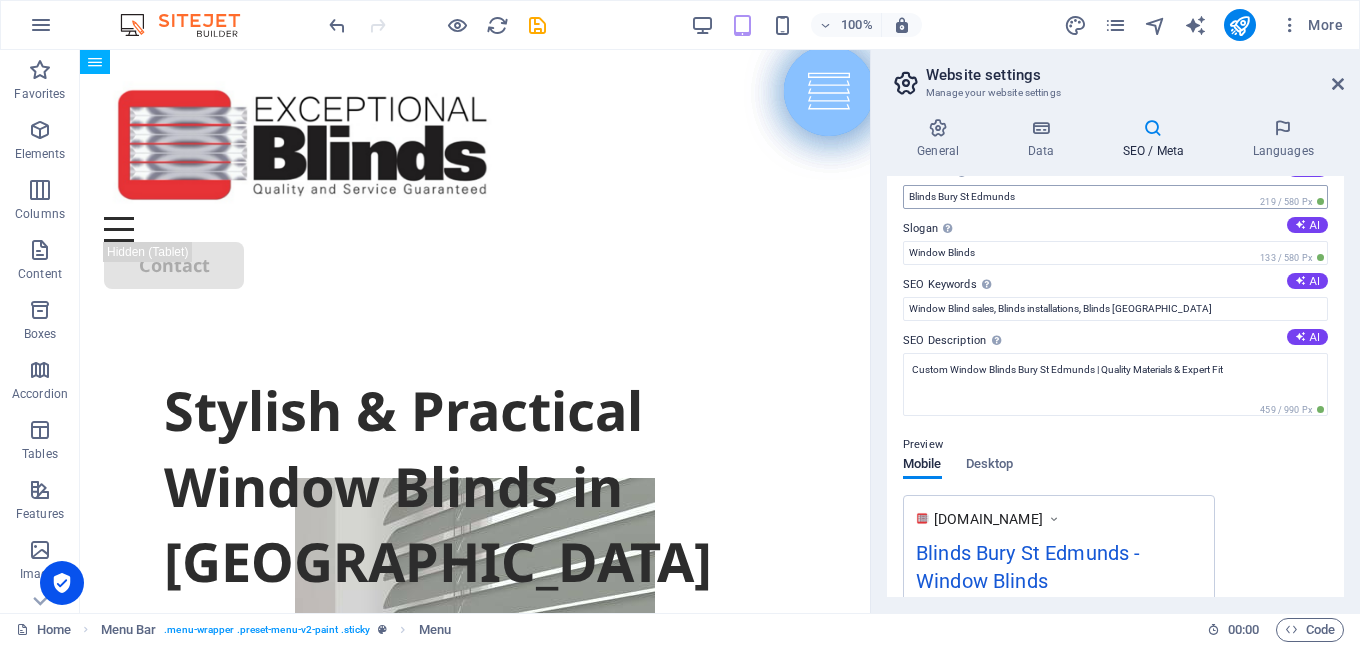 scroll, scrollTop: 0, scrollLeft: 0, axis: both 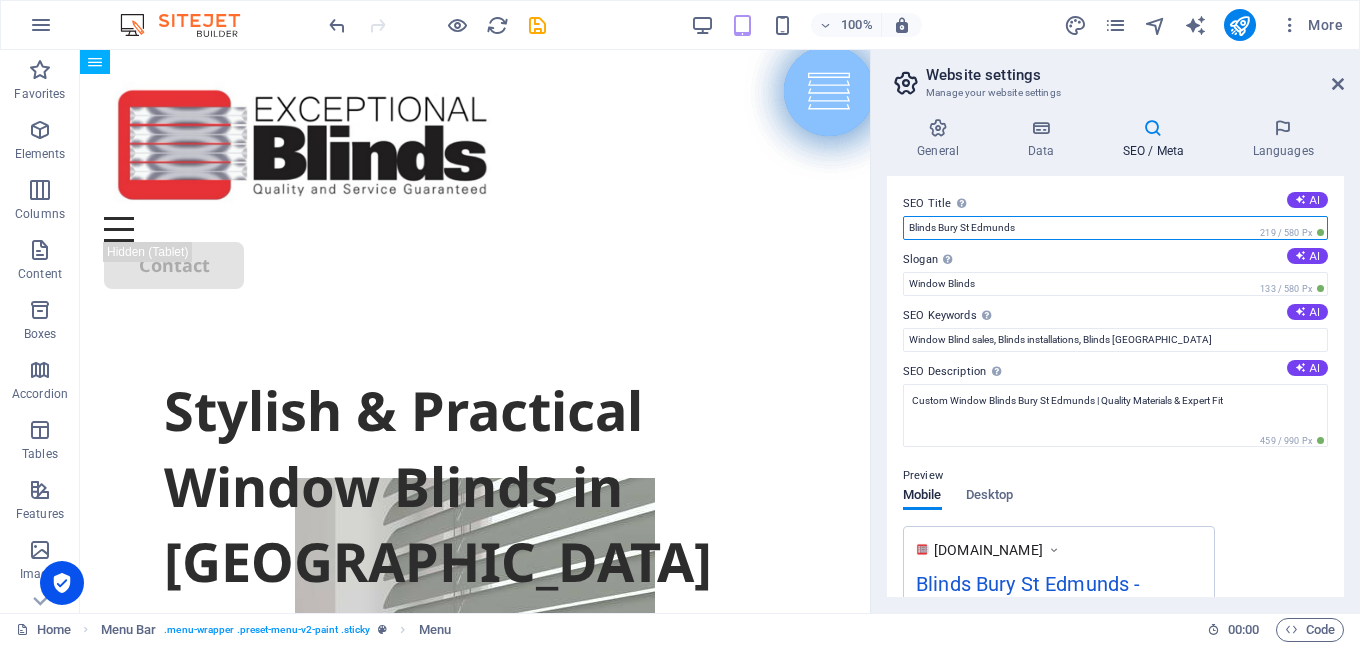 click on "Blinds Bury St Edmunds" at bounding box center [1115, 228] 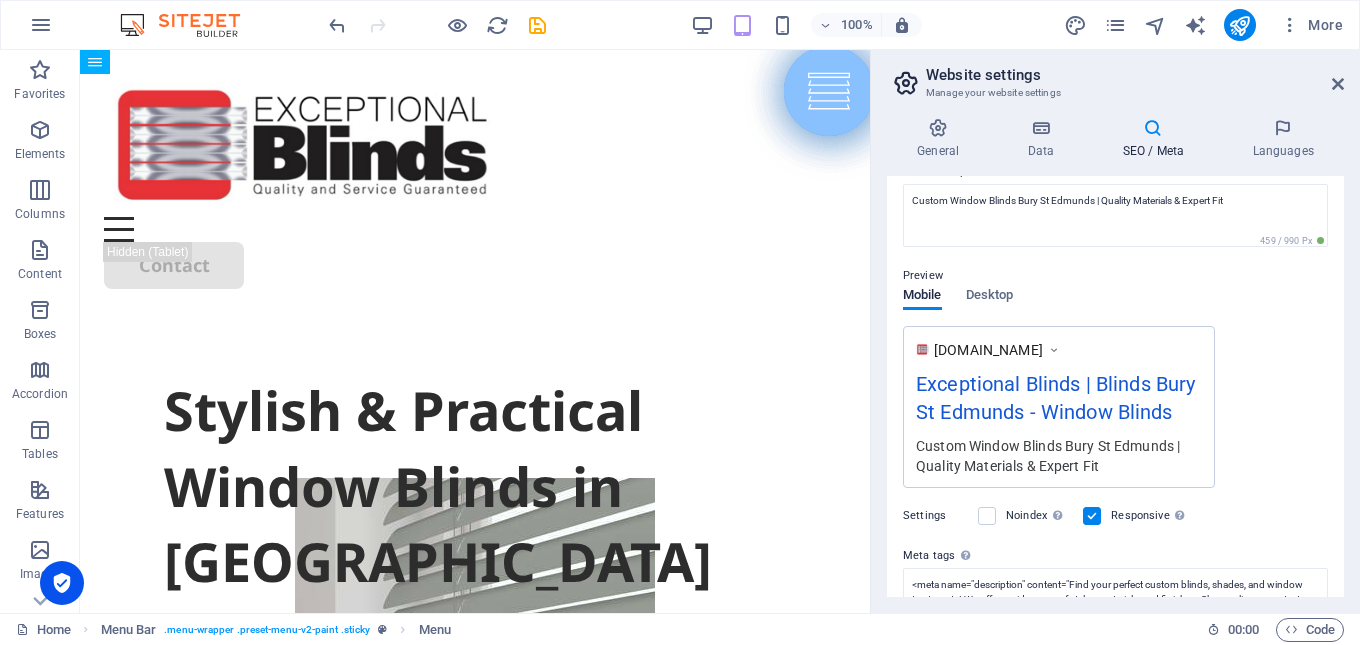 scroll, scrollTop: 100, scrollLeft: 0, axis: vertical 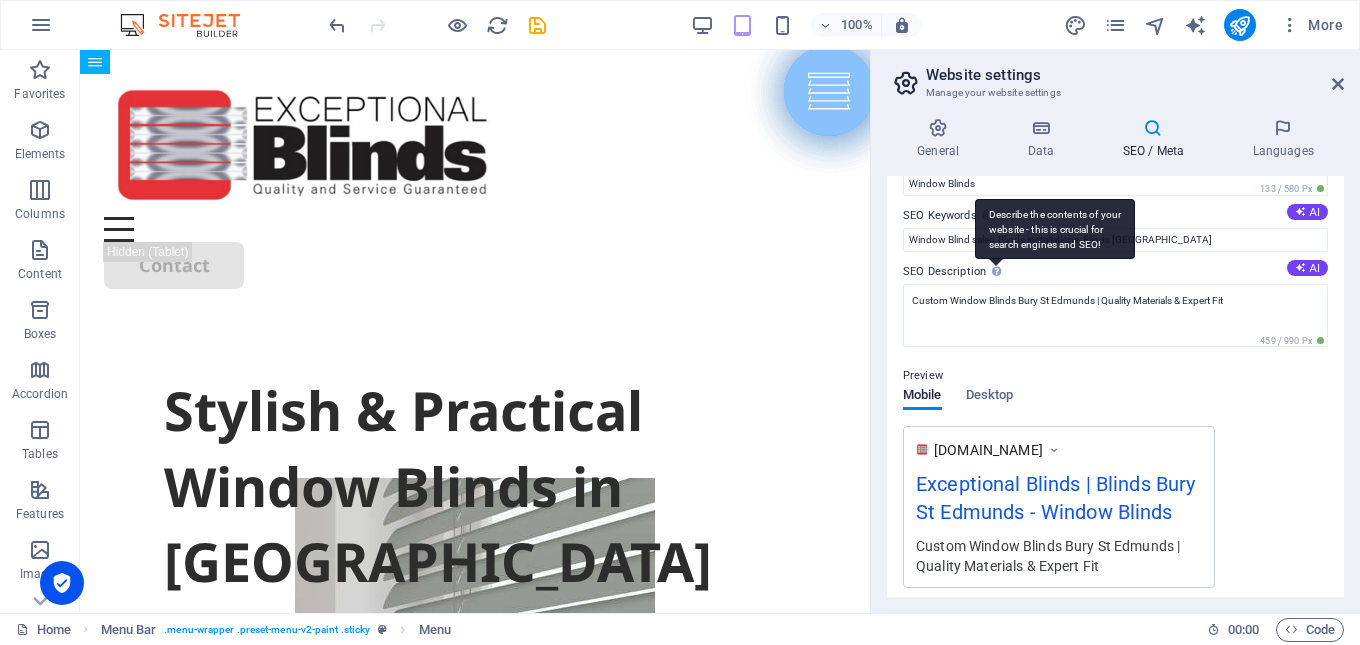 type on "Exceptional Blinds | Blinds Bury St Edmunds" 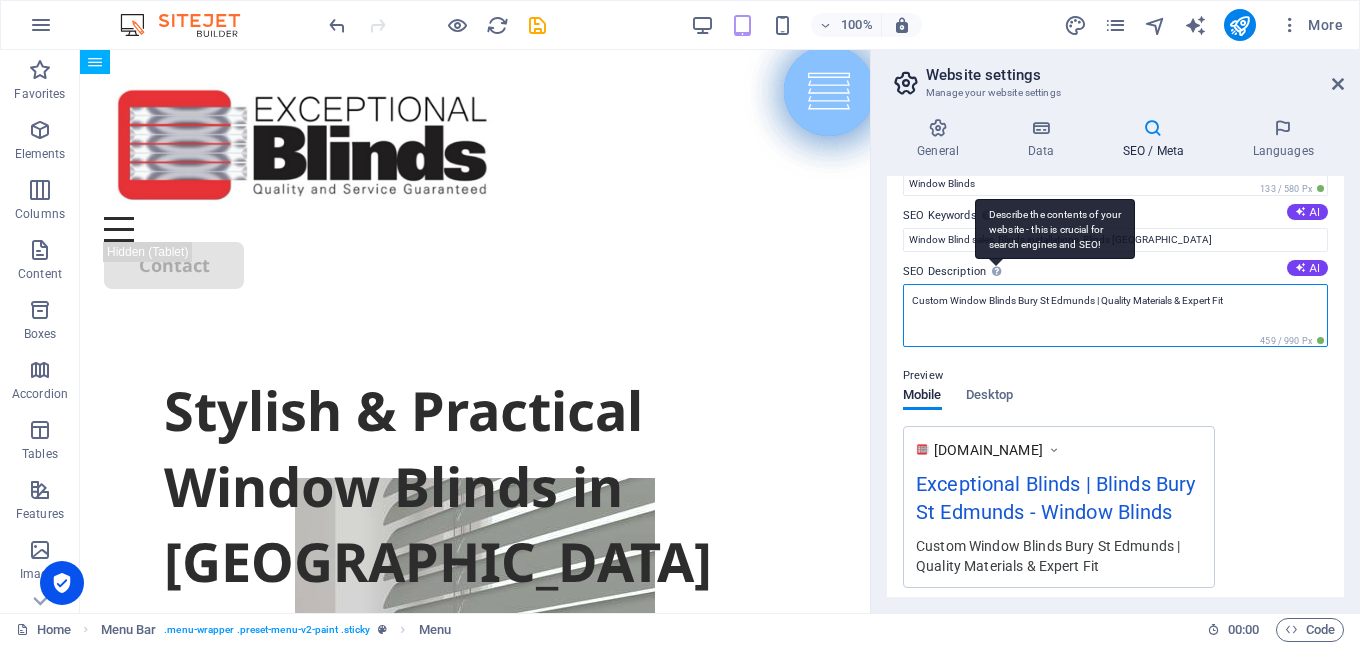 click on "Custom Window Blinds Bury St Edmunds | Quality Materials & Expert Fit" at bounding box center (1115, 315) 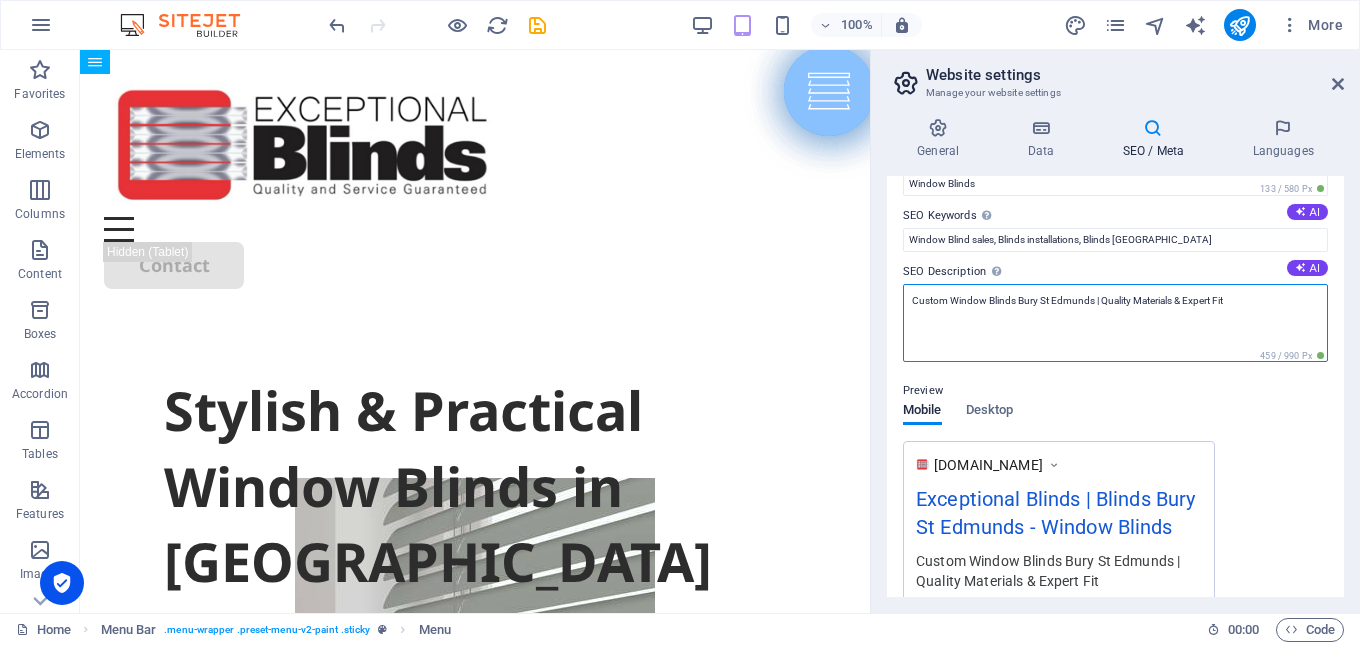 drag, startPoint x: 1235, startPoint y: 298, endPoint x: 911, endPoint y: 310, distance: 324.22214 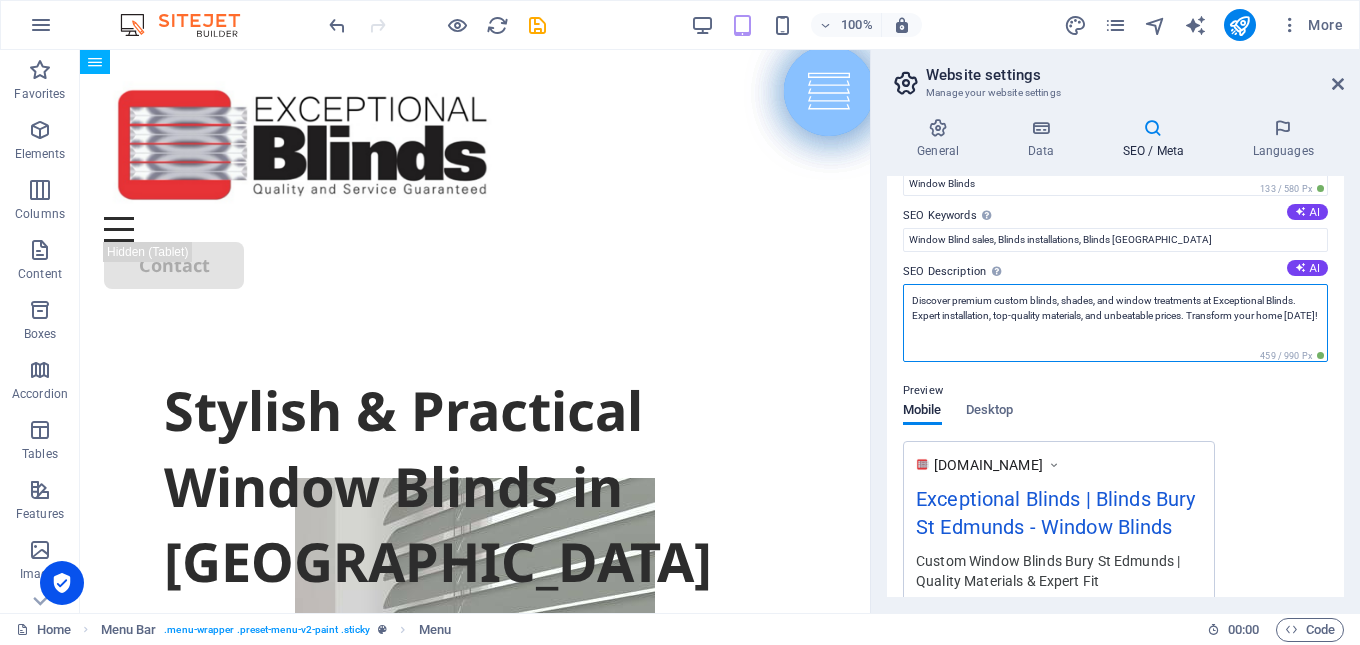click on "Discover premium custom blinds, shades, and window treatments at Exceptional Blinds. Expert installation, top-quality materials, and unbeatable prices. Transform your home [DATE]!" at bounding box center (1115, 323) 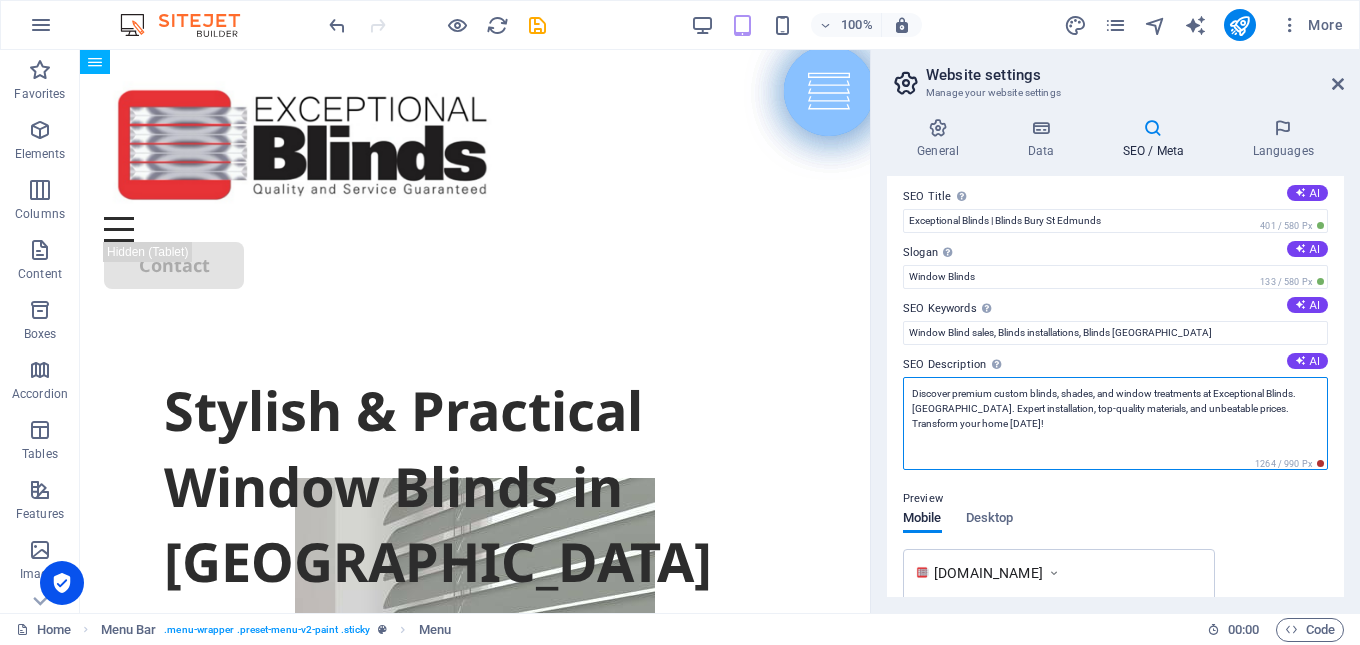 scroll, scrollTop: 0, scrollLeft: 0, axis: both 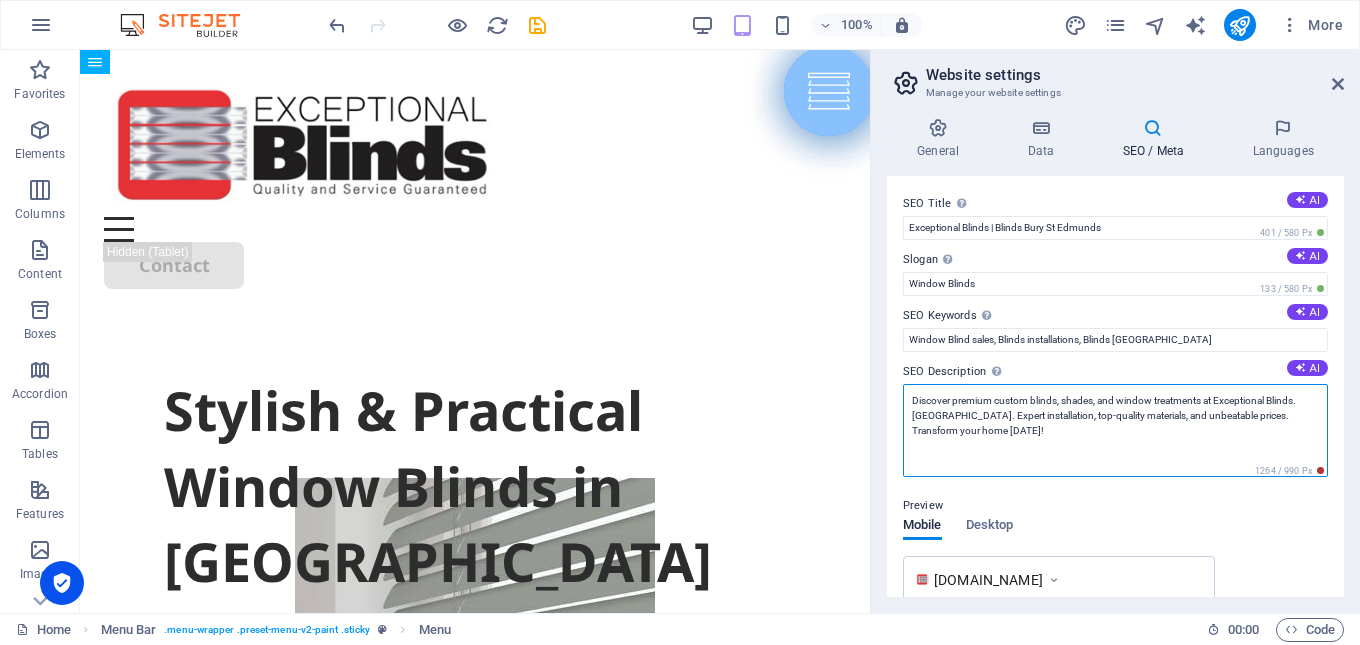 type on "Discover premium custom blinds, shades, and window treatments at Exceptional Blinds. [GEOGRAPHIC_DATA]. Expert installation, top-quality materials, and unbeatable prices. Transform your home [DATE]!" 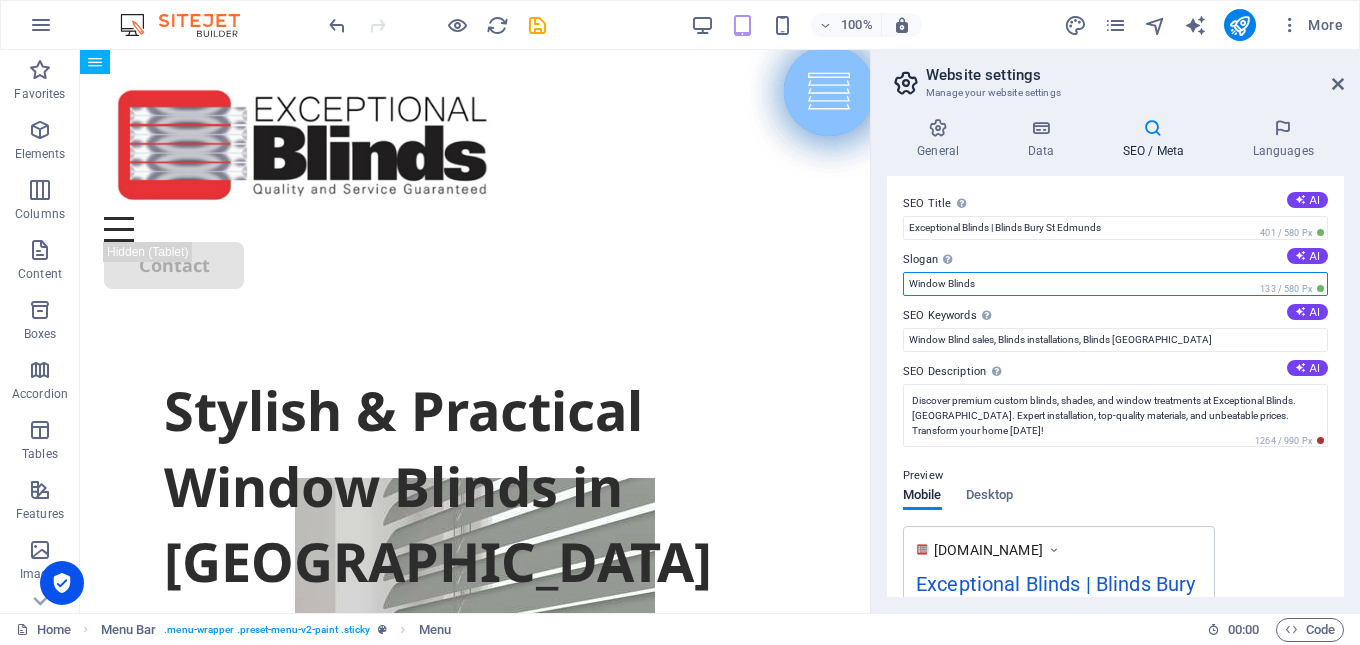 drag, startPoint x: 980, startPoint y: 285, endPoint x: 901, endPoint y: 282, distance: 79.05694 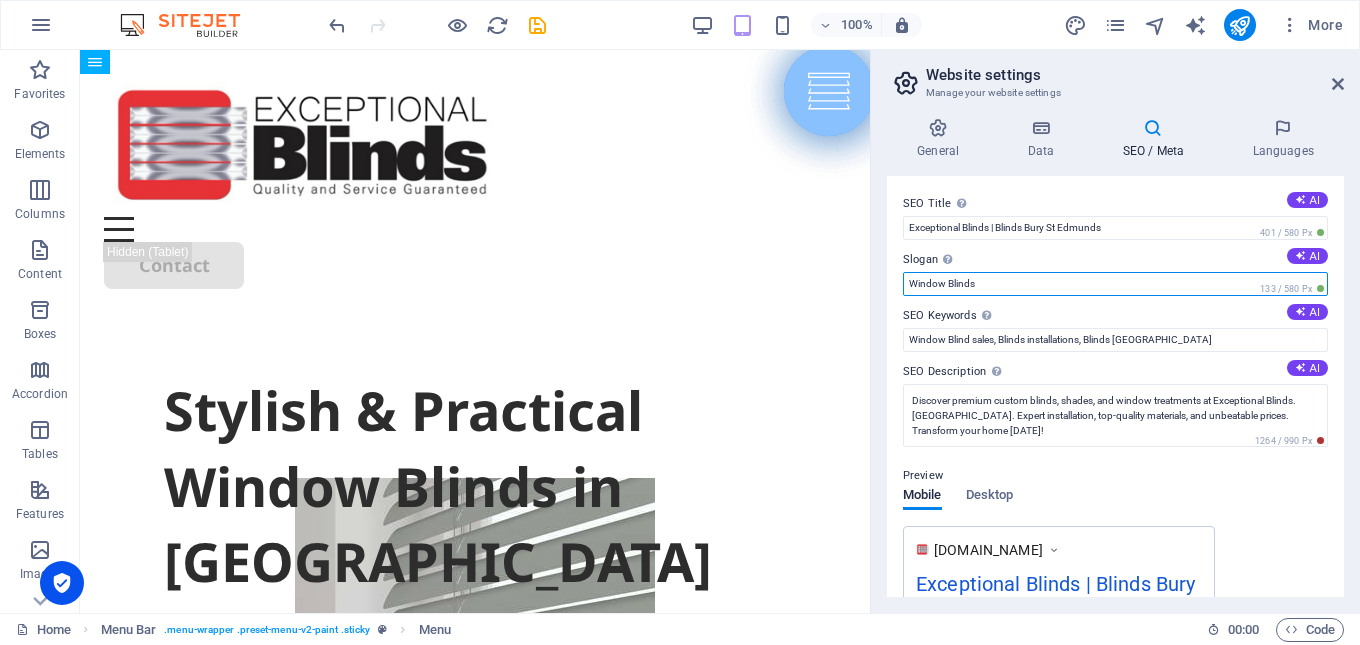 click on "SEO Title The title of your website - make it something that stands out in search engine results. AI Exceptional Blinds | Blinds Bury St Edmunds 401 / 580 Px Slogan The slogan of your website. AI Window Blinds 133 / 580 Px SEO Keywords Comma-separated list of keywords representing your website. AI Window Blind sales, Blinds installations, Blinds [GEOGRAPHIC_DATA] SEO Description Describe the contents of your website - this is crucial for search engines and SEO! AI Discover premium custom blinds, shades, and window treatments at Exceptional Blinds. [GEOGRAPHIC_DATA]. Expert installation, top-quality materials, and unbeatable prices. Transform your home [DATE]! 1264 / 990 Px Preview Mobile Desktop [DOMAIN_NAME] Exceptional Blinds | Blinds Bury St Edmunds - Window Blinds Discover premium custom blinds, shades, and window treatments at Exceptional Blinds. [GEOGRAPHIC_DATA]. Expert installation, top-quality materials, and unbeatable prices. Transform your home [DATE]! Settings Noindex Responsive Meta tags G-G5HJHQSV08" at bounding box center (1115, 386) 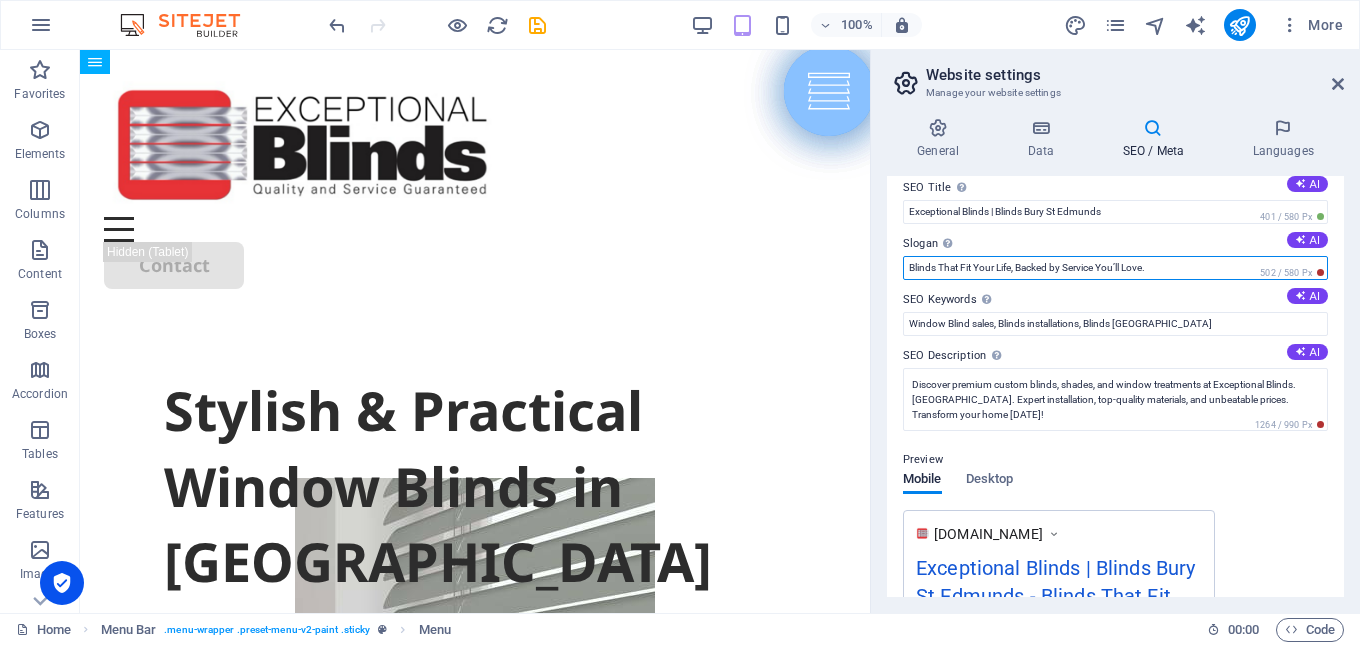 scroll, scrollTop: 0, scrollLeft: 0, axis: both 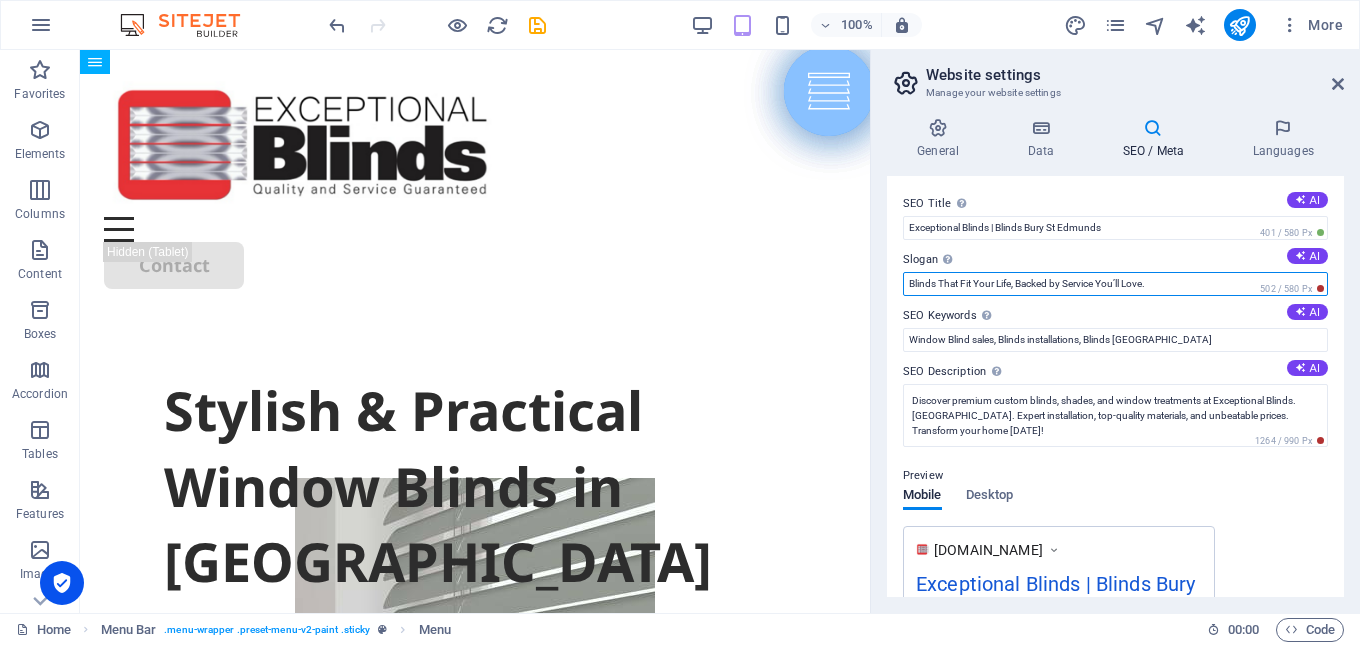 drag, startPoint x: 1158, startPoint y: 279, endPoint x: 898, endPoint y: 285, distance: 260.0692 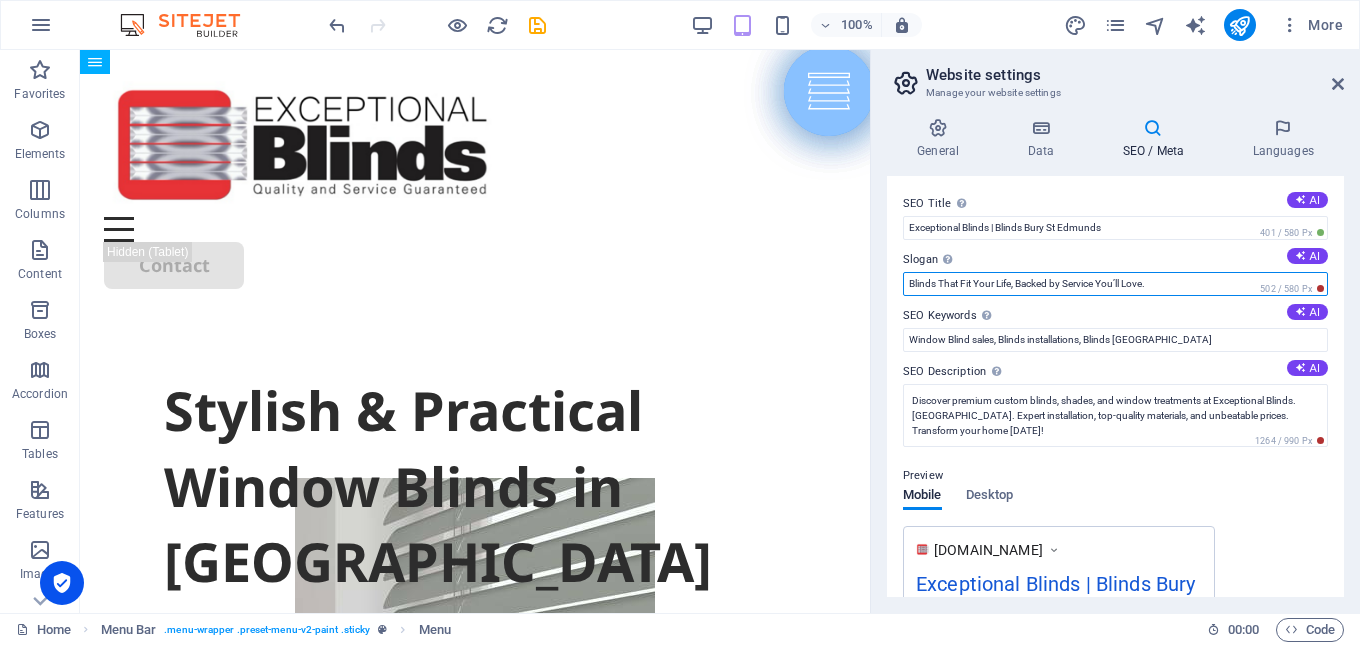 click on "SEO Title The title of your website - make it something that stands out in search engine results. AI Exceptional Blinds | Blinds Bury St Edmunds 401 / 580 Px Slogan The slogan of your website. AI Blinds That Fit Your Life, Backed by Service You’ll Love. 502 / 580 Px SEO Keywords Comma-separated list of keywords representing your website. AI Window Blind sales, Blinds installations, Blinds [GEOGRAPHIC_DATA] SEO Description Describe the contents of your website - this is crucial for search engines and SEO! AI Discover premium custom blinds, shades, and window treatments at Exceptional Blinds. [GEOGRAPHIC_DATA]. Expert installation, top-quality materials, and unbeatable prices. Transform your home [DATE]! 1264 / 990 Px Preview Mobile Desktop [DOMAIN_NAME] Exceptional Blinds | Blinds Bury St Edmunds - Blinds That Fit Your Life, Backed by Service You’ll ... Settings Noindex Instruct search engines to exclude this website from search results. Responsive Meta tags Google Analytics ID G-G5HJHQSV08" at bounding box center (1115, 386) 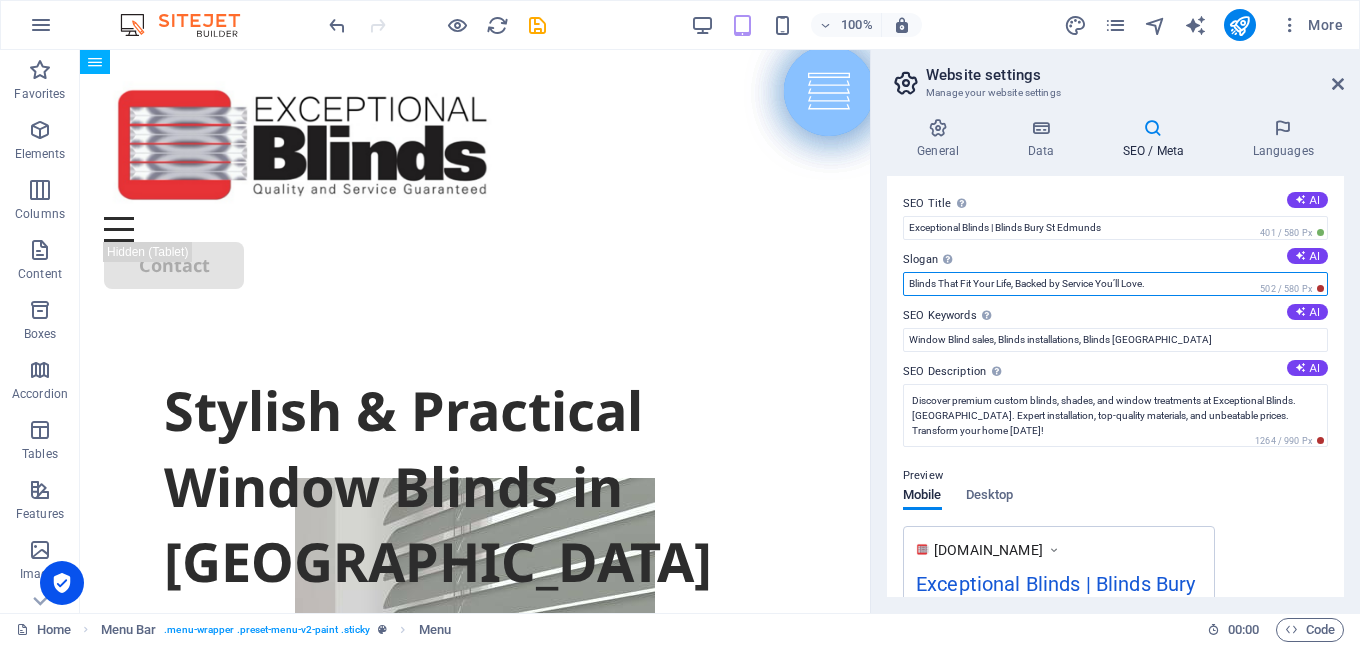 paste on "Custom Blinds & Shades | Exceptional Quality, Expert Installation" 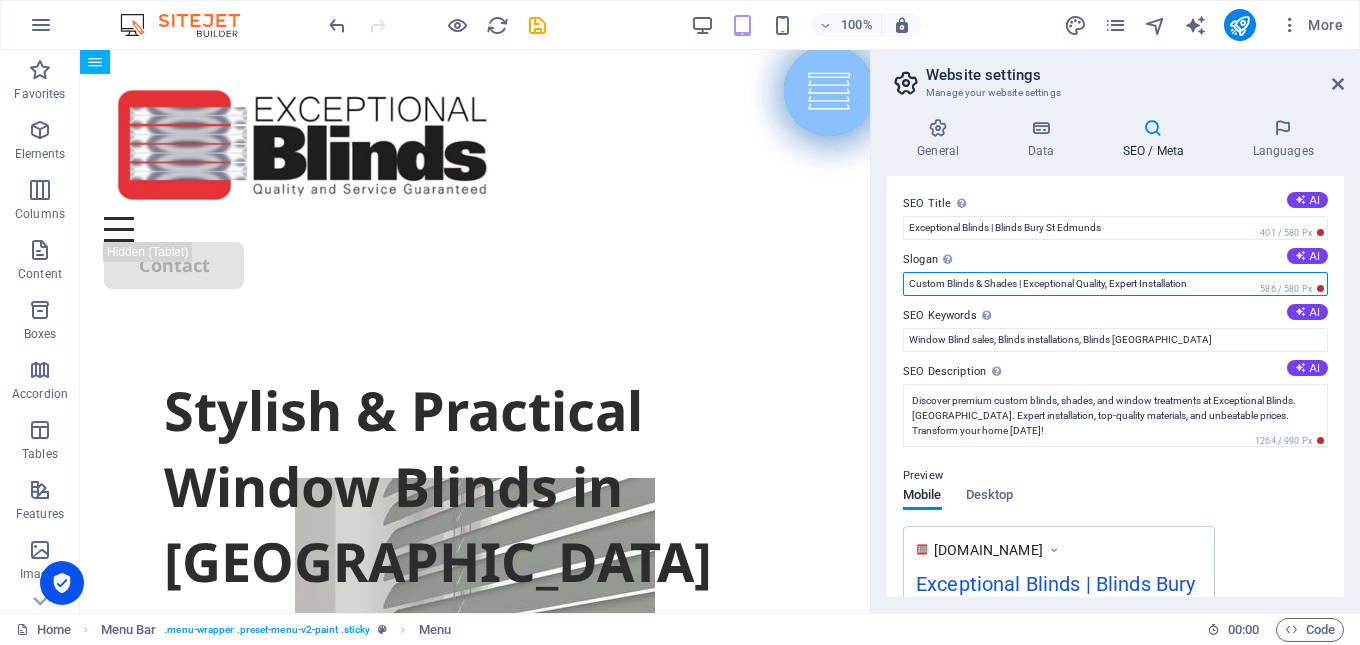 click on "Custom Blinds & Shades | Exceptional Quality, Expert Installation" at bounding box center [1115, 284] 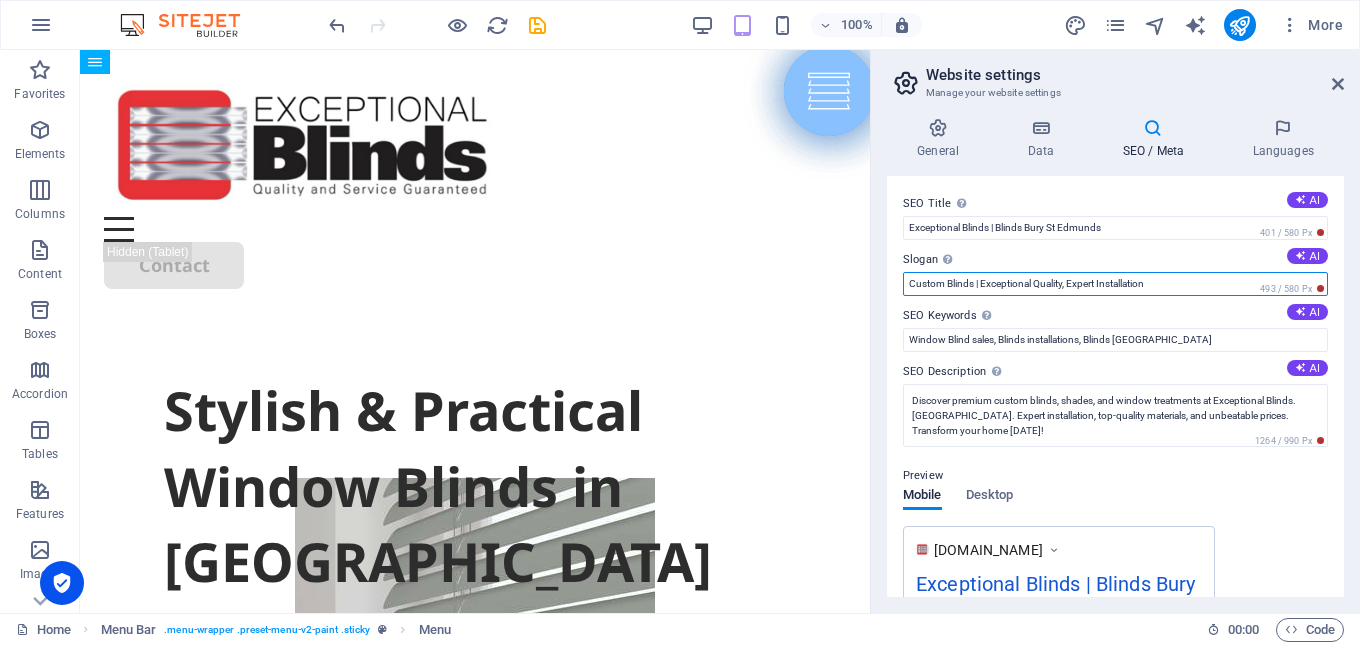 type on "Custom Blinds | Exceptional Quality, Expert Installation" 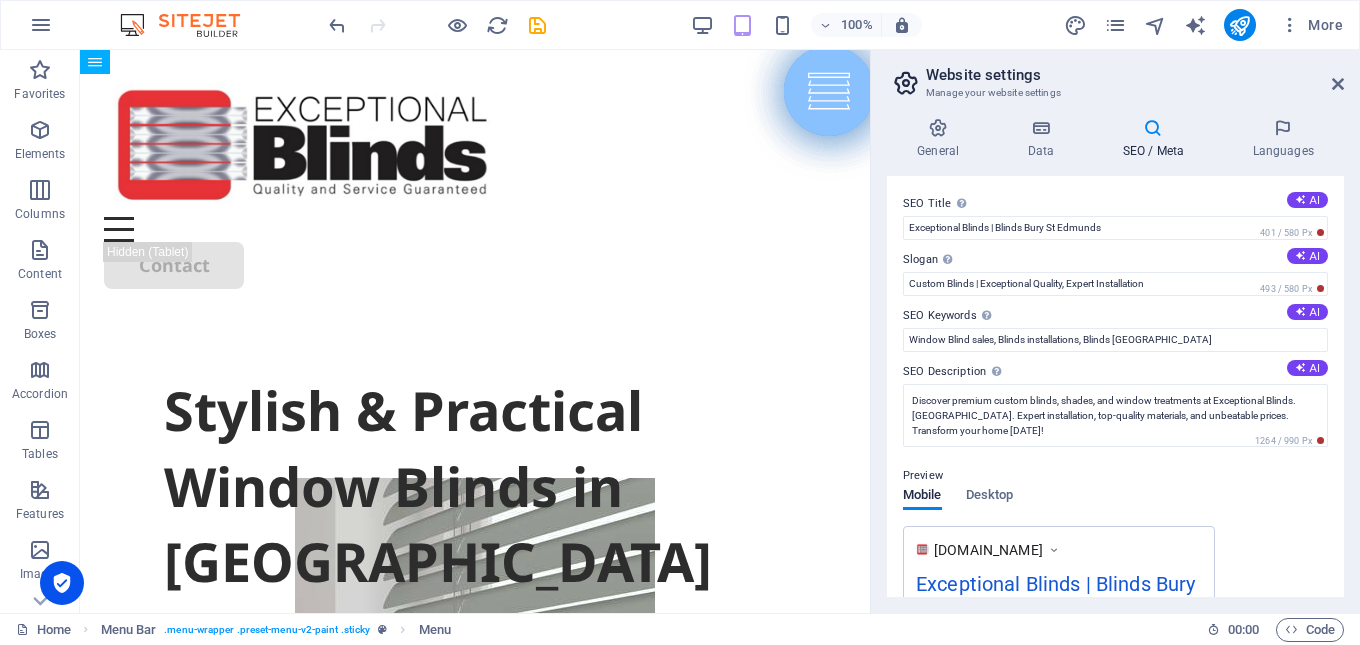 click on "Preview Mobile Desktop [DOMAIN_NAME] Exceptional Blinds | Blinds Bury St Edmunds - Custom Blinds | Exceptional Quality, Expert Installation Discover premium custom blinds, shades, and window treatments at Exceptional Blinds. [GEOGRAPHIC_DATA]. Expert installation, top-quality materials, and unbeatable prices. Transform your home [DATE]!" at bounding box center (1115, 636) 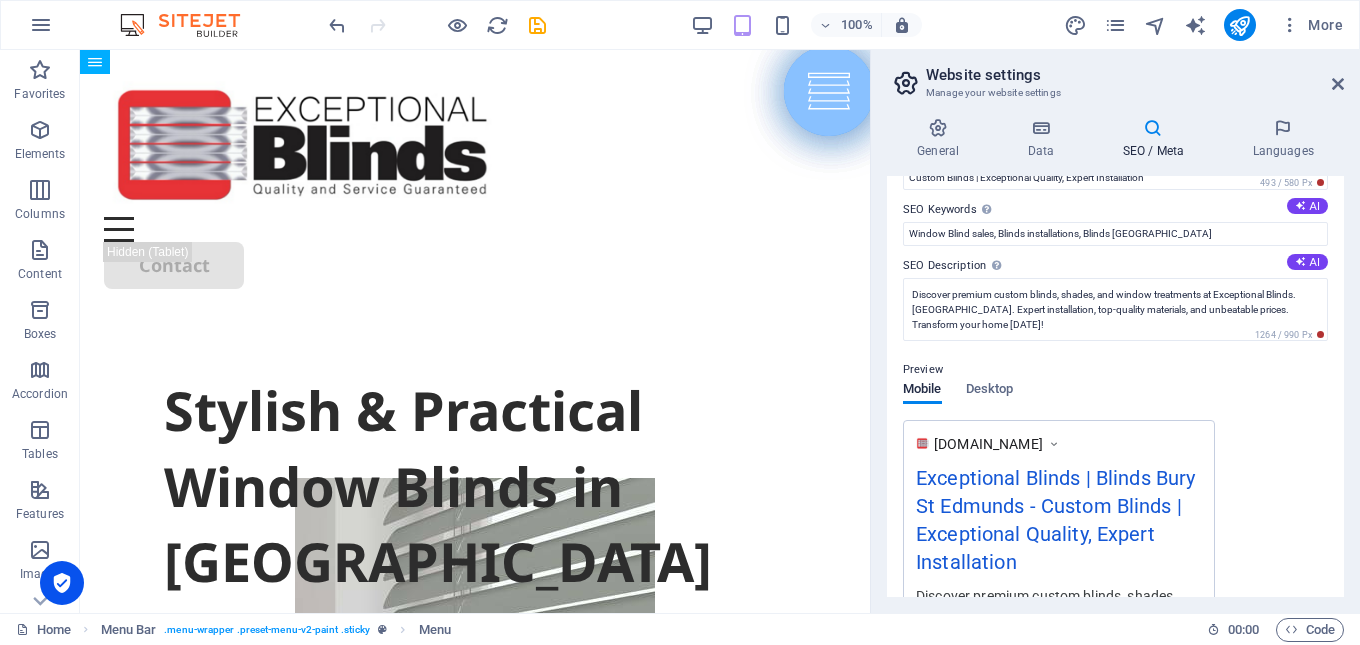 scroll, scrollTop: 0, scrollLeft: 0, axis: both 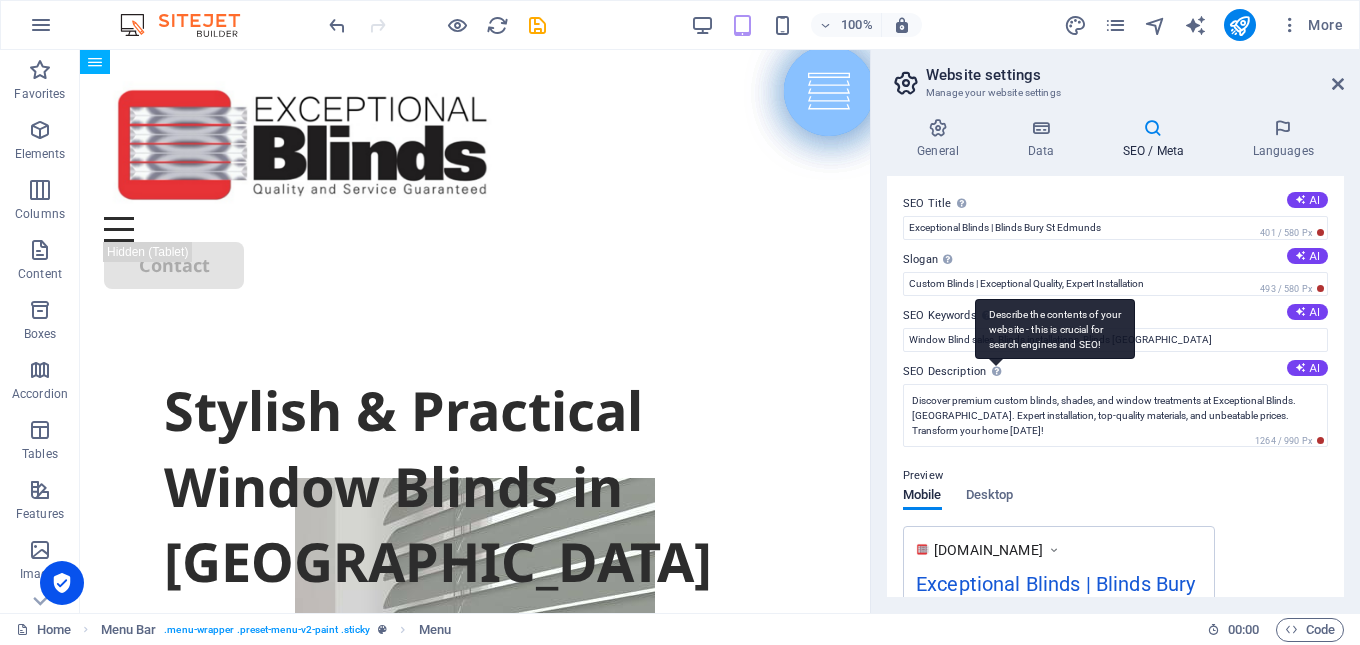 click on "Describe the contents of your website - this is crucial for search engines and SEO!" at bounding box center [1055, 329] 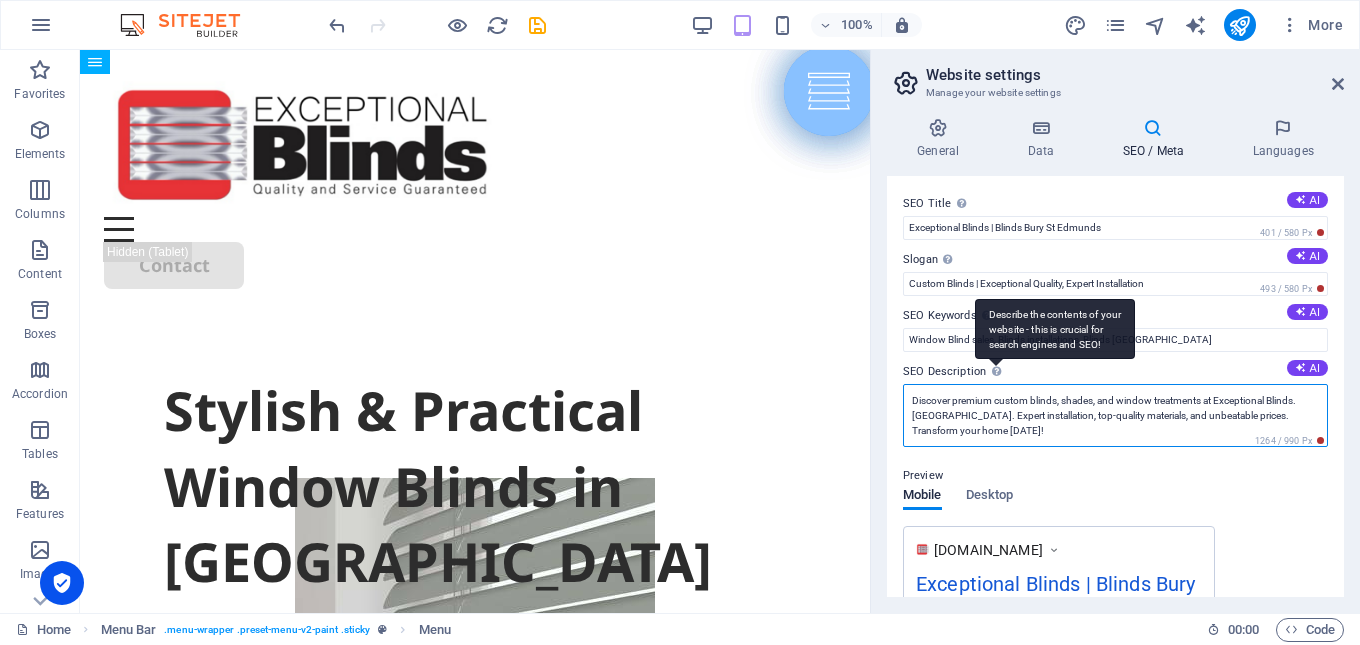 click on "Discover premium custom blinds, shades, and window treatments at Exceptional Blinds. [GEOGRAPHIC_DATA]. Expert installation, top-quality materials, and unbeatable prices. Transform your home [DATE]!" at bounding box center [1115, 415] 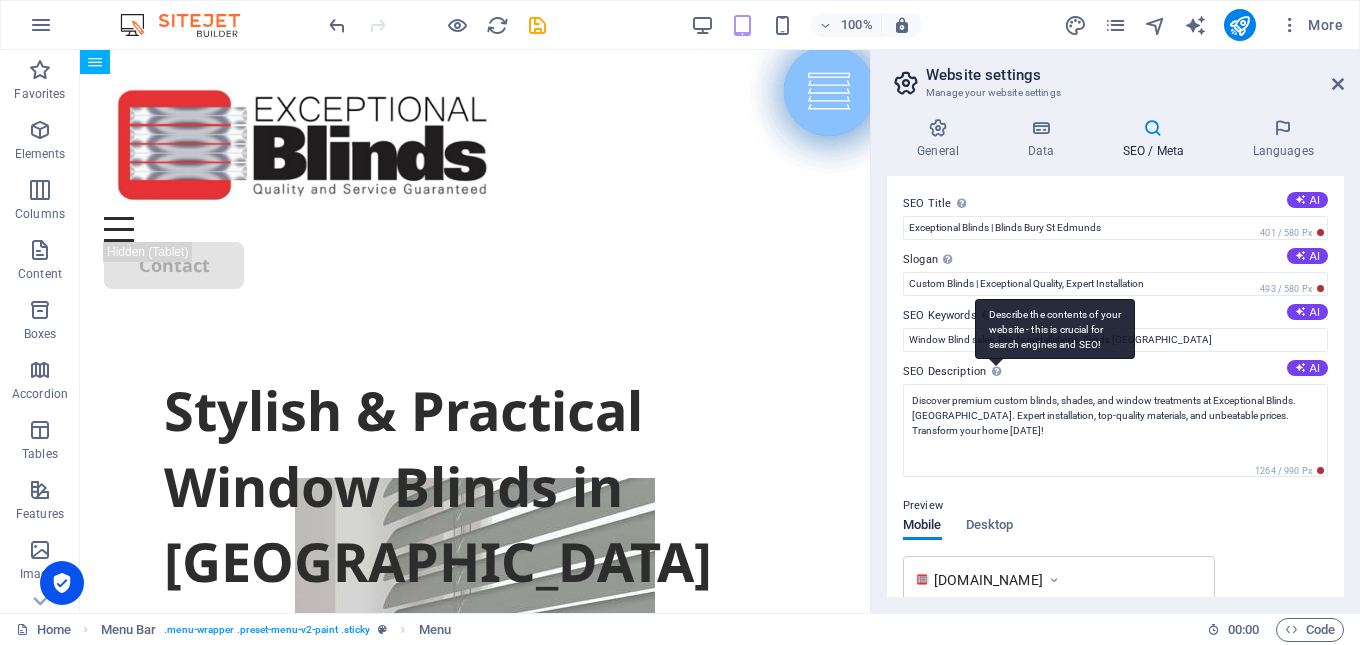 click on "Describe the contents of your website - this is crucial for search engines and SEO!" at bounding box center [1055, 329] 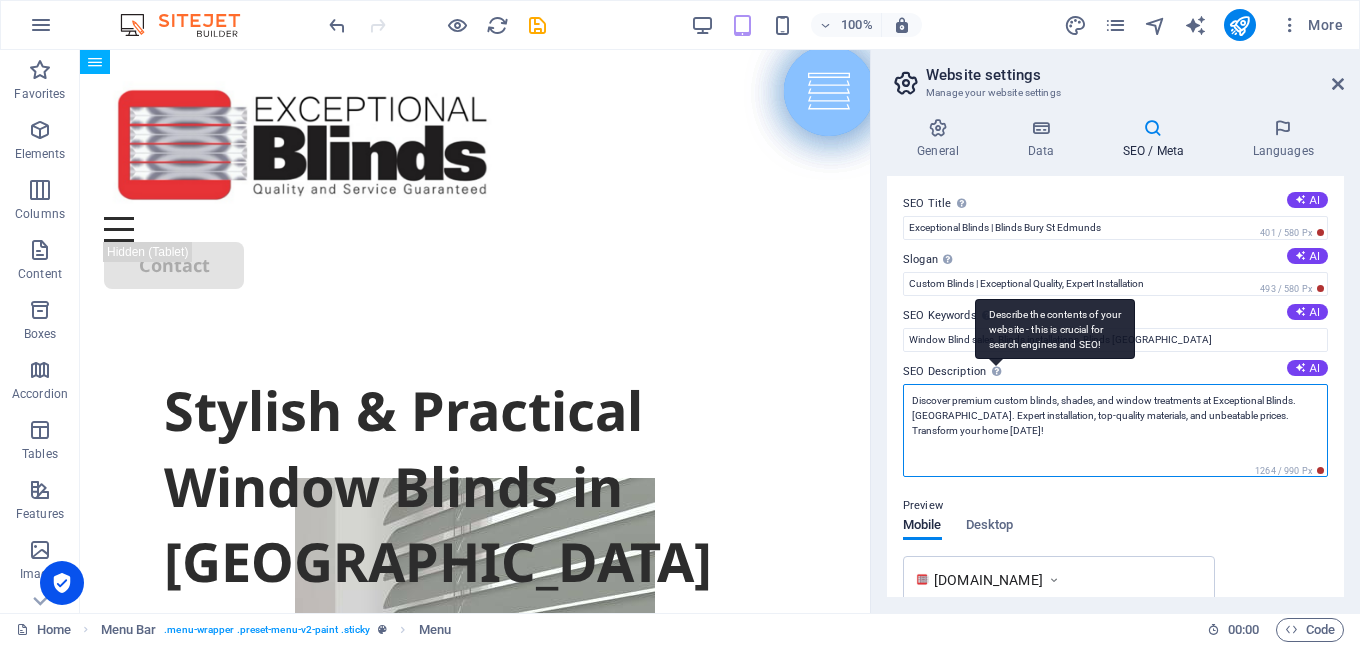 click on "Discover premium custom blinds, shades, and window treatments at Exceptional Blinds. [GEOGRAPHIC_DATA]. Expert installation, top-quality materials, and unbeatable prices. Transform your home [DATE]!" at bounding box center [1115, 430] 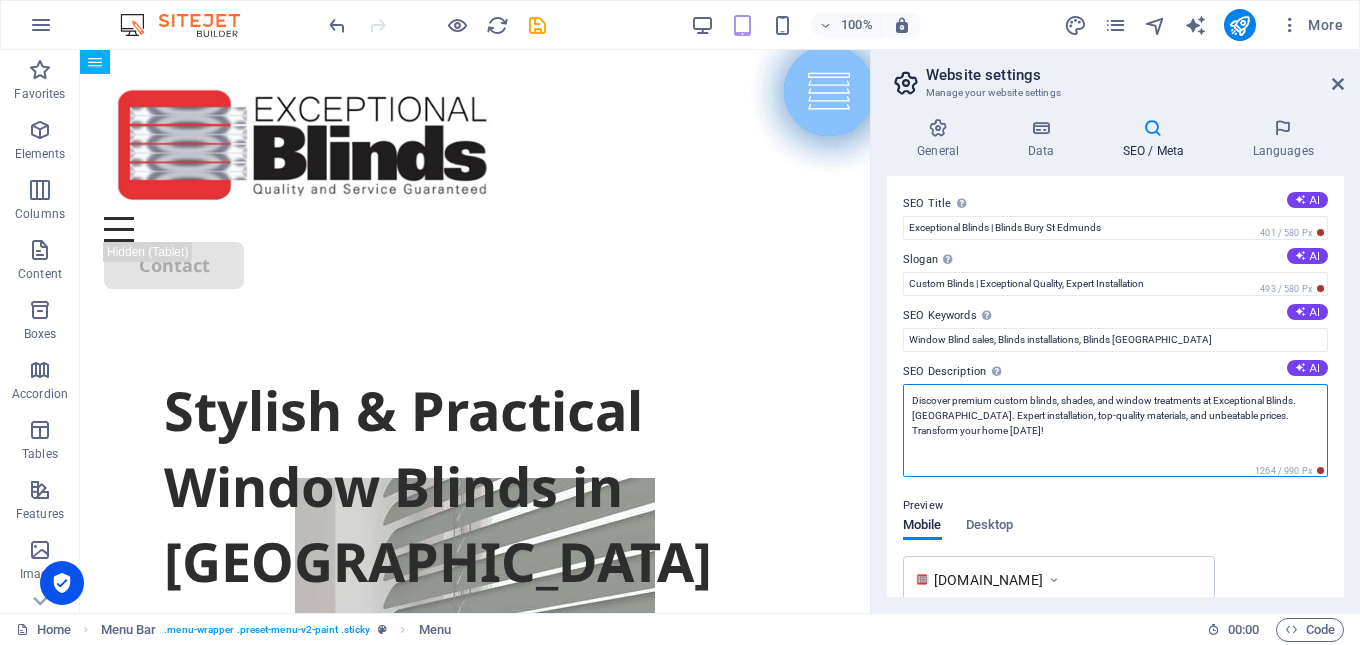 drag, startPoint x: 1044, startPoint y: 432, endPoint x: 915, endPoint y: 399, distance: 133.15405 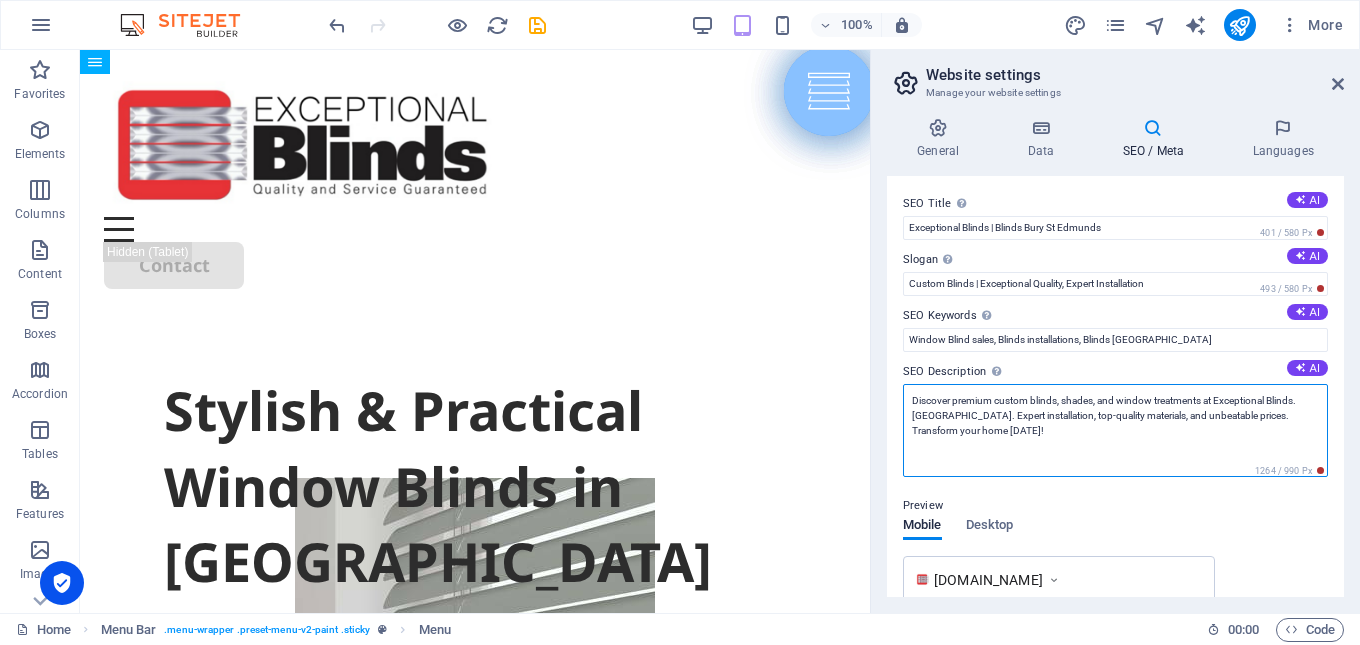click on "Discover premium custom blinds, shades, and window treatments at Exceptional Blinds. [GEOGRAPHIC_DATA]. Expert installation, top-quality materials, and unbeatable prices. Transform your home [DATE]!" at bounding box center [1115, 430] 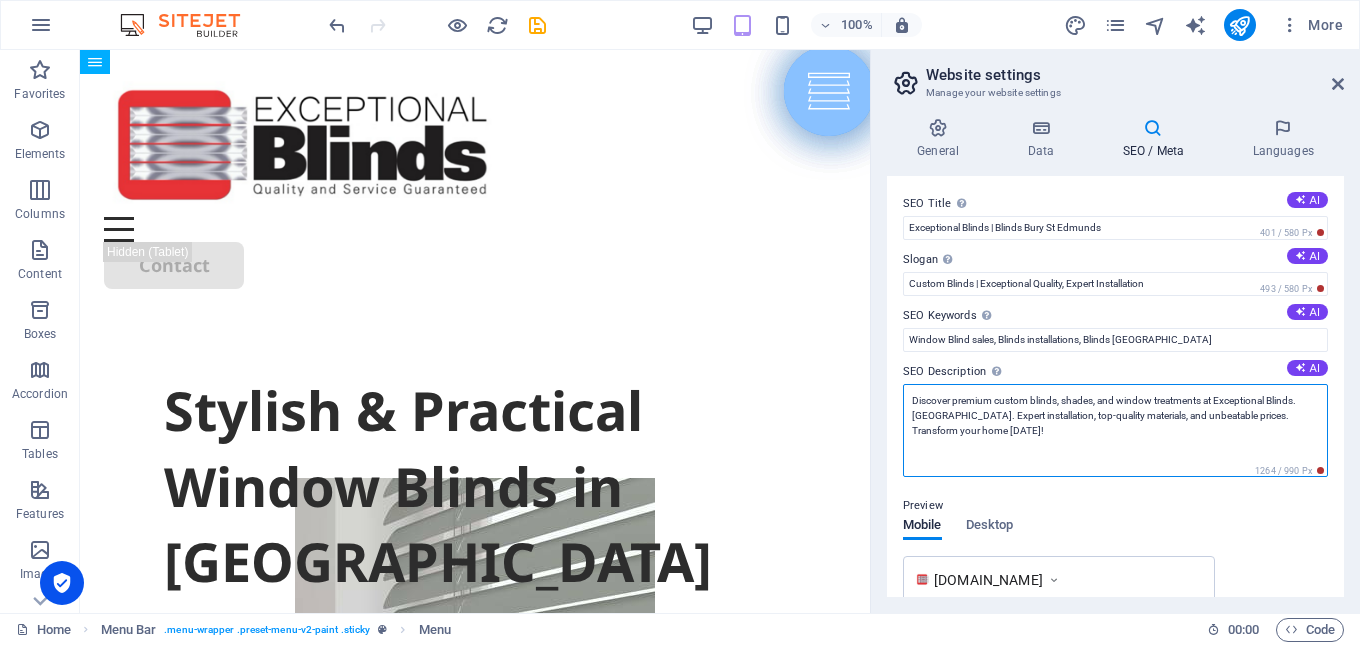 paste on "Exceptional Blinds in [GEOGRAPHIC_DATA] offers custom blinds, shades, and shutters with expert installation. Stylish, affordable window treatments near you." 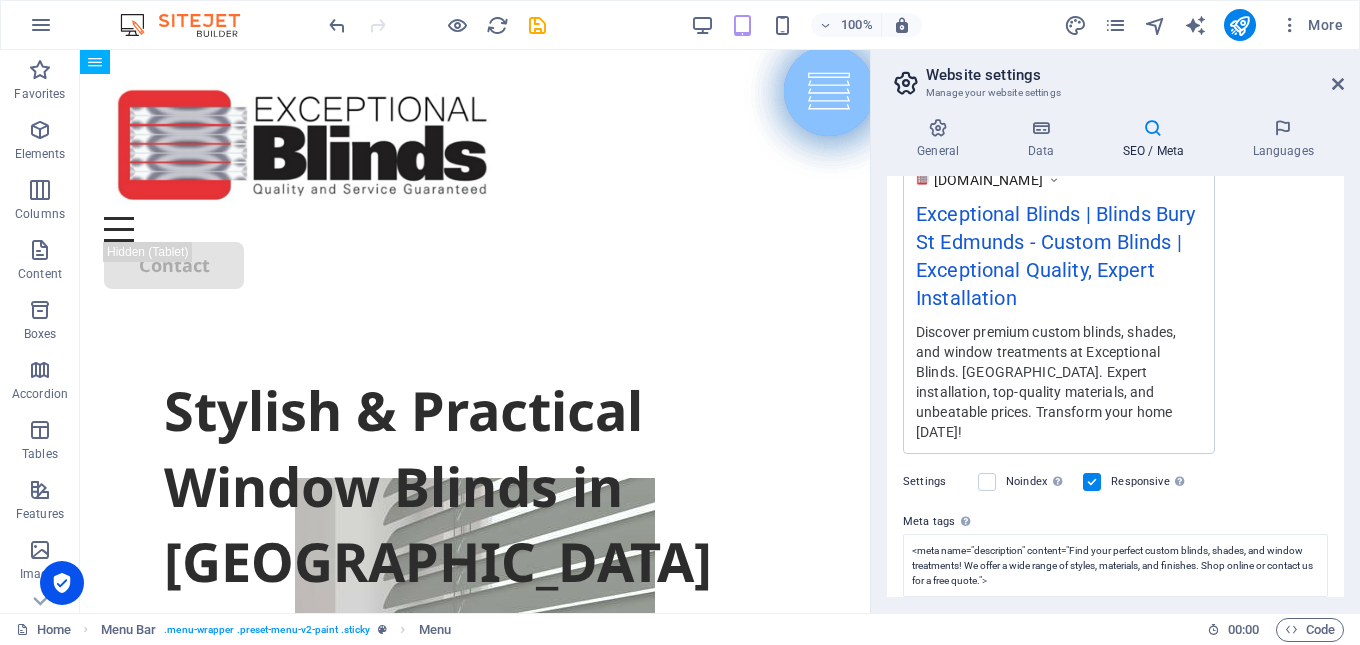 scroll, scrollTop: 500, scrollLeft: 0, axis: vertical 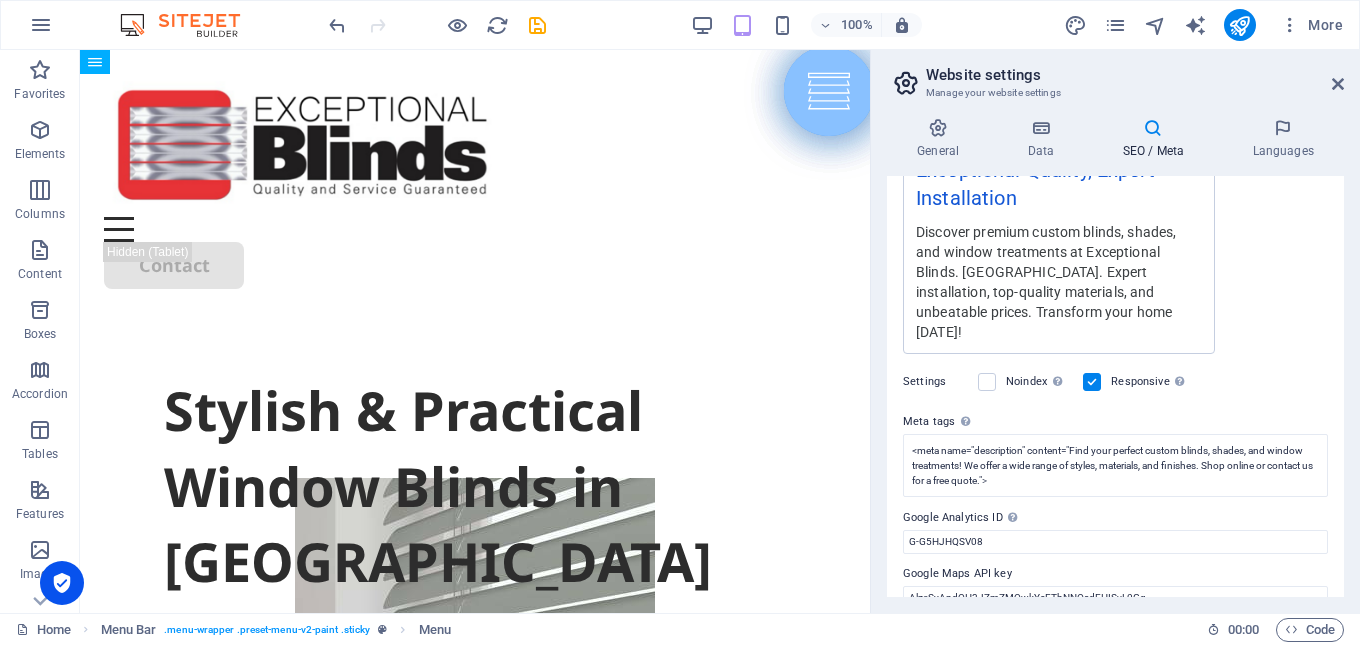 type on "Exceptional Blinds in [GEOGRAPHIC_DATA] offers custom blinds, shades, and shutters with expert installation. Stylish, affordable window treatments near you." 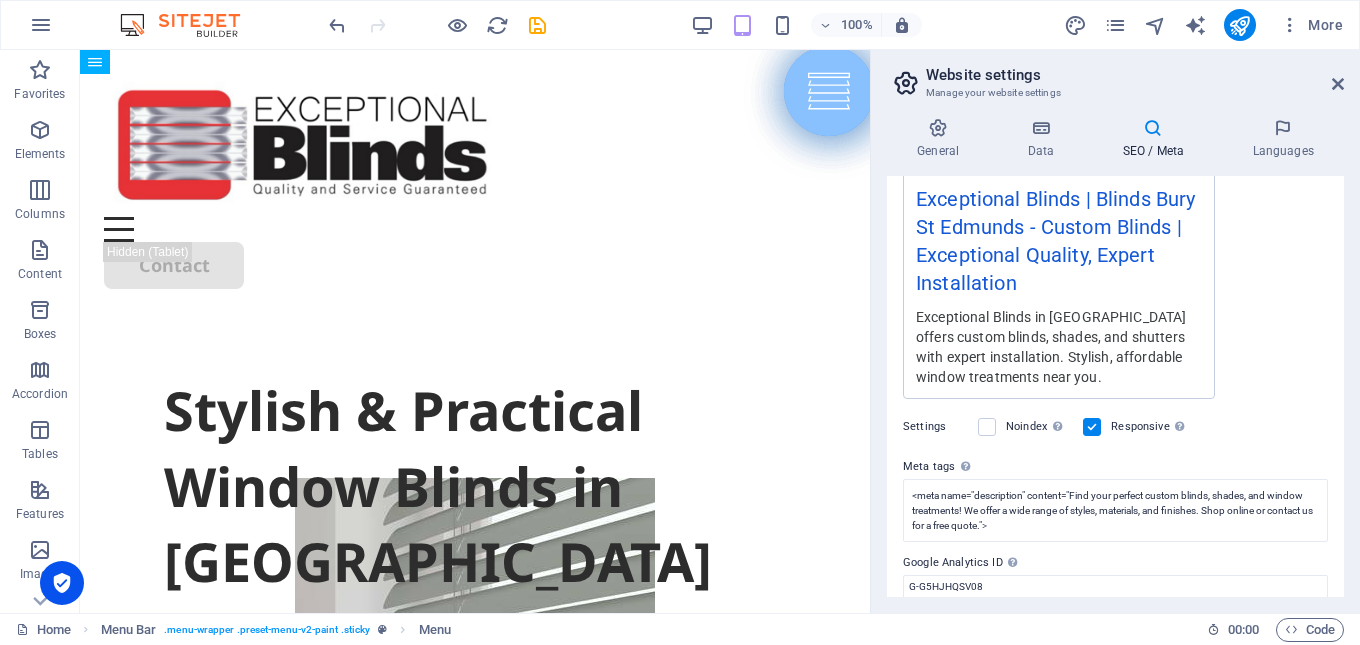 scroll, scrollTop: 474, scrollLeft: 0, axis: vertical 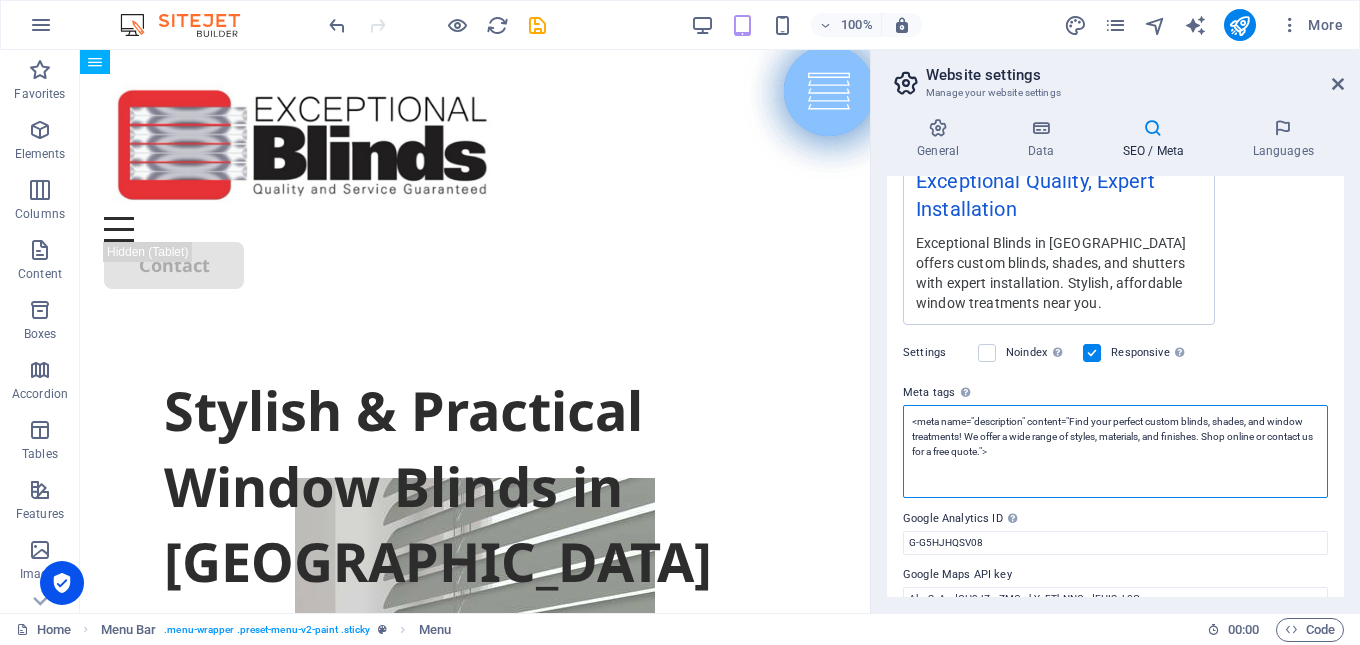 drag, startPoint x: 1013, startPoint y: 454, endPoint x: 903, endPoint y: 421, distance: 114.84337 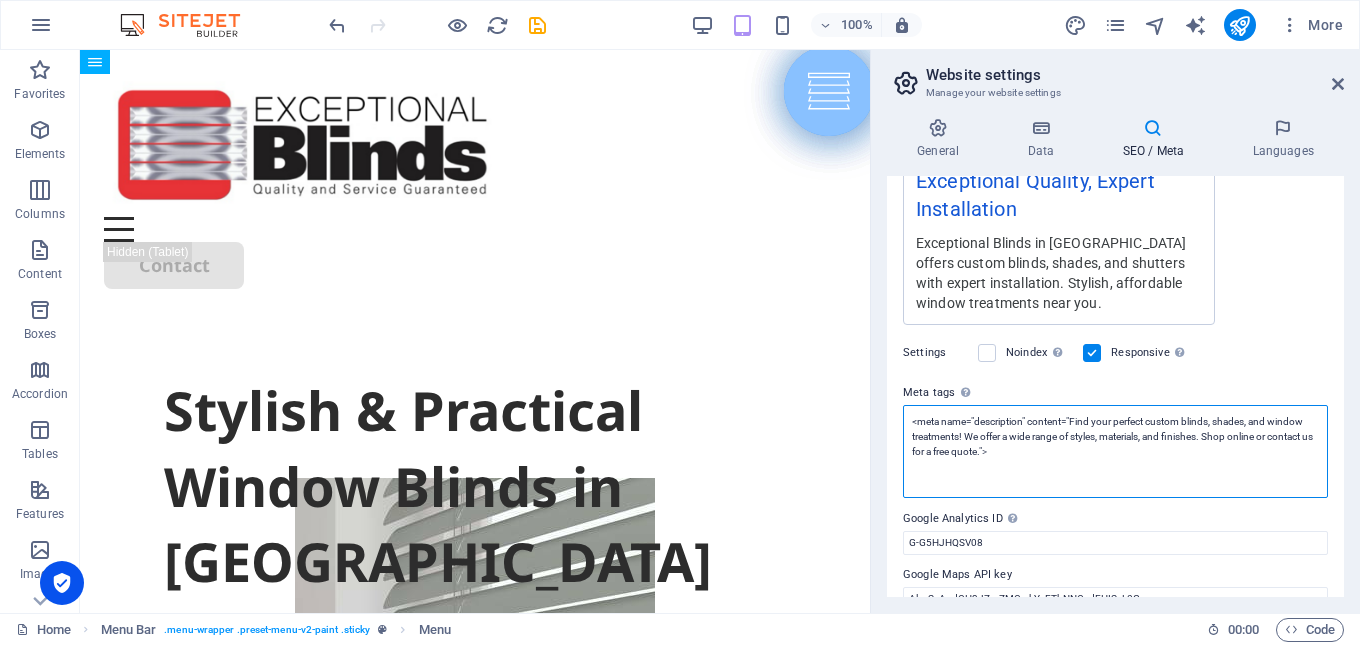 paste on "Exceptional Blinds in [GEOGRAPHIC_DATA] offers custom blinds, shades, and shutters with expert installation. Stylish, affordable window treatments near you.">" 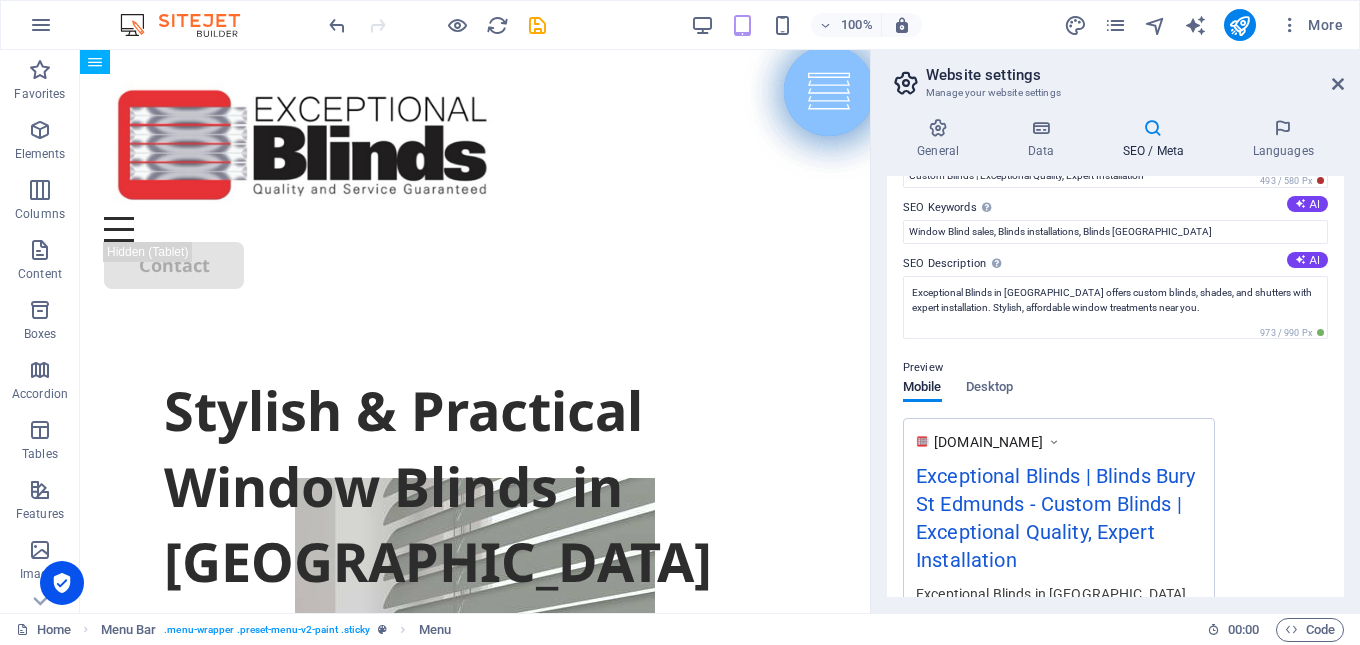 scroll, scrollTop: 0, scrollLeft: 0, axis: both 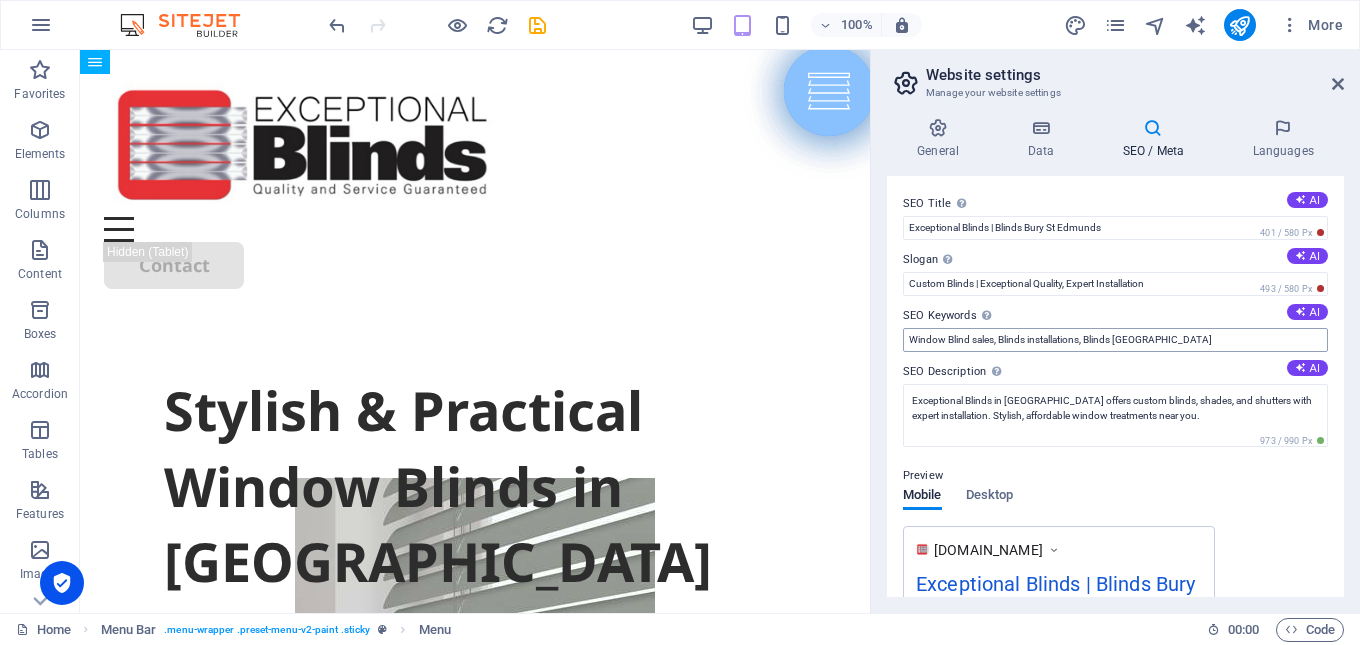 type on "<meta name="description" content="Exceptional Blinds in [GEOGRAPHIC_DATA] offers custom blinds, shades, and shutters with expert installation. Stylish, affordable window treatments near you.">" 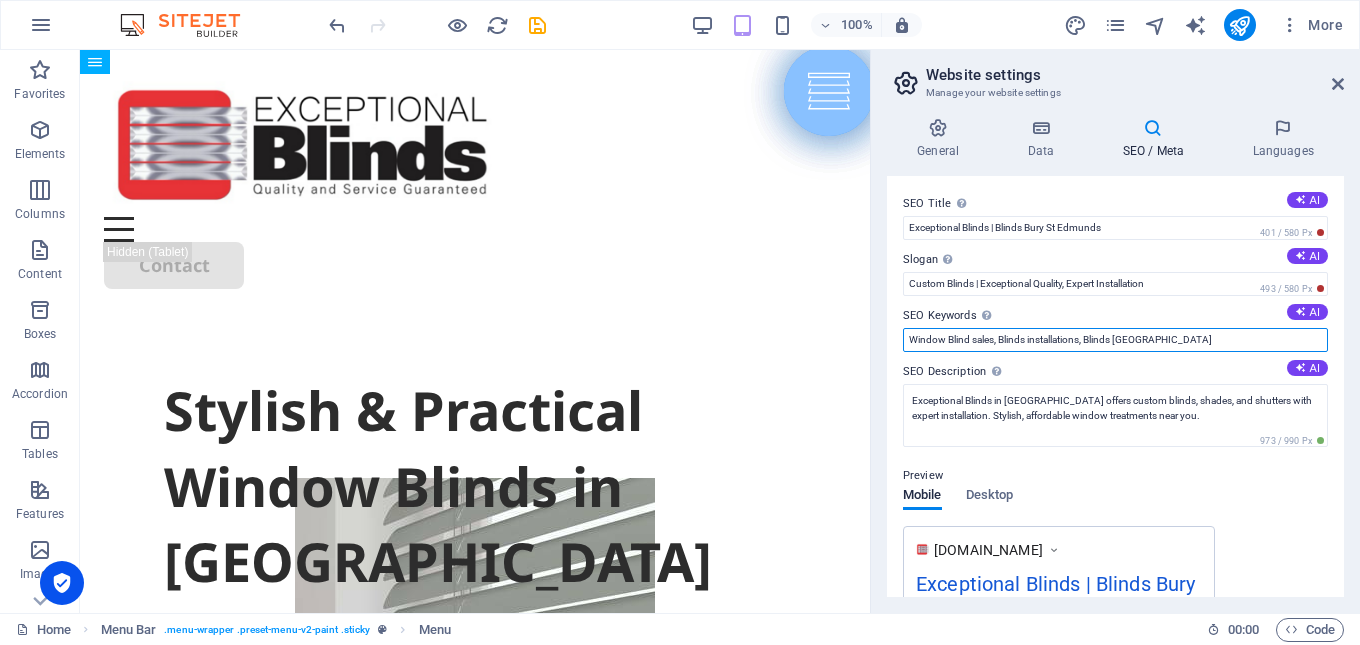 drag, startPoint x: 1201, startPoint y: 341, endPoint x: 900, endPoint y: 345, distance: 301.02658 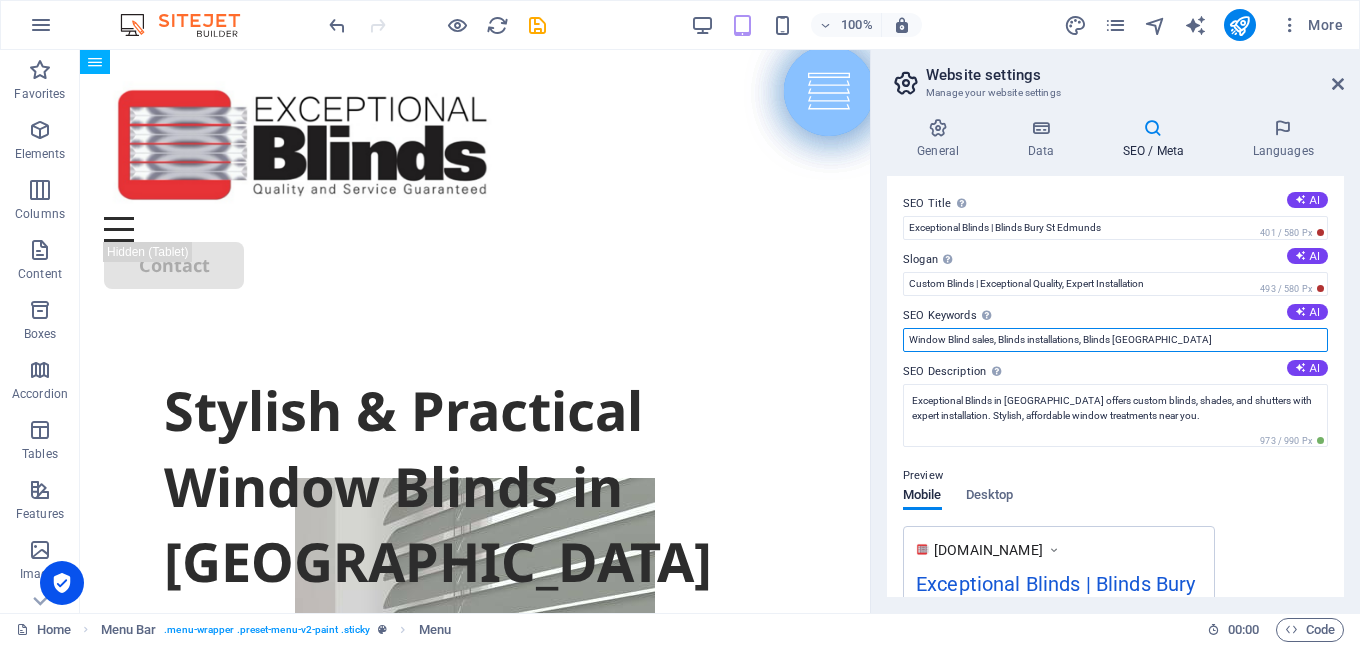 click on "SEO Title The title of your website - make it something that stands out in search engine results. AI Exceptional Blinds | Blinds Bury St Edmunds 401 / 580 Px Slogan The slogan of your website. AI Custom Blinds | Exceptional Quality, Expert Installation 493 / 580 Px SEO Keywords Comma-separated list of keywords representing your website. AI Window Blind sales, Blinds installations, Blinds [GEOGRAPHIC_DATA] SEO Description Describe the contents of your website - this is crucial for search engines and SEO! AI Exceptional Blinds in [GEOGRAPHIC_DATA] offers custom blinds, shades, and shutters with expert installation. Stylish, affordable window treatments near you. 973 / 990 Px Preview Mobile Desktop [DOMAIN_NAME] Exceptional Blinds | Blinds Bury St Edmunds - Custom Blinds | Exceptional Quality, Expert Installation Exceptional Blinds in [GEOGRAPHIC_DATA] offers custom blinds, shades, and shutters with expert installation. Stylish, affordable window treatments near you. Settings Noindex Responsive Meta tags" at bounding box center [1115, 386] 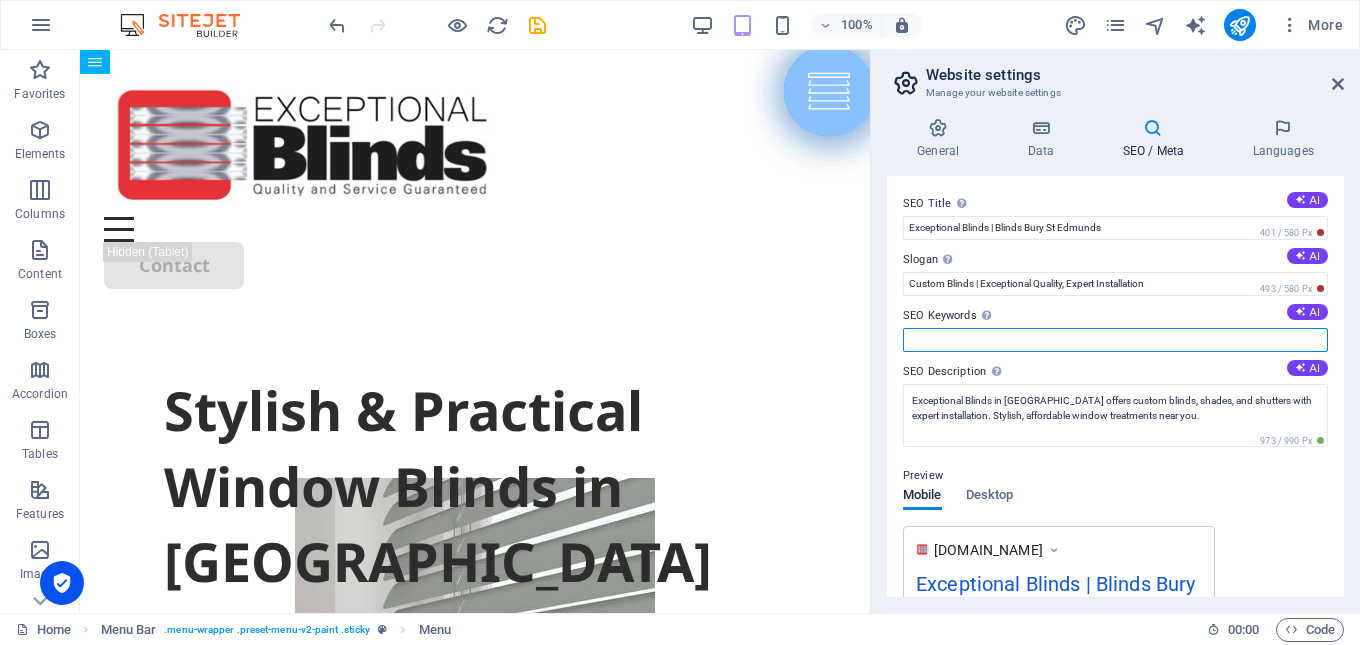 paste on "custom blinds [GEOGRAPHIC_DATA]" 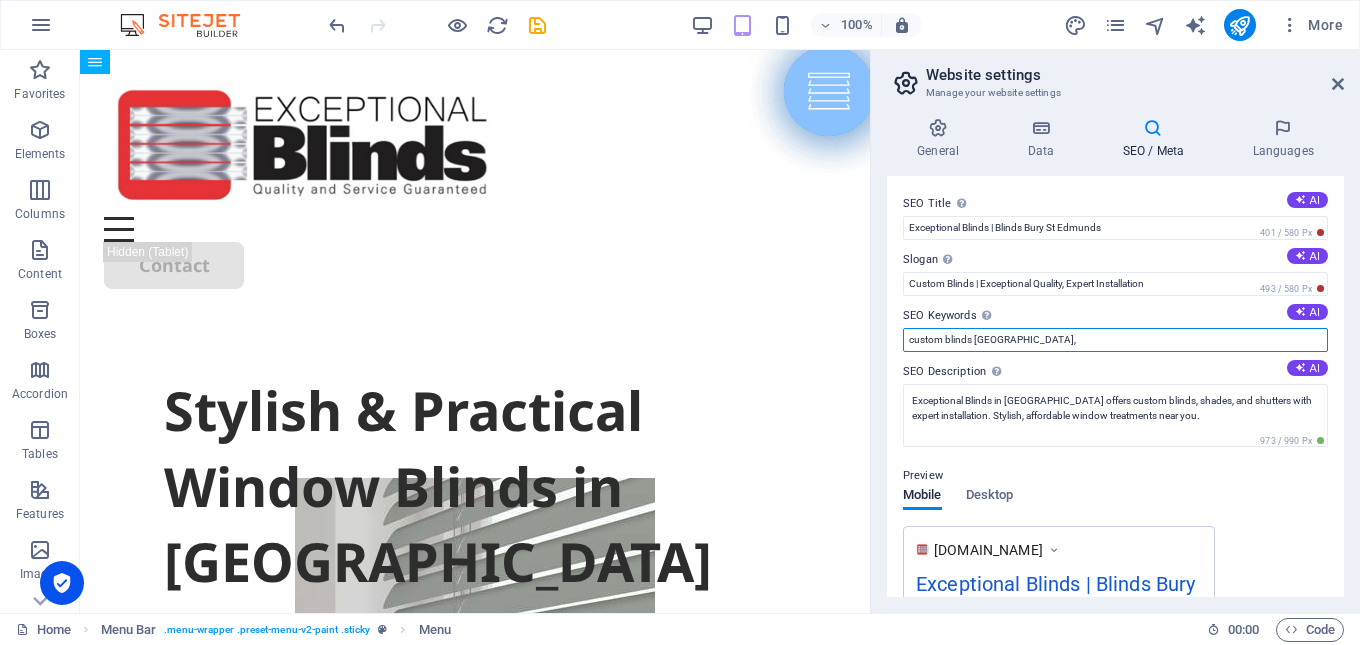 paste on "window blinds [GEOGRAPHIC_DATA]" 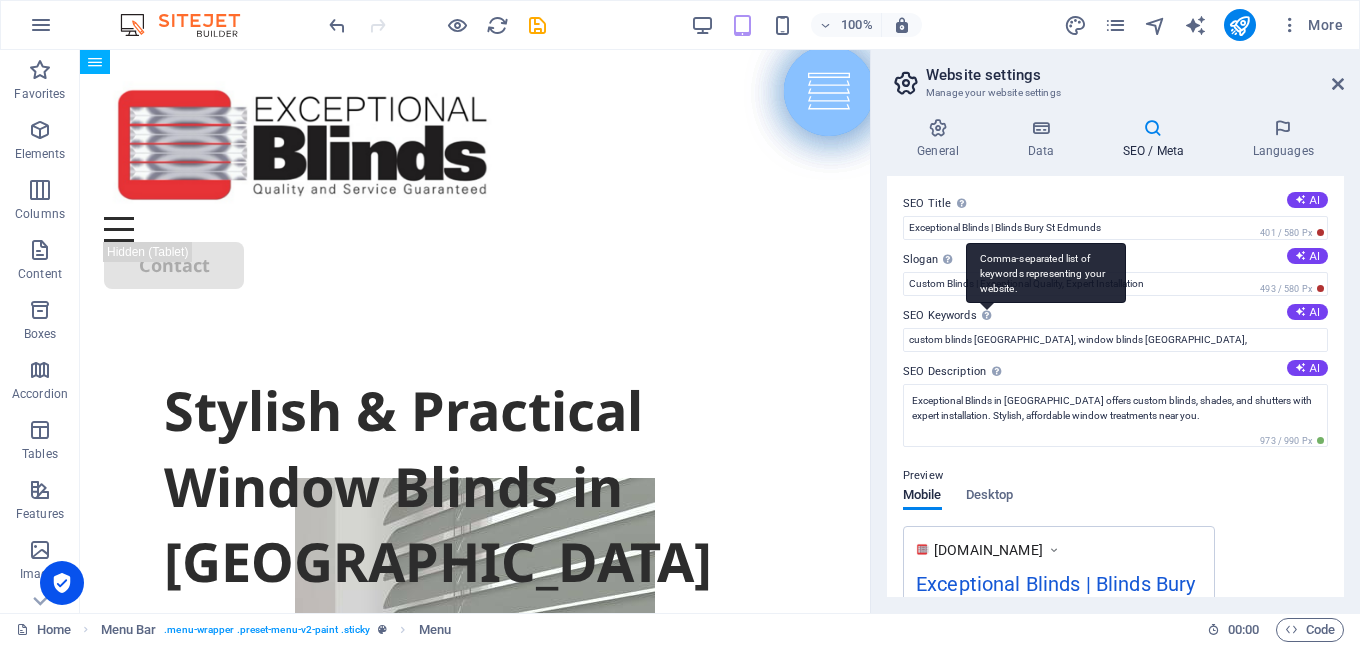 click on "Comma-separated list of keywords representing your website." at bounding box center (1046, 273) 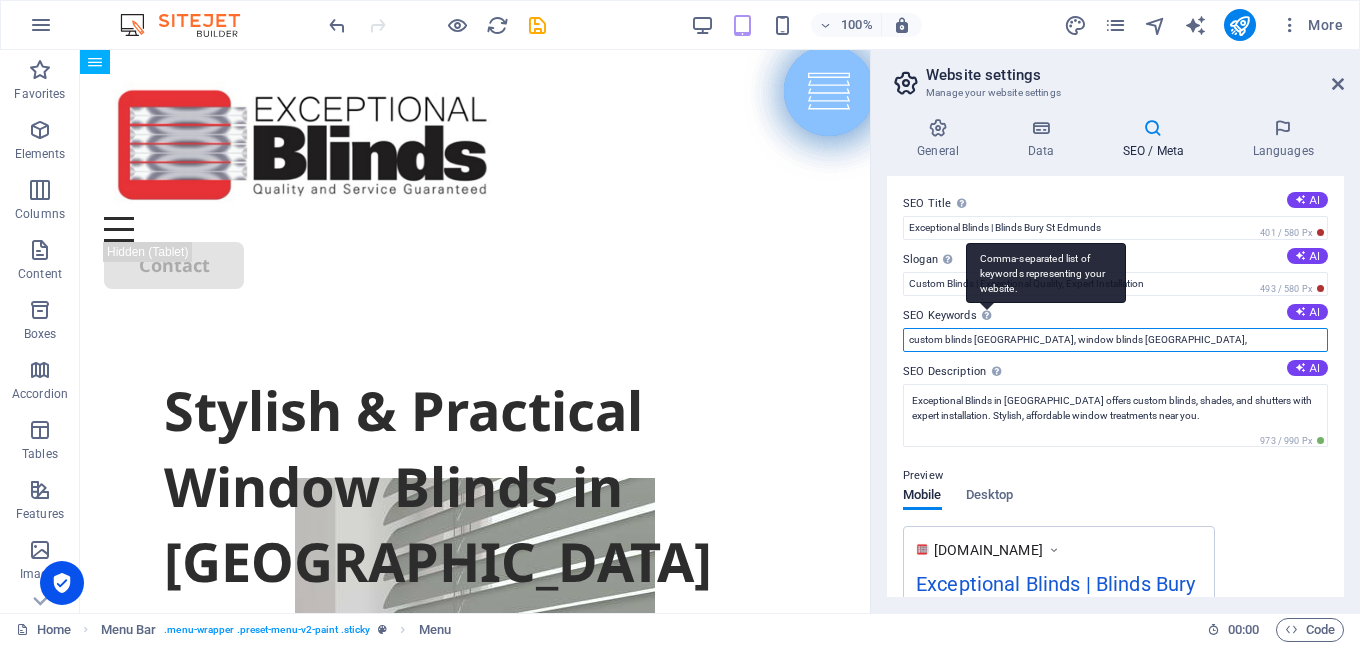 click on "custom blinds [GEOGRAPHIC_DATA], window blinds [GEOGRAPHIC_DATA]," at bounding box center [1115, 340] 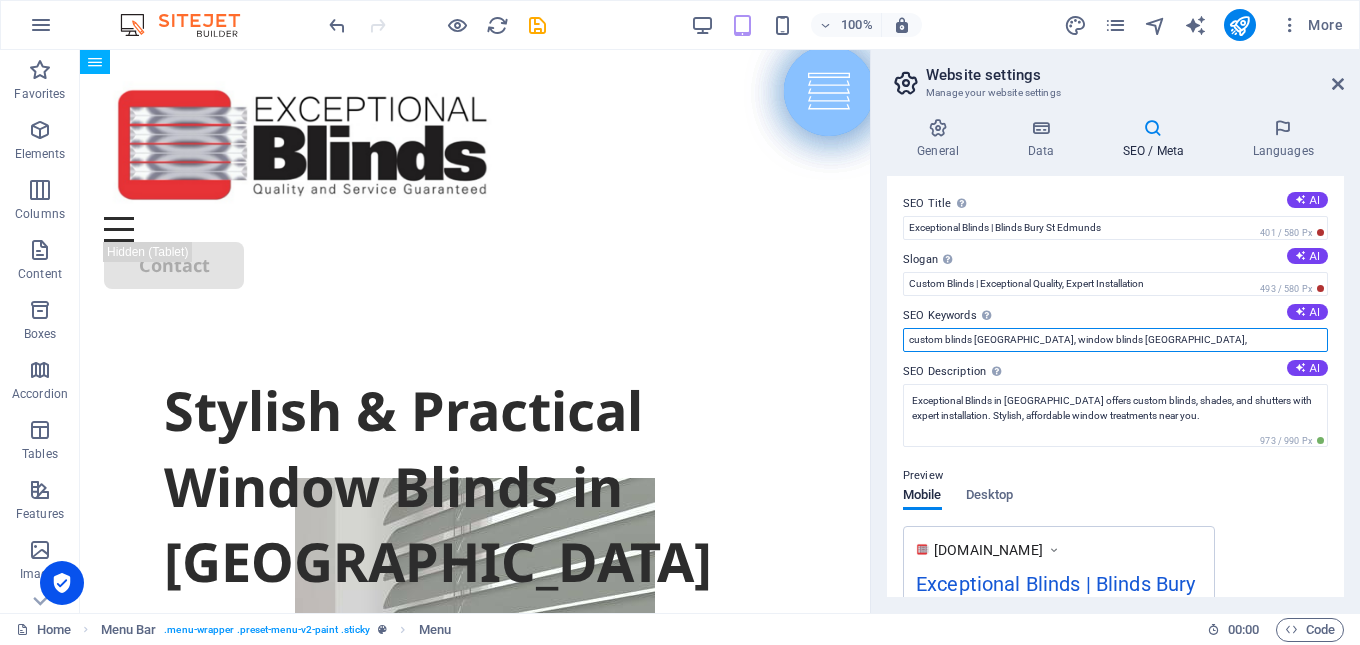 paste on "made to measure blinds [GEOGRAPHIC_DATA]" 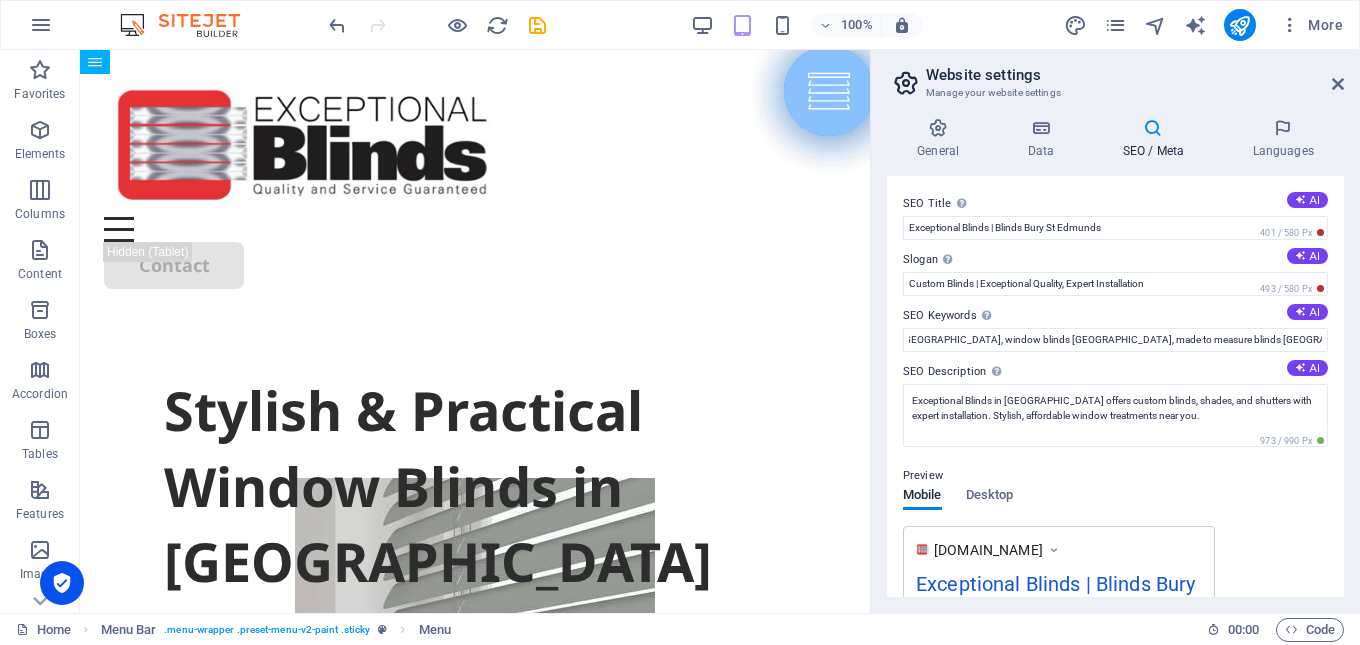scroll, scrollTop: 0, scrollLeft: 0, axis: both 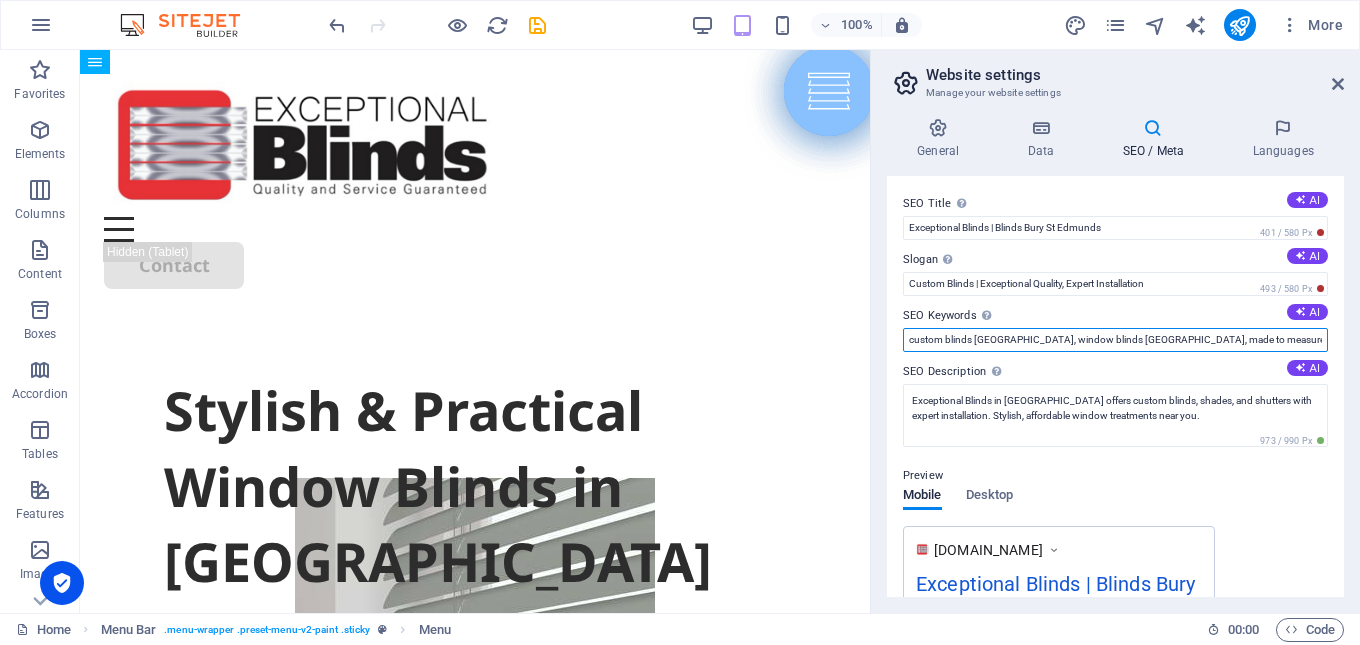 click on "custom blinds [GEOGRAPHIC_DATA], window blinds [GEOGRAPHIC_DATA], made to measure blinds [GEOGRAPHIC_DATA]," at bounding box center (1115, 340) 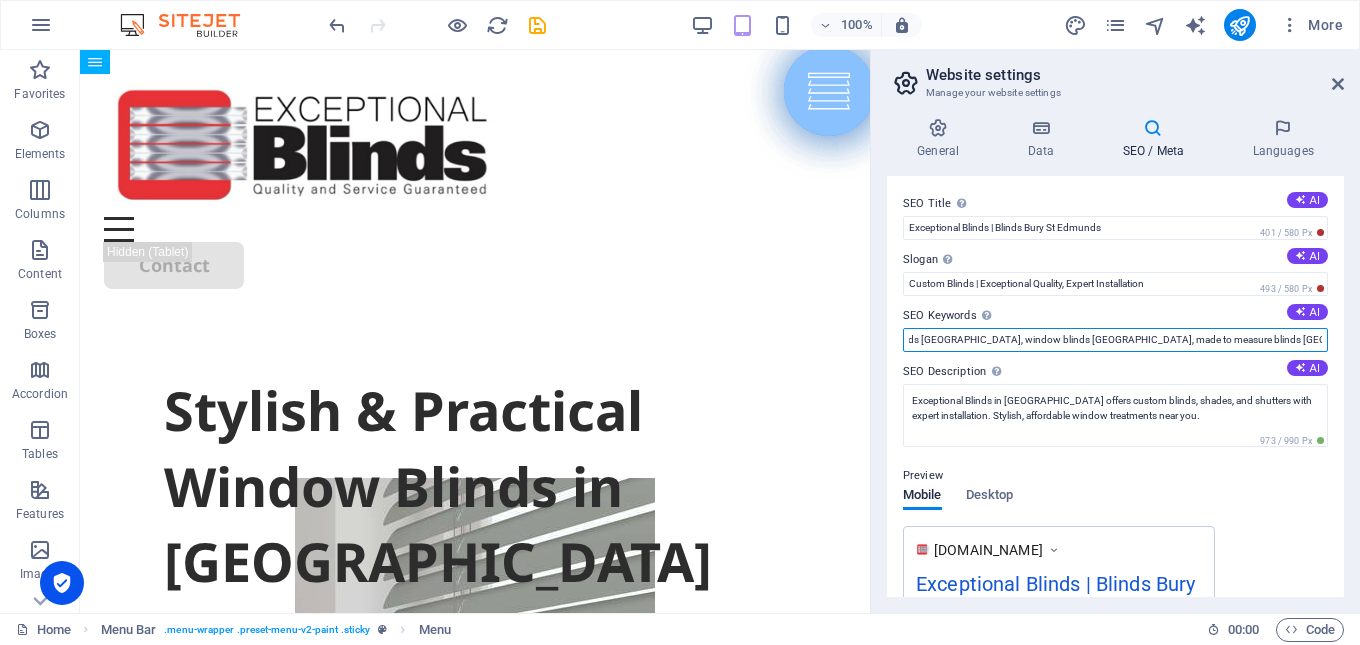 scroll, scrollTop: 0, scrollLeft: 73, axis: horizontal 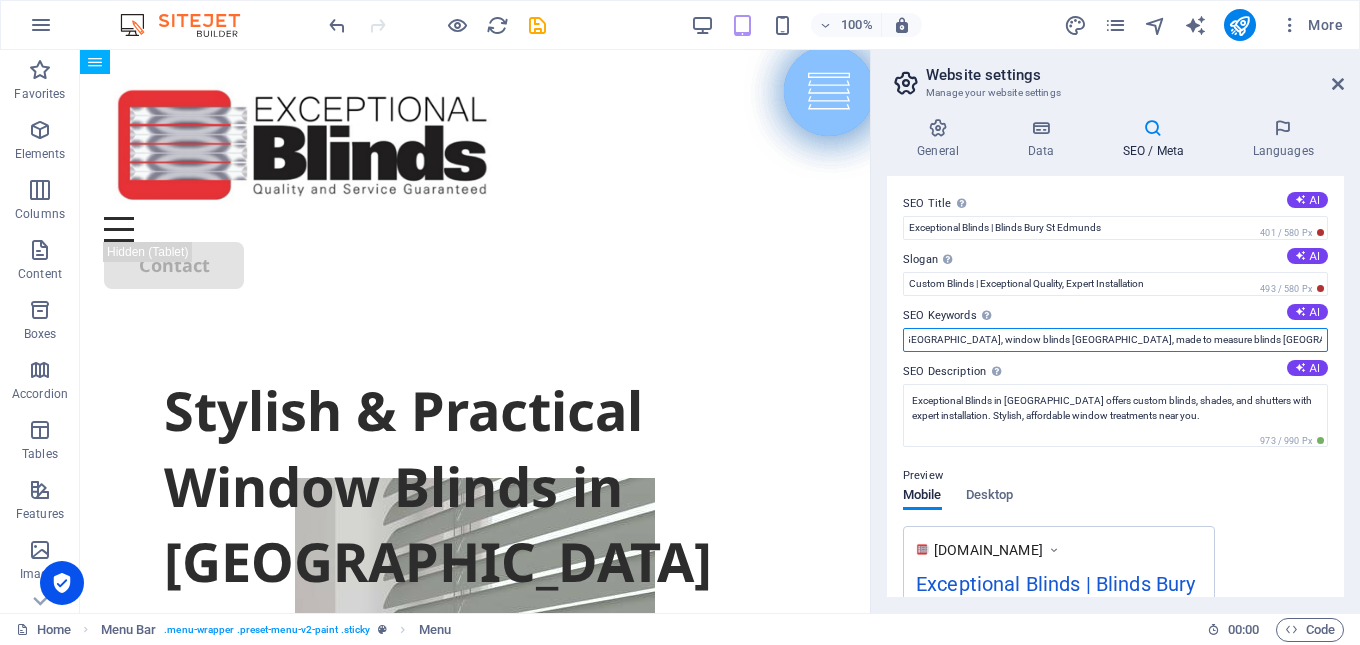 paste on "blinds and shutters [GEOGRAPHIC_DATA]" 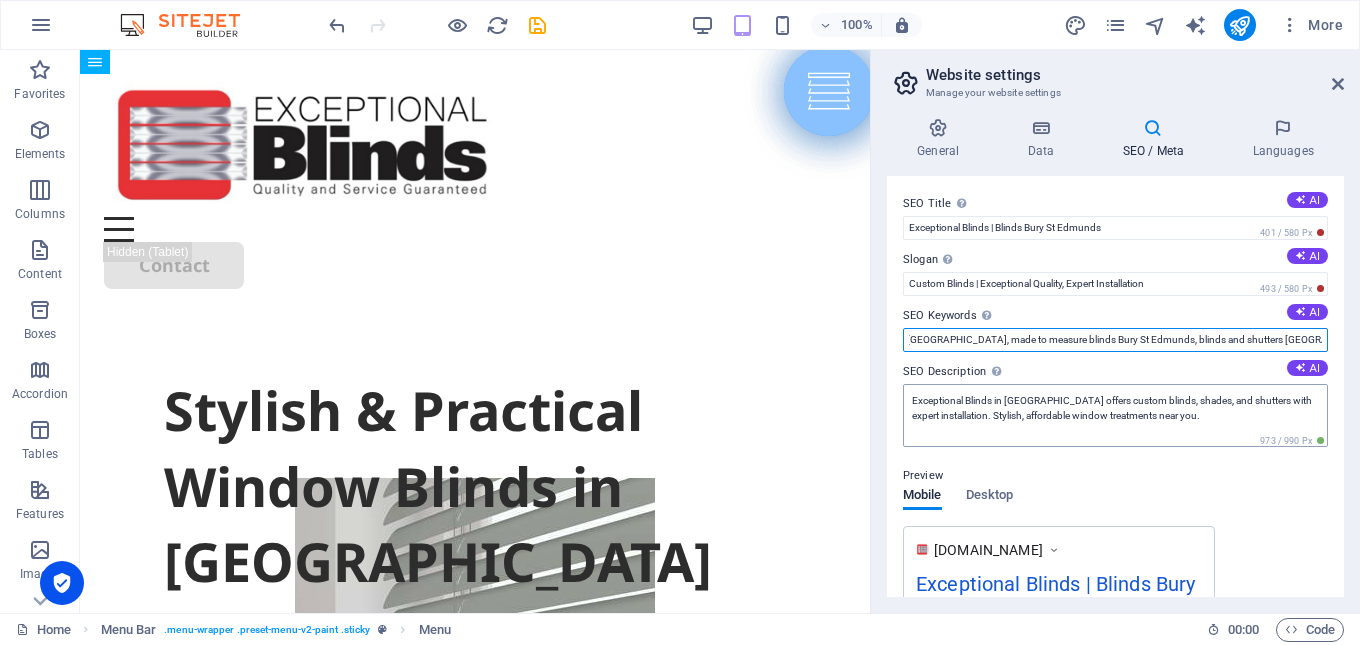 scroll, scrollTop: 0, scrollLeft: 241, axis: horizontal 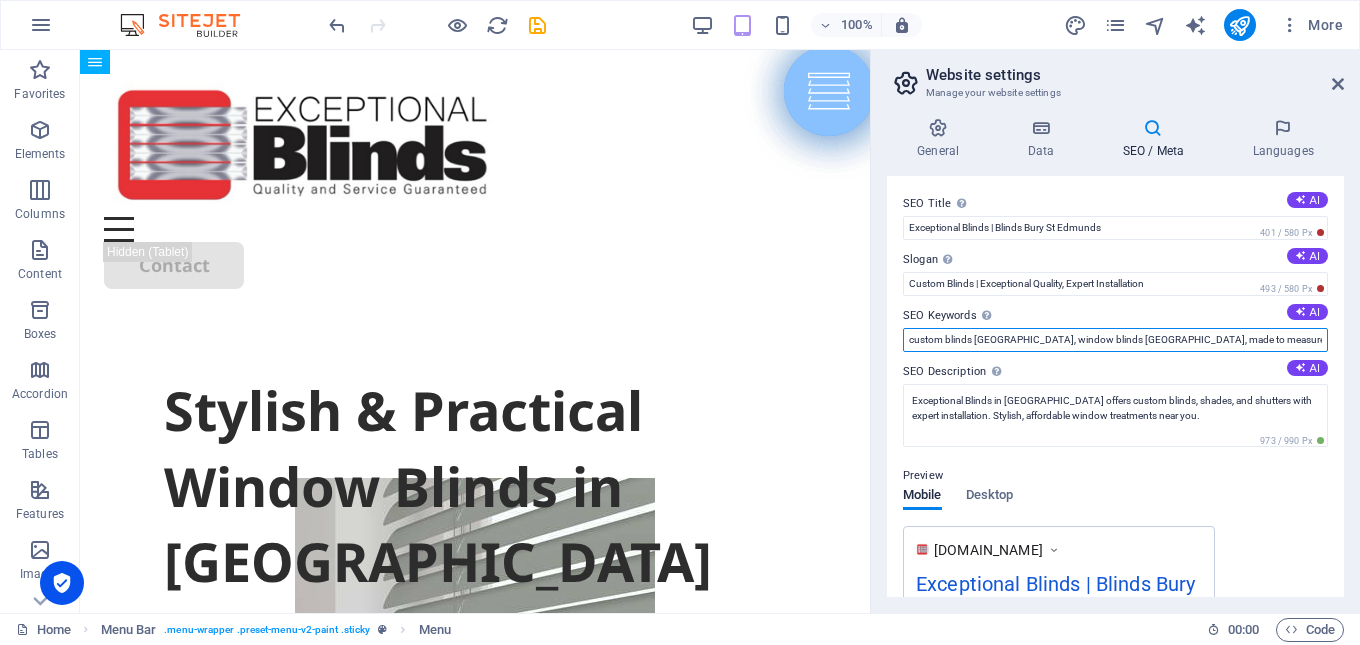 click on "custom blinds [GEOGRAPHIC_DATA], window blinds [GEOGRAPHIC_DATA], made to measure blinds Bury St Edmunds, blinds and shutters [GEOGRAPHIC_DATA]," at bounding box center [1115, 340] 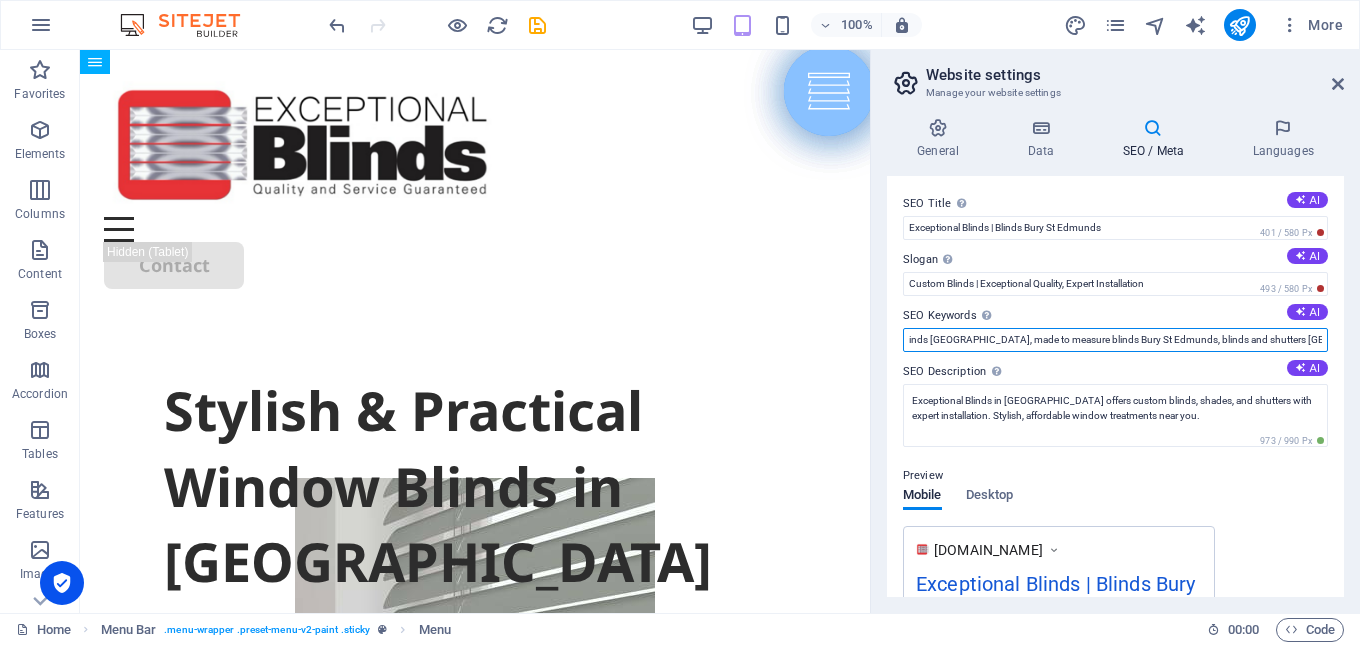 scroll, scrollTop: 0, scrollLeft: 241, axis: horizontal 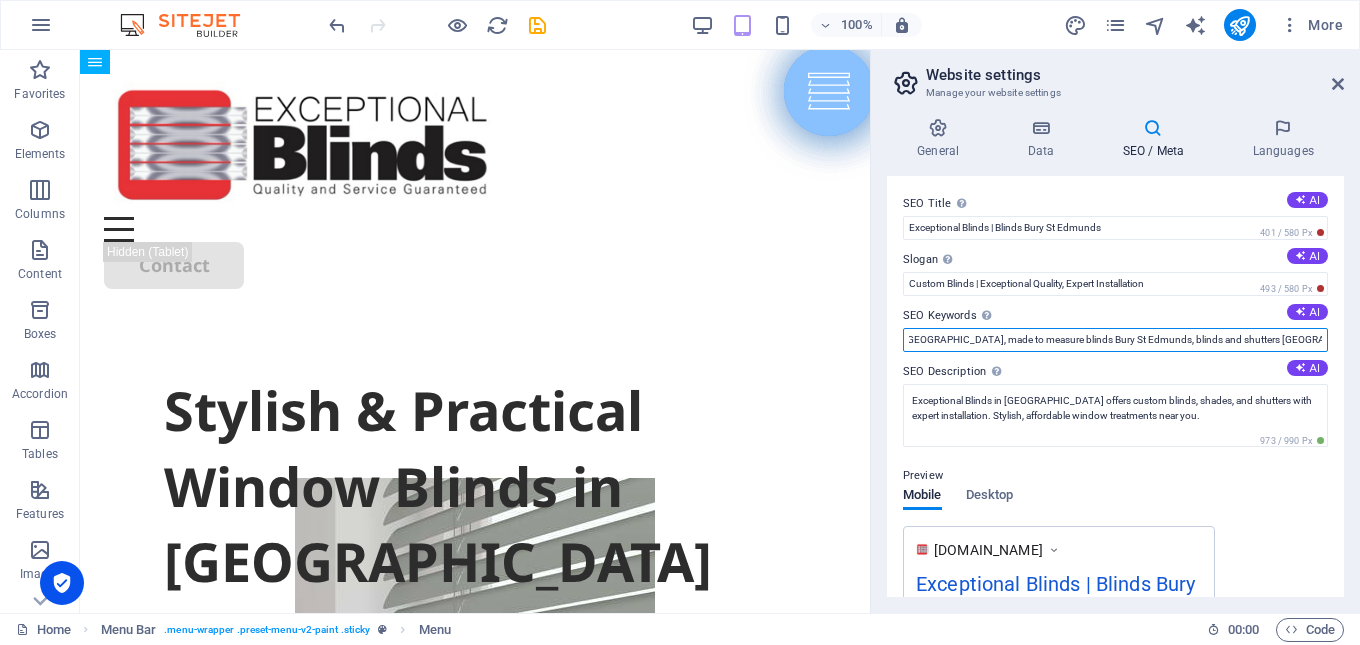 paste on "blinds installation [GEOGRAPHIC_DATA]" 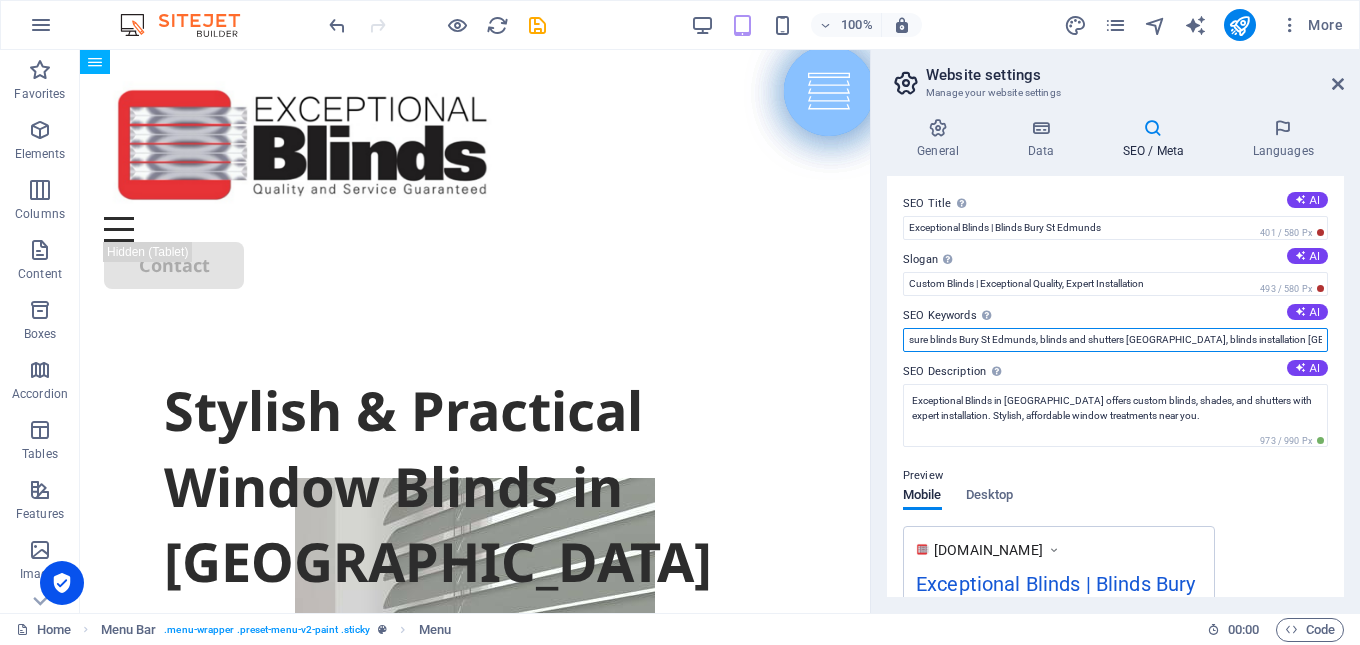 scroll, scrollTop: 0, scrollLeft: 399, axis: horizontal 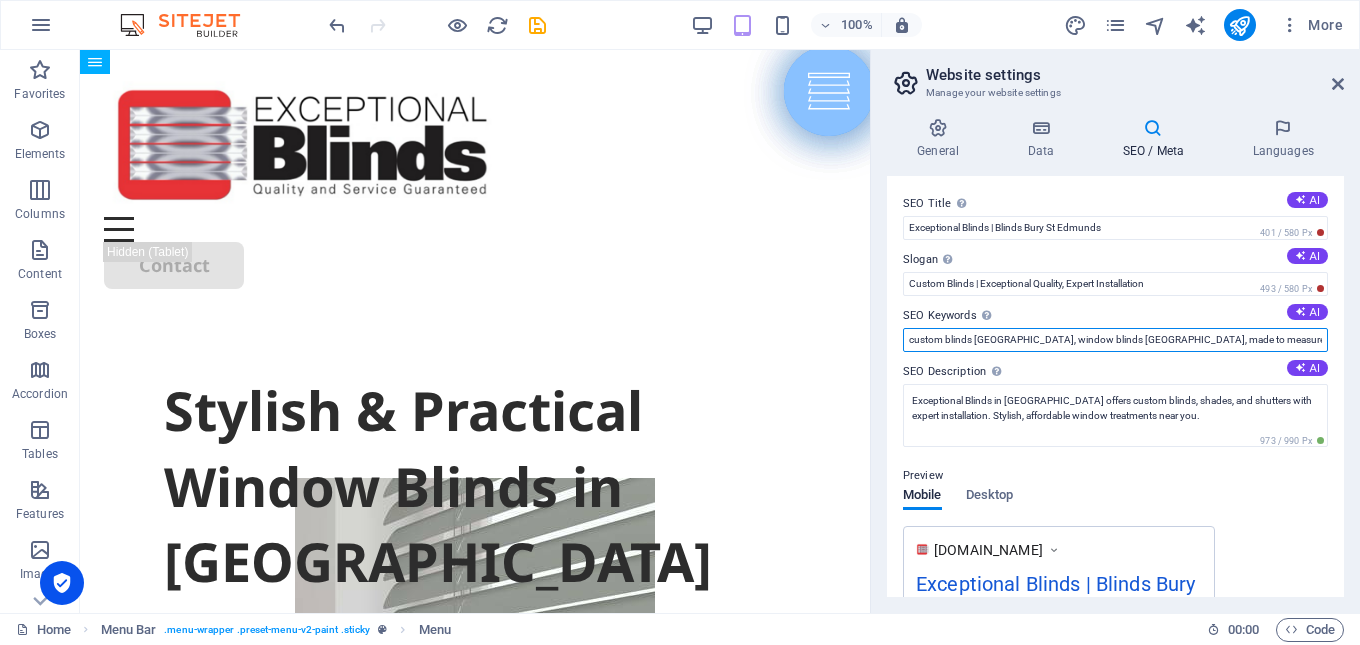 click on "custom blinds [GEOGRAPHIC_DATA], window blinds [GEOGRAPHIC_DATA], made to measure blinds Bury St Edmunds, blinds and shutters [GEOGRAPHIC_DATA], blinds installation [GEOGRAPHIC_DATA]," at bounding box center (1115, 340) 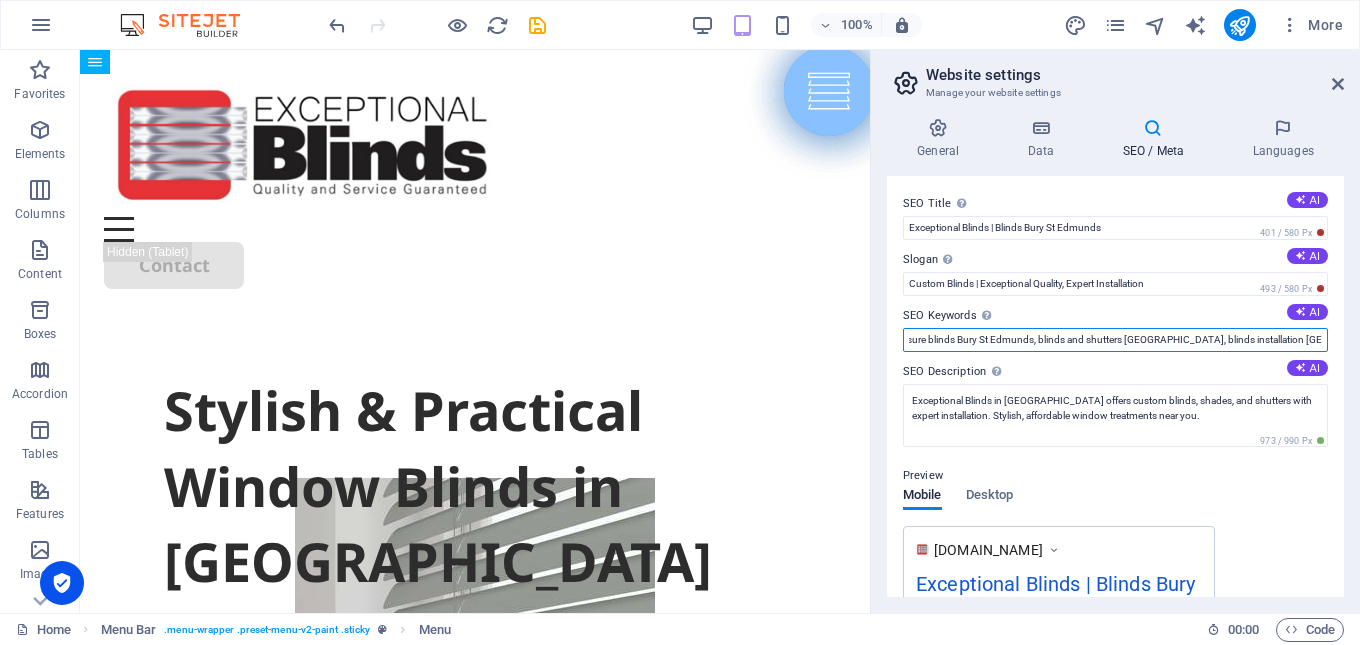 scroll, scrollTop: 0, scrollLeft: 402, axis: horizontal 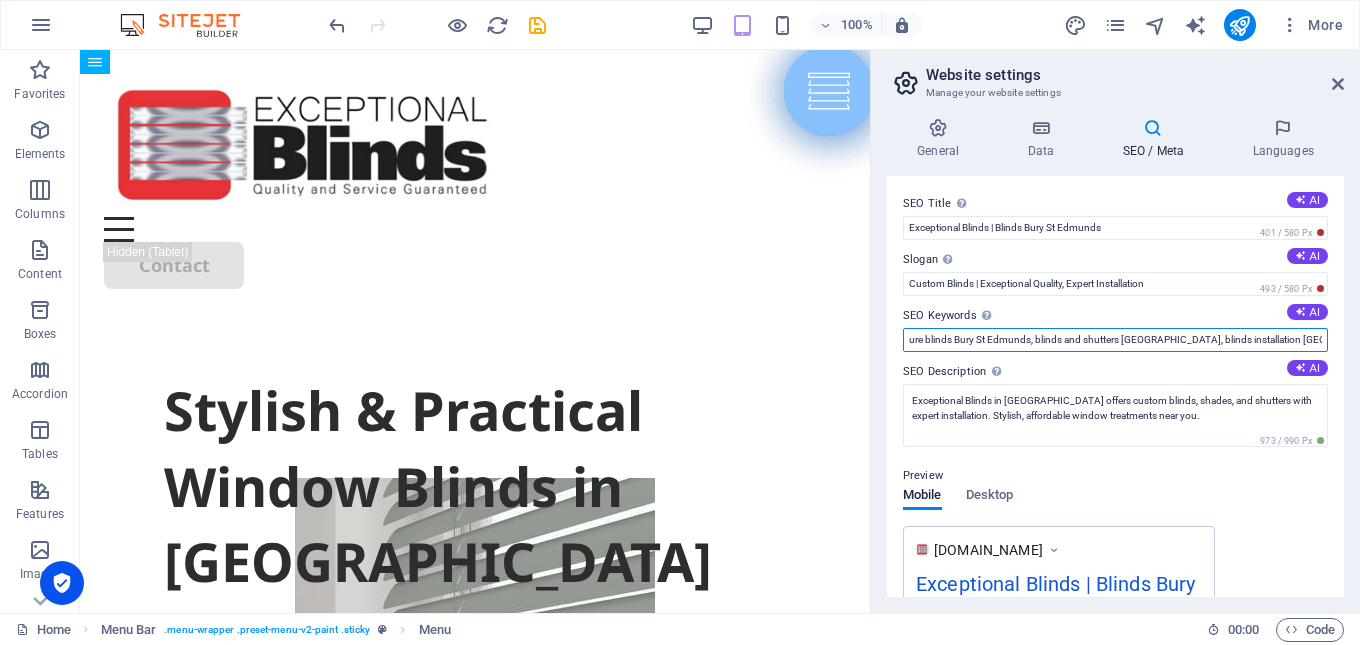 paste on "affordable window blinds [GEOGRAPHIC_DATA]" 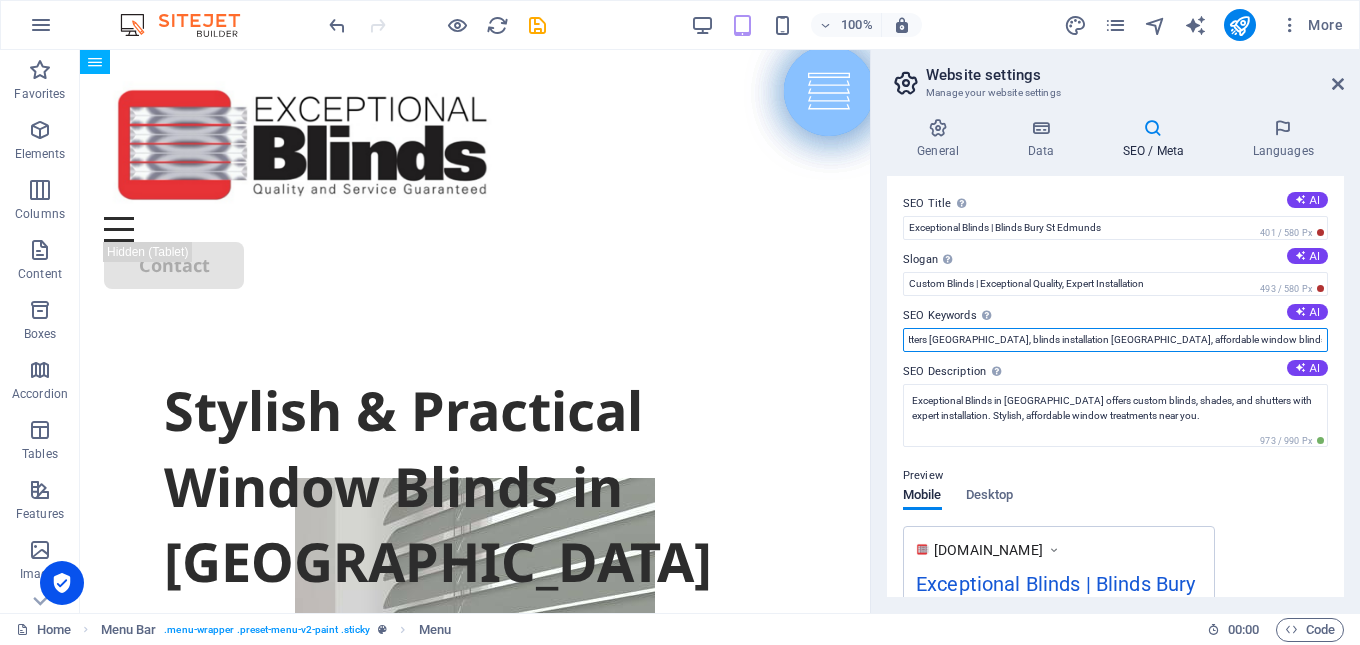 scroll, scrollTop: 0, scrollLeft: 597, axis: horizontal 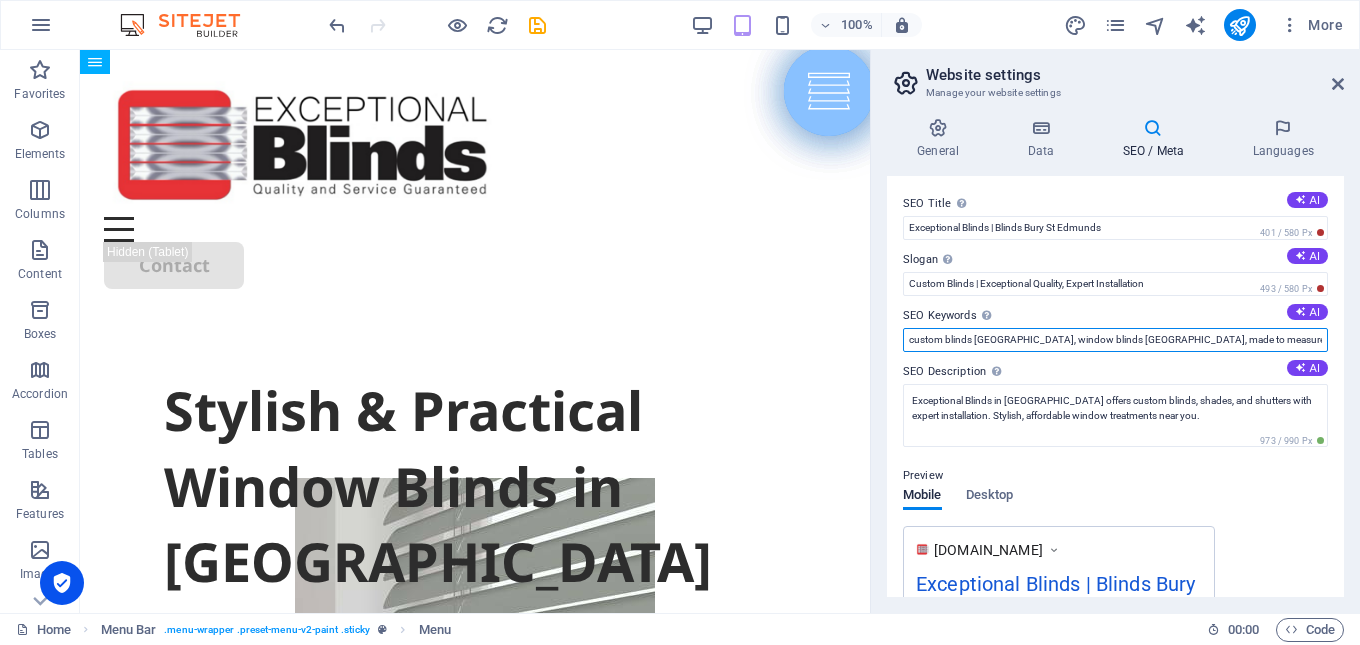 click on "custom blinds [GEOGRAPHIC_DATA], window blinds [GEOGRAPHIC_DATA], made to measure blinds Bury St Edmunds, blinds and shutters [GEOGRAPHIC_DATA], blinds installation [GEOGRAPHIC_DATA], affordable window blinds [GEOGRAPHIC_DATA]," at bounding box center [1115, 340] 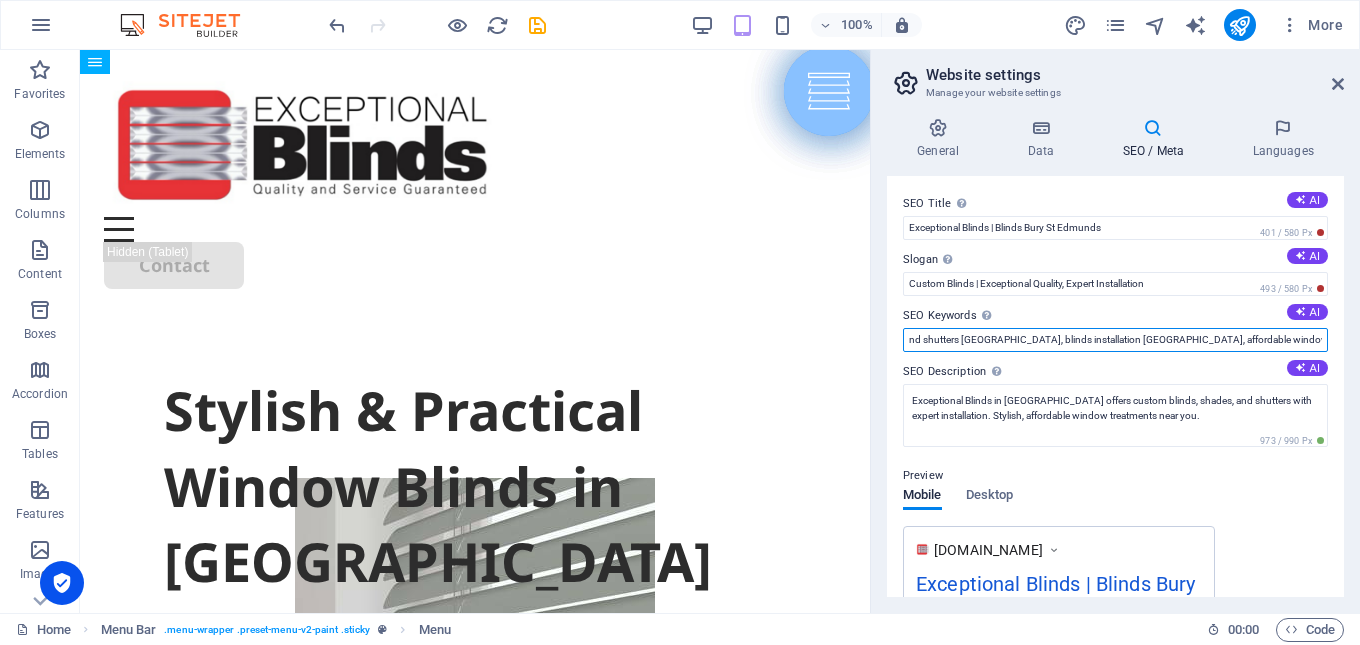 scroll, scrollTop: 0, scrollLeft: 597, axis: horizontal 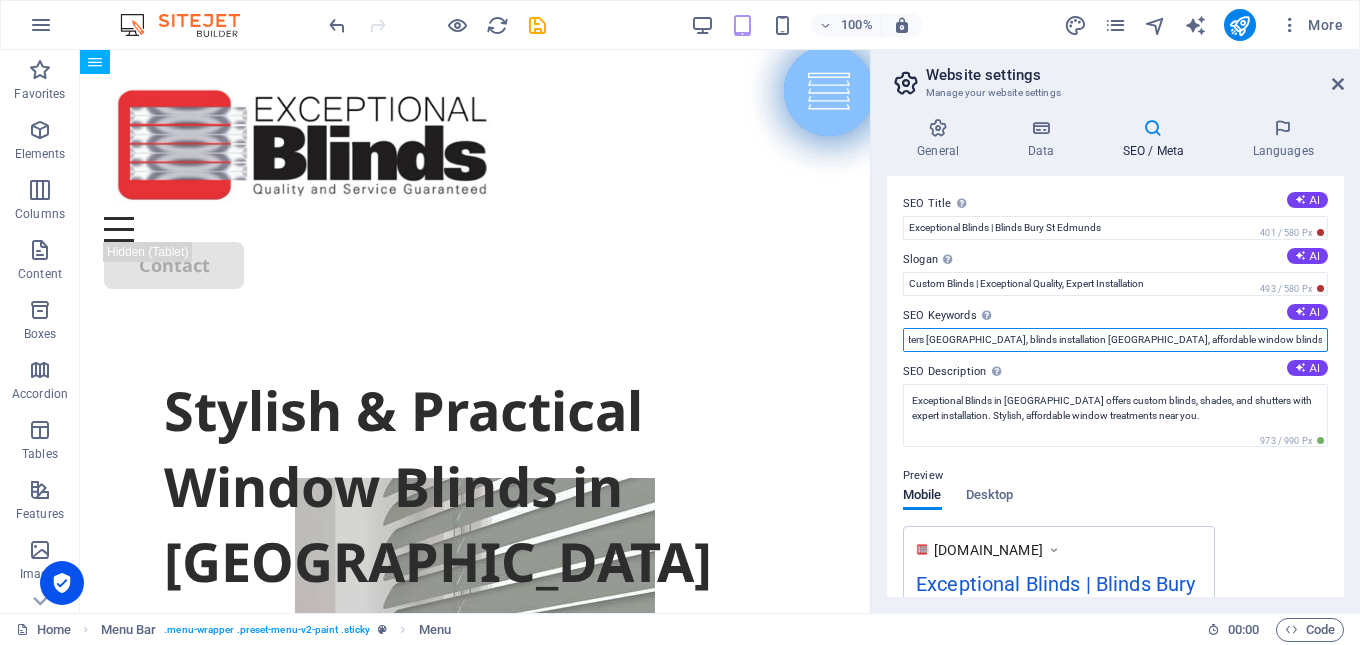 paste on "blackout blinds [GEOGRAPHIC_DATA]" 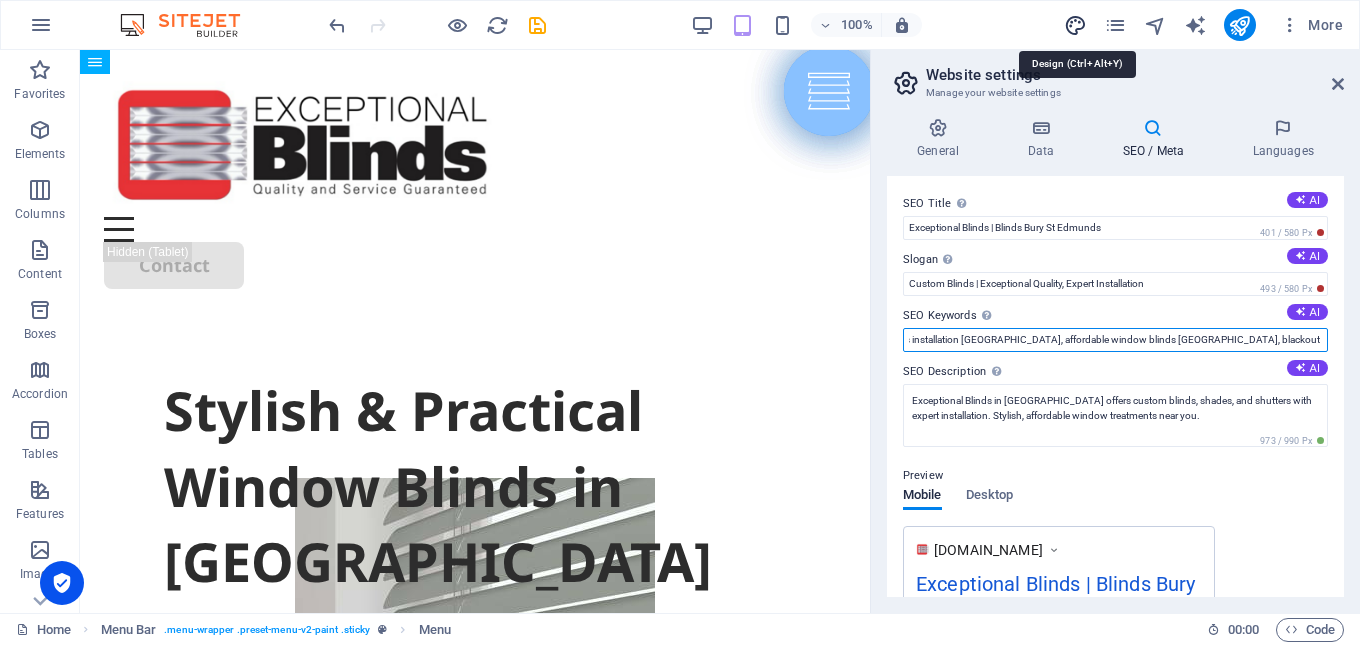 scroll, scrollTop: 0, scrollLeft: 747, axis: horizontal 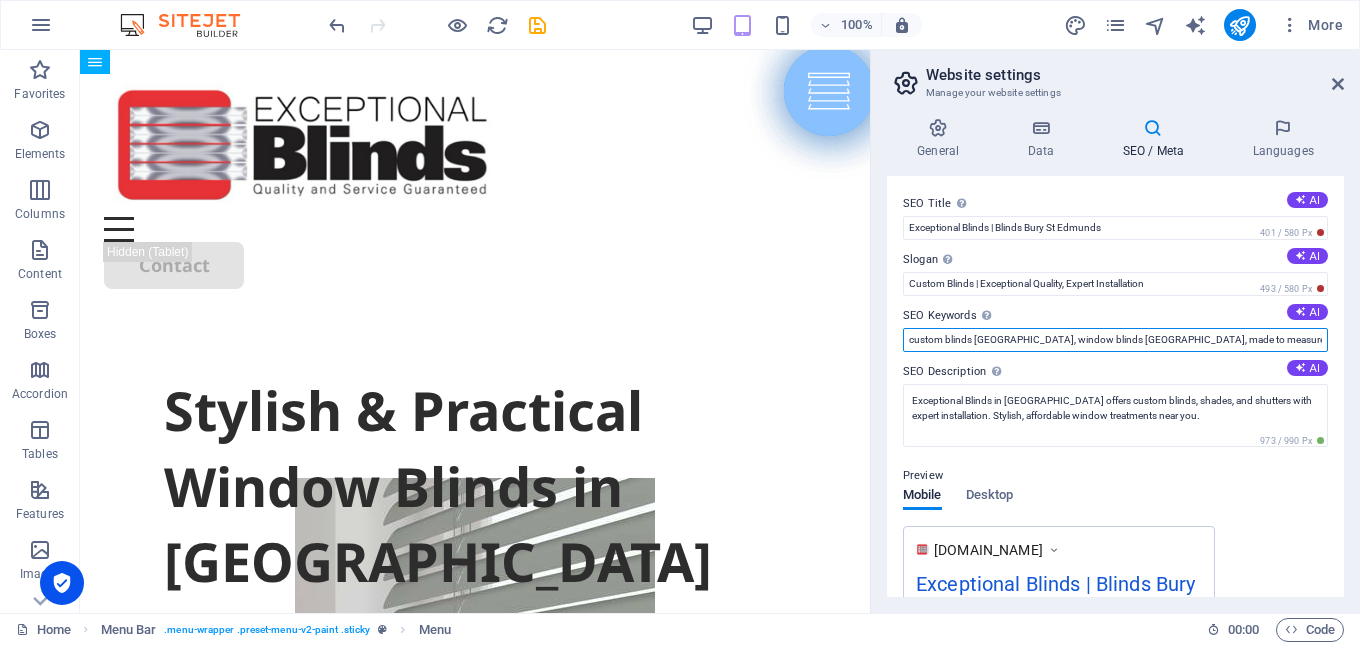 click on "custom blinds [GEOGRAPHIC_DATA], window blinds [GEOGRAPHIC_DATA], made to measure blinds Bury St Edmunds, blinds and shutters [GEOGRAPHIC_DATA], blinds installation [GEOGRAPHIC_DATA], affordable window blinds [GEOGRAPHIC_DATA], blackout blinds [GEOGRAPHIC_DATA]," at bounding box center [1115, 340] 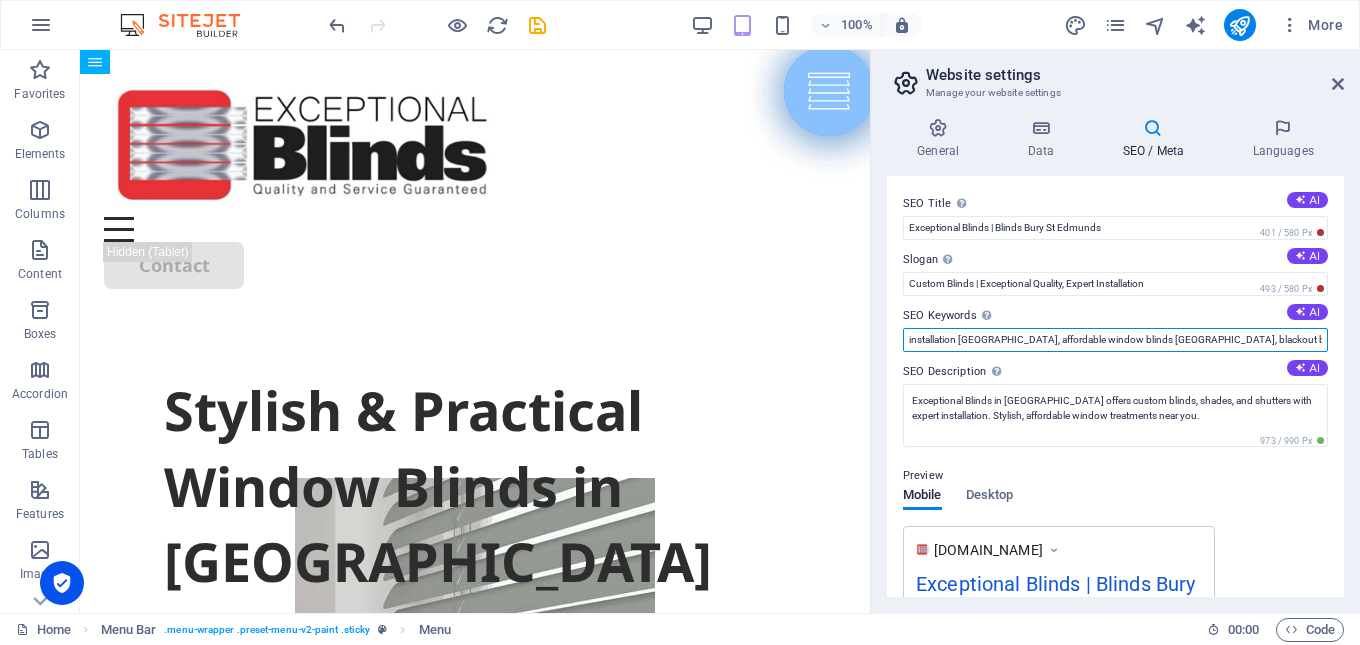 scroll, scrollTop: 0, scrollLeft: 749, axis: horizontal 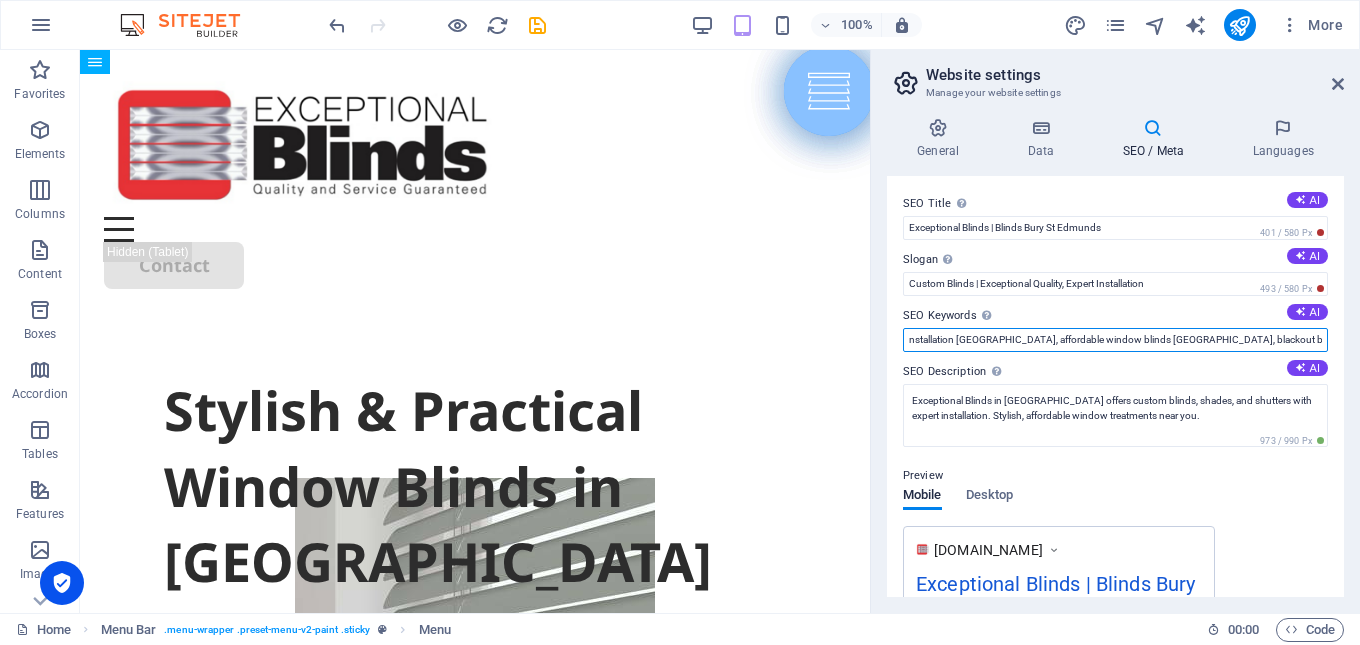 paste on "motorized blinds Bury St Edmunds" 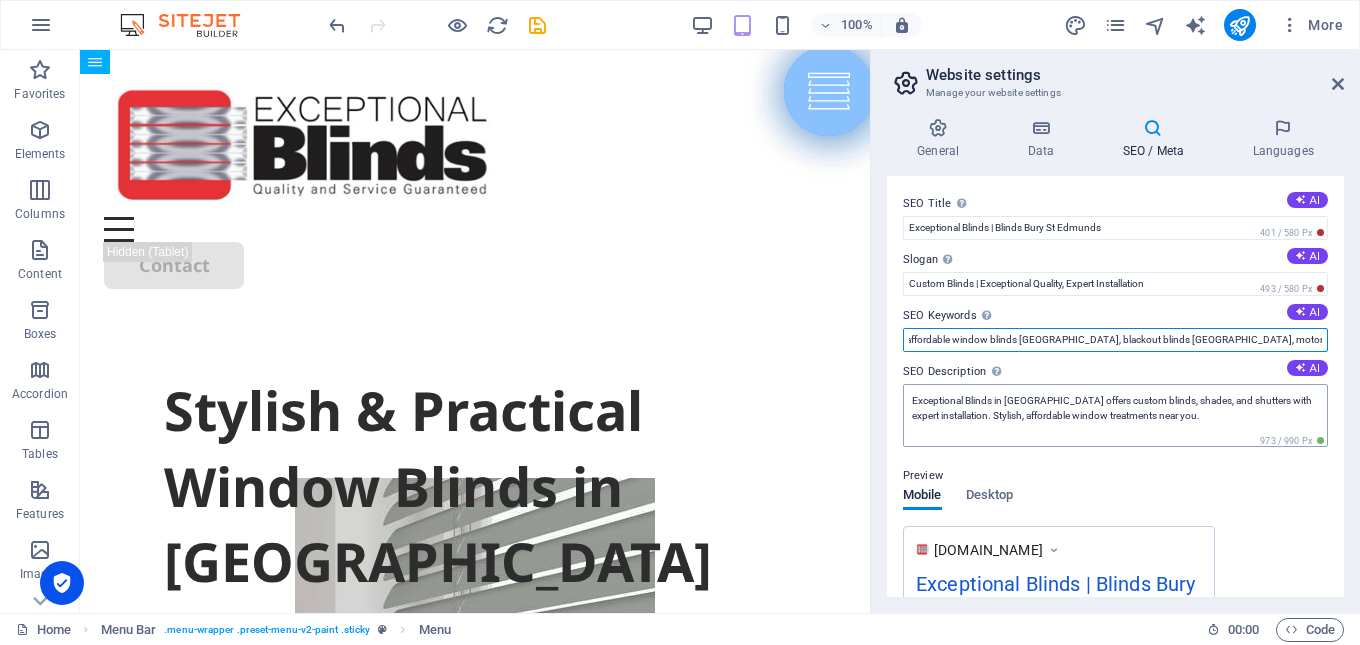 scroll, scrollTop: 0, scrollLeft: 905, axis: horizontal 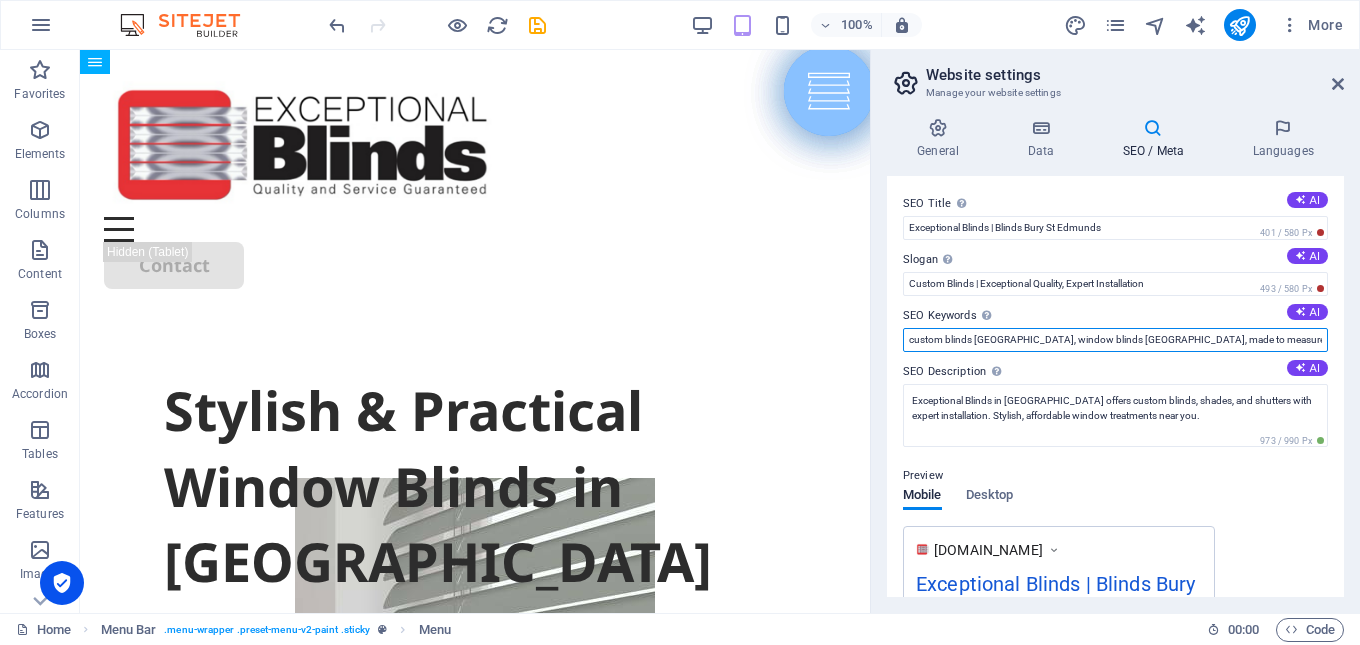 click on "custom blinds [GEOGRAPHIC_DATA], window blinds [GEOGRAPHIC_DATA], made to measure blinds Bury St Edmunds, blinds and shutters [GEOGRAPHIC_DATA], blinds installation [GEOGRAPHIC_DATA], affordable window blinds [GEOGRAPHIC_DATA], blackout blinds [GEOGRAPHIC_DATA], motorized blinds [GEOGRAPHIC_DATA]," at bounding box center (1115, 340) 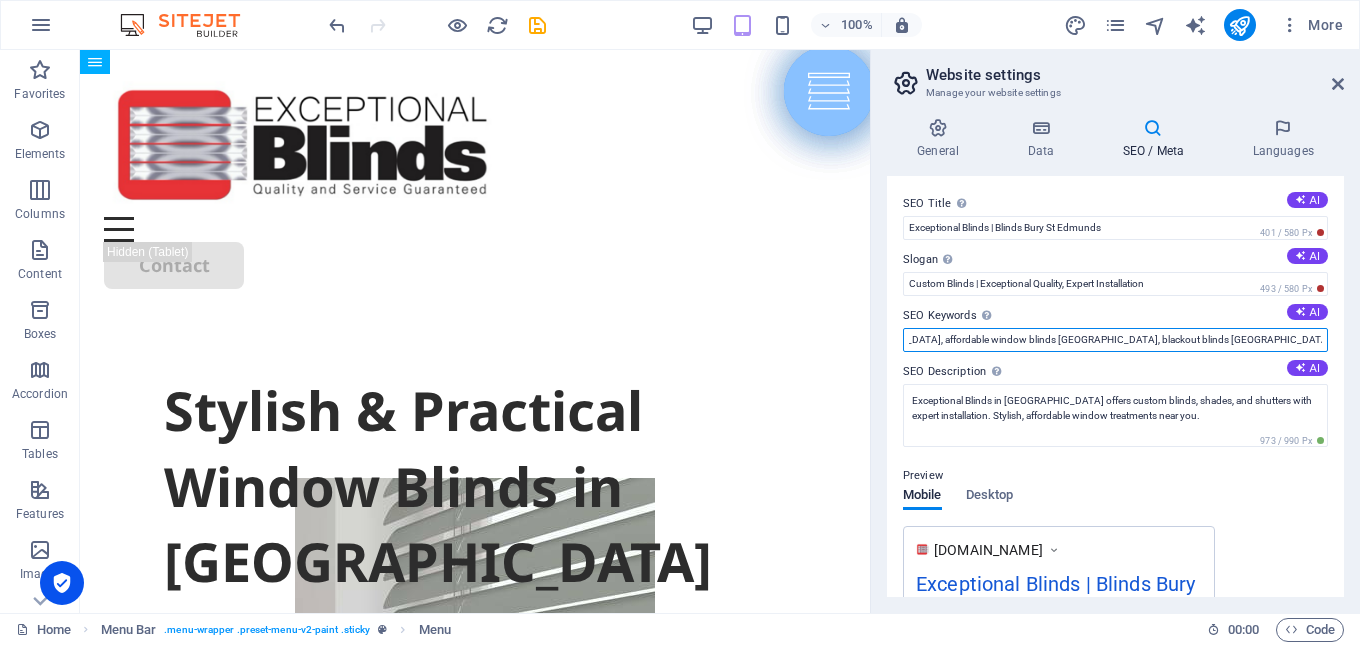 scroll, scrollTop: 0, scrollLeft: 907, axis: horizontal 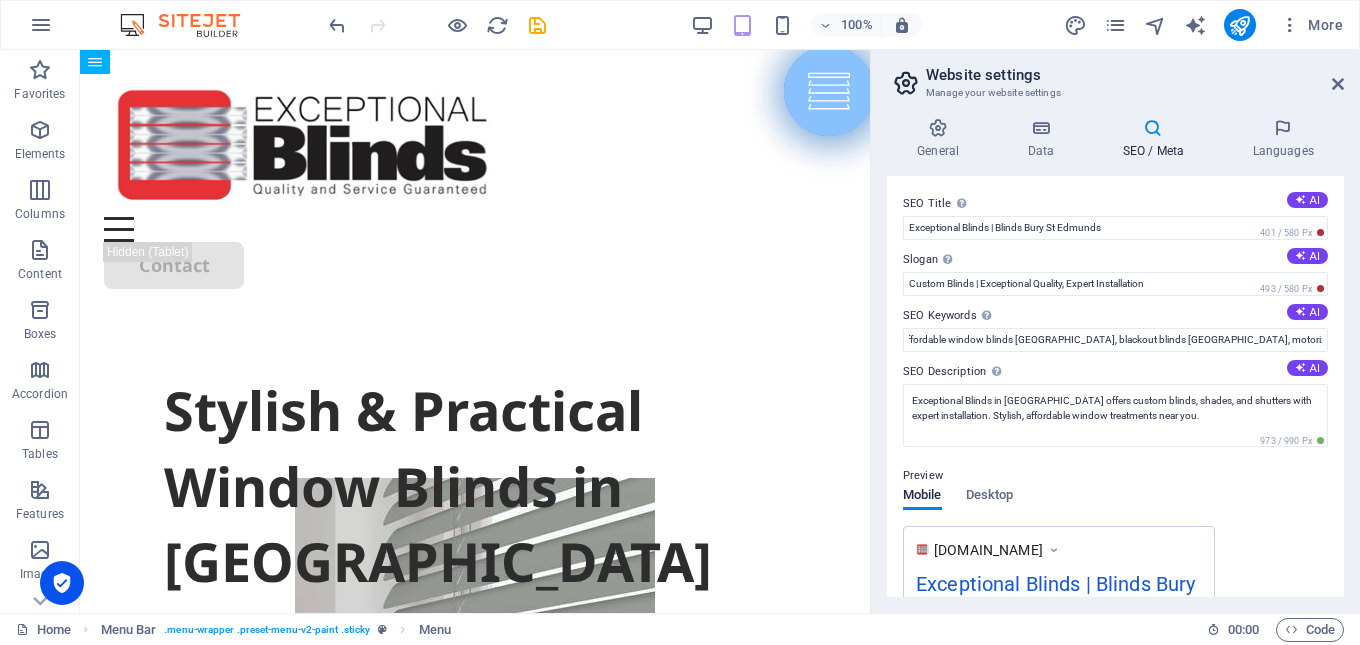 drag, startPoint x: 1313, startPoint y: 338, endPoint x: 1355, endPoint y: 271, distance: 79.07591 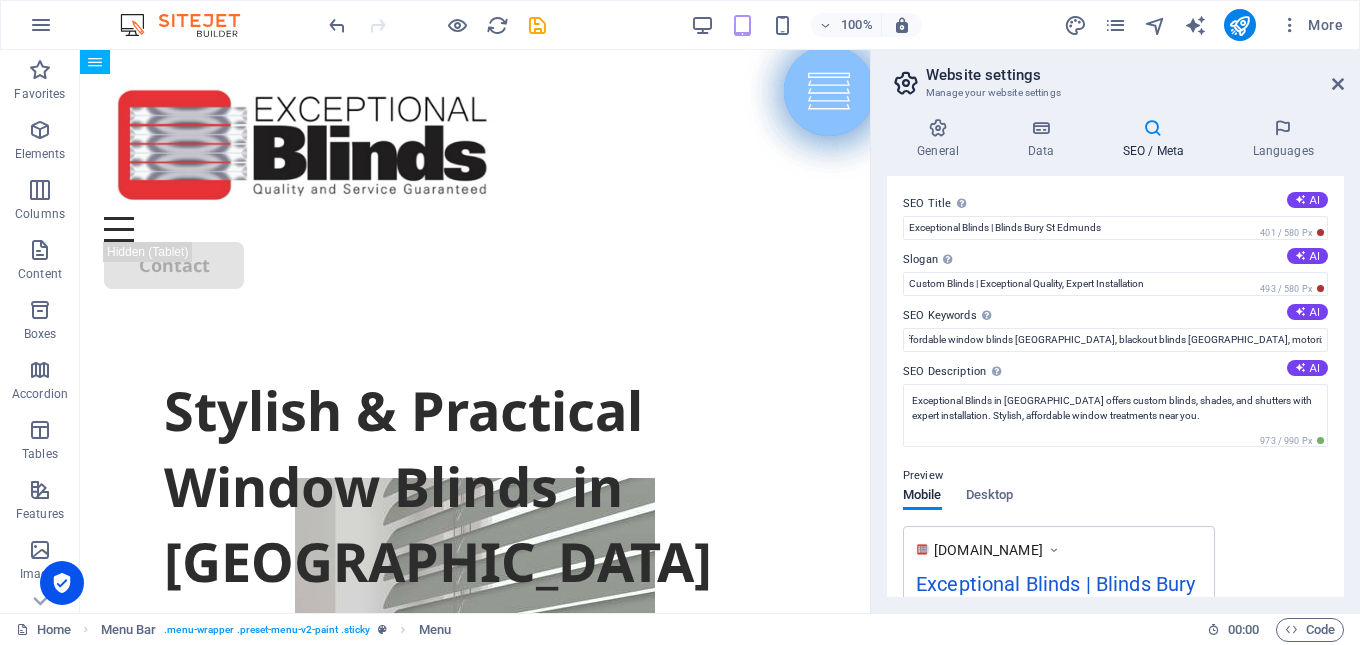 click on "General  Data  SEO / Meta  Languages Website name Blinds Bury St Edmunds Logo Drag files here, click to choose files or select files from Files or our free stock photos & videos Select files from the file manager, stock photos, or upload file(s) Upload Favicon Set the favicon of your website here. A favicon is a small icon shown in the browser tab next to your website title. It helps visitors identify your website. Drag files here, click to choose files or select files from Files or our free stock photos & videos Select files from the file manager, stock photos, or upload file(s) Upload Preview Image (Open Graph) This image will be shown when the website is shared on social networks Drag files here, click to choose files or select files from Files or our free stock photos & videos Select files from the file manager, stock photos, or upload file(s) Upload Contact data for this website. This can be used everywhere on the website and will update automatically. Company Exceptional Blinds First name [PERSON_NAME] Street 1" at bounding box center (1115, 357) 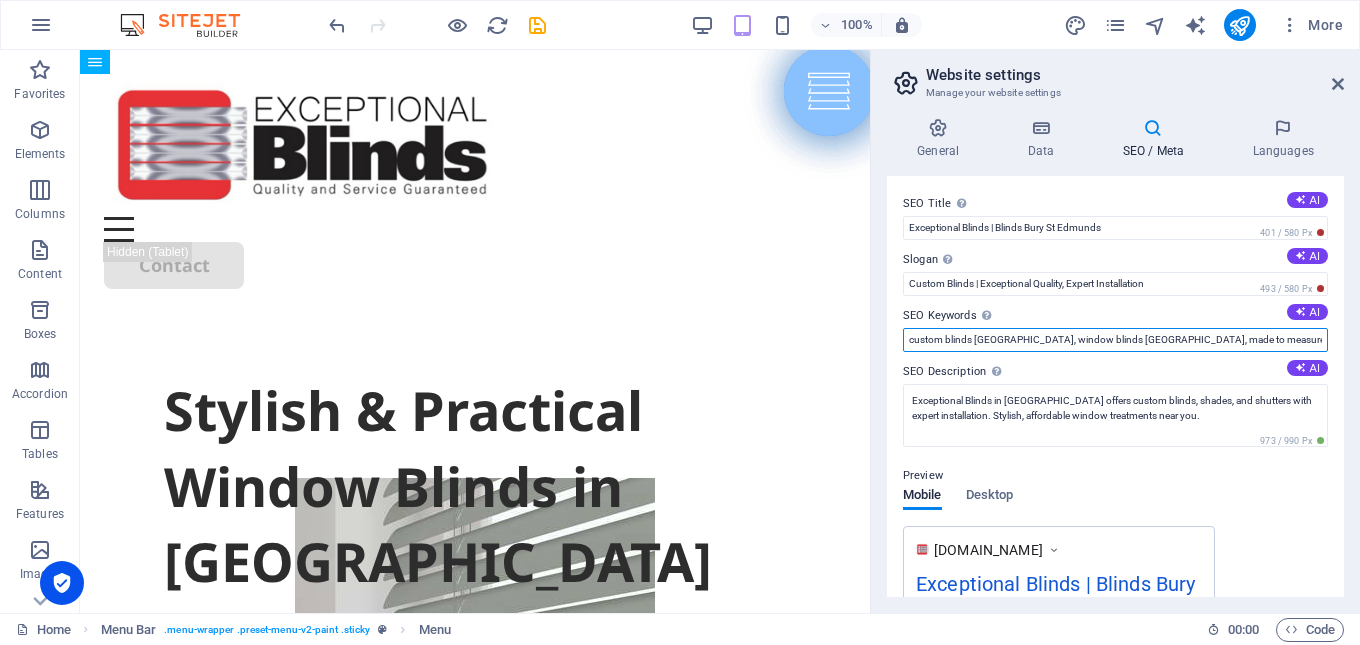 click on "custom blinds [GEOGRAPHIC_DATA], window blinds [GEOGRAPHIC_DATA], made to measure blinds Bury St Edmunds, blinds and shutters [GEOGRAPHIC_DATA], blinds installation [GEOGRAPHIC_DATA], affordable window blinds [GEOGRAPHIC_DATA], blackout blinds [GEOGRAPHIC_DATA], motorized blinds [GEOGRAPHIC_DATA]," at bounding box center (1115, 340) 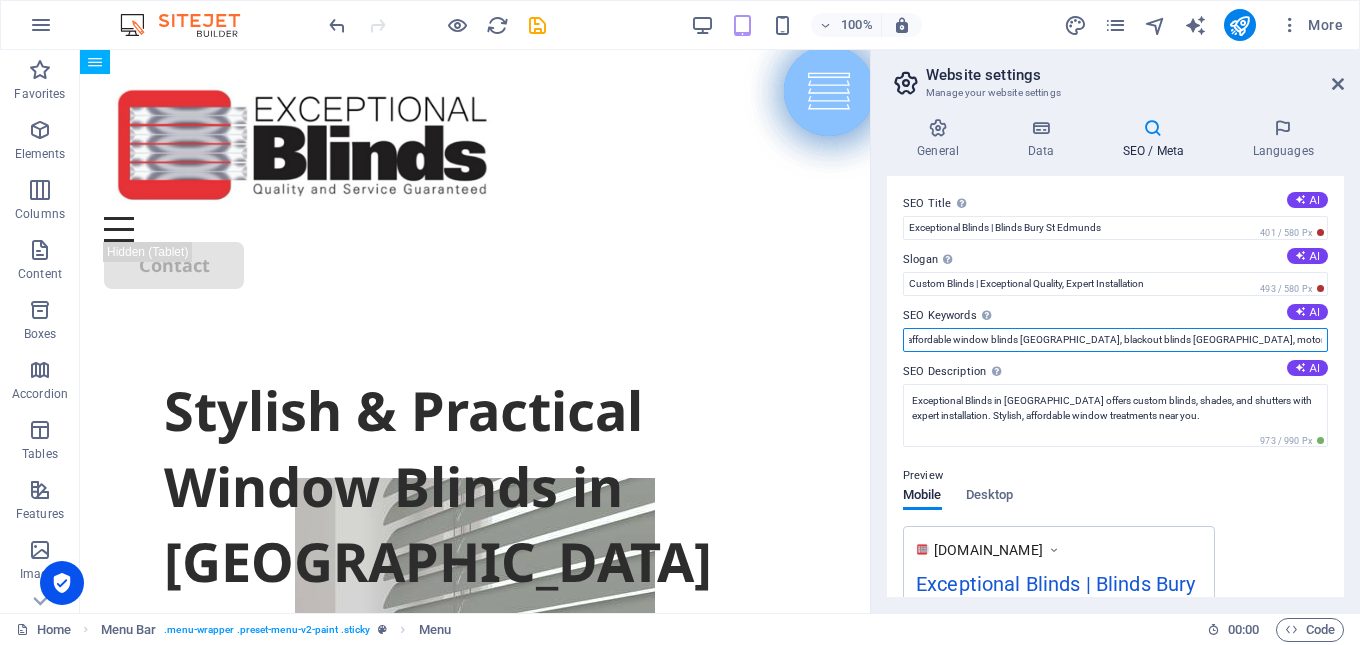 scroll, scrollTop: 0, scrollLeft: 904, axis: horizontal 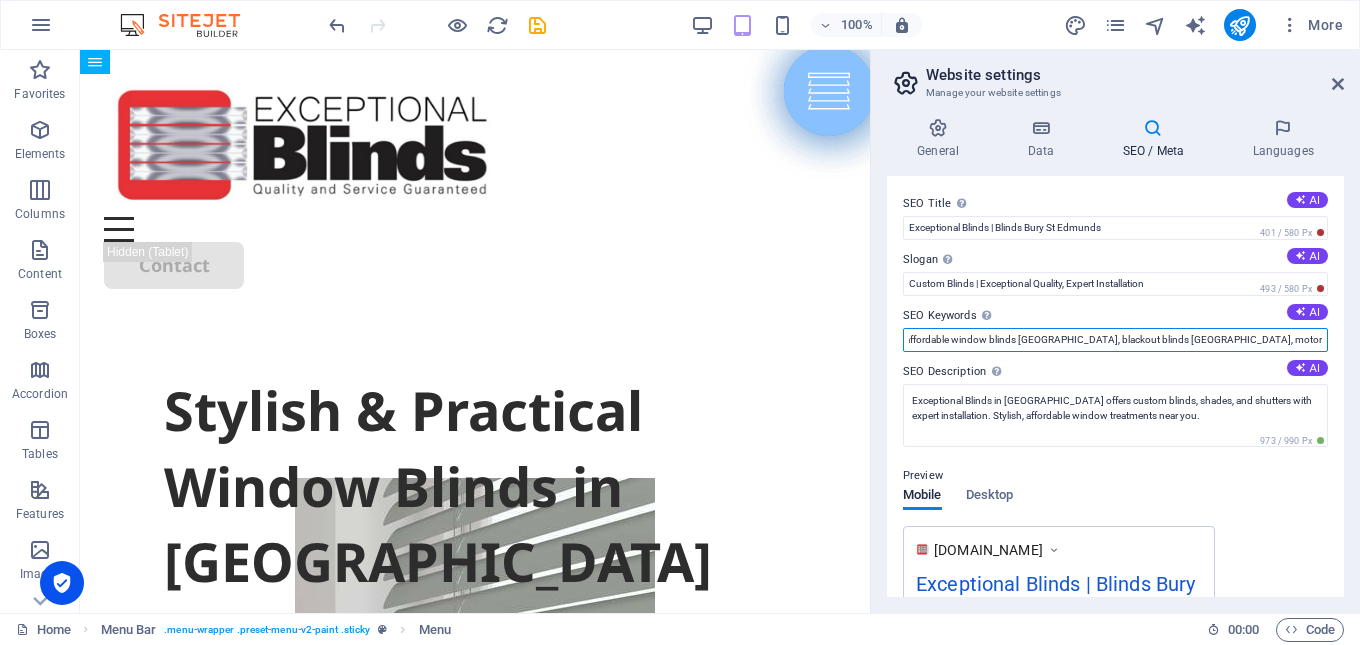 paste on "bespoke window coverings [GEOGRAPHIC_DATA]" 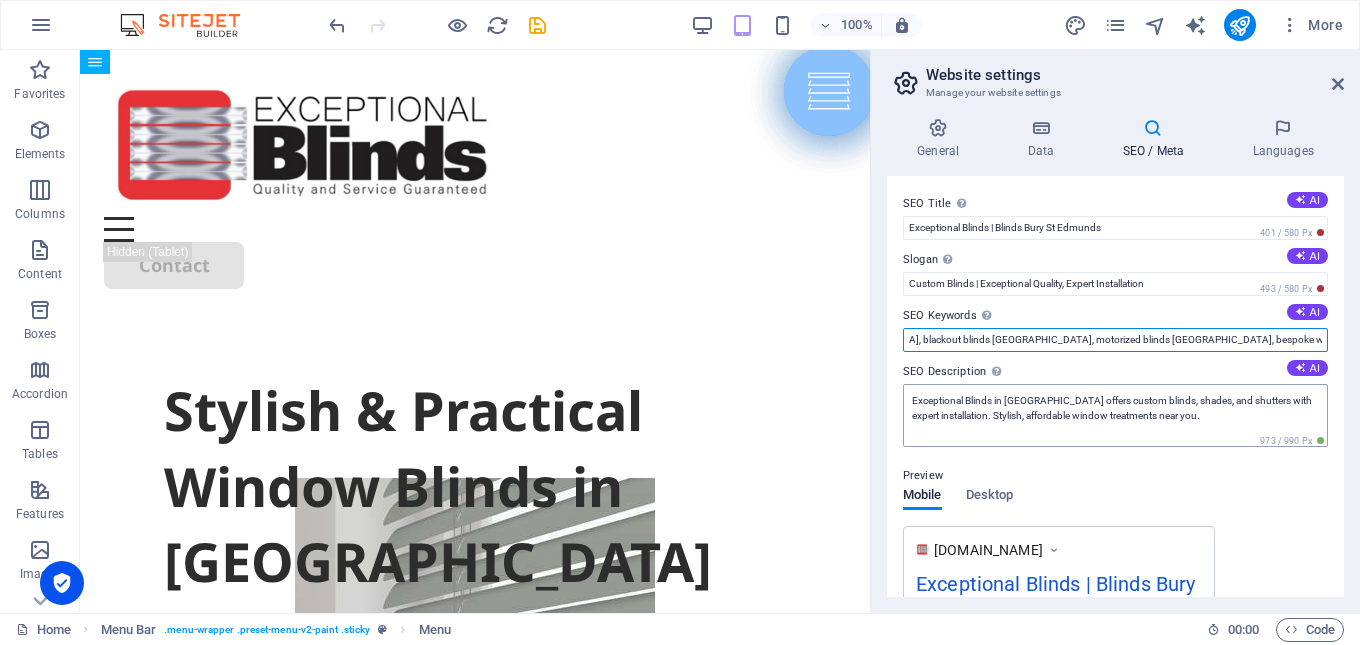 scroll, scrollTop: 0, scrollLeft: 1105, axis: horizontal 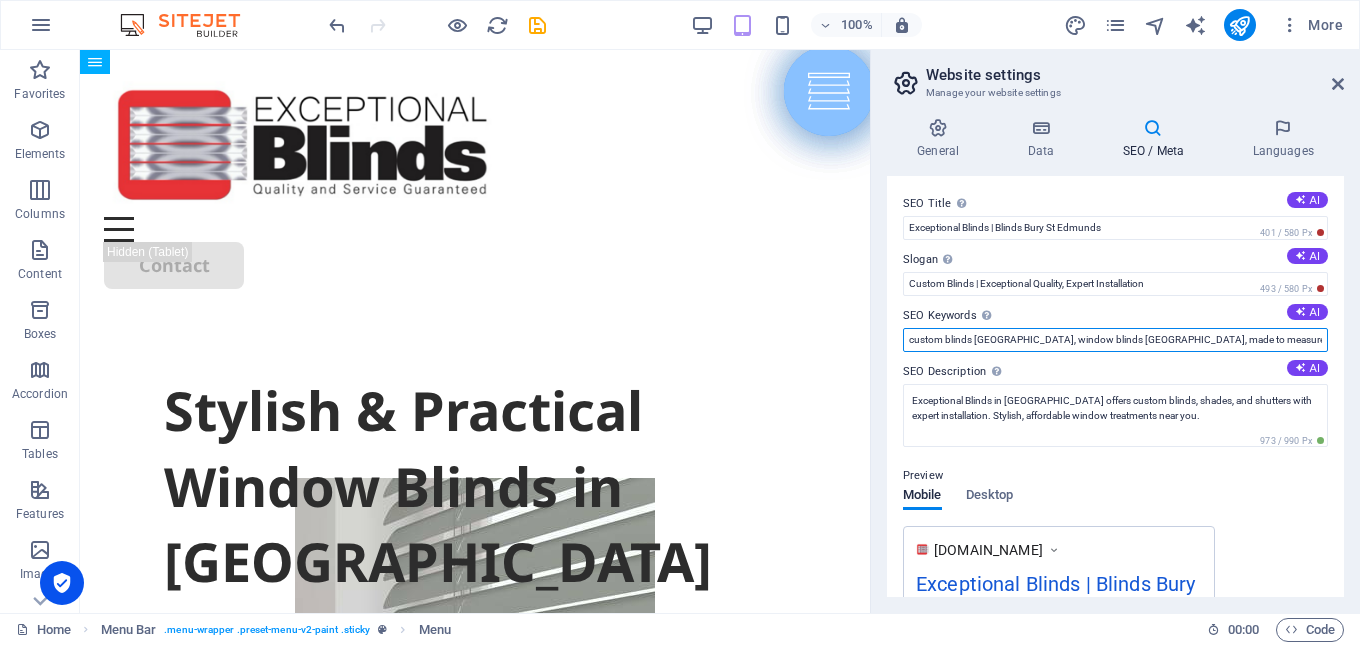 click on "custom blinds [GEOGRAPHIC_DATA], window blinds [GEOGRAPHIC_DATA], made to measure blinds Bury St Edmunds, blinds and shutters [GEOGRAPHIC_DATA], blinds installation [GEOGRAPHIC_DATA], affordable window blinds [GEOGRAPHIC_DATA], blackout blinds [GEOGRAPHIC_DATA], motorized blinds [GEOGRAPHIC_DATA], bespoke window coverings [GEOGRAPHIC_DATA]," at bounding box center (1115, 340) 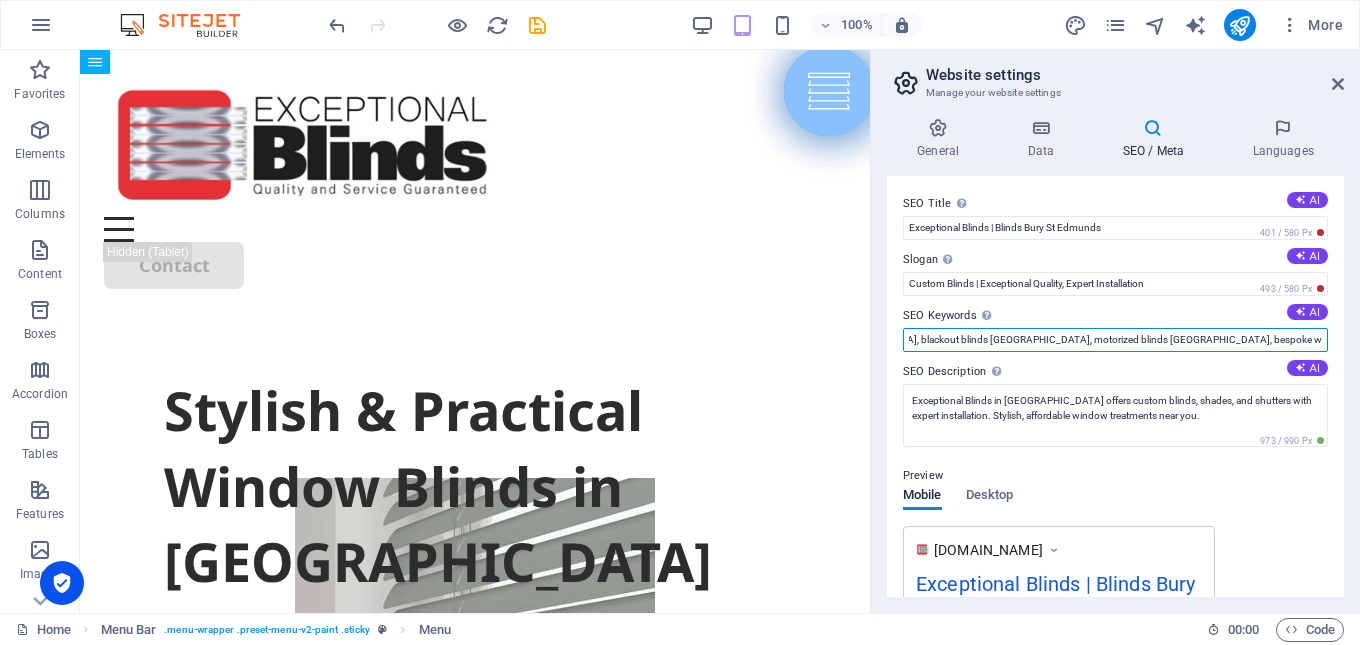 scroll, scrollTop: 0, scrollLeft: 1107, axis: horizontal 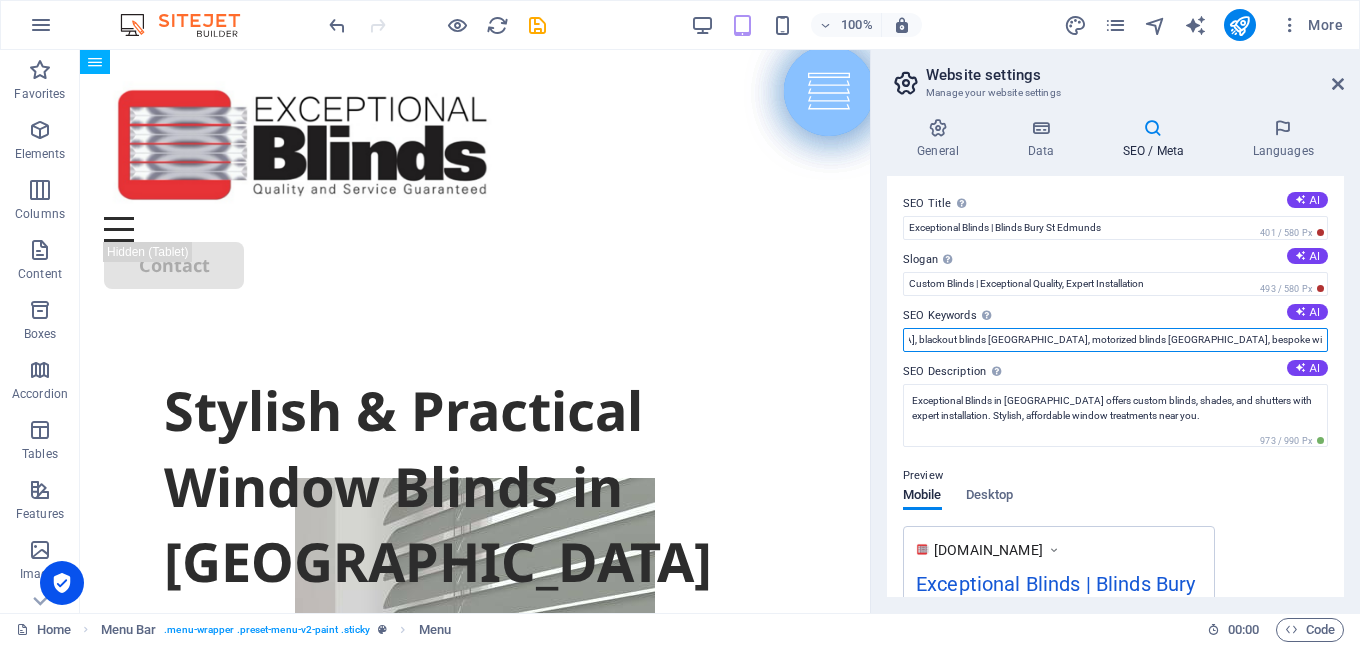 paste on "wooden blinds [GEOGRAPHIC_DATA]" 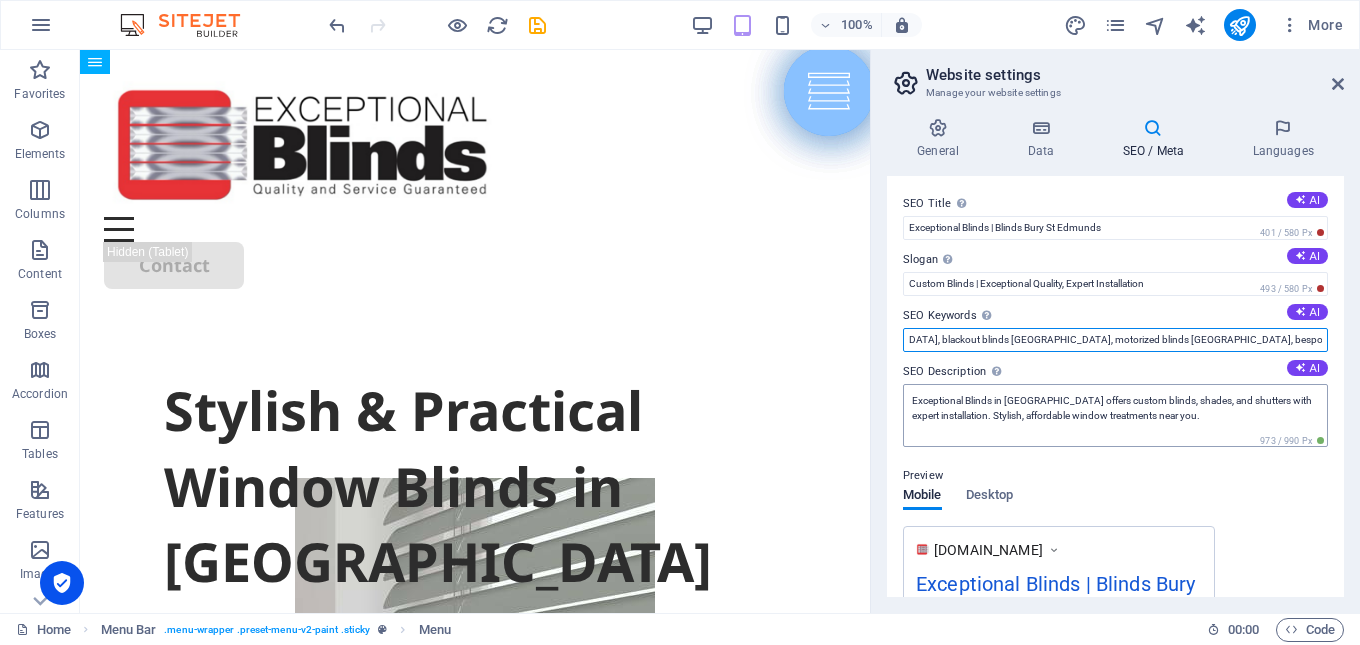 scroll, scrollTop: 0, scrollLeft: 1249, axis: horizontal 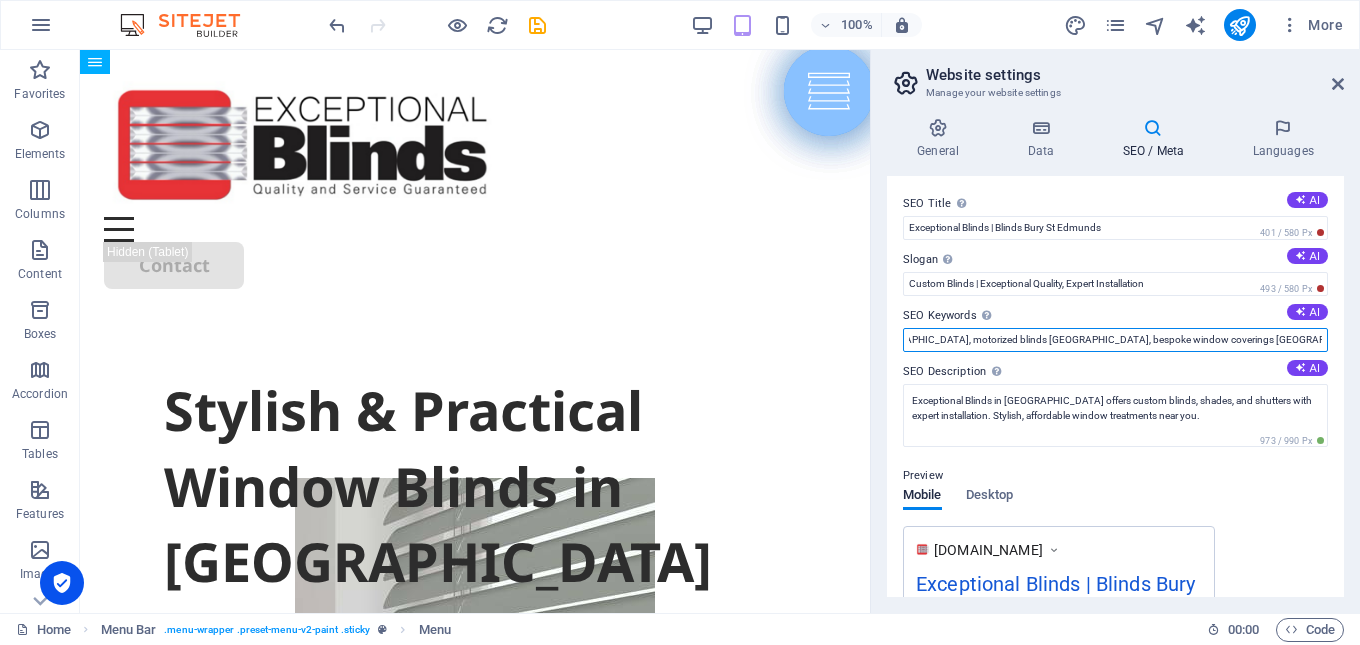 click on "custom blinds [GEOGRAPHIC_DATA], window blinds [GEOGRAPHIC_DATA], made to measure blinds [GEOGRAPHIC_DATA], blinds and shutters [GEOGRAPHIC_DATA], blinds installation [GEOGRAPHIC_DATA], affordable window blinds [GEOGRAPHIC_DATA], blackout blinds [GEOGRAPHIC_DATA], motorized blinds [GEOGRAPHIC_DATA], bespoke window coverings [GEOGRAPHIC_DATA],wooden blinds [GEOGRAPHIC_DATA]" at bounding box center (1115, 340) 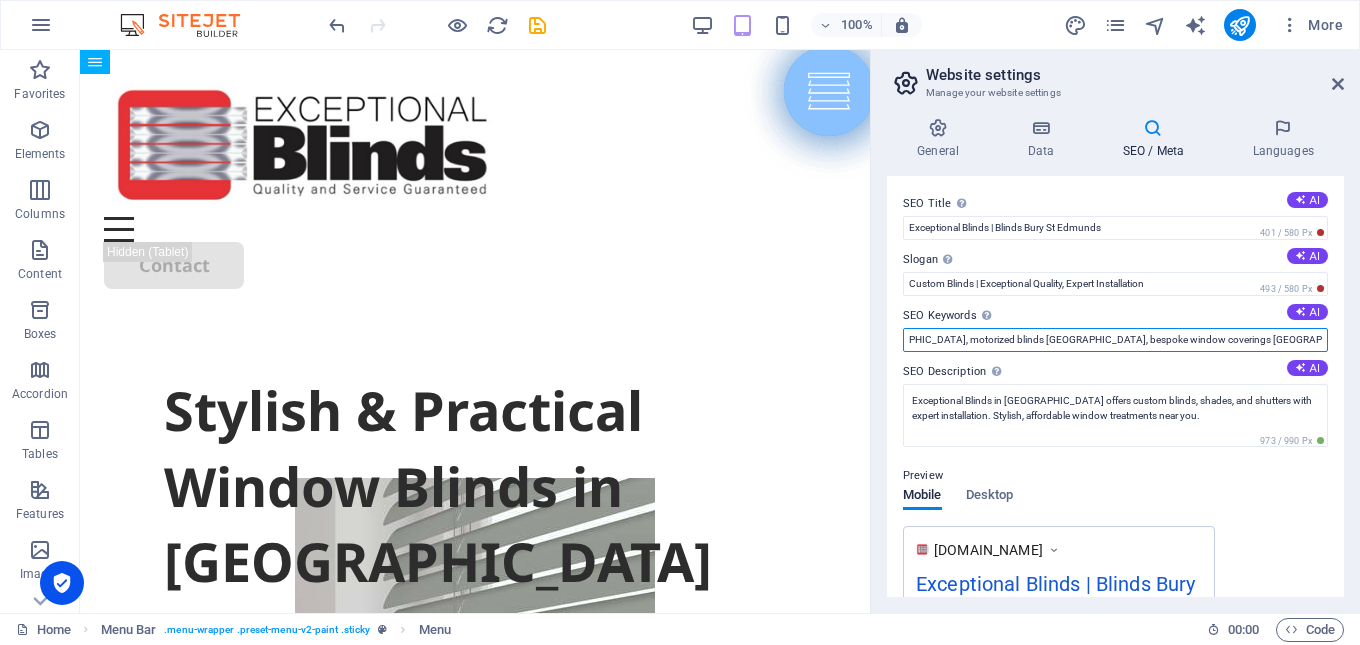 scroll, scrollTop: 0, scrollLeft: 1255, axis: horizontal 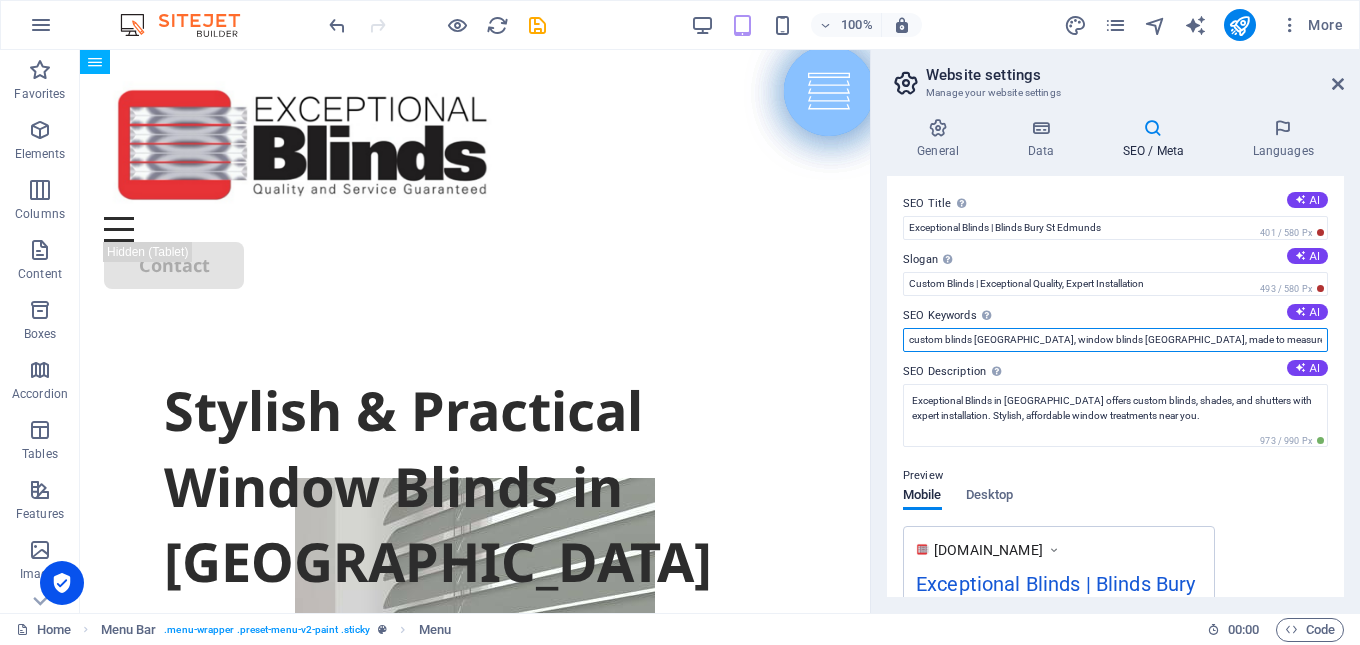click on "custom blinds [GEOGRAPHIC_DATA], window blinds [GEOGRAPHIC_DATA], made to measure blinds [GEOGRAPHIC_DATA], blinds and shutters [GEOGRAPHIC_DATA], blinds installation [GEOGRAPHIC_DATA], affordable window blinds [GEOGRAPHIC_DATA], blackout blinds [GEOGRAPHIC_DATA], motorized blinds [GEOGRAPHIC_DATA], bespoke window coverings [GEOGRAPHIC_DATA], wooden blinds [GEOGRAPHIC_DATA]," at bounding box center [1115, 340] 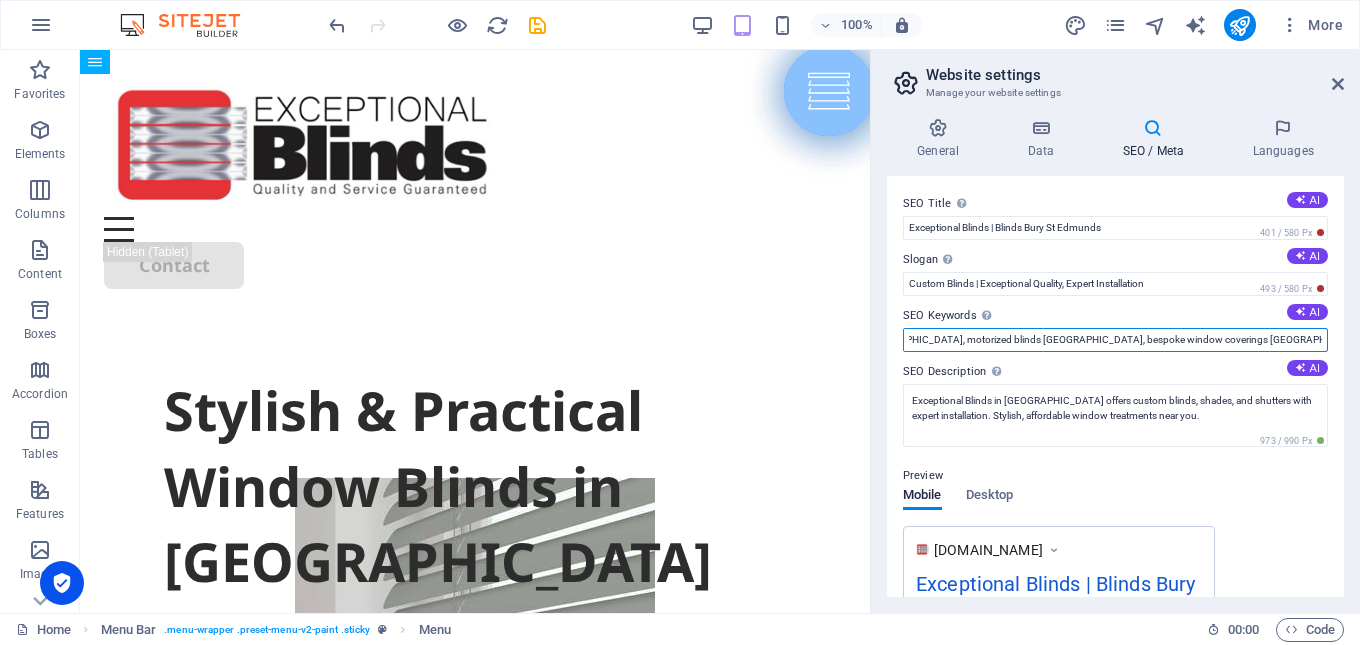scroll, scrollTop: 0, scrollLeft: 1257, axis: horizontal 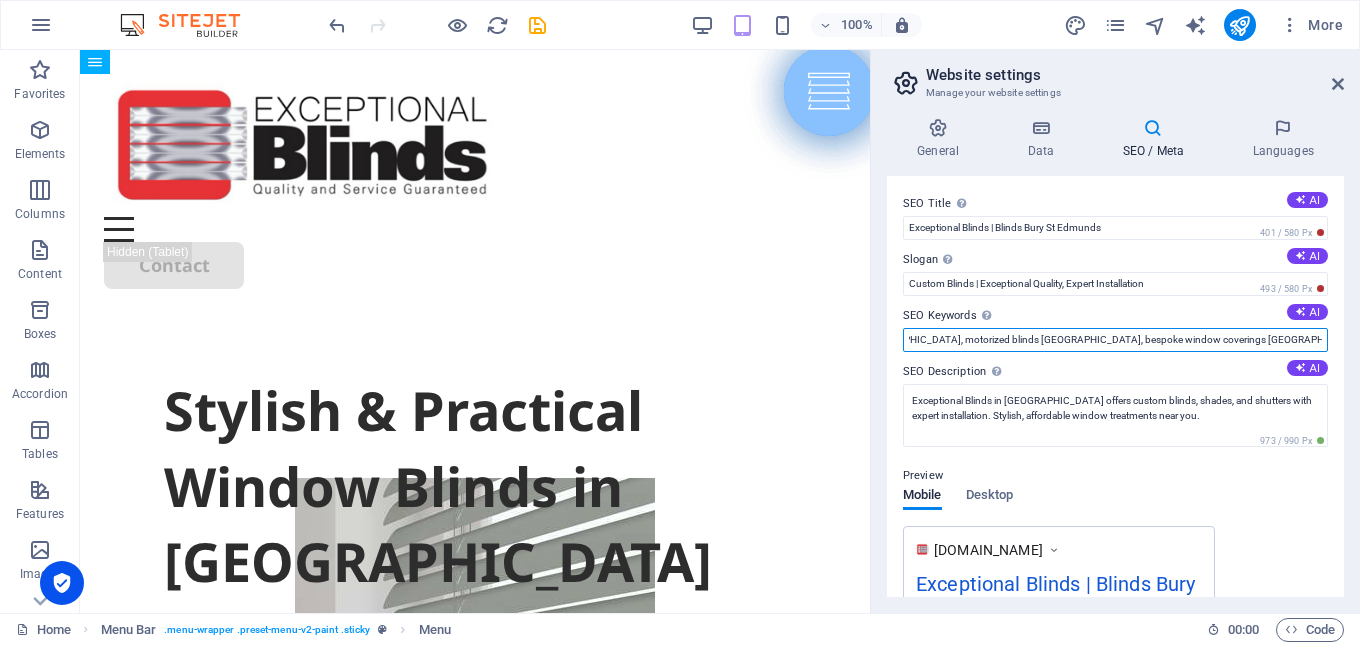 paste on "roller blinds [GEOGRAPHIC_DATA]" 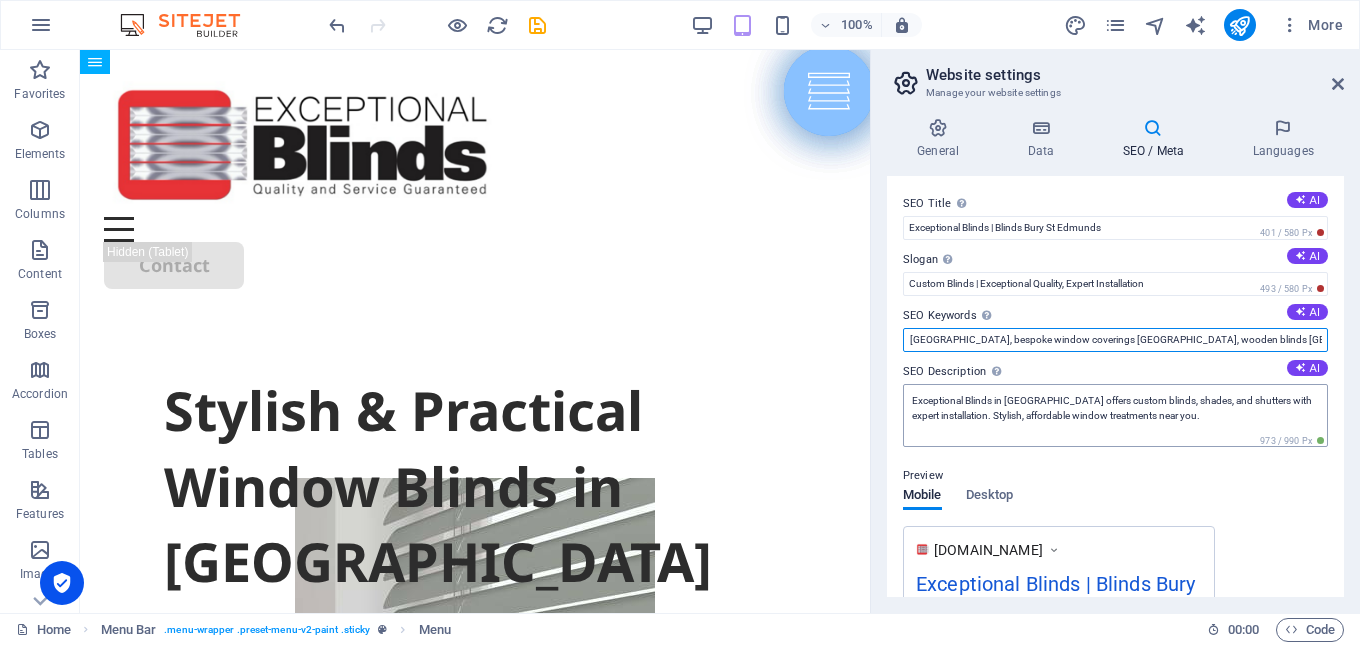scroll, scrollTop: 0, scrollLeft: 1390, axis: horizontal 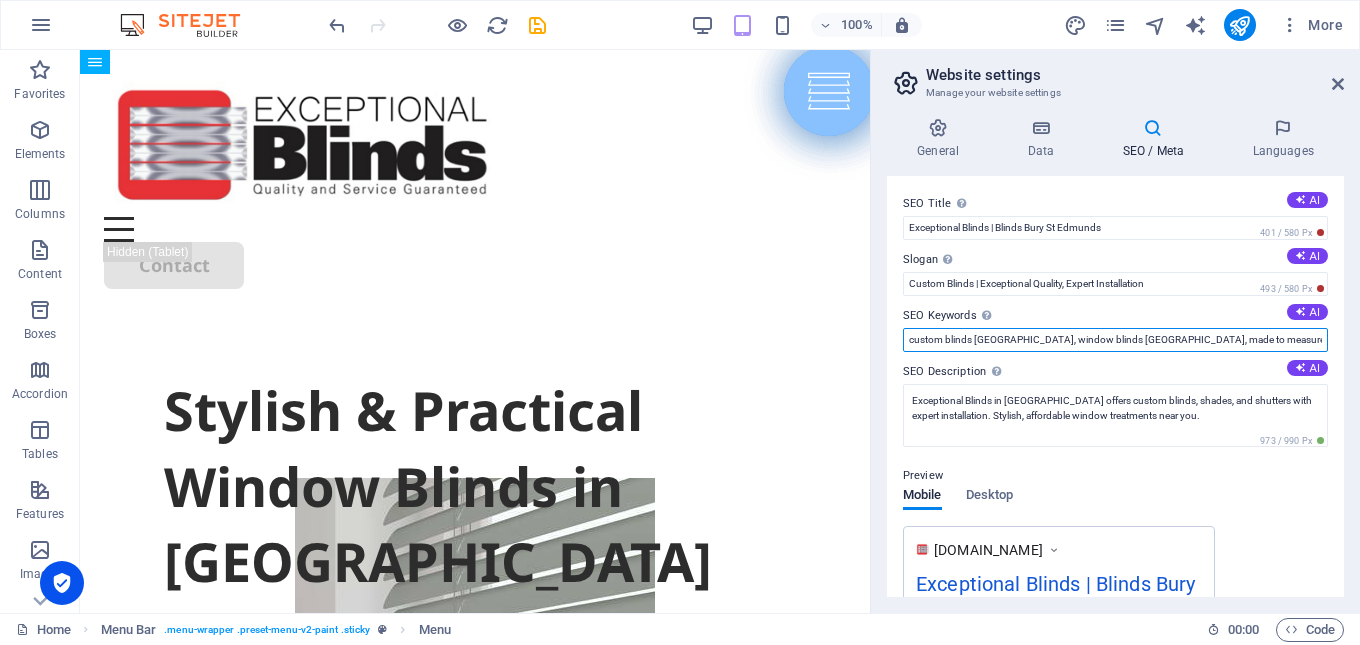click on "custom blinds [GEOGRAPHIC_DATA], window blinds [GEOGRAPHIC_DATA], made to measure blinds [GEOGRAPHIC_DATA], blinds and shutters [GEOGRAPHIC_DATA], blinds installation [GEOGRAPHIC_DATA], affordable window blinds [GEOGRAPHIC_DATA], blackout blinds [GEOGRAPHIC_DATA], motorized blinds [GEOGRAPHIC_DATA], bespoke window coverings [GEOGRAPHIC_DATA], wooden blinds [GEOGRAPHIC_DATA], roller blinds [GEOGRAPHIC_DATA]," at bounding box center [1115, 340] 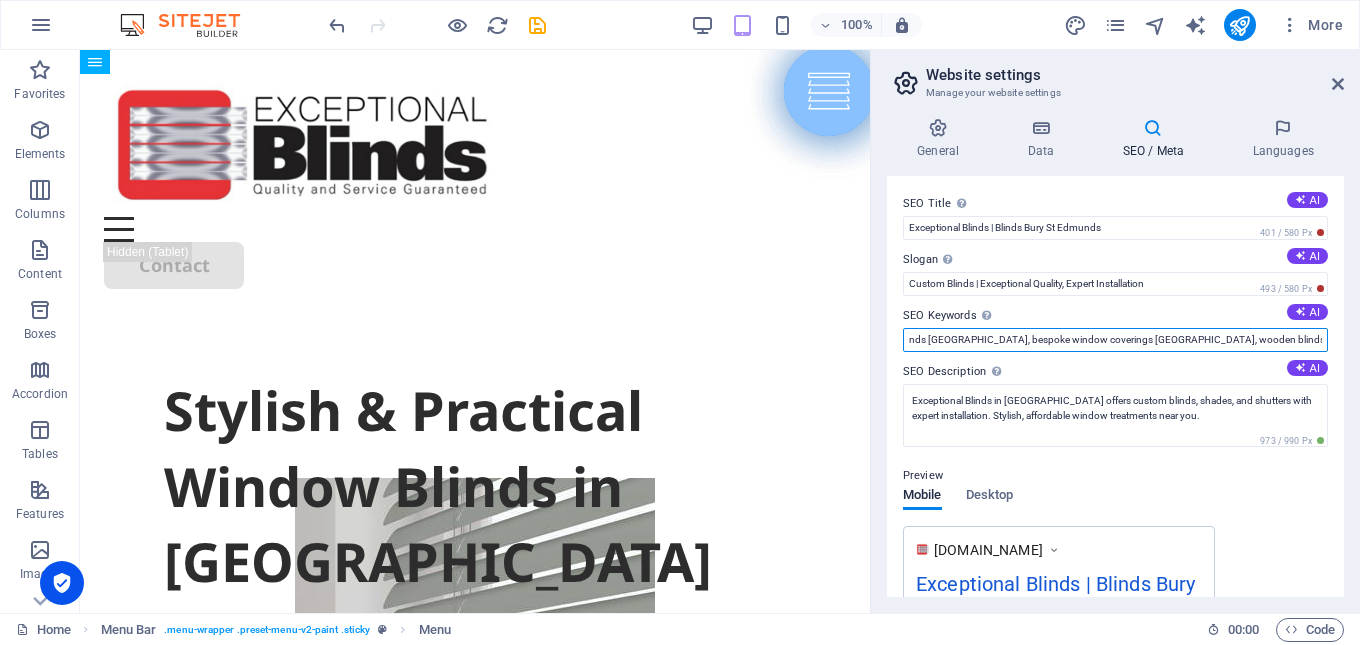 scroll, scrollTop: 0, scrollLeft: 1392, axis: horizontal 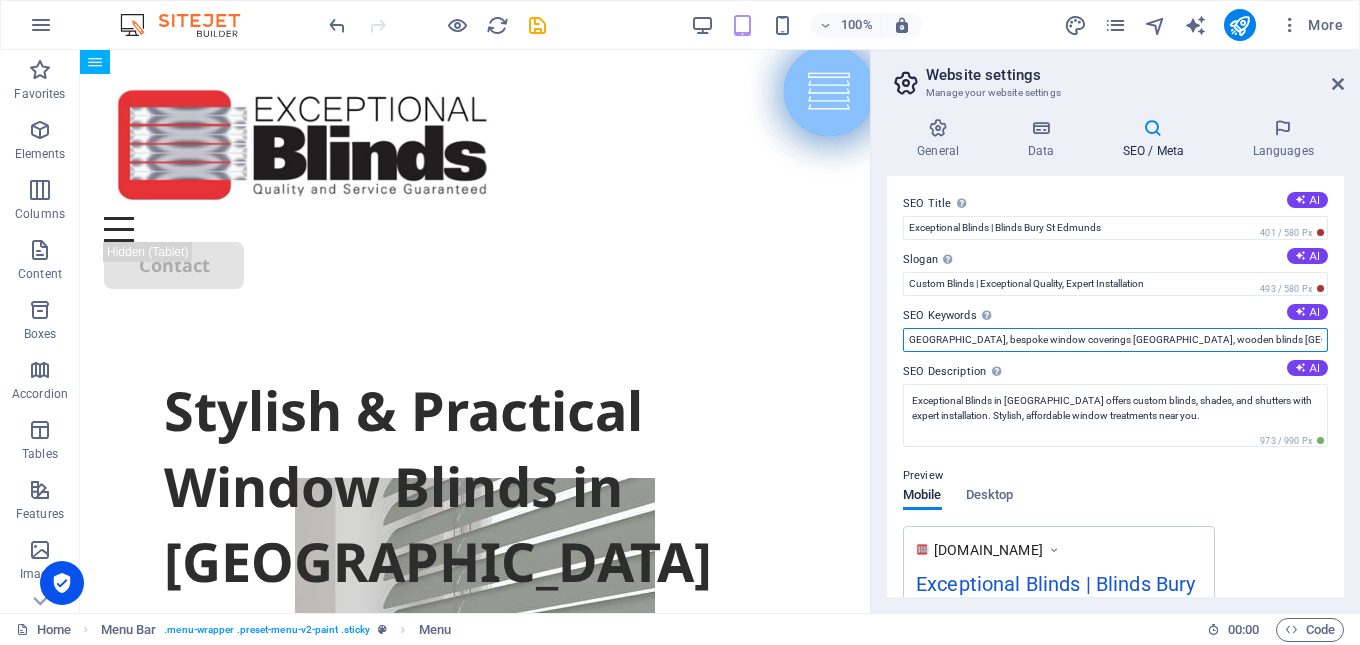 paste on "venetian blinds [GEOGRAPHIC_DATA]" 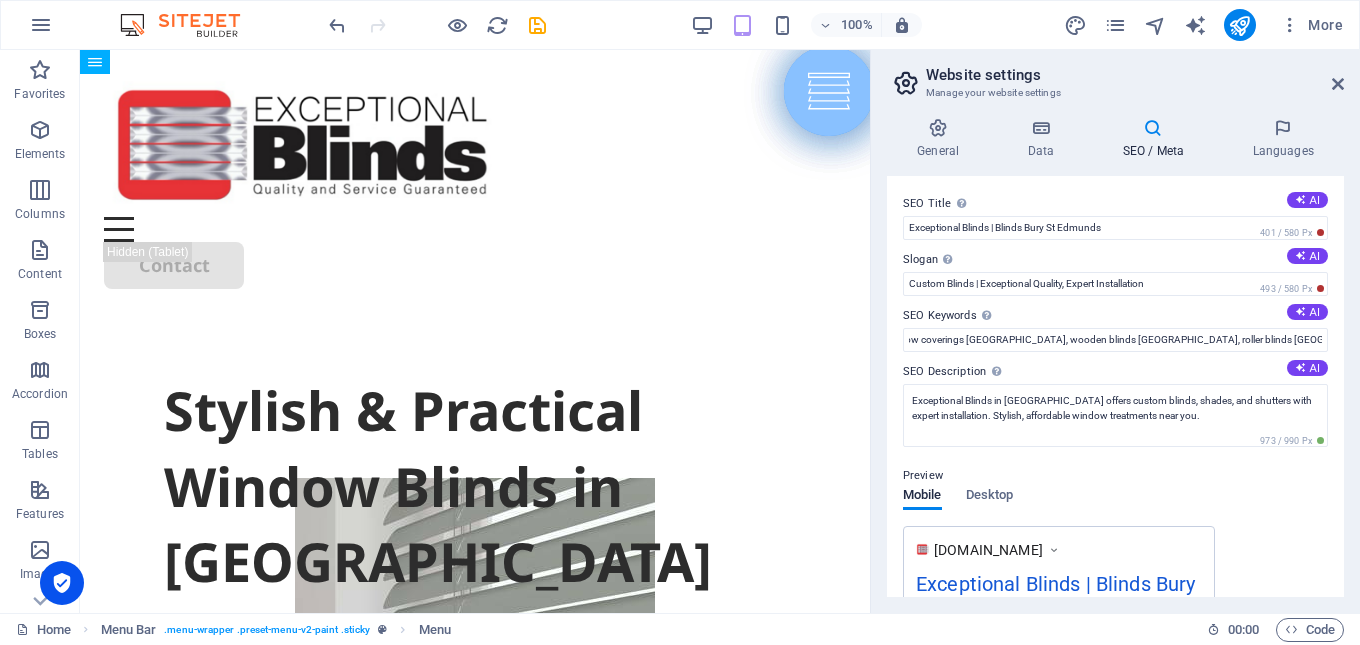 scroll, scrollTop: 0, scrollLeft: 0, axis: both 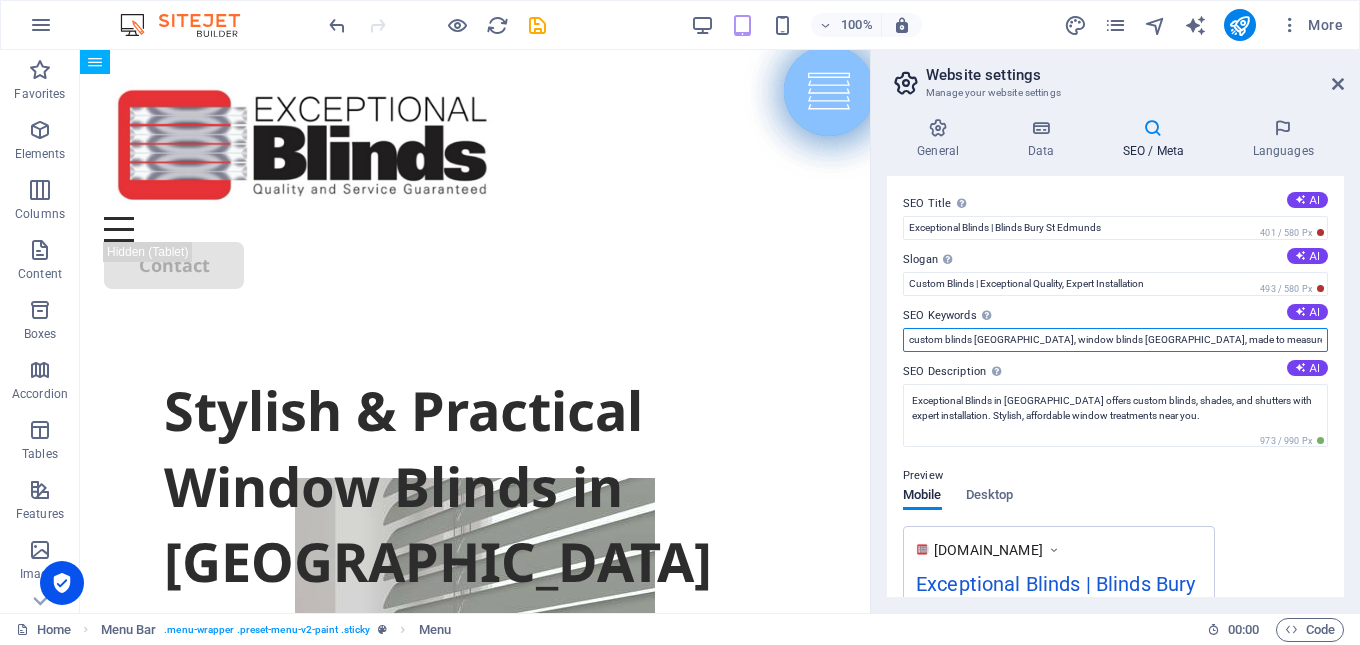 click on "custom blinds [GEOGRAPHIC_DATA], window blinds [GEOGRAPHIC_DATA], made to measure blinds Bury St Edmunds, blinds and shutters [GEOGRAPHIC_DATA], blinds installation [GEOGRAPHIC_DATA], affordable window blinds [GEOGRAPHIC_DATA], blackout blinds [GEOGRAPHIC_DATA], motorized blinds [GEOGRAPHIC_DATA], bespoke window coverings [GEOGRAPHIC_DATA], wooden blinds [GEOGRAPHIC_DATA], roller blinds [GEOGRAPHIC_DATA], venetian blinds [GEOGRAPHIC_DATA]" at bounding box center [1115, 340] 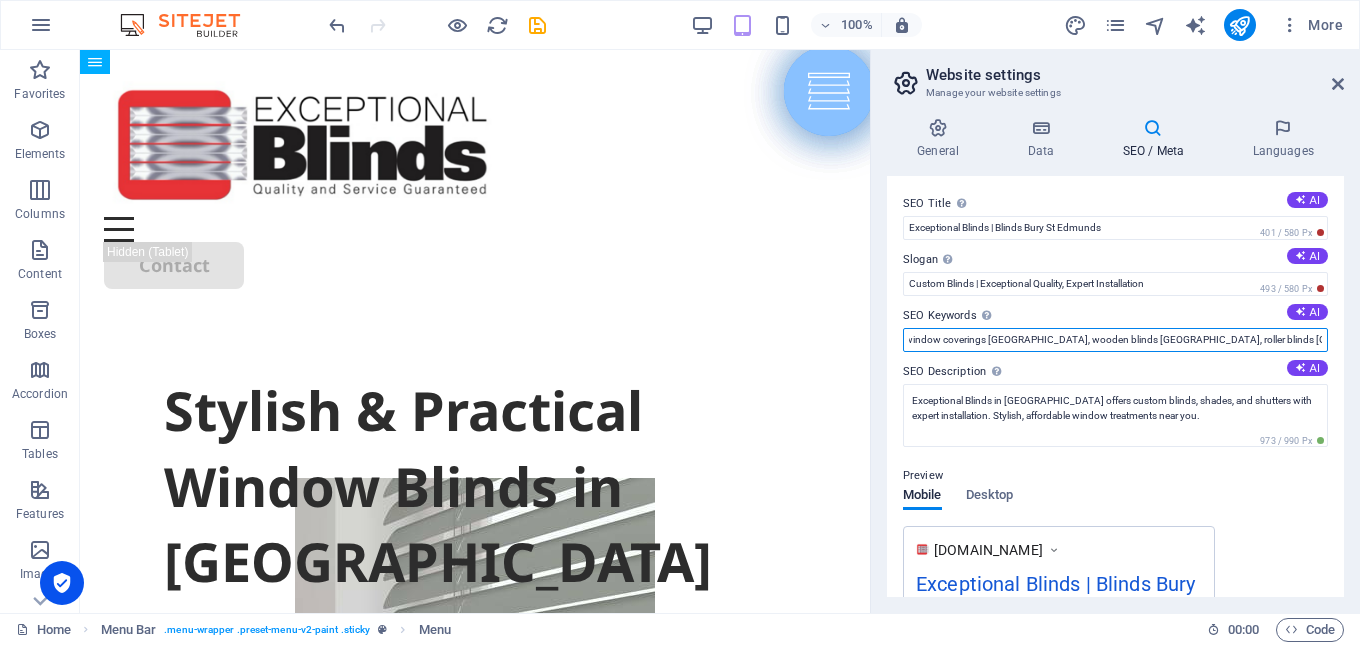 scroll, scrollTop: 0, scrollLeft: 1539, axis: horizontal 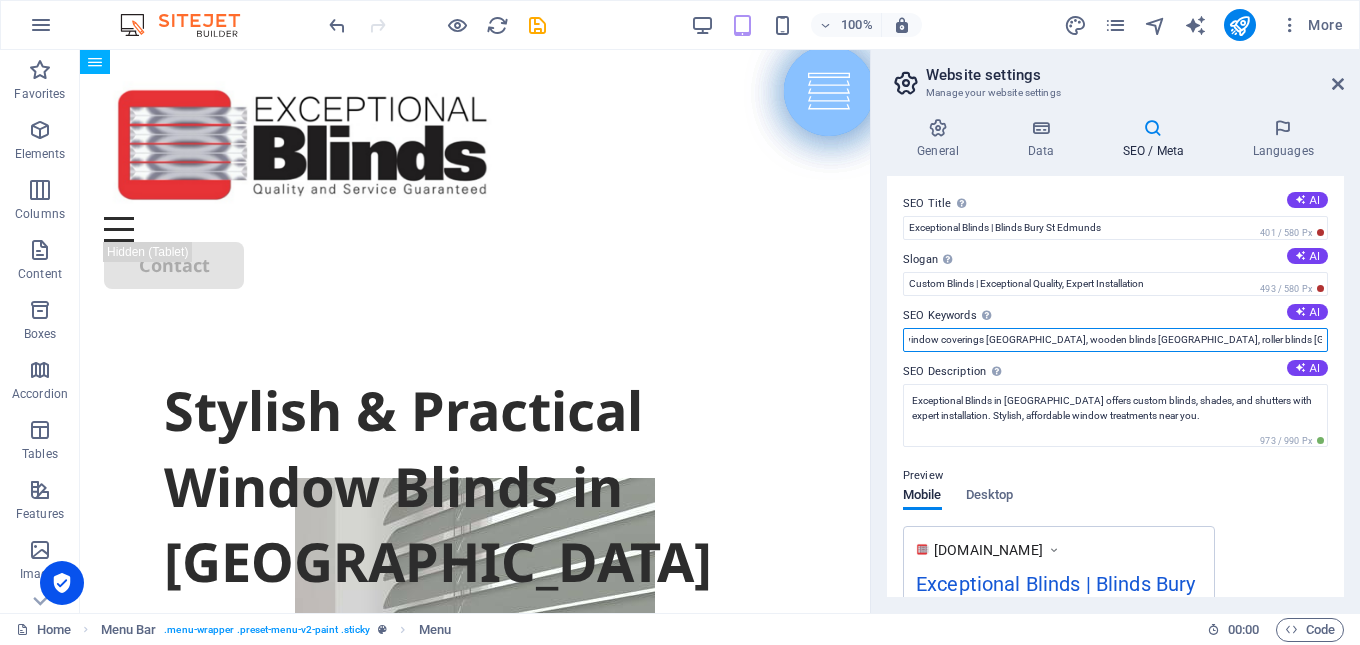 paste on "blinds [GEOGRAPHIC_DATA]" 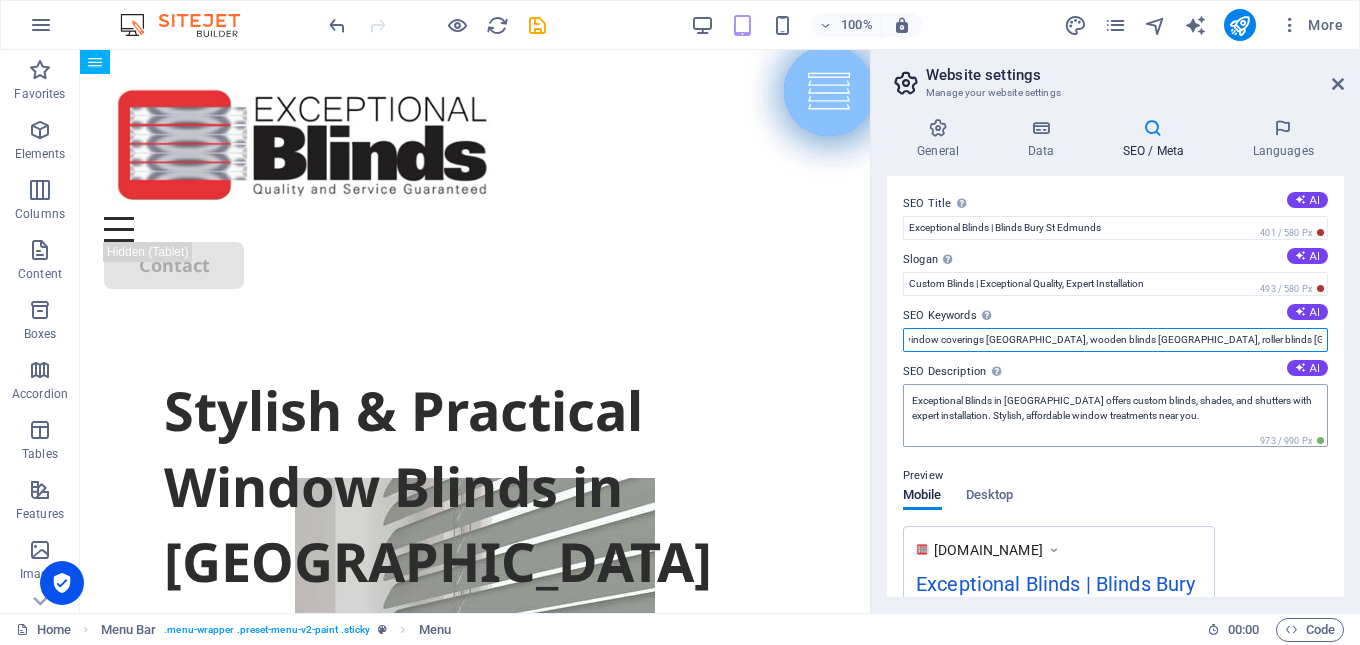 scroll, scrollTop: 0, scrollLeft: 1677, axis: horizontal 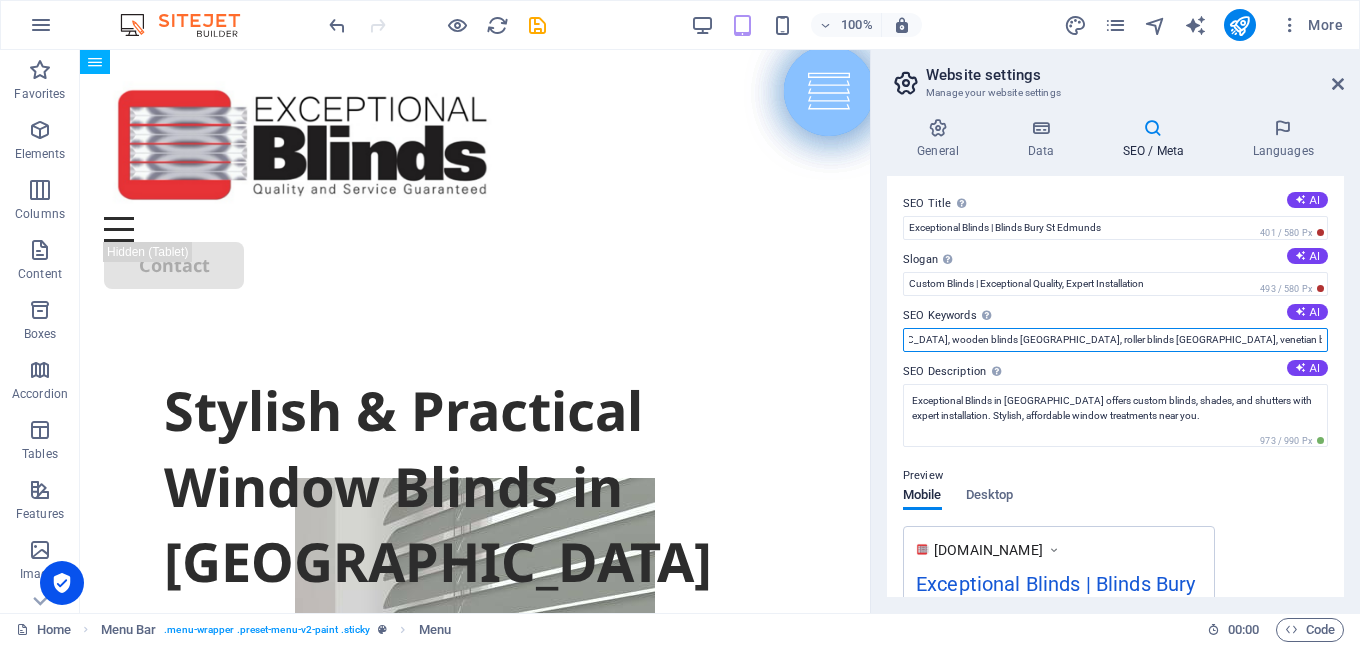 click on "custom blinds [GEOGRAPHIC_DATA], window blinds [GEOGRAPHIC_DATA], made to measure blinds [GEOGRAPHIC_DATA], blinds and shutters [GEOGRAPHIC_DATA], blinds installation [GEOGRAPHIC_DATA], affordable window blinds [GEOGRAPHIC_DATA], blackout blinds [GEOGRAPHIC_DATA], motorized blinds [GEOGRAPHIC_DATA], bespoke window coverings [GEOGRAPHIC_DATA], wooden blinds [GEOGRAPHIC_DATA], roller blinds [GEOGRAPHIC_DATA], venetian blinds [GEOGRAPHIC_DATA],blinds [GEOGRAPHIC_DATA]" at bounding box center [1115, 340] 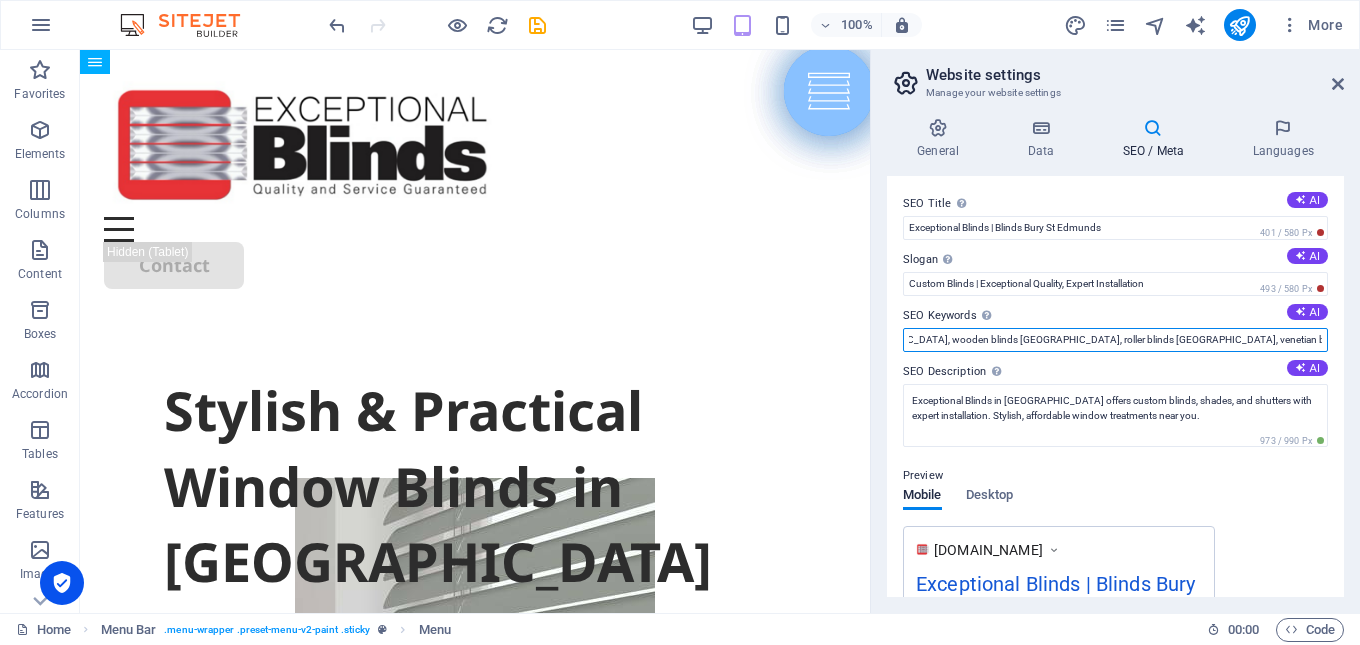 scroll, scrollTop: 0, scrollLeft: 0, axis: both 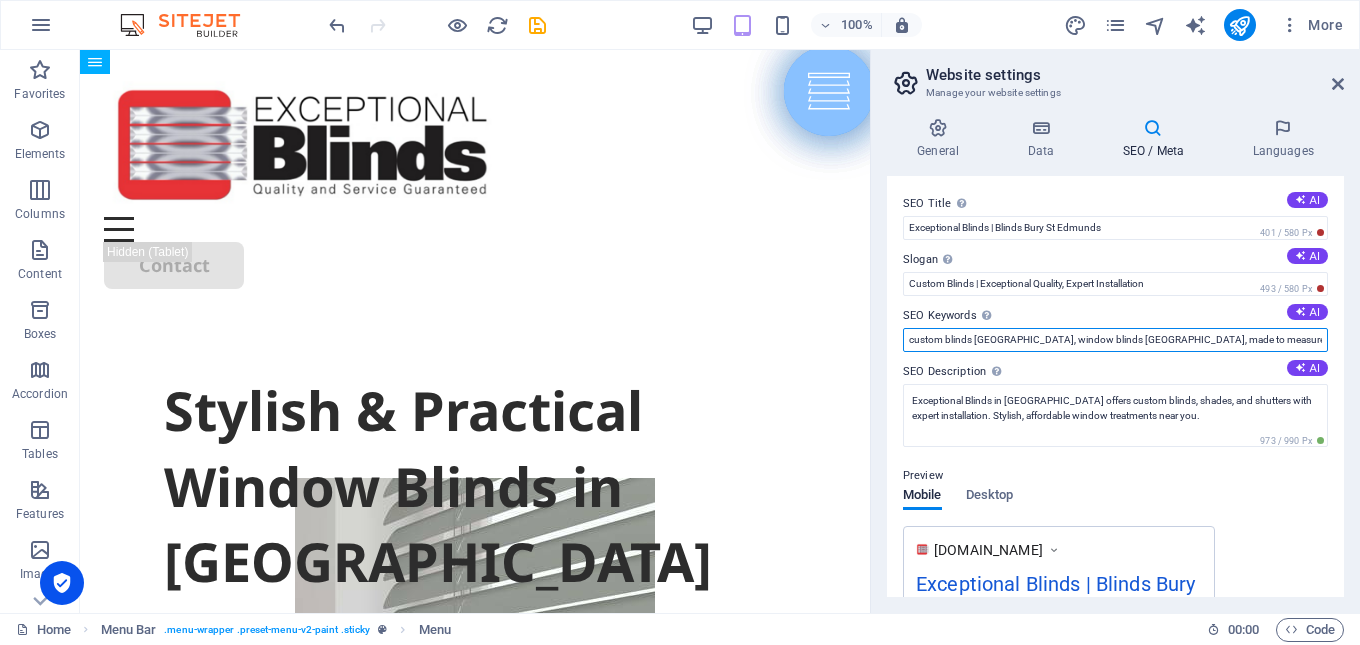 click on "custom blinds [GEOGRAPHIC_DATA], window blinds [GEOGRAPHIC_DATA], made to measure blinds [GEOGRAPHIC_DATA], blinds and shutters [GEOGRAPHIC_DATA], blinds installation [GEOGRAPHIC_DATA], affordable window blinds [GEOGRAPHIC_DATA], blackout blinds [GEOGRAPHIC_DATA], motorized blinds [GEOGRAPHIC_DATA], bespoke window coverings [GEOGRAPHIC_DATA], wooden blinds [GEOGRAPHIC_DATA], roller blinds [GEOGRAPHIC_DATA], venetian blinds [GEOGRAPHIC_DATA], blinds [GEOGRAPHIC_DATA]" at bounding box center (1115, 340) 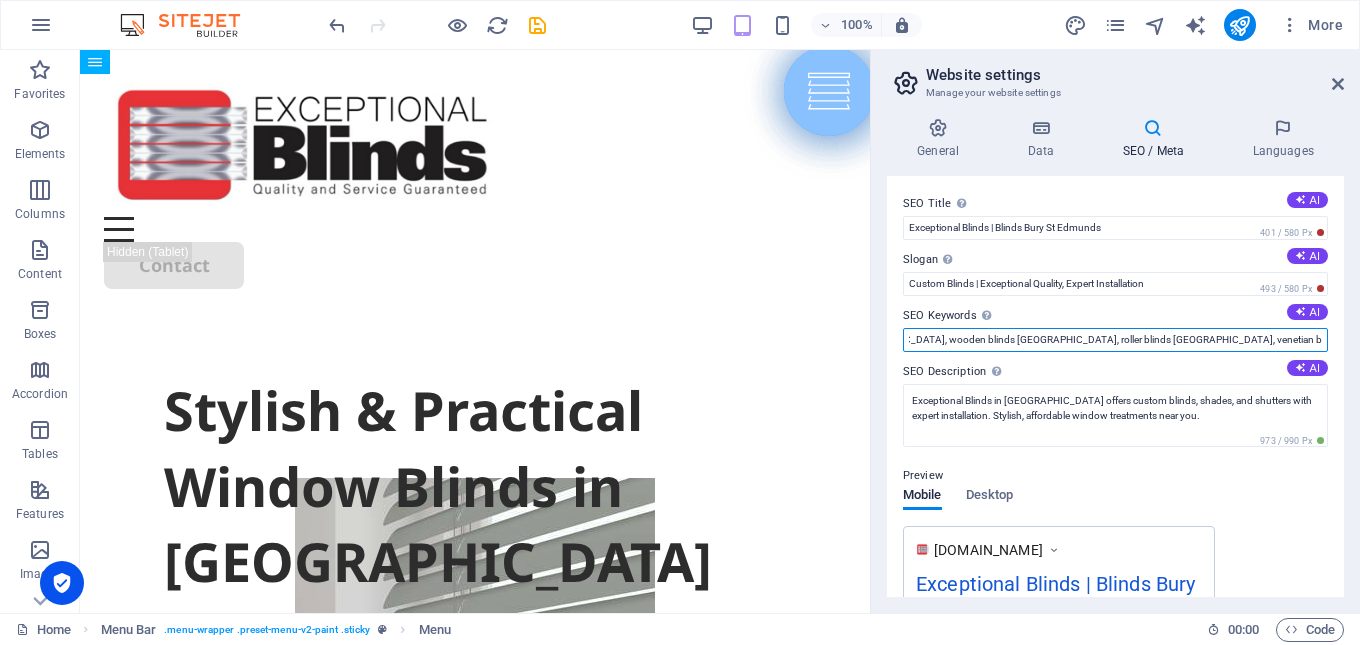 scroll, scrollTop: 0, scrollLeft: 1683, axis: horizontal 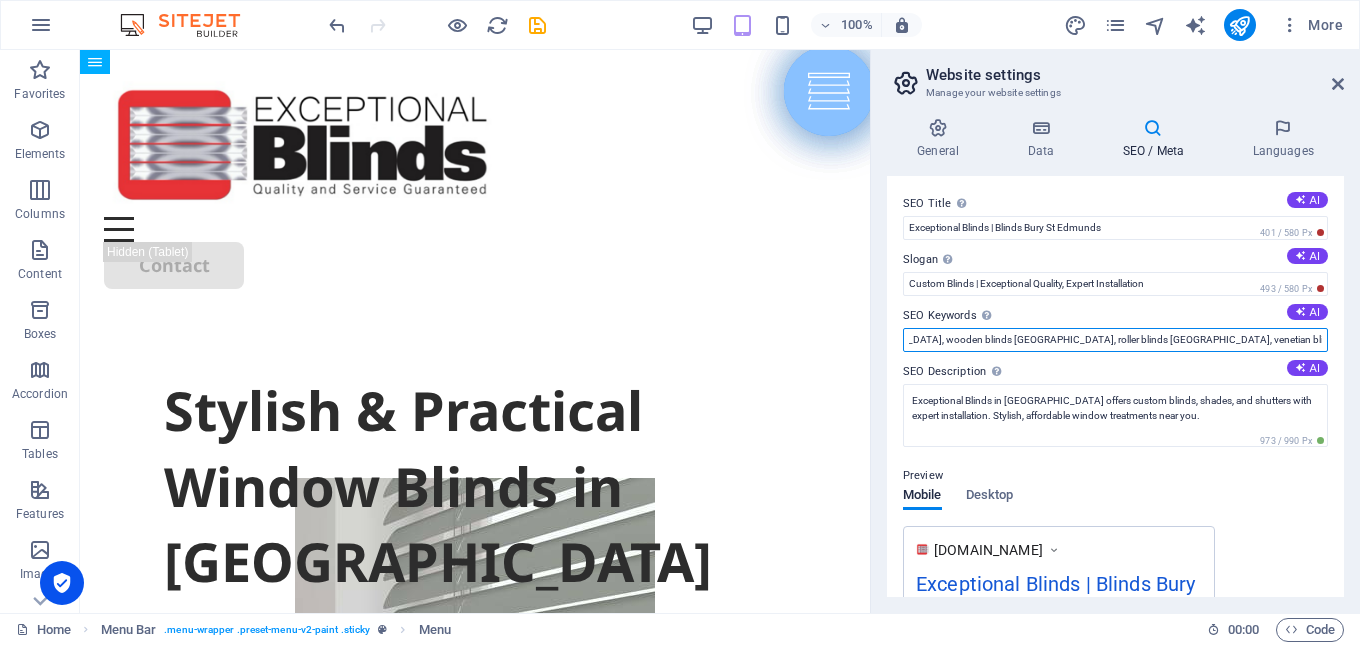 paste on "blinds near [GEOGRAPHIC_DATA]" 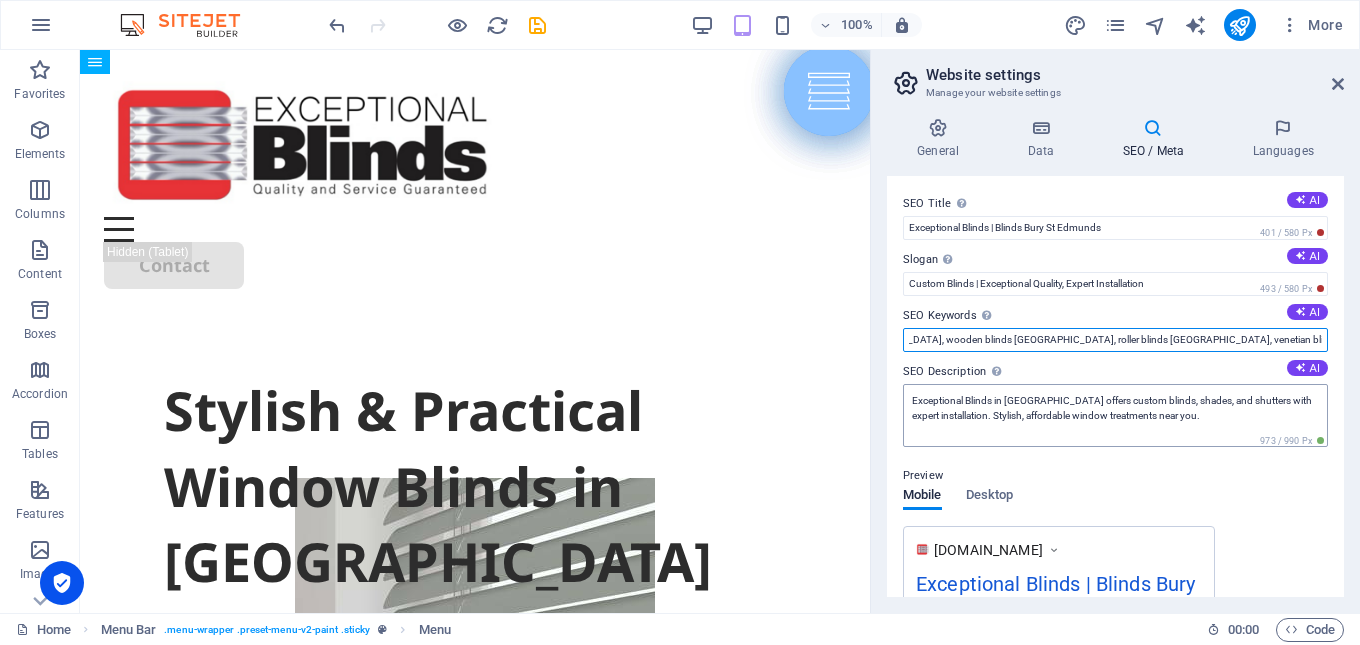 scroll, scrollTop: 0, scrollLeft: 1809, axis: horizontal 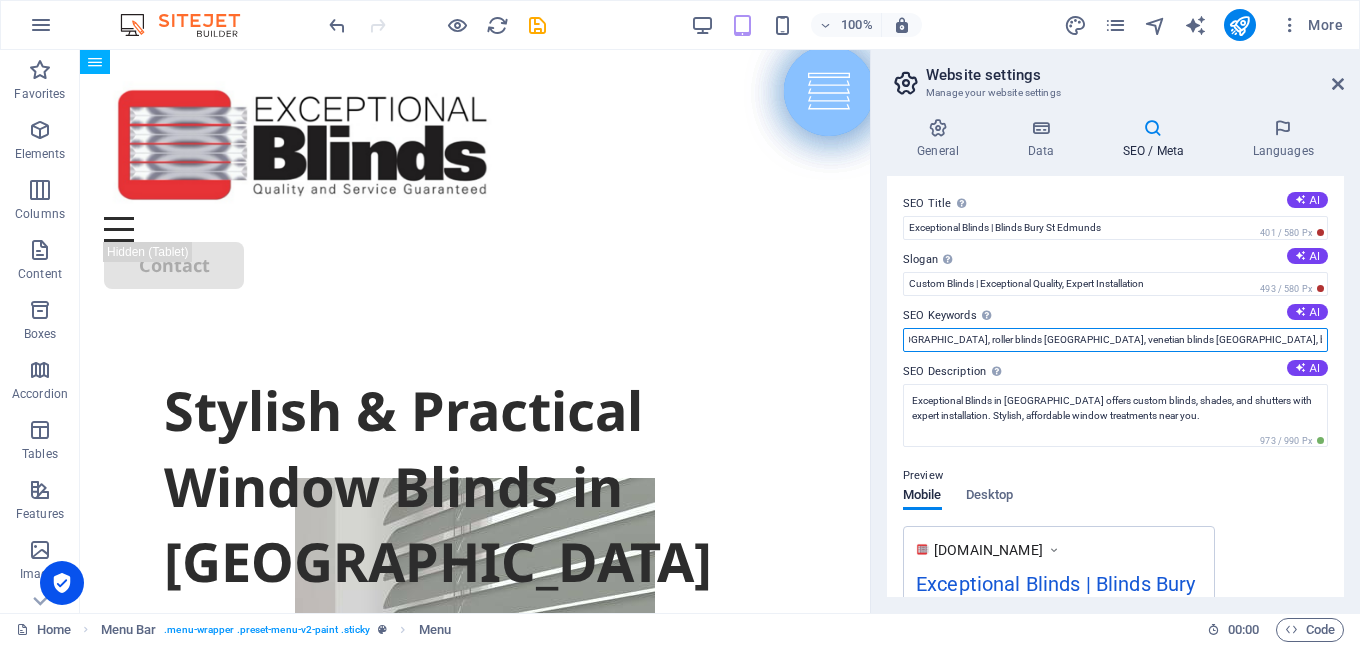 click on "custom blinds [GEOGRAPHIC_DATA], window blinds [GEOGRAPHIC_DATA], made to measure blinds [GEOGRAPHIC_DATA], blinds and shutters [GEOGRAPHIC_DATA], blinds installation [GEOGRAPHIC_DATA], affordable window blinds [GEOGRAPHIC_DATA], blackout blinds [GEOGRAPHIC_DATA], motorized blinds [GEOGRAPHIC_DATA], bespoke window coverings [GEOGRAPHIC_DATA], wooden blinds [GEOGRAPHIC_DATA], roller blinds [GEOGRAPHIC_DATA], venetian blinds [GEOGRAPHIC_DATA], blinds [GEOGRAPHIC_DATA],blinds near [GEOGRAPHIC_DATA]" at bounding box center [1115, 340] 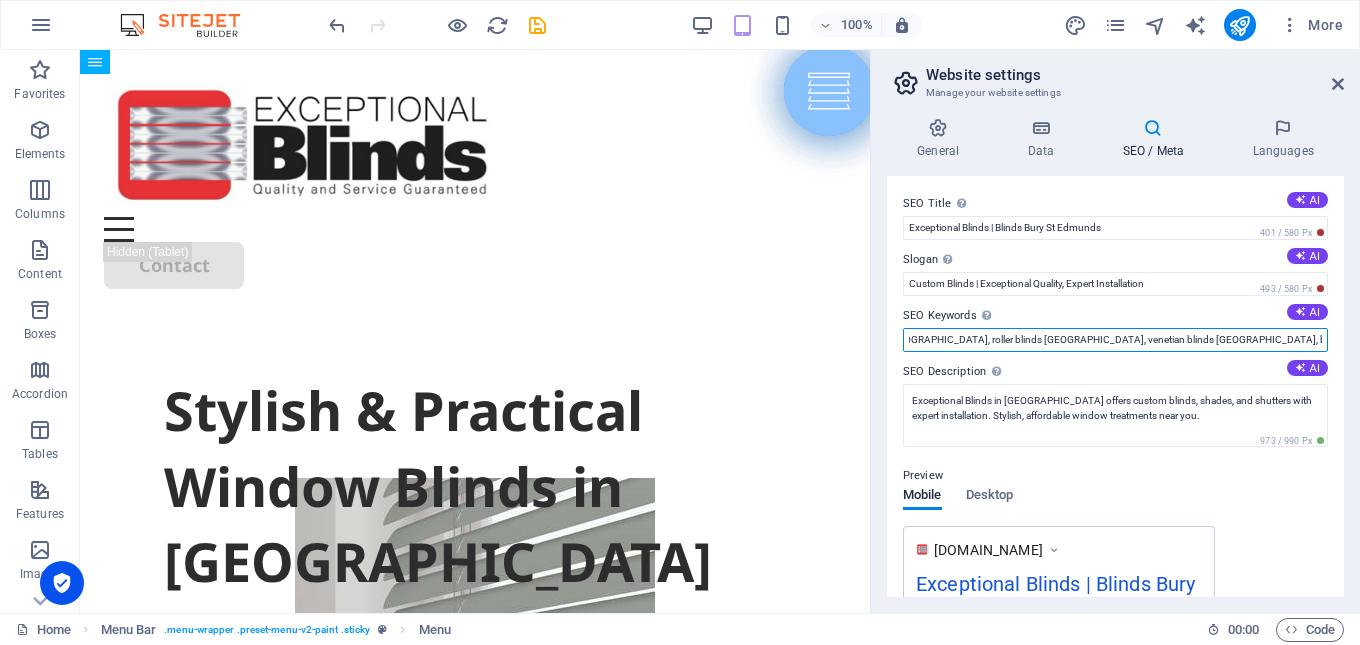 scroll, scrollTop: 0, scrollLeft: 0, axis: both 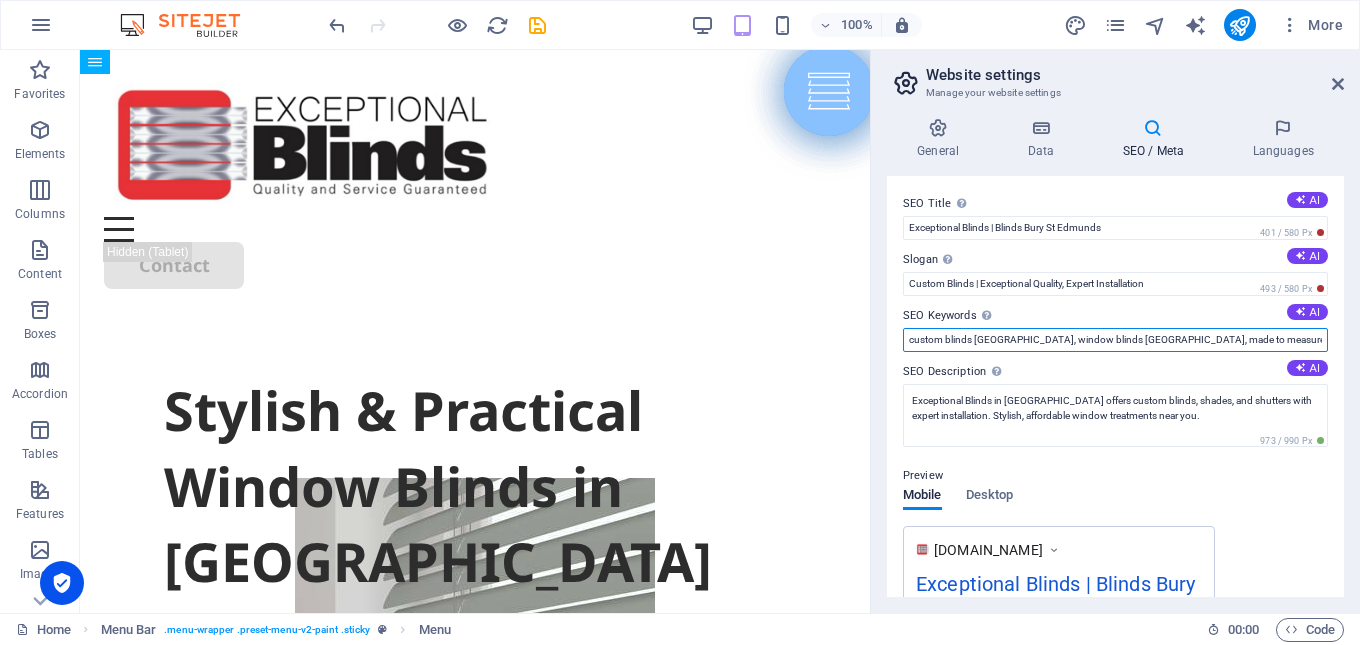 click on "custom blinds [GEOGRAPHIC_DATA], window blinds [GEOGRAPHIC_DATA], made to measure blinds [GEOGRAPHIC_DATA], blinds and shutters [GEOGRAPHIC_DATA], blinds installation [GEOGRAPHIC_DATA], affordable window blinds [GEOGRAPHIC_DATA], blackout blinds [GEOGRAPHIC_DATA], motorized blinds [GEOGRAPHIC_DATA], bespoke window coverings [GEOGRAPHIC_DATA], wooden blinds [GEOGRAPHIC_DATA], roller blinds [GEOGRAPHIC_DATA], venetian blinds [GEOGRAPHIC_DATA], blinds [GEOGRAPHIC_DATA], blinds near [GEOGRAPHIC_DATA]" at bounding box center [1115, 340] 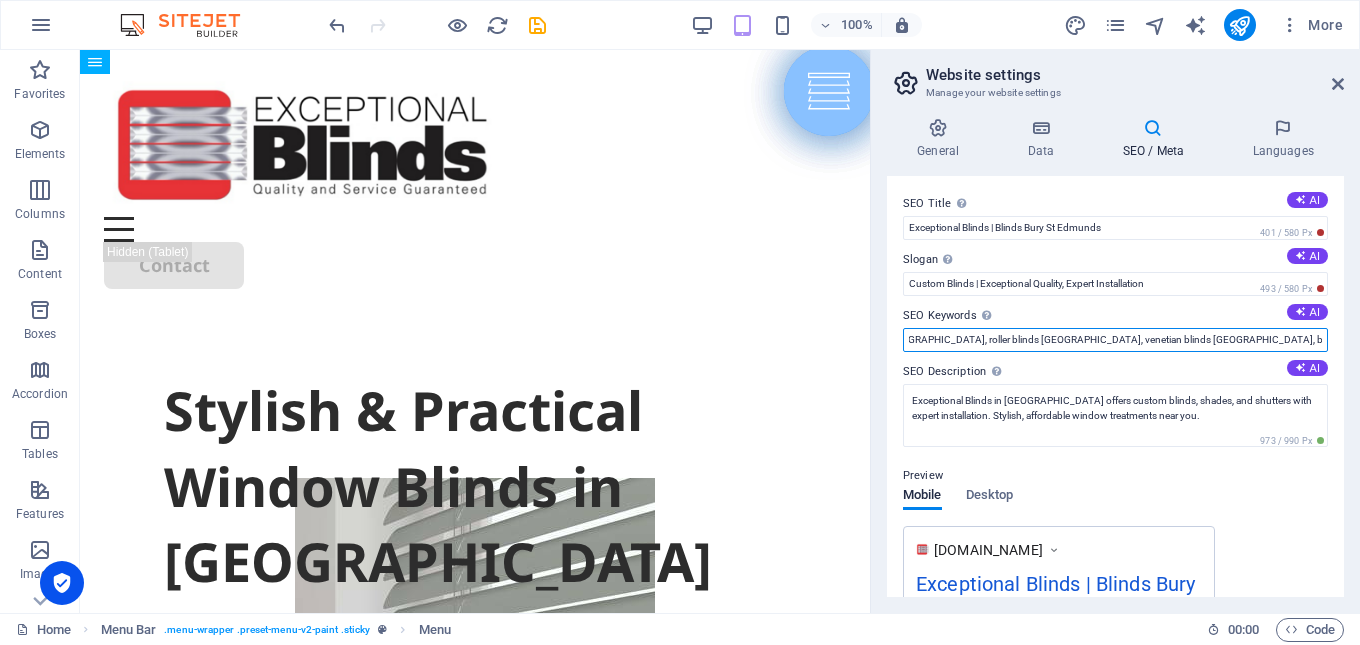 scroll, scrollTop: 0, scrollLeft: 1815, axis: horizontal 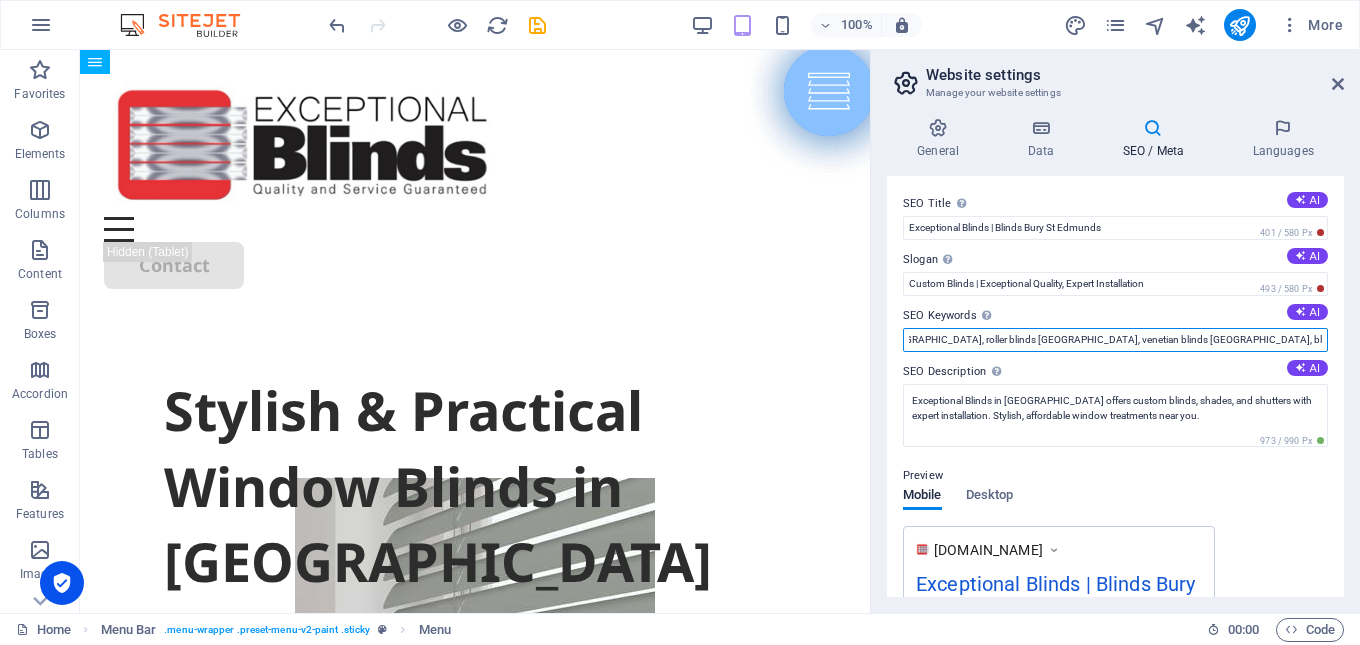 paste on "window treatments [GEOGRAPHIC_DATA] [GEOGRAPHIC_DATA]" 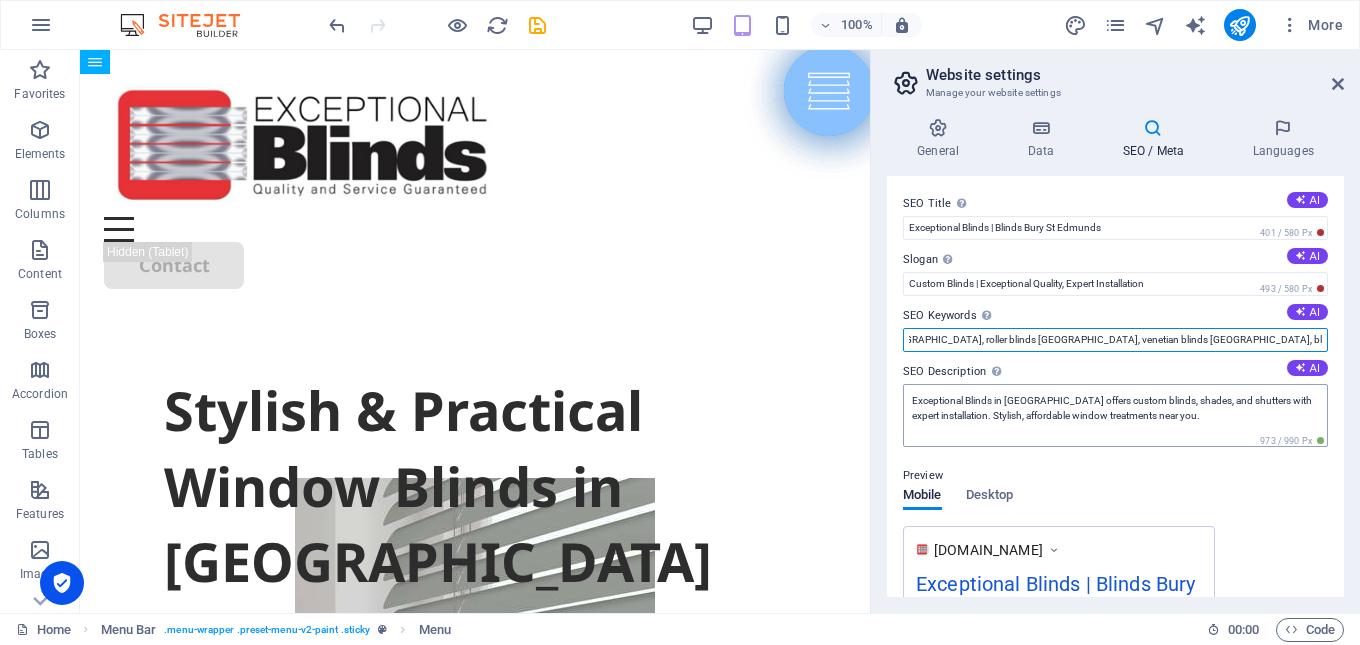 scroll, scrollTop: 0, scrollLeft: 1949, axis: horizontal 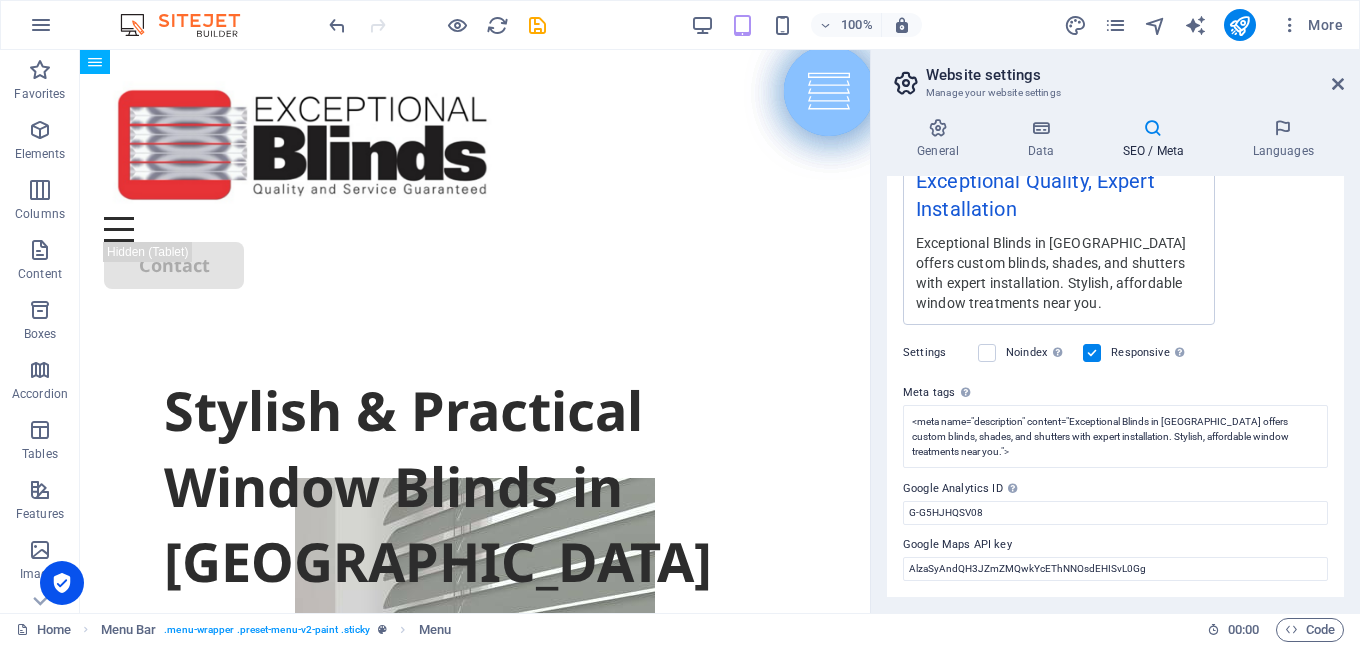 type on "custom blinds [GEOGRAPHIC_DATA], window blinds [GEOGRAPHIC_DATA], made to measure blinds [GEOGRAPHIC_DATA], blinds and shutters [GEOGRAPHIC_DATA], blinds installation [GEOGRAPHIC_DATA], affordable window blinds [GEOGRAPHIC_DATA], blackout blinds [GEOGRAPHIC_DATA], motorized blinds [GEOGRAPHIC_DATA], bespoke window coverings [GEOGRAPHIC_DATA], wooden blinds [GEOGRAPHIC_DATA], roller blinds [GEOGRAPHIC_DATA], venetian blinds [GEOGRAPHIC_DATA], blinds [GEOGRAPHIC_DATA], blinds near [GEOGRAPHIC_DATA], window treatments [GEOGRAPHIC_DATA] [GEOGRAPHIC_DATA]" 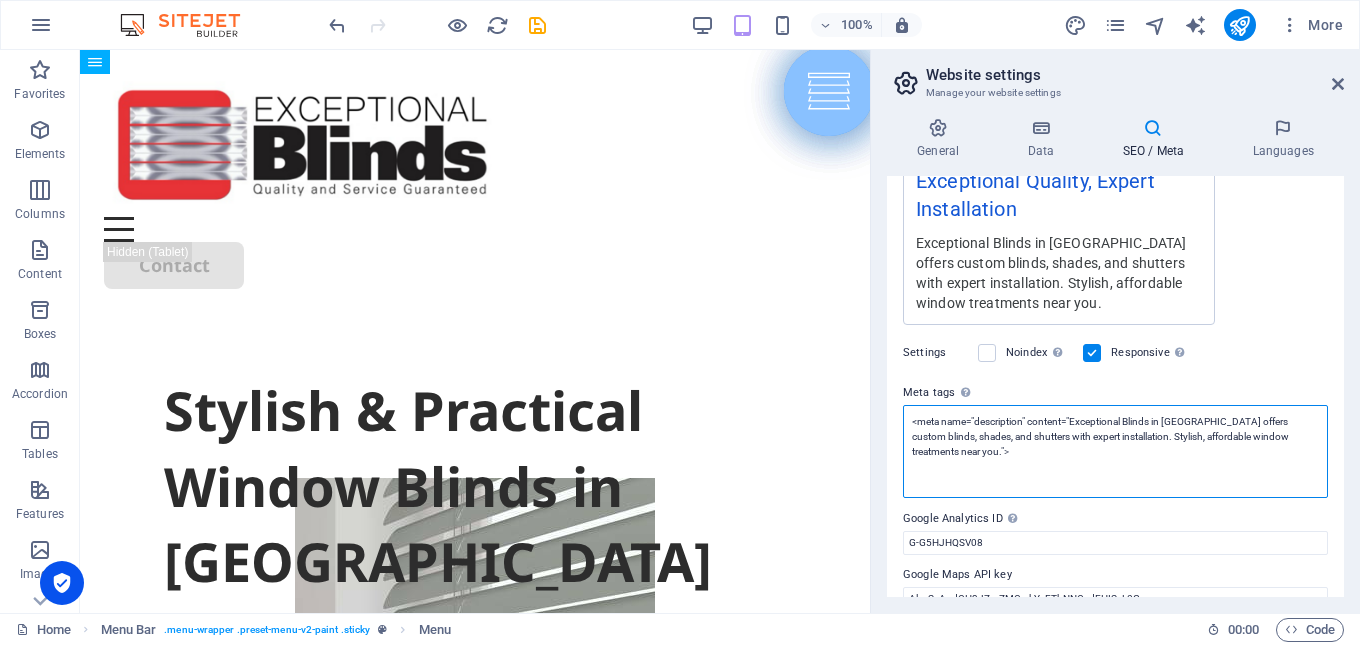 click on "<meta name="description" content="Exceptional Blinds in [GEOGRAPHIC_DATA] offers custom blinds, shades, and shutters with expert installation. Stylish, affordable window treatments near you.">" at bounding box center (1115, 451) 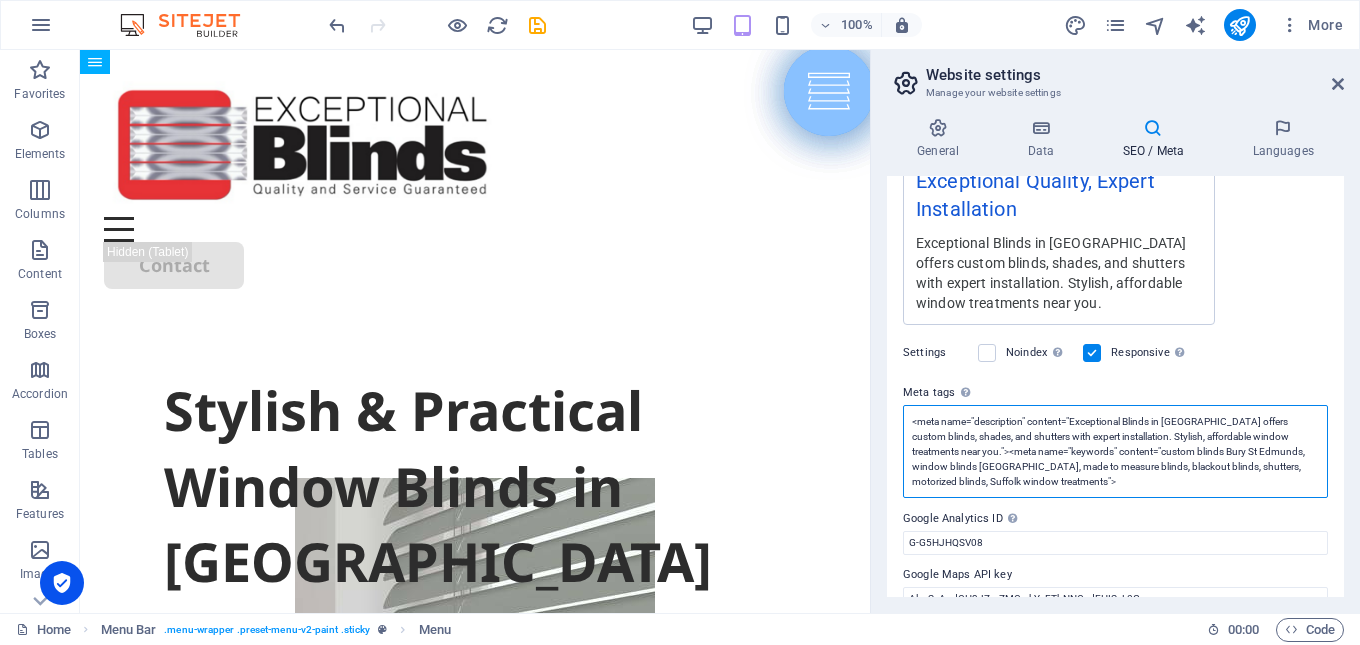 scroll, scrollTop: 0, scrollLeft: 0, axis: both 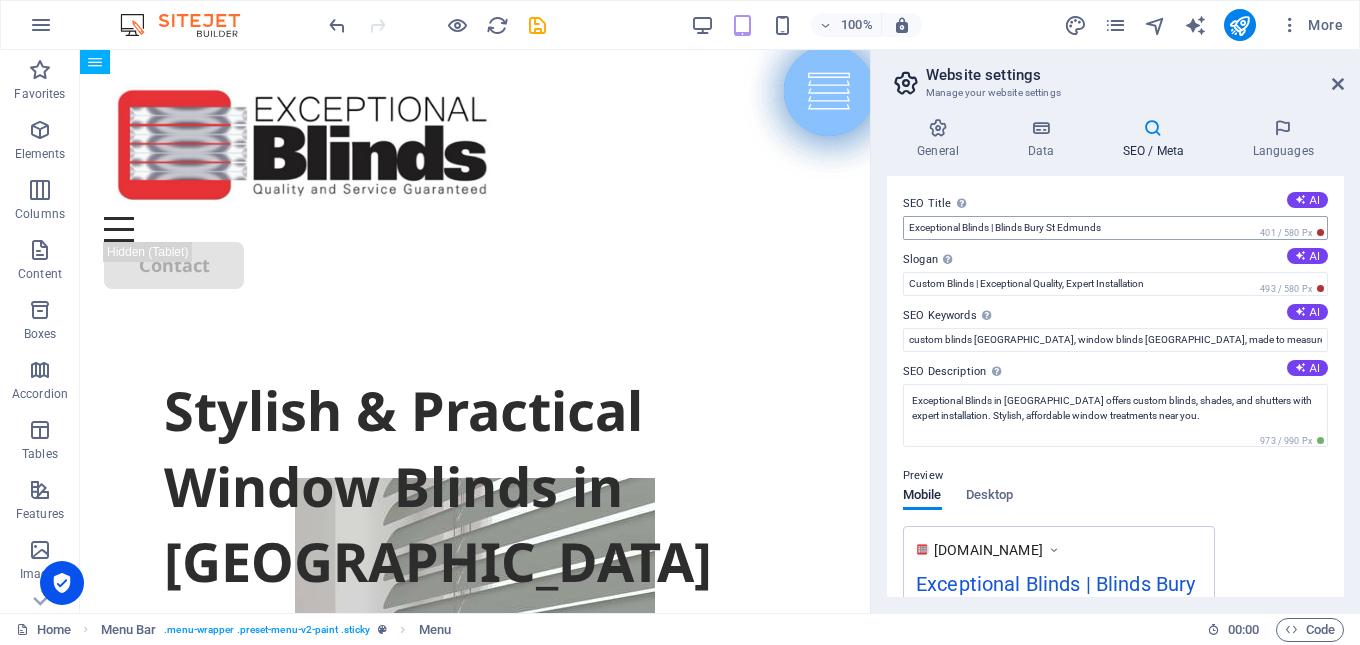 type on "<meta name="description" content="Exceptional Blinds in [GEOGRAPHIC_DATA] offers custom blinds, shades, and shutters with expert installation. Stylish, affordable window treatments near you."><meta name="keywords" content="custom blinds Bury St Edmunds, window blinds [GEOGRAPHIC_DATA], made to measure blinds, blackout blinds, shutters, motorized blinds, Suffolk window treatments">" 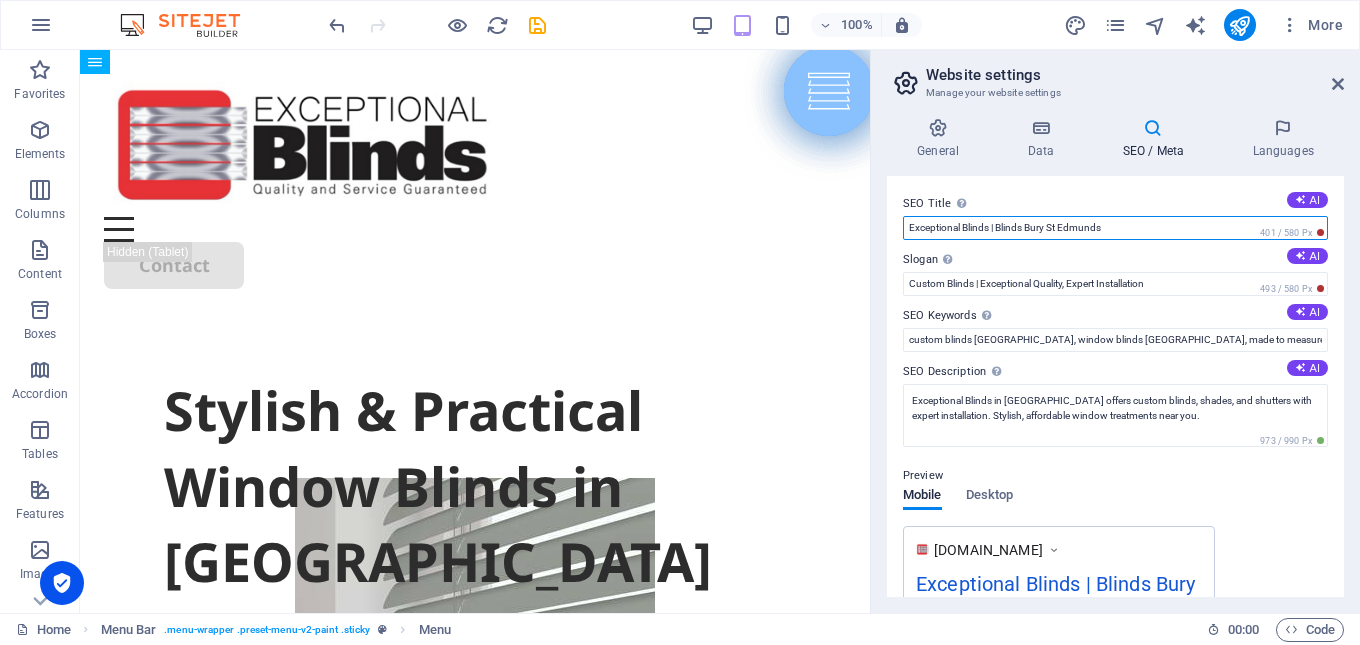 click on "Exceptional Blinds | Blinds Bury St Edmunds" at bounding box center (1115, 228) 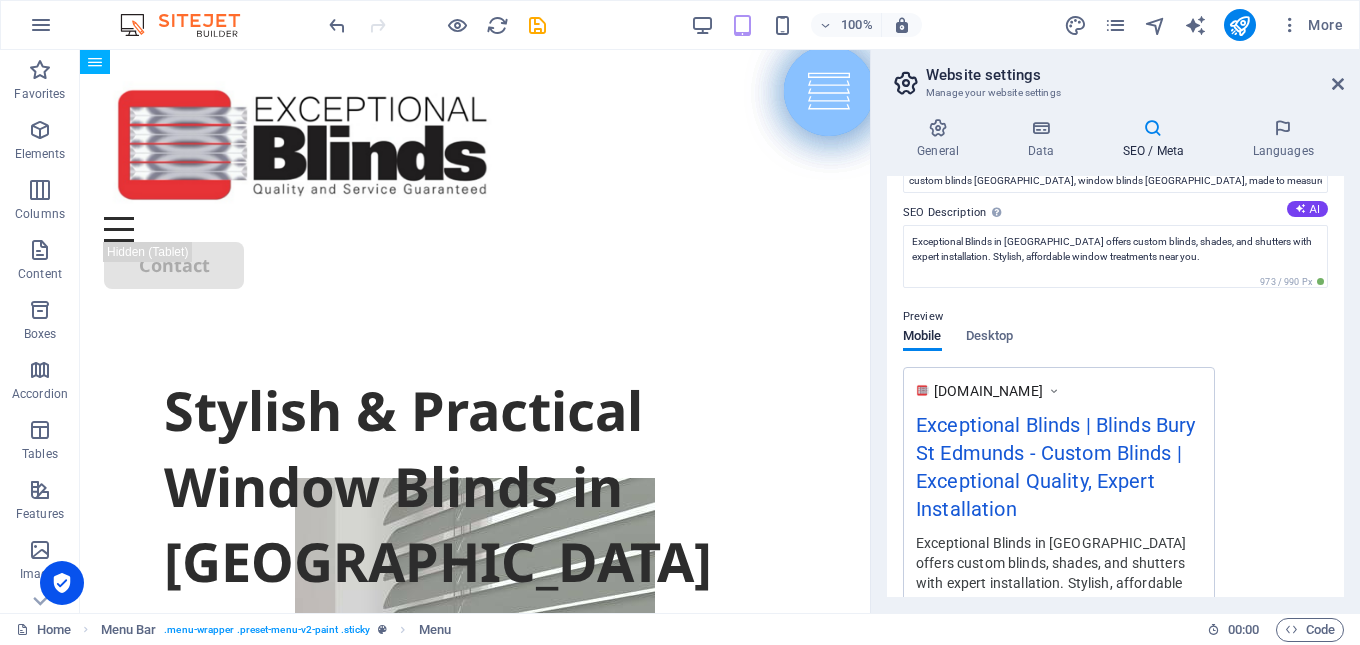 scroll, scrollTop: 0, scrollLeft: 0, axis: both 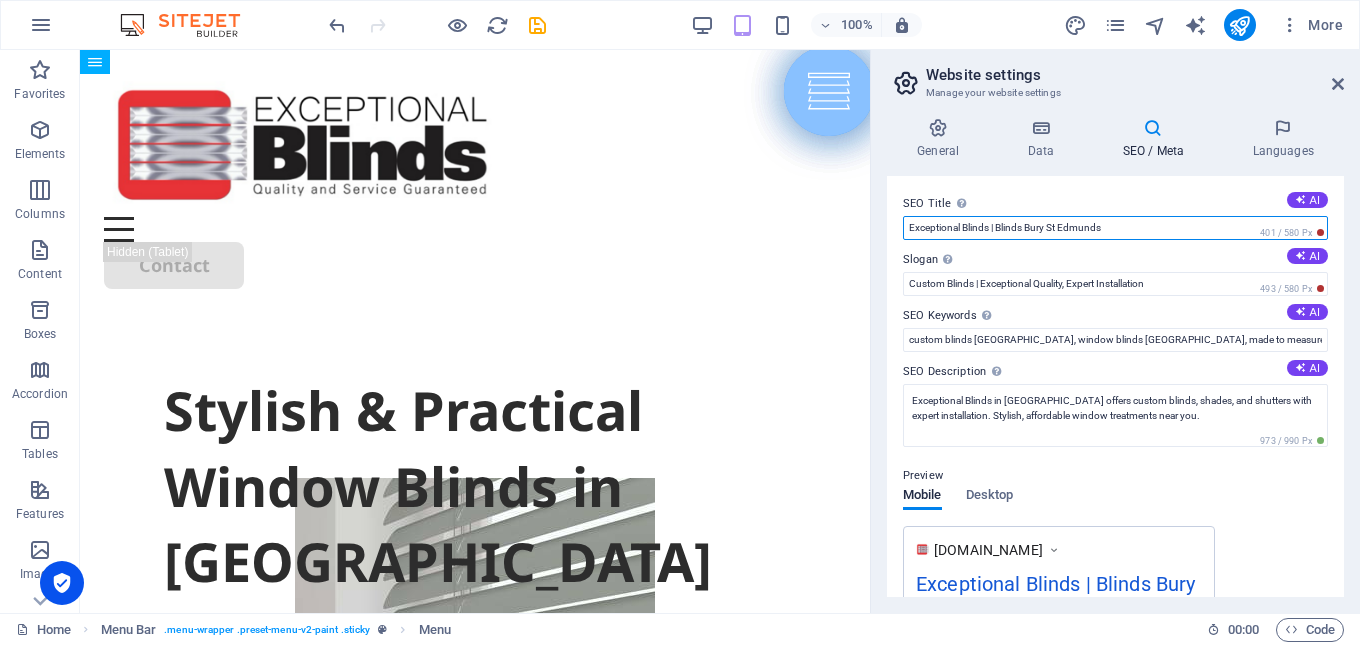 drag, startPoint x: 1118, startPoint y: 229, endPoint x: 904, endPoint y: 230, distance: 214.00233 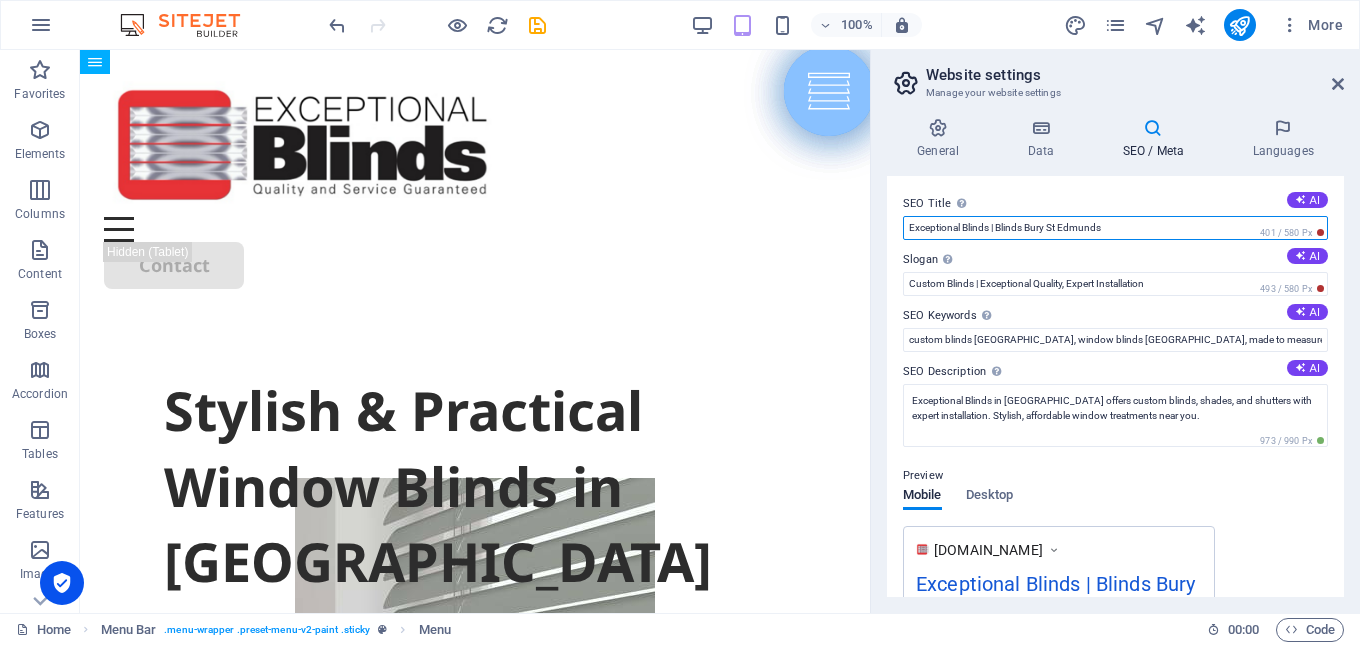 click on "Exceptional Blinds | Blinds Bury St Edmunds" at bounding box center (1115, 228) 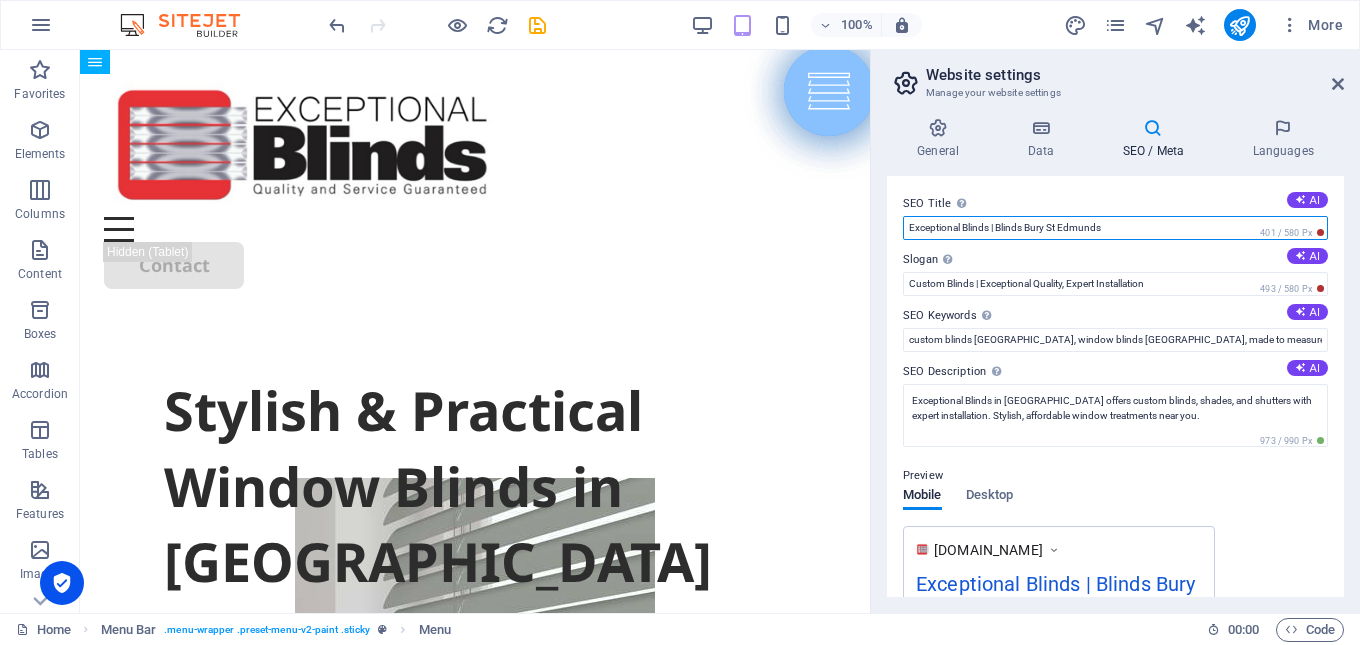 paste on "Custom Blinds & Shutters in [GEOGRAPHIC_DATA] | Exceptional Bli" 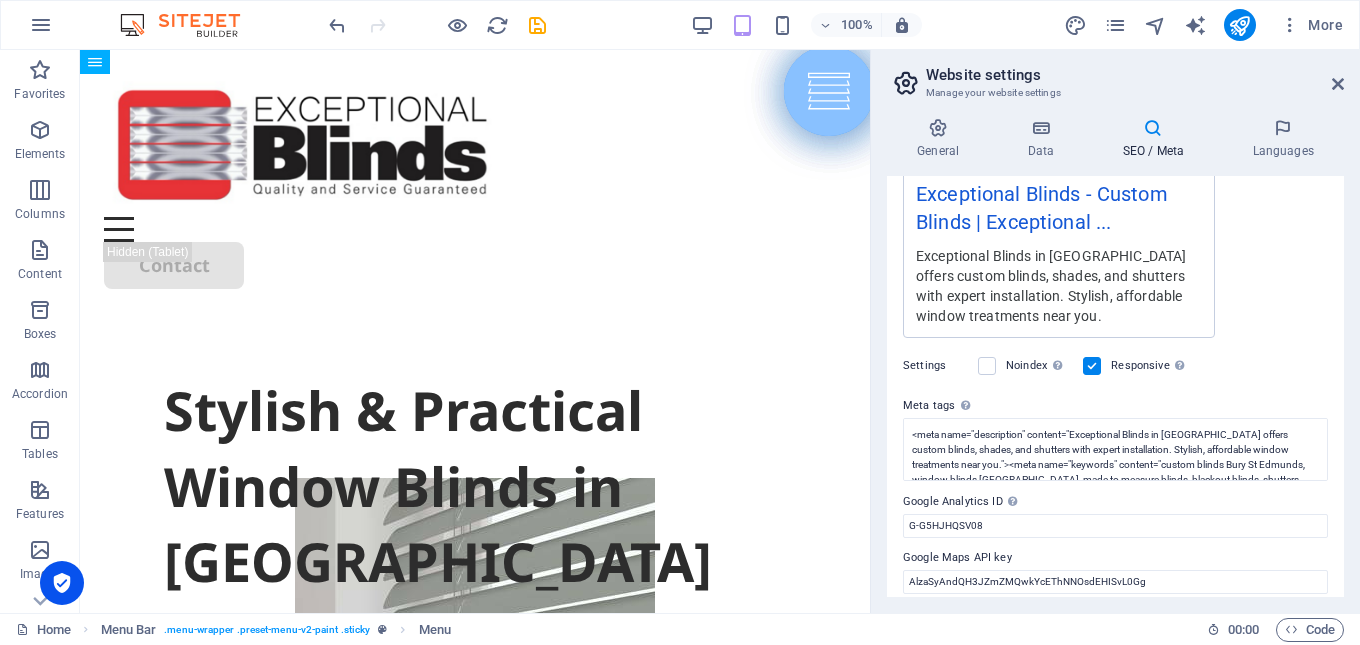 scroll, scrollTop: 459, scrollLeft: 0, axis: vertical 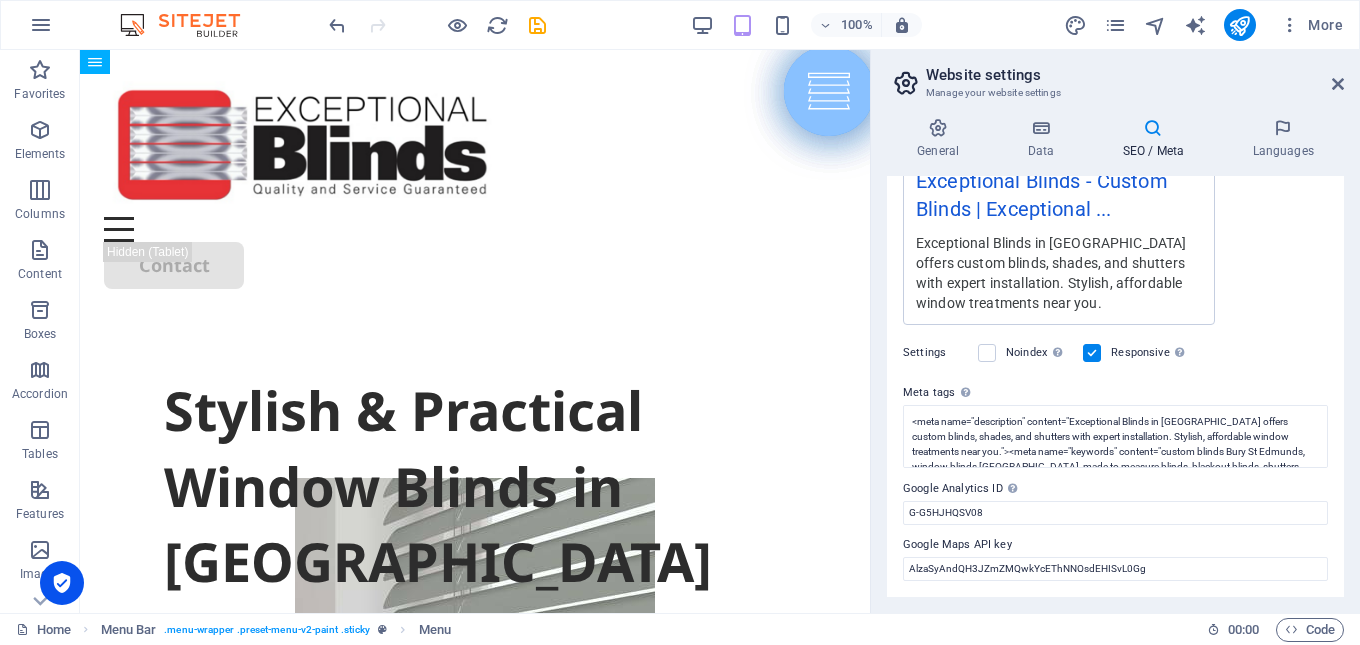 type on "Custom Blinds & Shutters in [GEOGRAPHIC_DATA] | Exceptional Blinds" 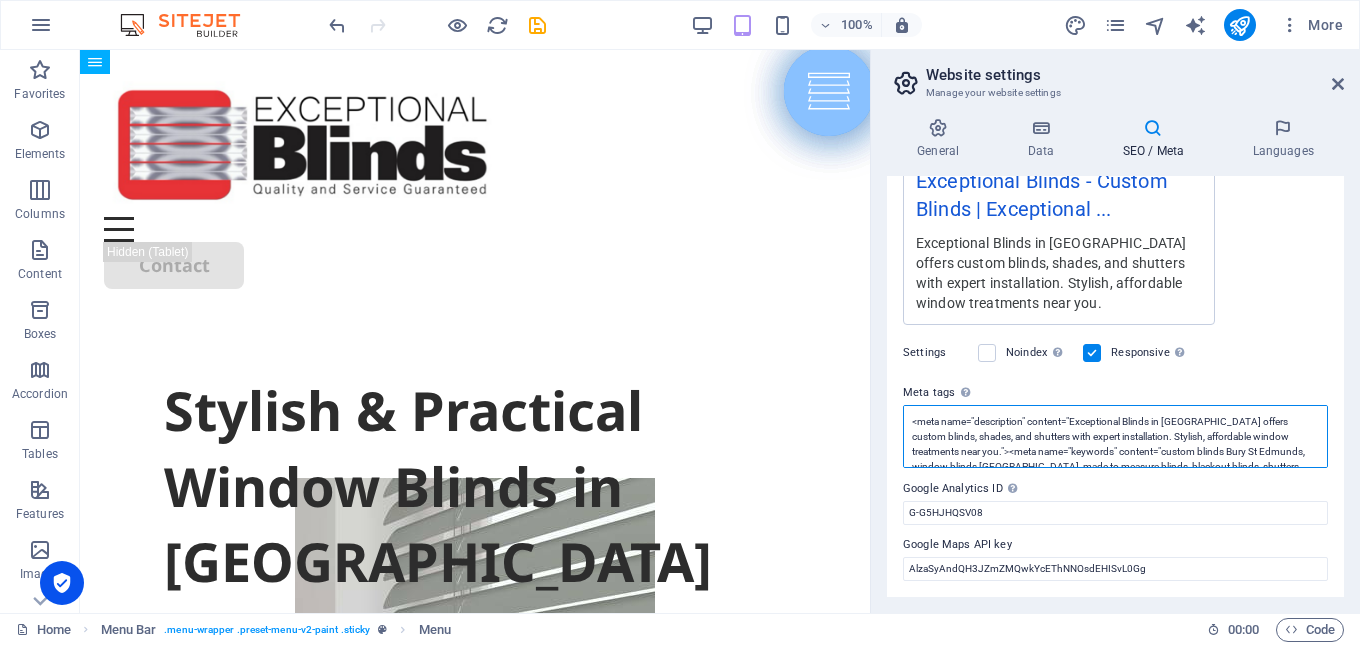 click on "<meta name="description" content="Exceptional Blinds in [GEOGRAPHIC_DATA] offers custom blinds, shades, and shutters with expert installation. Stylish, affordable window treatments near you."><meta name="keywords" content="custom blinds Bury St Edmunds, window blinds [GEOGRAPHIC_DATA], made to measure blinds, blackout blinds, shutters, motorized blinds, Suffolk window treatments">" at bounding box center [1115, 436] 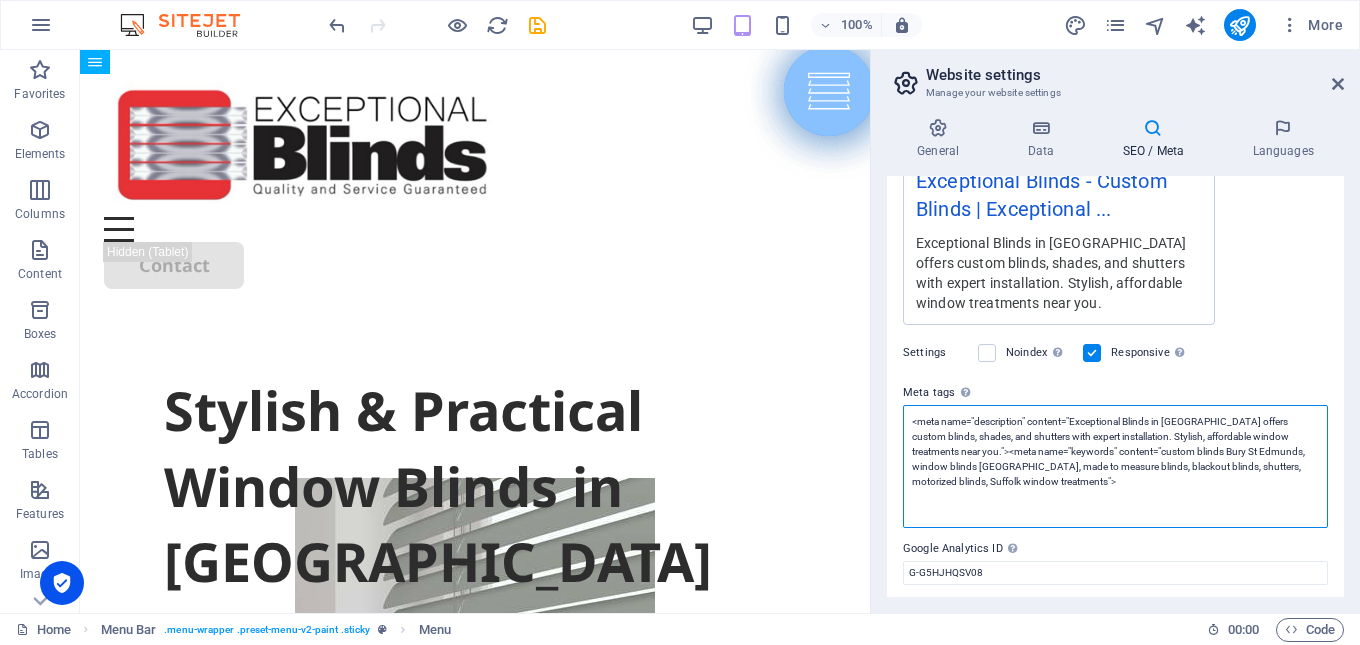 paste on "<title>Custom Blinds & Shutters in [GEOGRAPHIC_DATA] | Exceptional Blinds</title>" 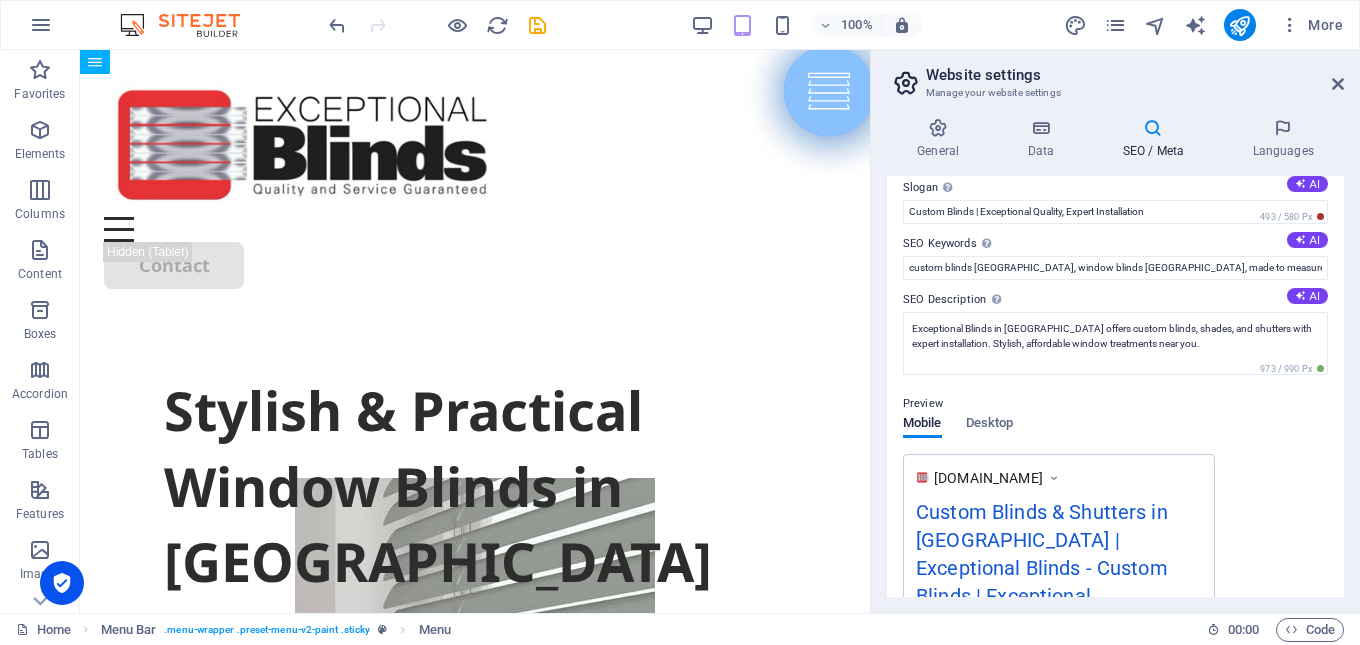 scroll, scrollTop: 0, scrollLeft: 0, axis: both 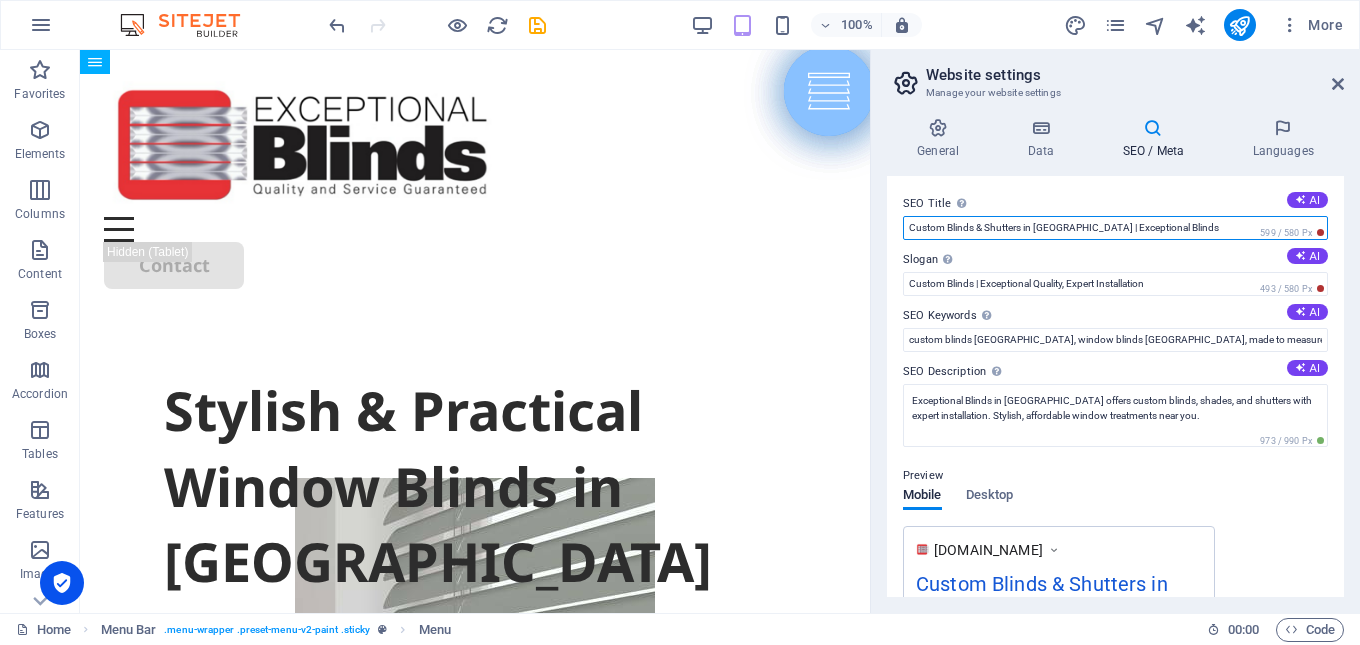 type on "<title>Custom Blinds &amp; Shutters in [GEOGRAPHIC_DATA] | Exceptional Blinds</title>
<meta name="description" content="Exceptional Blinds in [GEOGRAPHIC_DATA] offers custom blinds, shades, and shutters with expert installation. Stylish, affordable window treatments near you."><meta name="keywords" content="custom blinds Bury St Edmunds, window blinds [GEOGRAPHIC_DATA], made to measure blinds, blackout blinds, shutters, motorized blinds, Suffolk window treatments">" 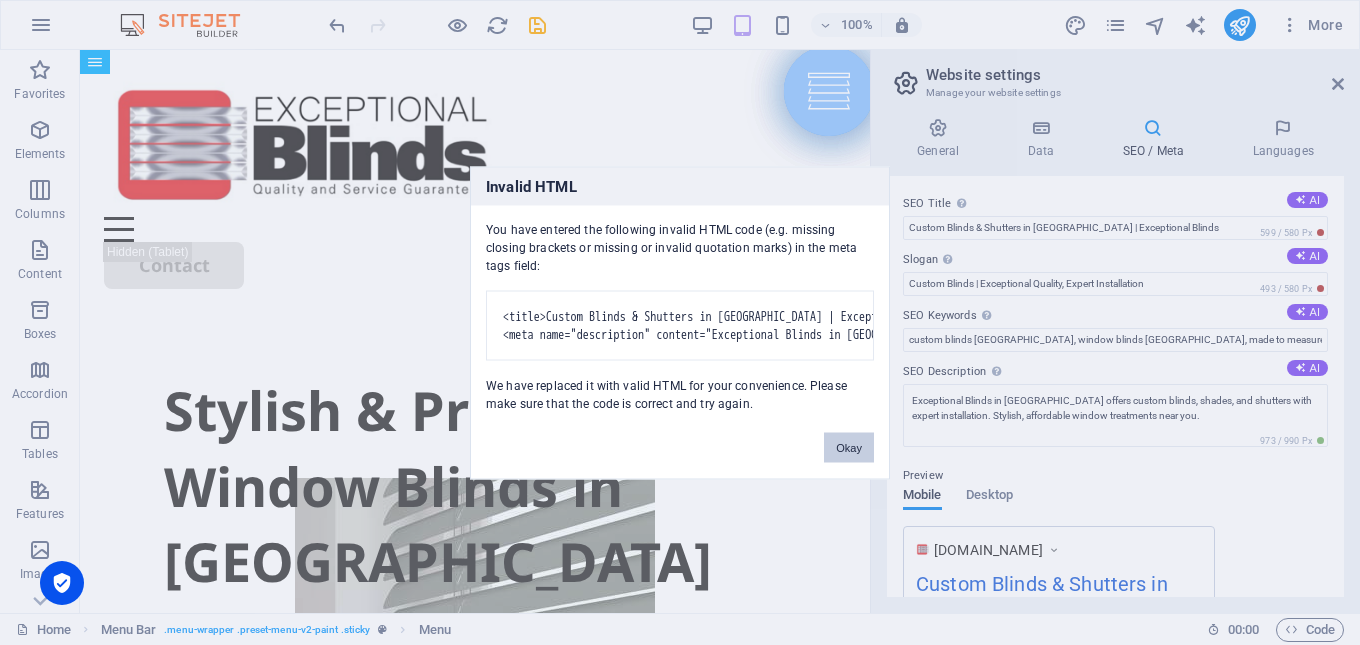 drag, startPoint x: 946, startPoint y: 228, endPoint x: 933, endPoint y: 228, distance: 13 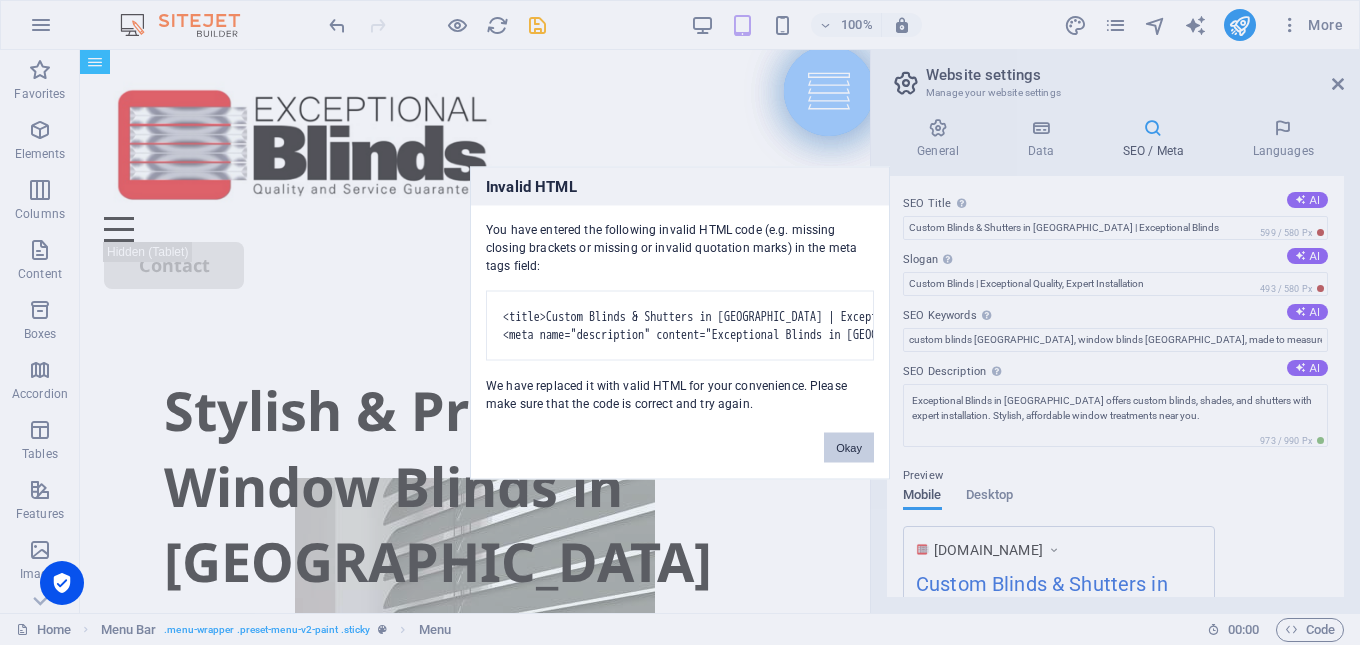 click on "Exceptional Blinds Home Favorites Elements Columns Content Boxes Accordion Tables Features Images Slider Header Footer Forms Marketing Collections
H1   Container   Container   Menu Bar   Logo   Button   Container   Container   2 columns   Container   Text   Container   Image   Container   H2   Spacer   Text   Spacer   Spacer   Cards   Cards   Container   Container   H3   Spacer   Text   Spacer   Text   Spacer   Cards   Container   Container   H3   Spacer   Text   Spacer   Text   Container   H2   Spacer   Text   Text   Spacer   Text   Accordion   Container   Gallery   Gallery   Container   Container   Gallery   Container   Gallery   Gallery   Container   Container   Gallery   Container   Container   Gallery   Gallery   Container   Gallery   Container   Gallery   Gallery   Container   Container   Gallery   Container   Container   2 columns   Container   Text   2 columns   2 columns   Container   Spacer   H2" at bounding box center (680, 322) 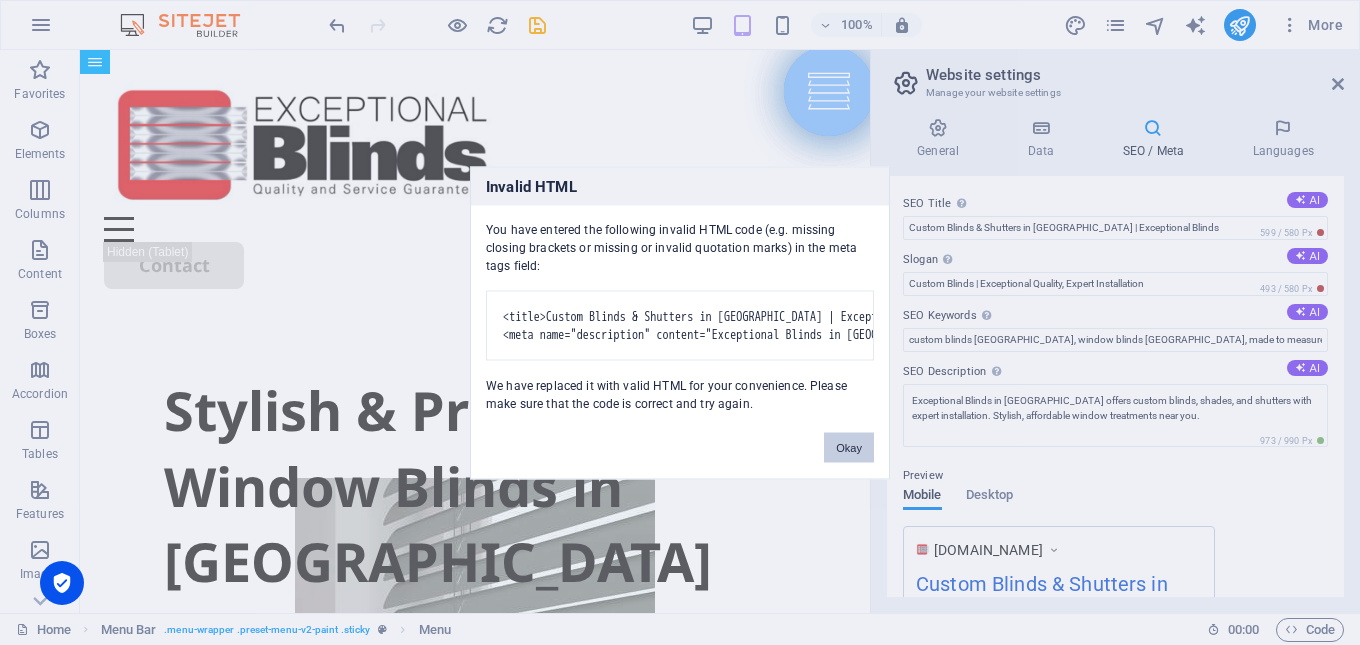 click on "Okay" at bounding box center (849, 447) 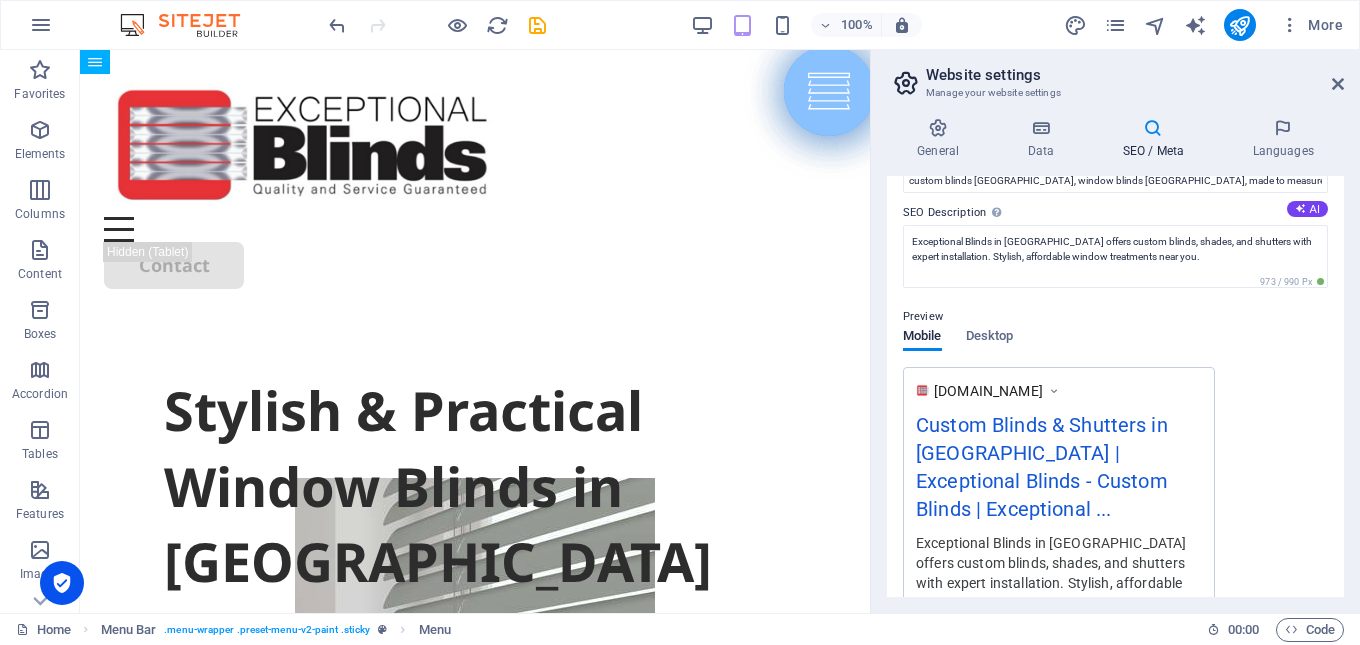 scroll, scrollTop: 0, scrollLeft: 0, axis: both 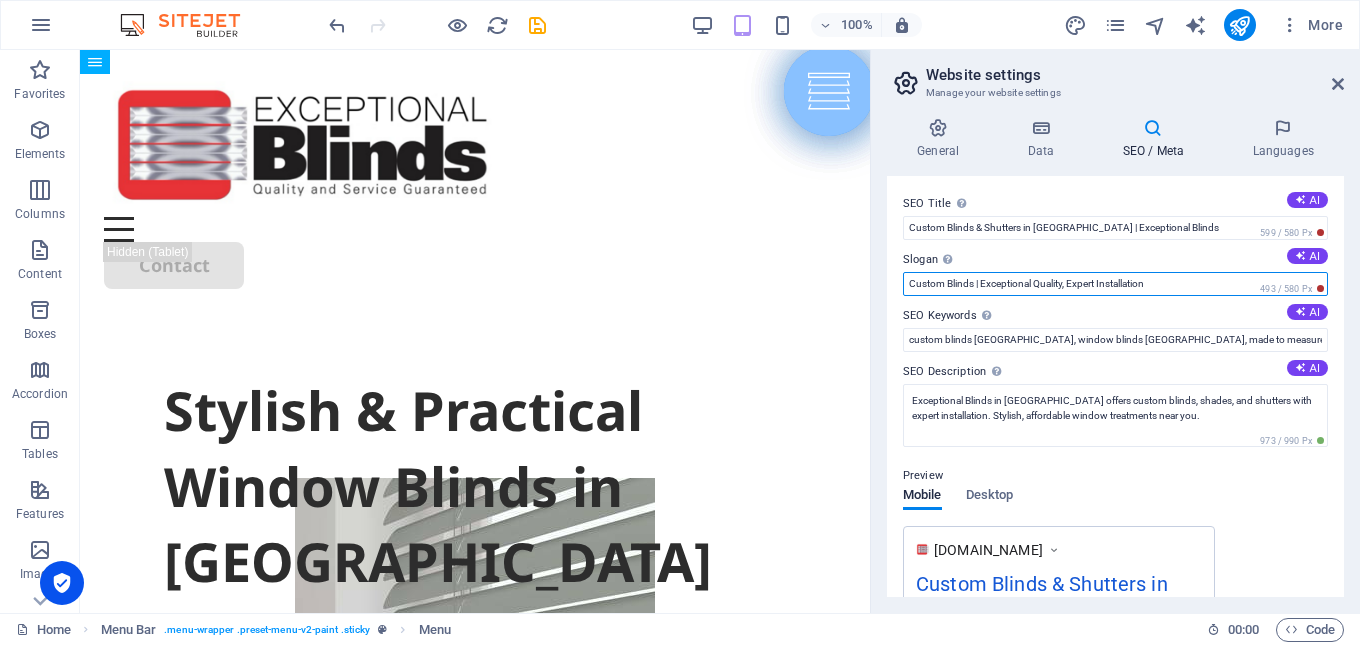 click on "Custom Blinds | Exceptional Quality, Expert Installation" at bounding box center (1115, 284) 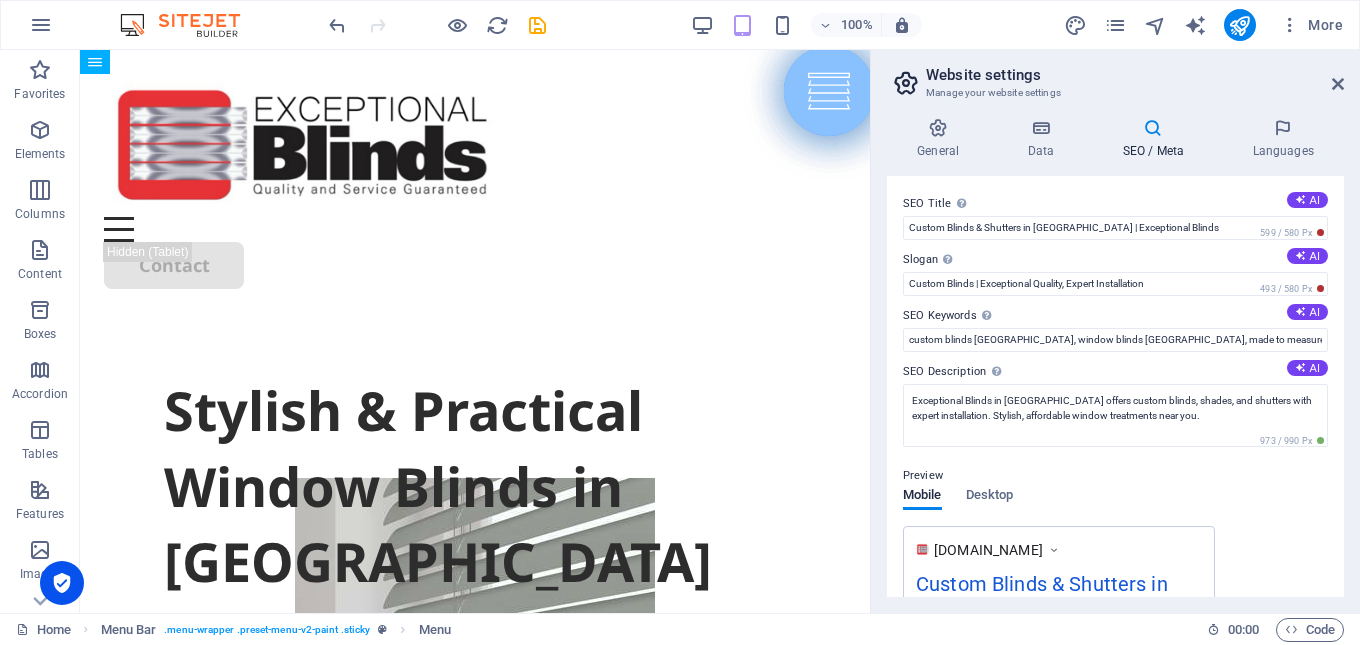click on "Slogan The slogan of your website. AI" at bounding box center [1115, 260] 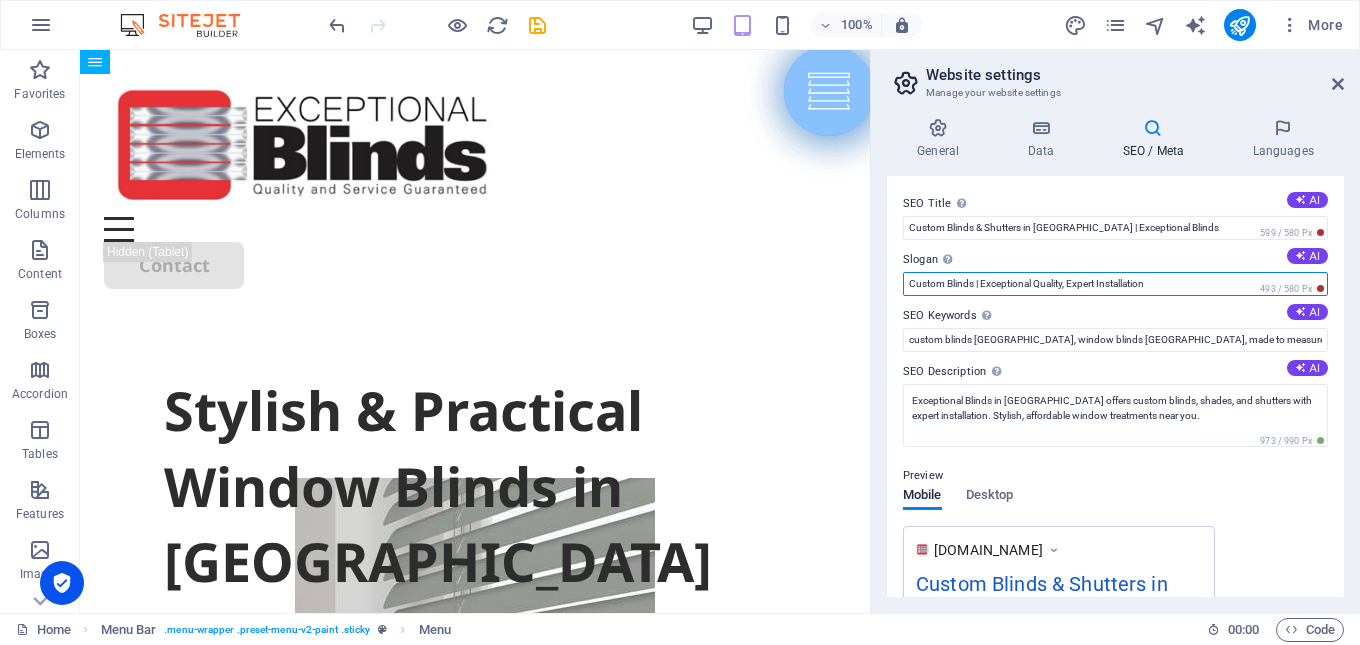 click on "Custom Blinds | Exceptional Quality, Expert Installation" at bounding box center [1115, 284] 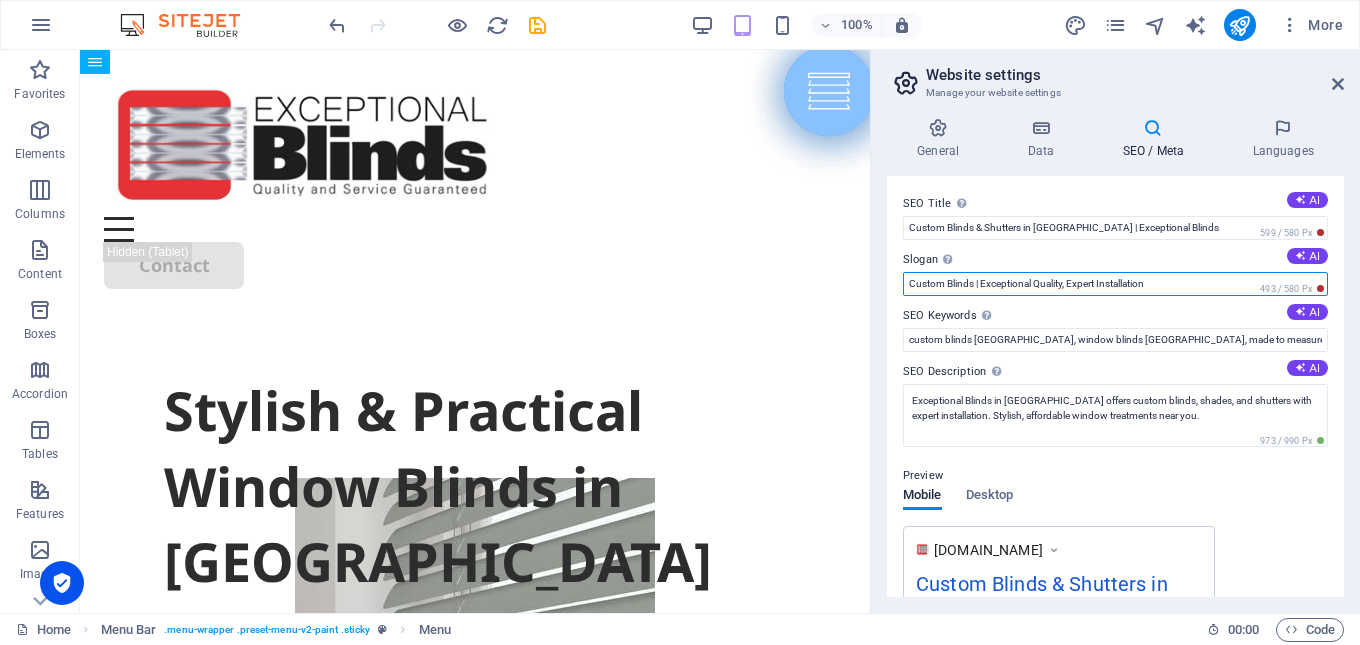 click on "Custom Blinds | Exceptional Quality, Expert Installation" at bounding box center [1115, 284] 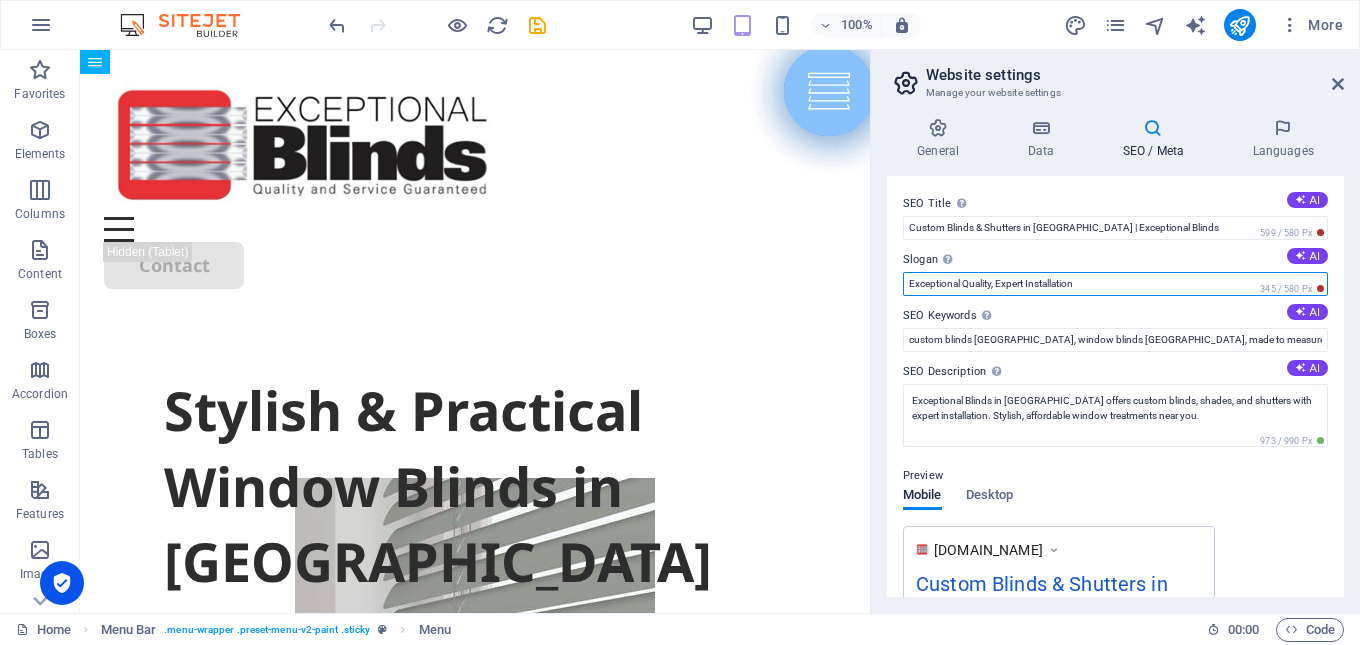 type on "Exceptional Quality, Expert Installation" 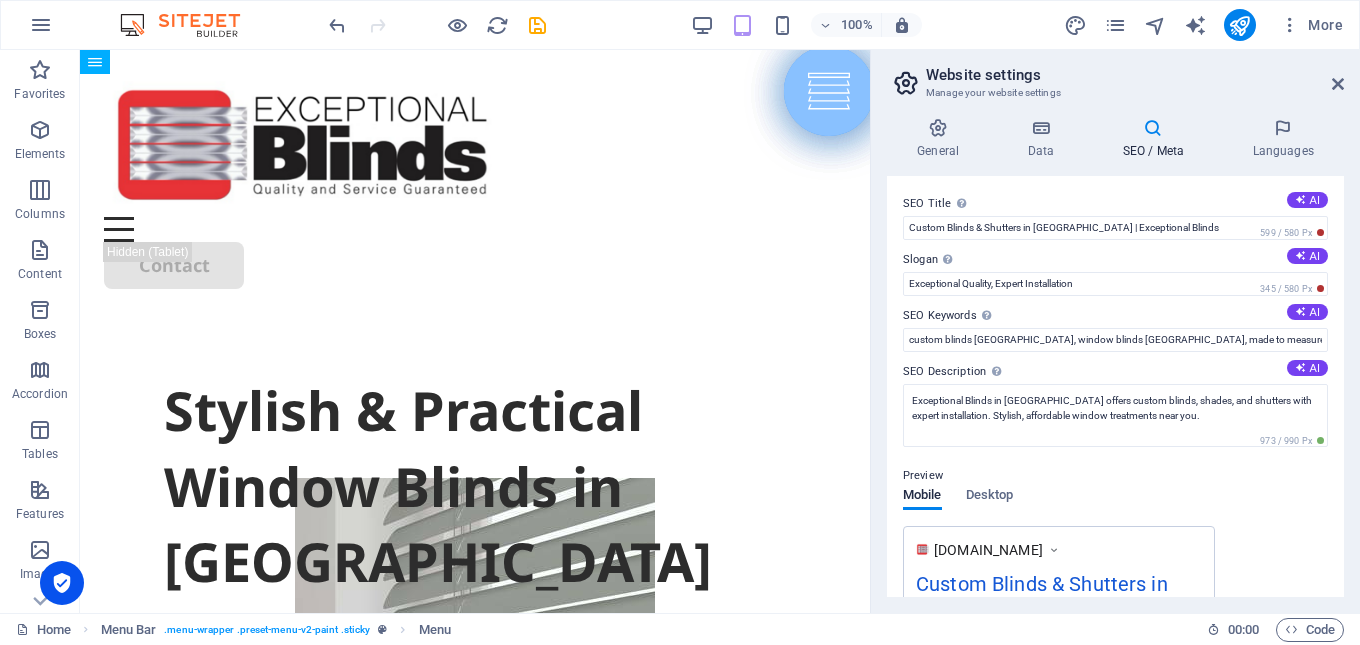 click on "Preview" at bounding box center [1115, 476] 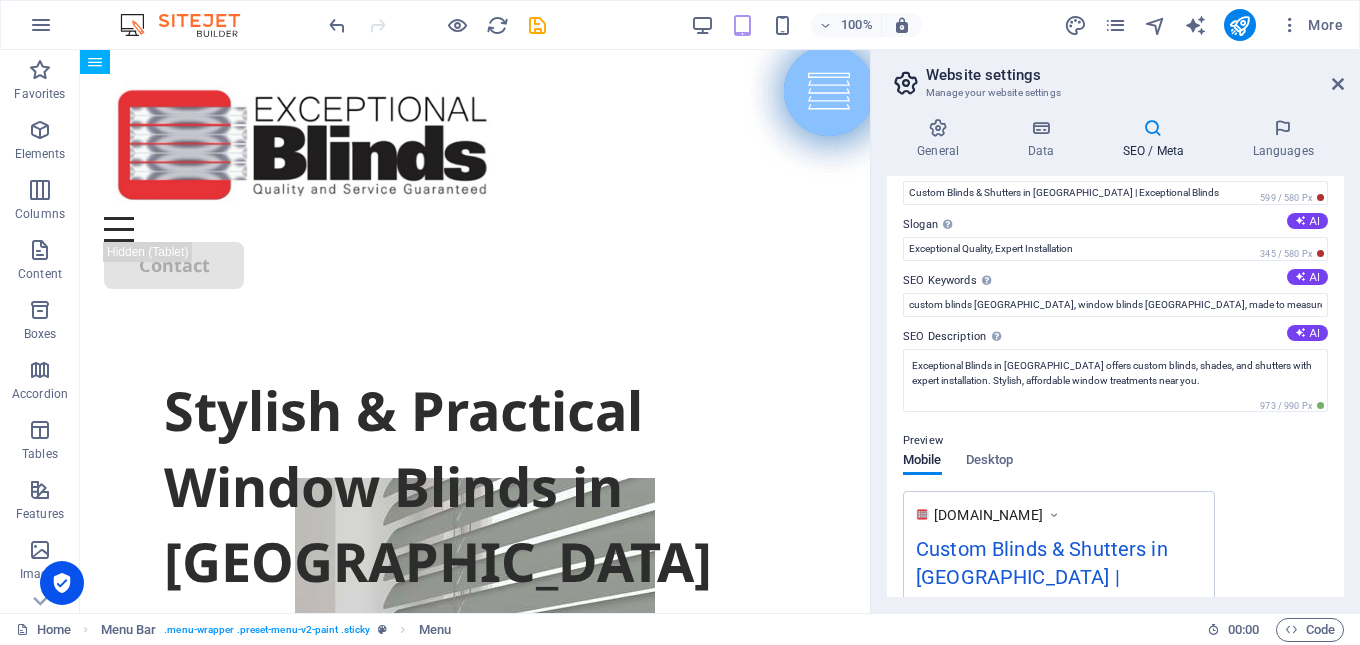 scroll, scrollTop: 0, scrollLeft: 0, axis: both 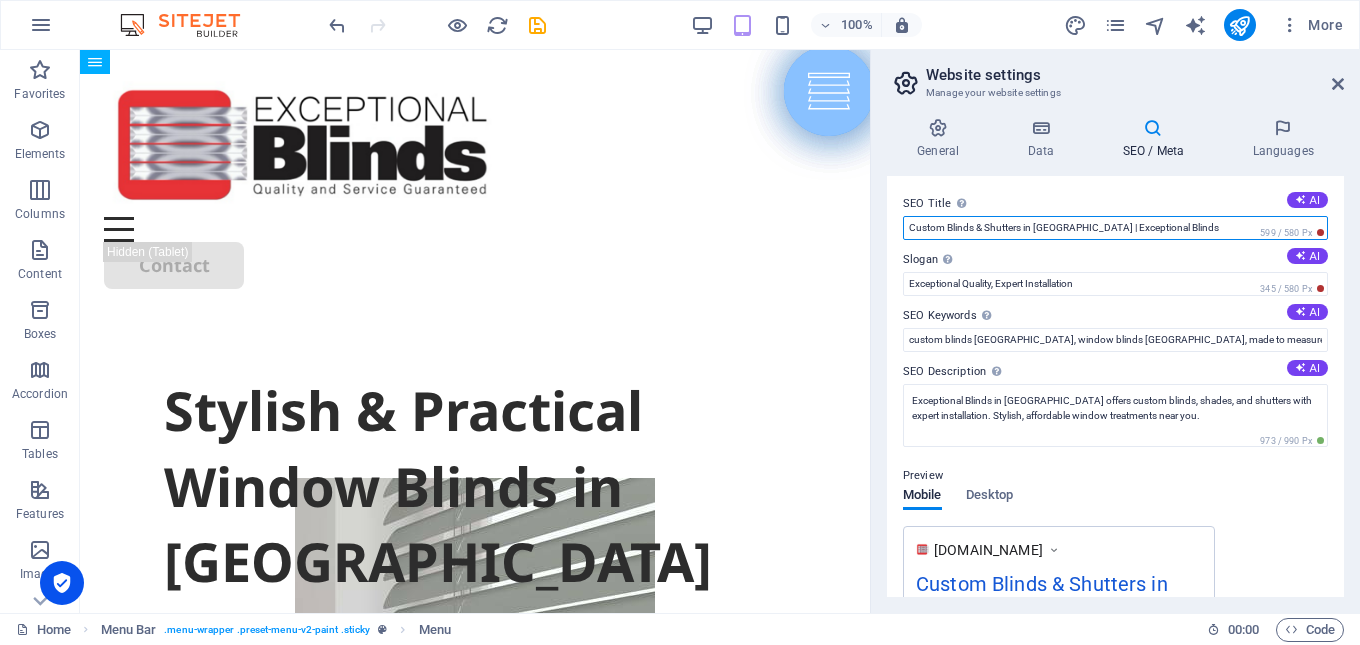 click on "Custom Blinds & Shutters in [GEOGRAPHIC_DATA] | Exceptional Blinds" at bounding box center [1115, 228] 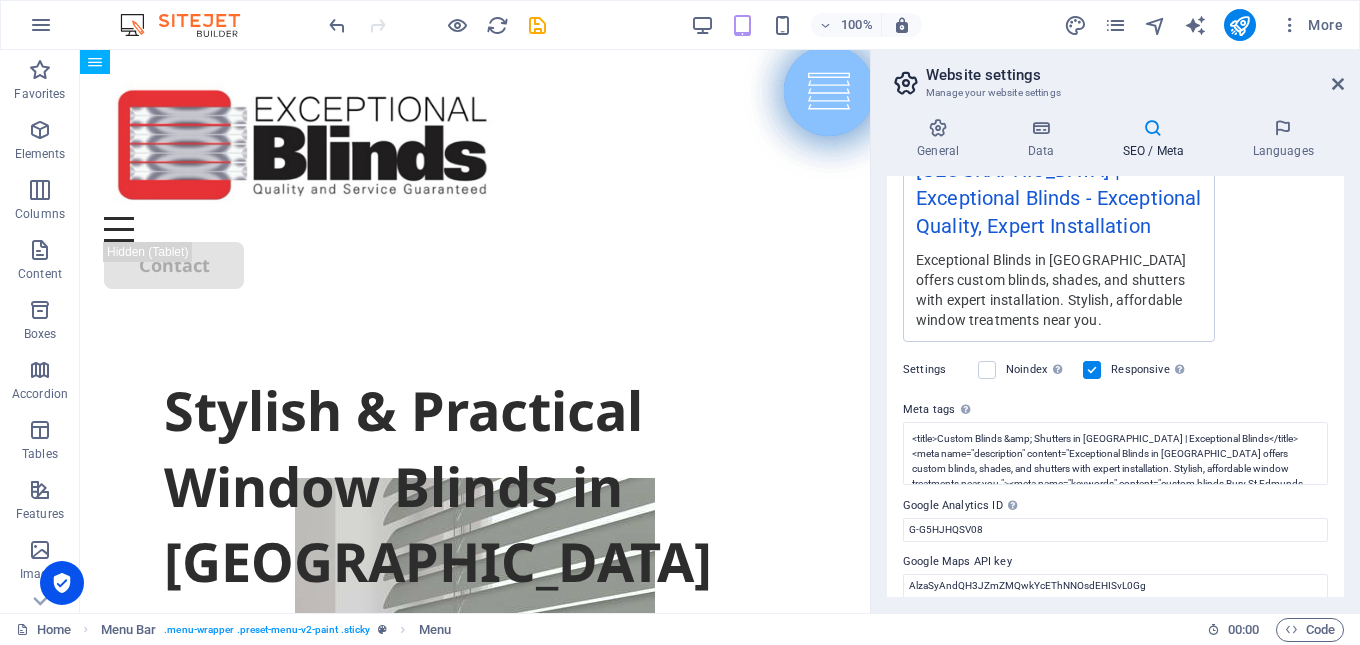 scroll, scrollTop: 459, scrollLeft: 0, axis: vertical 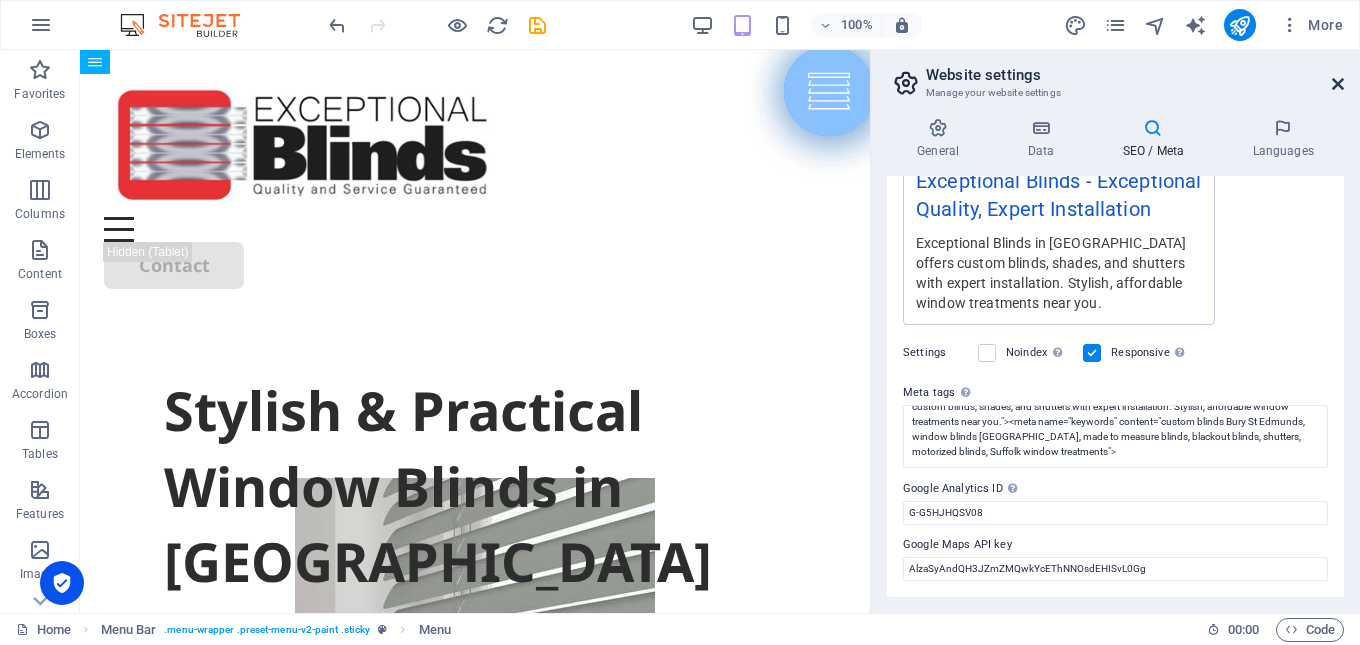 type on "Blinds & Shutters in [GEOGRAPHIC_DATA] | Exceptional Blinds" 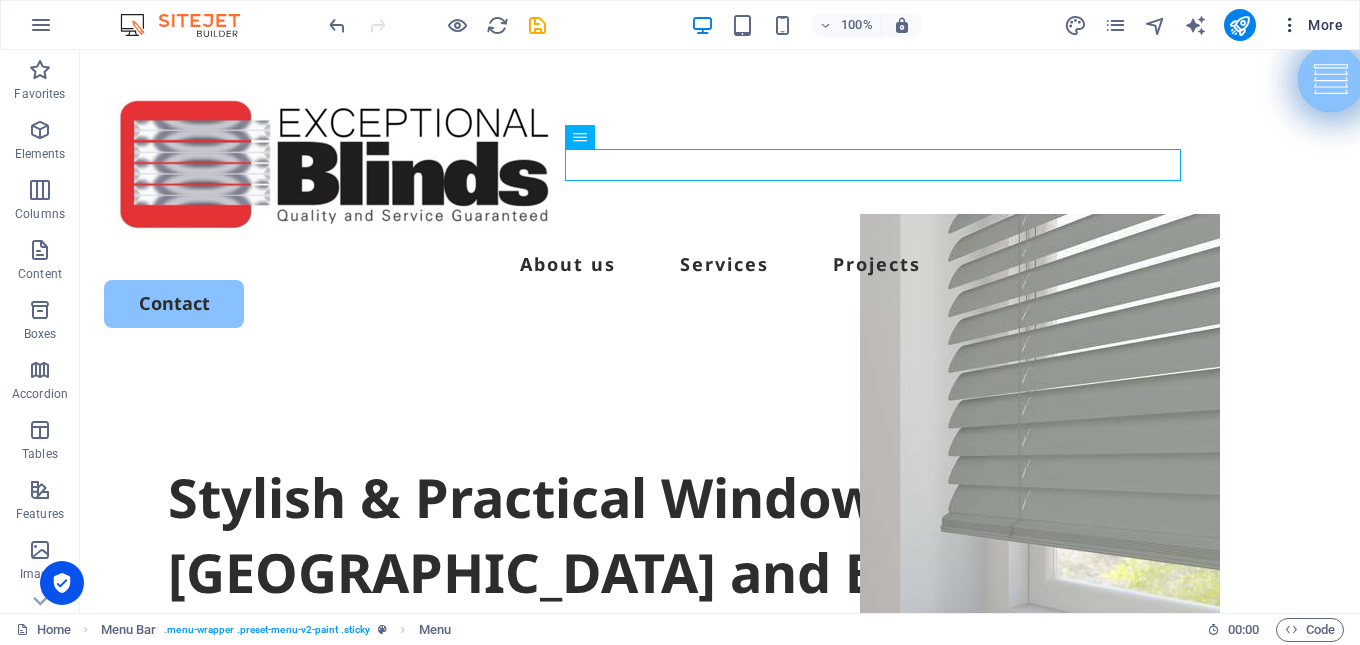 click on "More" at bounding box center [1311, 25] 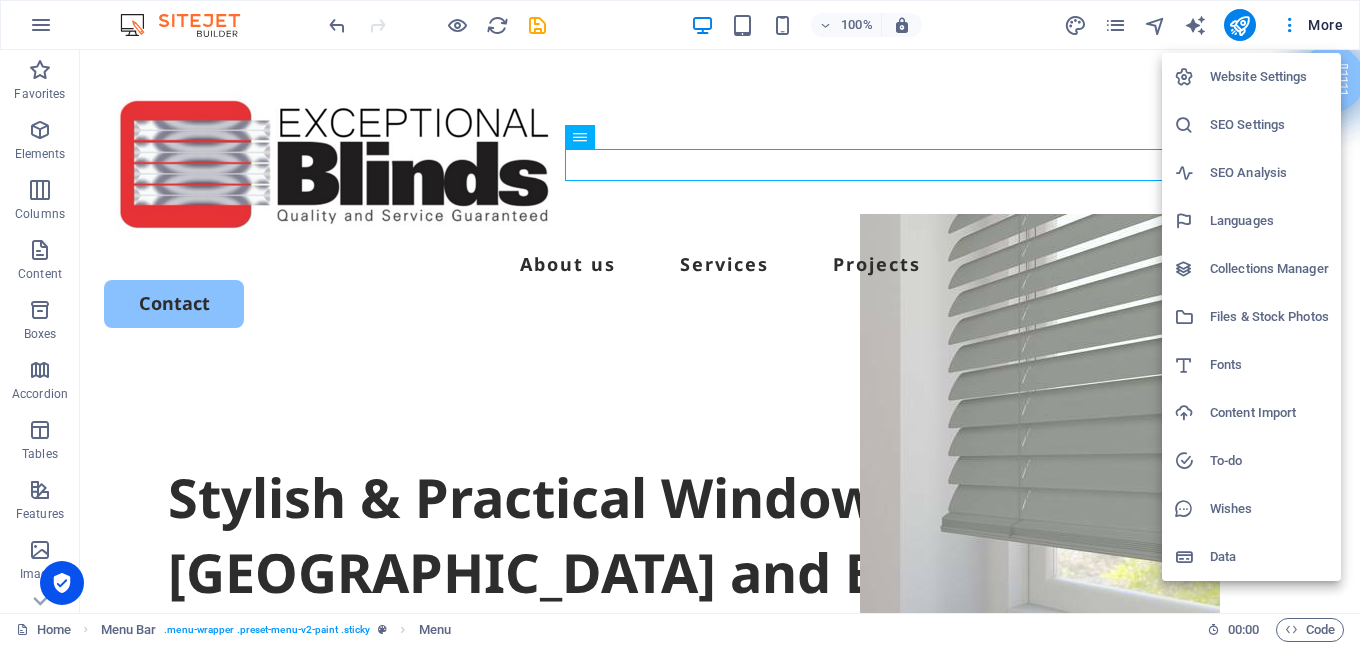 click on "Website Settings" at bounding box center (1269, 77) 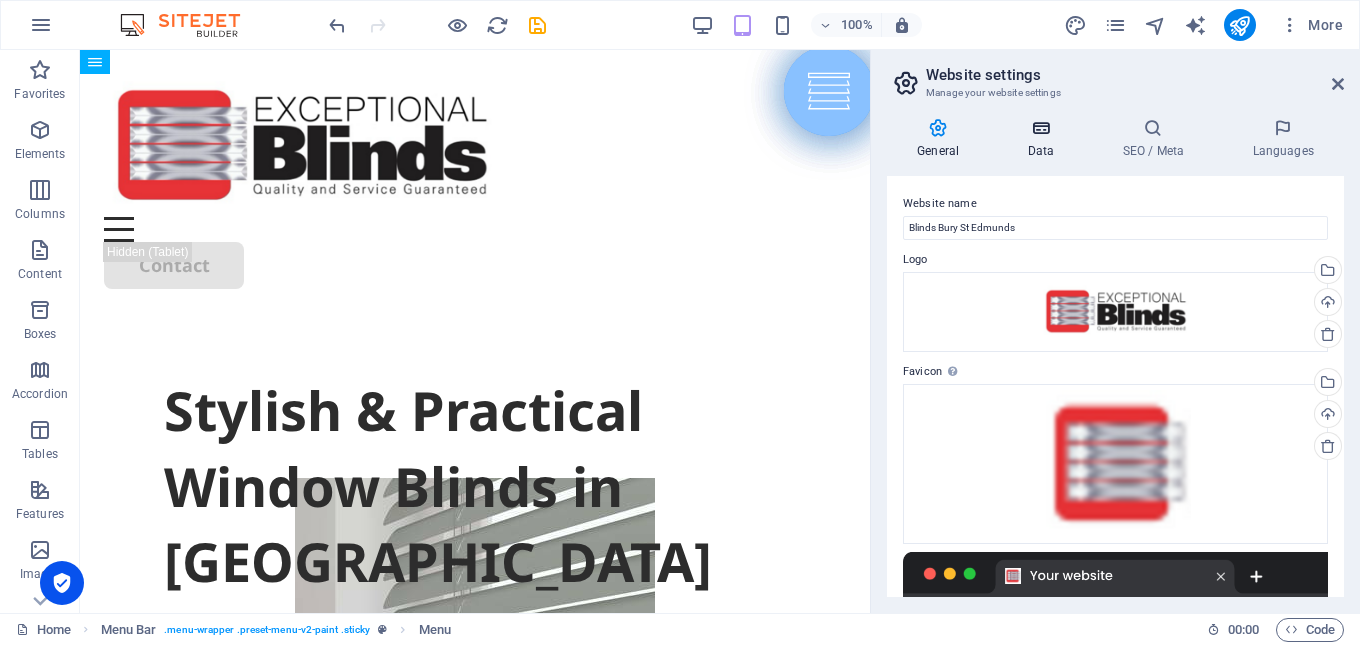 click on "Data" at bounding box center [1044, 139] 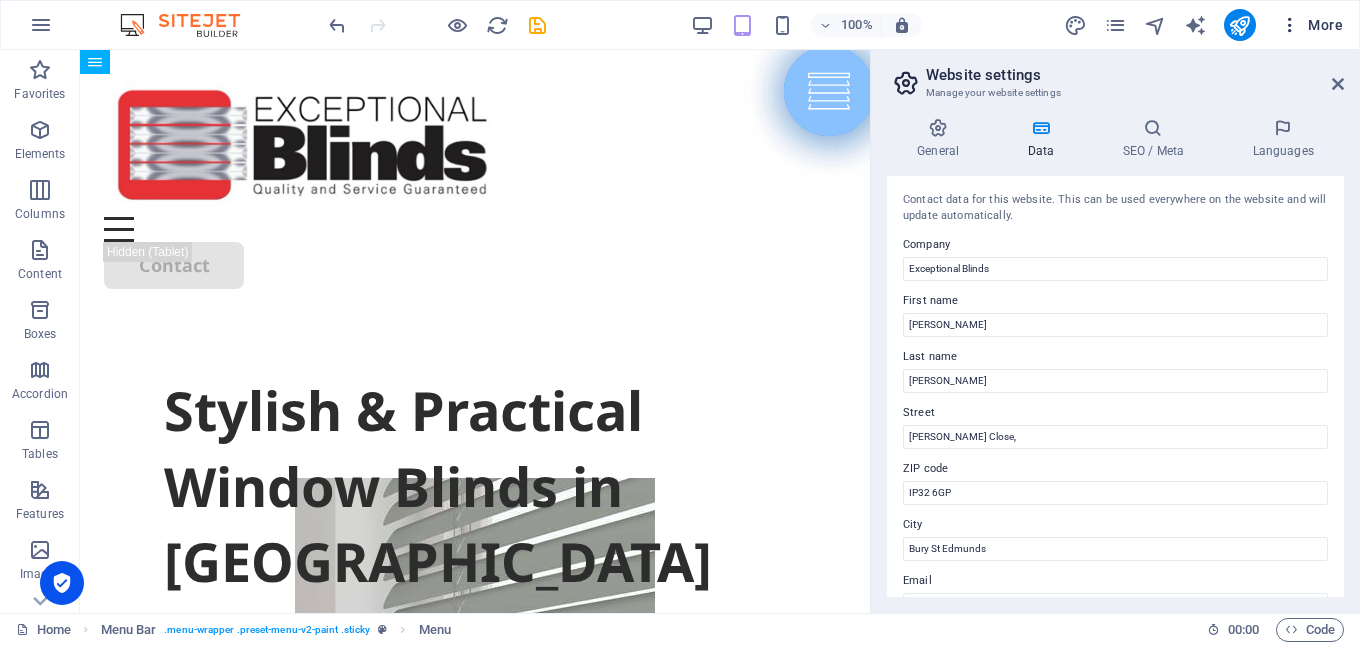 click on "More" at bounding box center (1311, 25) 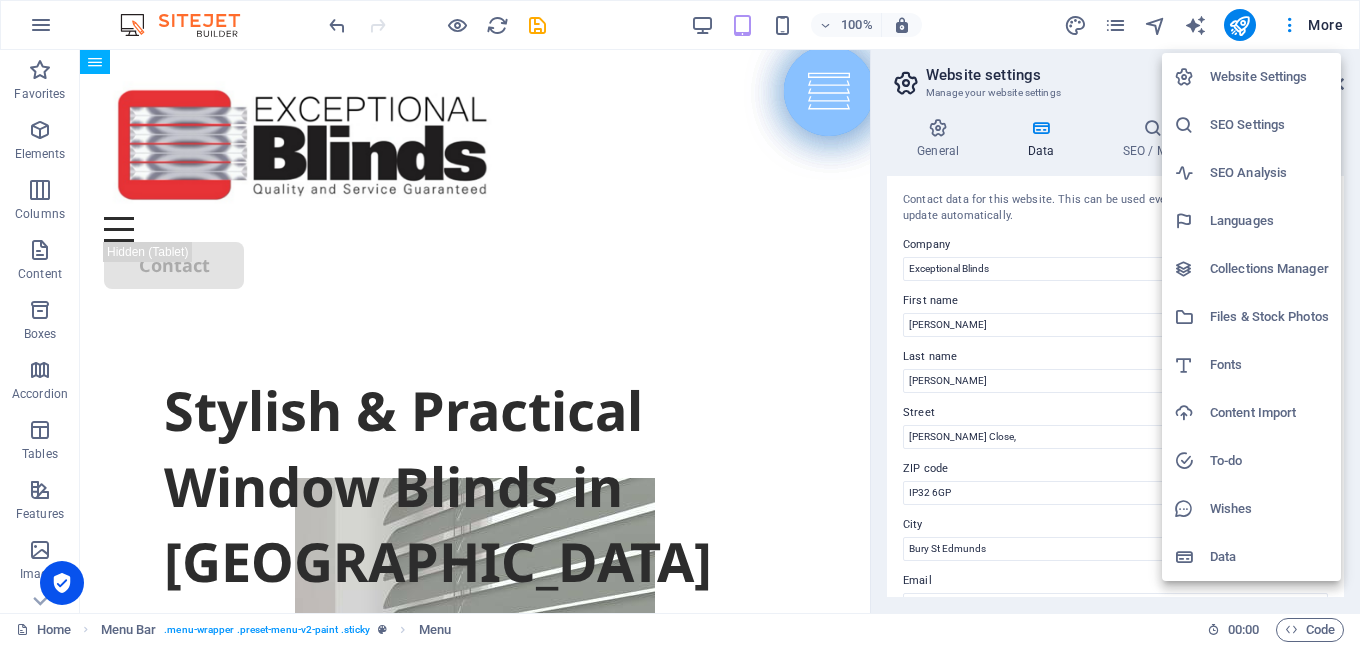 click at bounding box center (680, 322) 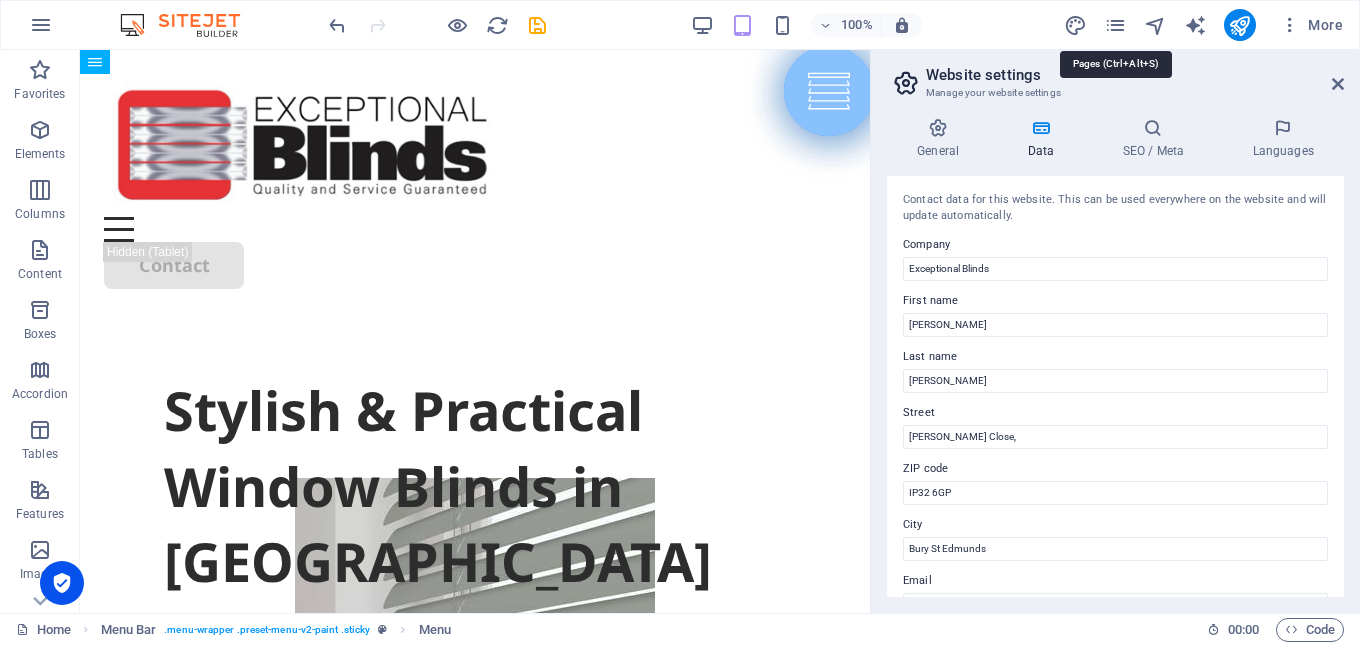 click at bounding box center [1115, 25] 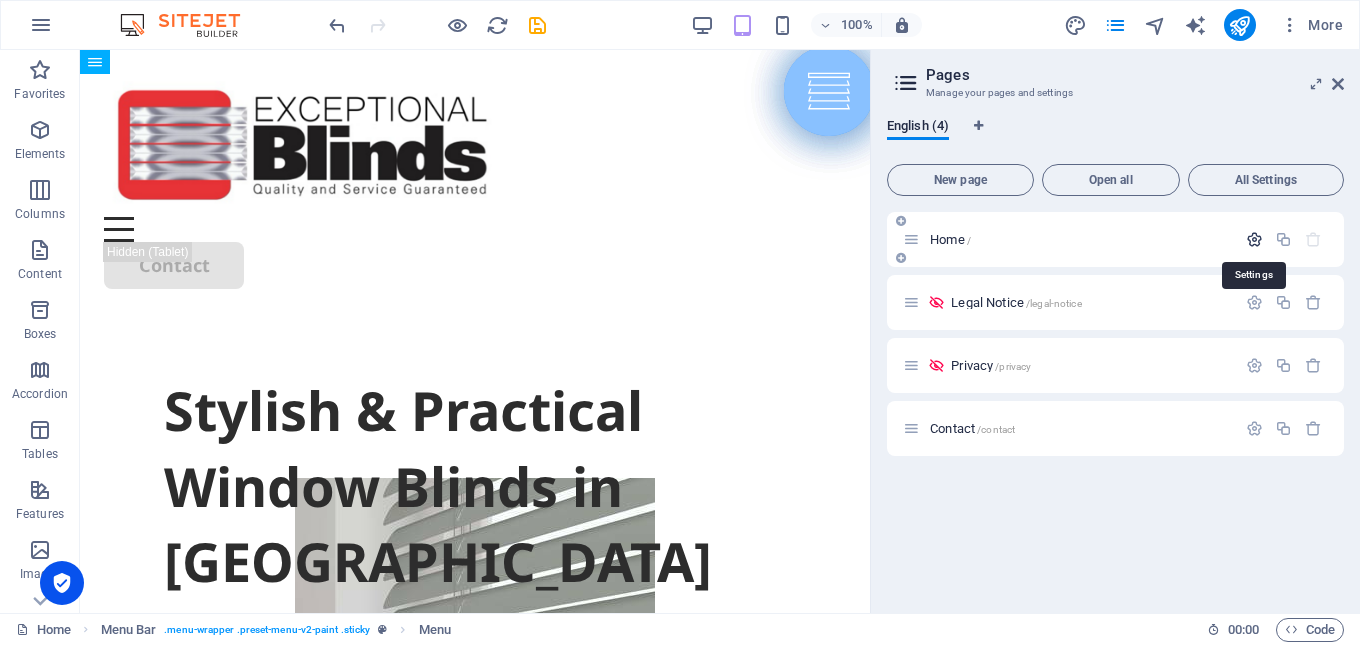 click at bounding box center (1254, 239) 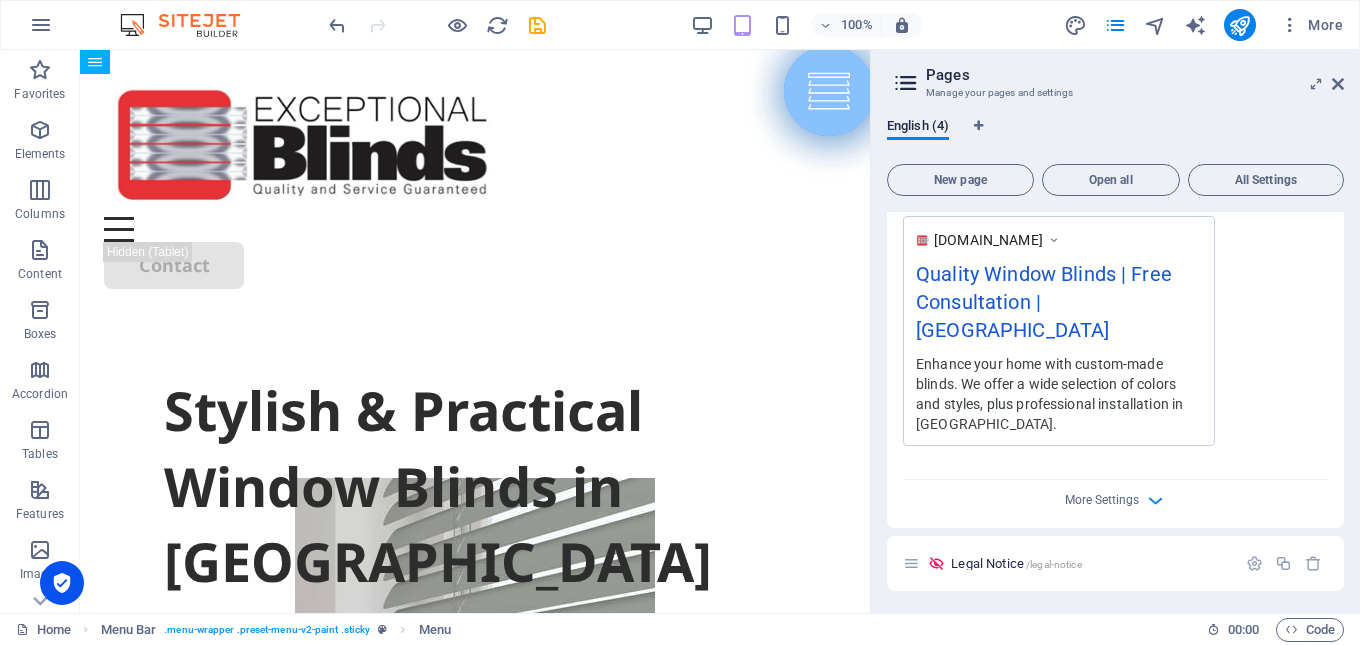 scroll, scrollTop: 700, scrollLeft: 0, axis: vertical 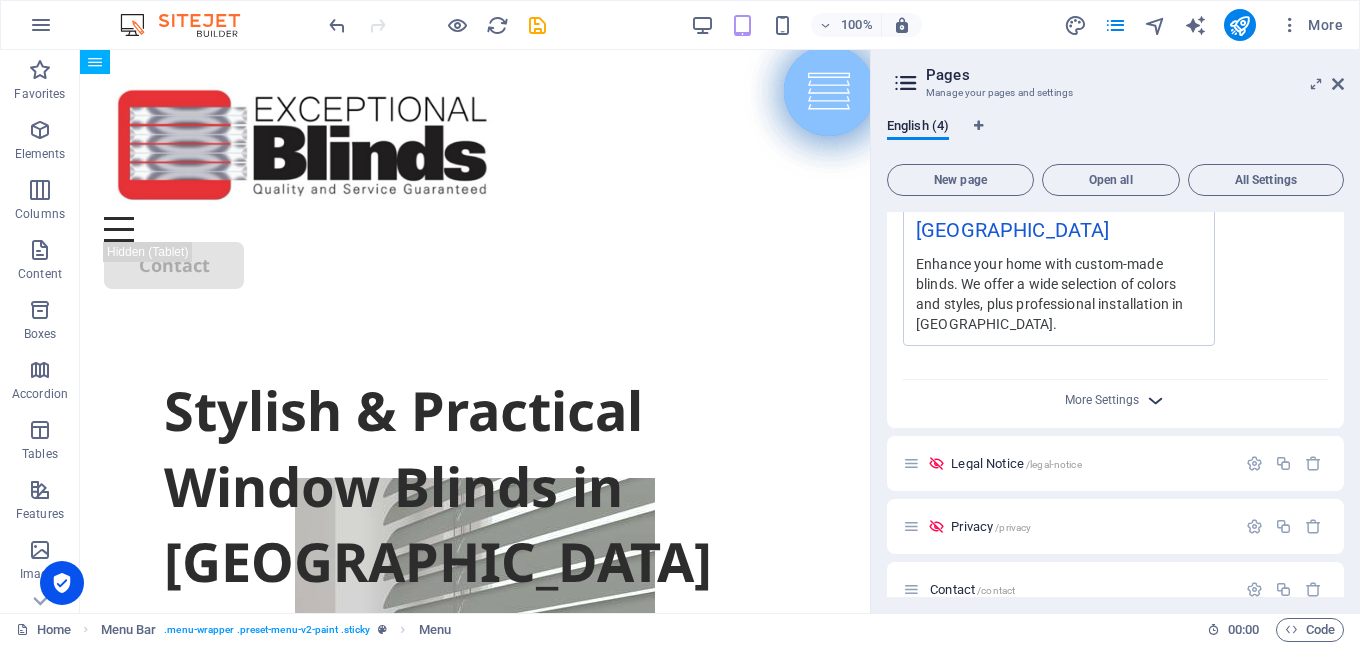 click at bounding box center (1155, 400) 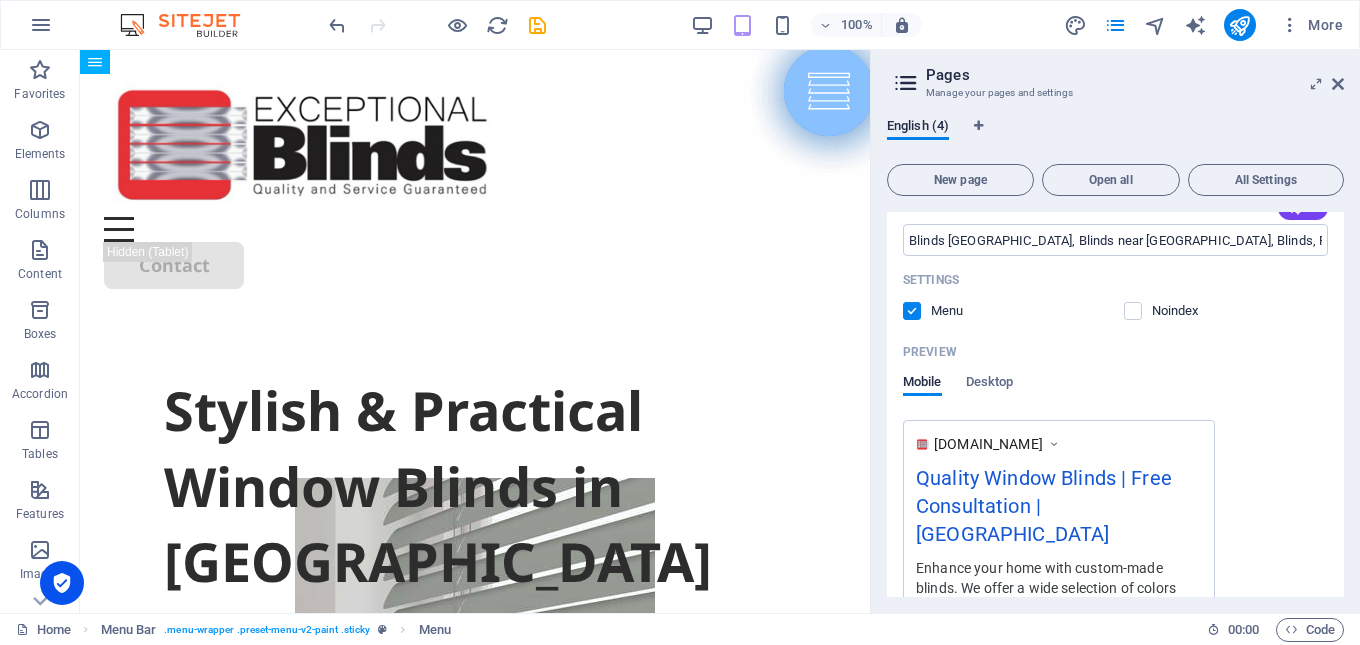 scroll, scrollTop: 411, scrollLeft: 0, axis: vertical 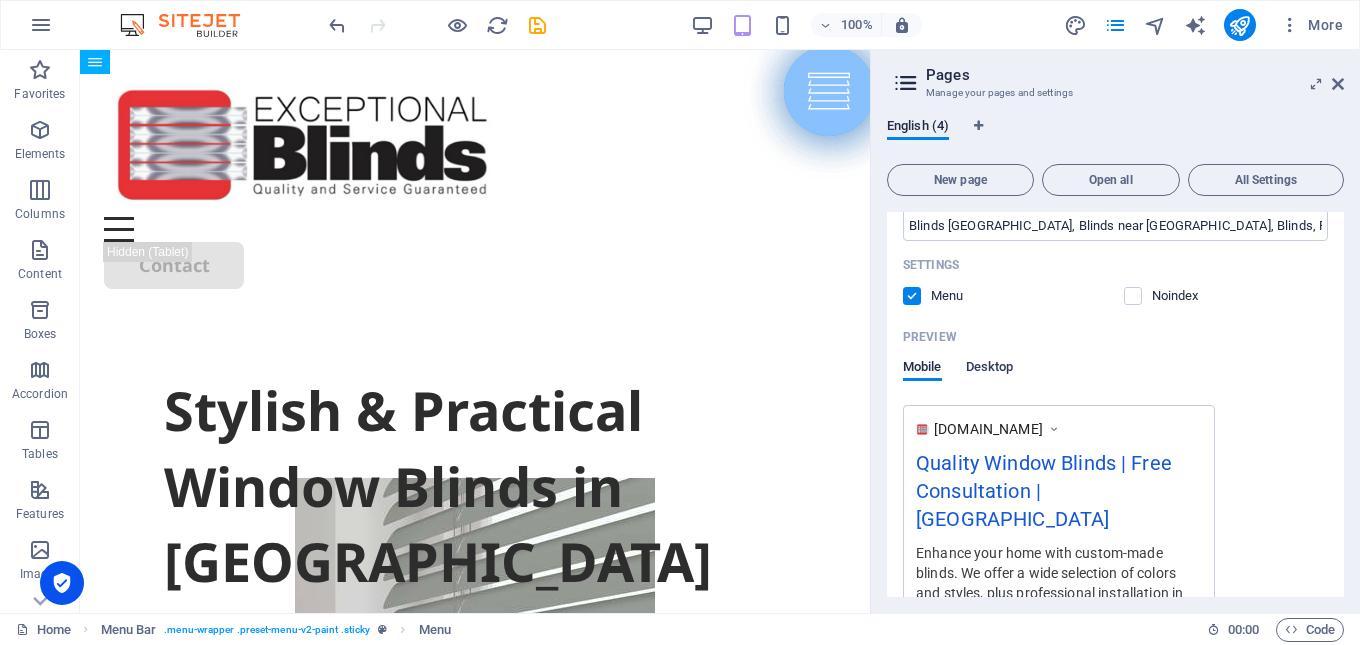 click on "Desktop" at bounding box center [990, 369] 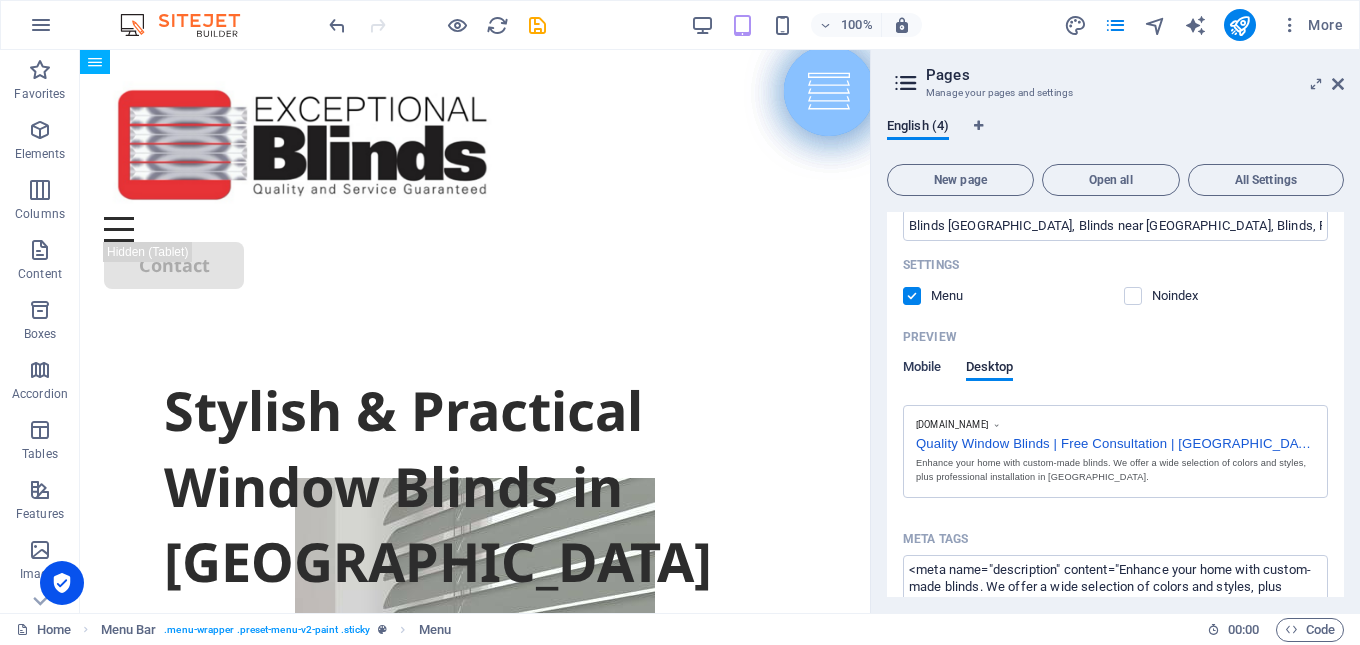 click on "Mobile" at bounding box center [922, 369] 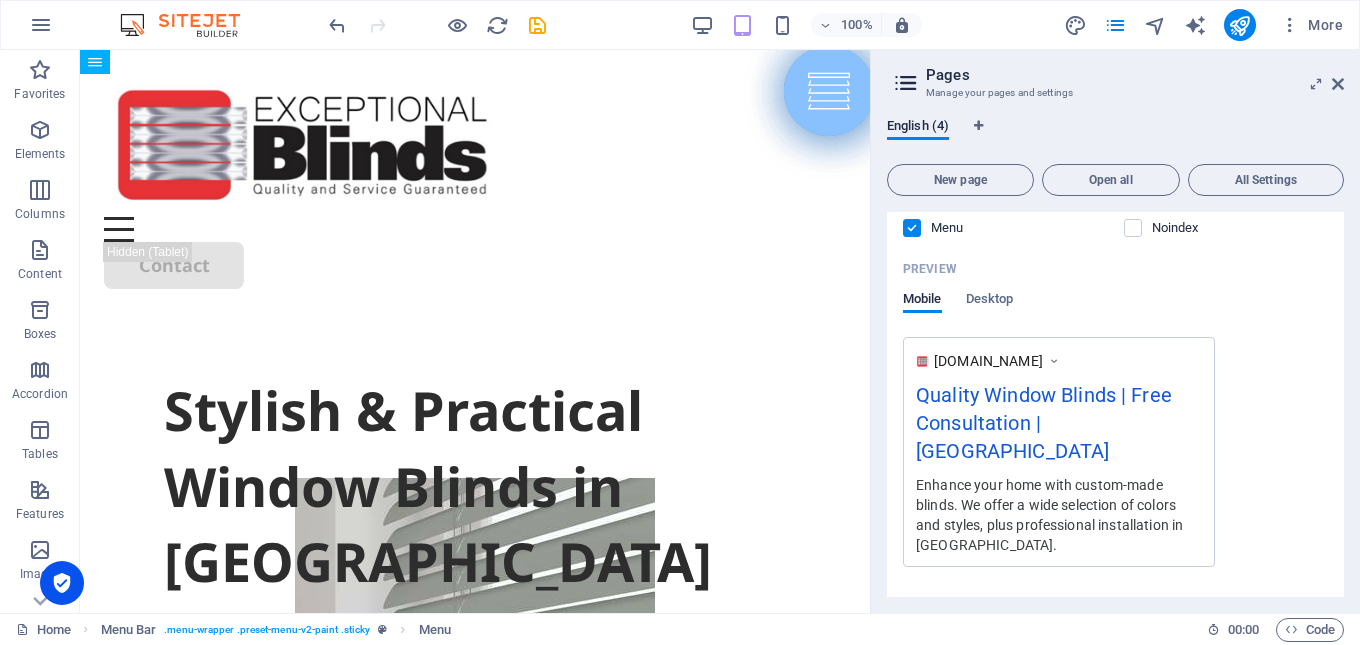 scroll, scrollTop: 511, scrollLeft: 0, axis: vertical 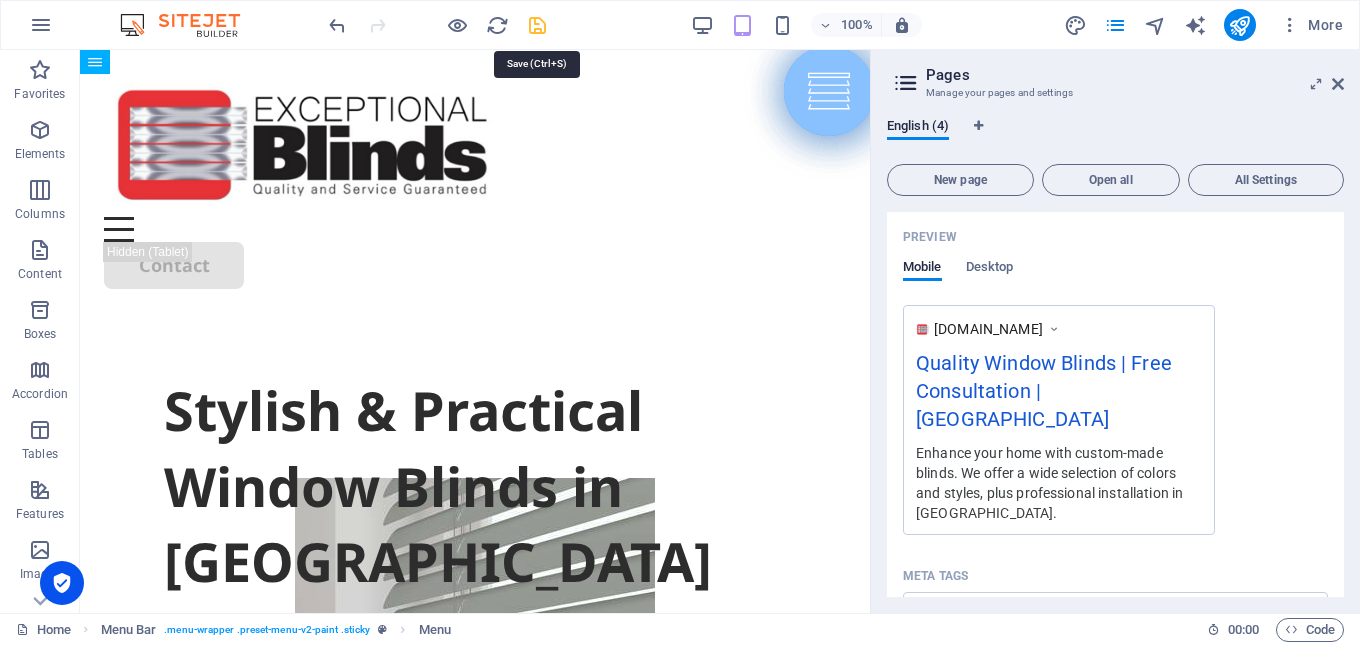 click at bounding box center (537, 25) 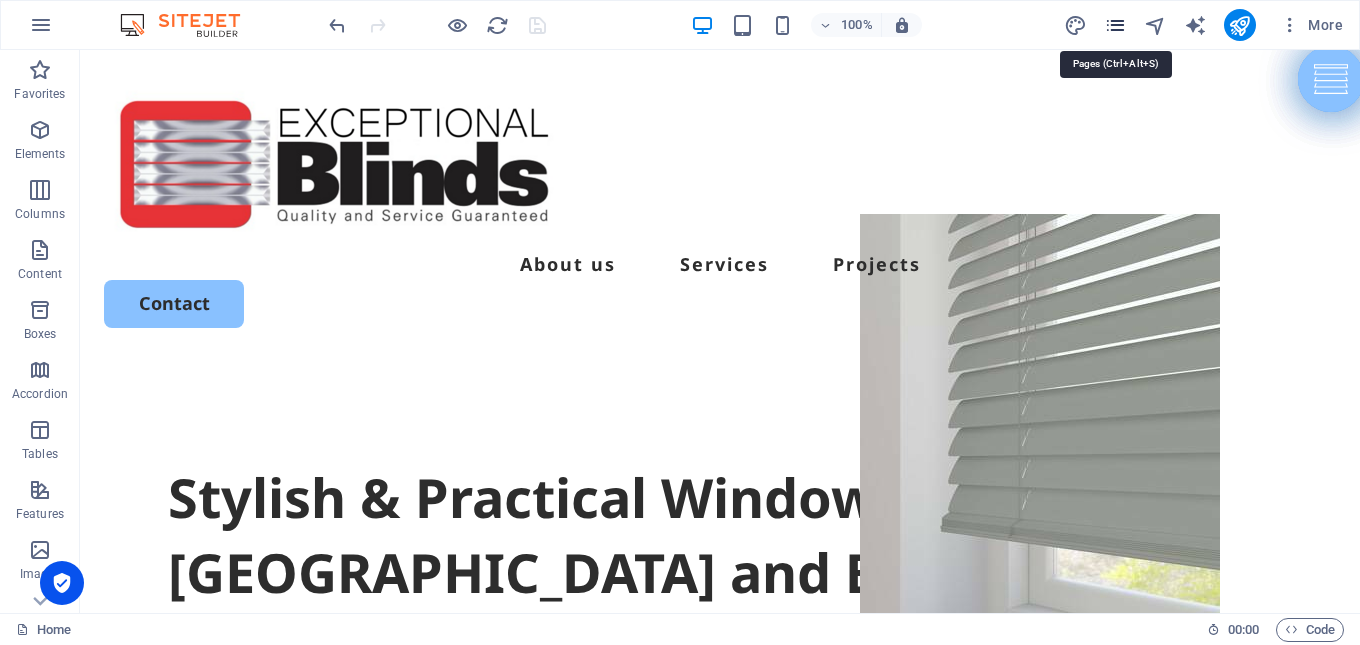 click at bounding box center (1115, 25) 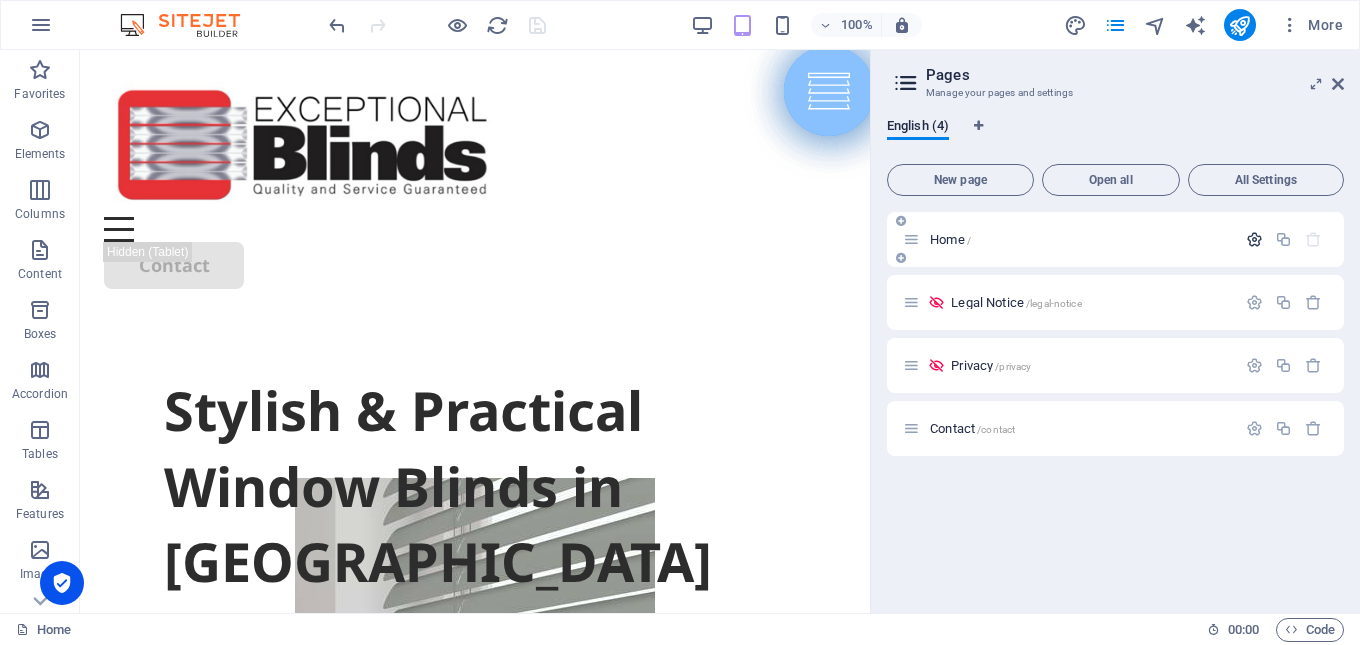 click at bounding box center [1254, 239] 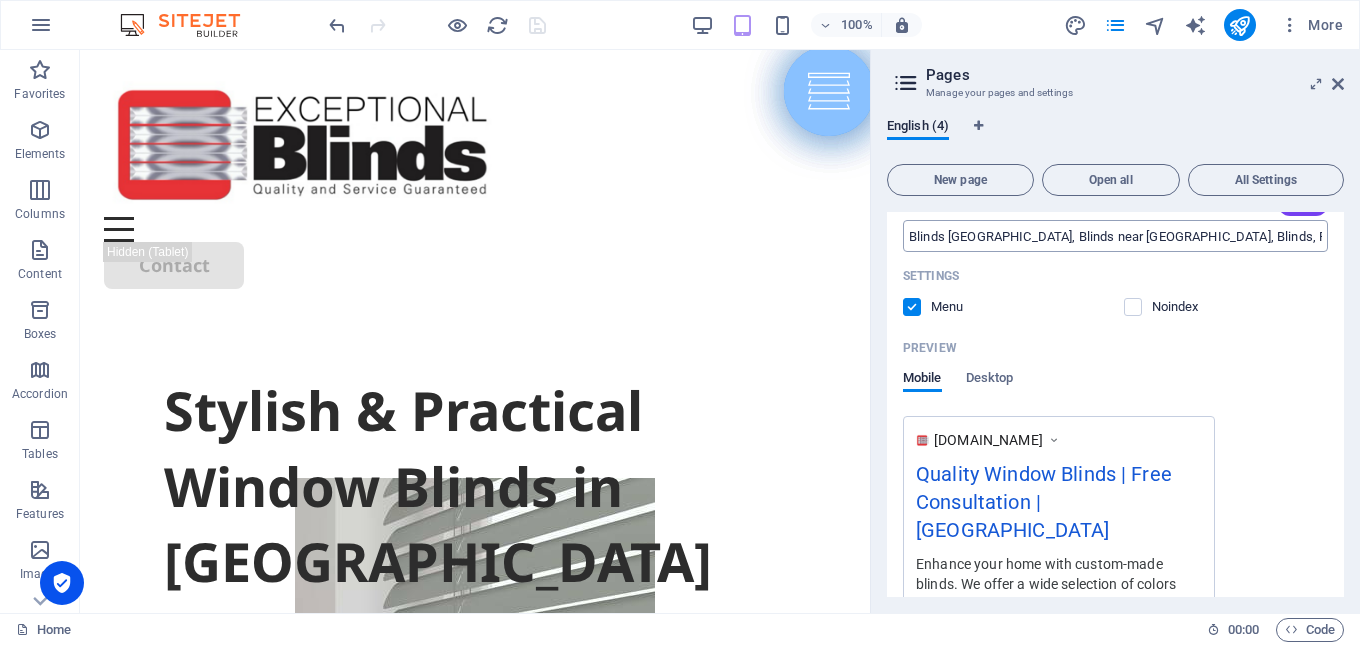scroll, scrollTop: 300, scrollLeft: 0, axis: vertical 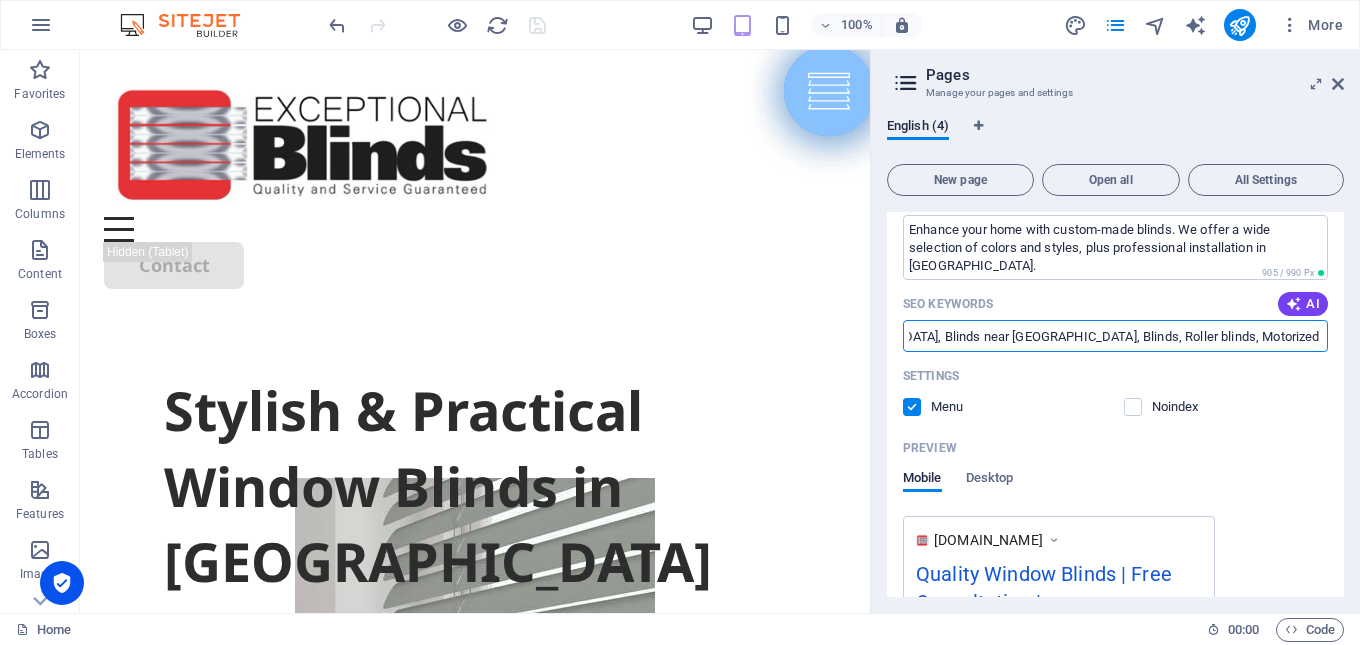 drag, startPoint x: 905, startPoint y: 337, endPoint x: 1323, endPoint y: 338, distance: 418.0012 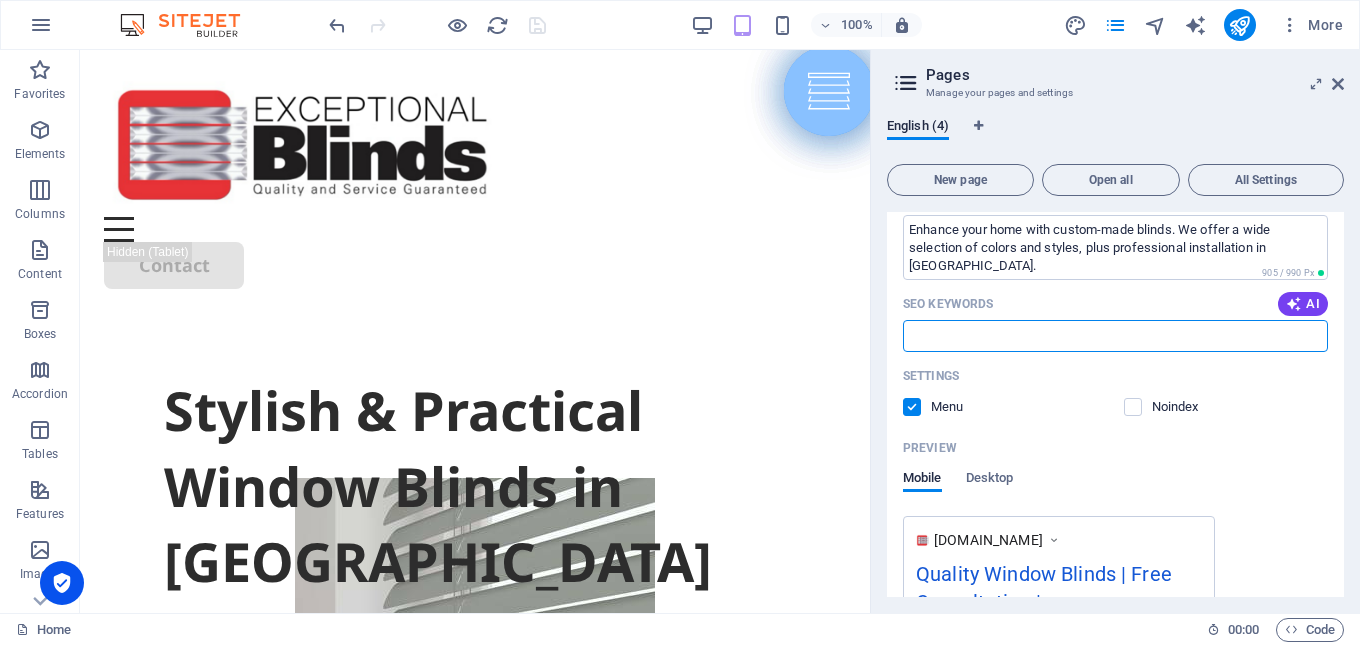 scroll, scrollTop: 0, scrollLeft: 0, axis: both 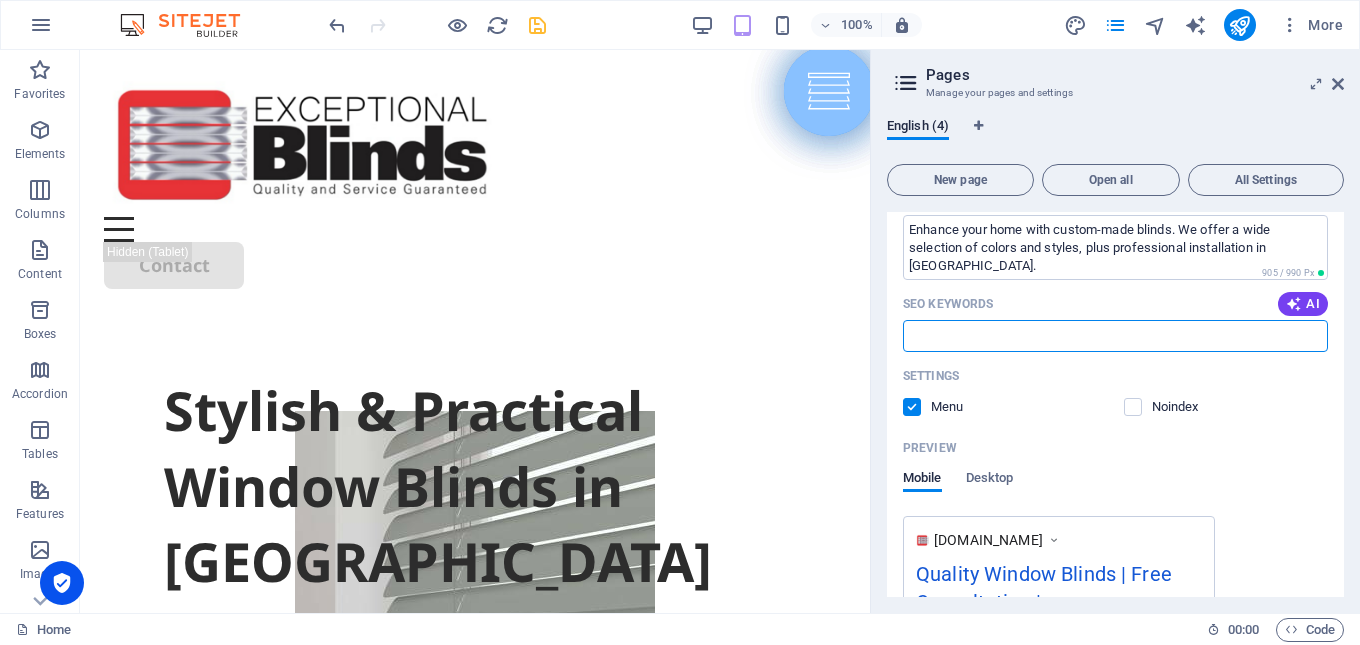 paste on "custom blinds Bury St Edmunds  made to measure blinds  window blinds Bury St Edmunds  blinds and shutters Bury St Edmunds  blinds installation [GEOGRAPHIC_DATA]  bespoke window blinds" 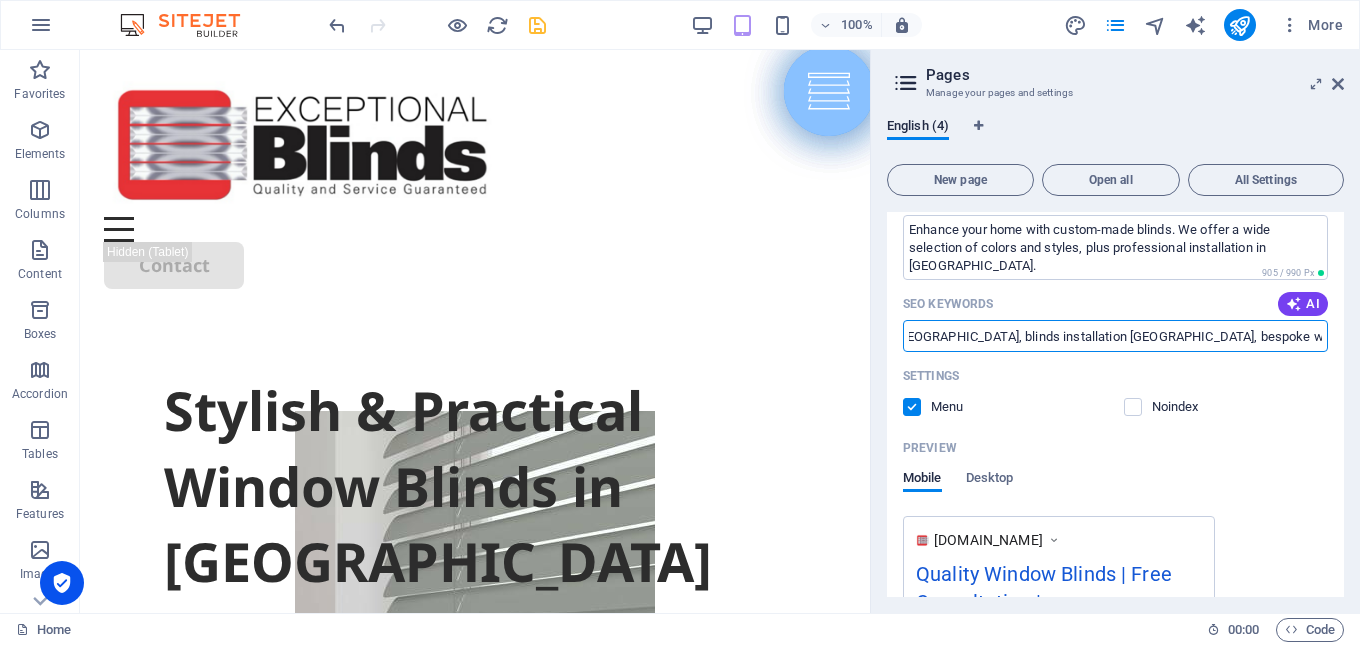 scroll, scrollTop: 0, scrollLeft: 704, axis: horizontal 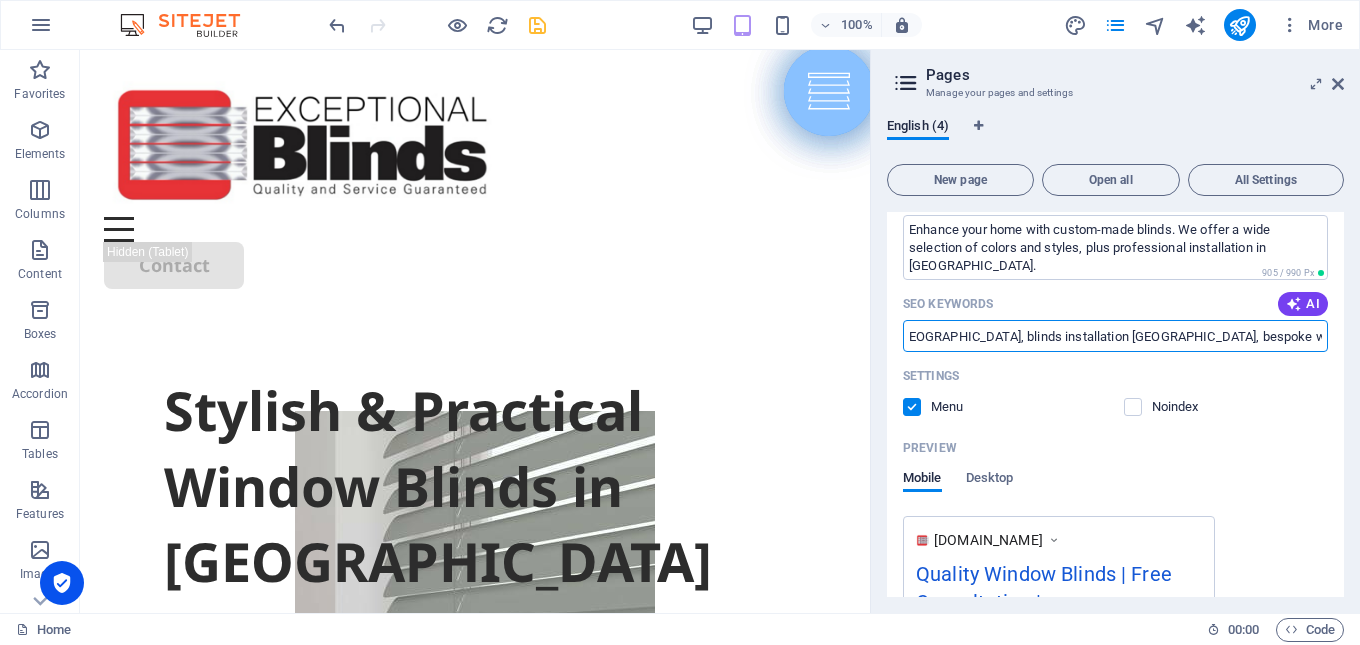 click on "custom blinds [GEOGRAPHIC_DATA], made to measure blinds, window blinds [GEOGRAPHIC_DATA], blinds and shutters [GEOGRAPHIC_DATA], blinds installation [GEOGRAPHIC_DATA], bespoke window blinds," at bounding box center (1115, 336) 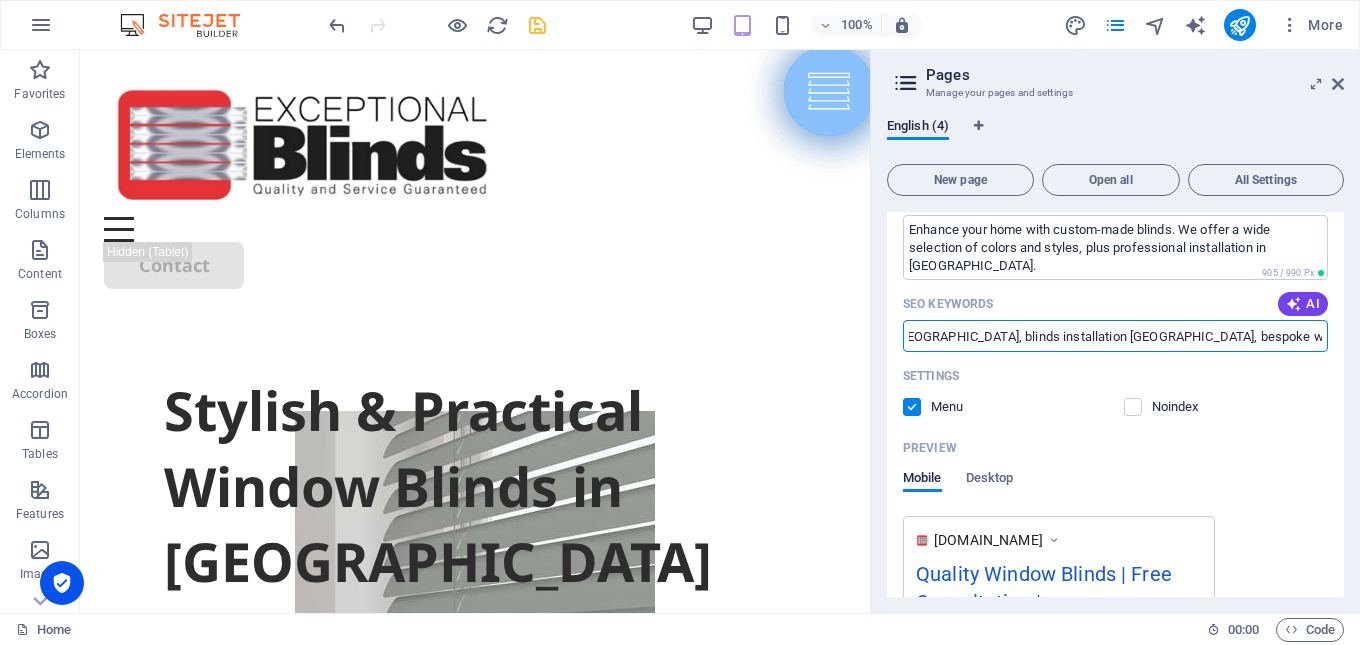 scroll, scrollTop: 0, scrollLeft: 0, axis: both 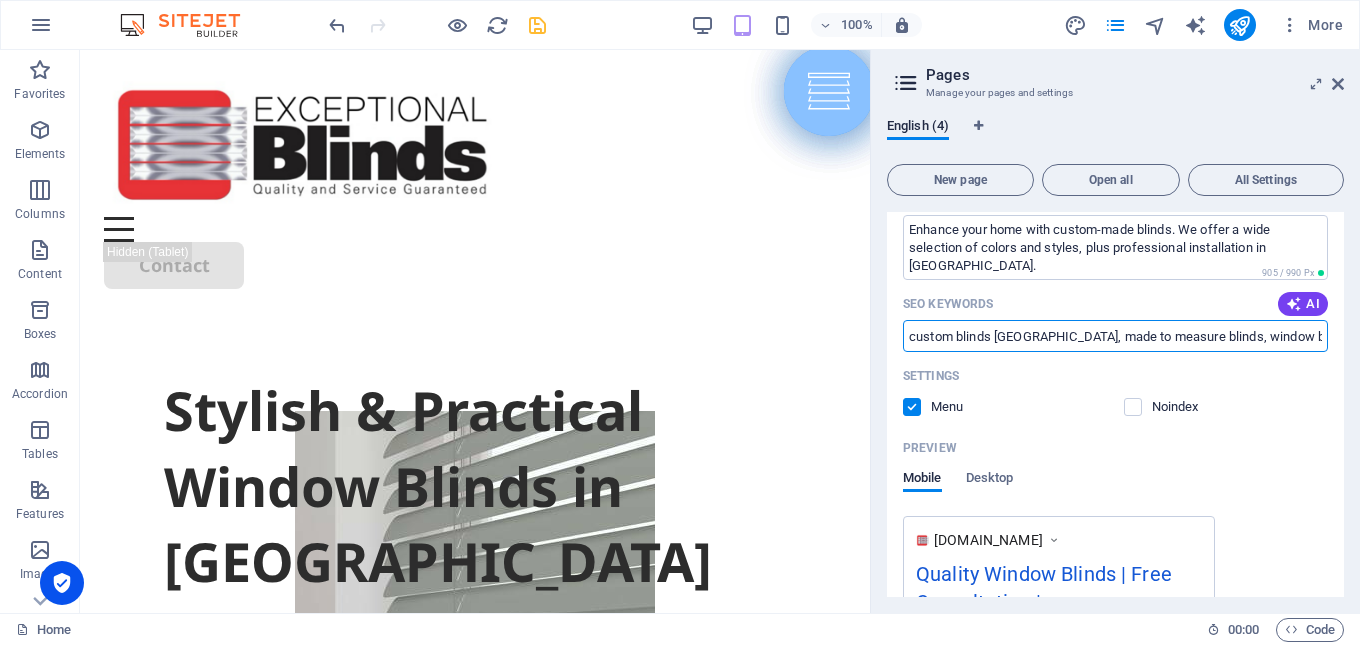click on "custom blinds [GEOGRAPHIC_DATA], made to measure blinds, window blinds [GEOGRAPHIC_DATA], blinds and shutters [GEOGRAPHIC_DATA], blinds installation [GEOGRAPHIC_DATA], bespoke window blinds," at bounding box center (1115, 336) 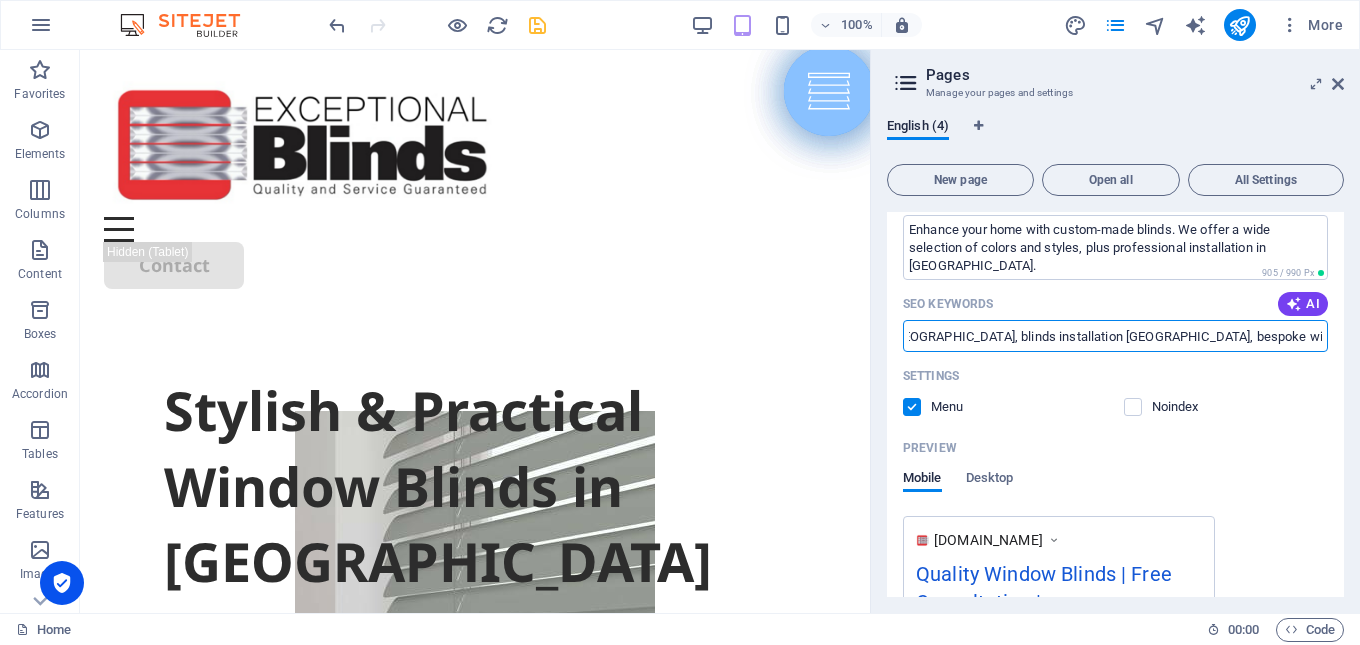 scroll, scrollTop: 0, scrollLeft: 707, axis: horizontal 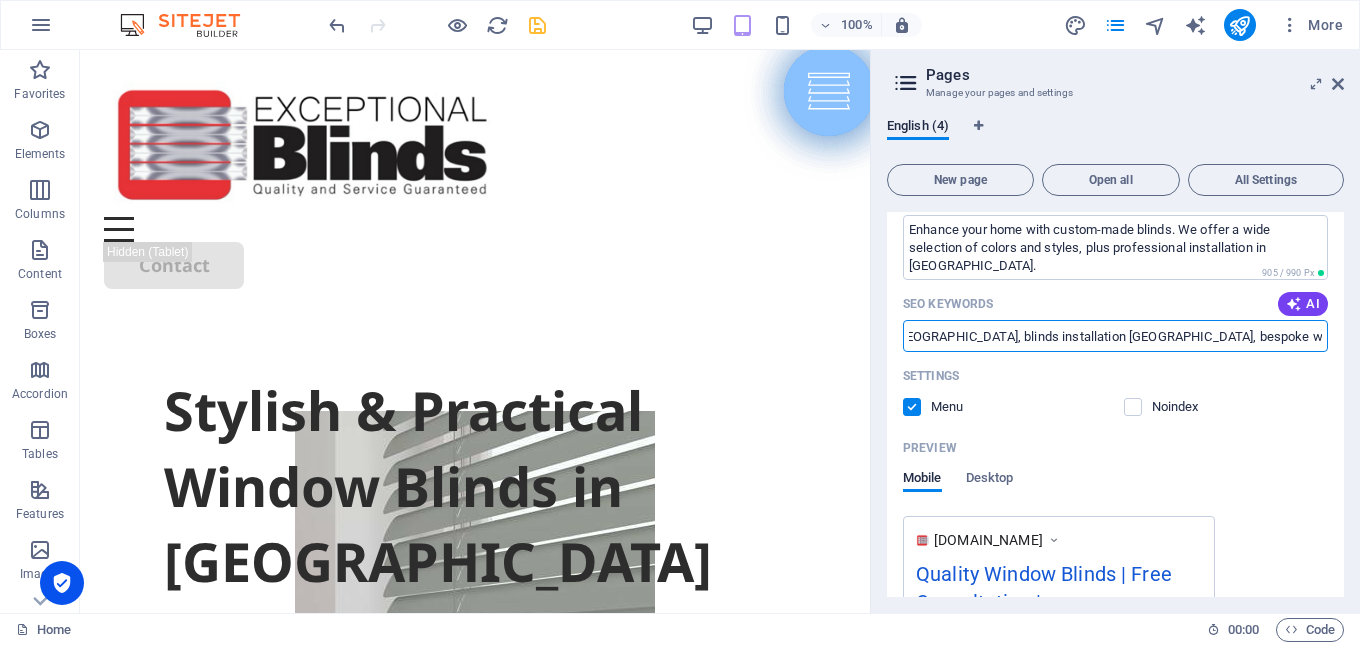 paste on "roller blinds Bury St Edmunds  venetian blinds  vertical blinds  wooden blinds  blackout blinds  Roman blinds  motorized blinds  smart blinds  conservatory blinds  day and night blinds" 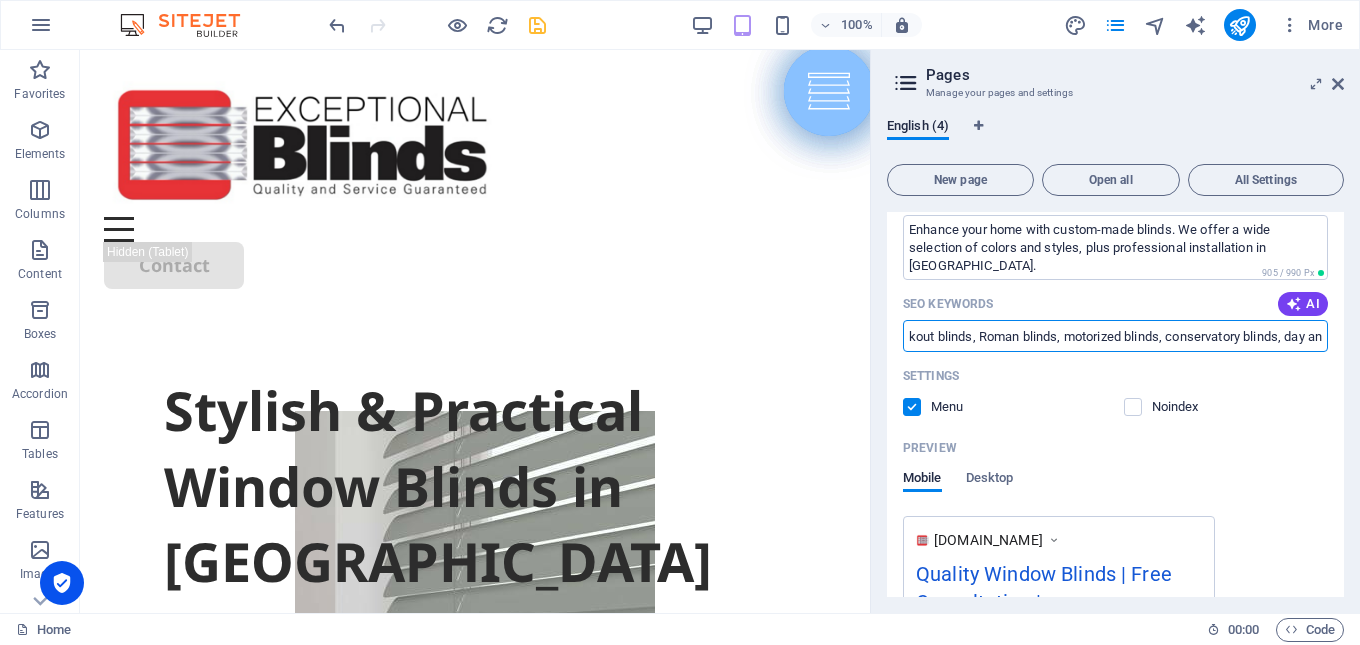 scroll, scrollTop: 0, scrollLeft: 1693, axis: horizontal 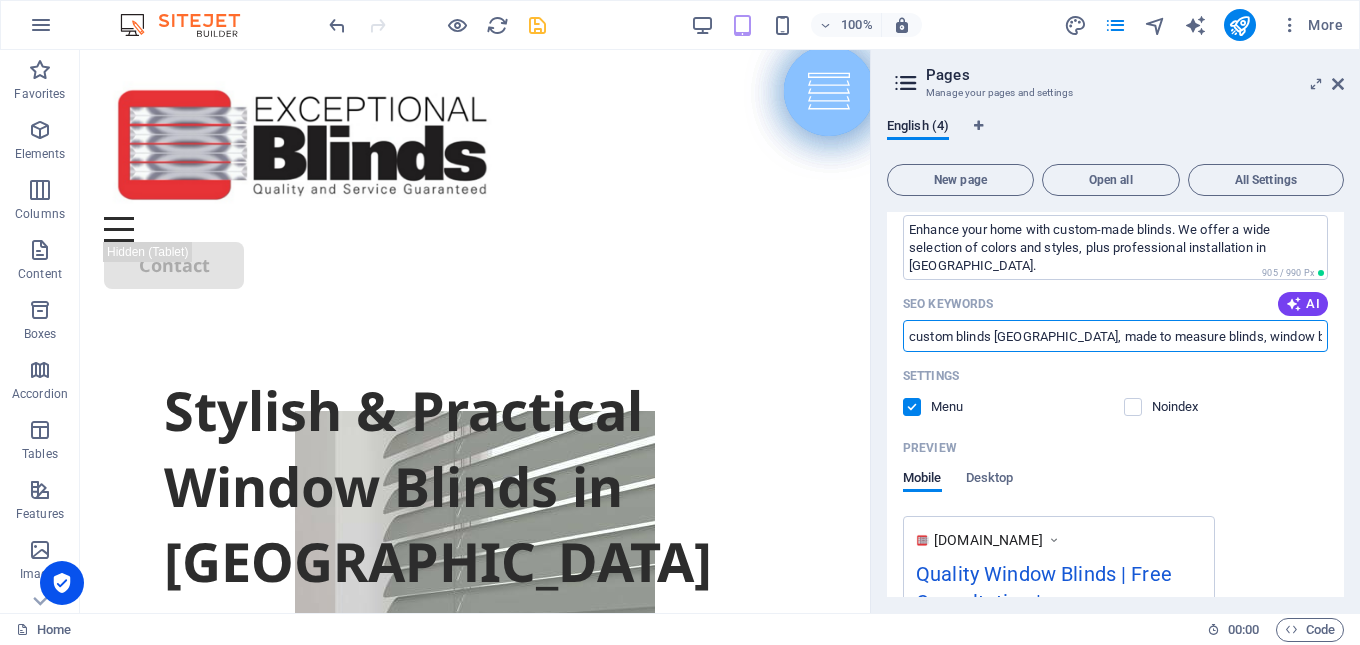 click on "custom blinds [GEOGRAPHIC_DATA], made to measure blinds, window blinds [GEOGRAPHIC_DATA], blinds and shutters [GEOGRAPHIC_DATA], blinds installation [GEOGRAPHIC_DATA], bespoke window blinds, roller blinds [GEOGRAPHIC_DATA], venetian blinds, vertical blinds, wooden blinds, blackout blinds, Roman blinds, motorized blinds, conservatory blinds, day and night blinds," at bounding box center (1115, 336) 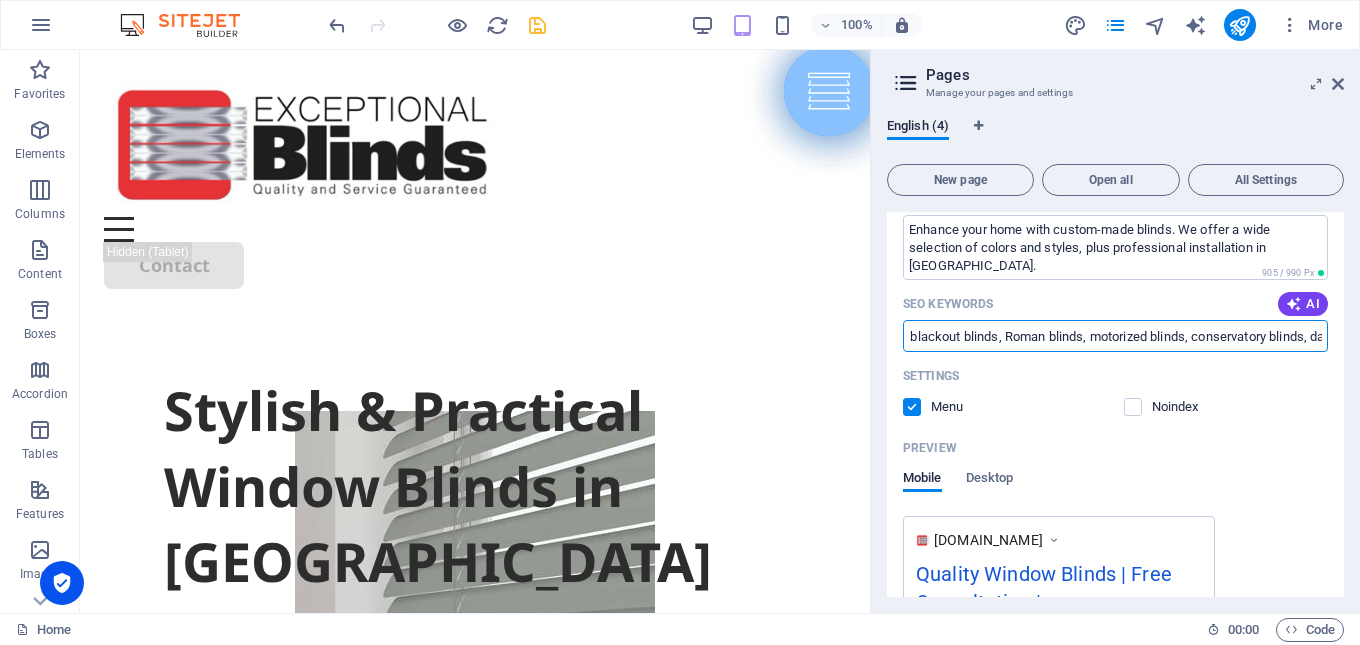 scroll, scrollTop: 0, scrollLeft: 1695, axis: horizontal 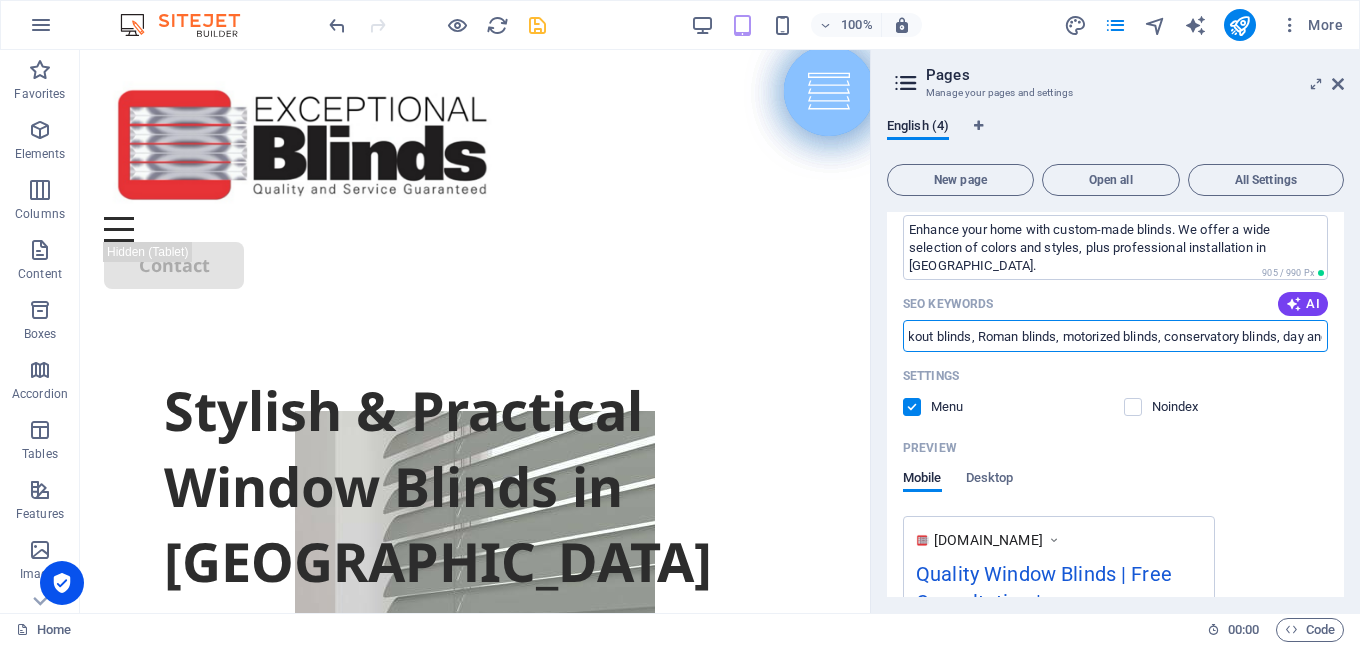 paste on "professional blinds fitting  home window treatment solutions  expert blinds installers  free blinds measuring service  custom window coverings  local blinds company" 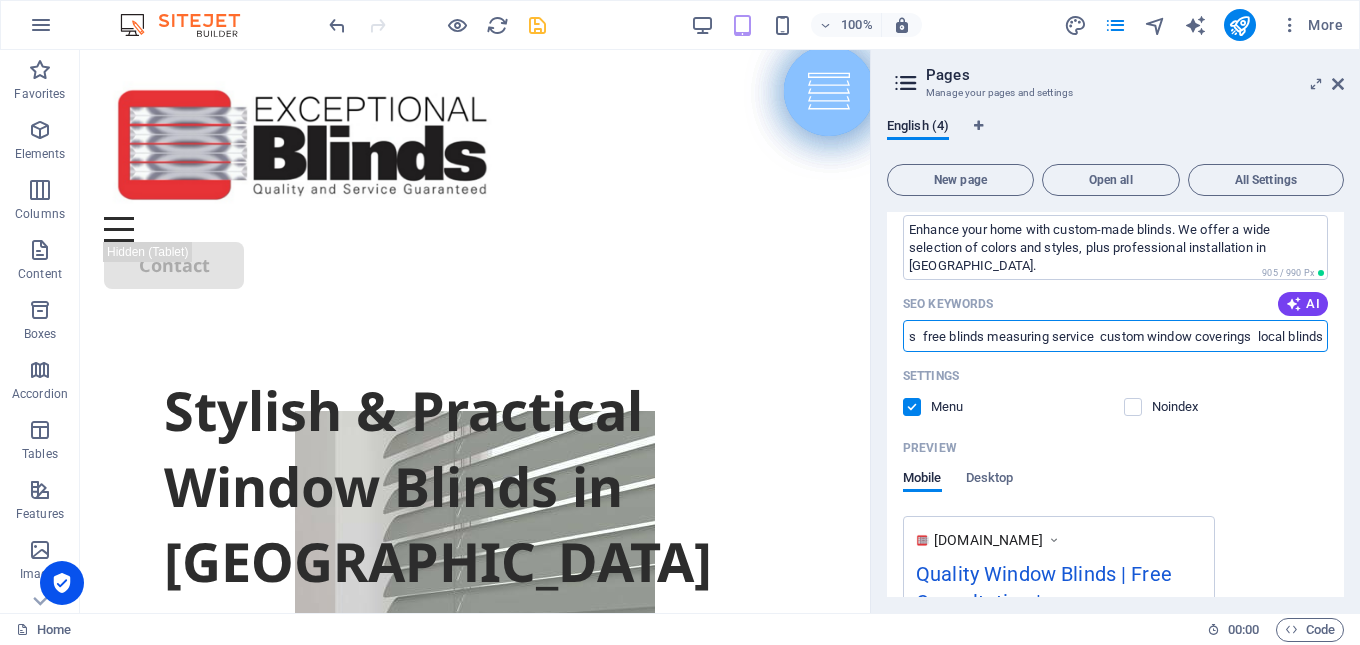 scroll, scrollTop: 0, scrollLeft: 1699, axis: horizontal 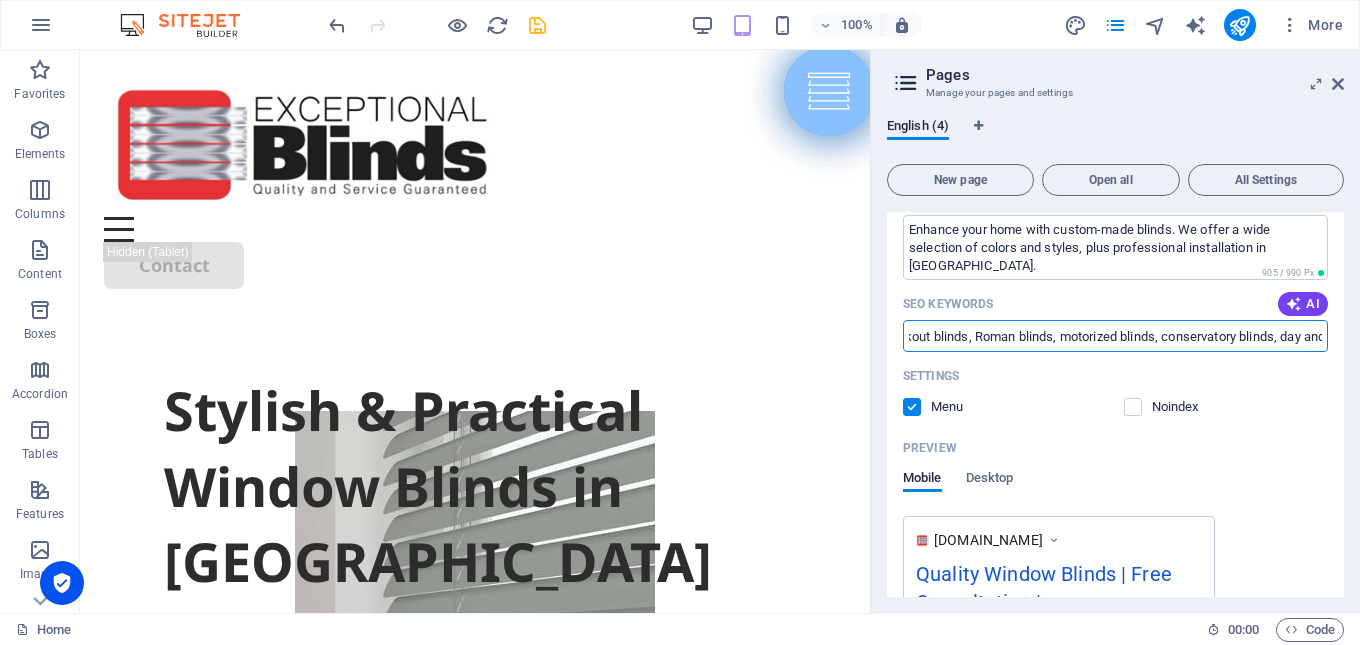 click on "custom blinds [GEOGRAPHIC_DATA], made to measure blinds, window blinds [GEOGRAPHIC_DATA], blinds and shutters [GEOGRAPHIC_DATA], blinds installation [GEOGRAPHIC_DATA], bespoke window blinds, roller blinds [GEOGRAPHIC_DATA], venetian blinds, vertical blinds, wooden blinds, blackout blinds, Roman blinds, motorized blinds, conservatory blinds, day and night blinds, professional blinds fitting  home window treatment solutions  expert blinds installers  free blinds measuring service  custom window coverings  local blinds company" at bounding box center [1115, 336] 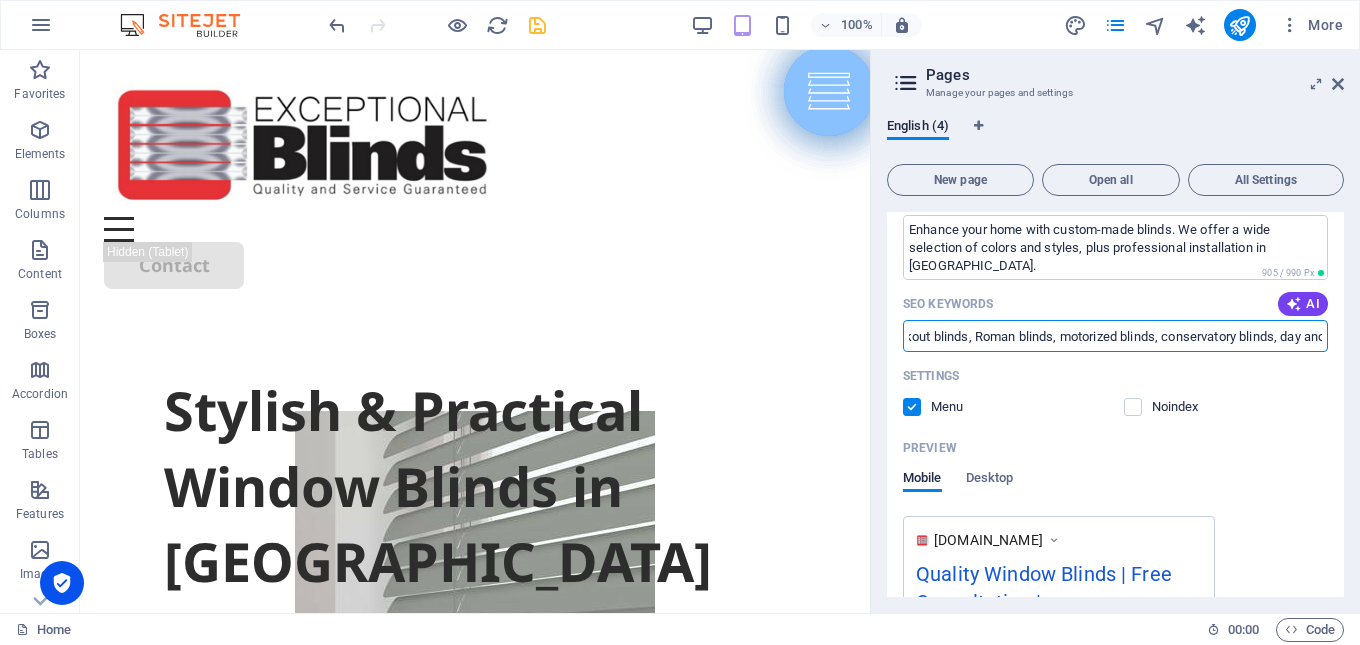 scroll, scrollTop: 0, scrollLeft: 1700, axis: horizontal 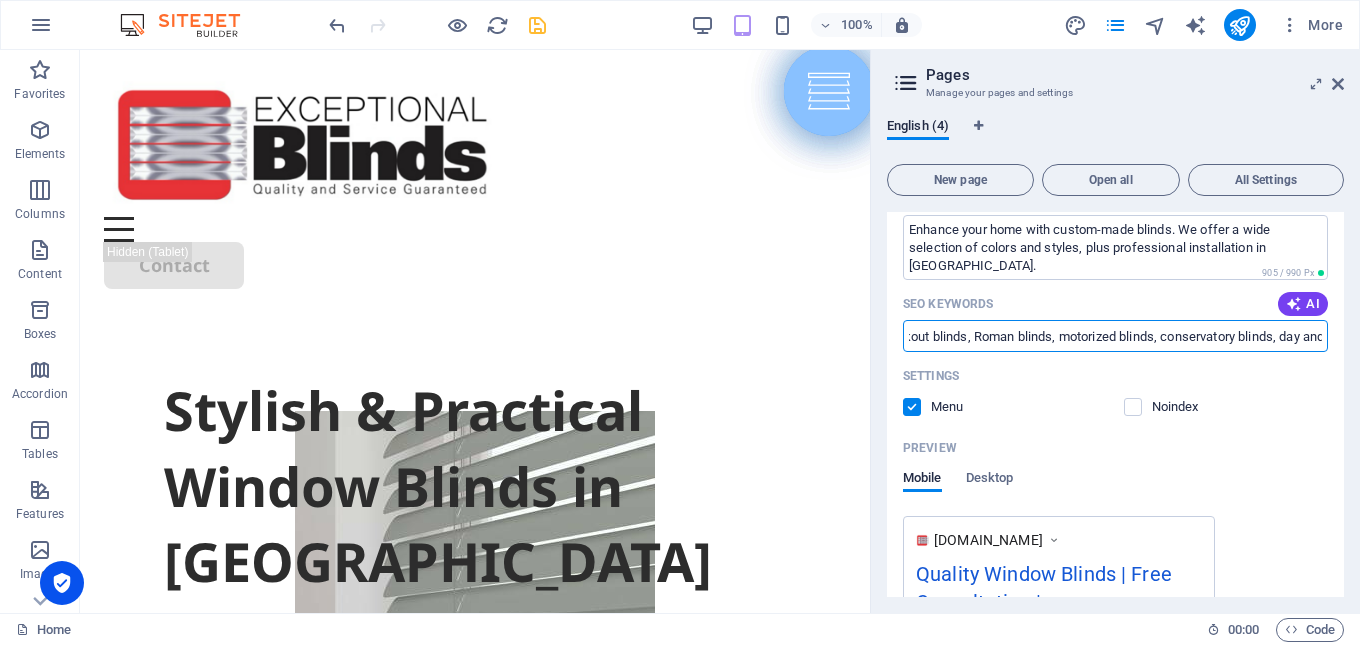 paste on "professional blinds fitting  home window treatment solutions  expert blinds installers  free blinds measuring service  custom window coverings  local blinds company" 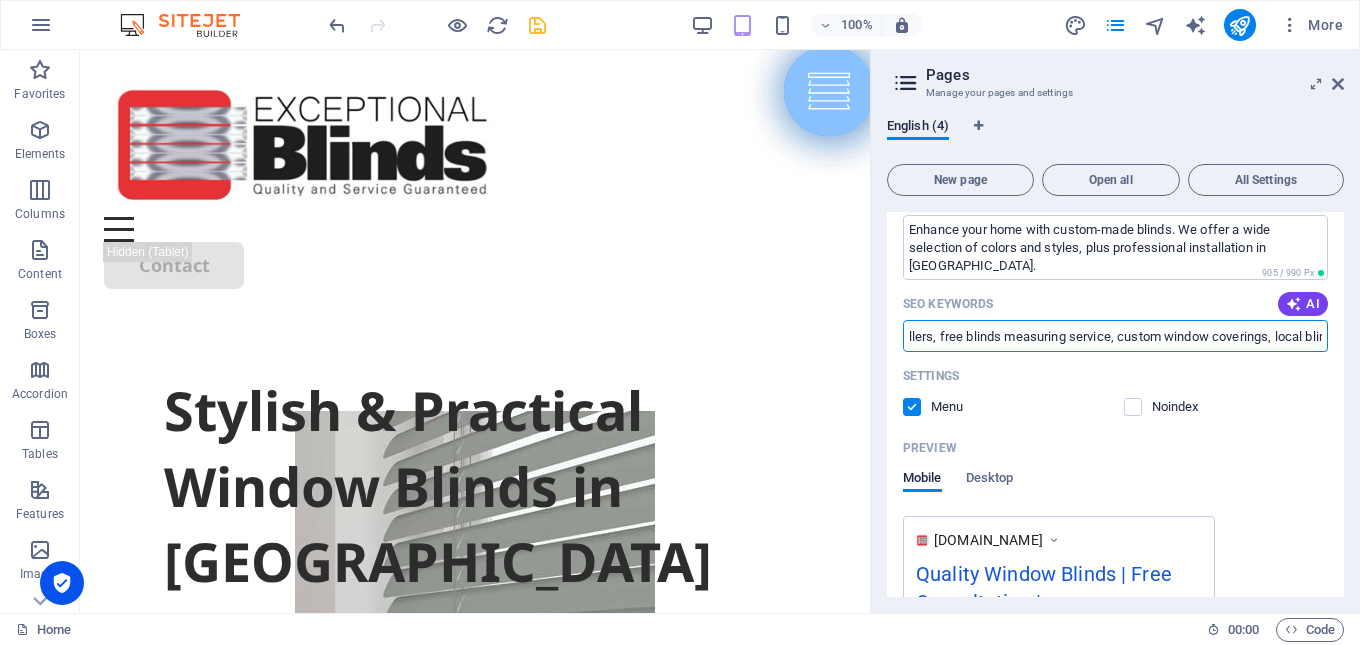 scroll, scrollTop: 0, scrollLeft: 2662, axis: horizontal 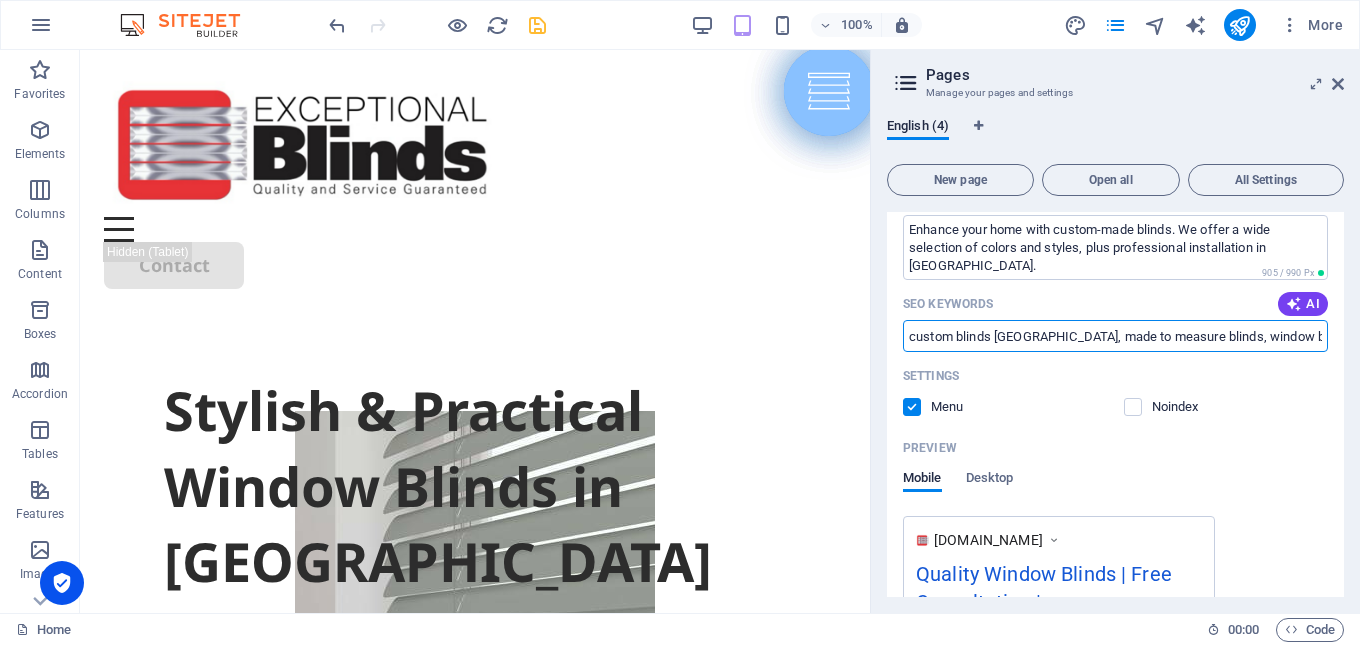 click on "custom blinds [GEOGRAPHIC_DATA], made to measure blinds, window blinds [GEOGRAPHIC_DATA], blinds and shutters [GEOGRAPHIC_DATA], blinds installation [GEOGRAPHIC_DATA], bespoke window blinds, roller blinds [GEOGRAPHIC_DATA], venetian blinds, vertical blinds, wooden blinds, blackout blinds, Roman blinds, motorized blinds, conservatory blinds, day and night blinds, professional blinds fitting, home window treatment solutions, expert blinds installers, free blinds measuring service, custom window coverings, local blinds company" at bounding box center [1115, 336] 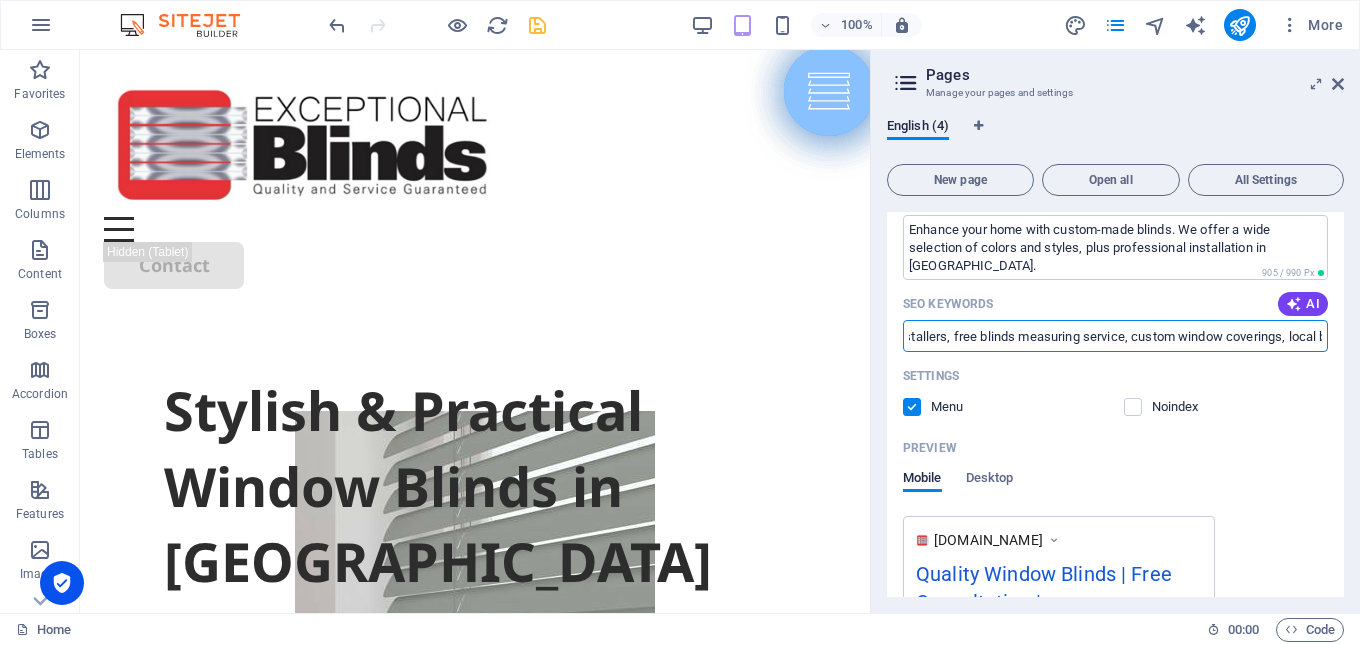 scroll, scrollTop: 0, scrollLeft: 2667, axis: horizontal 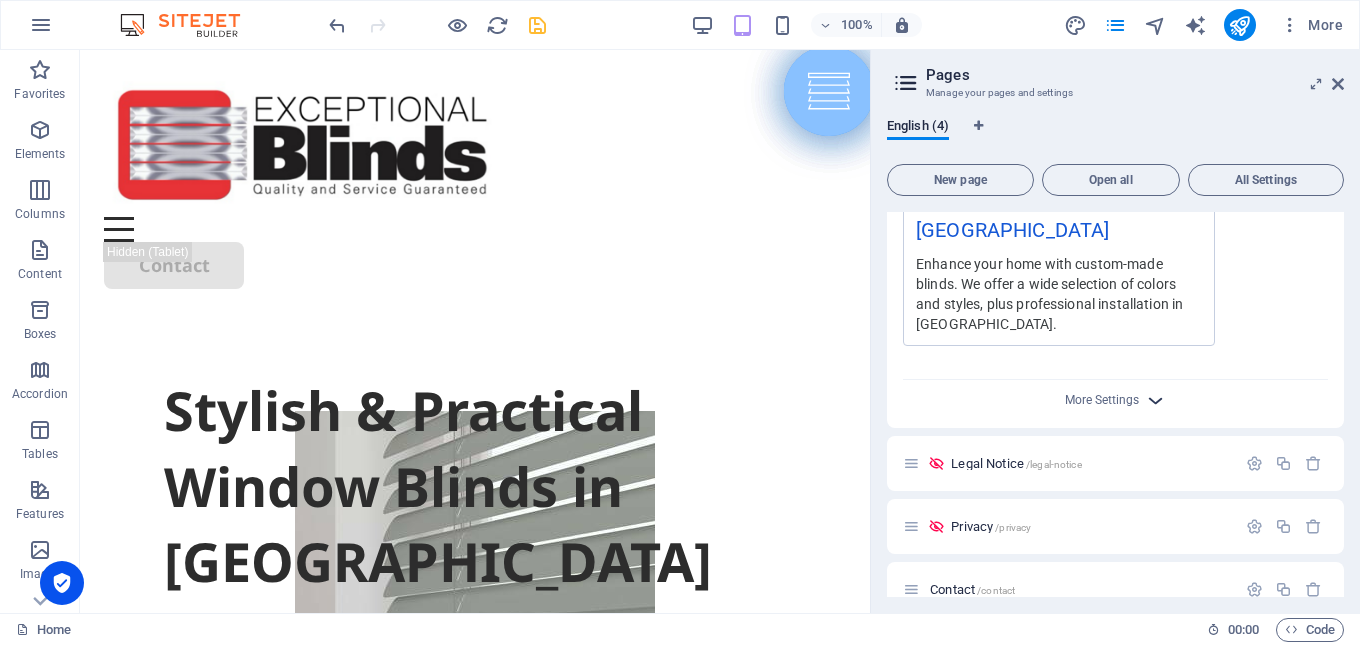 click at bounding box center (1155, 400) 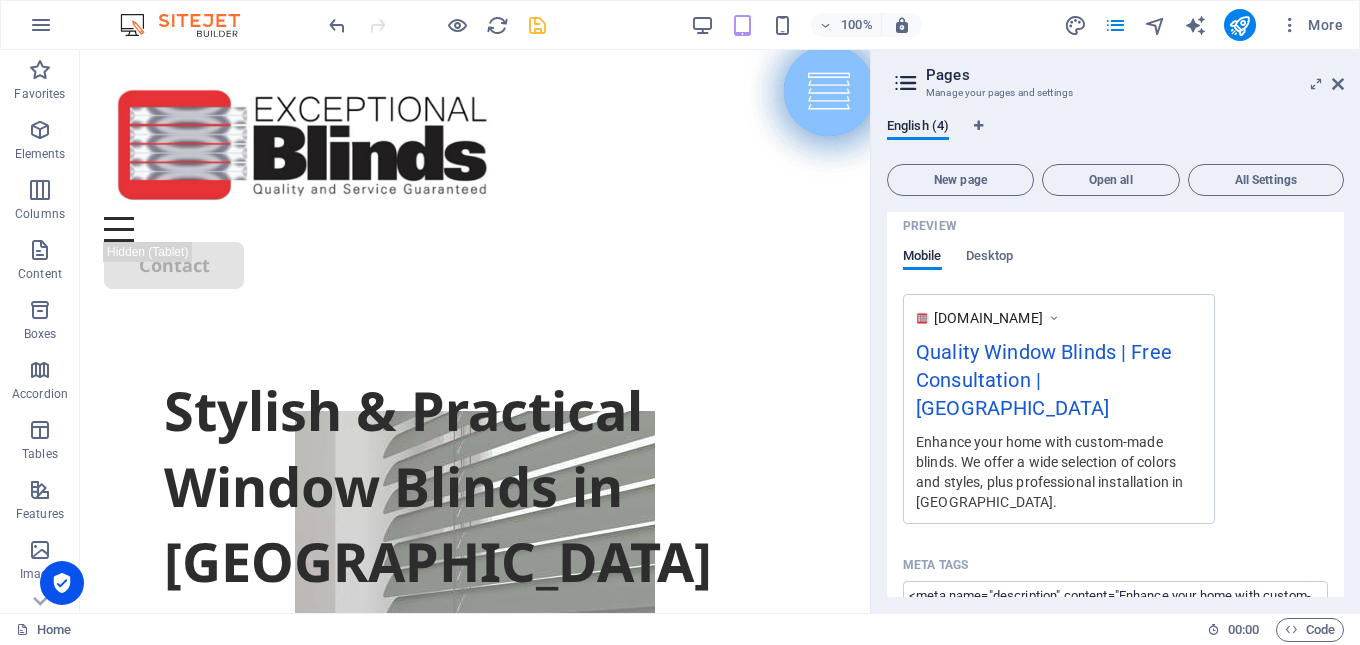 scroll, scrollTop: 400, scrollLeft: 0, axis: vertical 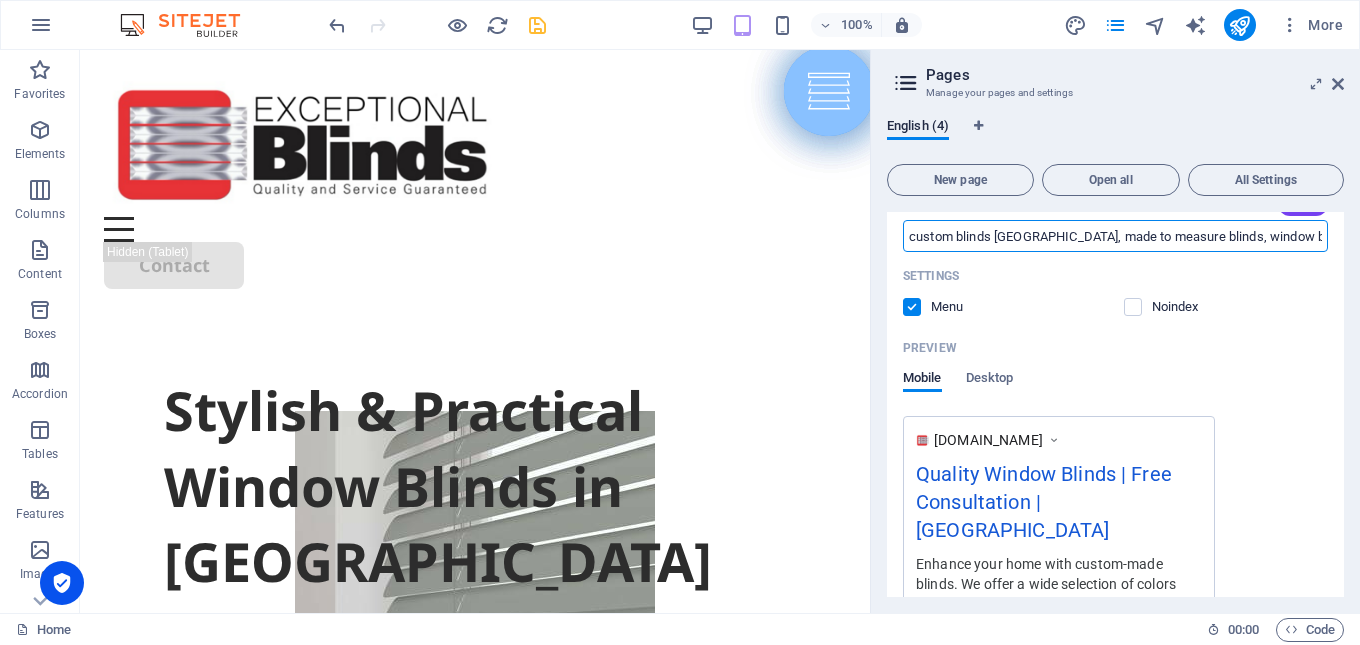 click on "custom blinds [GEOGRAPHIC_DATA], made to measure blinds, window blinds [GEOGRAPHIC_DATA], blinds and shutters [GEOGRAPHIC_DATA], blinds installation [GEOGRAPHIC_DATA], bespoke window blinds, roller blinds [GEOGRAPHIC_DATA], venetian blinds, vertical blinds, wooden blinds, blackout blinds, Roman blinds, motorized blinds, conservatory blinds, day and night blinds, professional blinds fitting, home window treatment solutions, expert blinds installers, free blinds measuring service, custom window coverings, local blinds company" at bounding box center [1115, 236] 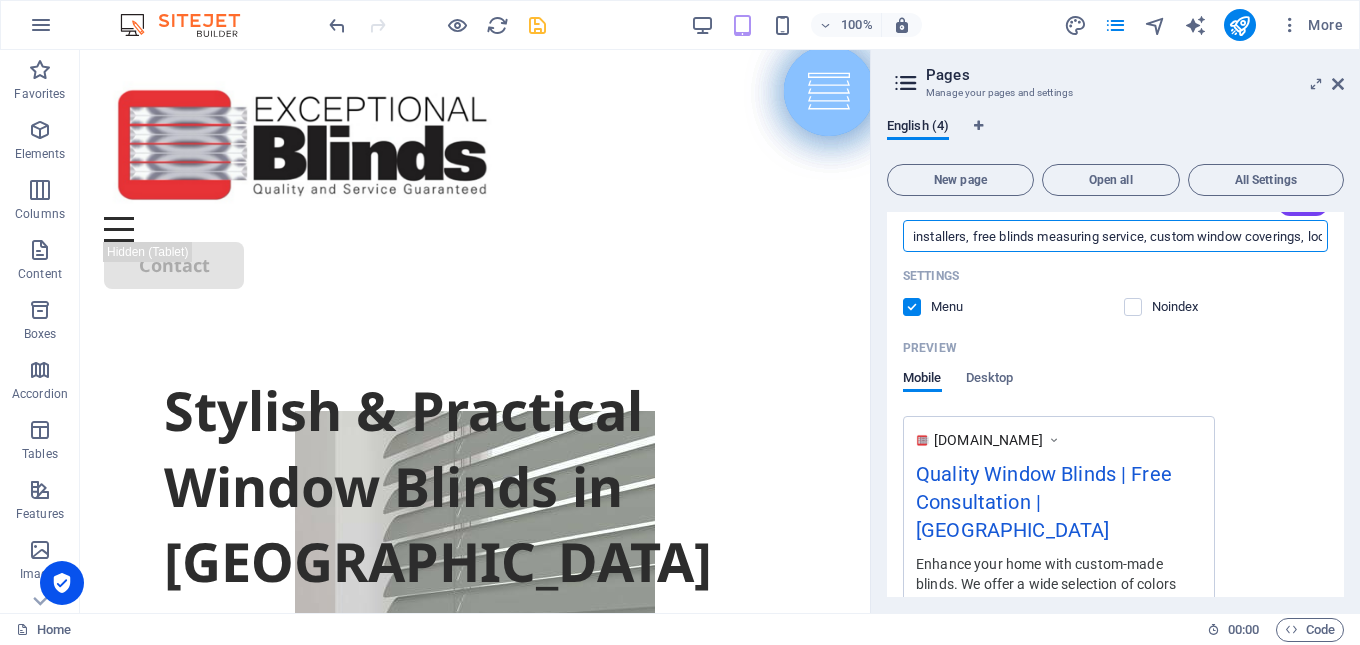scroll, scrollTop: 0, scrollLeft: 2667, axis: horizontal 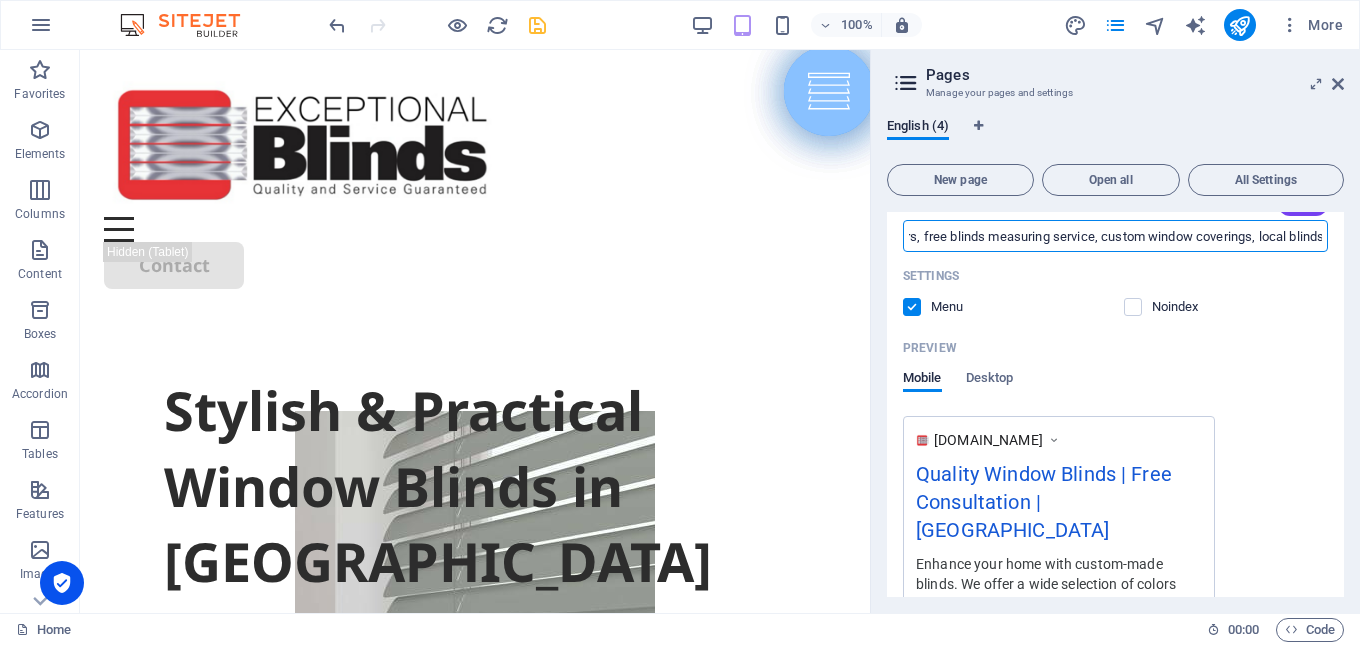 paste on "blinds [GEOGRAPHIC_DATA]  Suffolk blinds specialist  window treatments [GEOGRAPHIC_DATA]  blinds near me (used contextually)  trusted blinds supplier in [GEOGRAPHIC_DATA]" 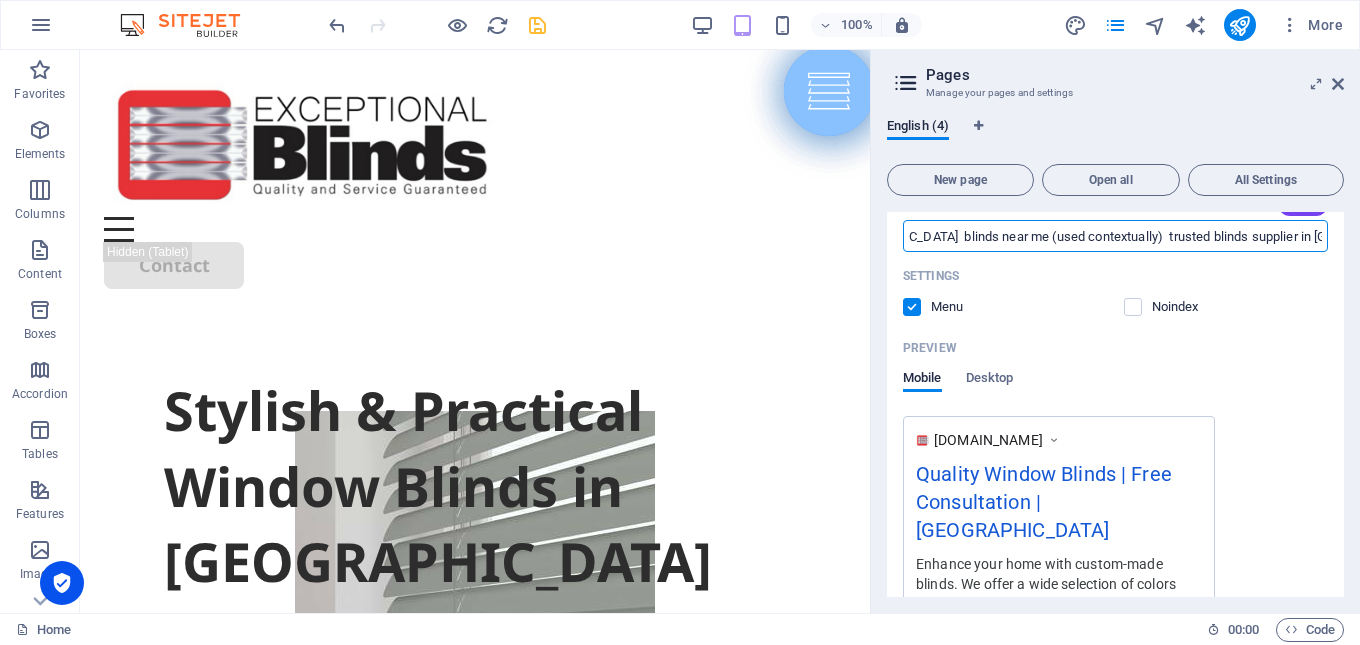 scroll, scrollTop: 0, scrollLeft: 2673, axis: horizontal 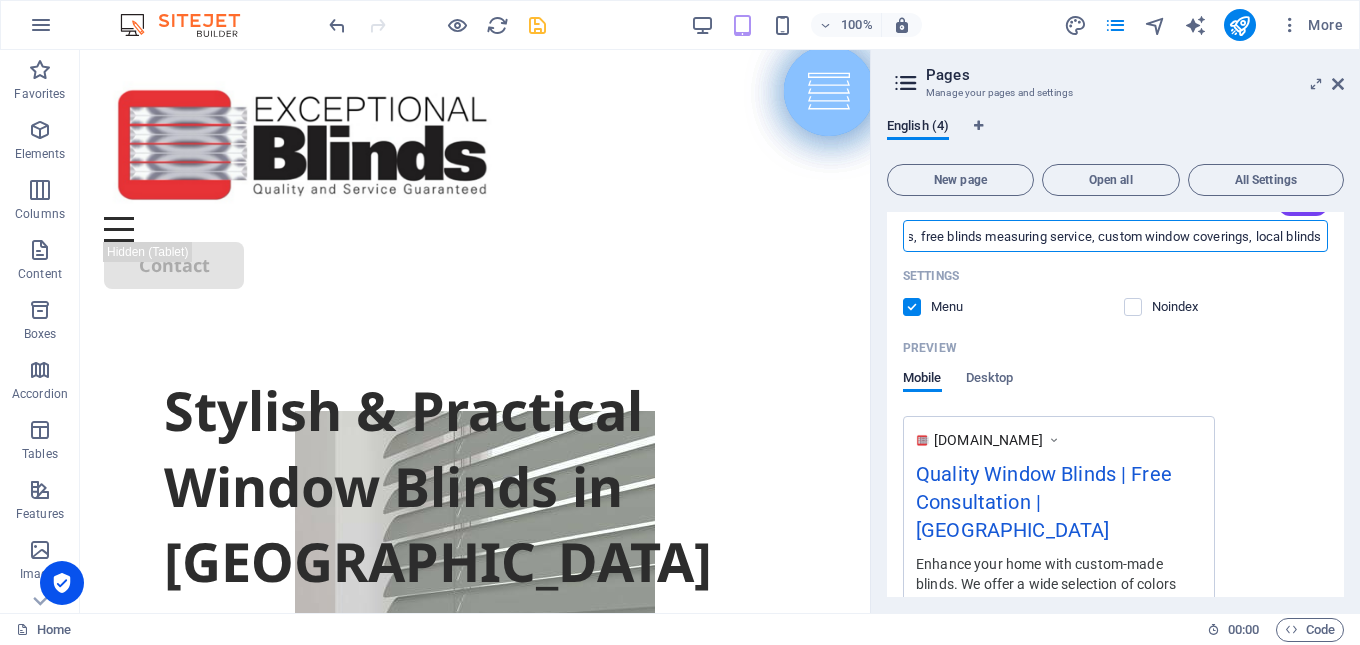 click on "custom blinds [GEOGRAPHIC_DATA], made to measure blinds, window blinds [GEOGRAPHIC_DATA], blinds and shutters [GEOGRAPHIC_DATA], blinds installation [GEOGRAPHIC_DATA], bespoke window blinds, roller blinds [GEOGRAPHIC_DATA], venetian blinds, vertical blinds, wooden blinds, blackout blinds, Roman blinds, motorized blinds, conservatory blinds, day and night blinds, professional blinds fitting, home window treatment solutions, expert blinds installers, free blinds measuring service, custom window coverings, local blinds company, blinds [GEOGRAPHIC_DATA]  Suffolk blinds specialist  window treatments [GEOGRAPHIC_DATA]  blinds near me (used contextually)  trusted blinds supplier in [GEOGRAPHIC_DATA]" at bounding box center (1115, 236) 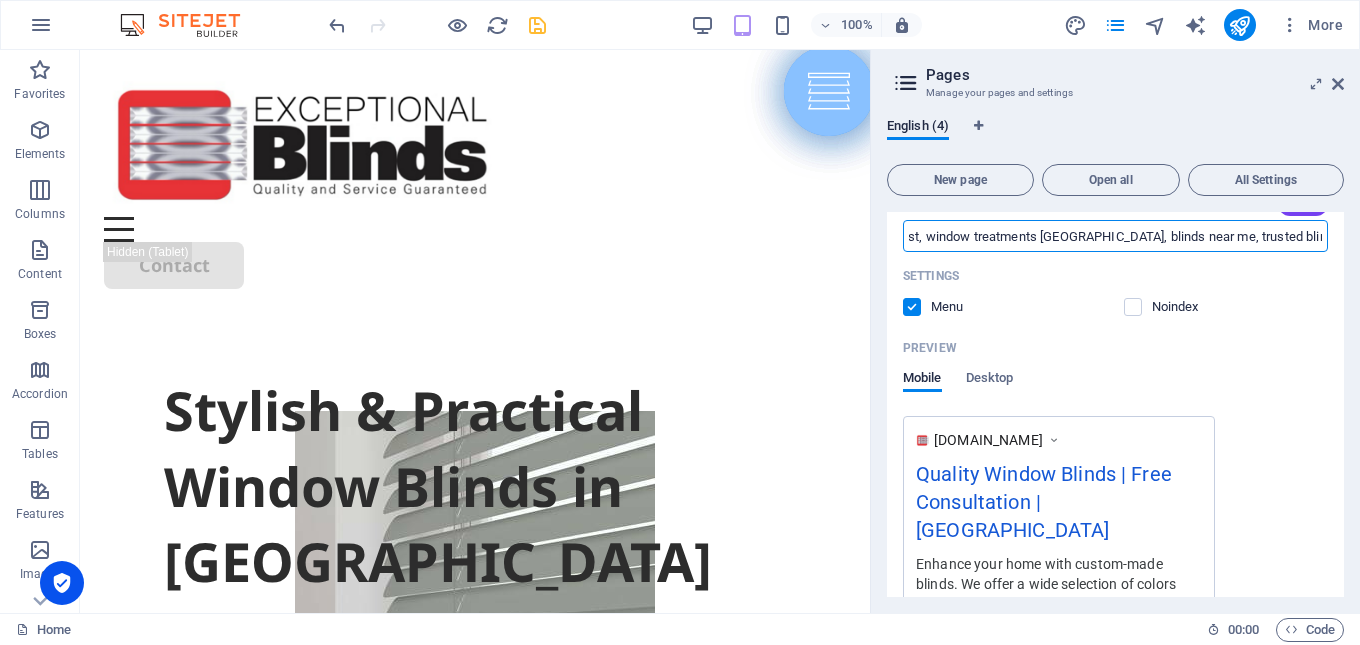 scroll, scrollTop: 0, scrollLeft: 3533, axis: horizontal 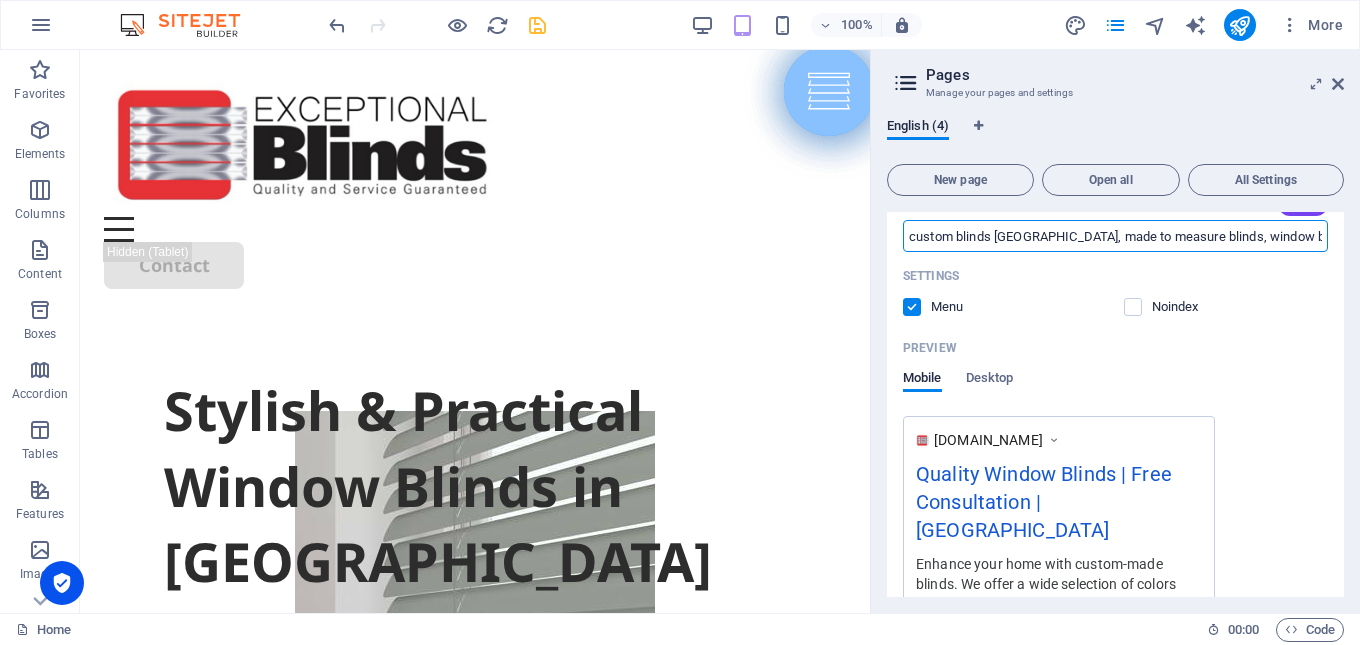 click on "custom blinds [GEOGRAPHIC_DATA], made to measure blinds, window blinds [GEOGRAPHIC_DATA], blinds and shutters [GEOGRAPHIC_DATA], blinds installation [GEOGRAPHIC_DATA], bespoke window blinds, roller blinds [GEOGRAPHIC_DATA], venetian blinds, vertical blinds, wooden blinds, blackout blinds, Roman blinds, motorized blinds, conservatory blinds, day and night blinds, professional blinds fitting, home window treatment solutions, expert blinds installers, free blinds measuring service, custom window coverings, local blinds company, blinds [GEOGRAPHIC_DATA], [GEOGRAPHIC_DATA] blinds specialist, window treatments [GEOGRAPHIC_DATA], blinds near me, trusted blinds supplier in [GEOGRAPHIC_DATA]" at bounding box center [1115, 236] 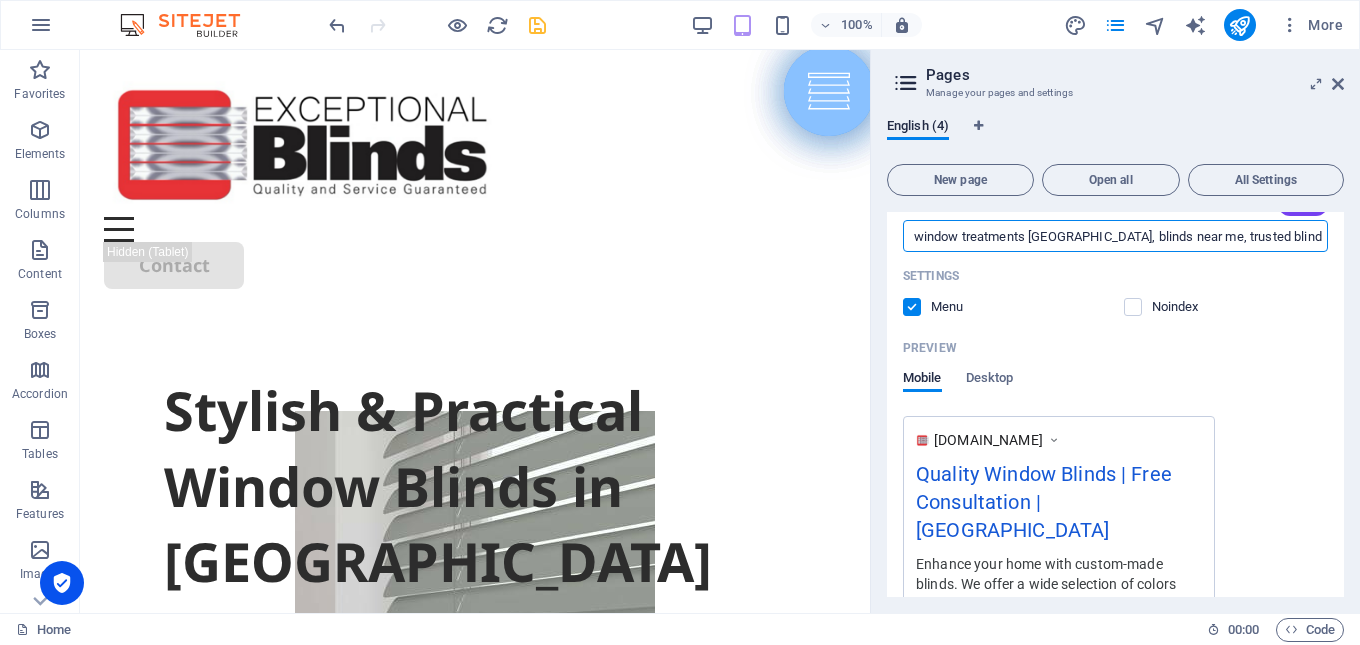 scroll, scrollTop: 0, scrollLeft: 3536, axis: horizontal 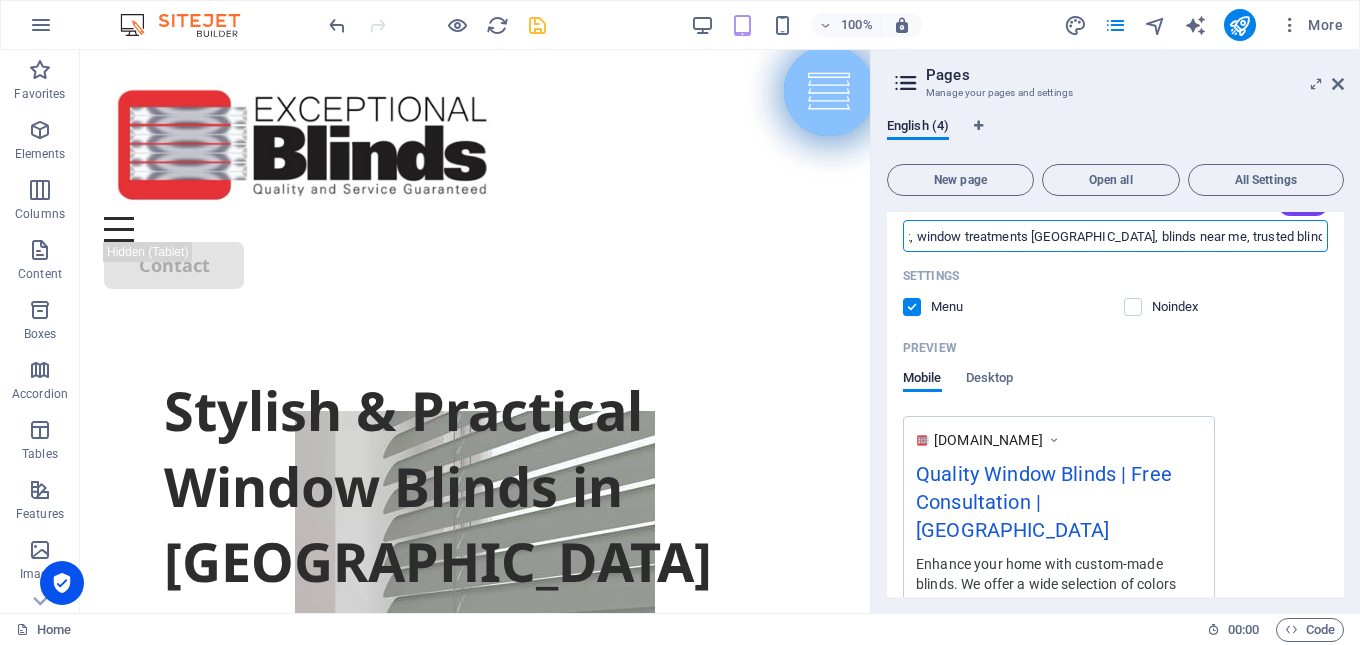 paste on "stylish window solutions  energy-efficient blinds  privacy window treatments  light control blinds  affordable window shades  interior design window options" 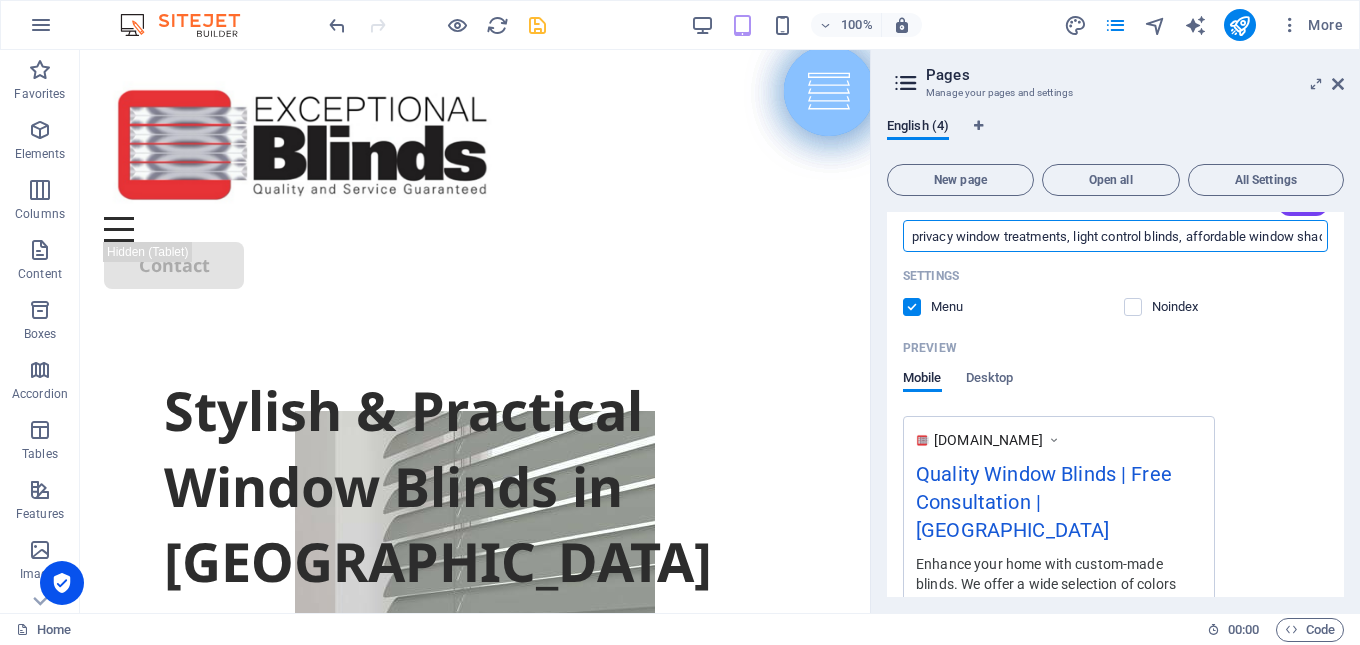scroll, scrollTop: 0, scrollLeft: 4454, axis: horizontal 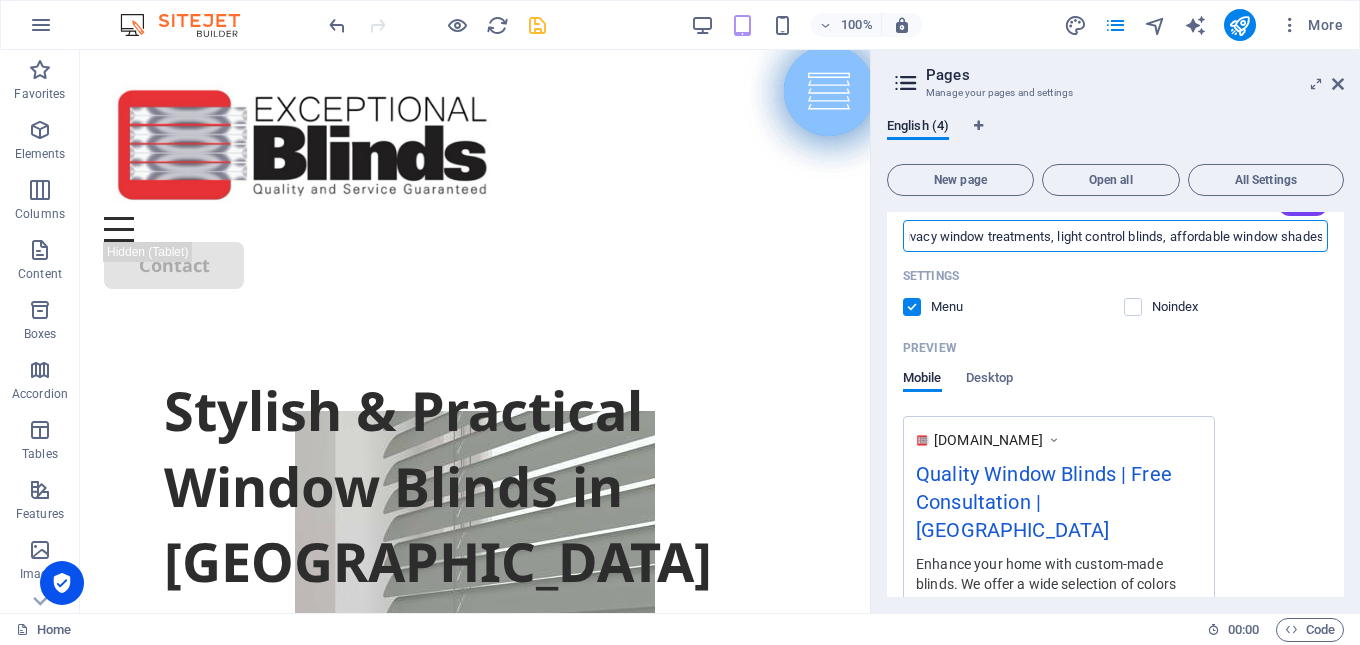 type on "custom blinds [GEOGRAPHIC_DATA], made to measure blinds, window blinds [GEOGRAPHIC_DATA], blinds and shutters [GEOGRAPHIC_DATA], blinds installation [GEOGRAPHIC_DATA], bespoke window blinds, roller blinds [GEOGRAPHIC_DATA], venetian blinds, vertical blinds, wooden blinds, blackout blinds, Roman blinds, motorized blinds, conservatory blinds, day and night blinds, professional blinds fitting, home window treatment solutions, expert blinds installers, free blinds measuring service, custom window coverings, local blinds company, blinds [GEOGRAPHIC_DATA], [GEOGRAPHIC_DATA] blinds specialist, window treatments [GEOGRAPHIC_DATA], blinds near me, trusted blinds supplier in [GEOGRAPHIC_DATA], stylish window solutions, energy-efficient blinds, privacy window treatments, light control blinds, affordable window shades, interior design window options" 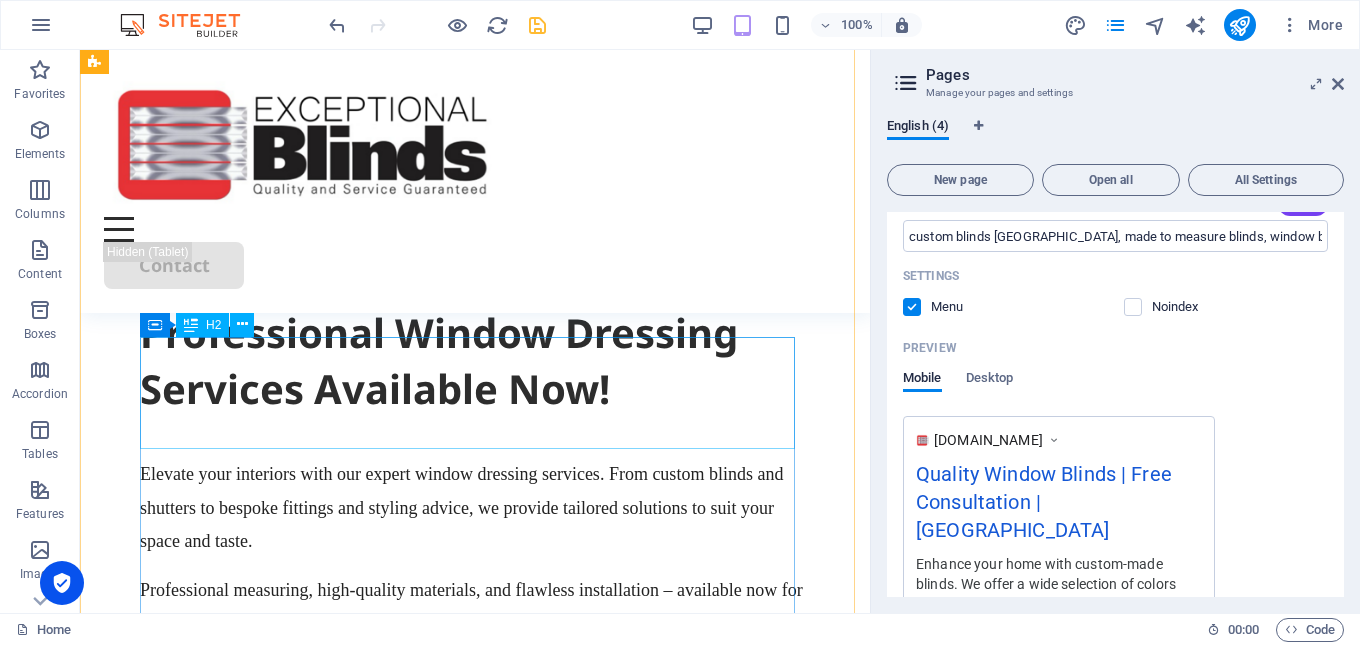 scroll, scrollTop: 1400, scrollLeft: 0, axis: vertical 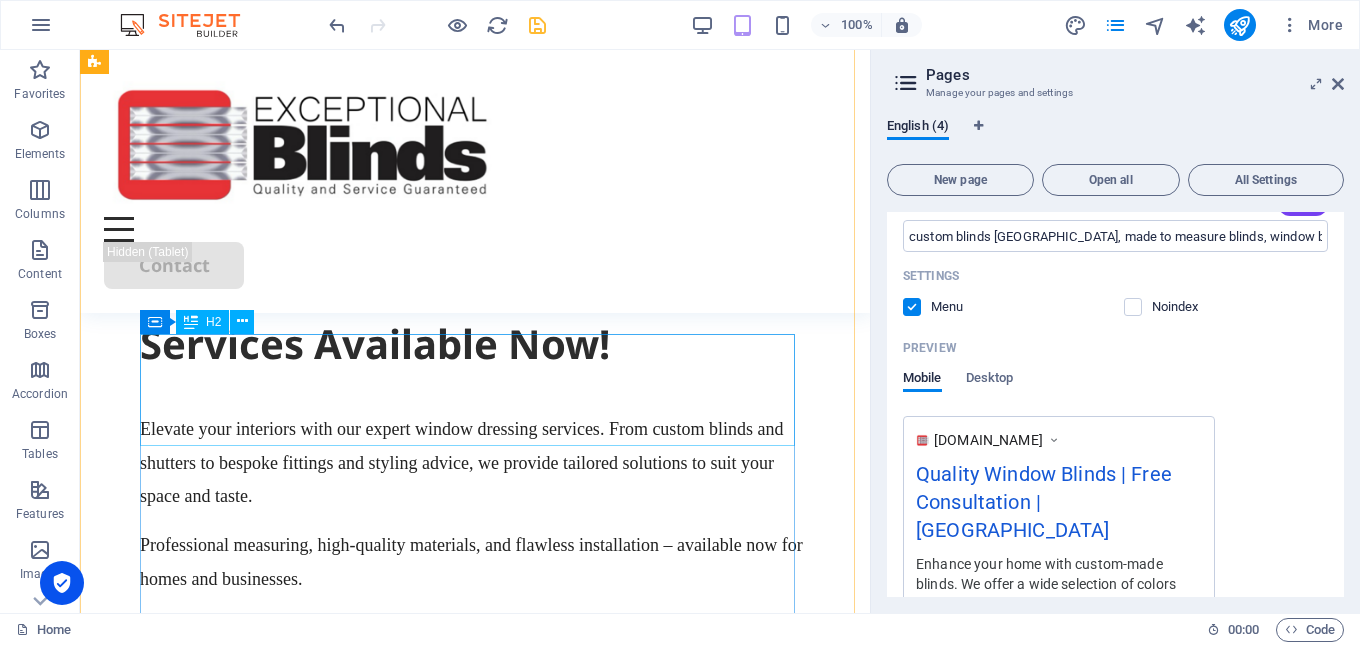 click on "Professional Window Dressing Services Available Now!" at bounding box center (475, 316) 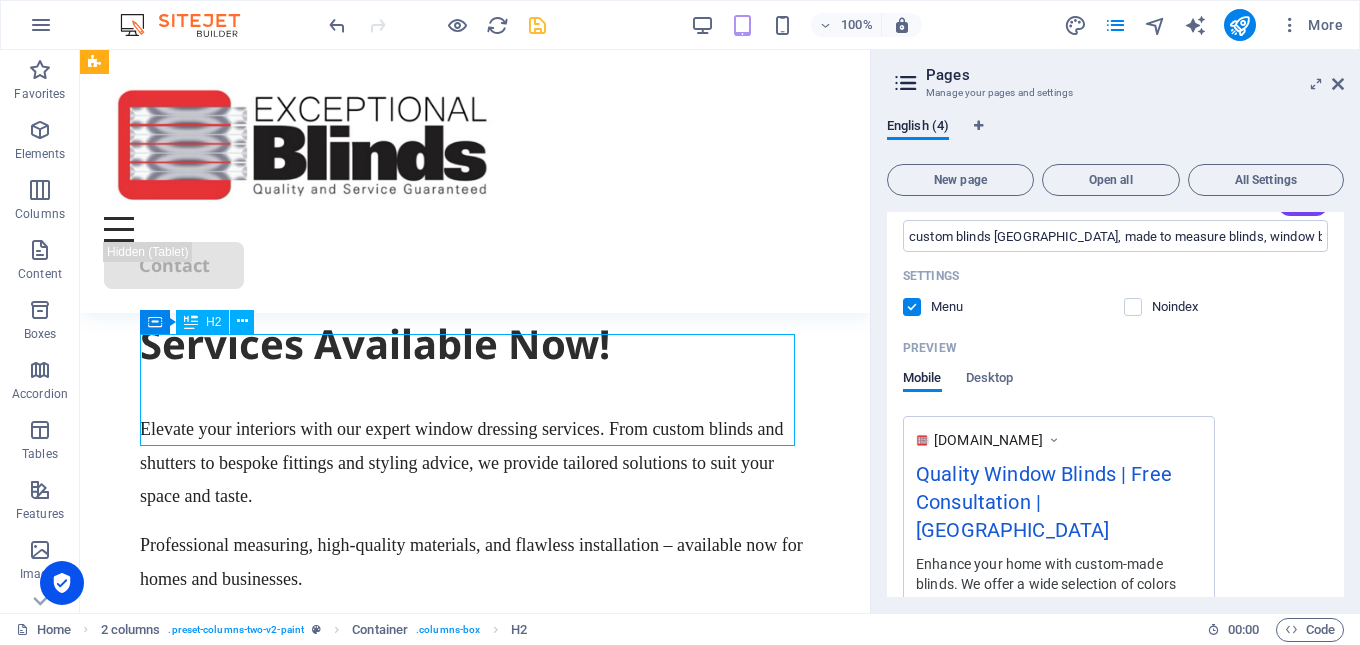 click on "Professional Window Dressing Services Available Now!" at bounding box center (475, 316) 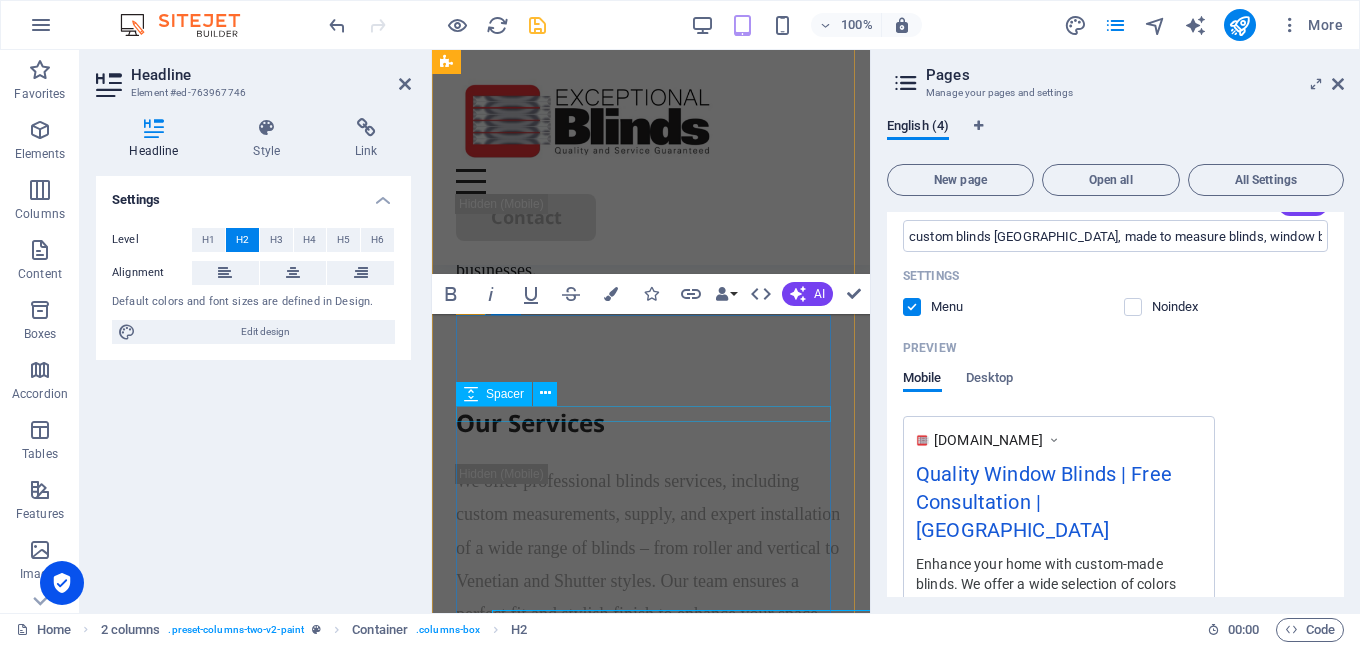 scroll, scrollTop: 1076, scrollLeft: 0, axis: vertical 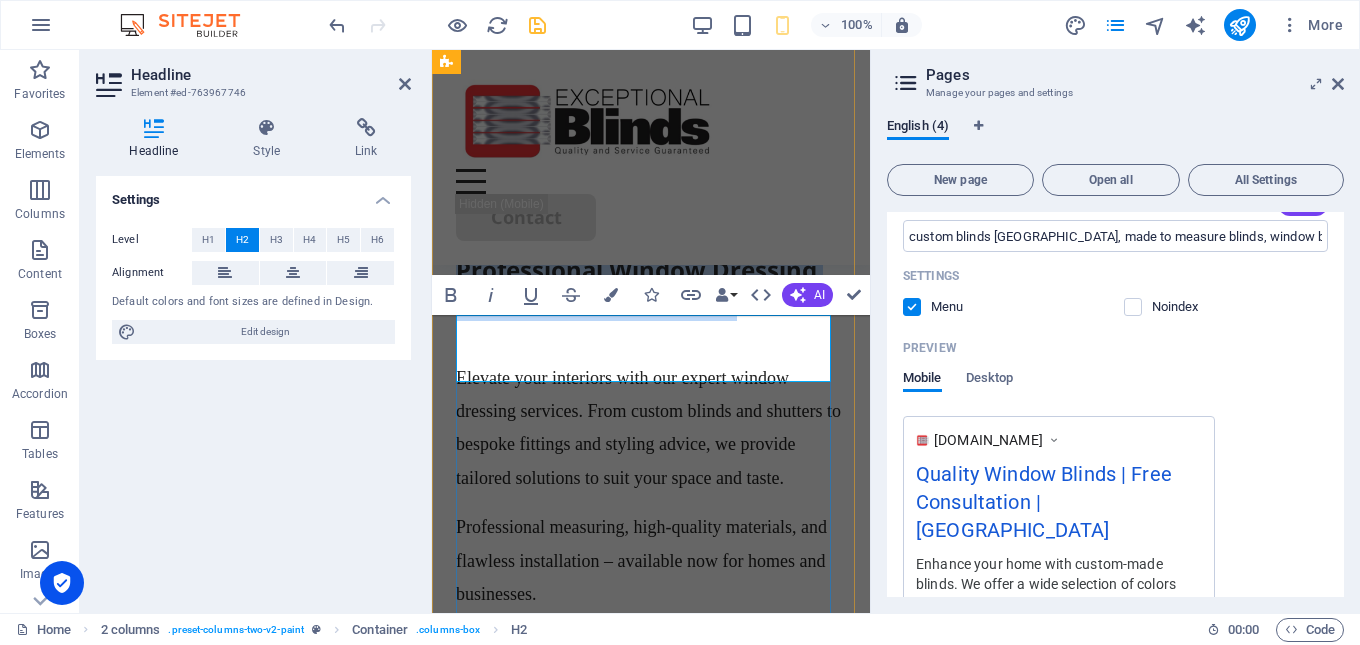 drag, startPoint x: 750, startPoint y: 355, endPoint x: 456, endPoint y: 330, distance: 295.061 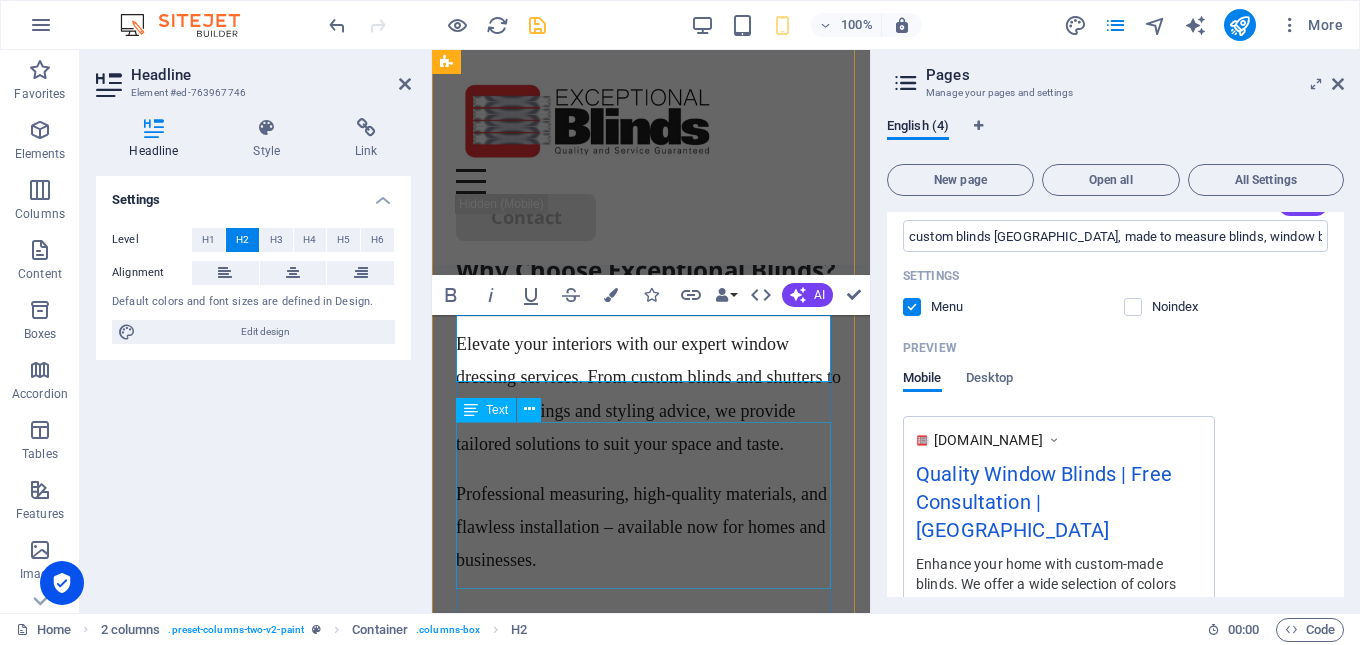 click on "Elevate your interiors with our expert window dressing services. From custom blinds and shutters to bespoke fittings and styling advice, we provide tailored solutions to suit your space and taste." at bounding box center (651, 394) 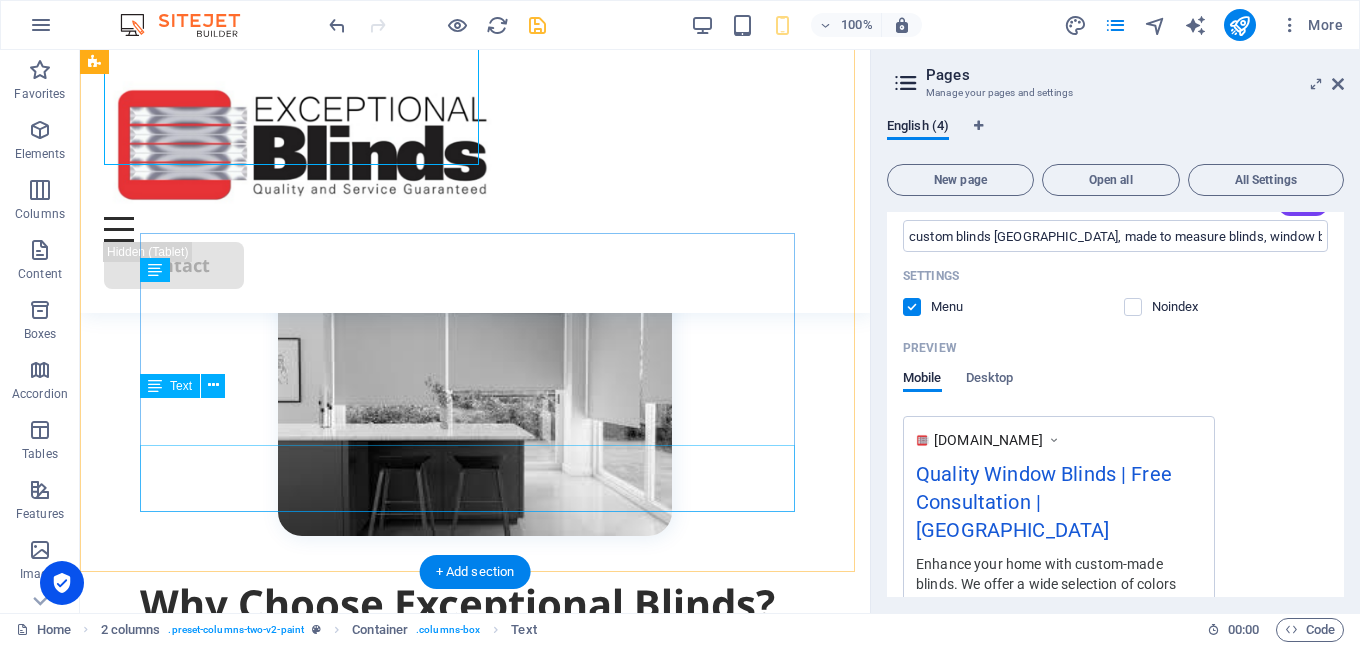 scroll, scrollTop: 1548, scrollLeft: 0, axis: vertical 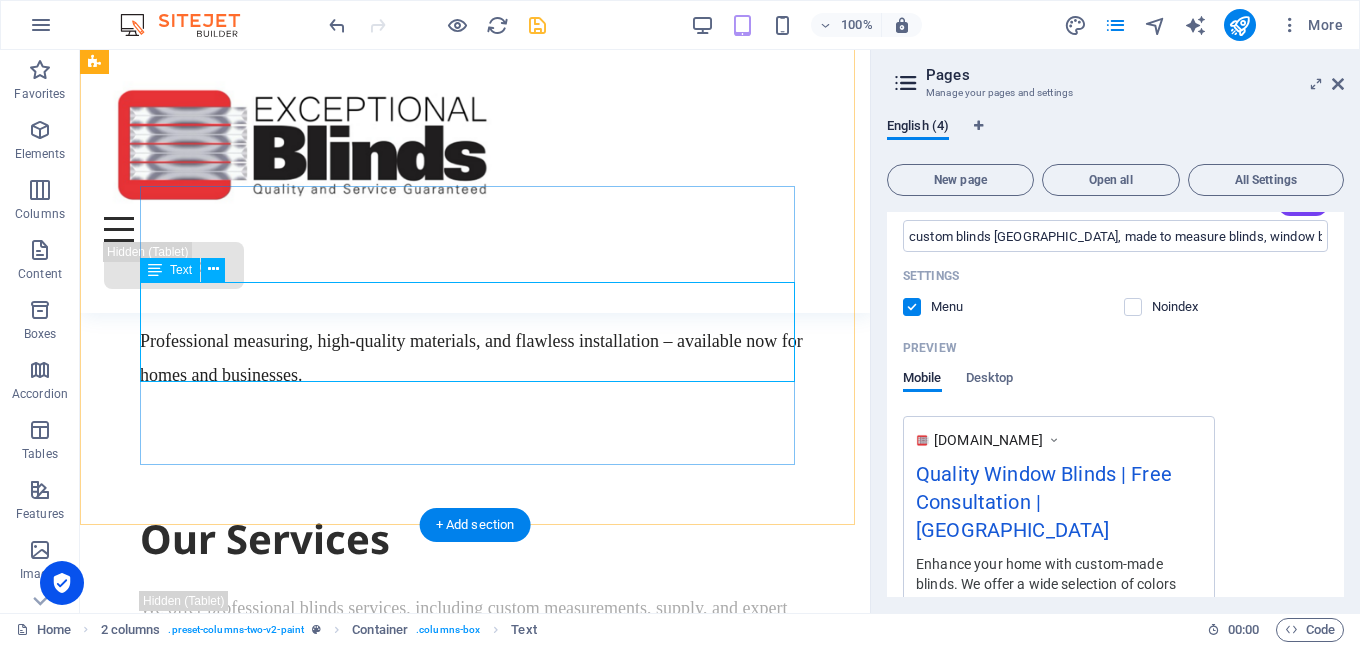 click on "Elevate your interiors with our expert window dressing services. From custom blinds and shutters to bespoke fittings and styling advice, we provide tailored solutions to suit your space and taste." at bounding box center [475, 258] 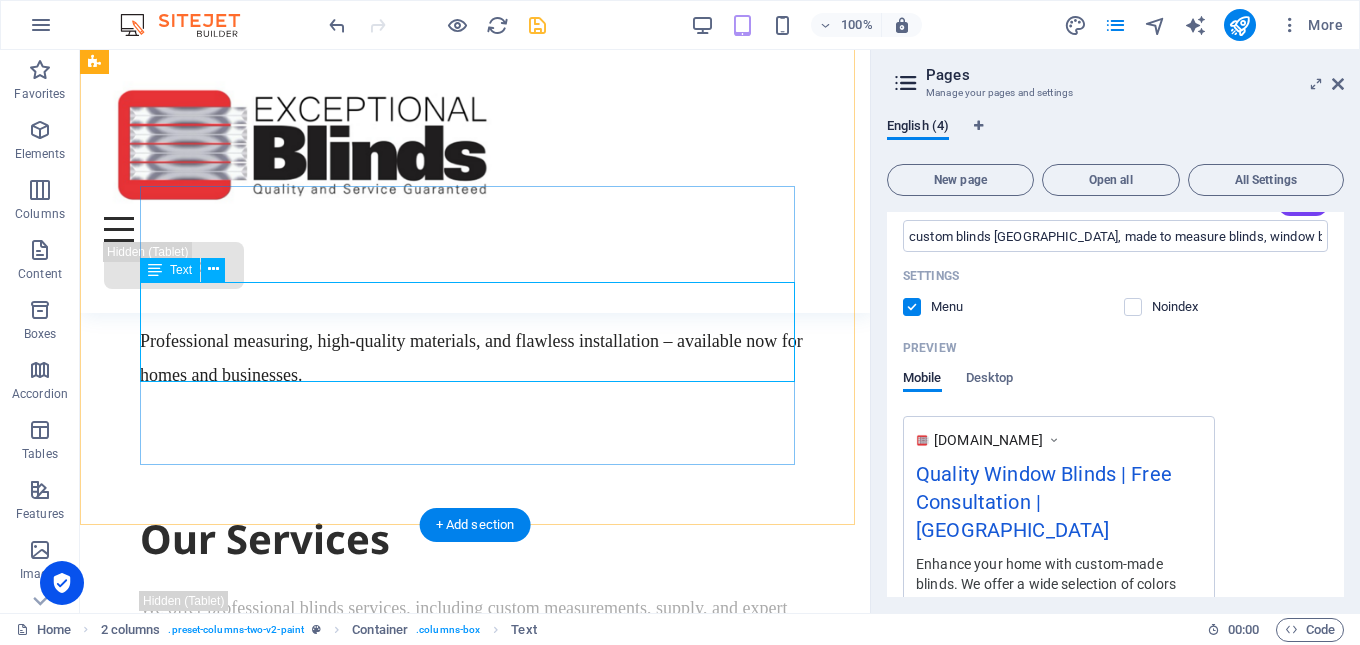 click on "Elevate your interiors with our expert window dressing services. From custom blinds and shutters to bespoke fittings and styling advice, we provide tailored solutions to suit your space and taste." at bounding box center (475, 258) 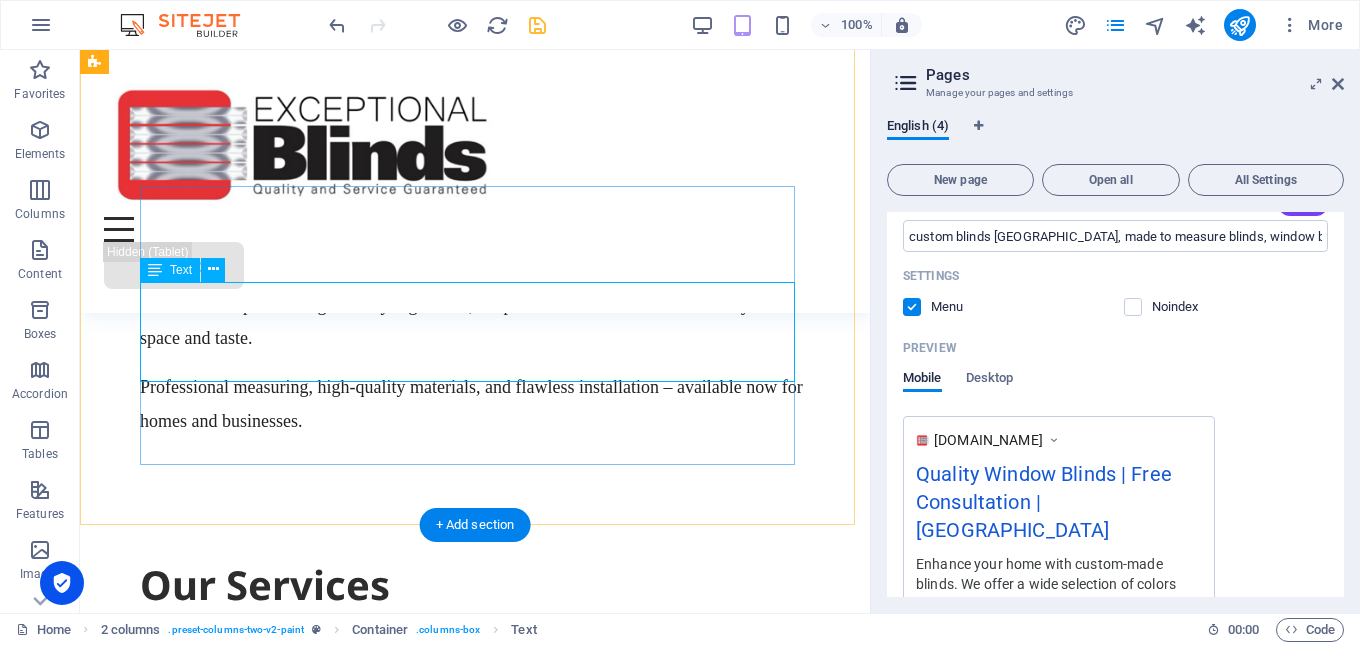 scroll, scrollTop: 1166, scrollLeft: 0, axis: vertical 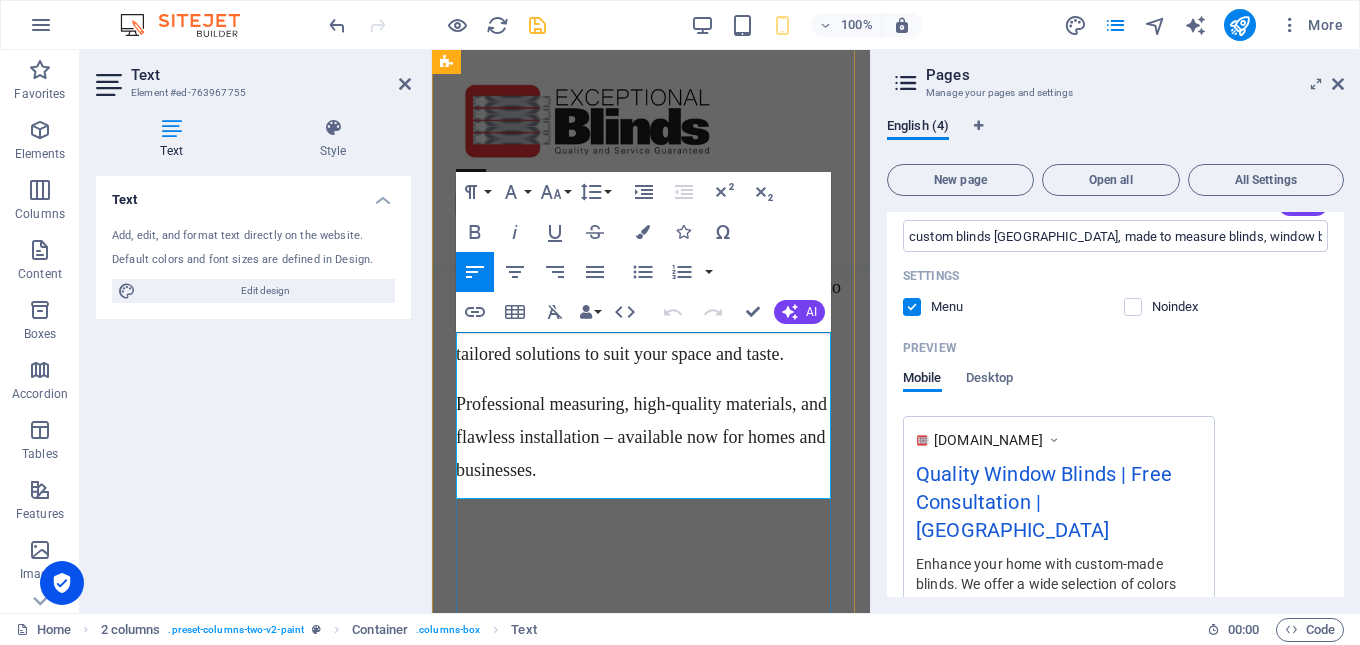 drag, startPoint x: 538, startPoint y: 485, endPoint x: 459, endPoint y: 353, distance: 153.83432 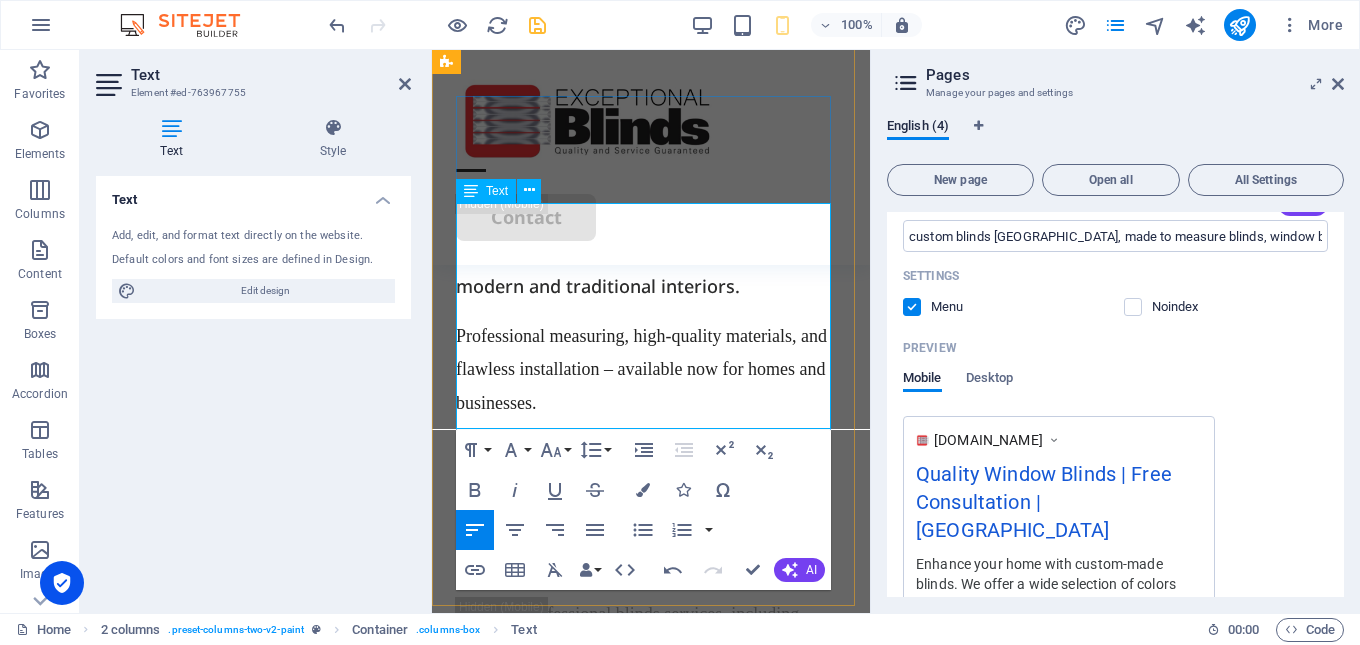 scroll, scrollTop: 1366, scrollLeft: 0, axis: vertical 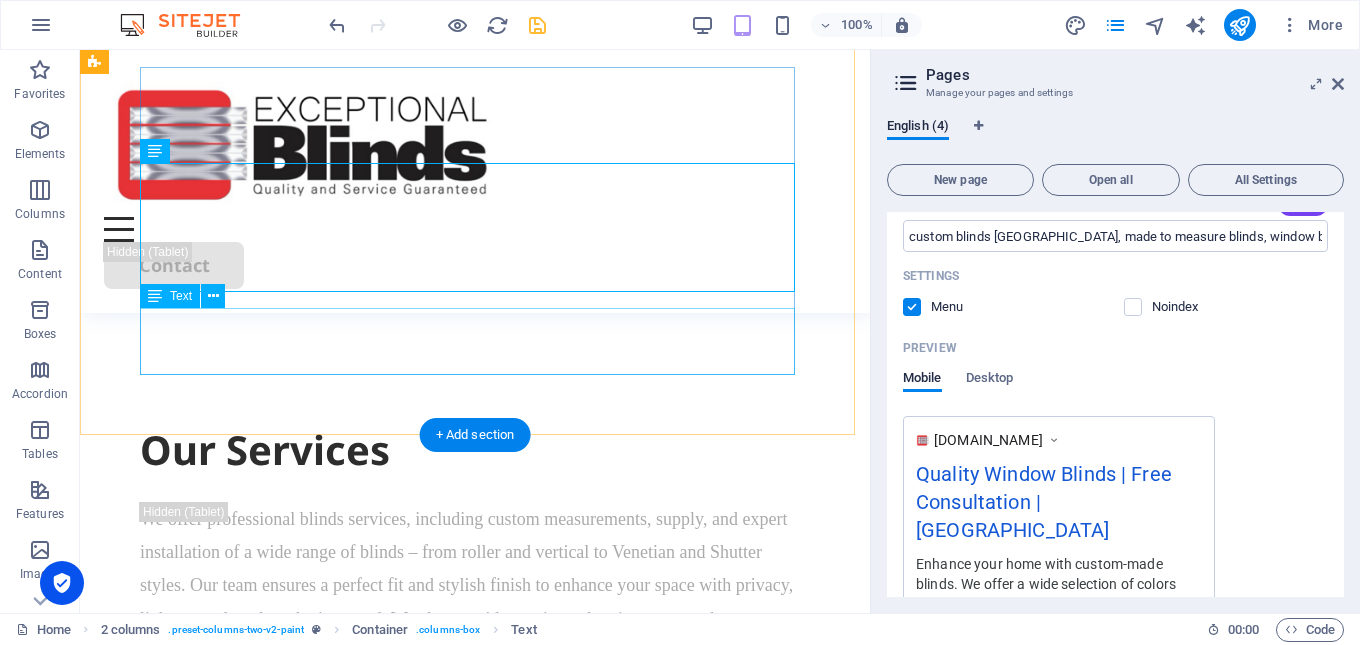 click on "Professional measuring, high-quality materials, and flawless installation – available now for homes and businesses." at bounding box center [475, 268] 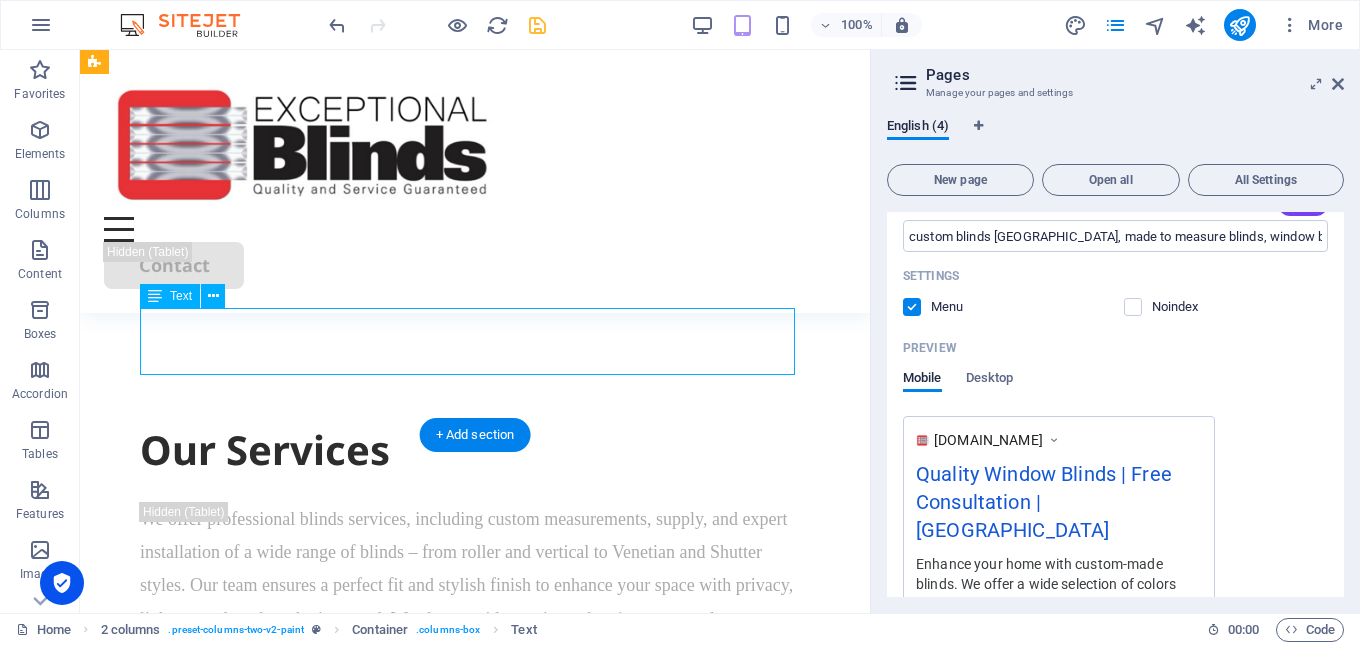 click on "Professional measuring, high-quality materials, and flawless installation – available now for homes and businesses." at bounding box center (475, 268) 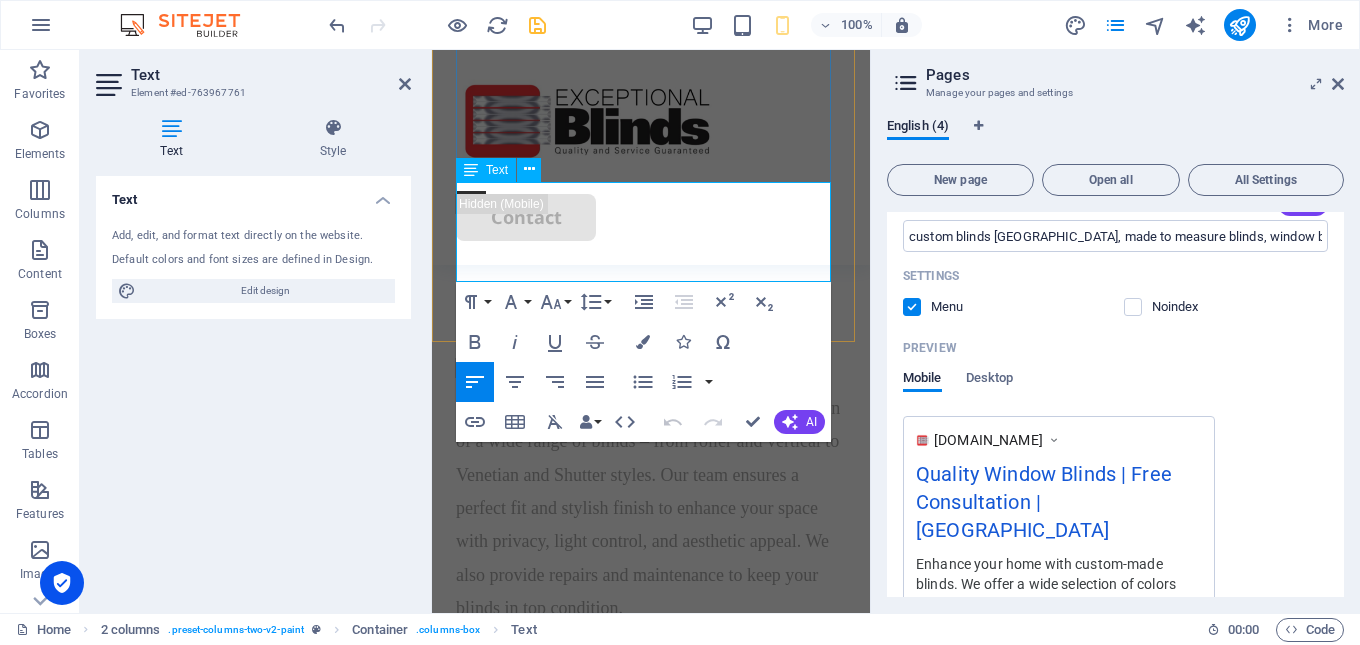scroll, scrollTop: 1466, scrollLeft: 0, axis: vertical 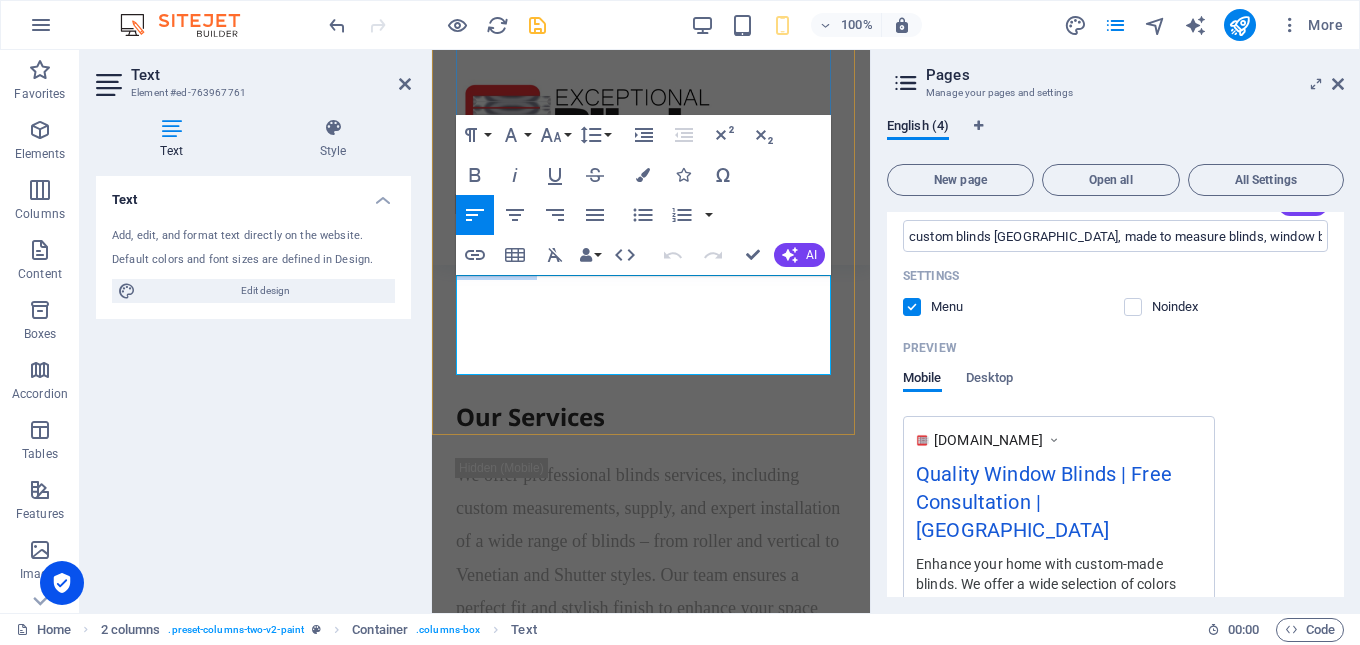 drag, startPoint x: 707, startPoint y: 360, endPoint x: 459, endPoint y: 296, distance: 256.12497 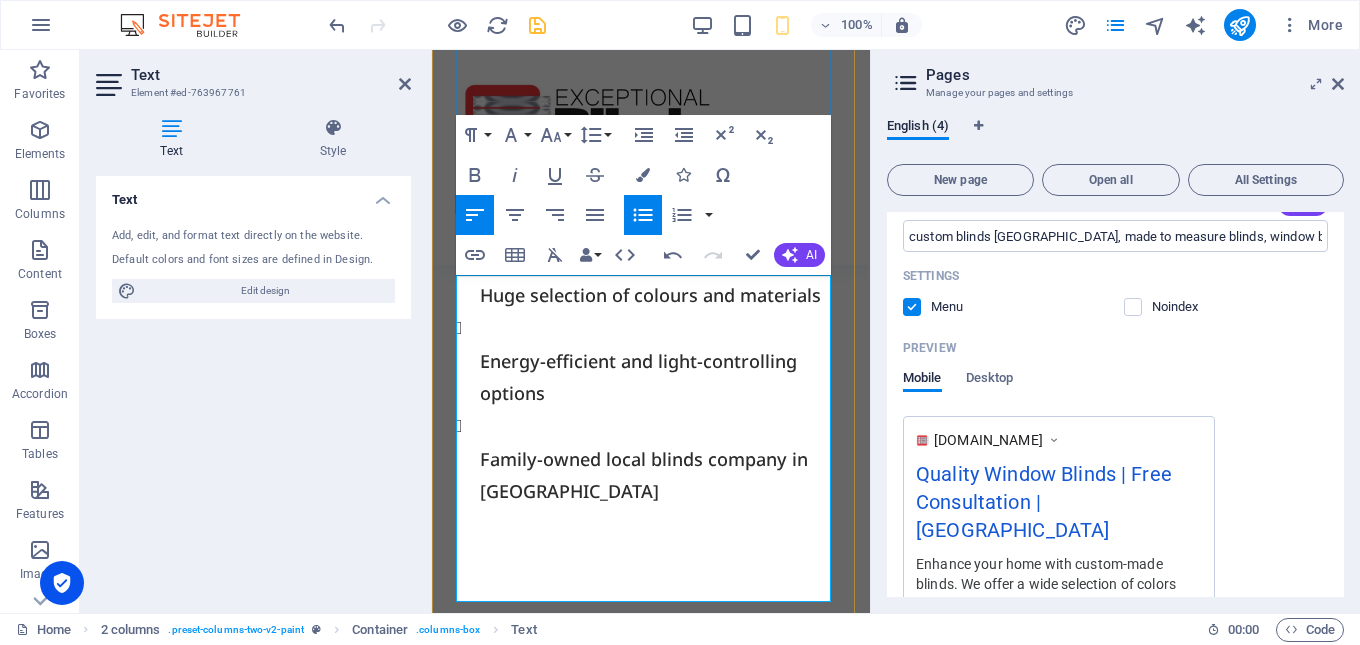 click on "Expert measuring and fitting service Huge selection of colours and materials Energy-efficient and light-controlling options Family-owned local blinds company in [GEOGRAPHIC_DATA]" at bounding box center (651, 344) 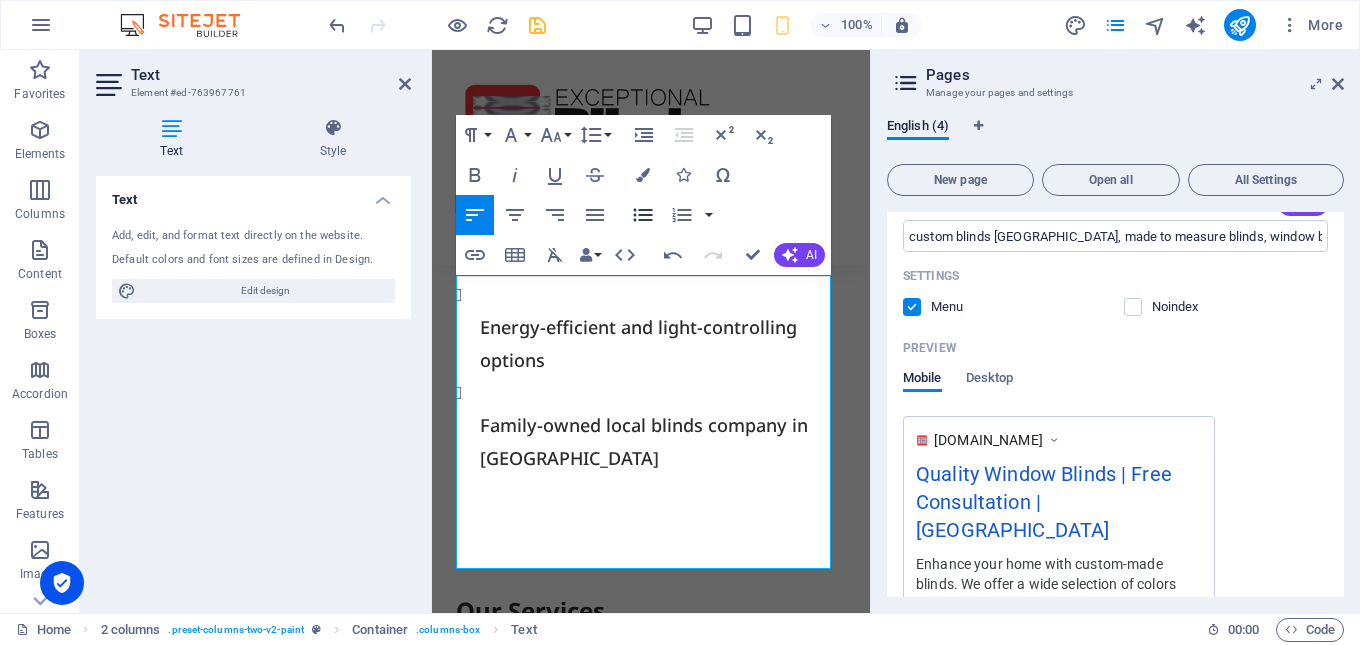 click 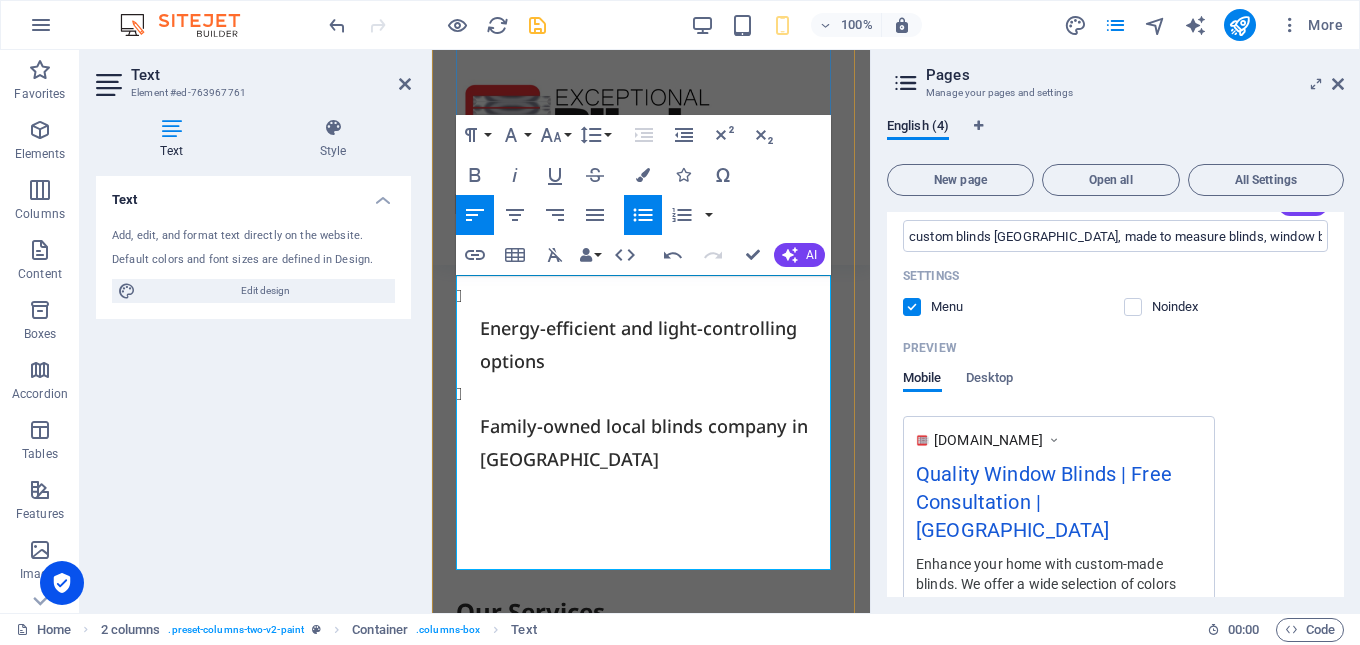 click on "Huge selection of colours and materials" at bounding box center (663, 263) 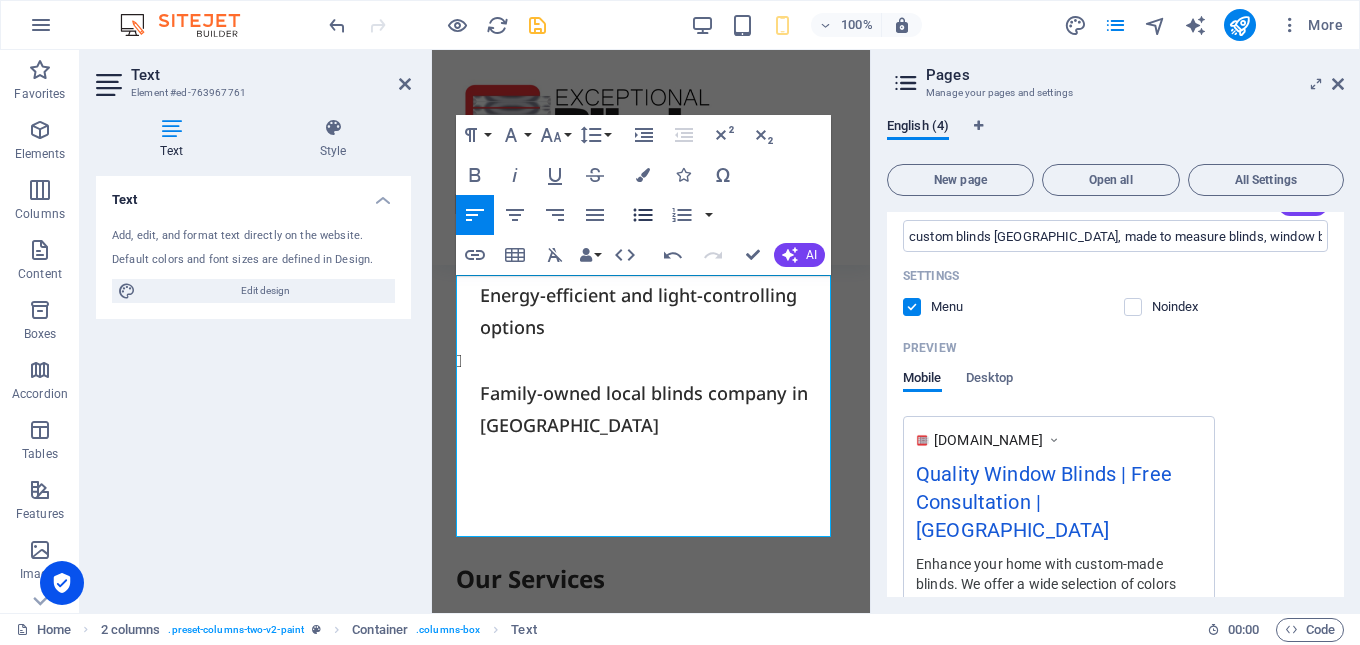 click 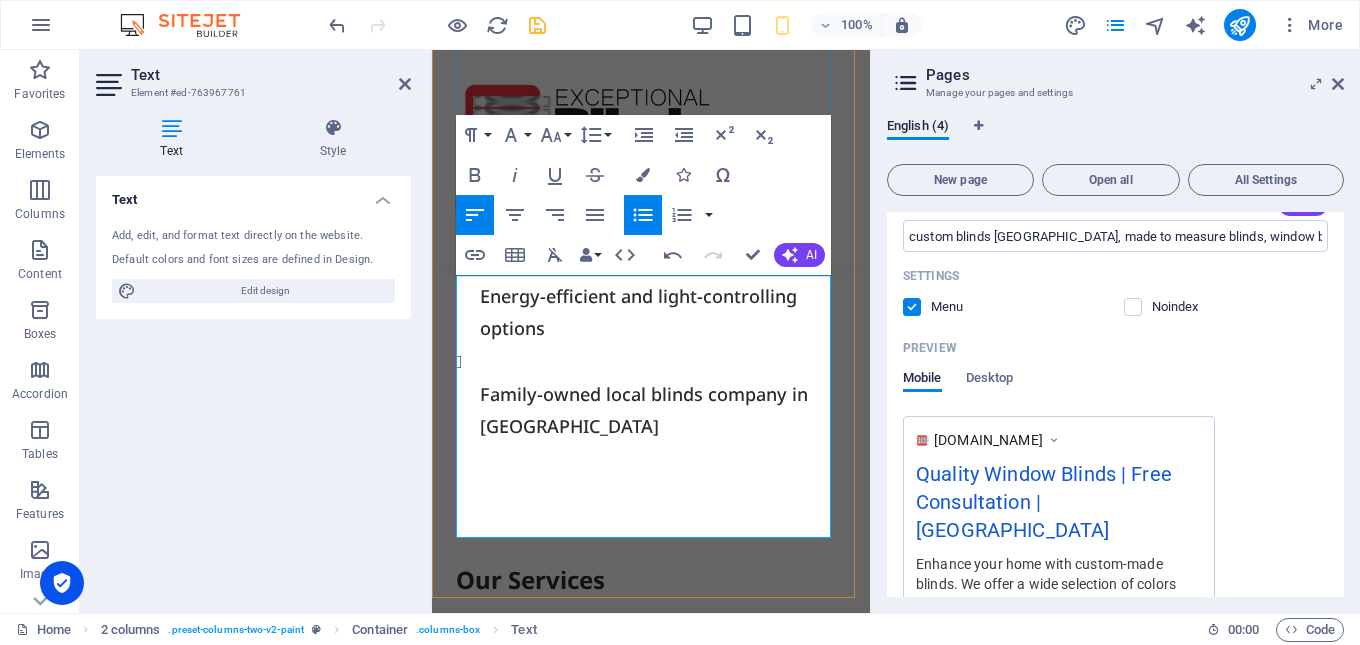 click on "Energy-efficient and light-controlling options" at bounding box center (663, 312) 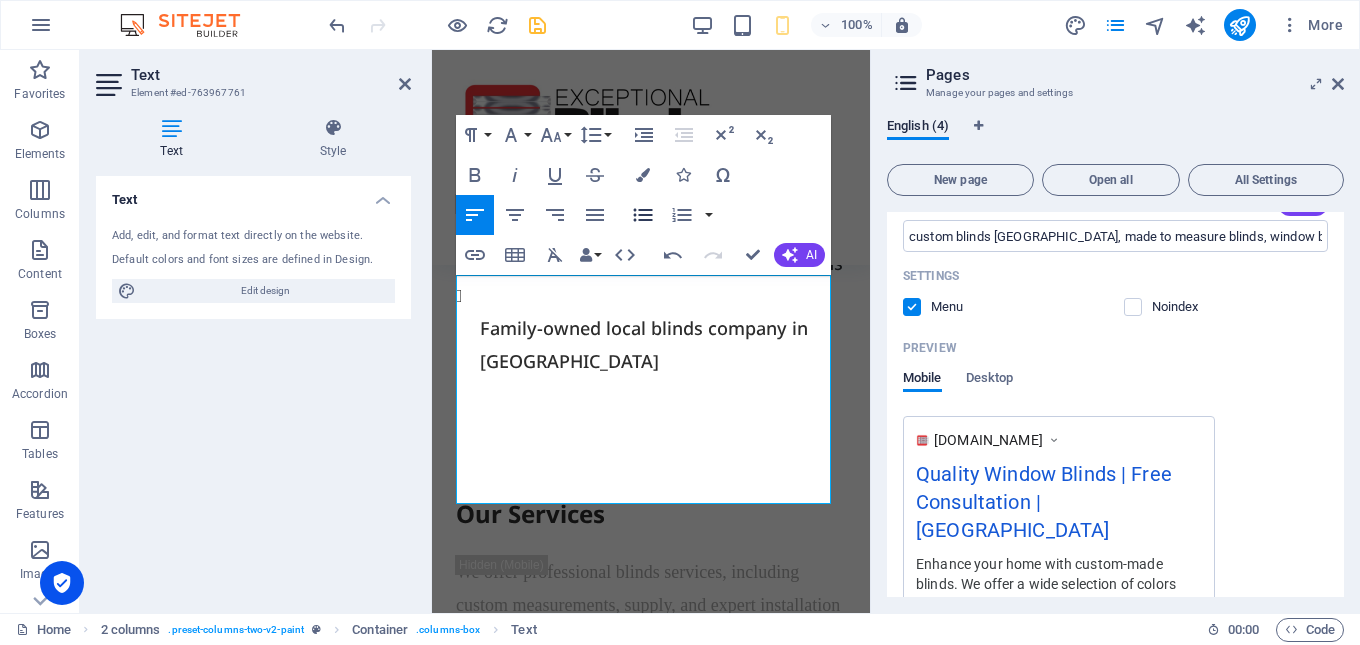click 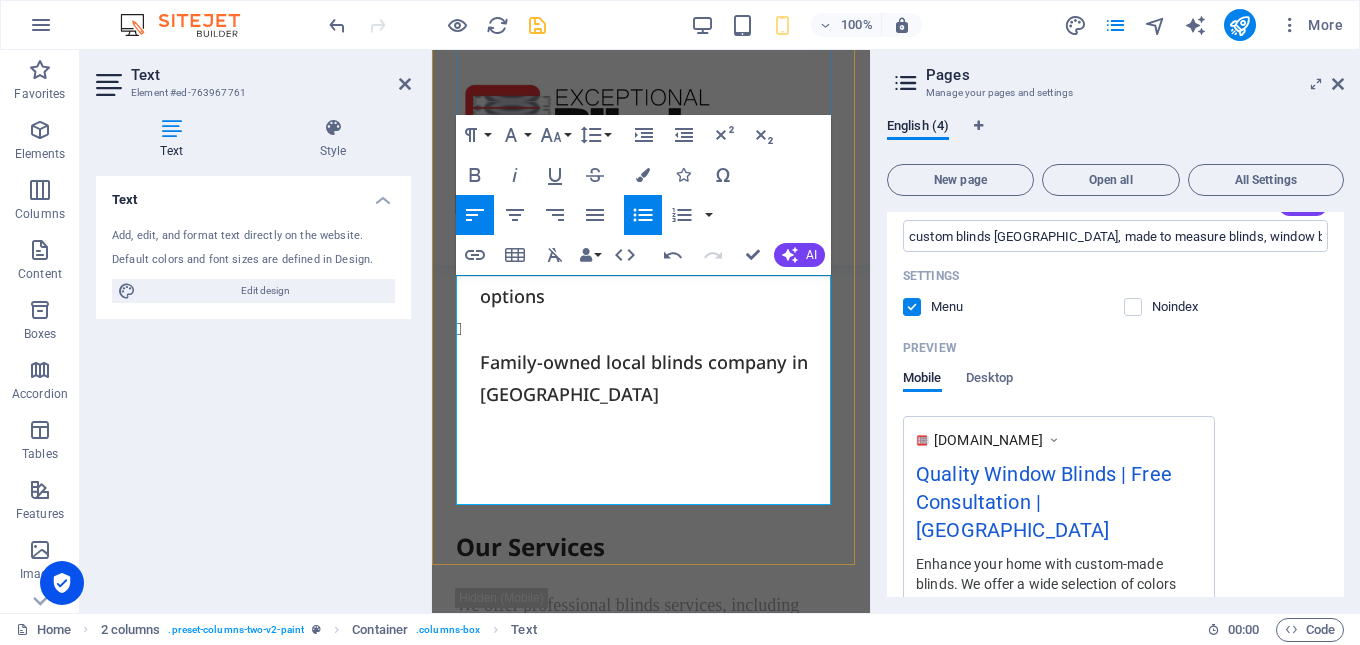 click on "Family-owned local blinds company in [GEOGRAPHIC_DATA]" at bounding box center (663, 378) 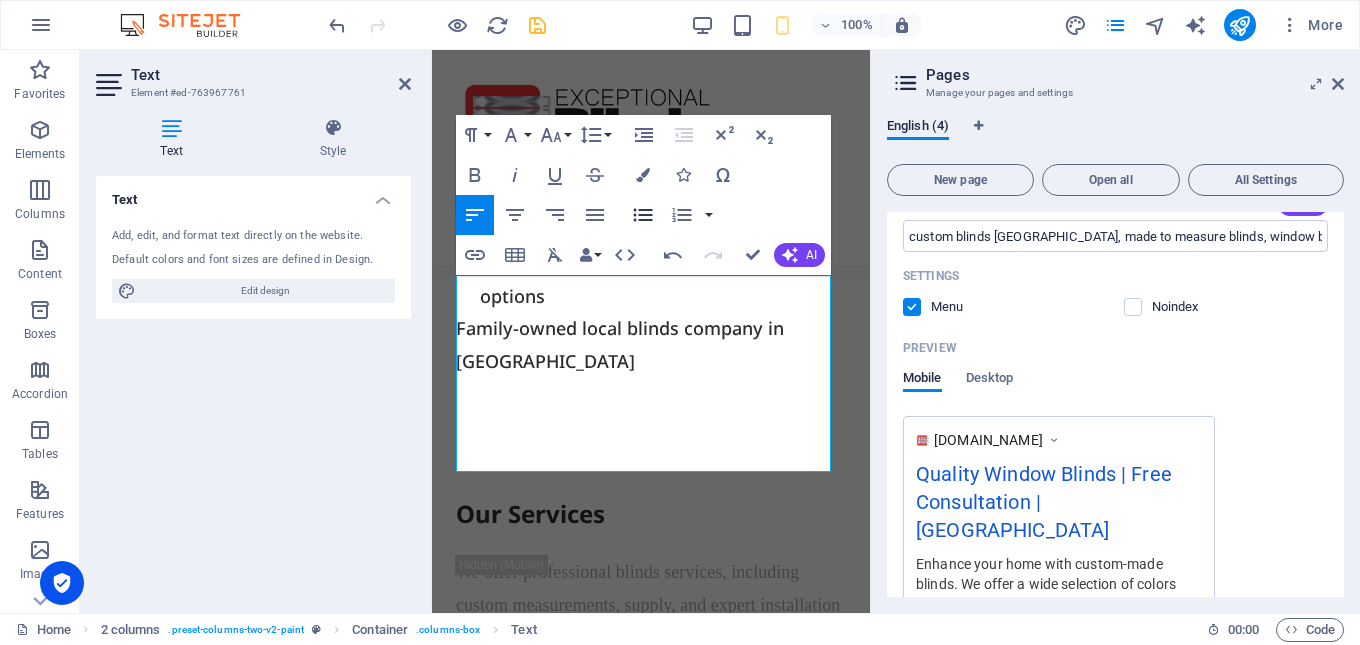 click 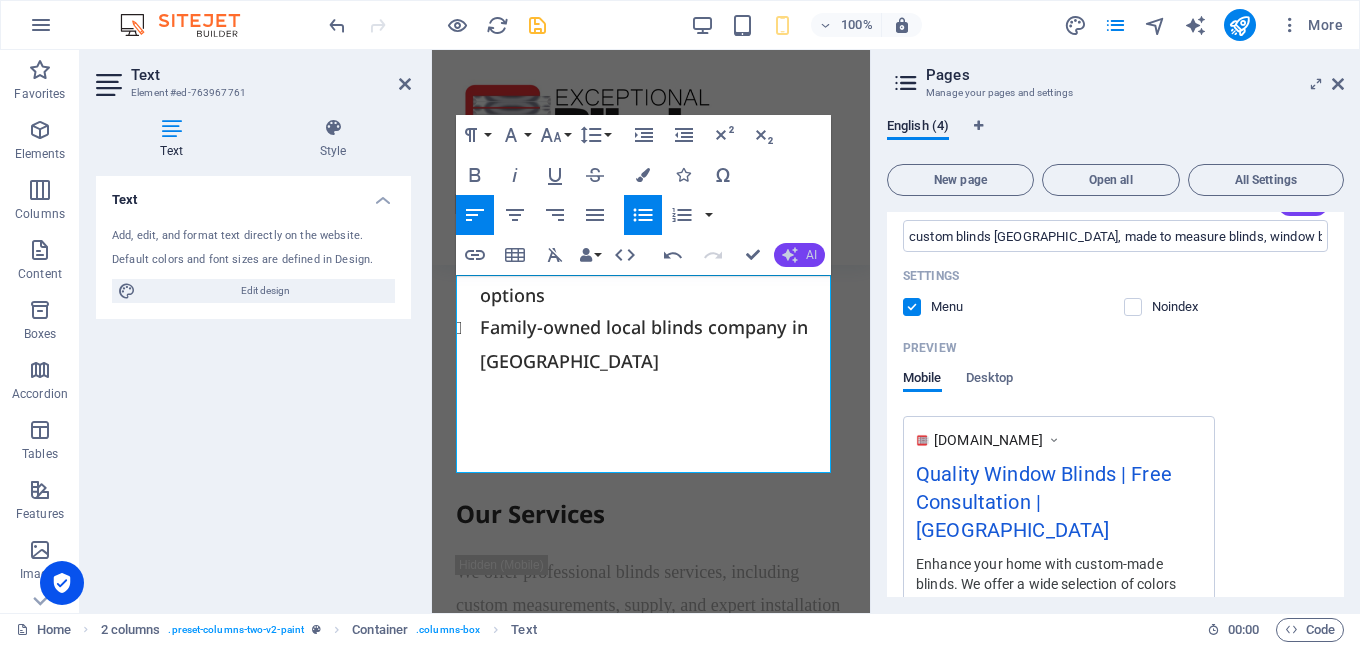 scroll, scrollTop: 1466, scrollLeft: 0, axis: vertical 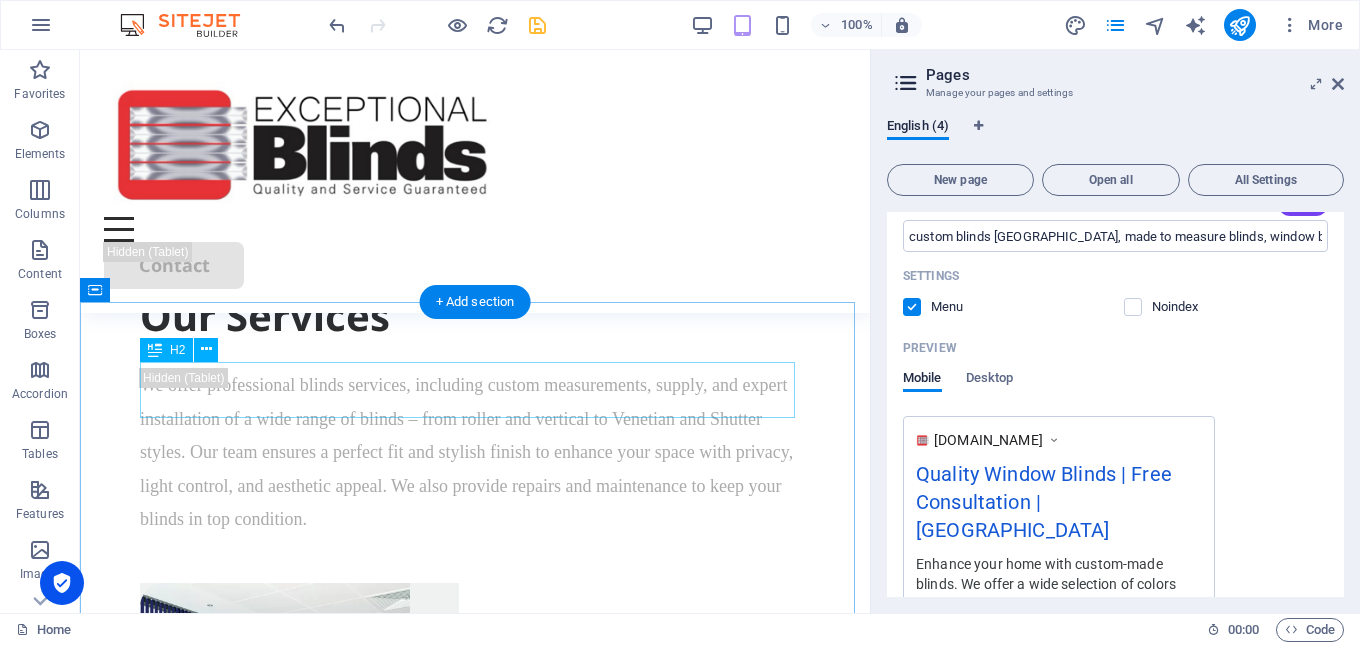 click on "Our Services" at bounding box center (475, 316) 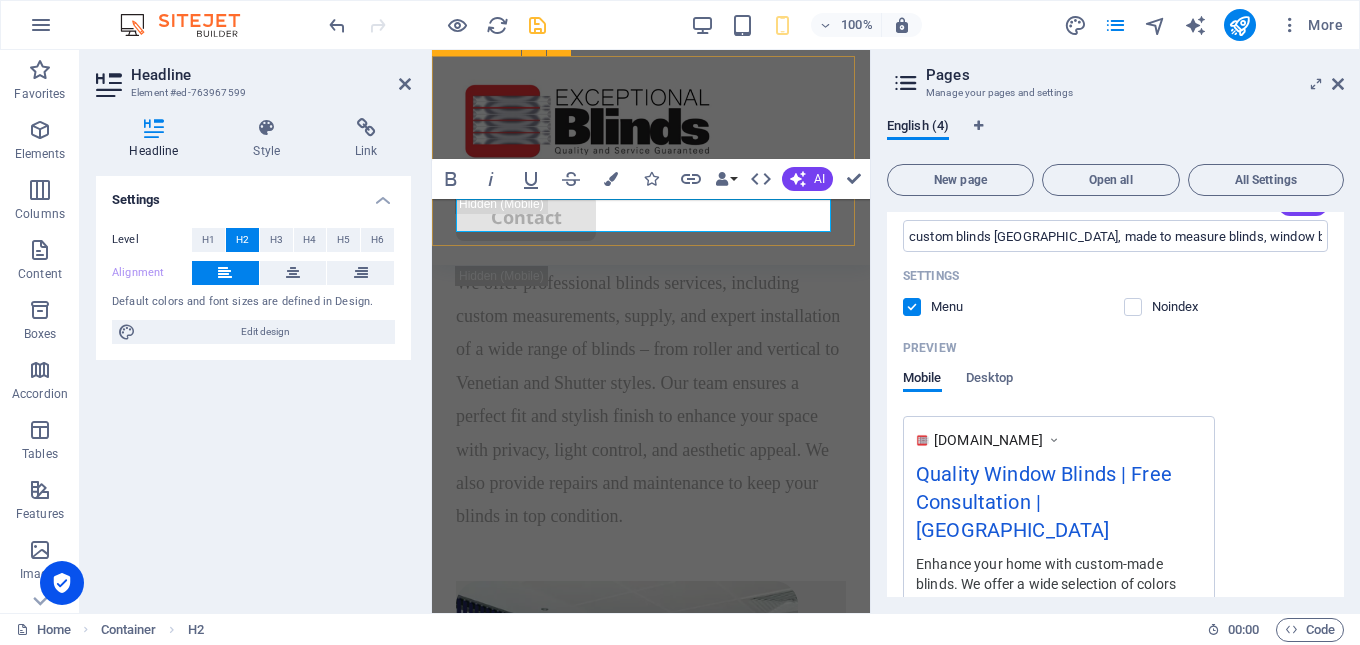 scroll, scrollTop: 1666, scrollLeft: 0, axis: vertical 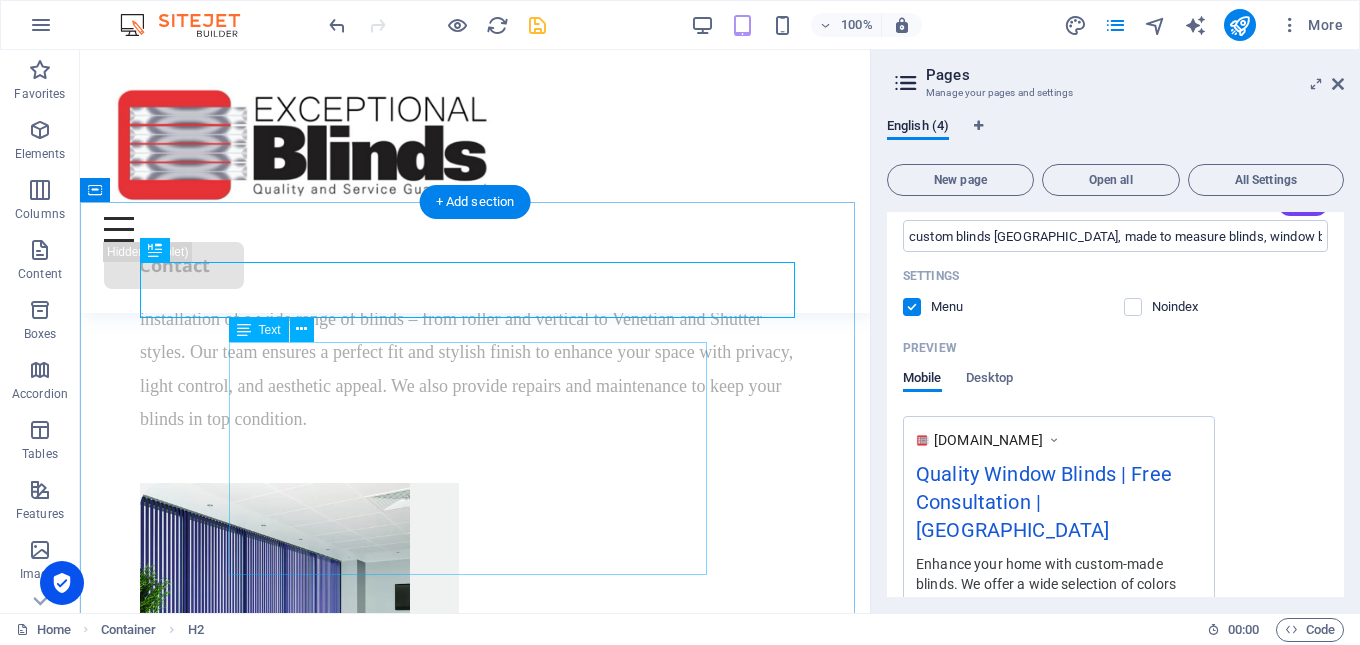 click on "We offer professional blinds services, including custom measurements, supply, and expert installation of a wide range of blinds – from roller and vertical to Venetian and Shutter styles. Our team ensures a perfect fit and stylish finish to enhance your space with privacy, light control, and aesthetic appeal. We also provide repairs and maintenance to keep your blinds in top condition." at bounding box center [475, 351] 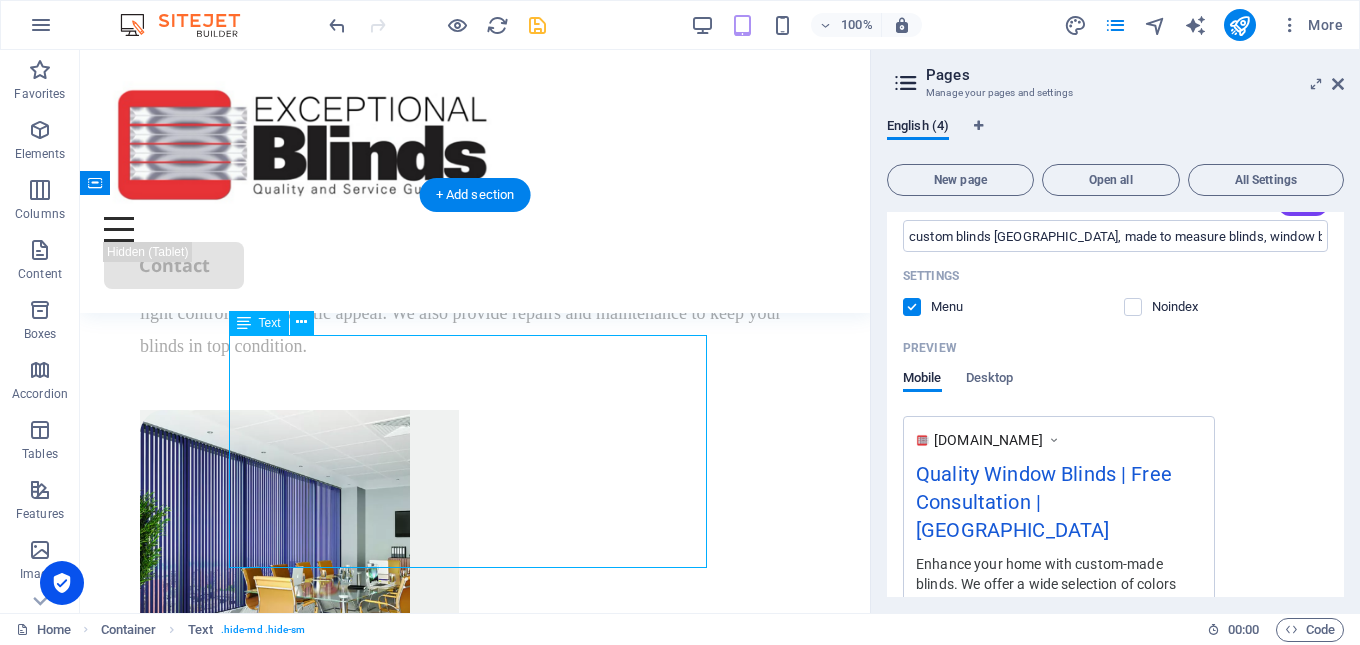 scroll, scrollTop: 2067, scrollLeft: 0, axis: vertical 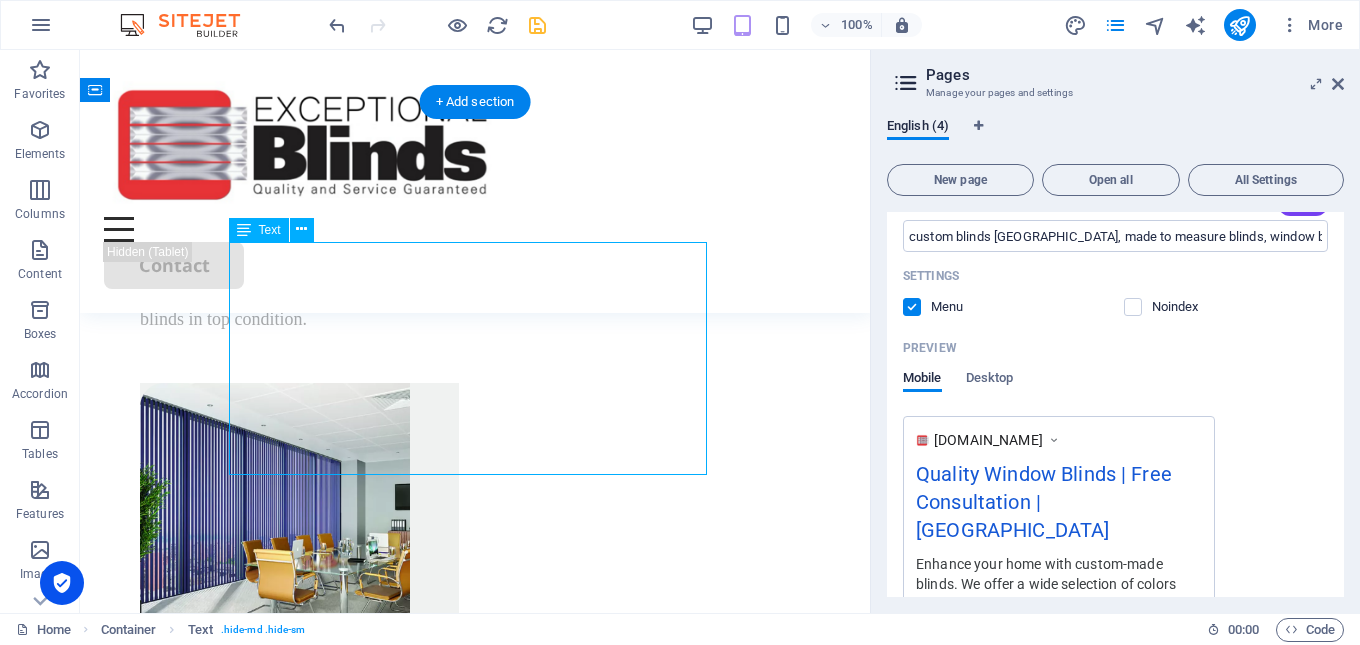 click on "We offer professional blinds services, including custom measurements, supply, and expert installation of a wide range of blinds – from roller and vertical to Venetian and Shutter styles. Our team ensures a perfect fit and stylish finish to enhance your space with privacy, light control, and aesthetic appeal. We also provide repairs and maintenance to keep your blinds in top condition." at bounding box center (475, 251) 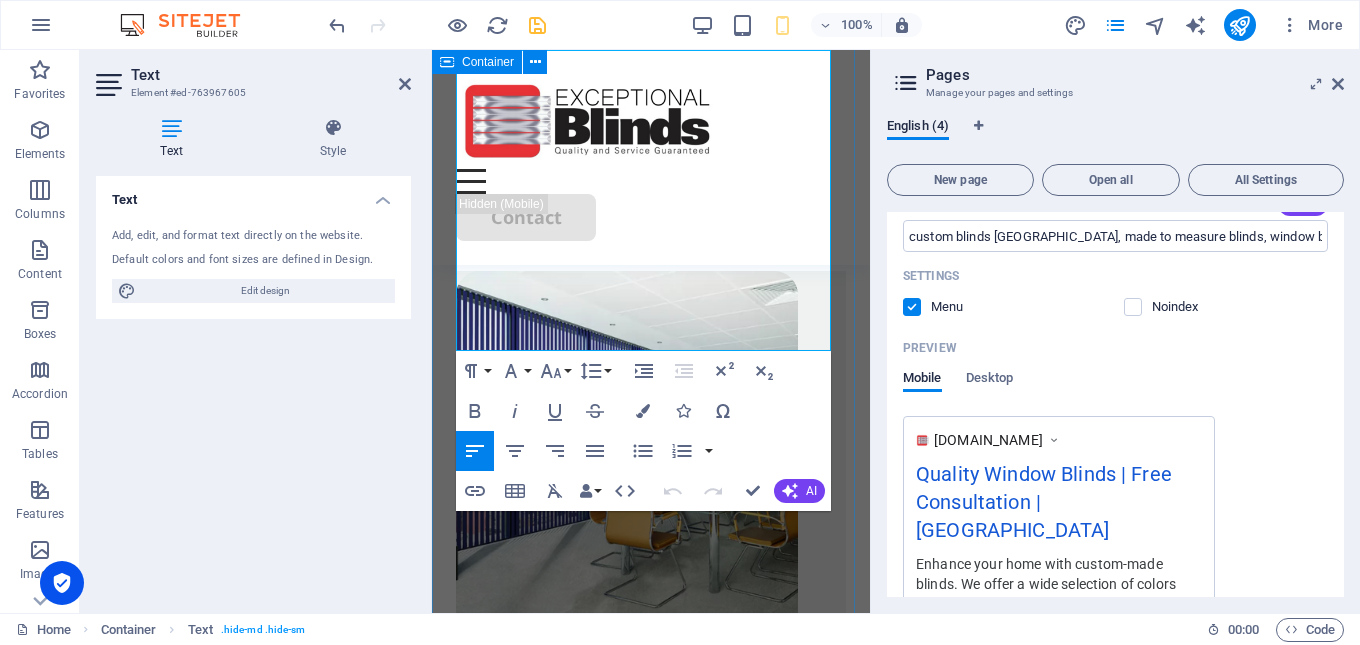 drag, startPoint x: 690, startPoint y: 338, endPoint x: 438, endPoint y: 254, distance: 265.63132 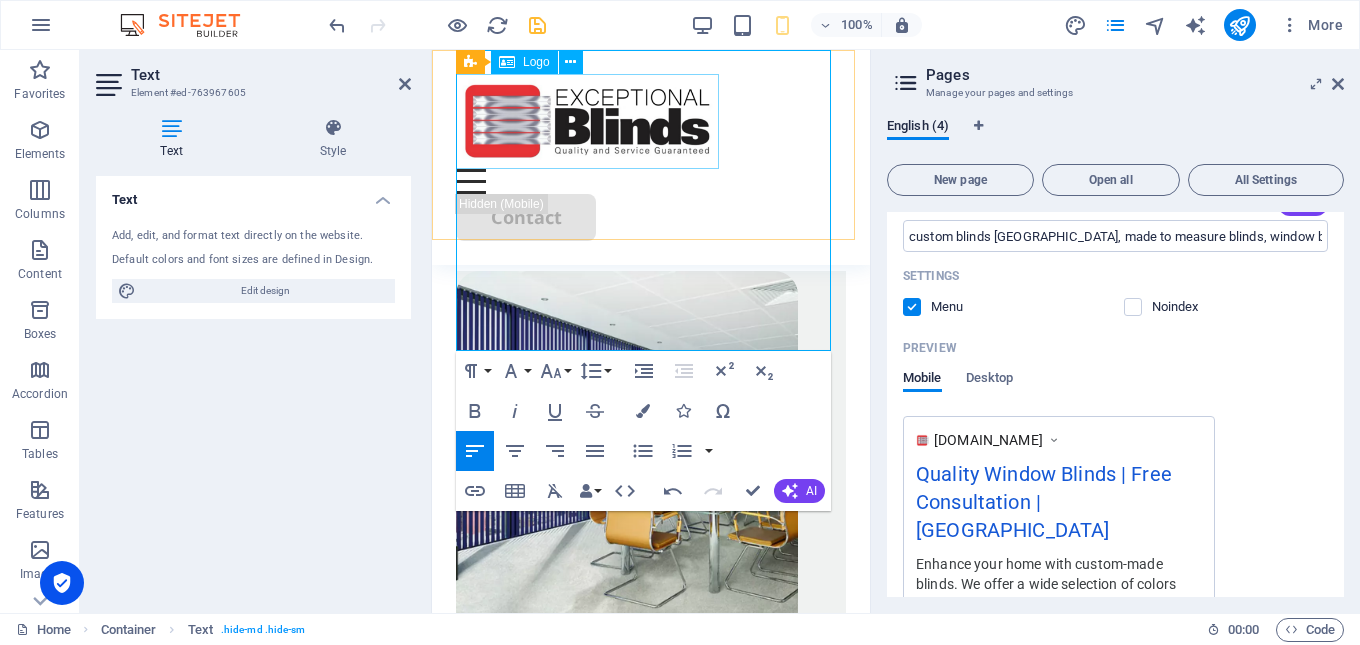 drag, startPoint x: 690, startPoint y: 335, endPoint x: 469, endPoint y: 152, distance: 286.93204 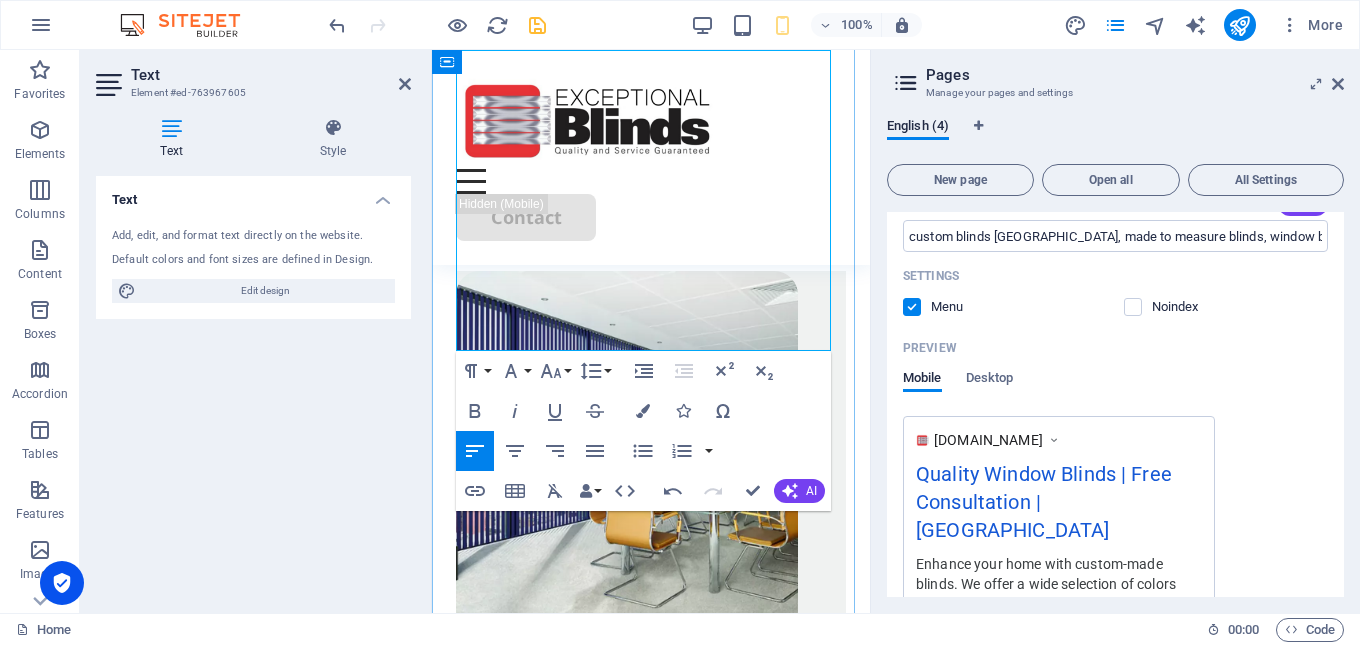 scroll, scrollTop: 1866, scrollLeft: 0, axis: vertical 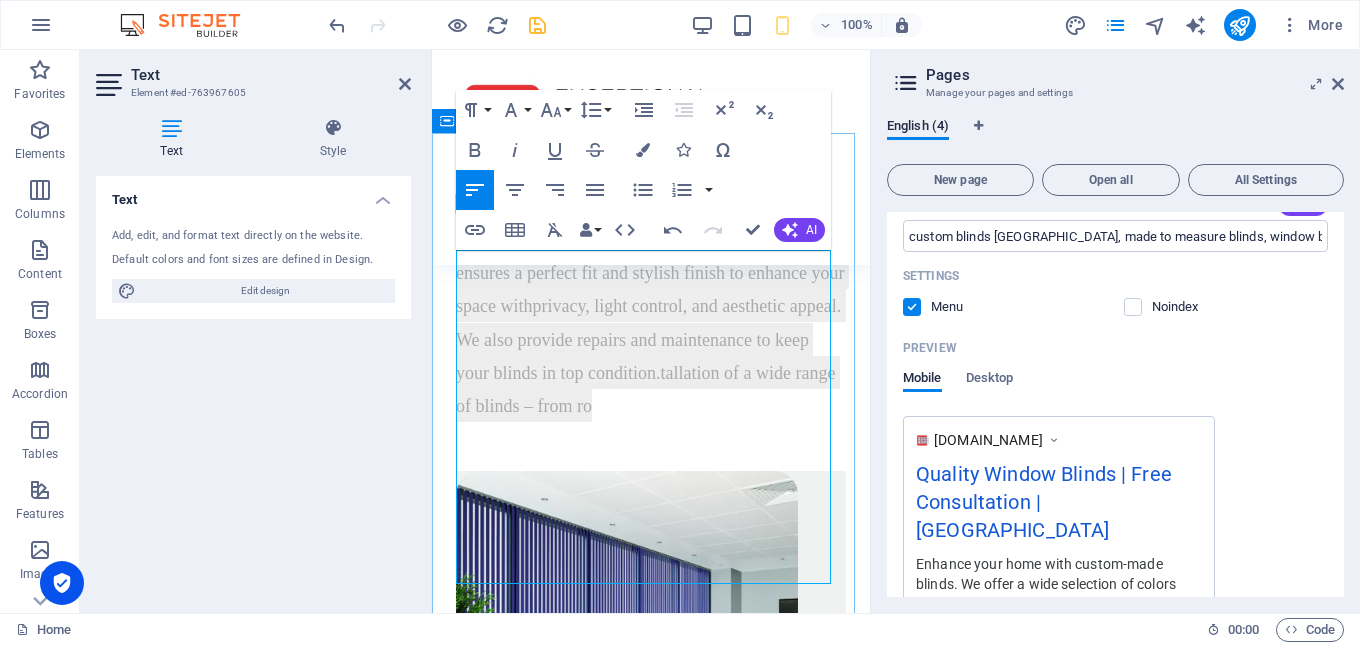 drag, startPoint x: 524, startPoint y: 568, endPoint x: 457, endPoint y: 255, distance: 320.0906 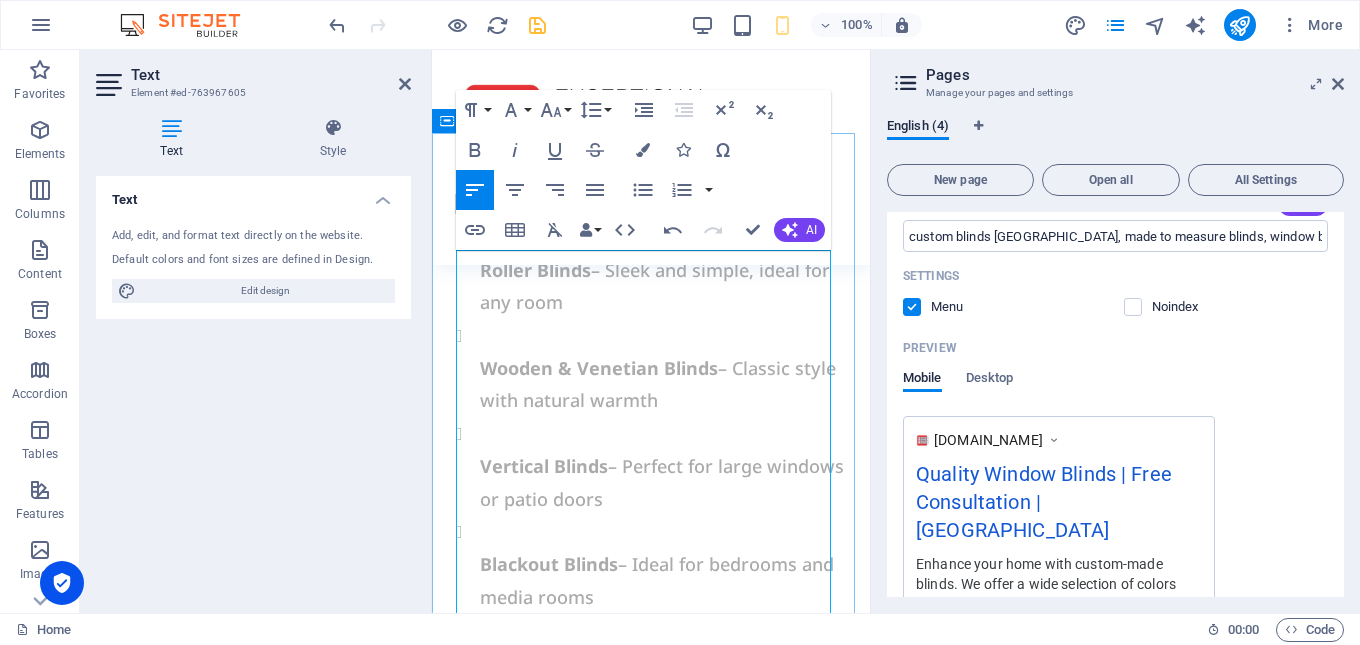click on "Roller Blinds" at bounding box center (535, 270) 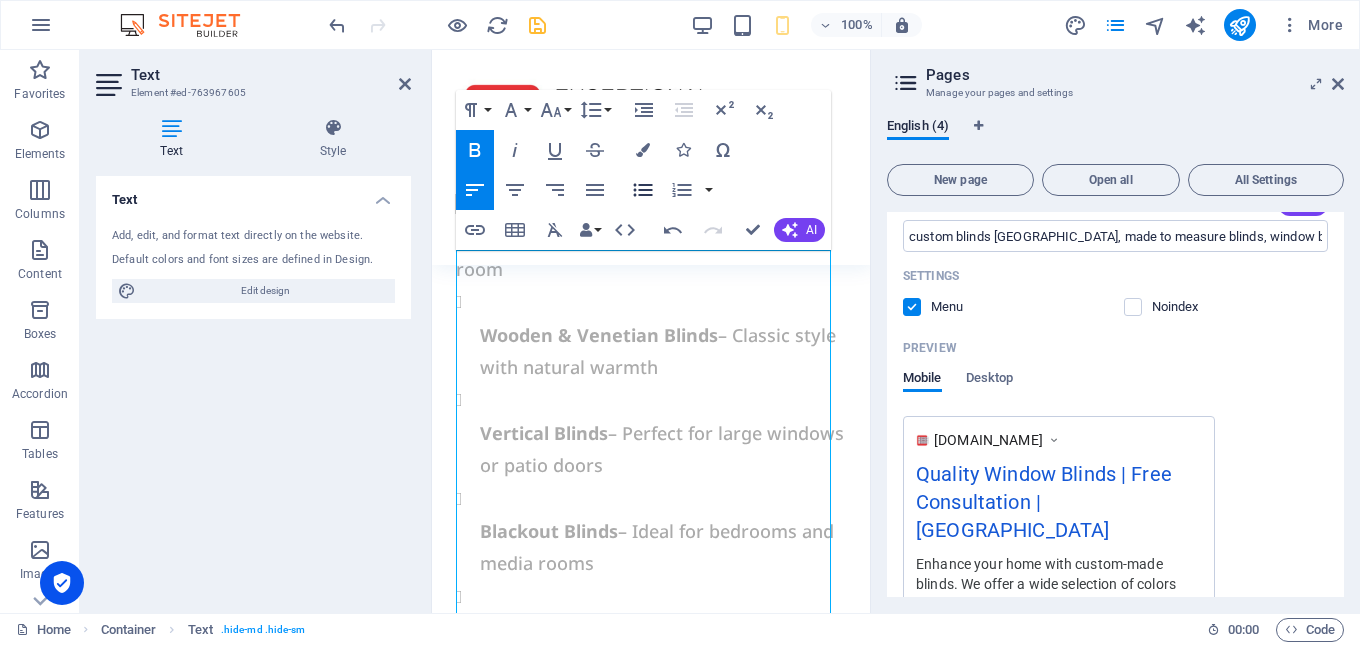 click 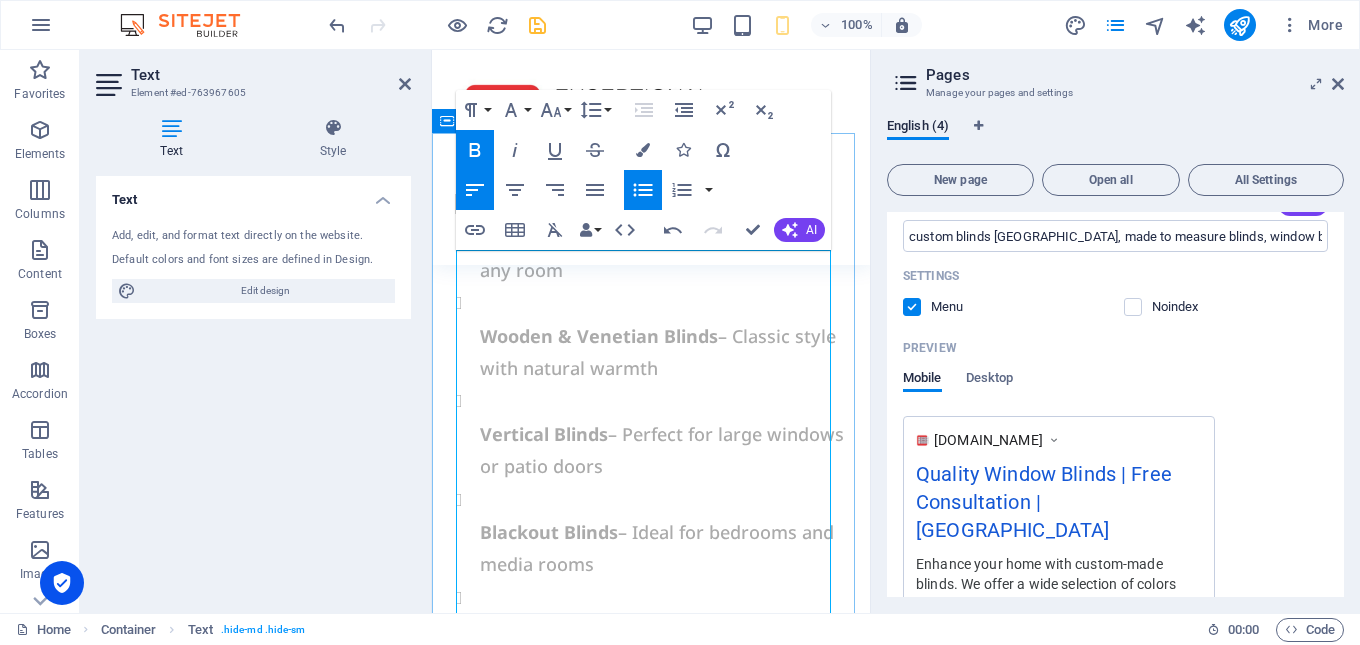 click on "Wooden & Venetian Blinds" at bounding box center (599, 336) 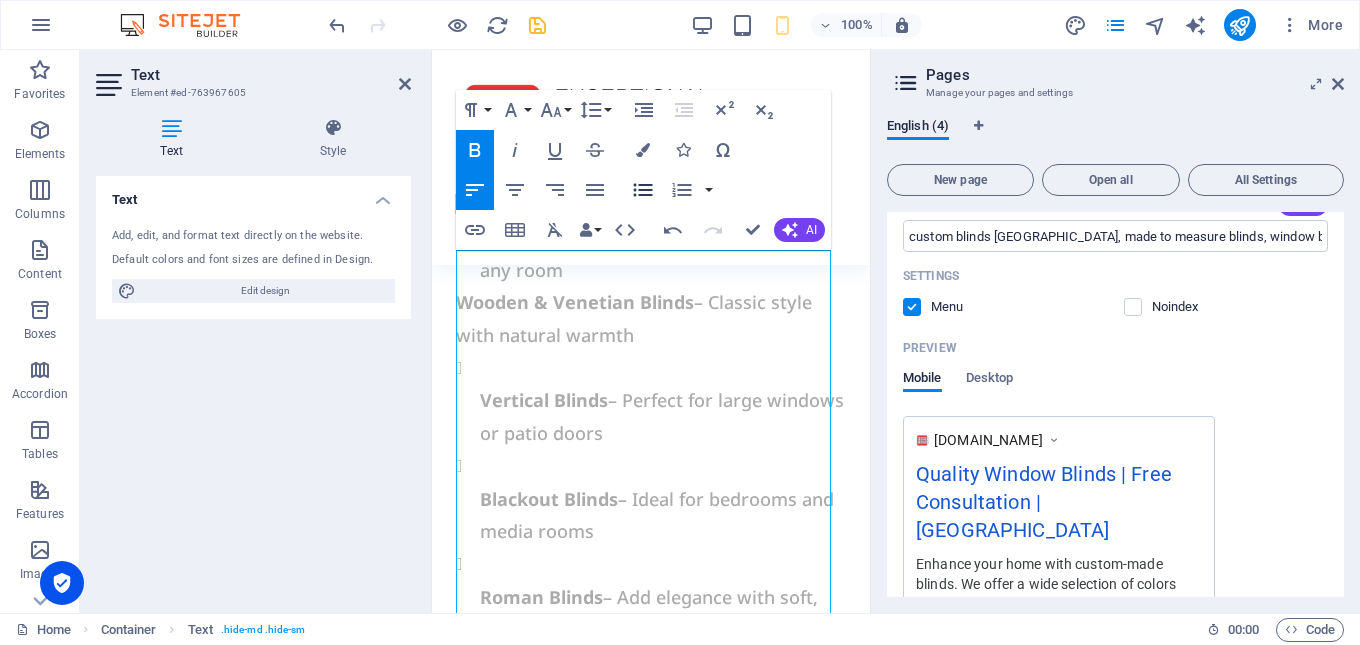 click 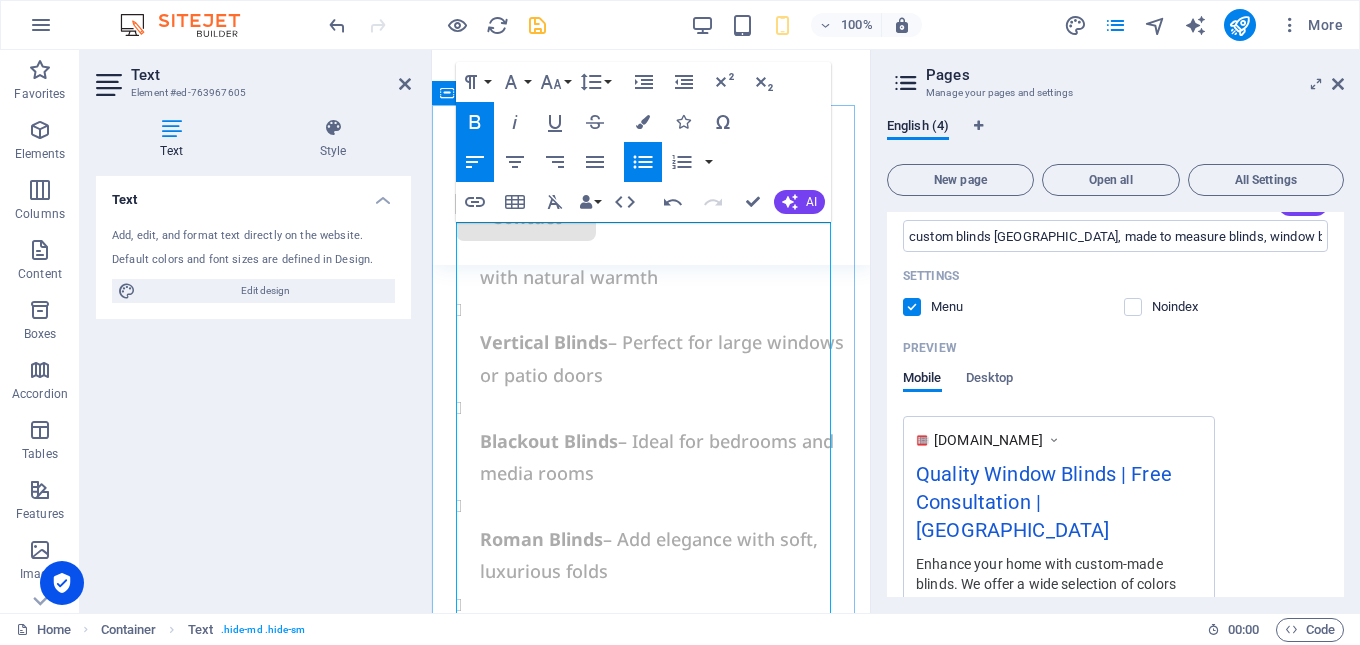 scroll, scrollTop: 1966, scrollLeft: 0, axis: vertical 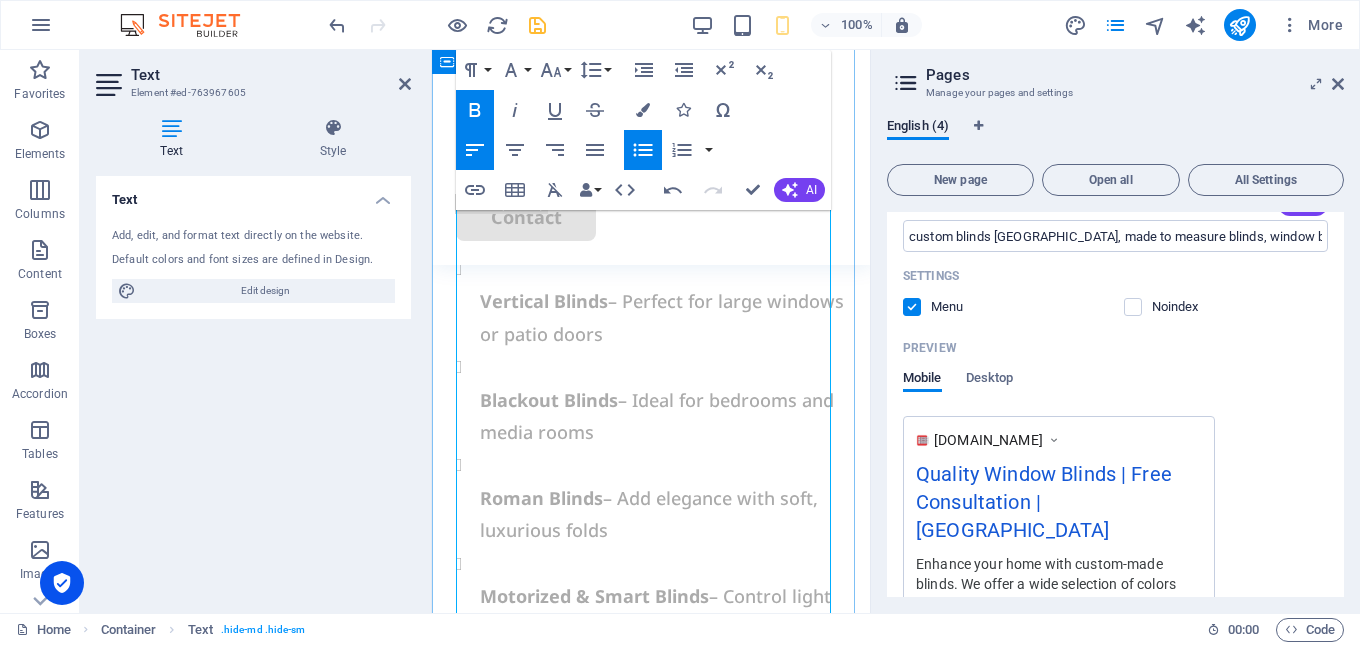 click on "Vertical Blinds" at bounding box center [544, 301] 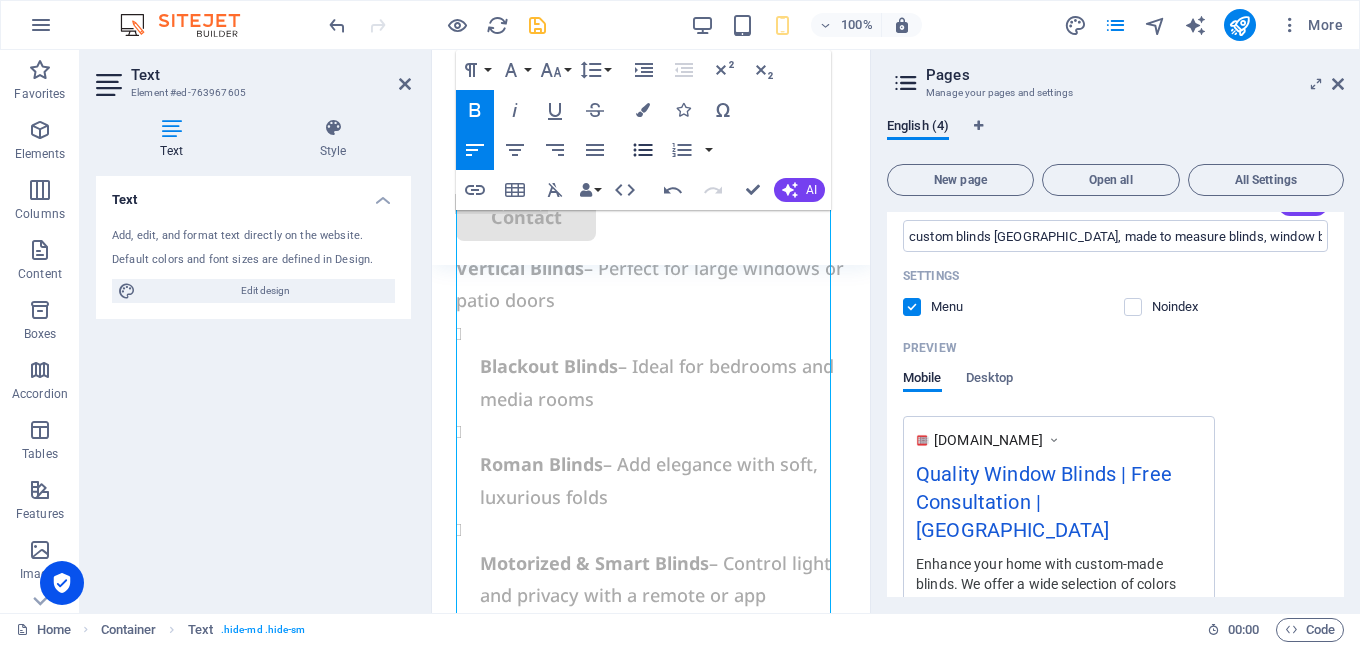 click 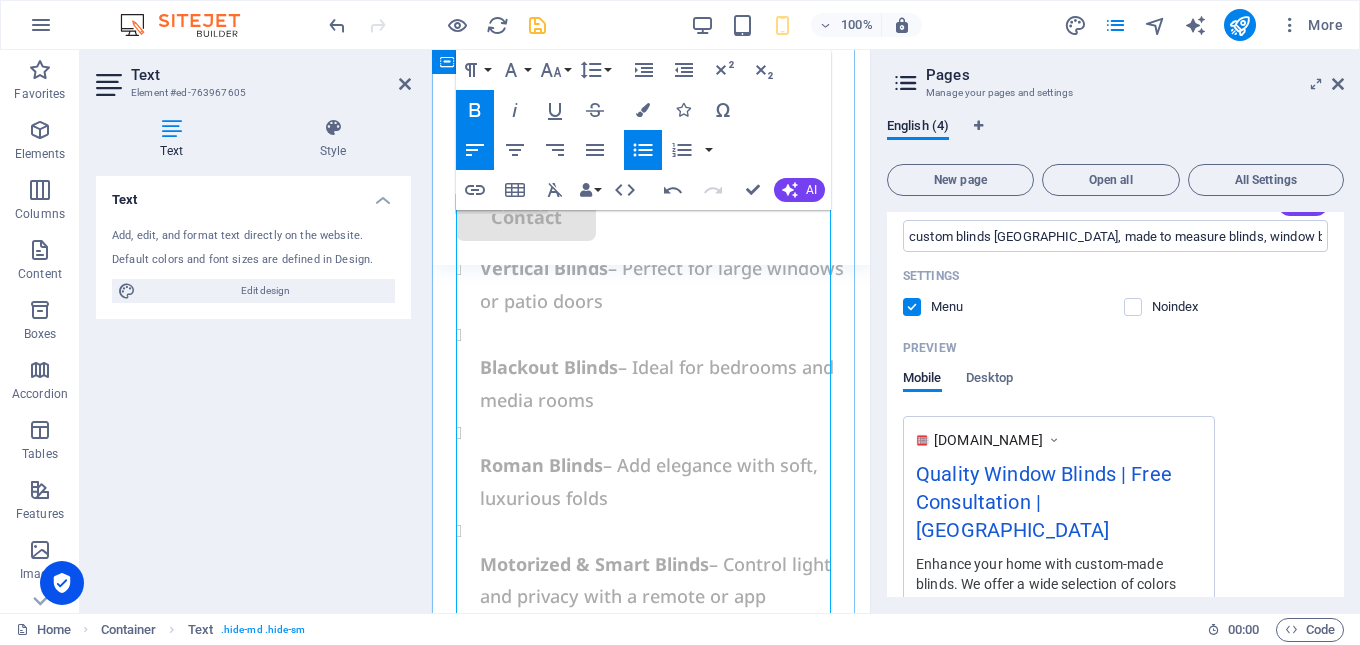 click on "Blackout Blinds" at bounding box center [549, 367] 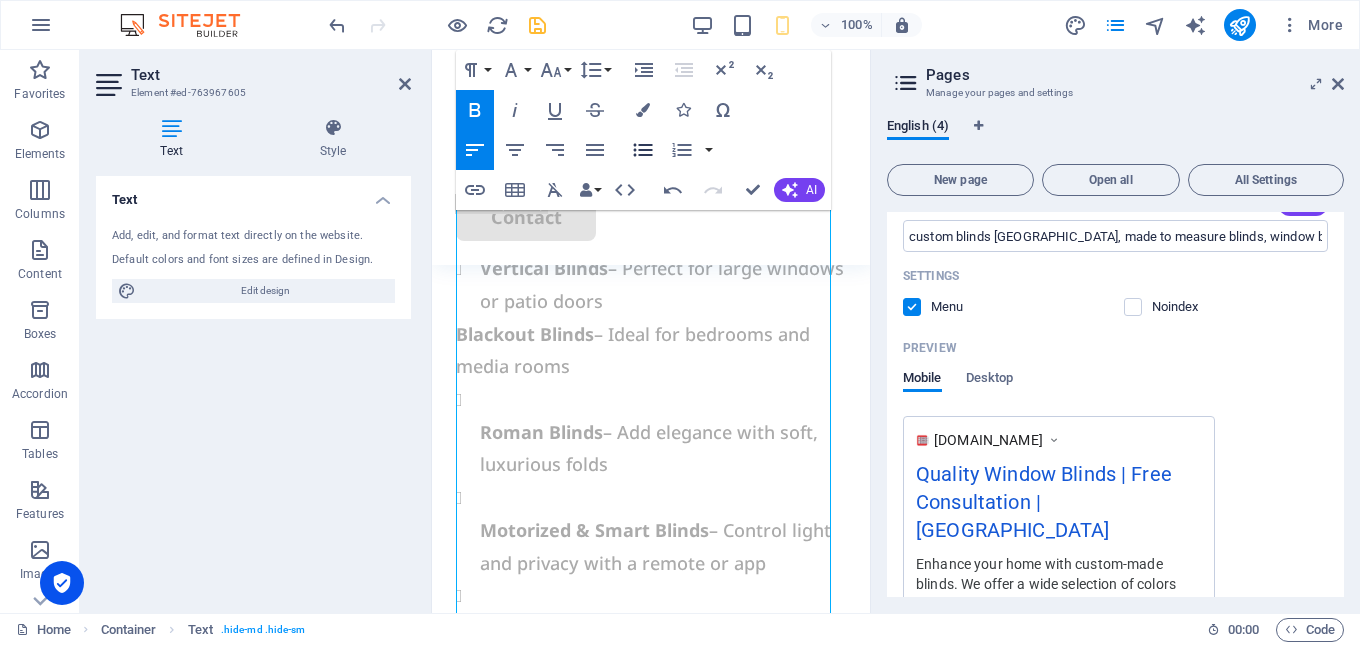 click 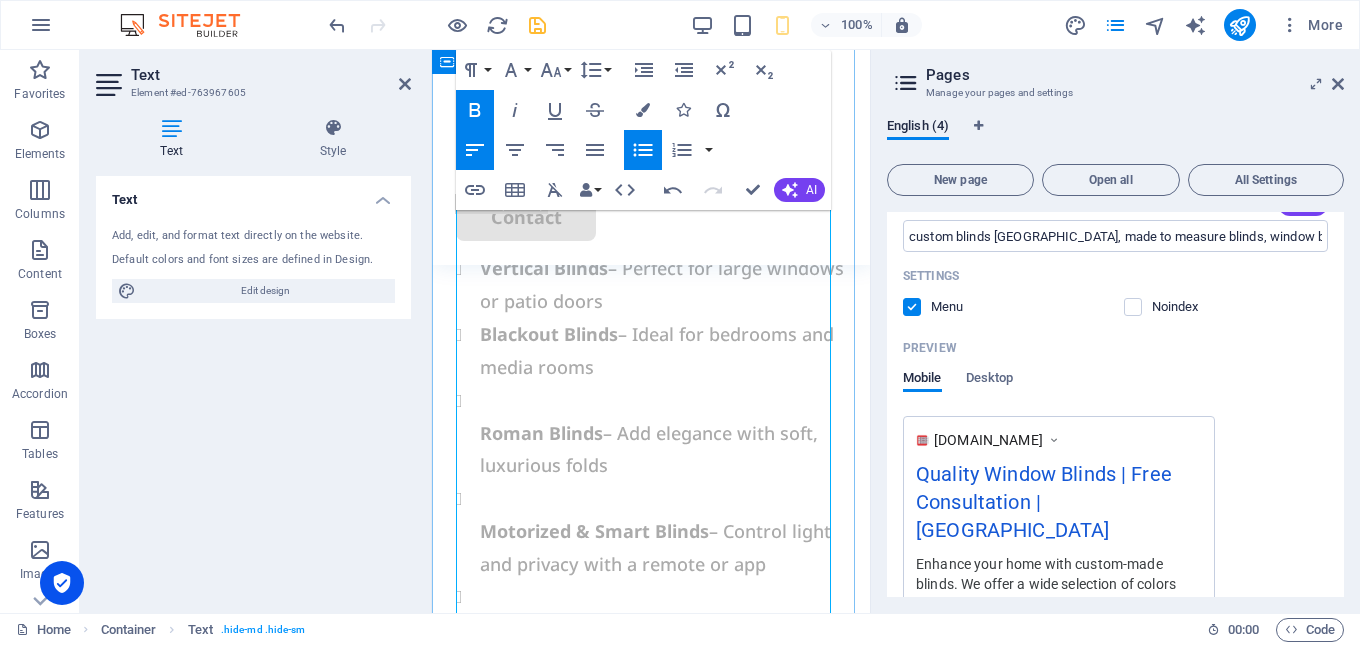 click on "Roman Blinds  – Add elegance with soft, luxurious folds Motorized & Smart Blinds  – Control light and privacy with a remote or app Shutters  – Timeless appeal and durable design" at bounding box center [651, 531] 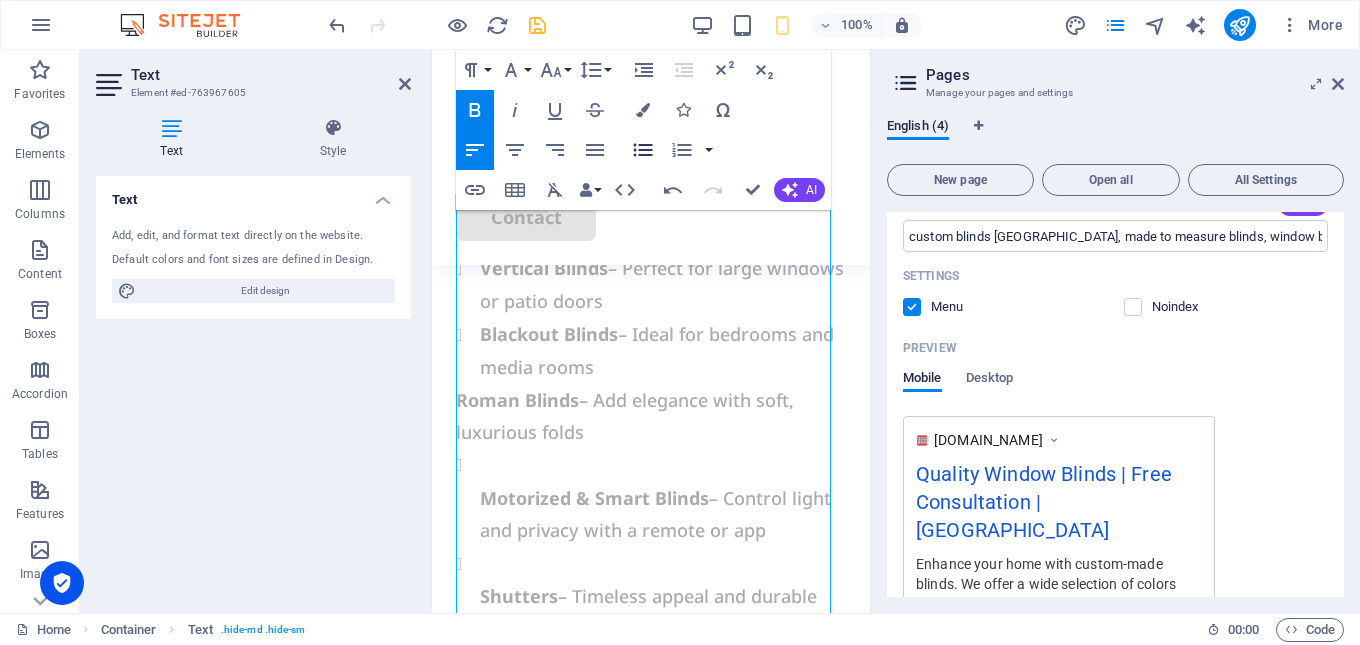 click 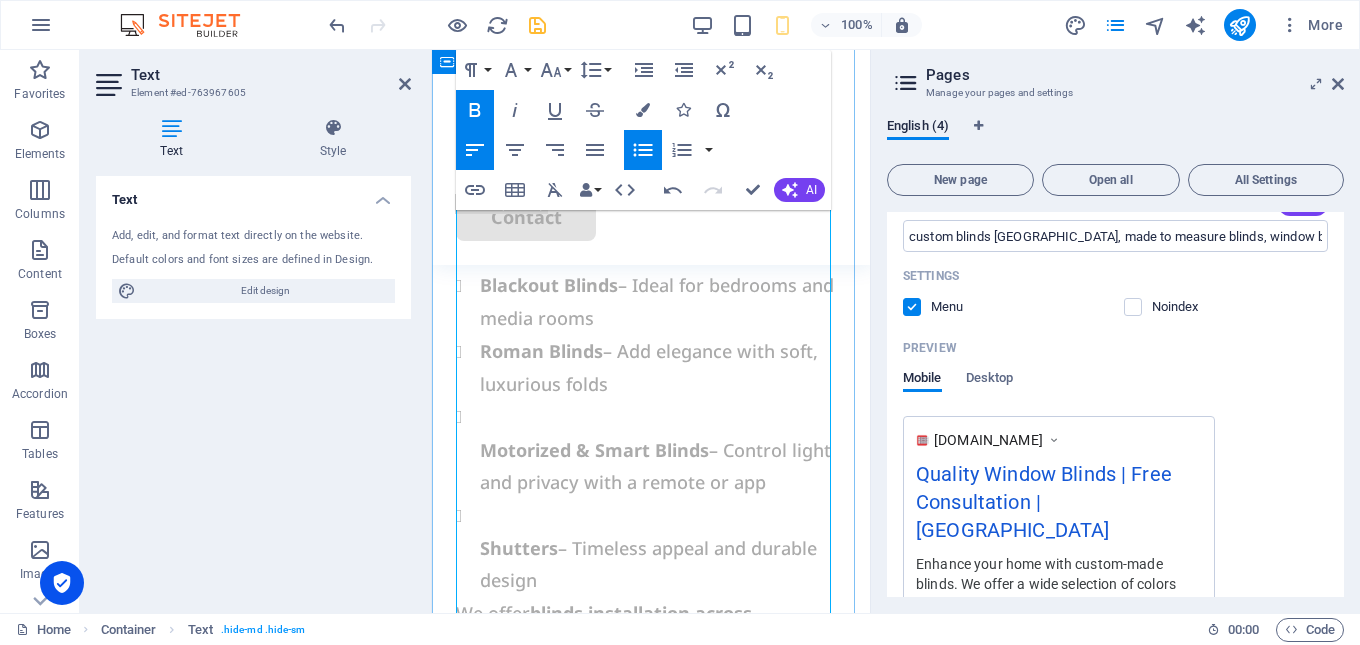 scroll, scrollTop: 2066, scrollLeft: 0, axis: vertical 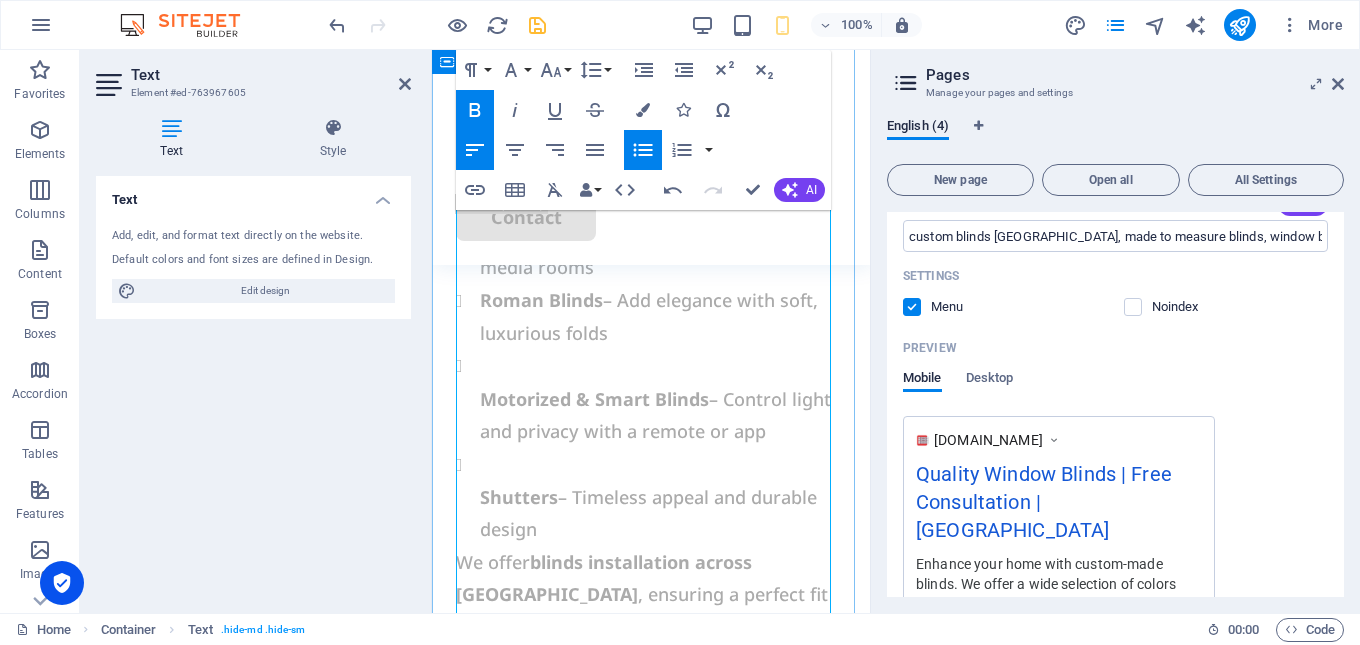 click on "Motorized & Smart Blinds" at bounding box center (594, 399) 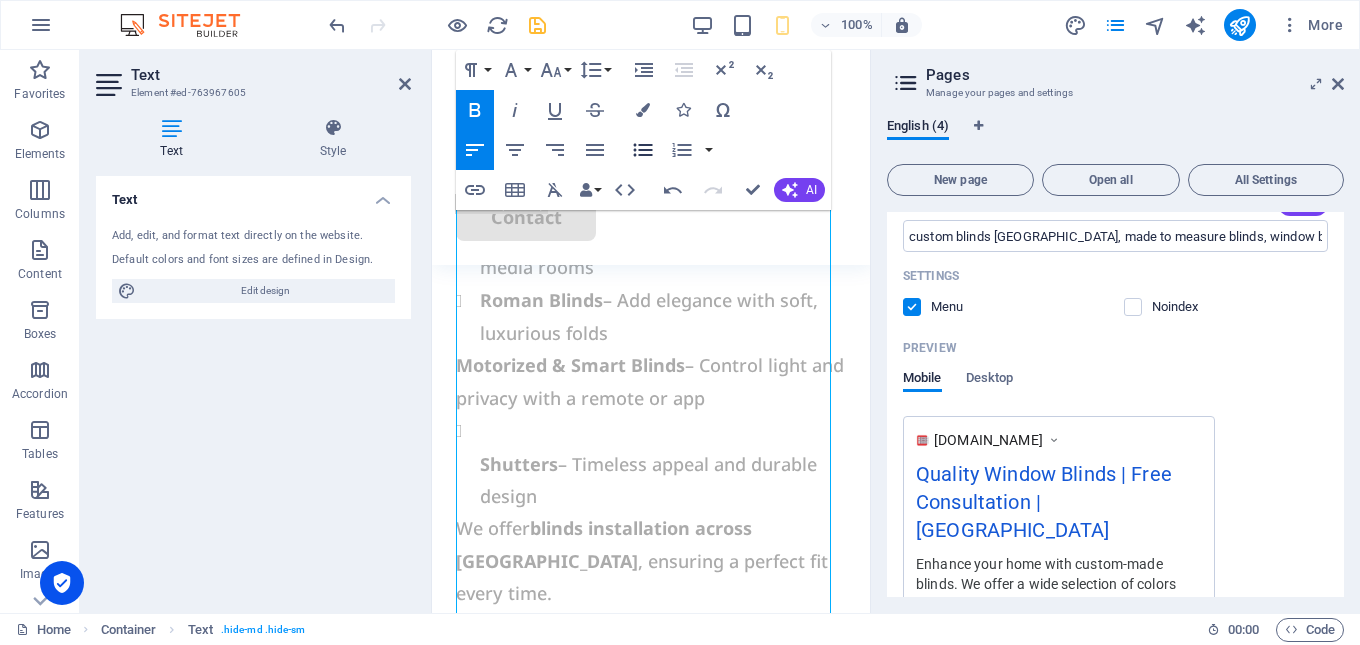 click 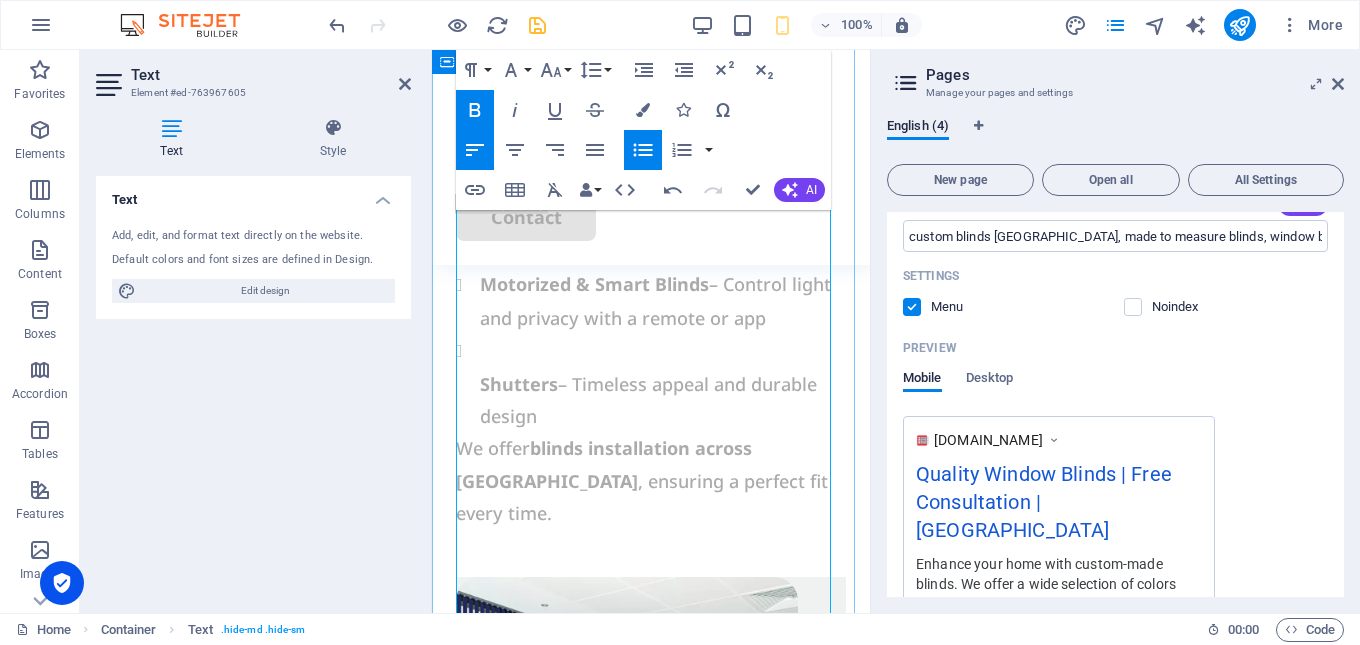 scroll, scrollTop: 2166, scrollLeft: 0, axis: vertical 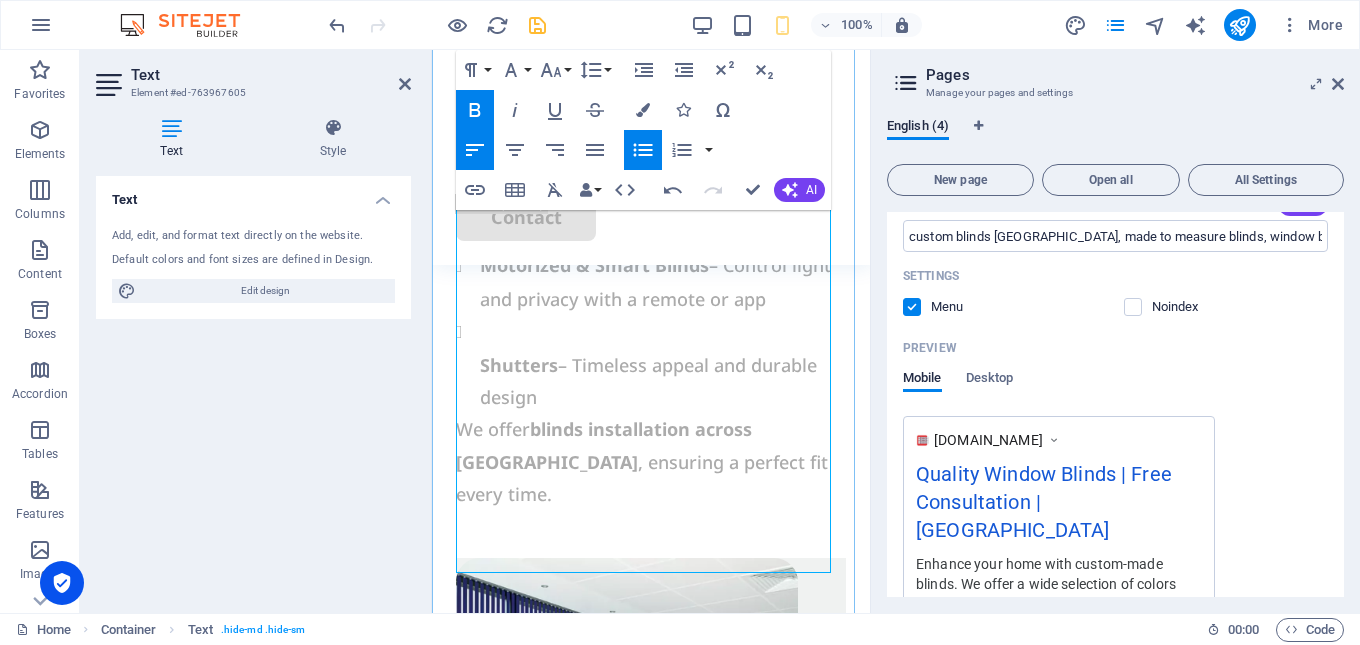 click on "Shutters" at bounding box center [519, 365] 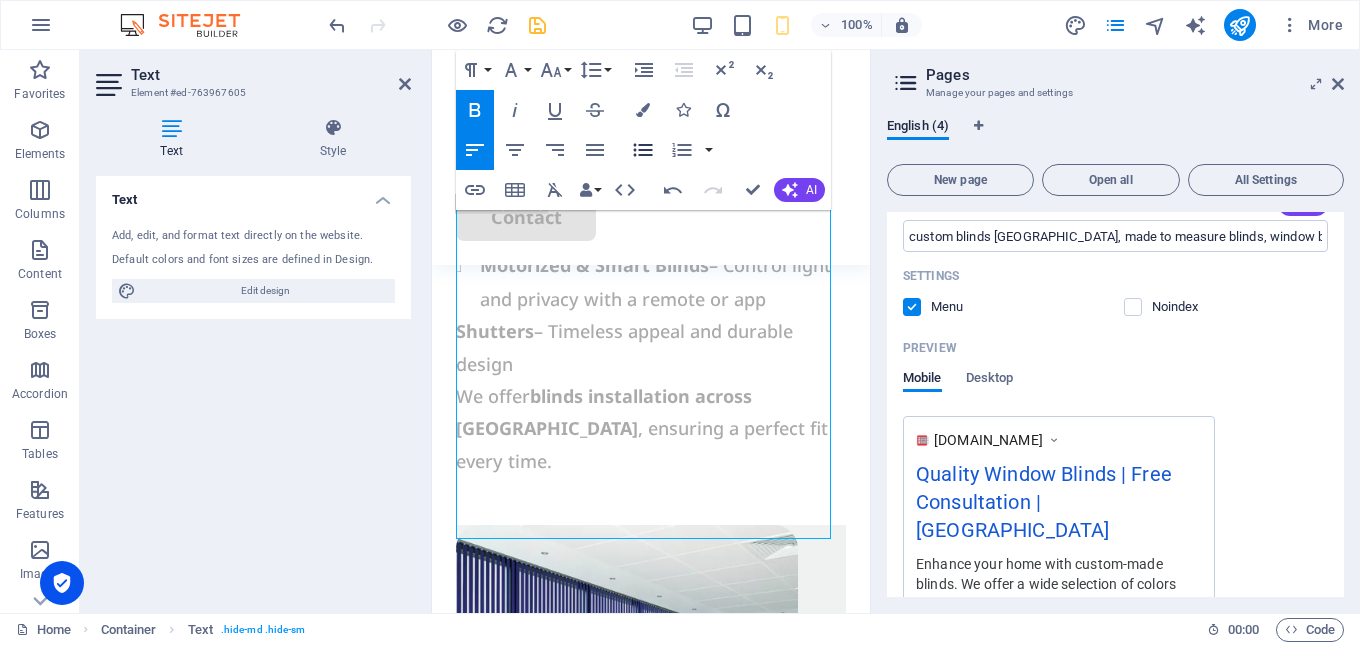 click 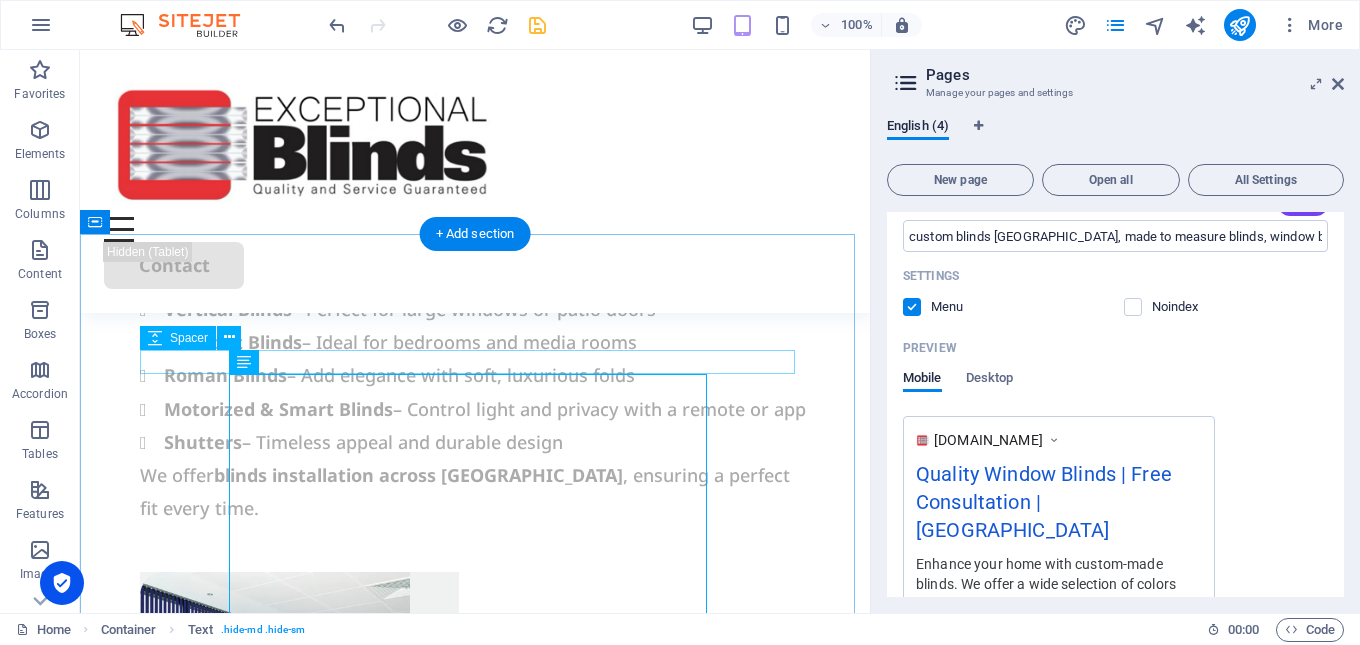 scroll, scrollTop: 2067, scrollLeft: 0, axis: vertical 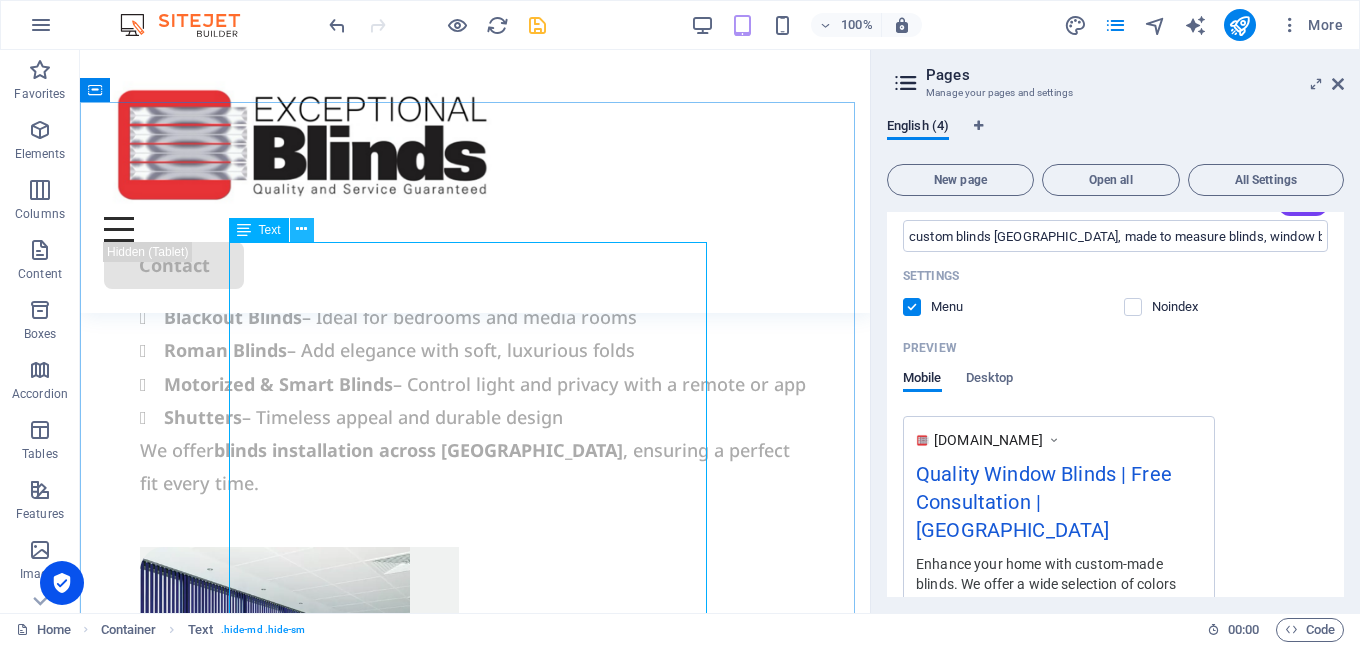 click at bounding box center [302, 230] 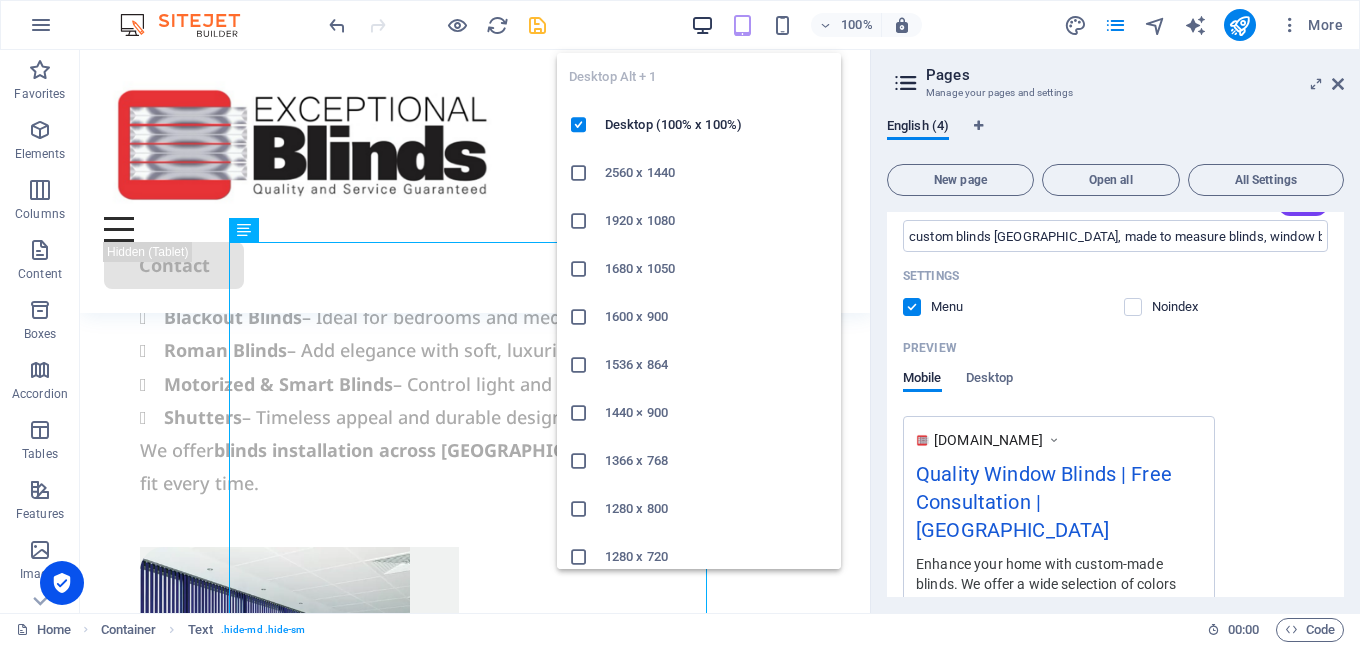 click at bounding box center (702, 25) 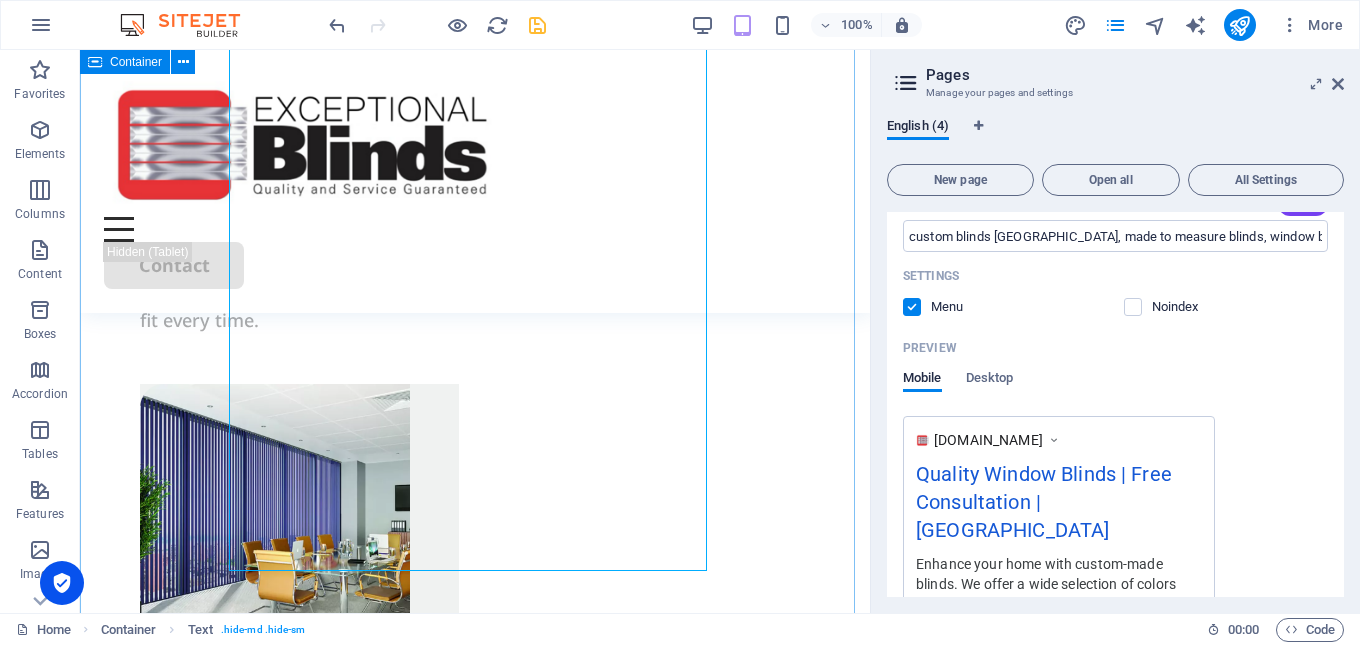 scroll, scrollTop: 1867, scrollLeft: 0, axis: vertical 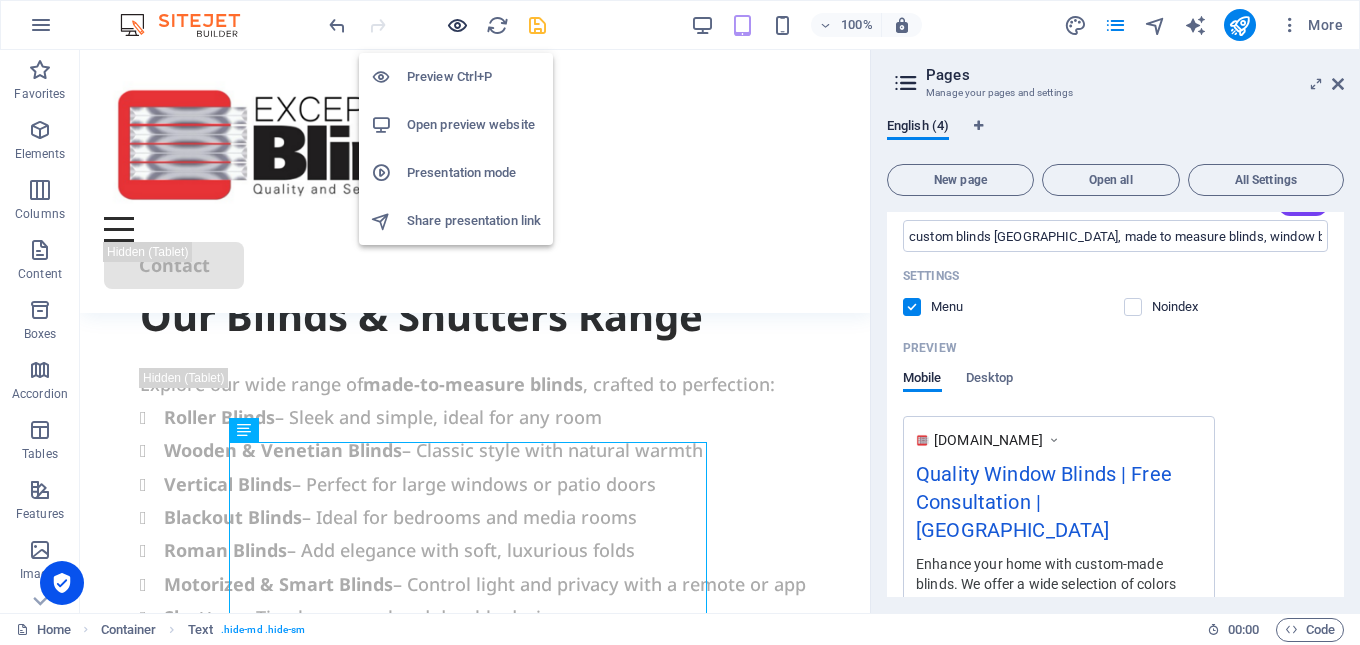 click at bounding box center [457, 25] 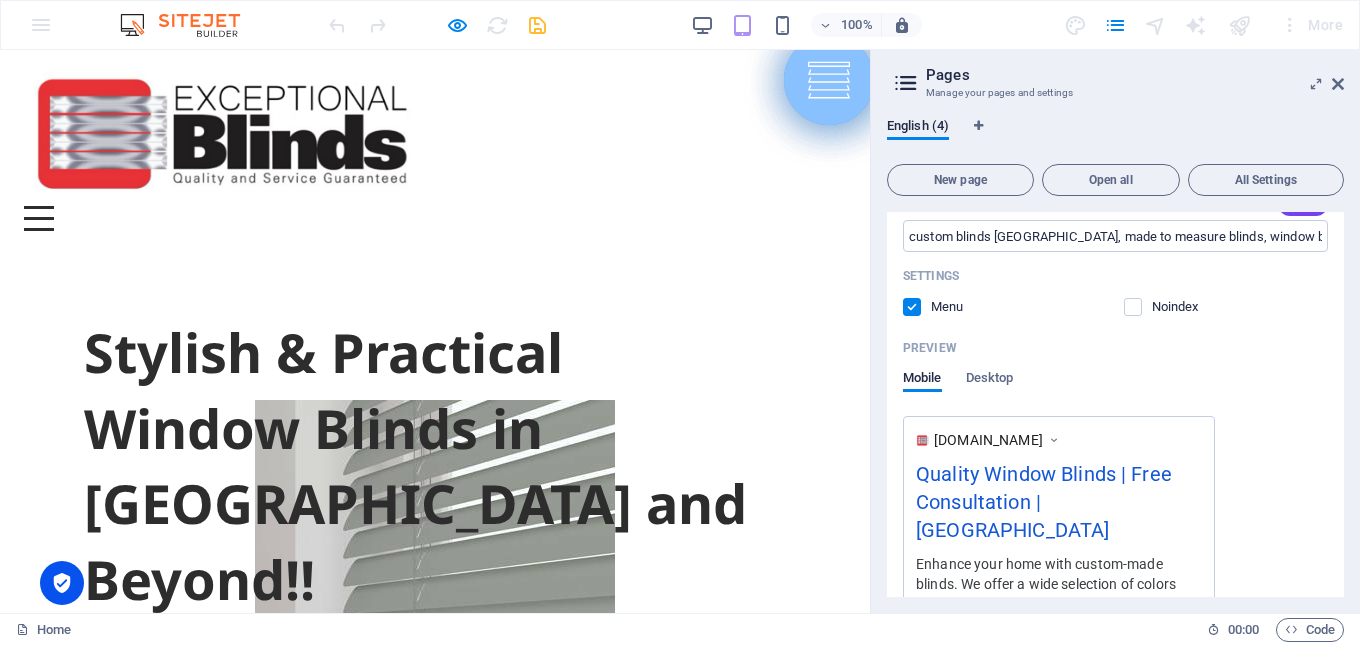 scroll, scrollTop: 0, scrollLeft: 0, axis: both 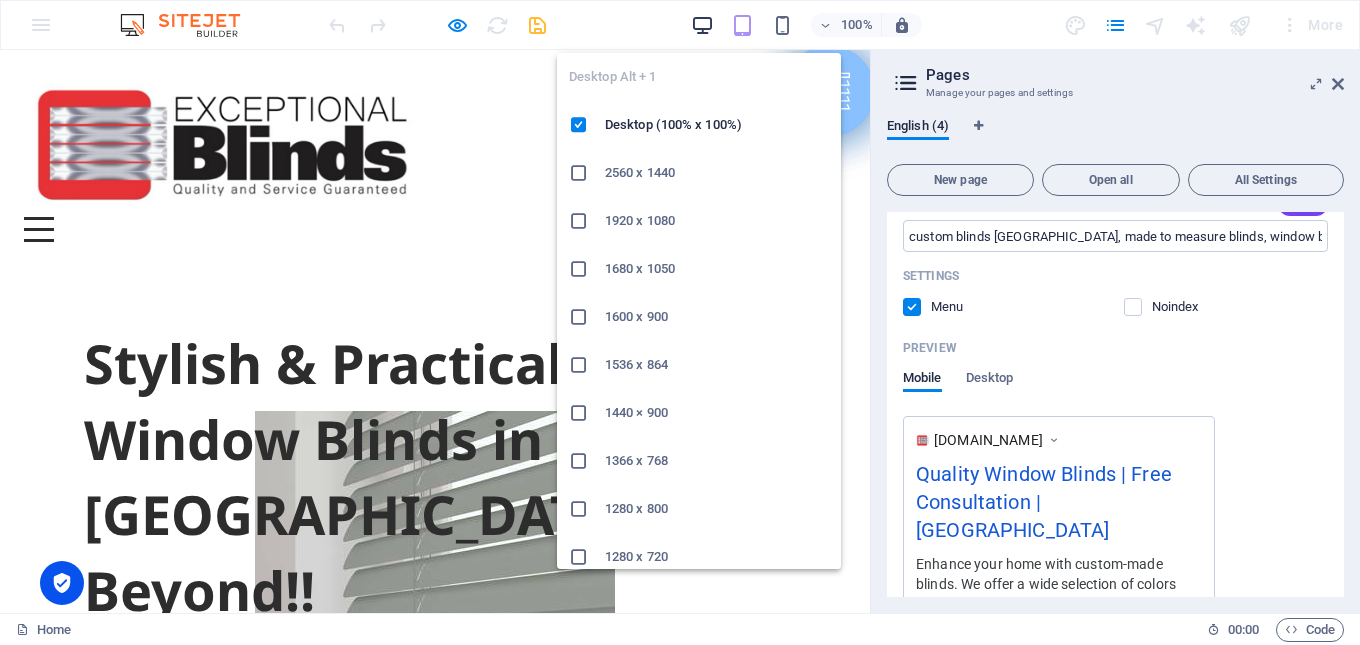 click at bounding box center [702, 25] 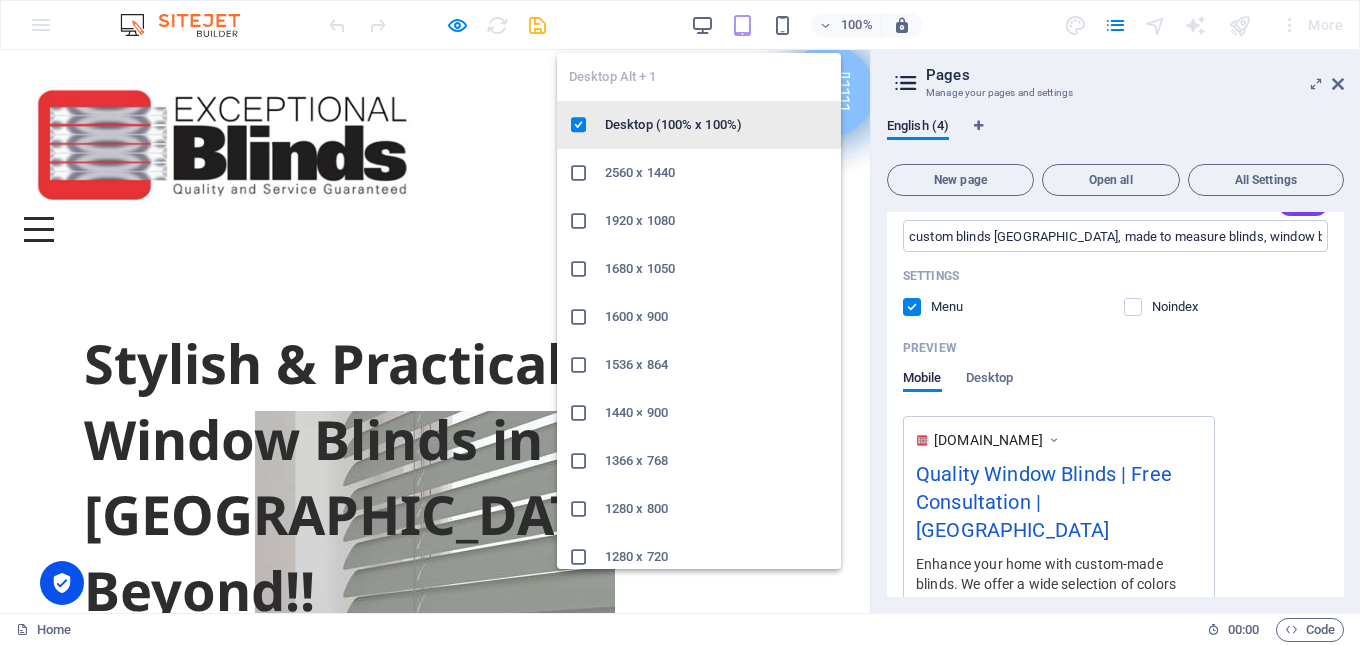click on "Desktop (100% x 100%)" at bounding box center (717, 125) 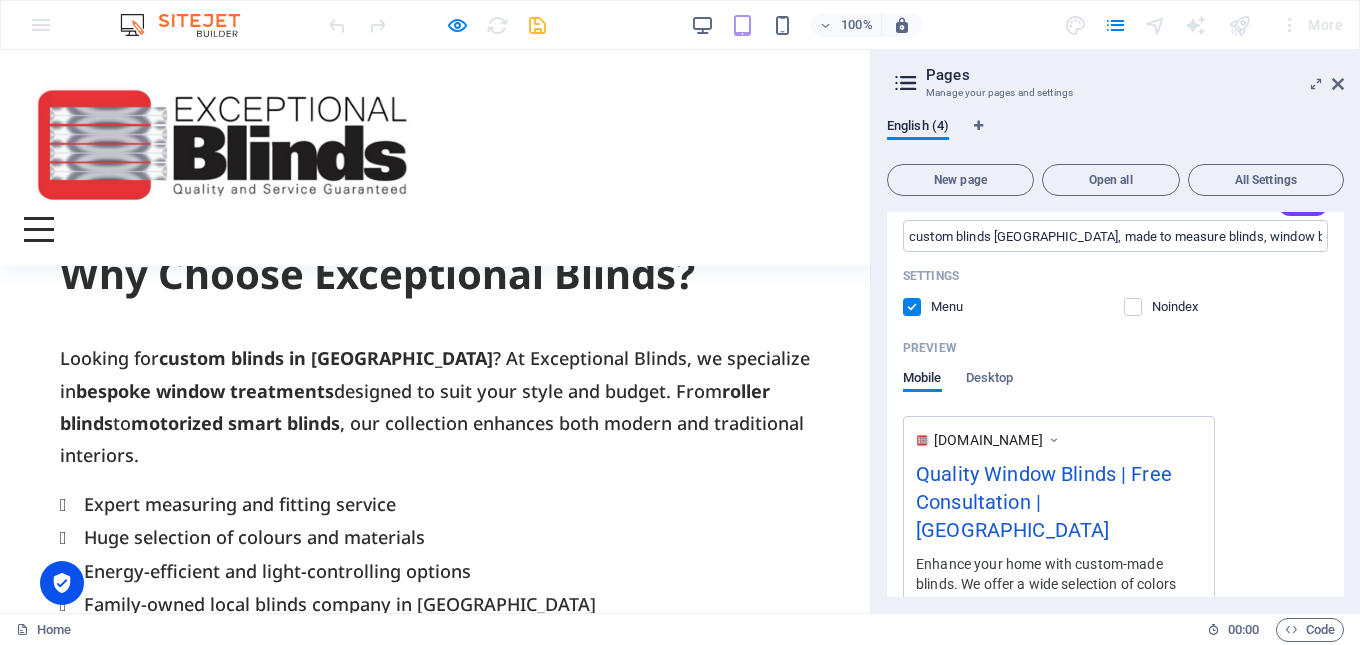 scroll, scrollTop: 1300, scrollLeft: 0, axis: vertical 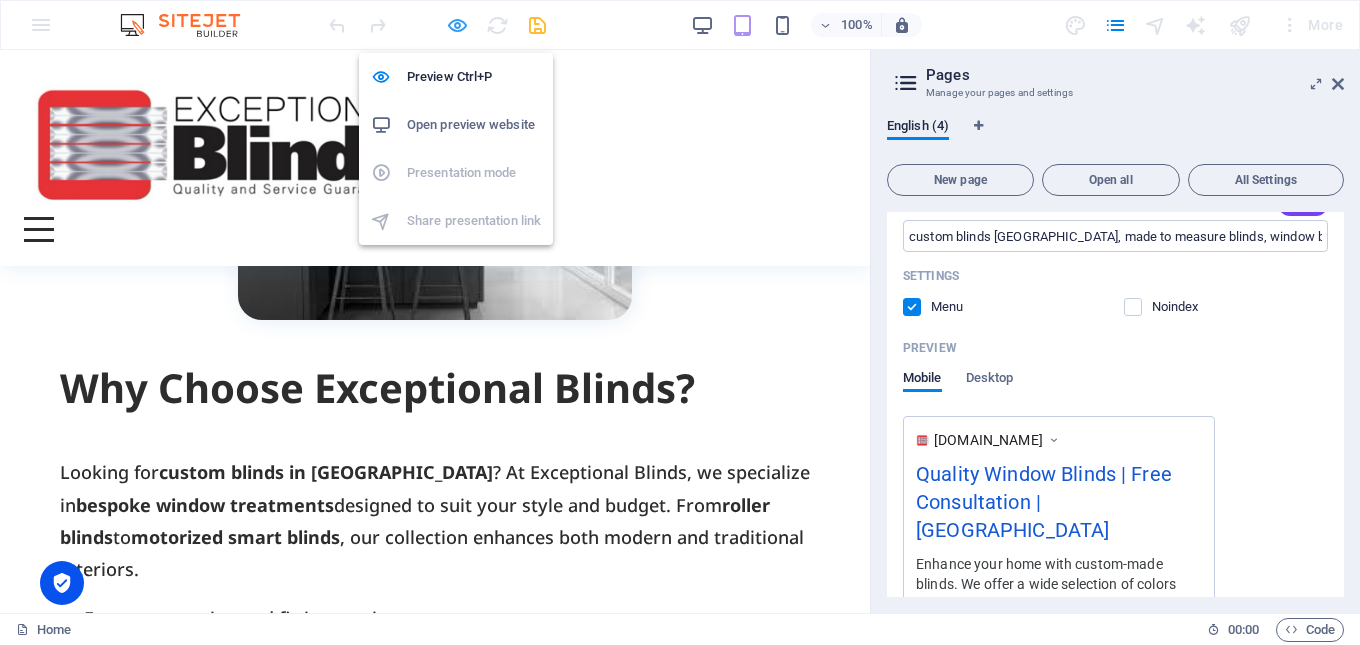 click at bounding box center [457, 25] 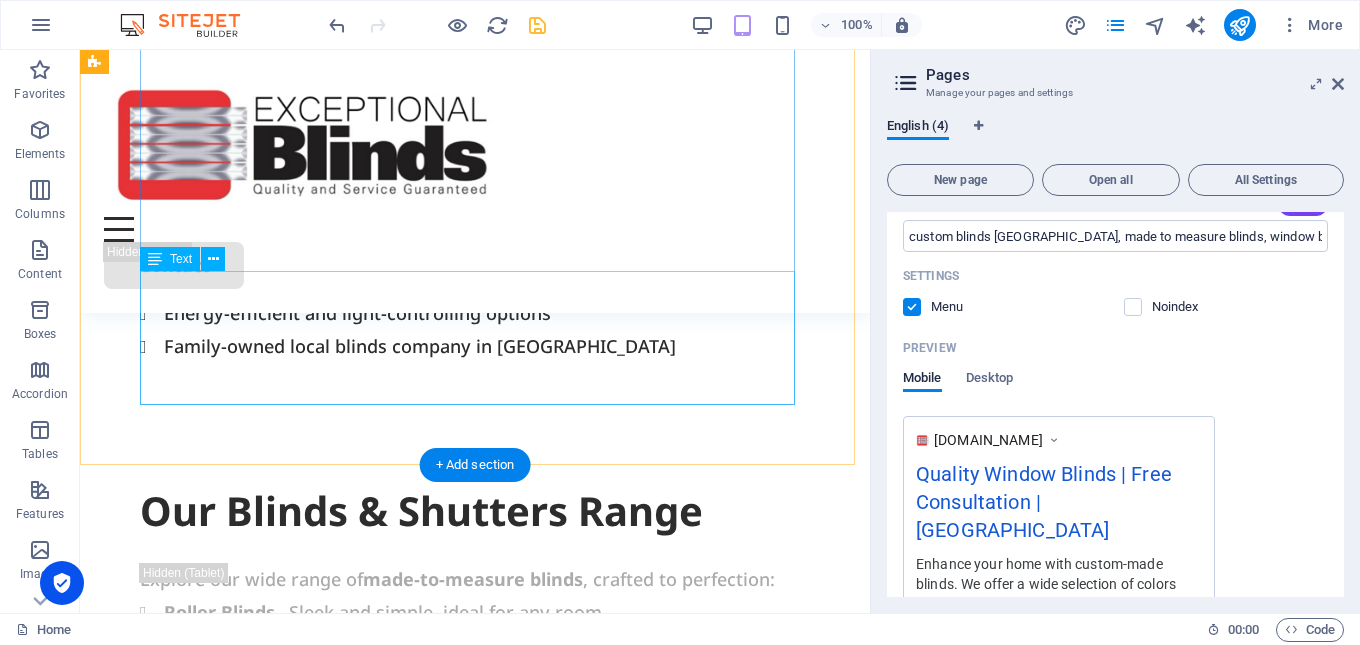 scroll, scrollTop: 1633, scrollLeft: 0, axis: vertical 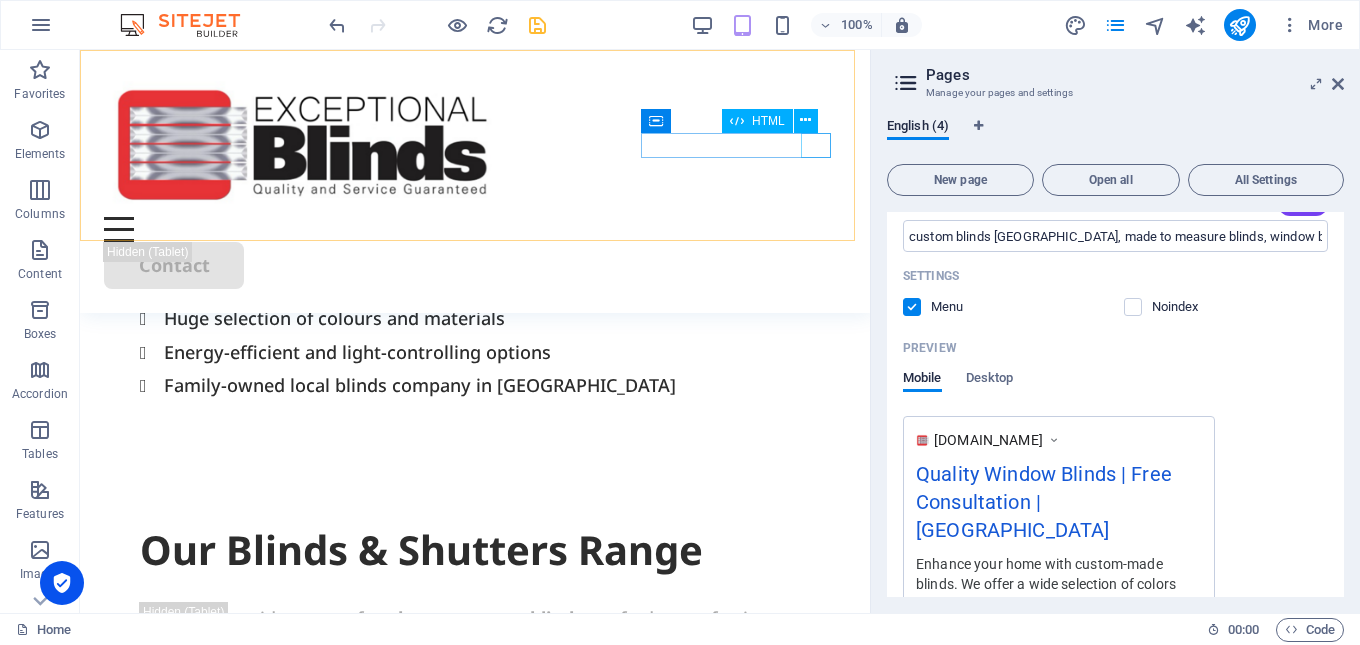 click at bounding box center [475, 229] 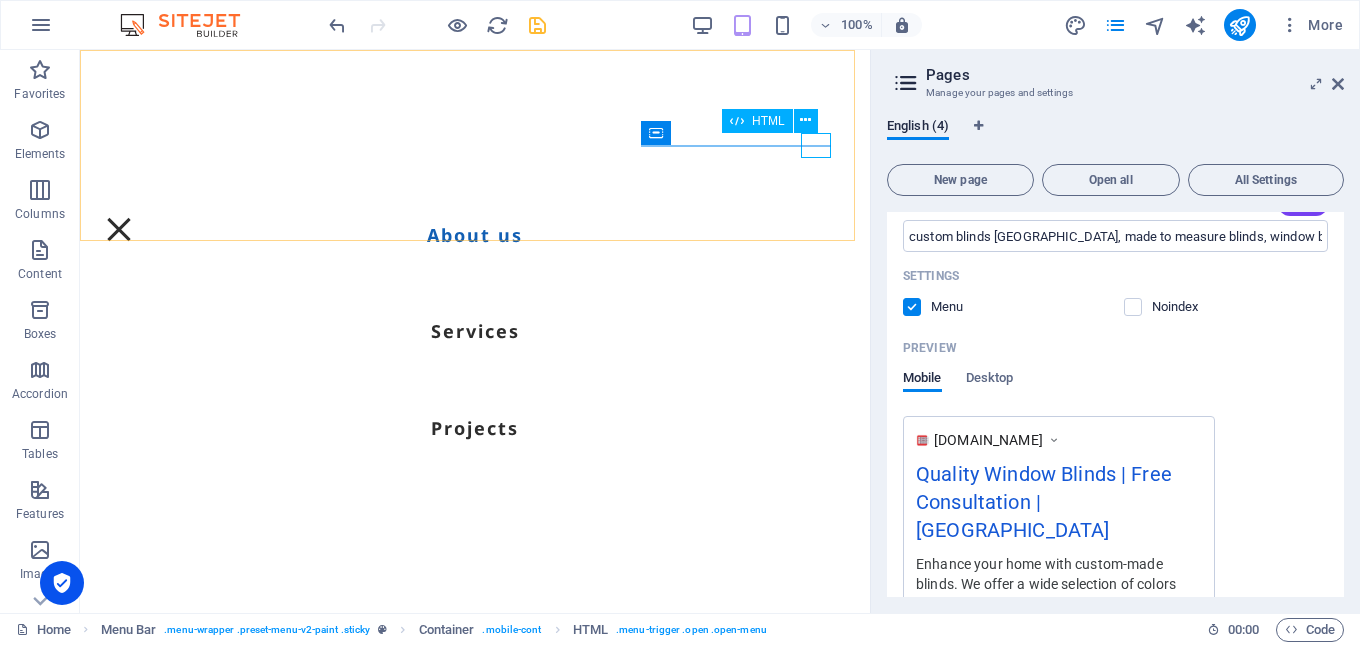 click at bounding box center (119, 229) 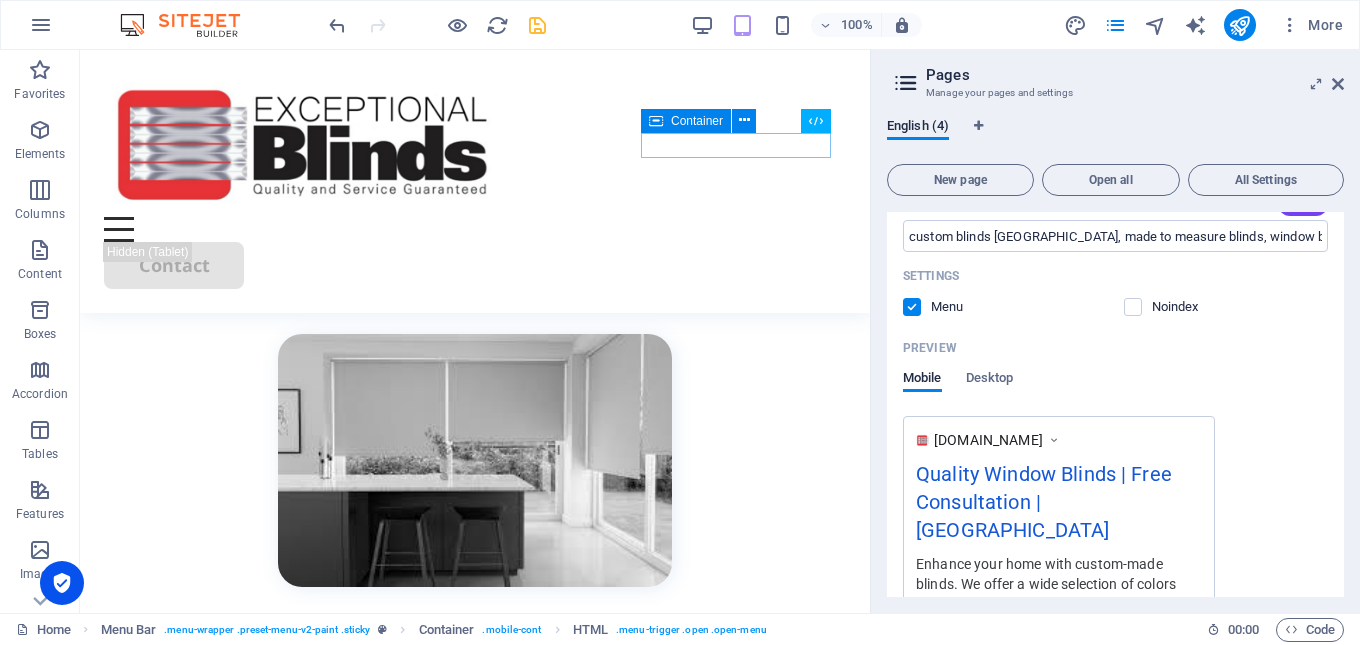 scroll, scrollTop: 533, scrollLeft: 0, axis: vertical 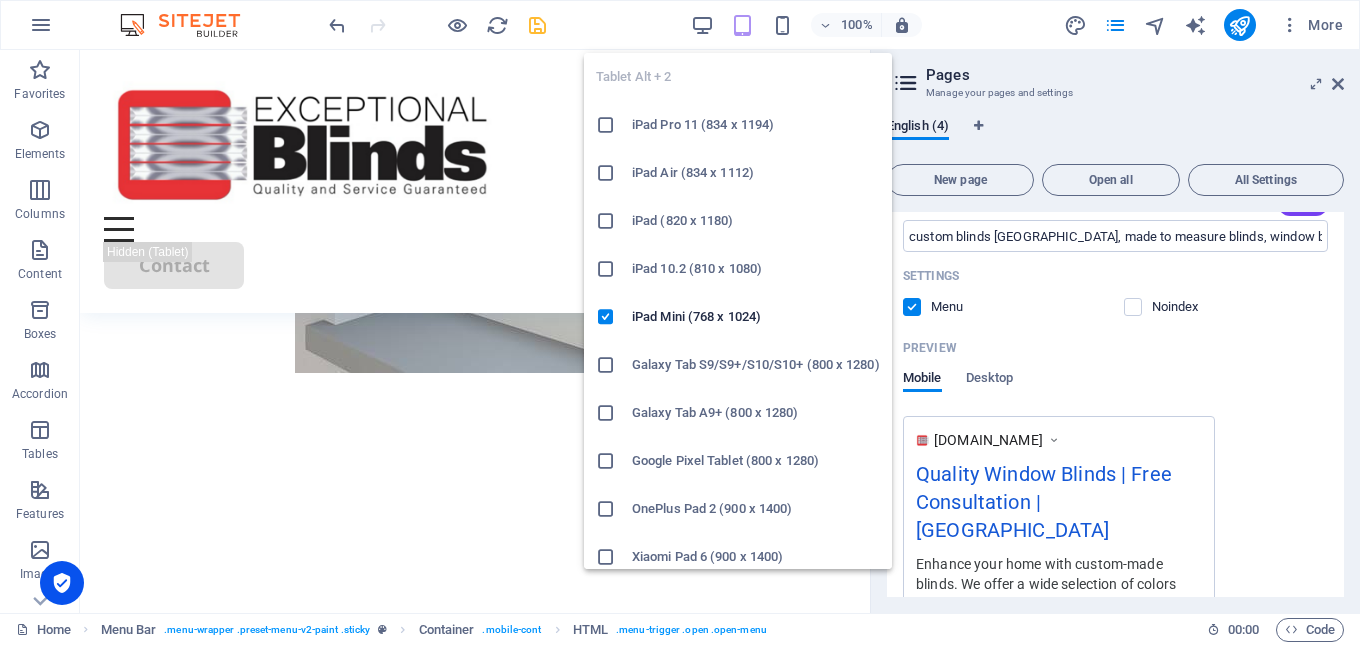 click at bounding box center (742, 25) 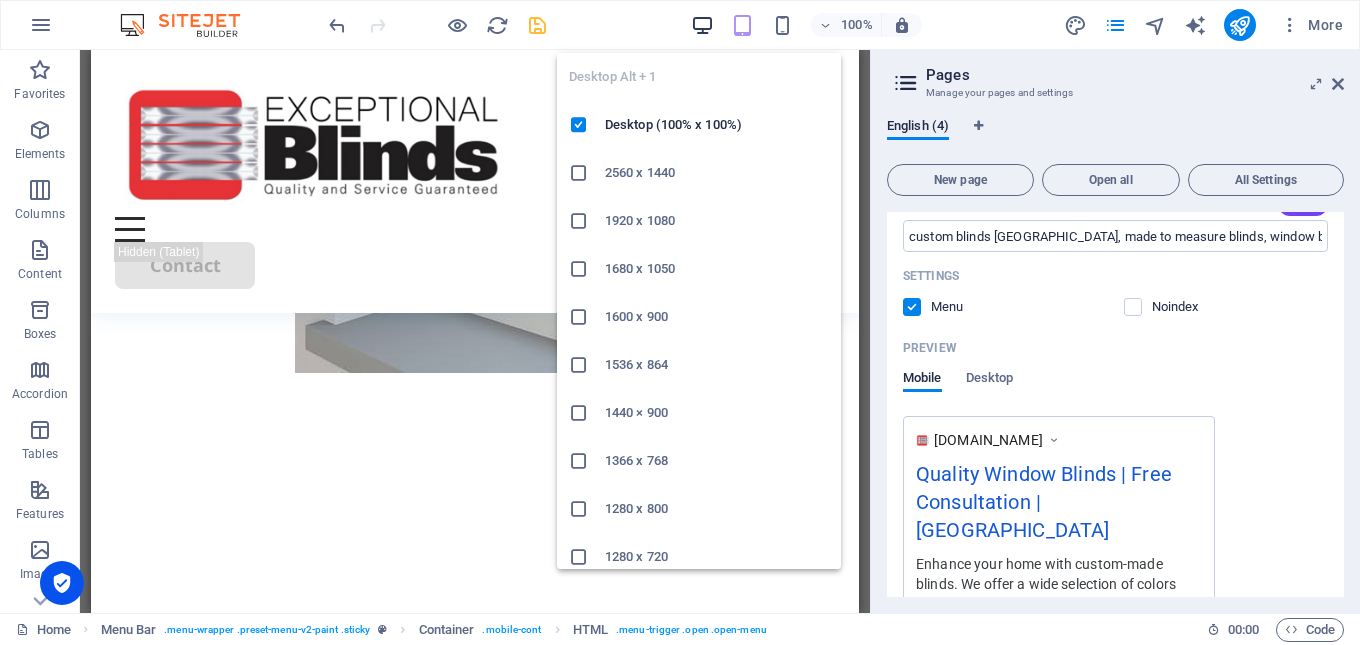 click at bounding box center (702, 25) 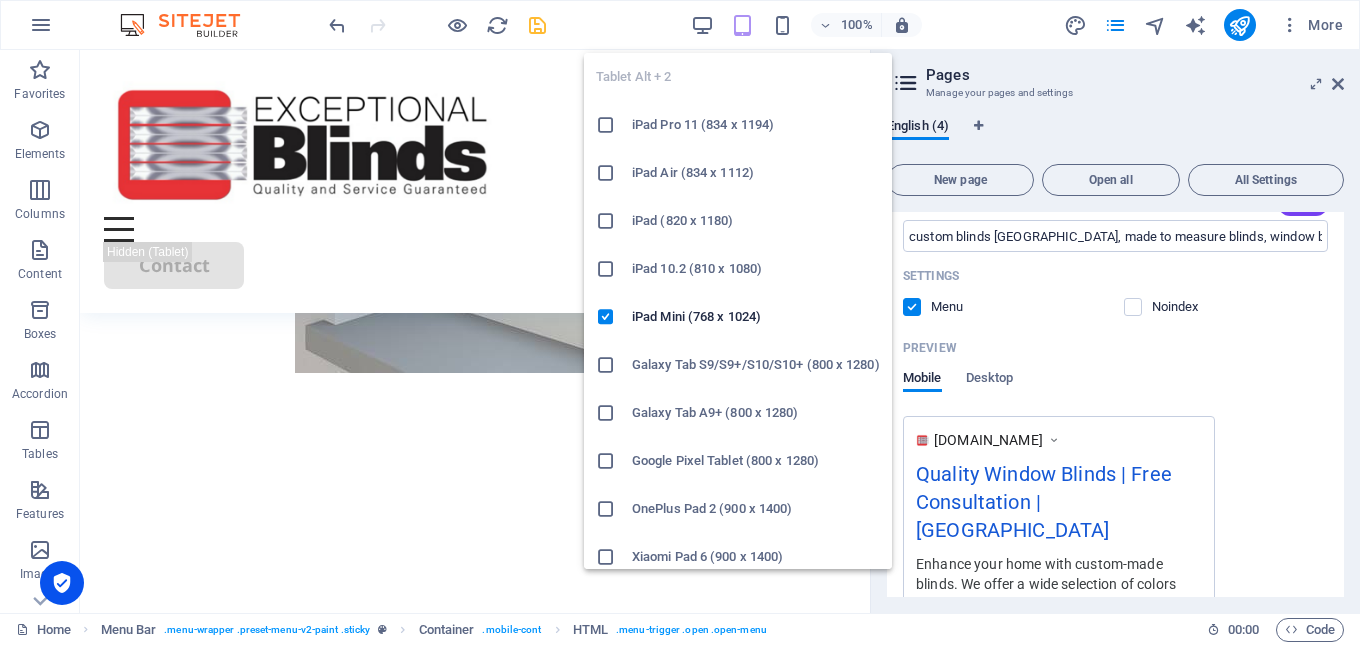 click at bounding box center (606, 125) 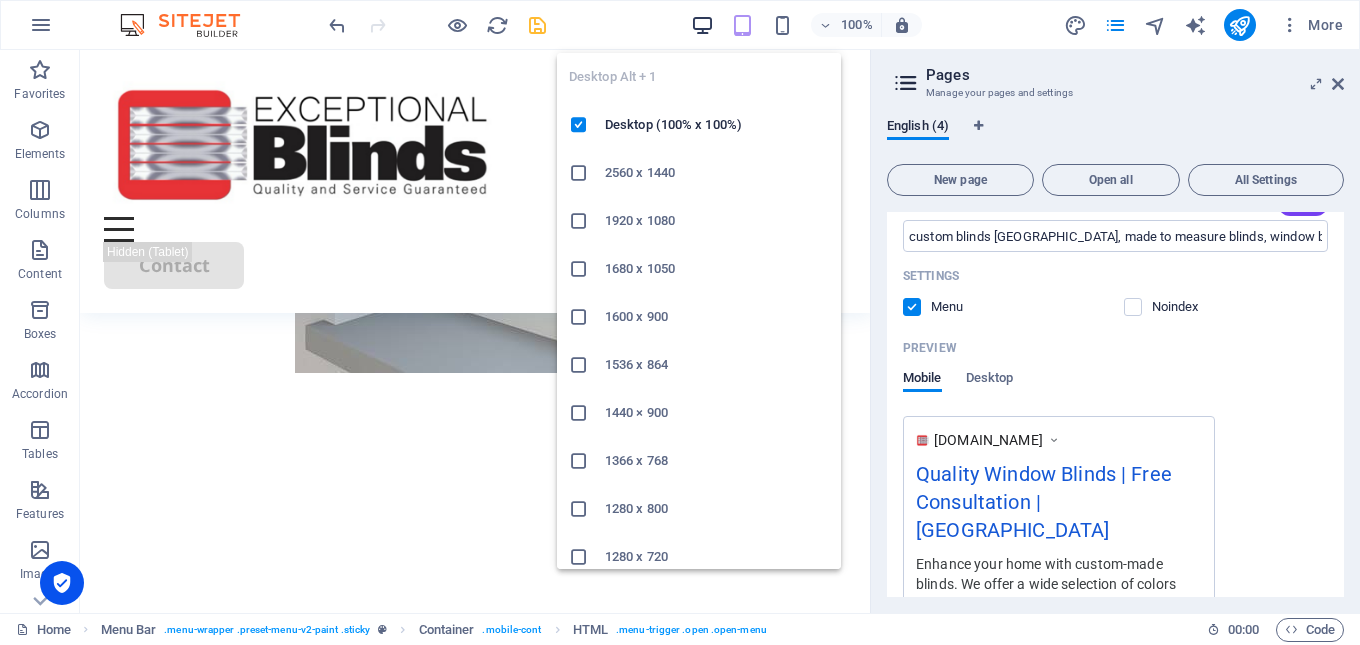 click at bounding box center [702, 25] 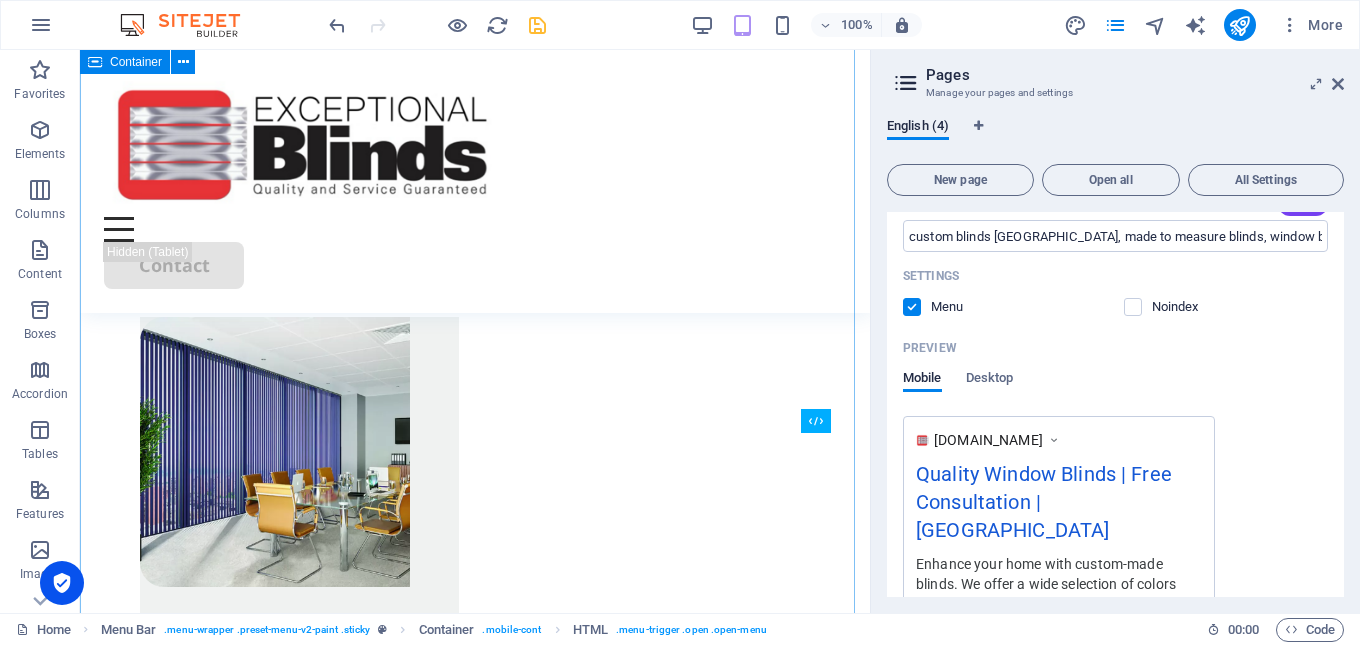 scroll, scrollTop: 2233, scrollLeft: 0, axis: vertical 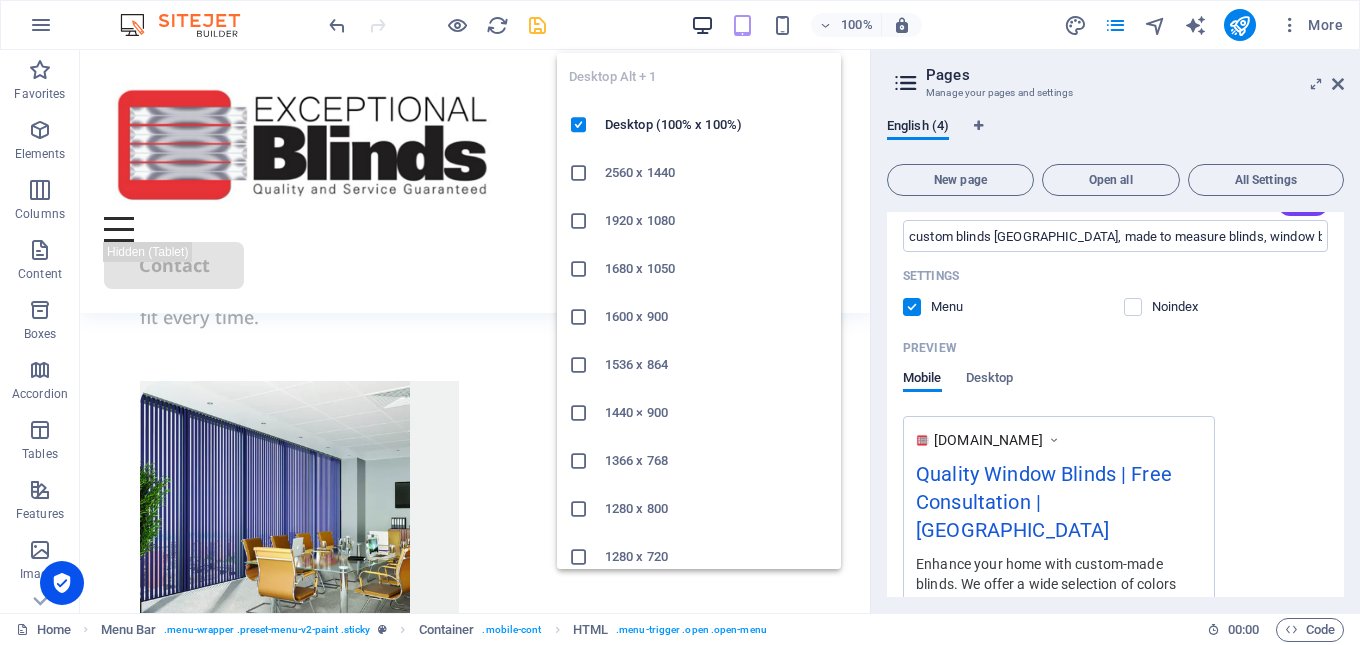 click at bounding box center [702, 25] 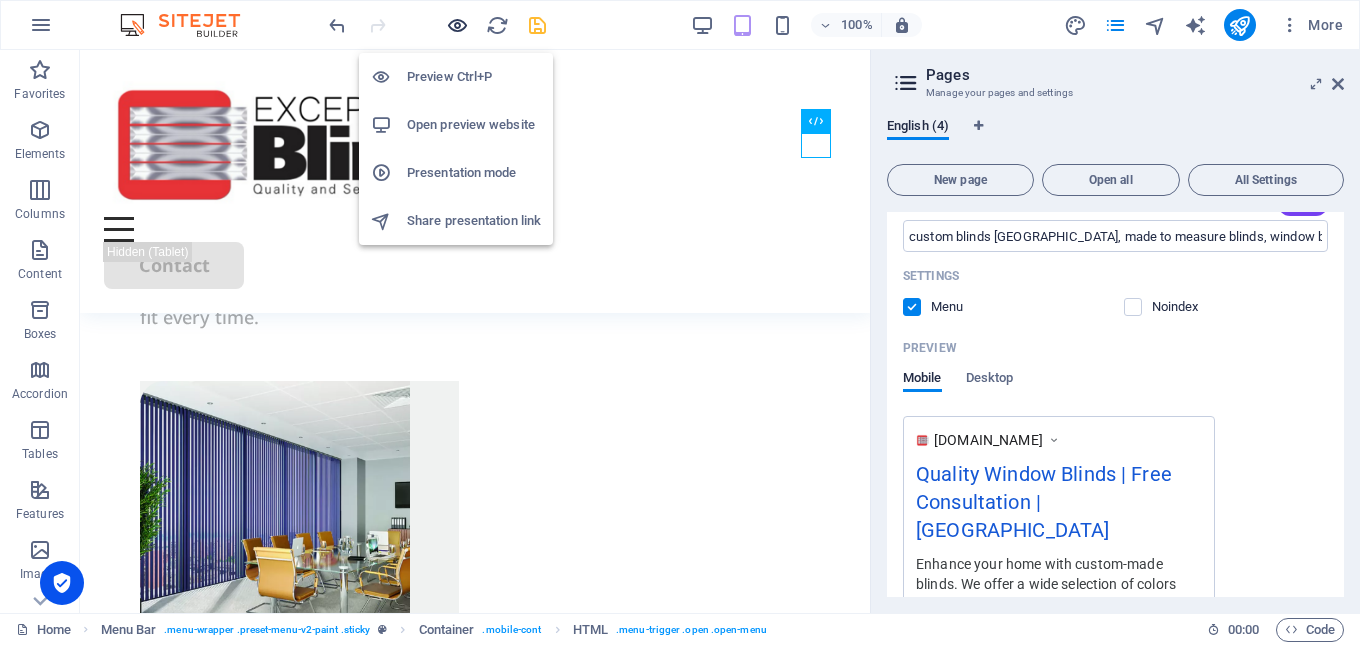 click at bounding box center [457, 25] 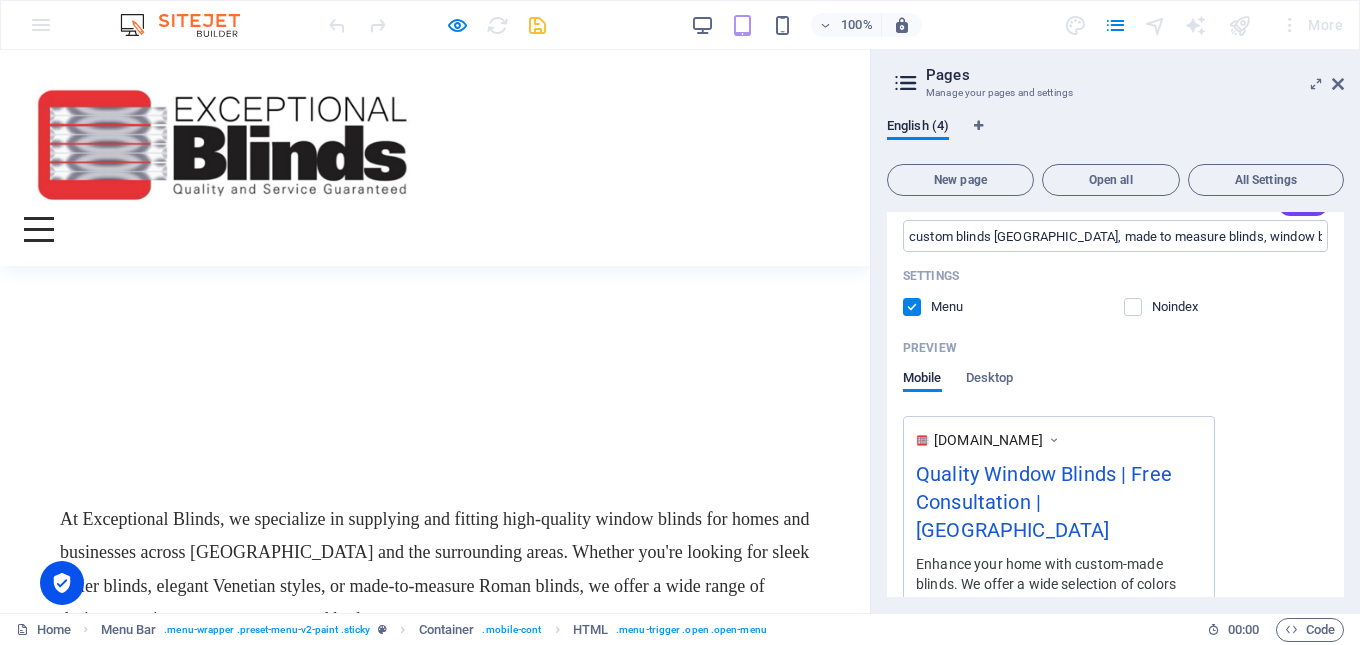 scroll, scrollTop: 799, scrollLeft: 0, axis: vertical 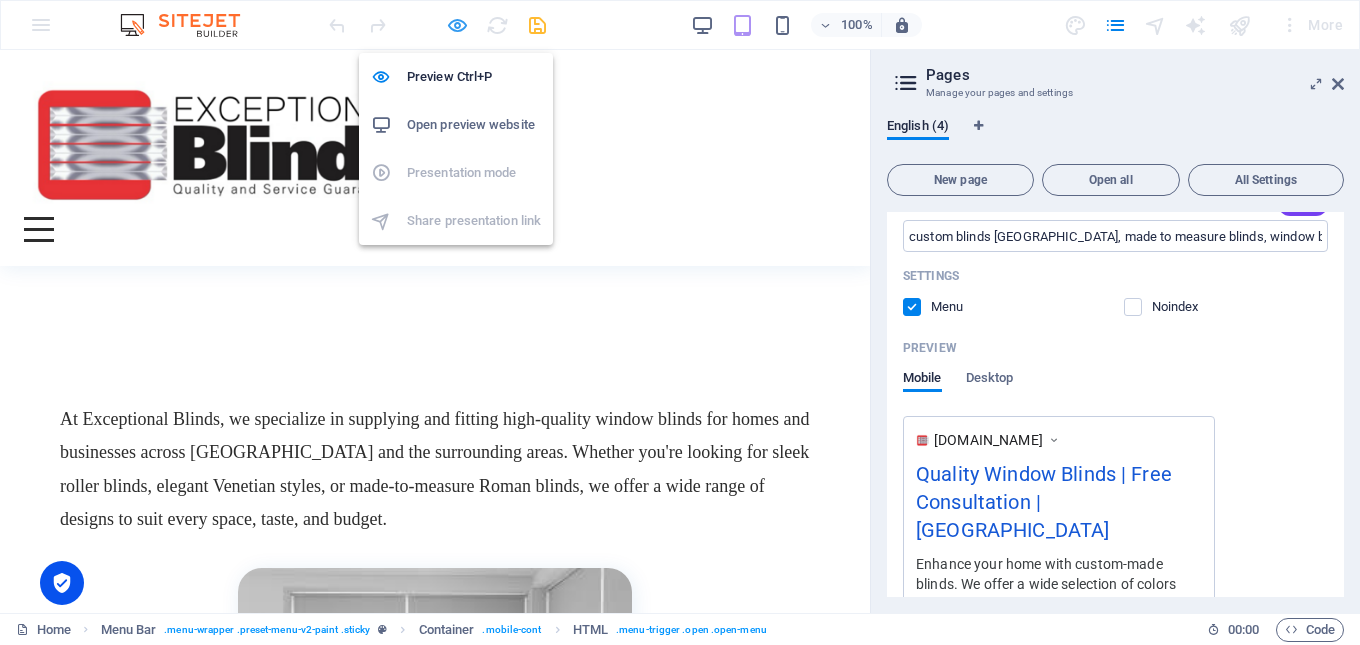 click at bounding box center [457, 25] 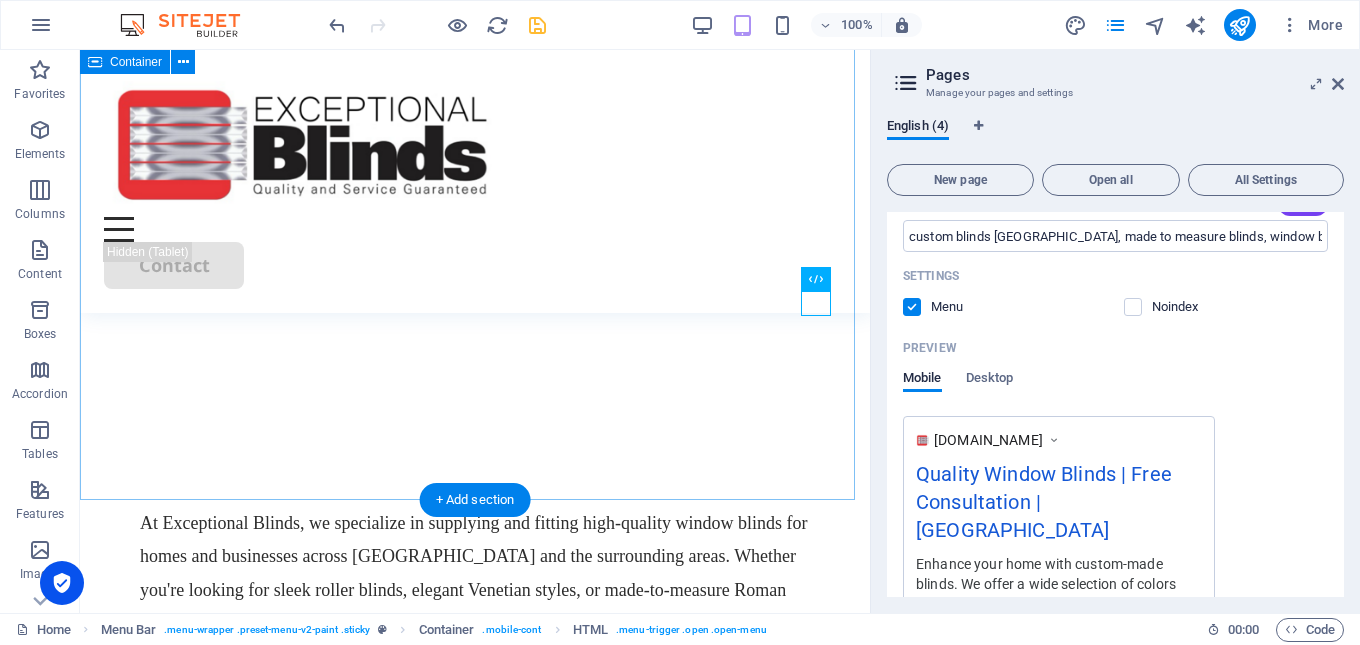 scroll, scrollTop: 599, scrollLeft: 0, axis: vertical 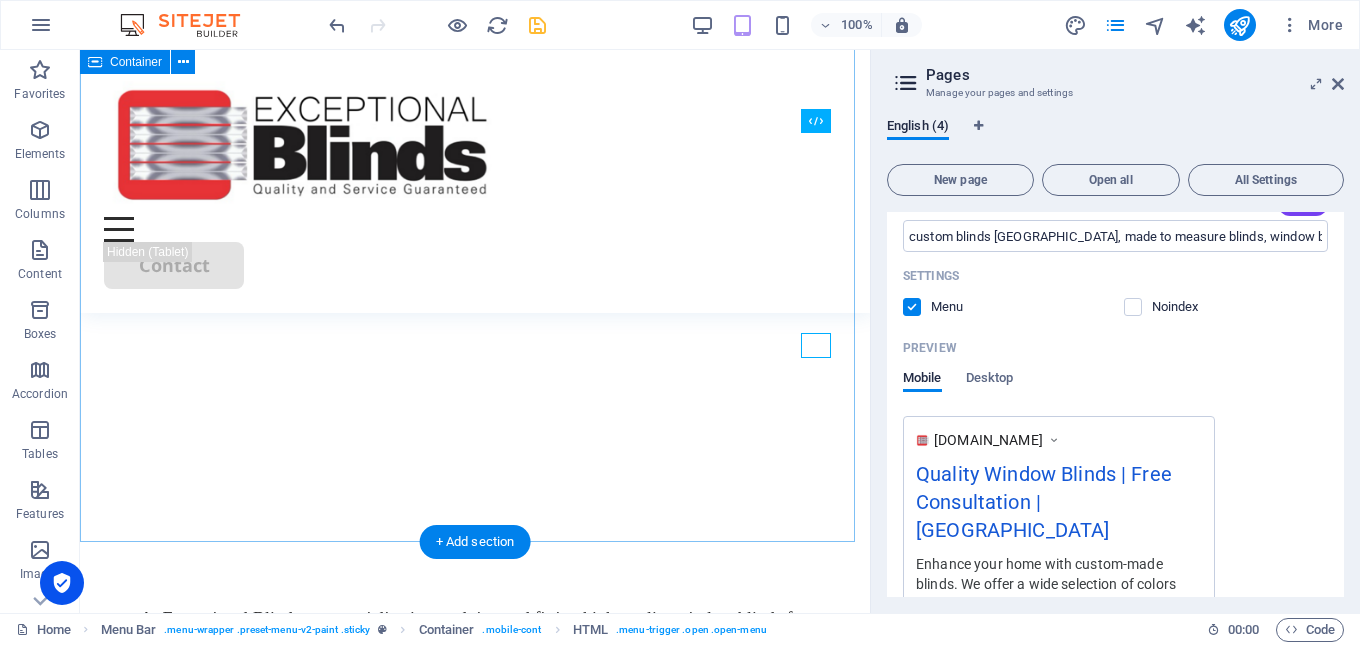 click on "Stylish & Practical Window Blinds in [GEOGRAPHIC_DATA] and Beyond!!   Serving [GEOGRAPHIC_DATA], including [GEOGRAPHIC_DATA], [GEOGRAPHIC_DATA], [GEOGRAPHIC_DATA], and [GEOGRAPHIC_DATA]. Get Started" at bounding box center [475, 92] 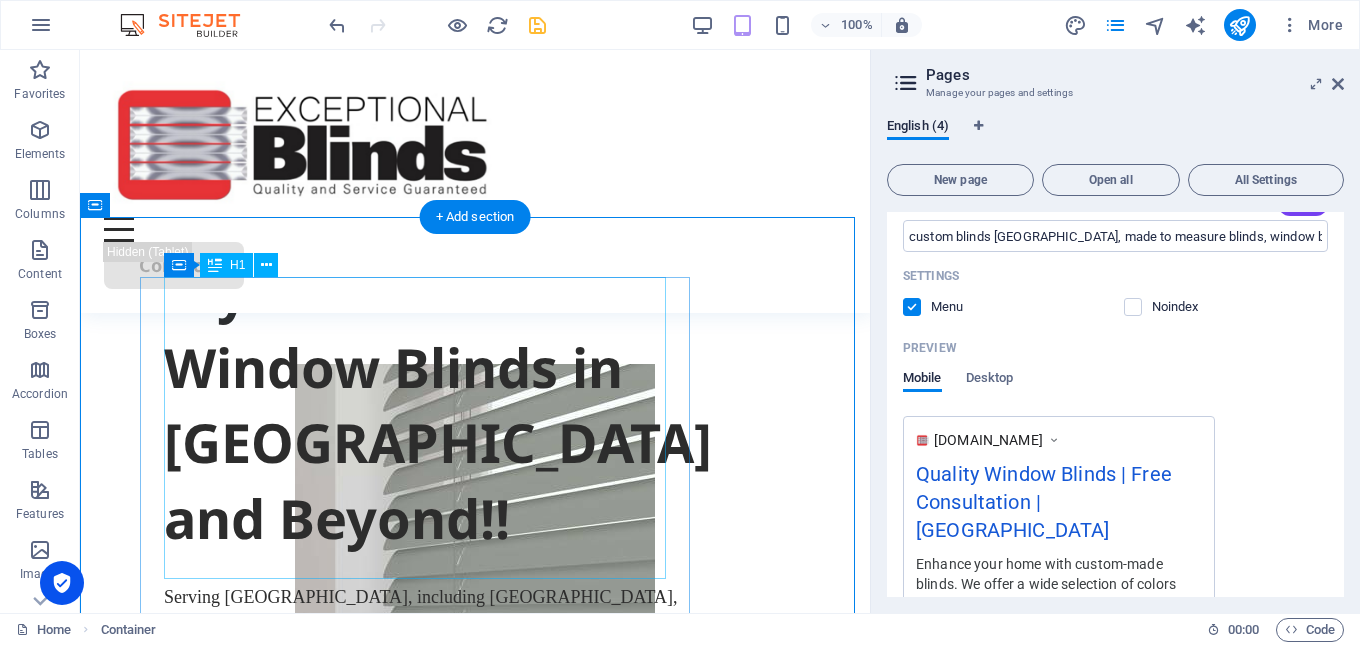 scroll, scrollTop: 0, scrollLeft: 0, axis: both 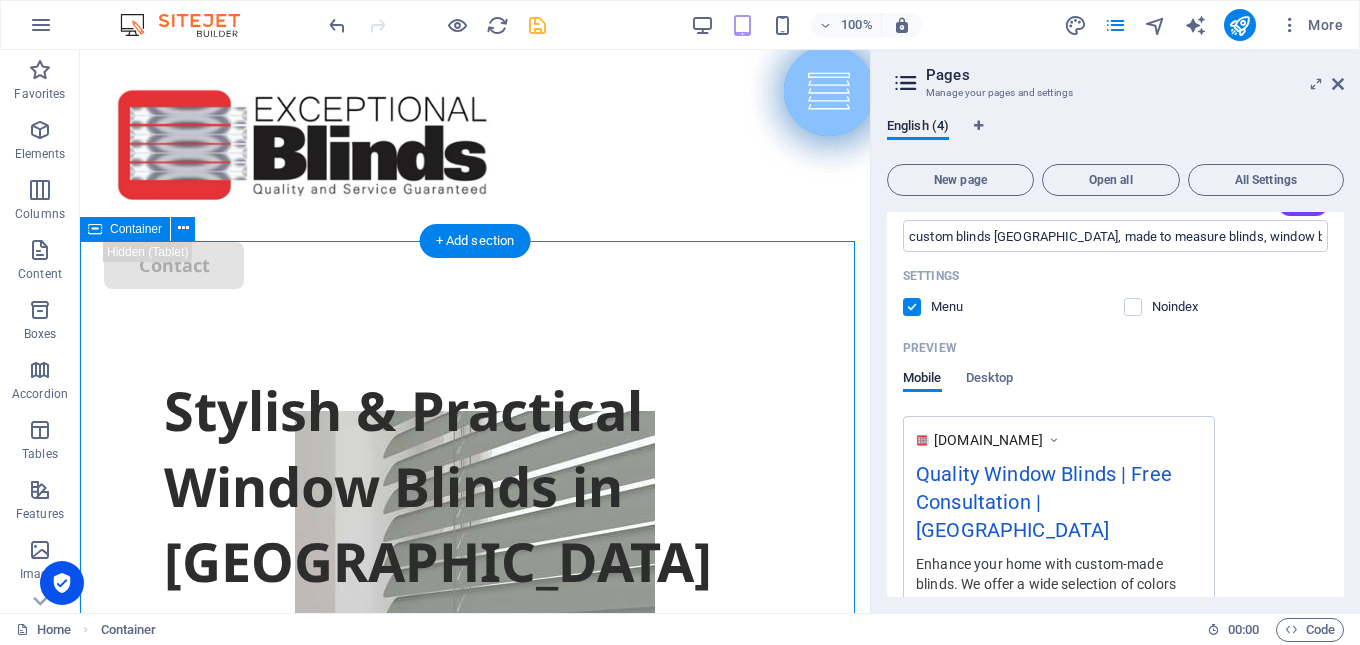 click on "Stylish & Practical Window Blinds in [GEOGRAPHIC_DATA] and Beyond!!   Serving [GEOGRAPHIC_DATA], including [GEOGRAPHIC_DATA], [GEOGRAPHIC_DATA], [GEOGRAPHIC_DATA], and [GEOGRAPHIC_DATA]. Get Started" at bounding box center [475, 763] 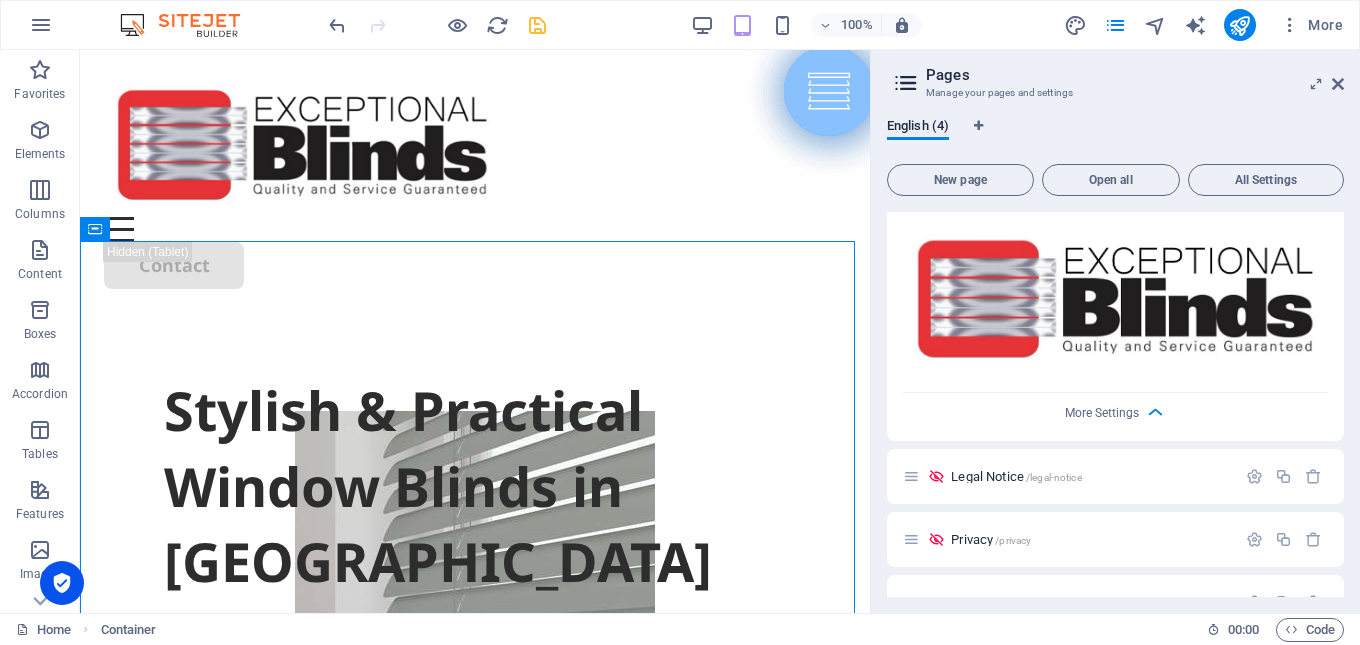 scroll, scrollTop: 1011, scrollLeft: 0, axis: vertical 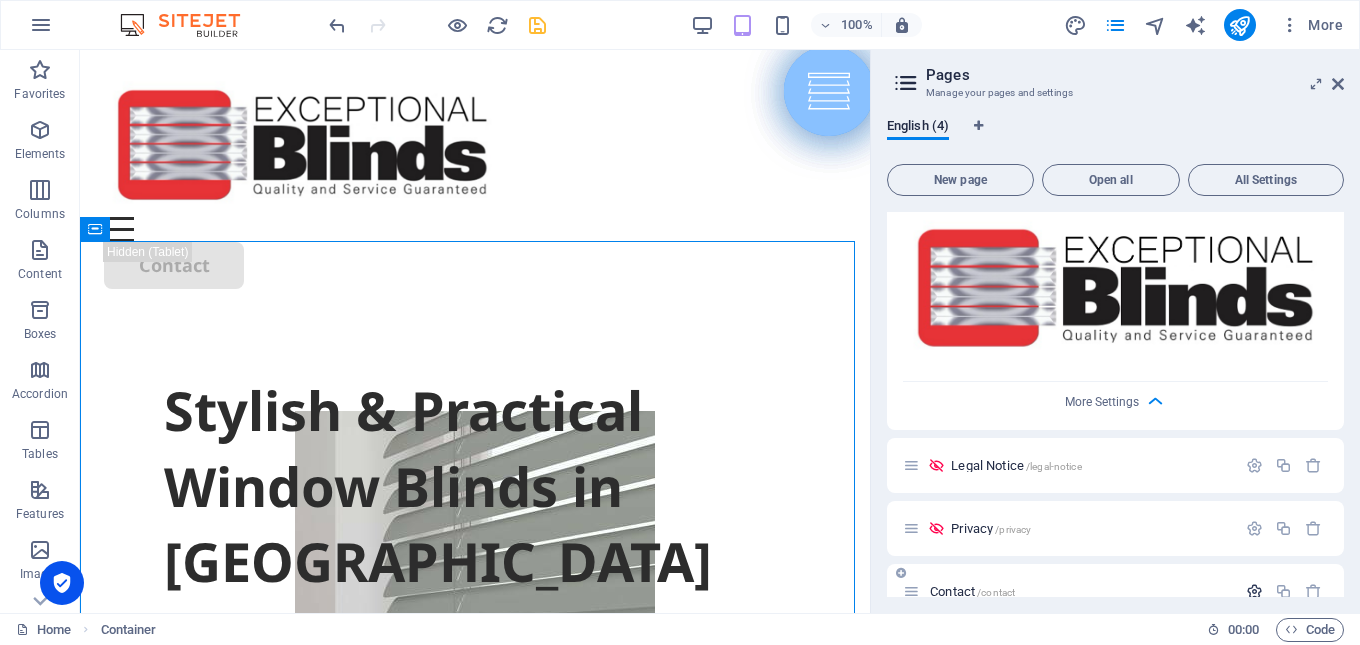 click at bounding box center [1254, 591] 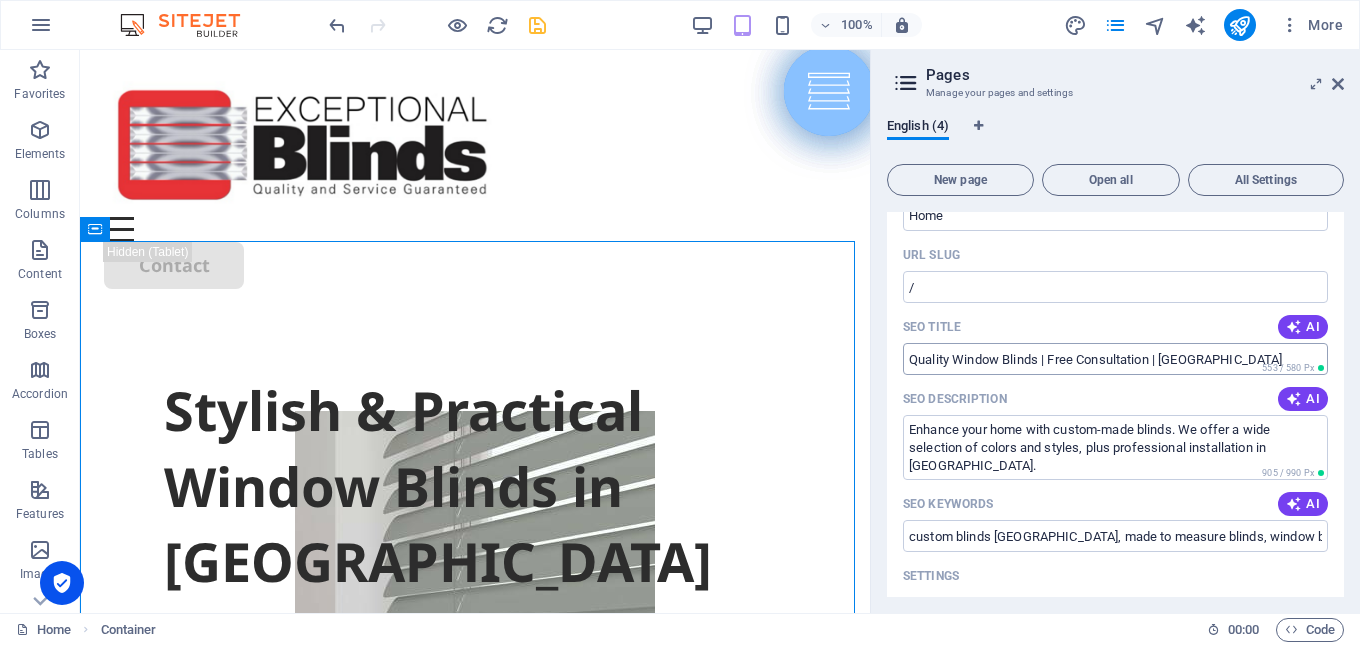 scroll, scrollTop: 200, scrollLeft: 0, axis: vertical 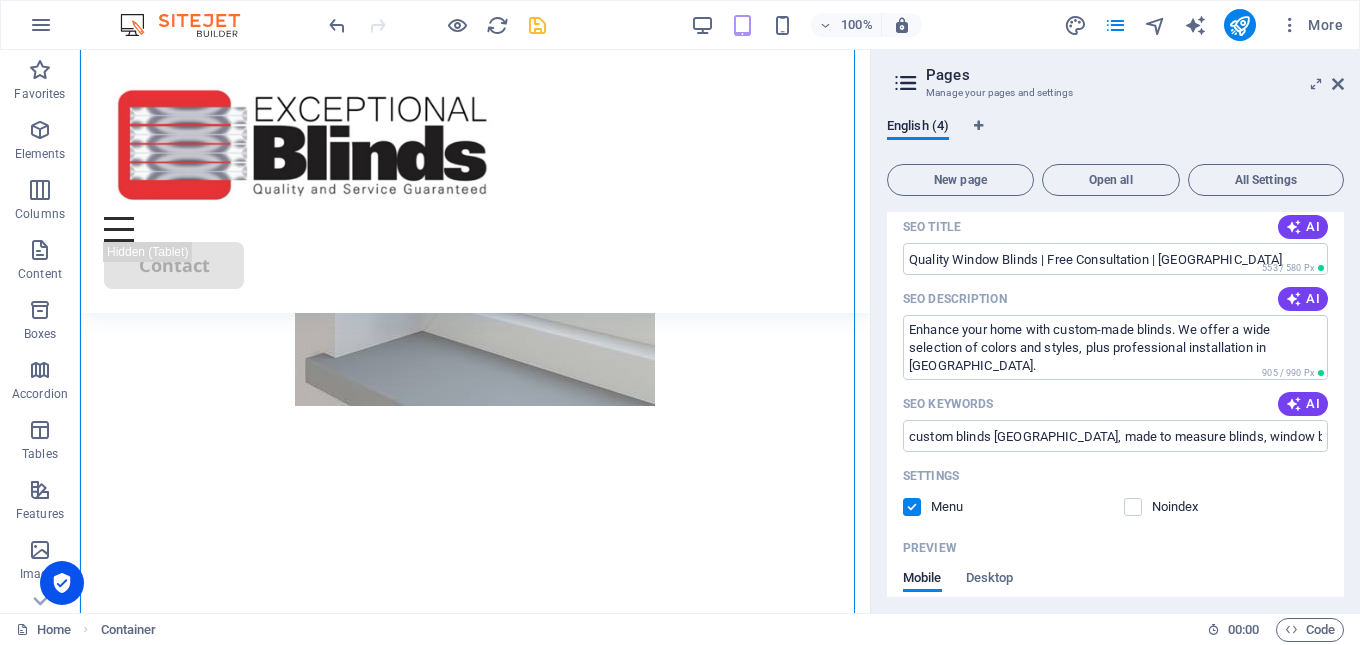 click on "Pages Manage your pages and settings English (4) New page Open all All Settings Home / Name Home ​ URL SLUG / ​ SEO Title AI Quality Window Blinds | Free Consultation | [GEOGRAPHIC_DATA] ​ 553 / 580 Px SEO Description AI Enhance your home with custom-made blinds. We offer a wide selection of colors and styles, plus professional installation in [GEOGRAPHIC_DATA] ​ 905 / 990 Px SEO Keywords AI ​ Settings Menu Noindex Preview Mobile Desktop [DOMAIN_NAME] Quality Window Blinds | Free Consultation | [GEOGRAPHIC_DATA] Enhance your home with custom-made blinds. We offer a wide selection of colors and styles, plus professional installation in [GEOGRAPHIC_DATA]. Meta tags <meta name="description" content="Enhance your home with custom-made blinds. We offer a wide selection of colors and styles, plus professional installation in [GEOGRAPHIC_DATA]."> ​ Preview Image (Open Graph) More Settings Legal Notice /legal-notice Privacy /privacy Contact /contact Name Contact ​ URL SLUG /contact ​ SEO Title AI ​ AI ​" at bounding box center [1115, 331] 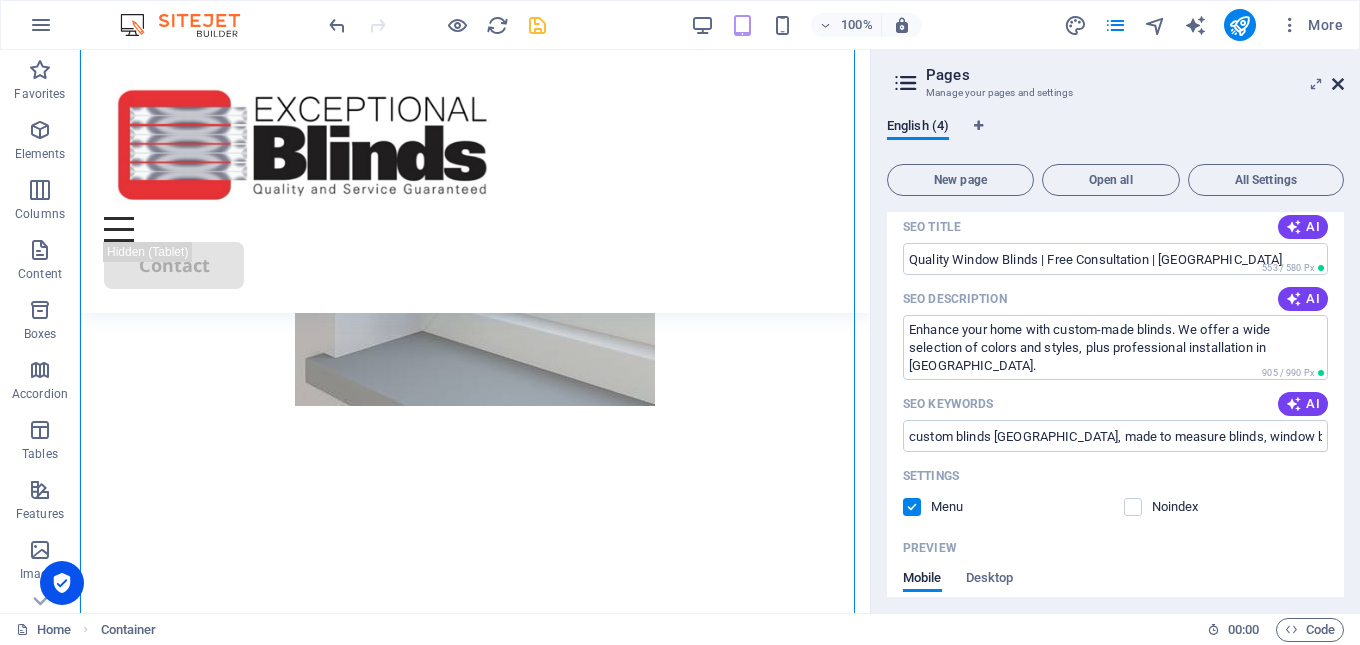 click at bounding box center (1338, 84) 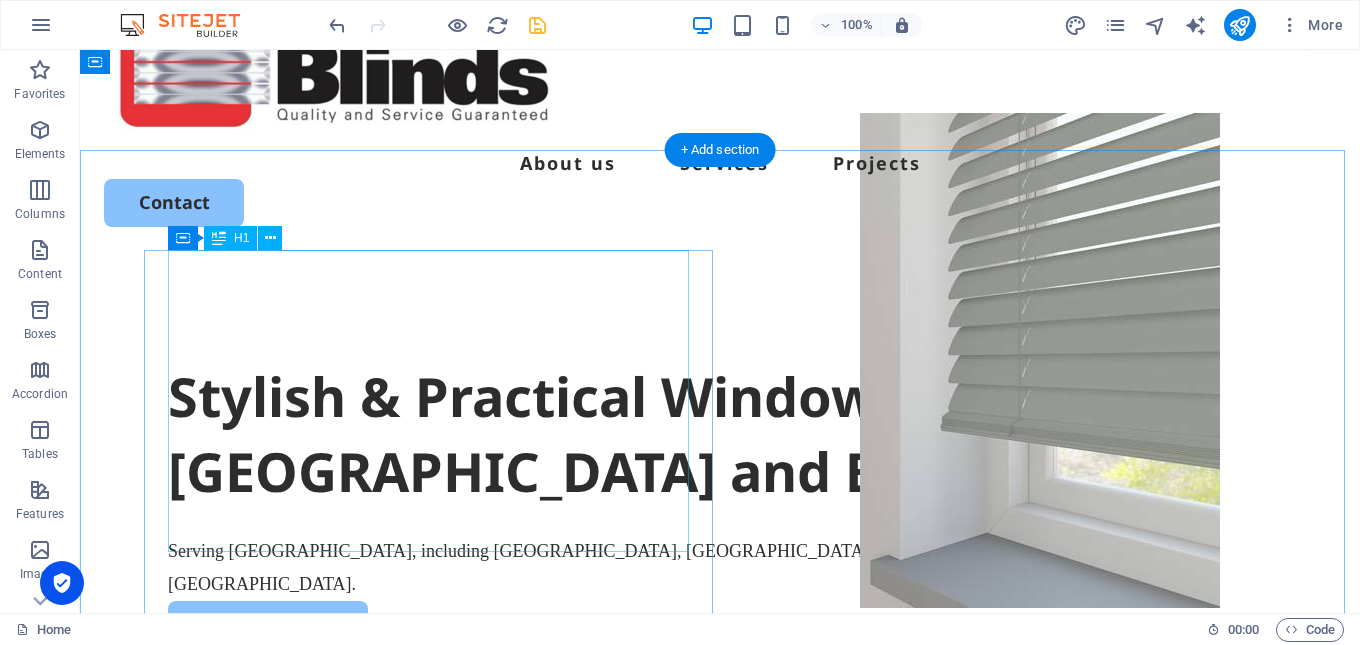 scroll, scrollTop: 100, scrollLeft: 0, axis: vertical 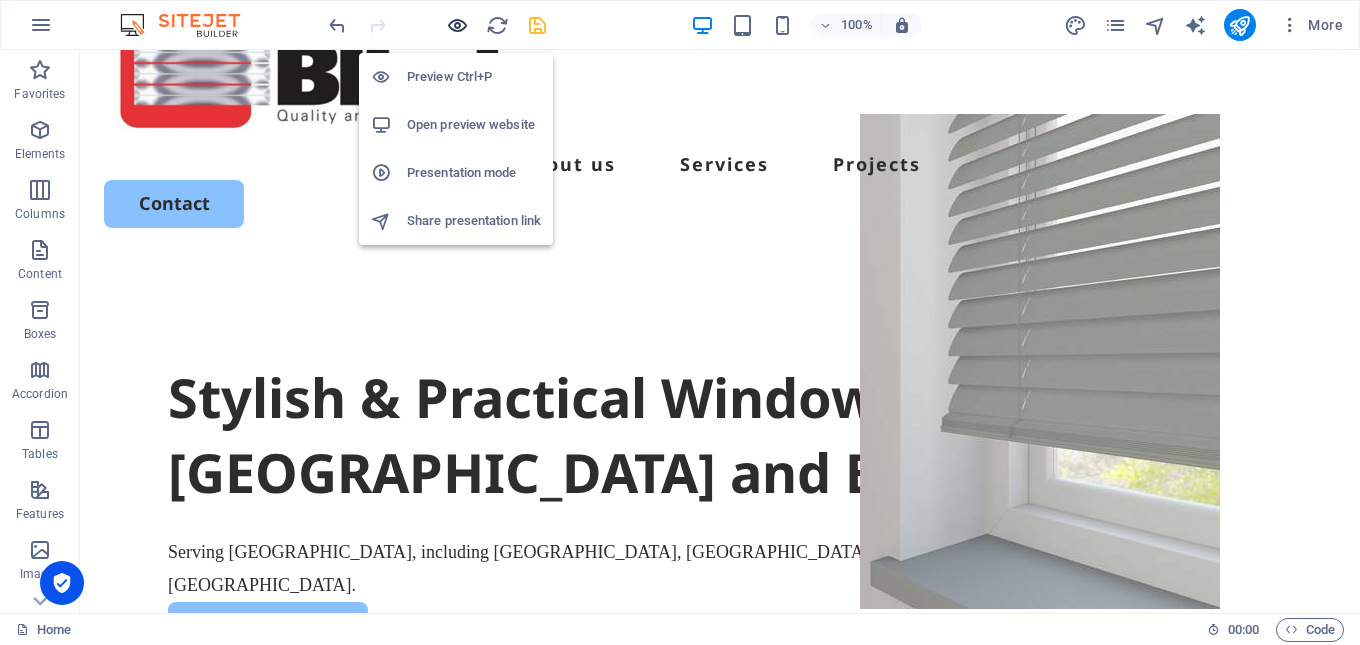 click at bounding box center (457, 25) 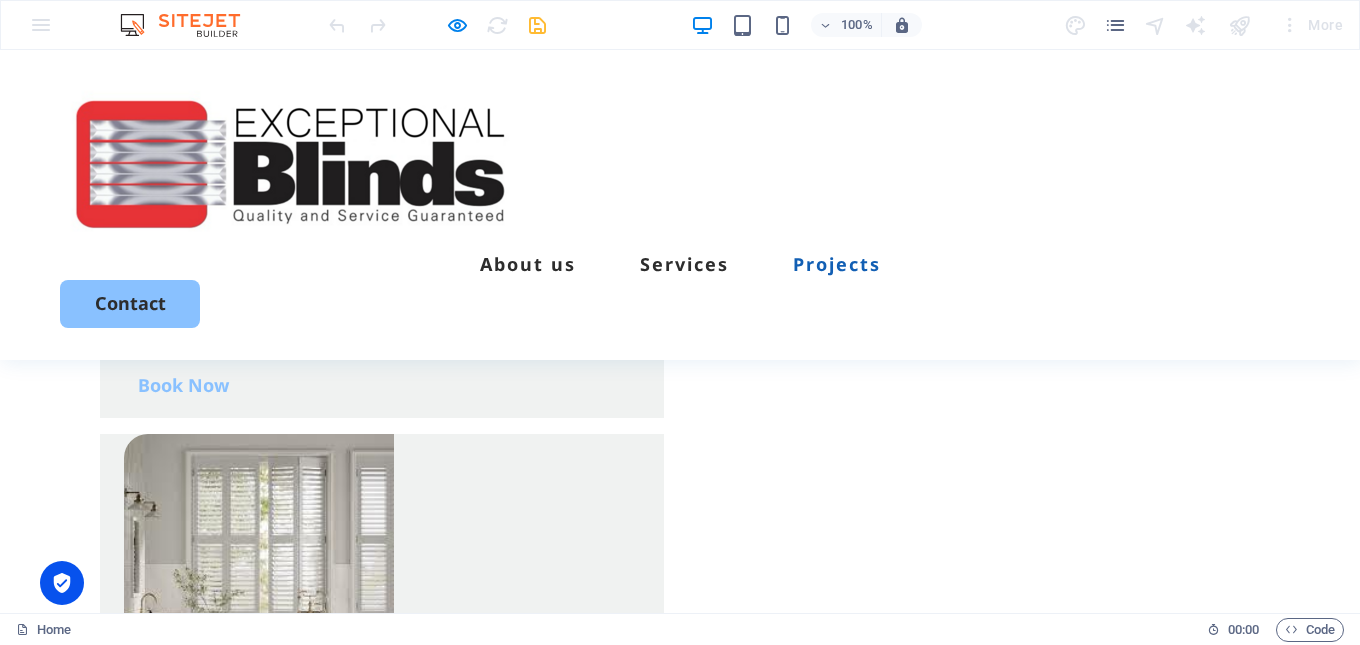 scroll, scrollTop: 3900, scrollLeft: 0, axis: vertical 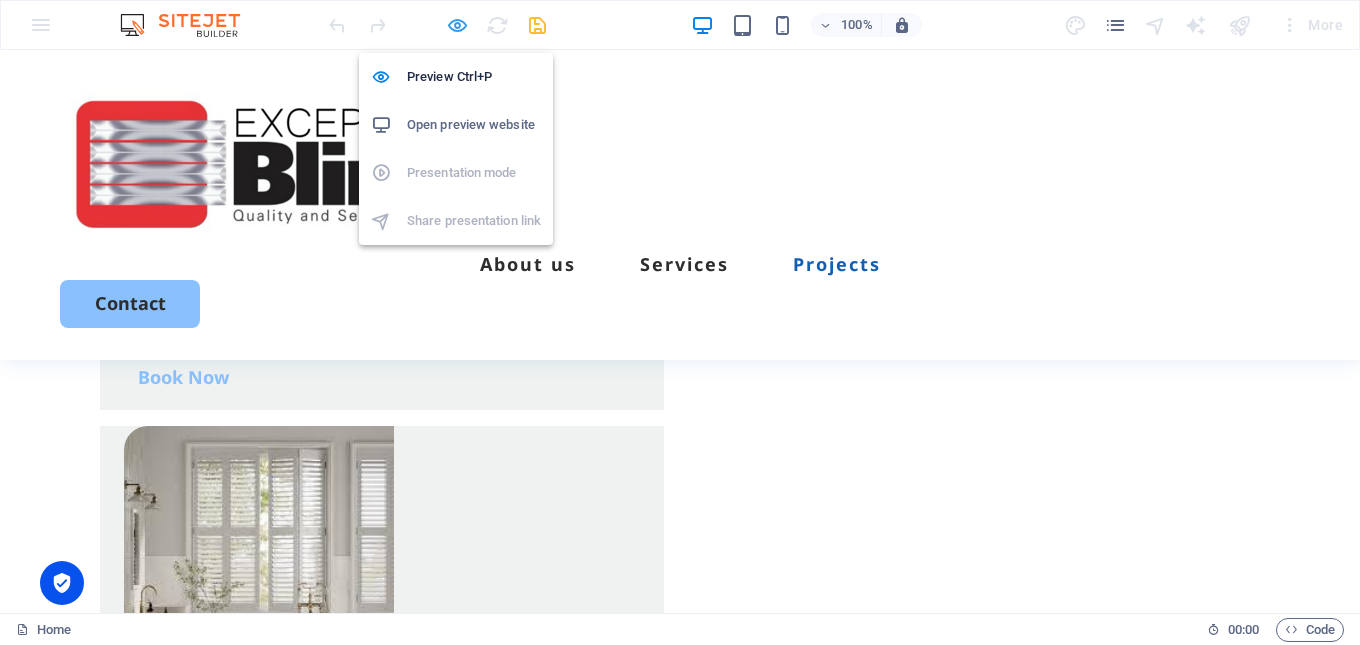 click at bounding box center (457, 25) 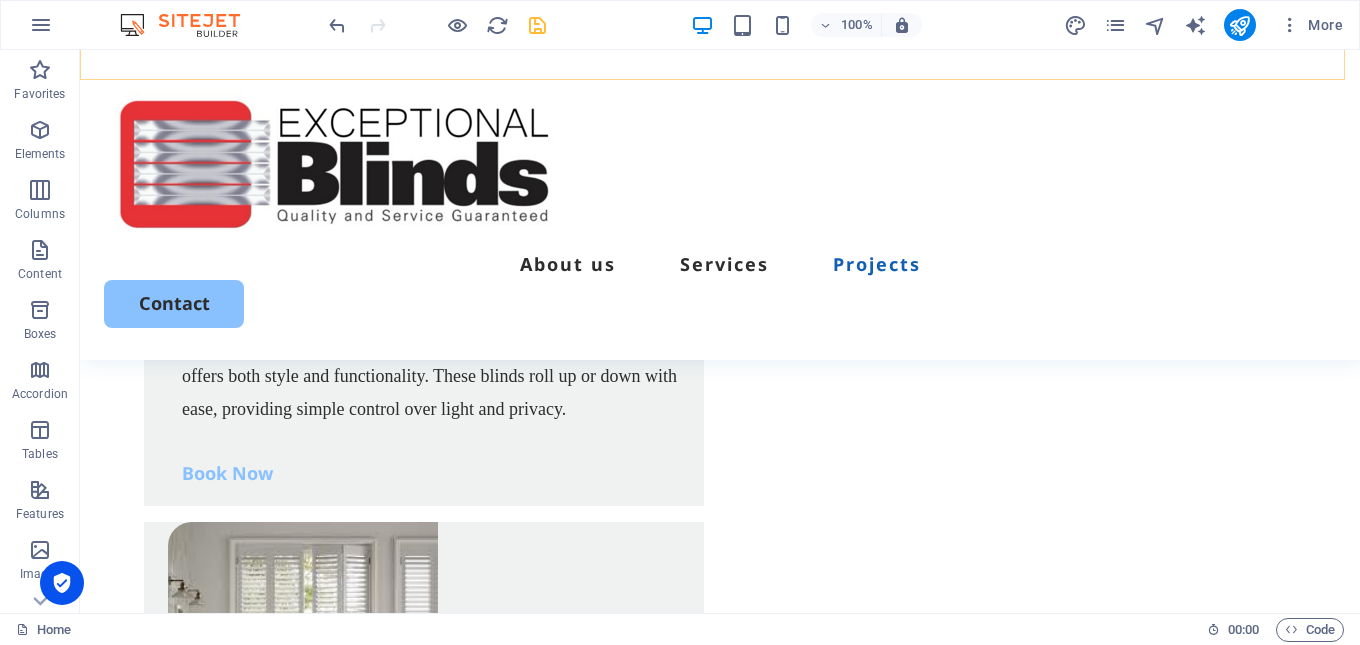 scroll, scrollTop: 3800, scrollLeft: 0, axis: vertical 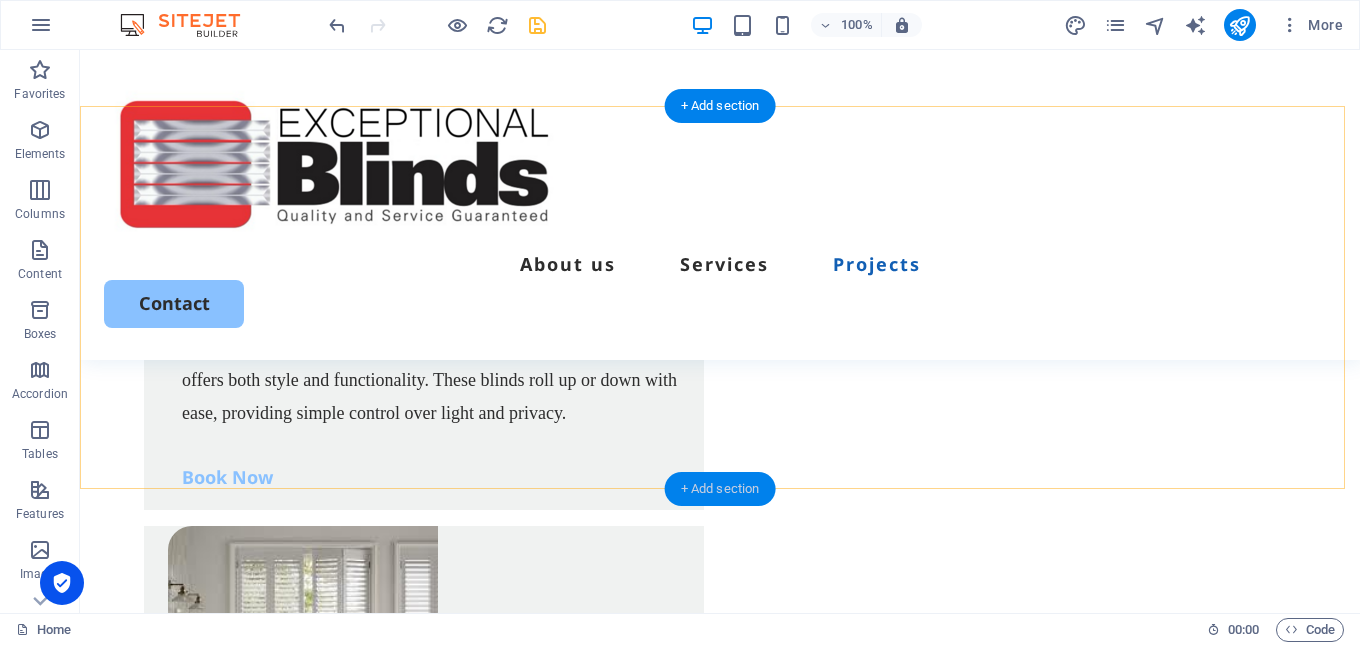 click on "+ Add section" at bounding box center [720, 489] 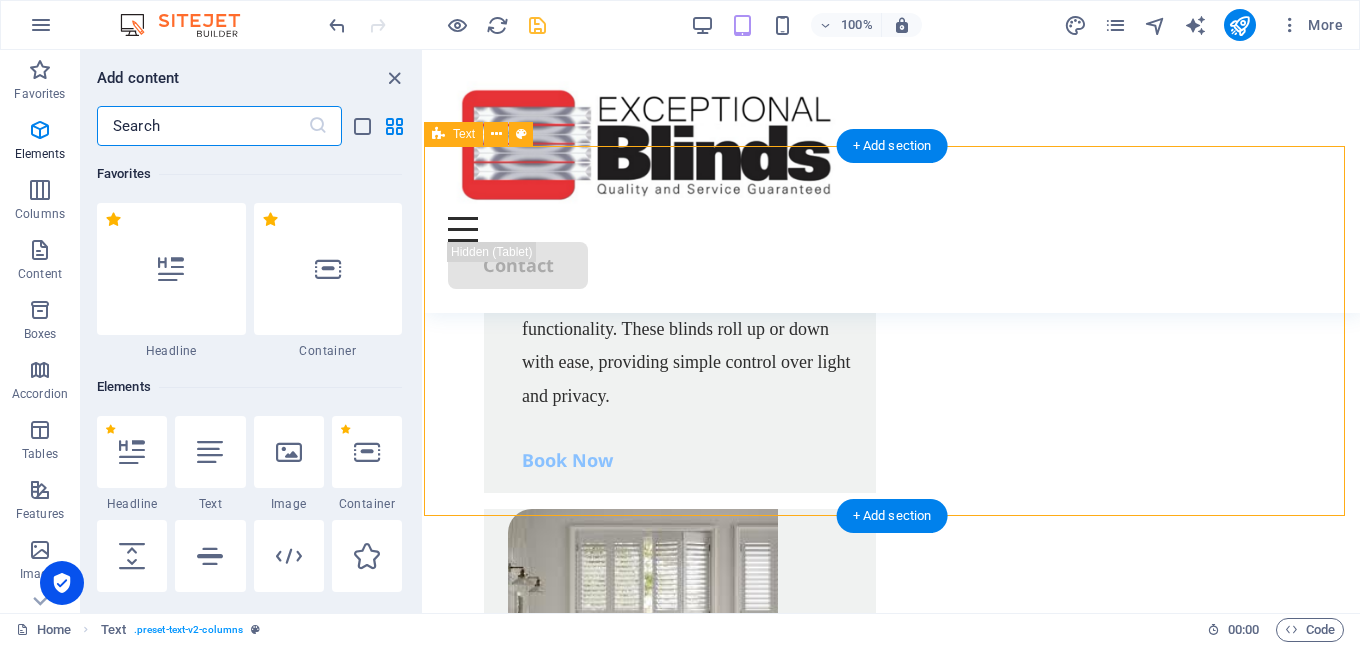 scroll, scrollTop: 4236, scrollLeft: 0, axis: vertical 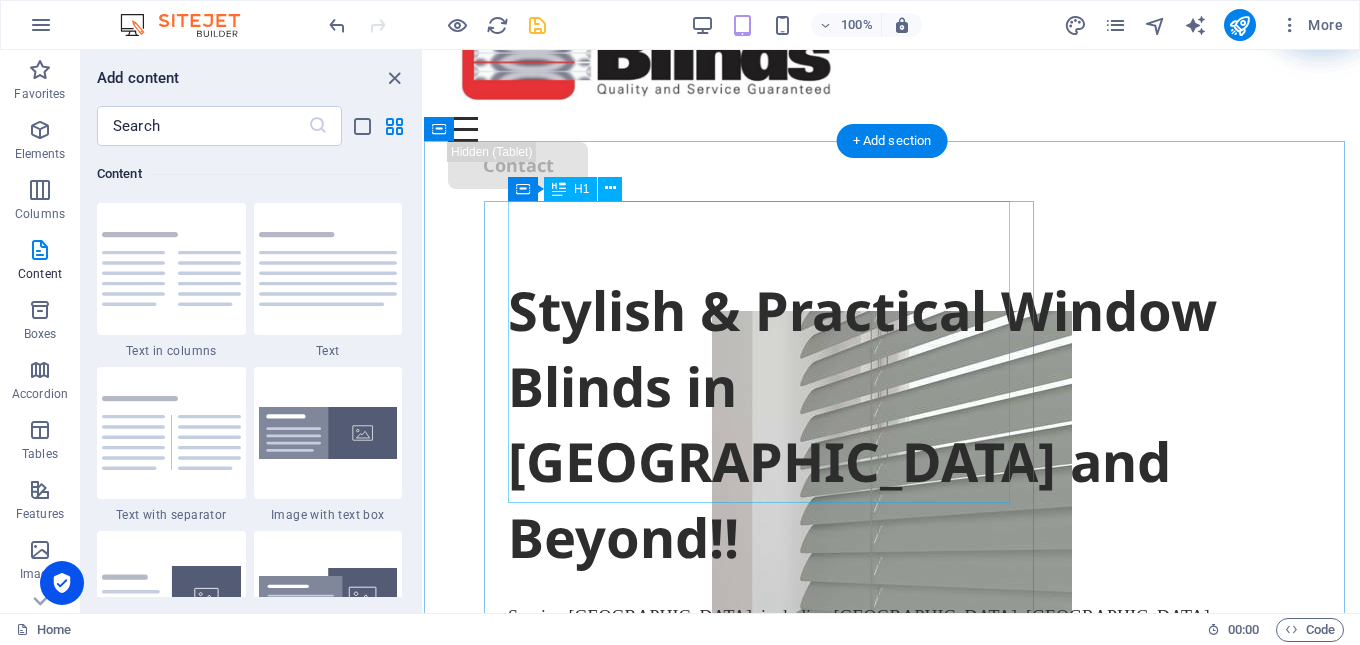 click on "Stylish & Practical Window Blinds in [GEOGRAPHIC_DATA] and Beyond!!" at bounding box center [892, 424] 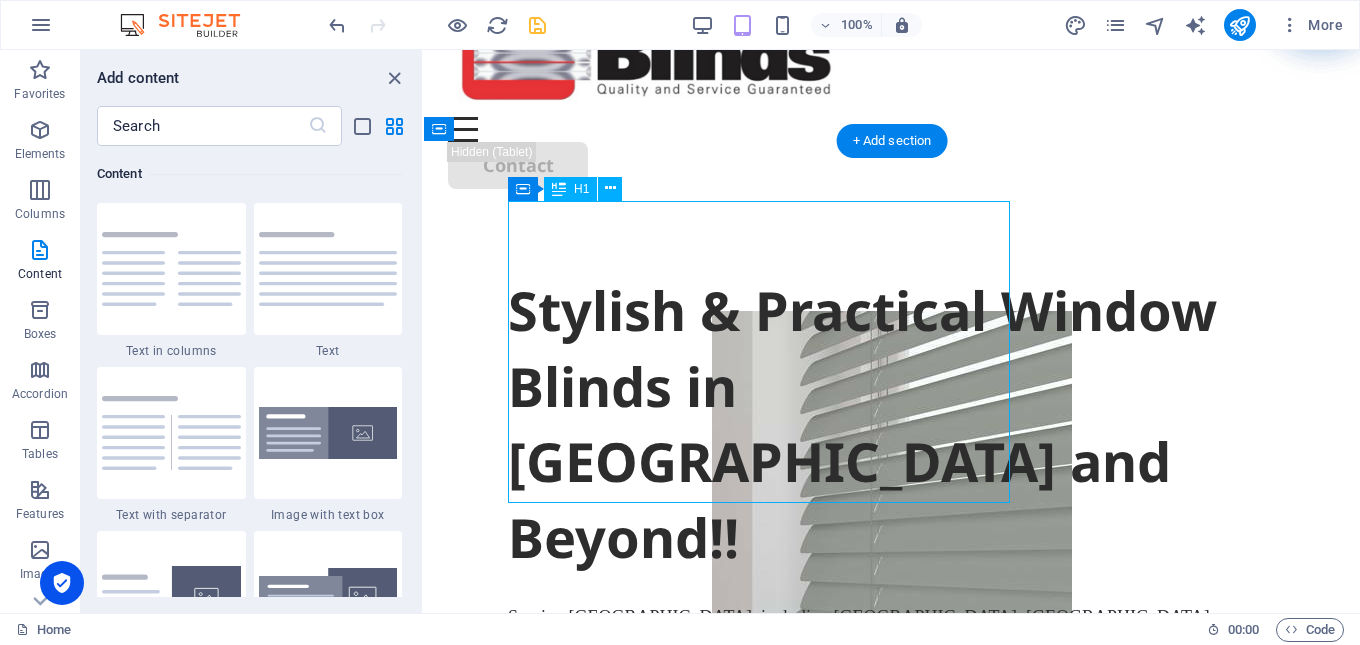 click on "Stylish & Practical Window Blinds in [GEOGRAPHIC_DATA] and Beyond!!" at bounding box center [892, 424] 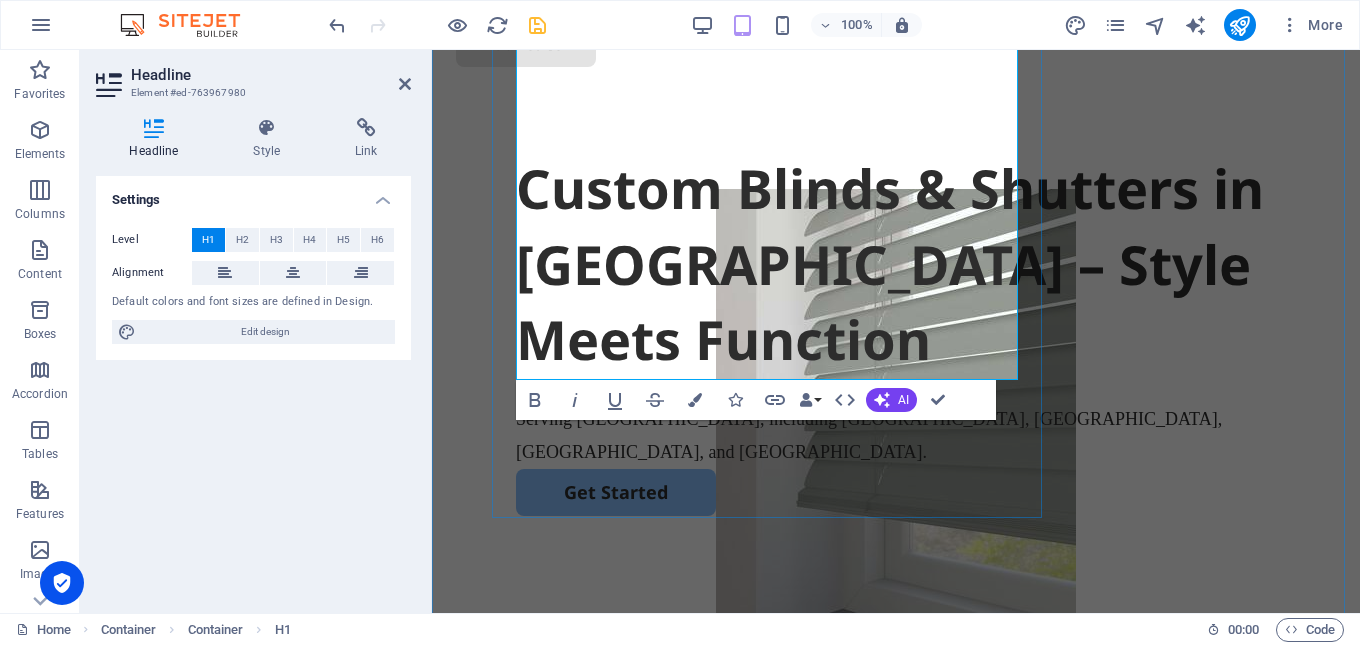scroll, scrollTop: 300, scrollLeft: 0, axis: vertical 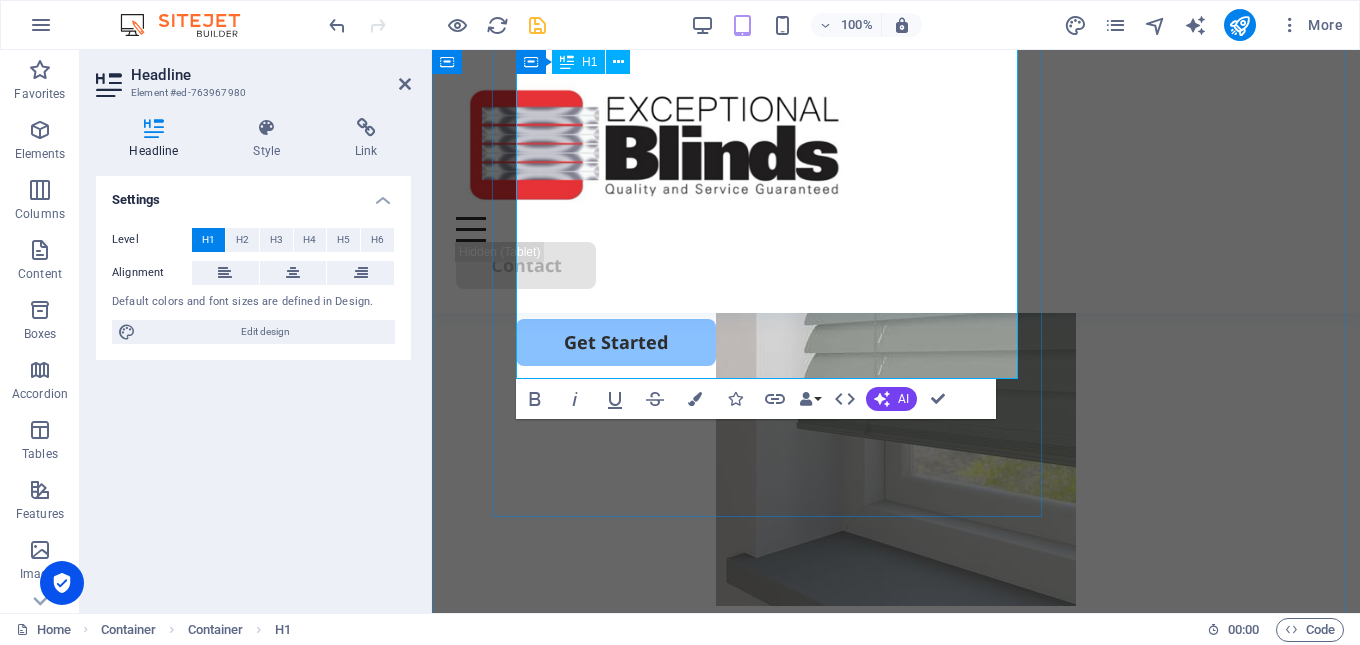 type 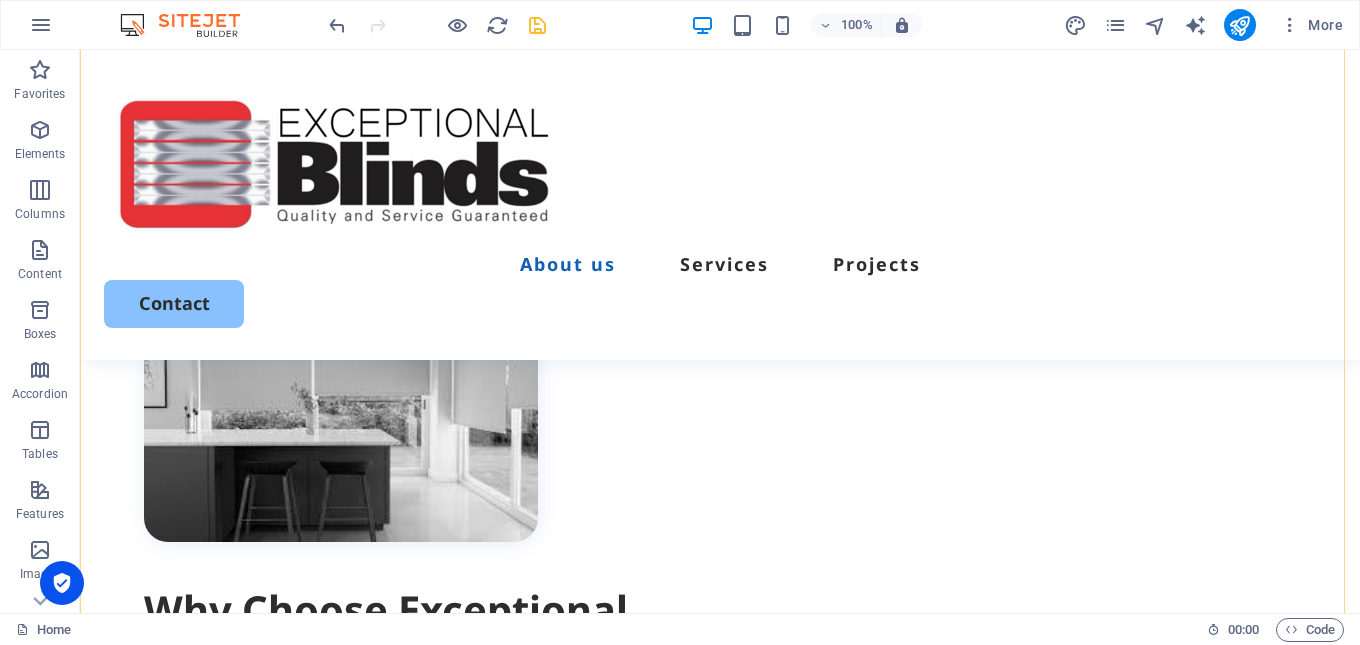 scroll, scrollTop: 1100, scrollLeft: 0, axis: vertical 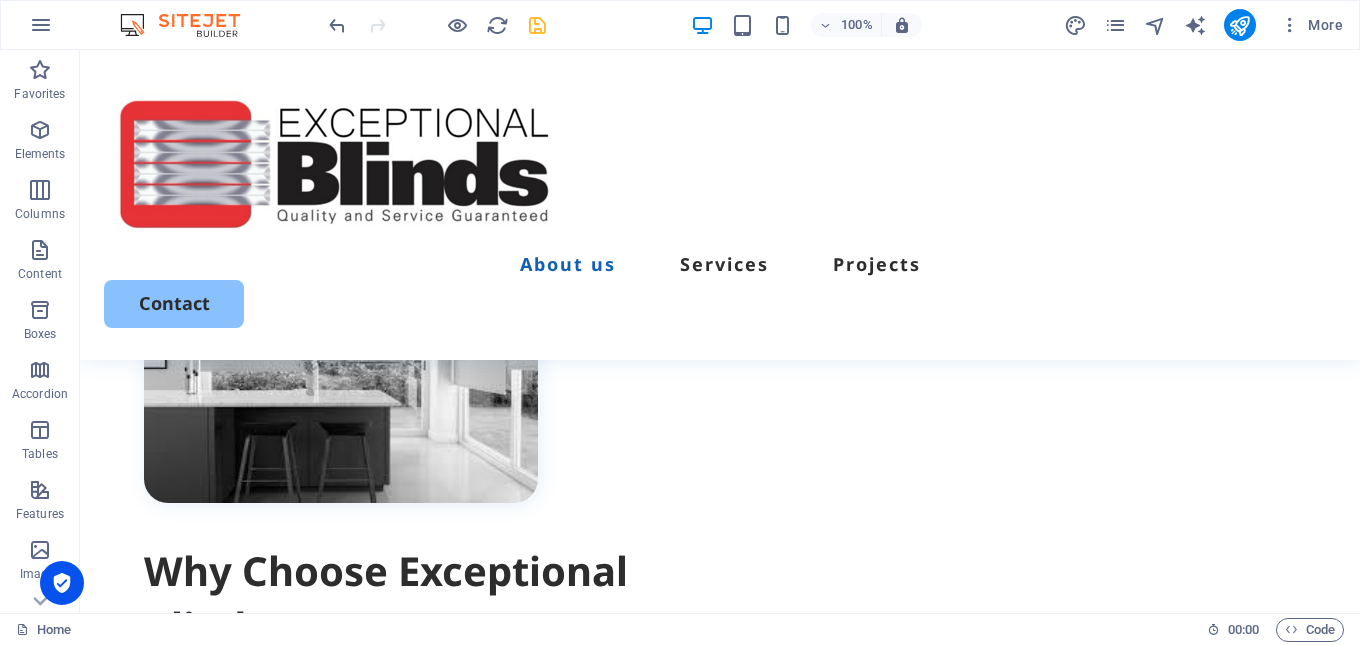 click at bounding box center [437, 25] 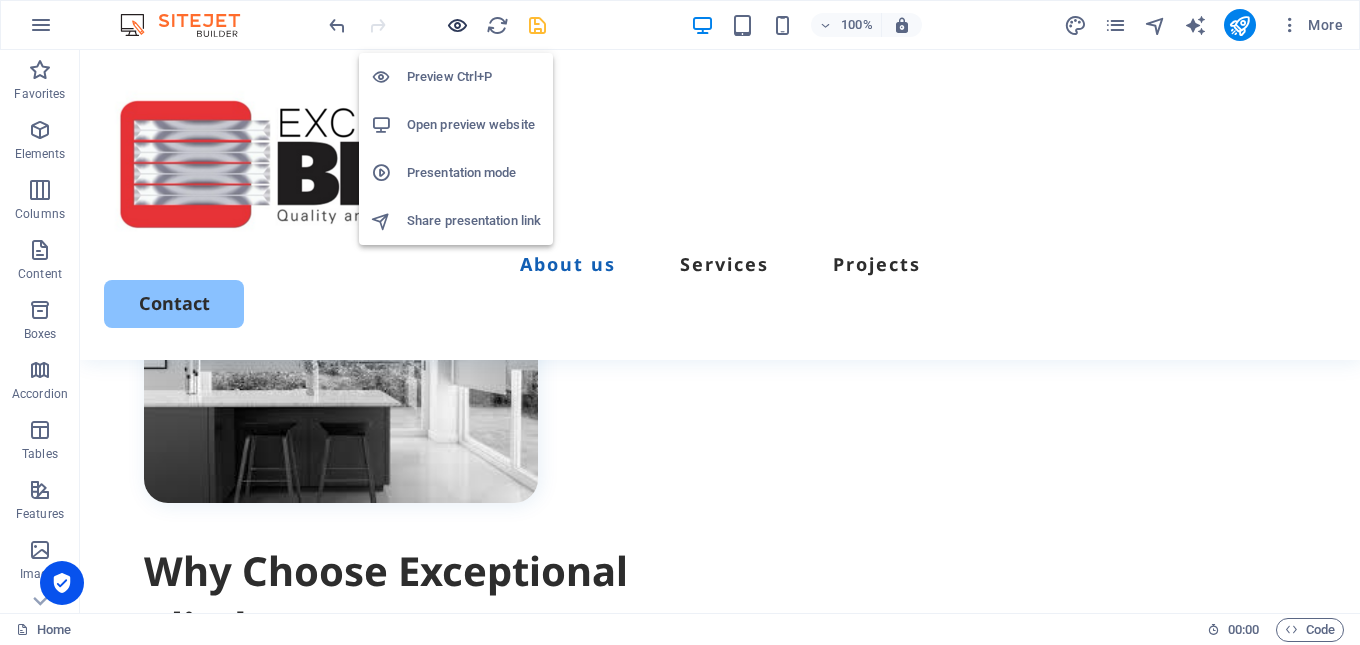 click at bounding box center (457, 25) 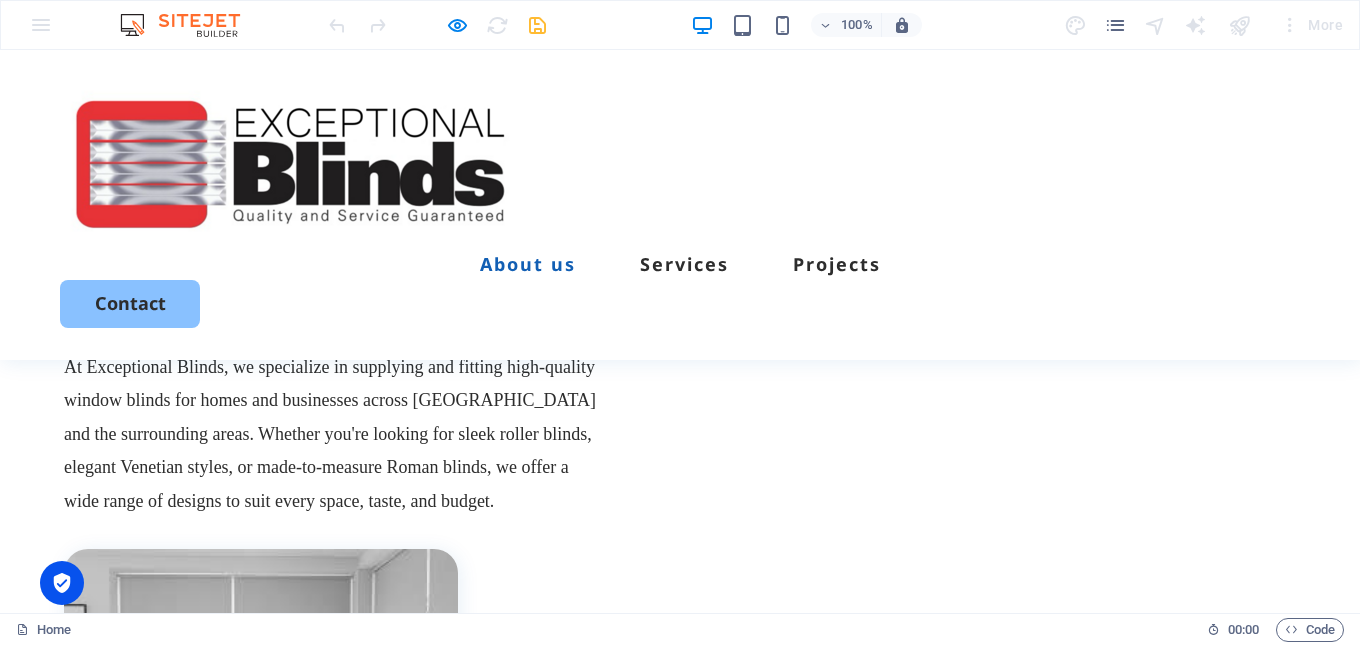 scroll, scrollTop: 900, scrollLeft: 0, axis: vertical 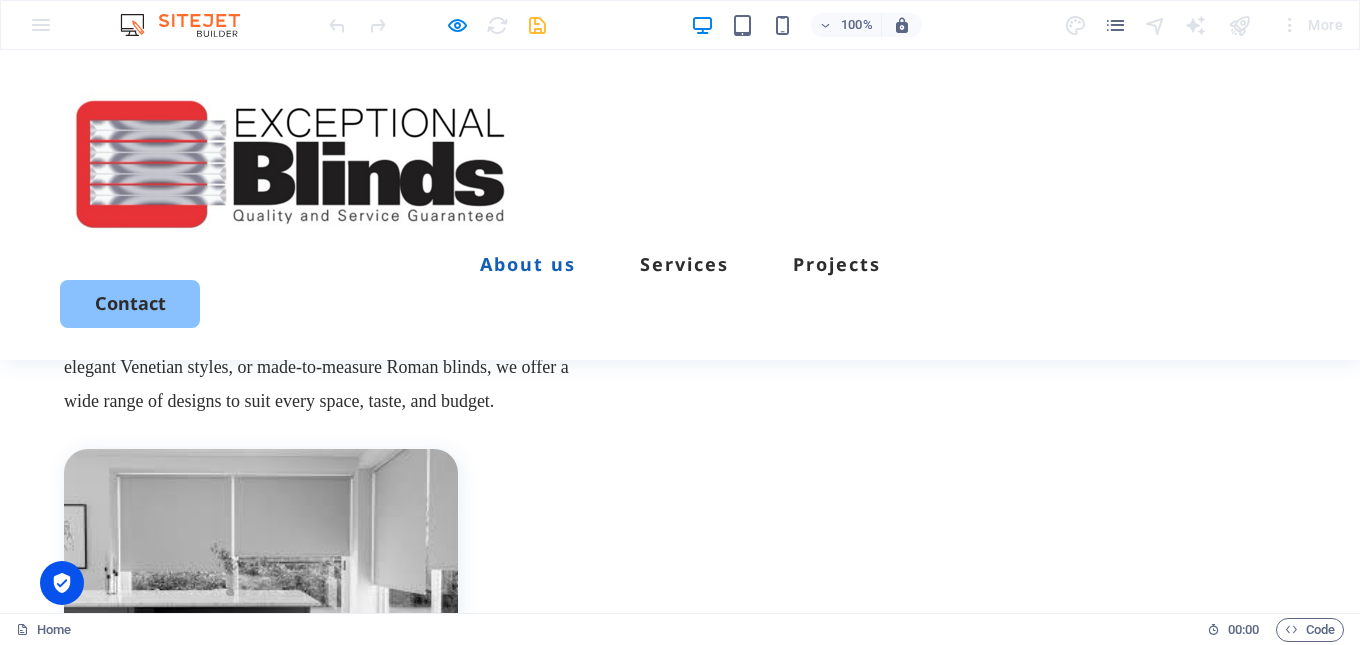 click on "Looking for  custom blinds in [GEOGRAPHIC_DATA] ? At Exceptional Blinds, we specialize in  bespoke window treatments  designed to suit your style and budget. From  roller blinds  to  motorized smart blinds , our collection enhances both modern and traditional interiors." at bounding box center (334, 976) 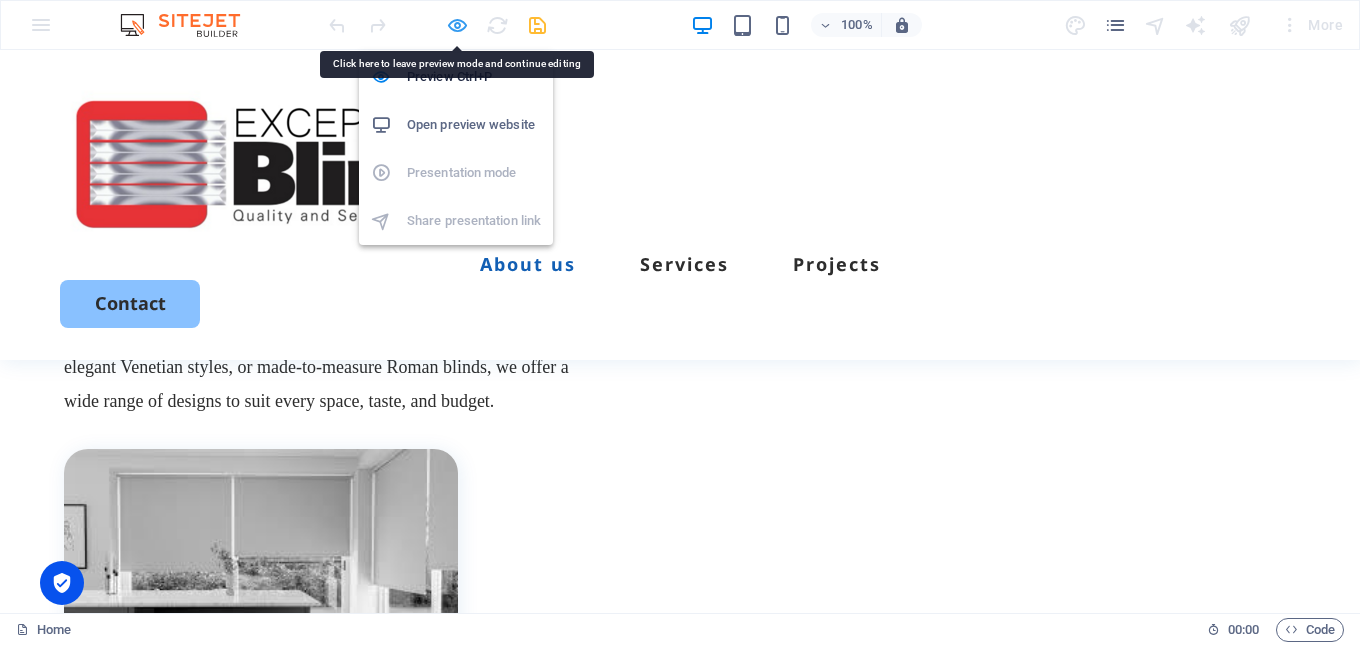 click at bounding box center [457, 25] 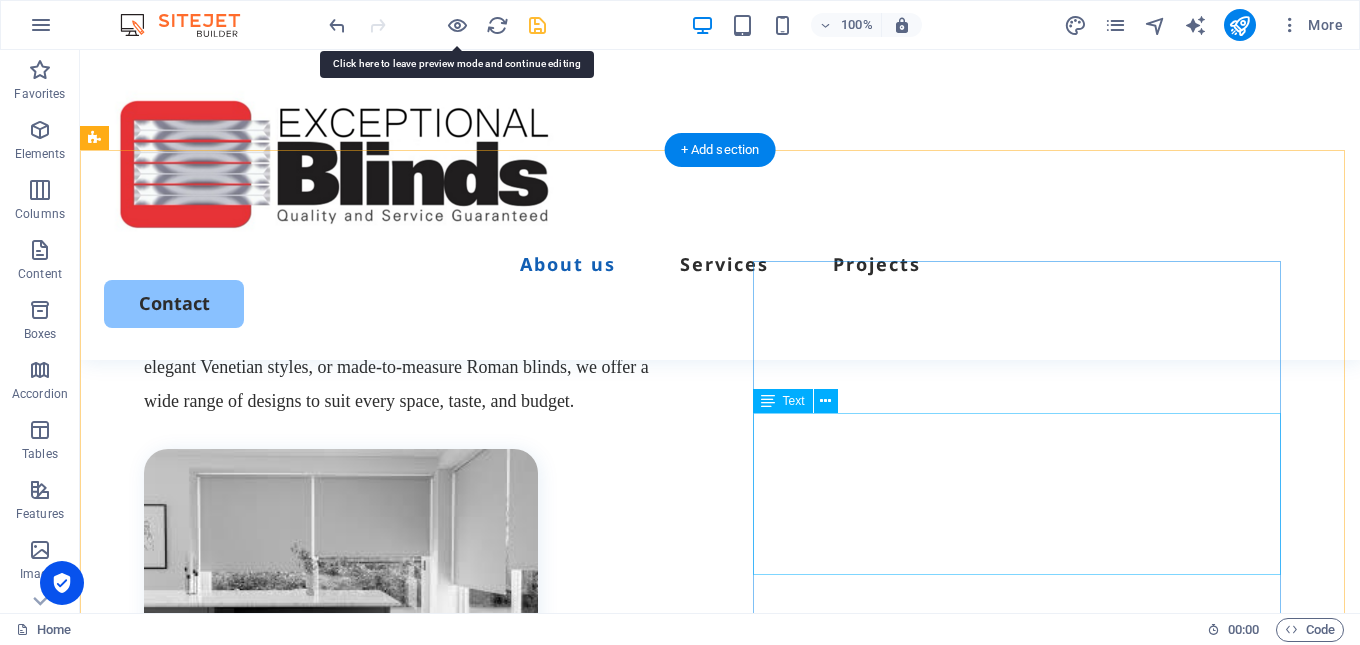 click on "Looking for  custom blinds in [GEOGRAPHIC_DATA] ? At Exceptional Blinds, we specialize in  bespoke window treatments  designed to suit your style and budget. From  roller blinds  to  motorized smart blinds , our collection enhances both modern and traditional interiors." at bounding box center (412, 976) 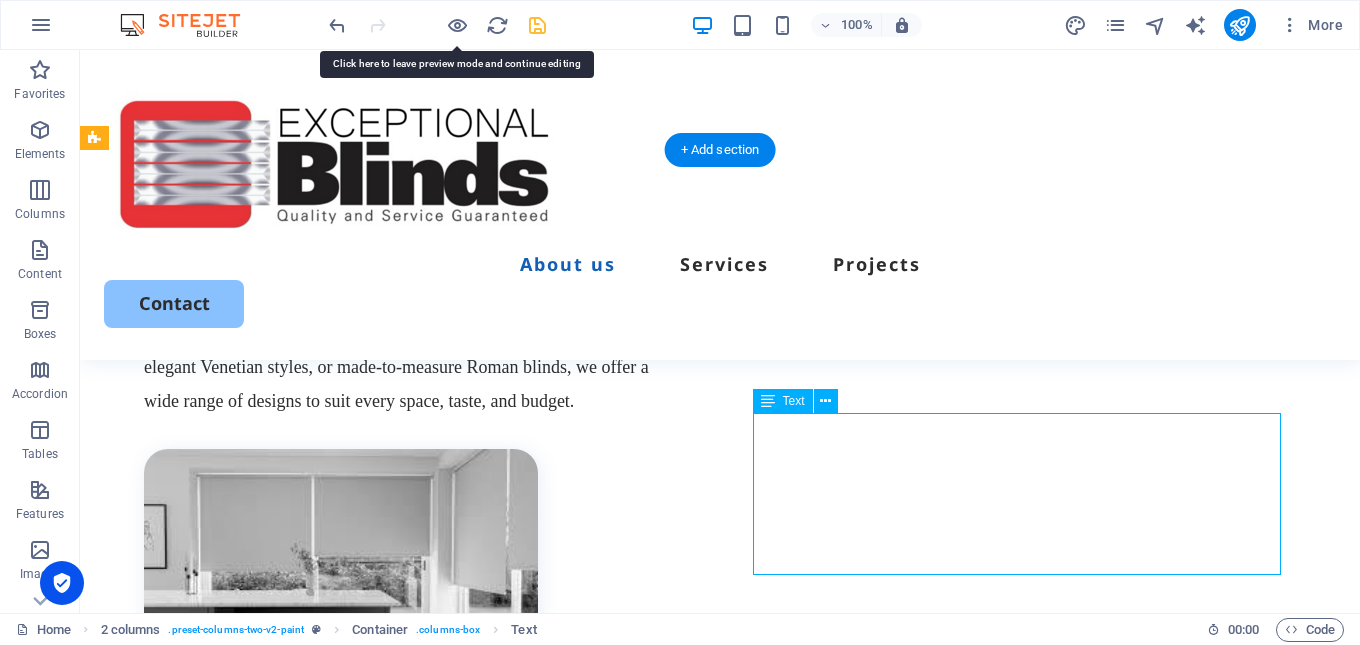 click on "Looking for  custom blinds in [GEOGRAPHIC_DATA] ? At Exceptional Blinds, we specialize in  bespoke window treatments  designed to suit your style and budget. From  roller blinds  to  motorized smart blinds , our collection enhances both modern and traditional interiors." at bounding box center (412, 976) 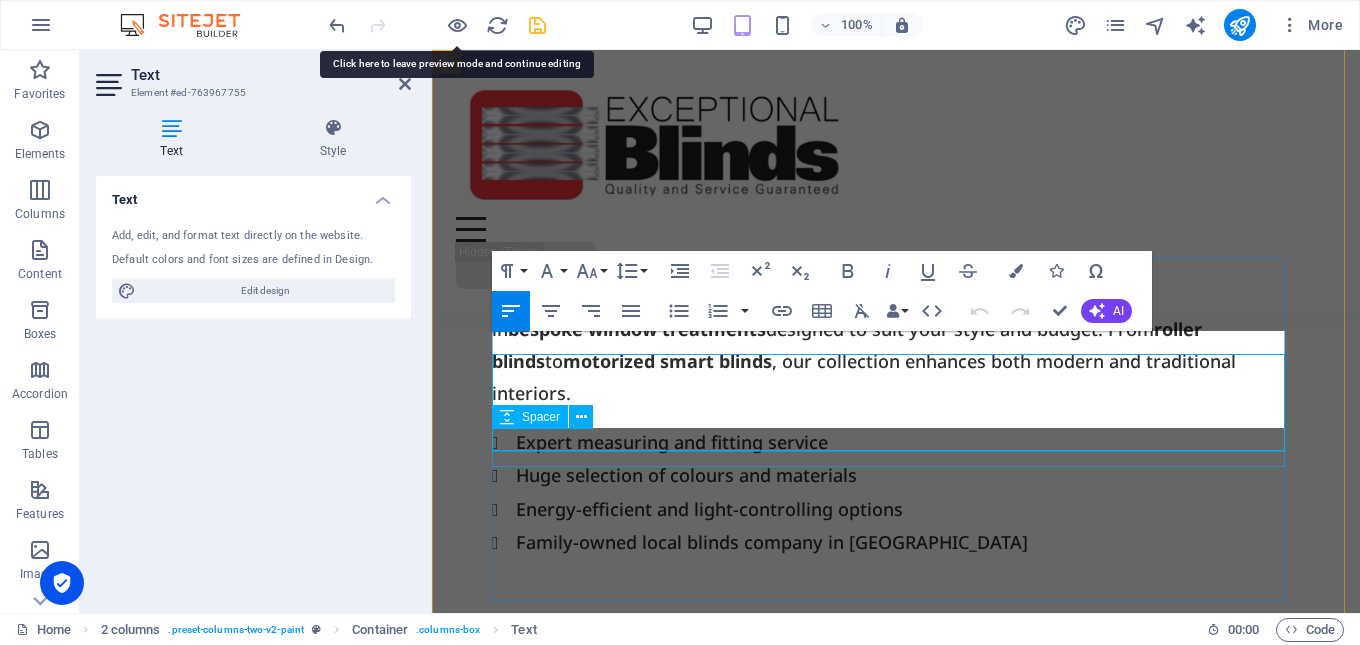scroll, scrollTop: 1465, scrollLeft: 0, axis: vertical 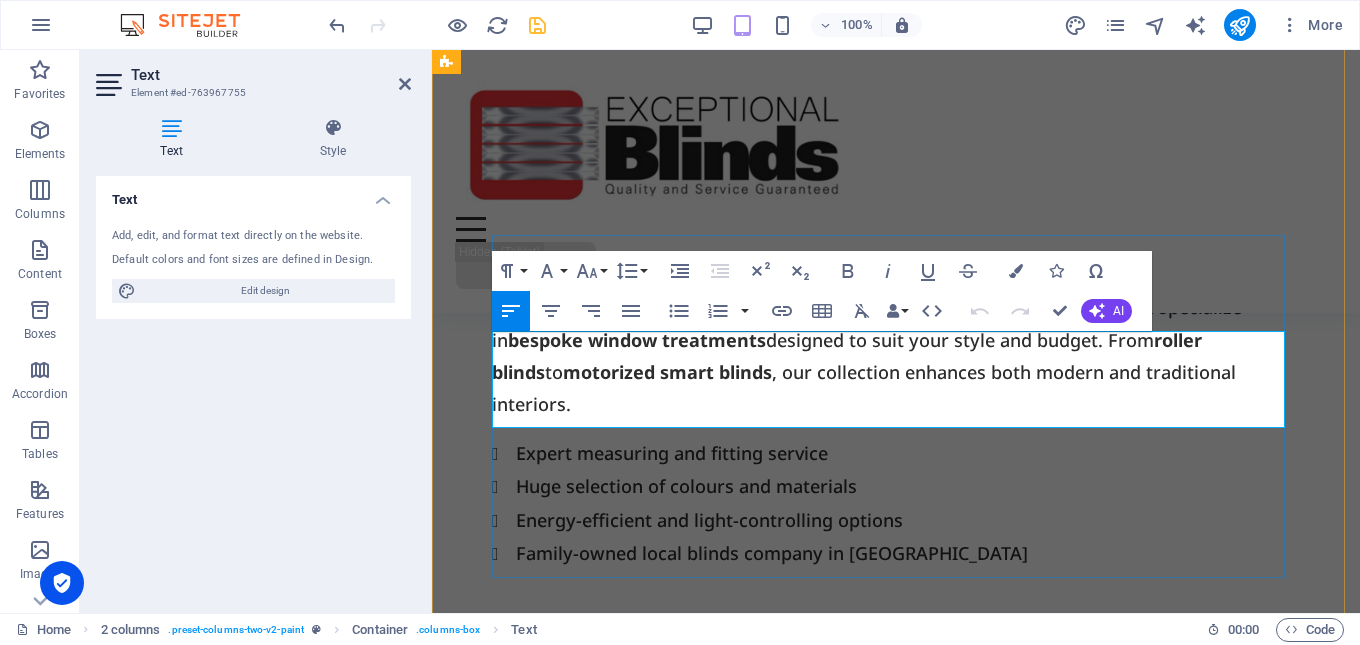 click on "custom blinds in [GEOGRAPHIC_DATA]" 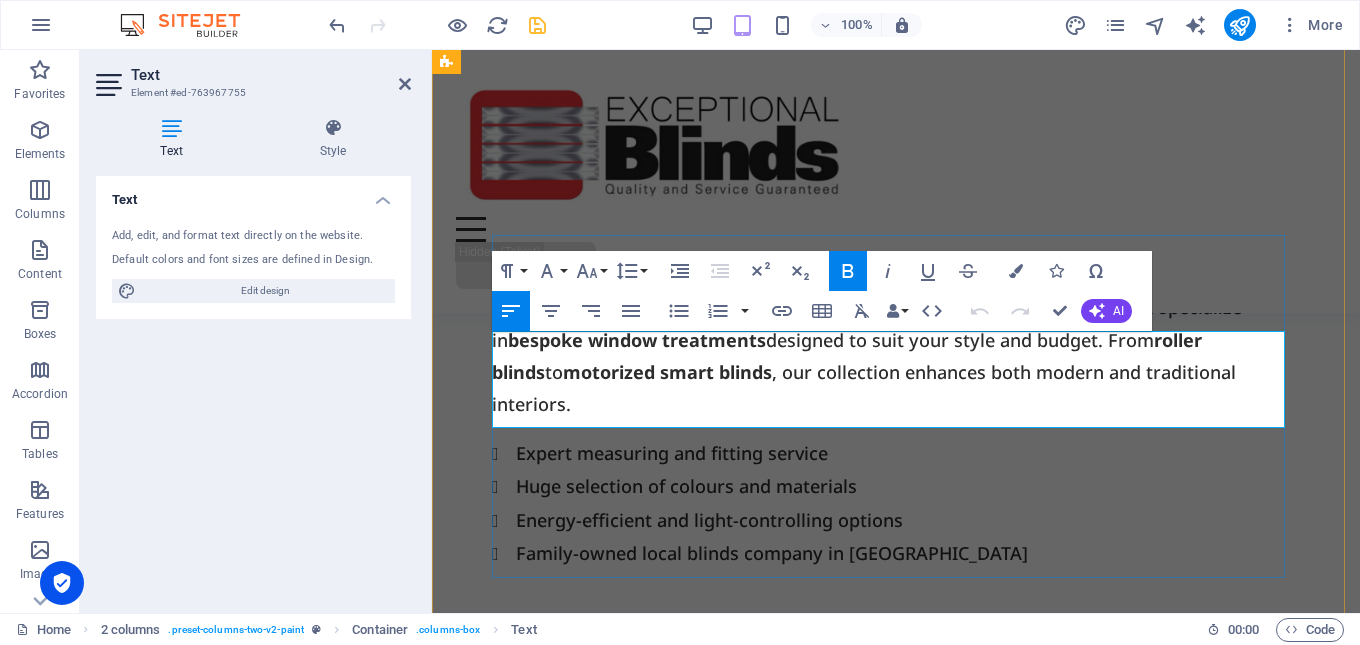 click on "Looking for  custom blinds in [GEOGRAPHIC_DATA] ? At Exceptional Blinds, we specialize in  bespoke window treatments  designed to suit your style and budget. From  roller blinds  to  motorized smart blinds , our collection enhances both modern and traditional interiors." at bounding box center (896, 356) 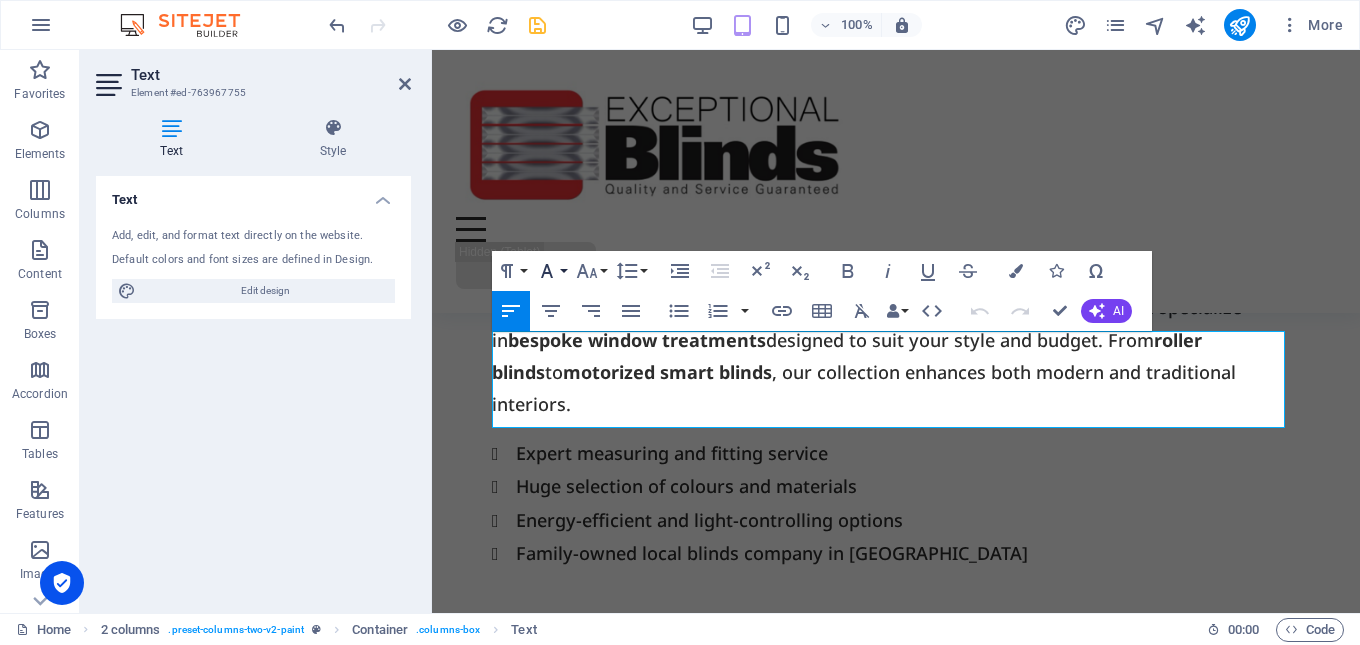 click on "Font Family" at bounding box center [551, 271] 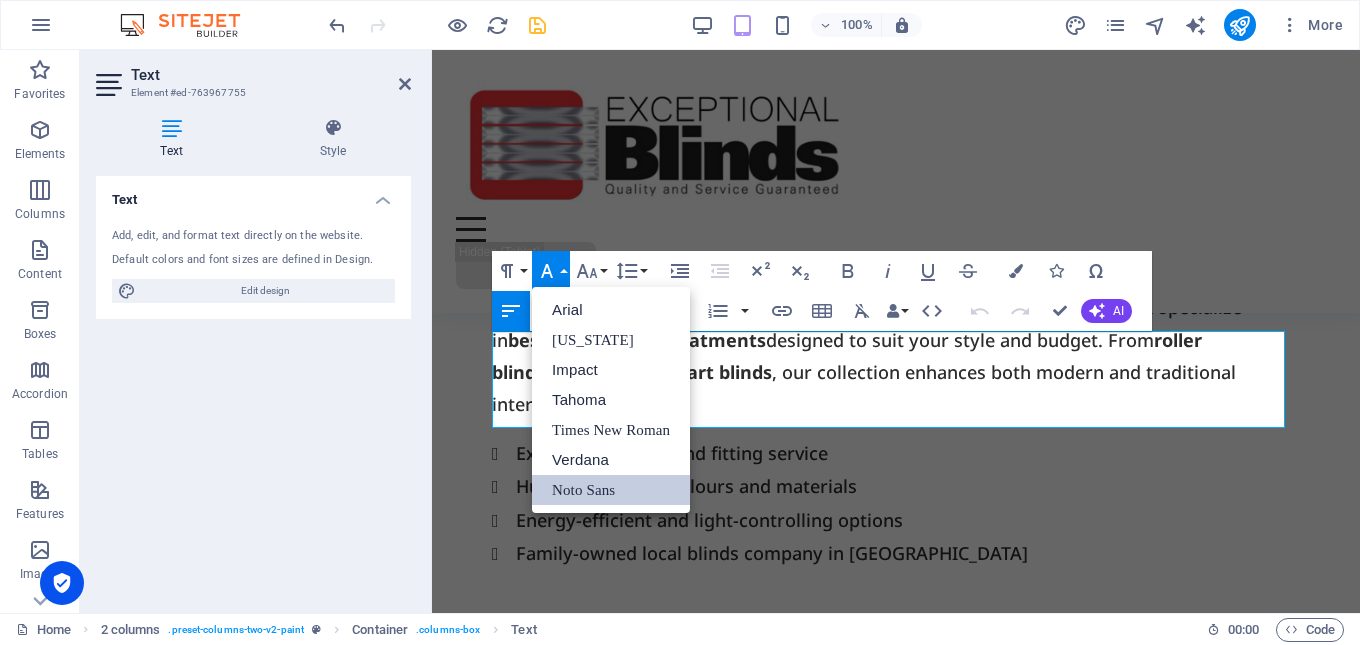 scroll, scrollTop: 0, scrollLeft: 0, axis: both 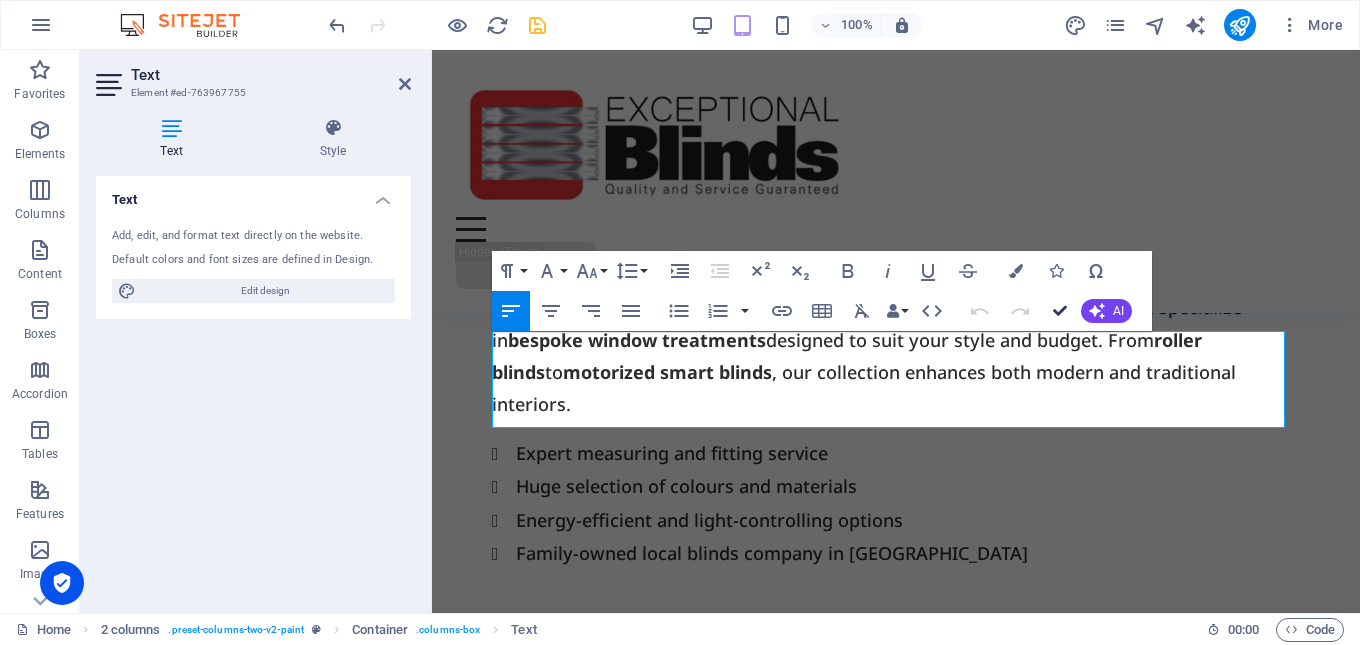 drag, startPoint x: 1061, startPoint y: 309, endPoint x: 639, endPoint y: 247, distance: 426.53018 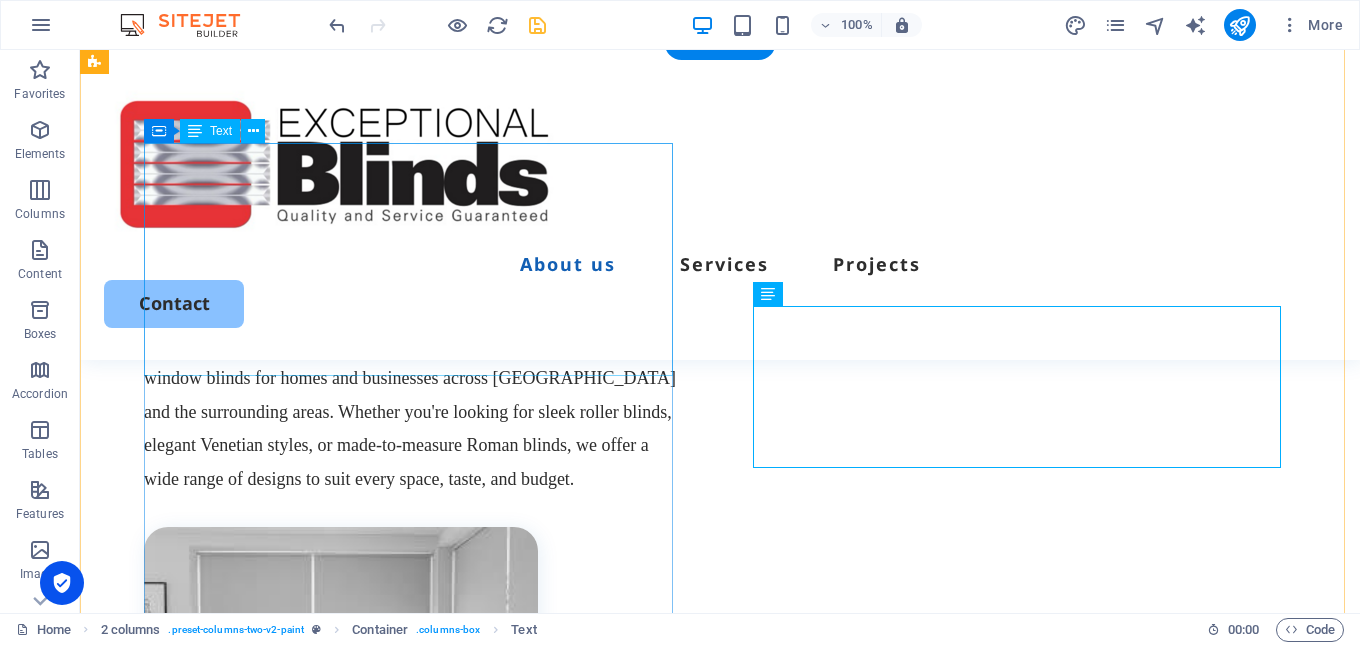 scroll, scrollTop: 763, scrollLeft: 0, axis: vertical 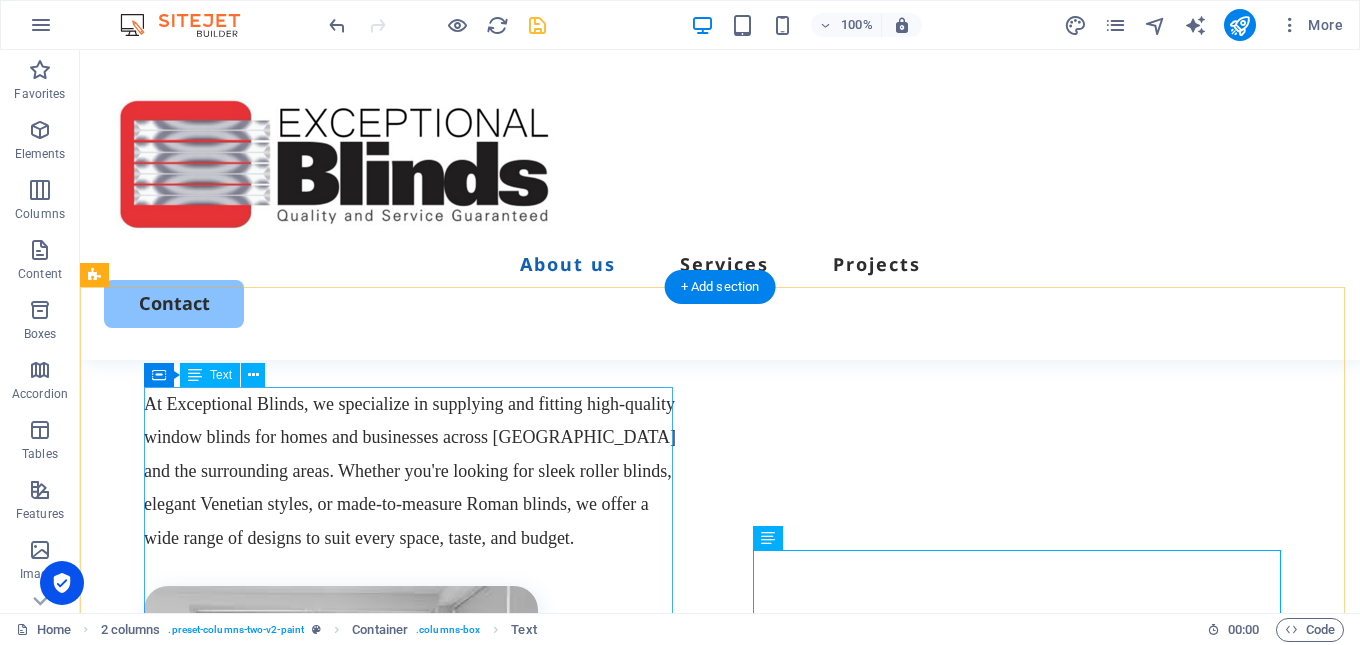 click on "At Exceptional Blinds, we specialize in supplying and fitting high-quality window blinds for homes and businesses across [GEOGRAPHIC_DATA] and the surrounding areas. Whether you're looking for sleek roller blinds, elegant Venetian styles, or made-to-measure Roman blinds, we offer a wide range of designs to suit every space, taste, and budget." at bounding box center (412, 486) 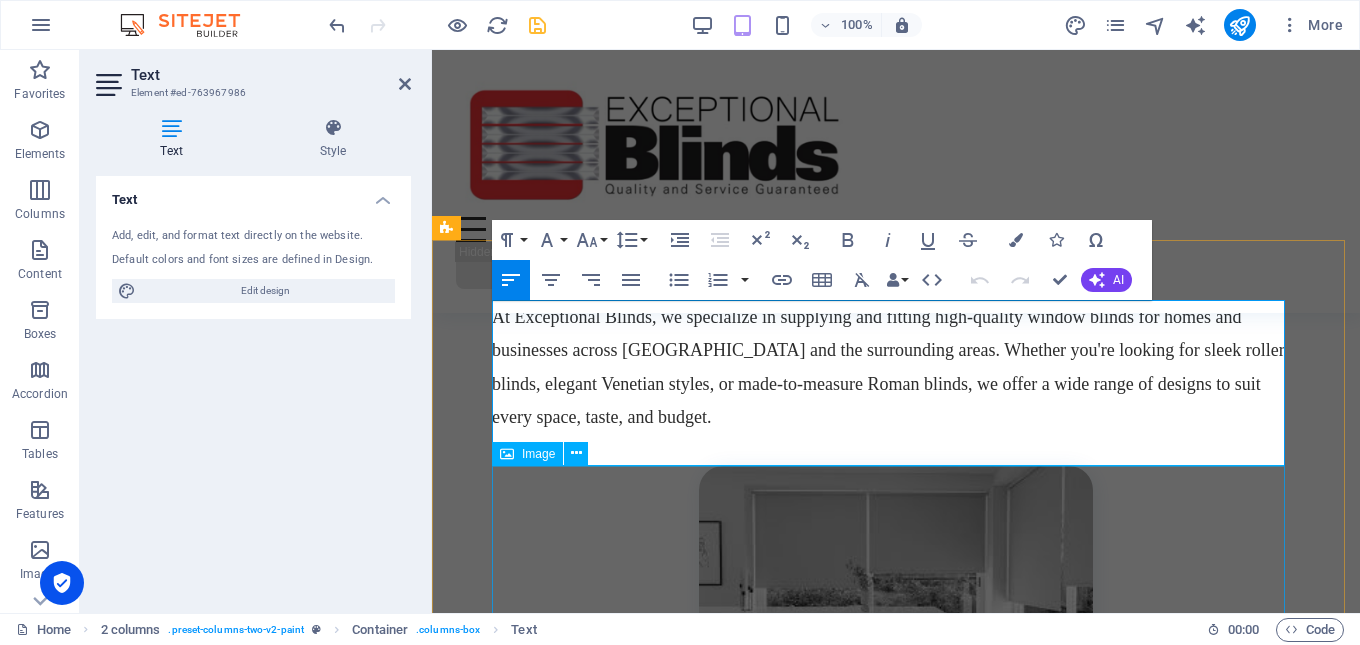 scroll, scrollTop: 940, scrollLeft: 0, axis: vertical 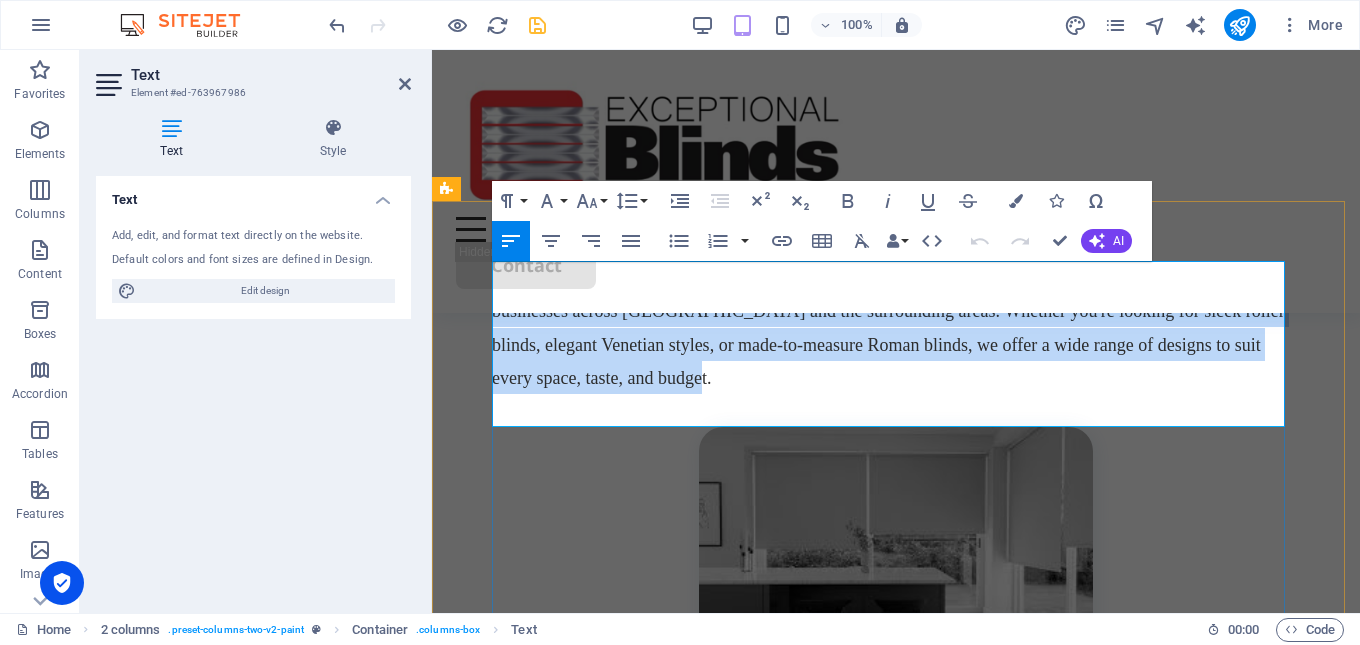 drag, startPoint x: 925, startPoint y: 379, endPoint x: 492, endPoint y: 273, distance: 445.78583 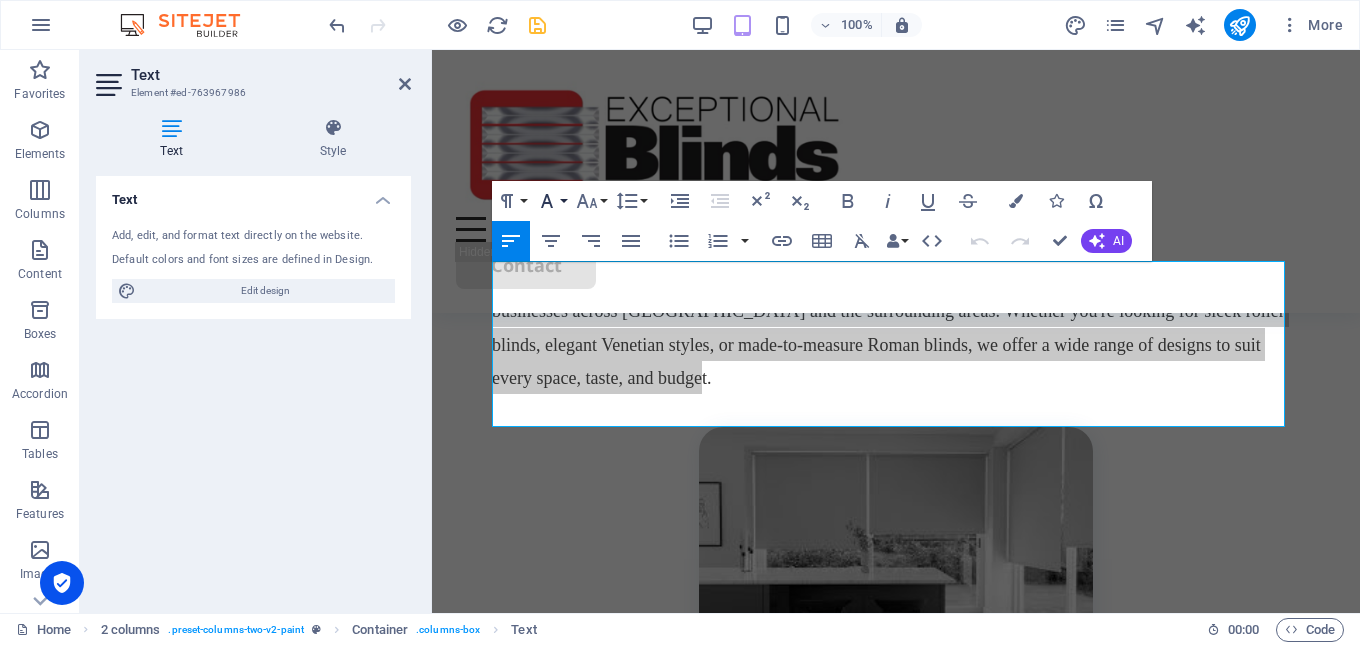 click on "Font Family" at bounding box center [551, 201] 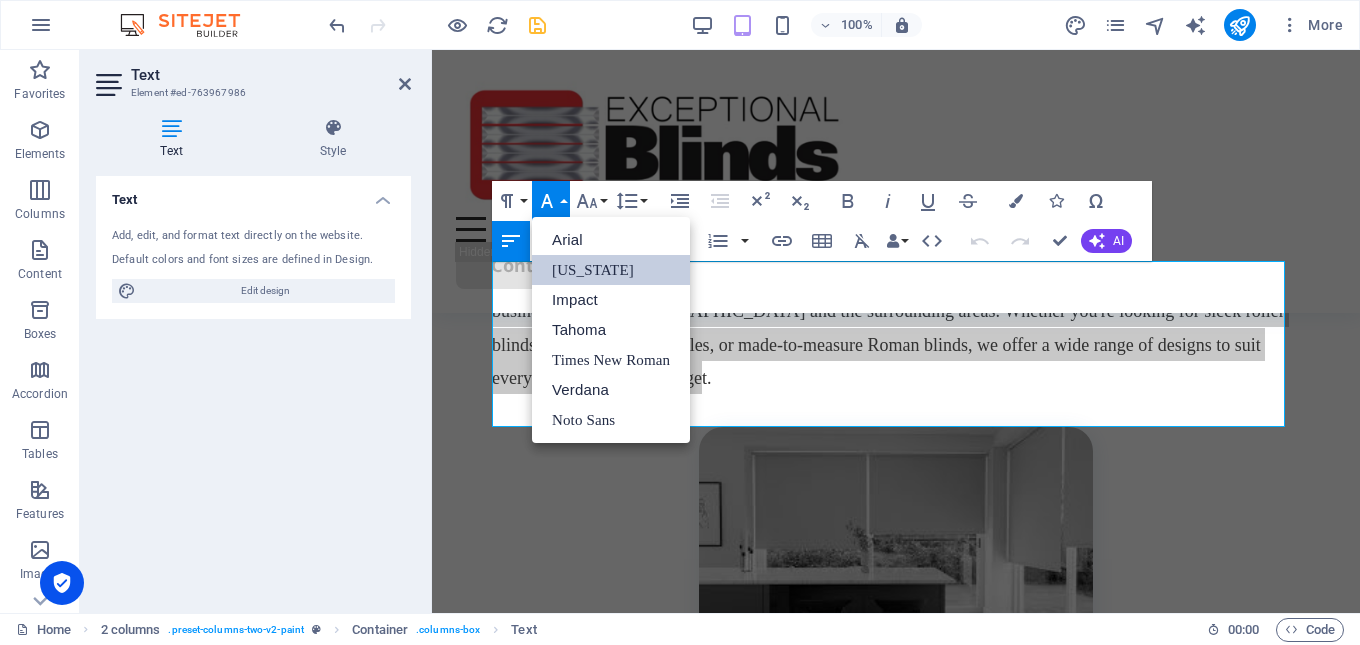 scroll, scrollTop: 0, scrollLeft: 0, axis: both 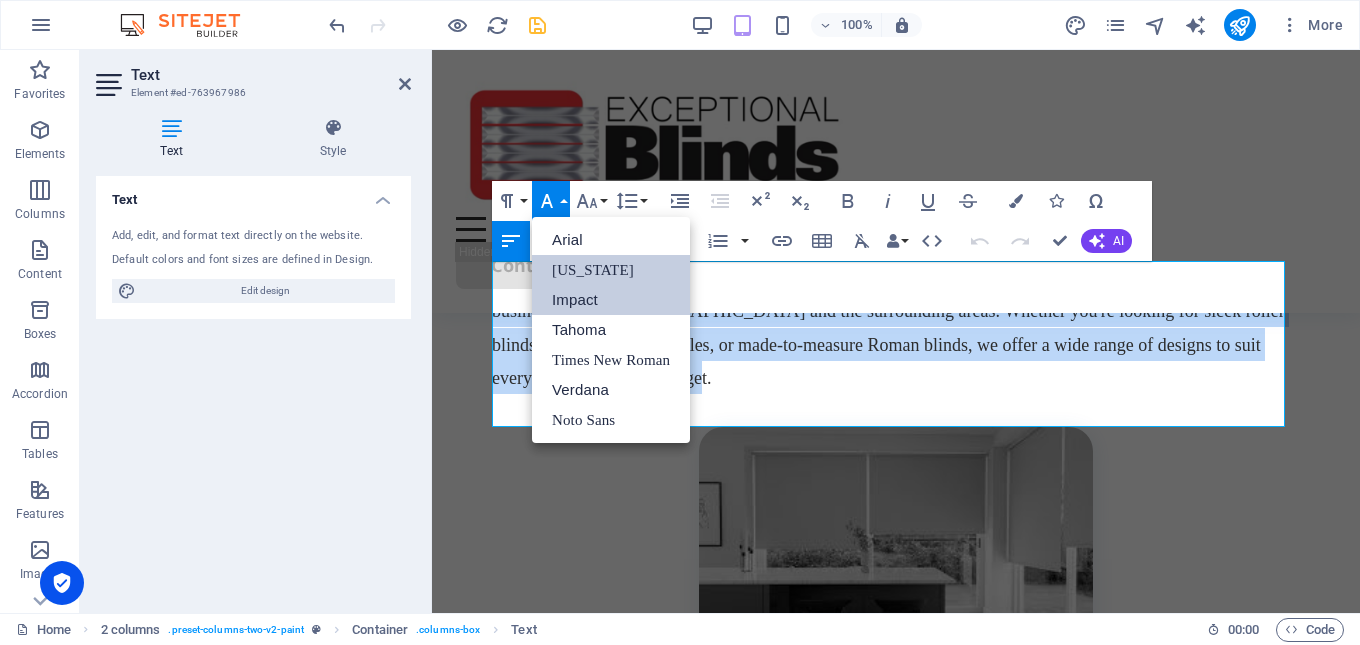 click on "Impact" at bounding box center (611, 300) 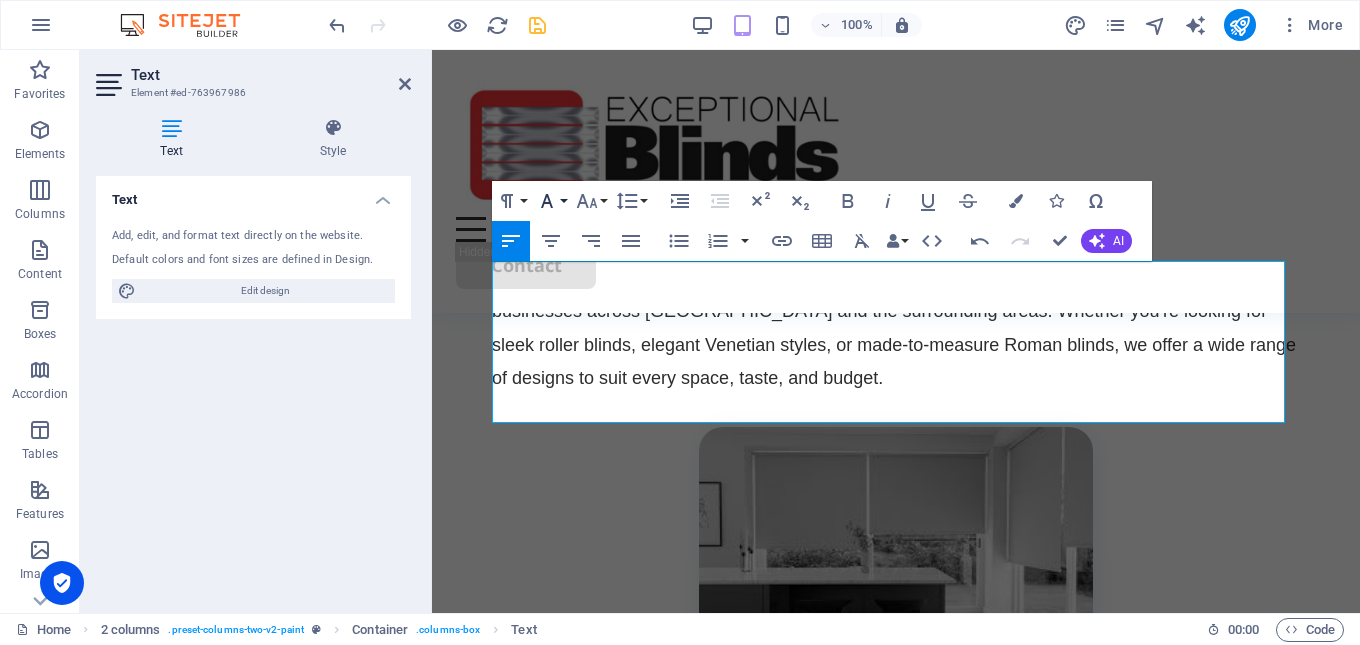 click on "Font Family" at bounding box center (551, 201) 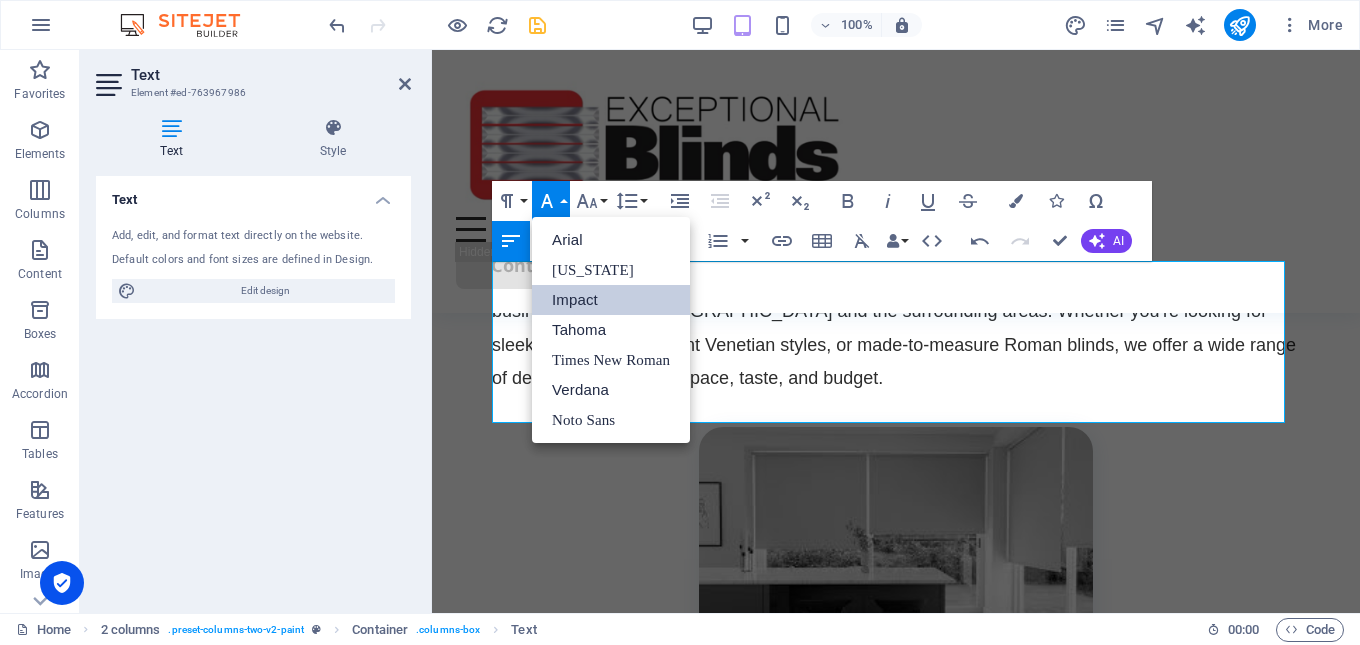 scroll, scrollTop: 0, scrollLeft: 0, axis: both 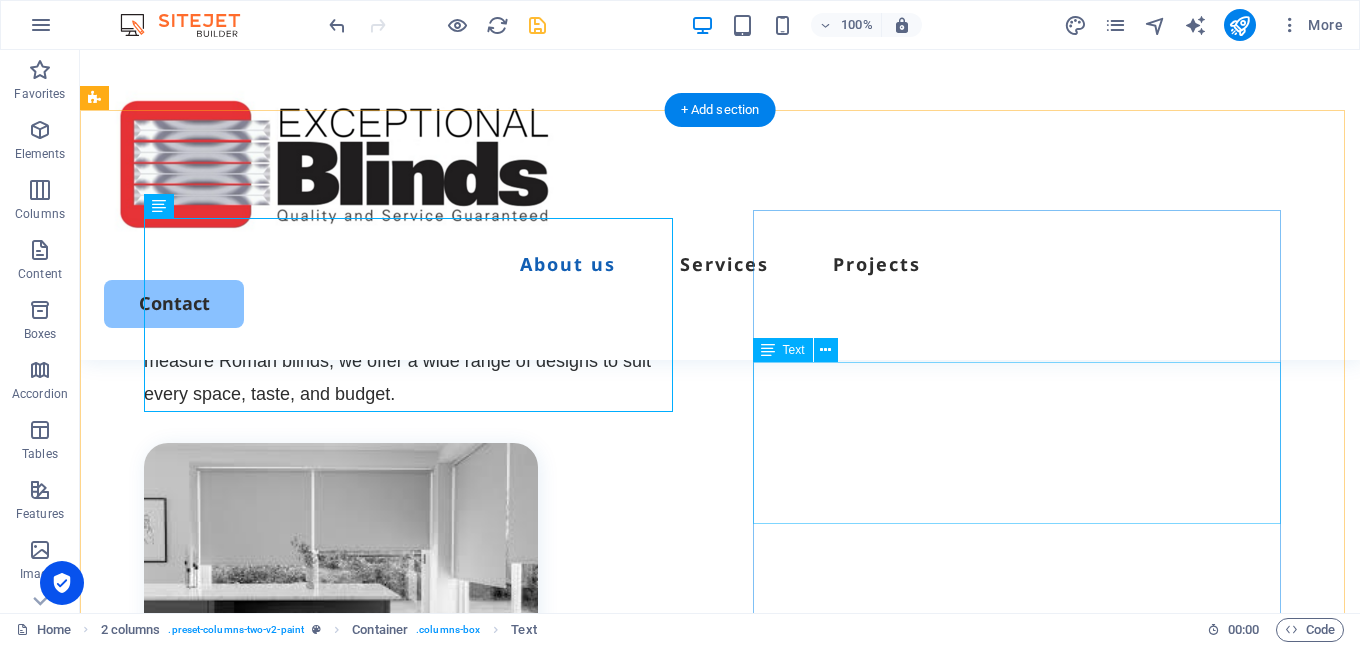 click on "Looking for  custom blinds in [GEOGRAPHIC_DATA] ? At Exceptional Blinds, we specialize in  bespoke window treatments  designed to suit your style and budget. From  roller blinds  to  motorized smart blinds , our collection enhances both modern and traditional interiors." at bounding box center [412, 969] 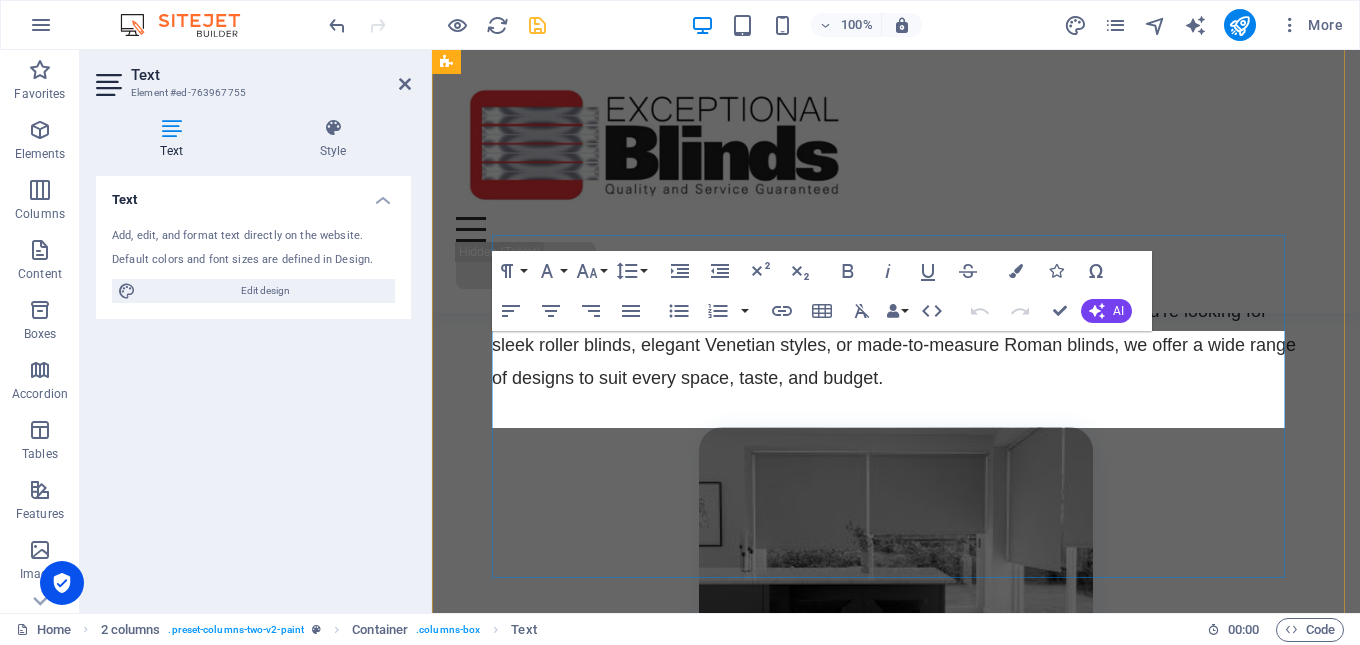 scroll, scrollTop: 1461, scrollLeft: 0, axis: vertical 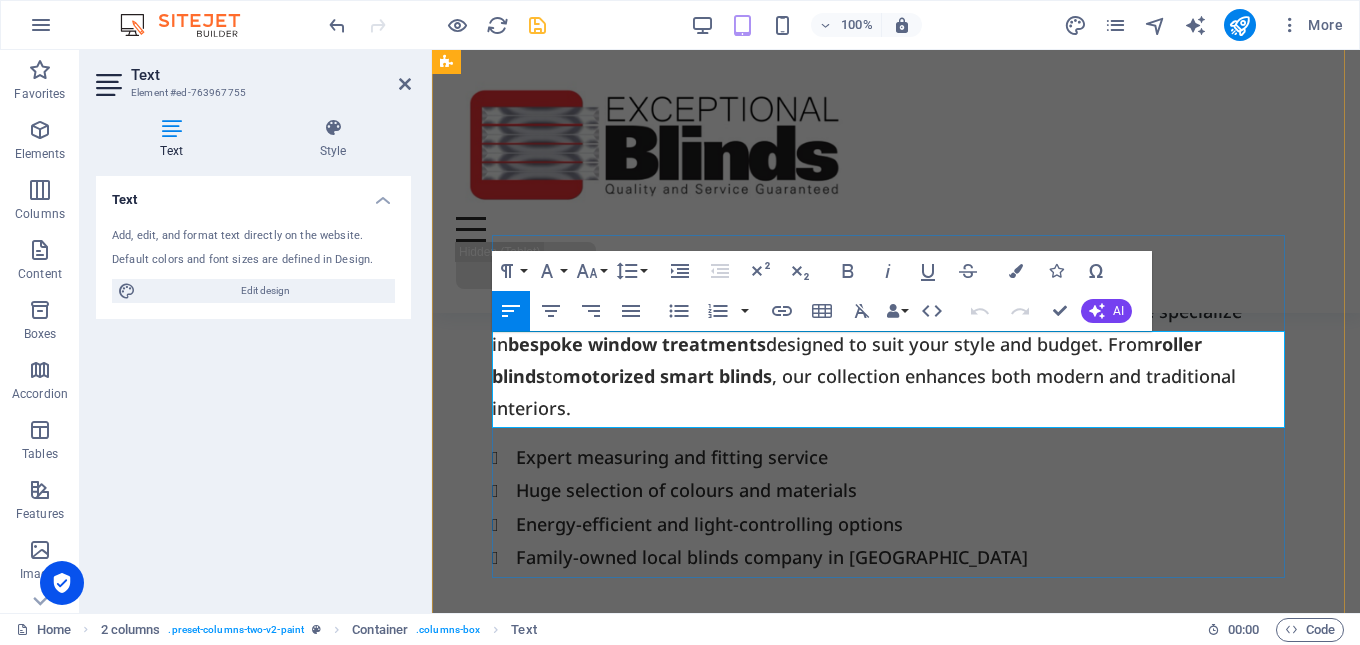 click on "Looking for  custom blinds in [GEOGRAPHIC_DATA] ? At Exceptional Blinds, we specialize in  bespoke window treatments  designed to suit your style and budget. From  roller blinds  to  motorized smart blinds , our collection enhances both modern and traditional interiors." at bounding box center [896, 360] 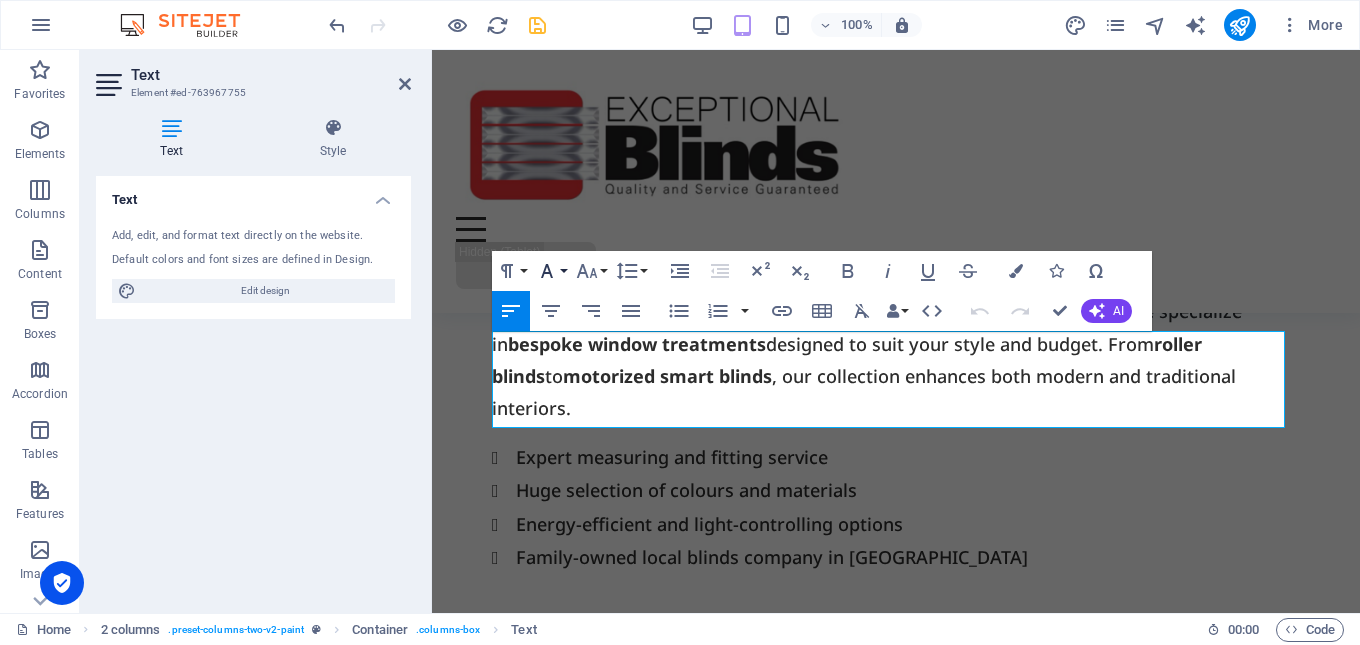 click on "Font Family" at bounding box center (551, 271) 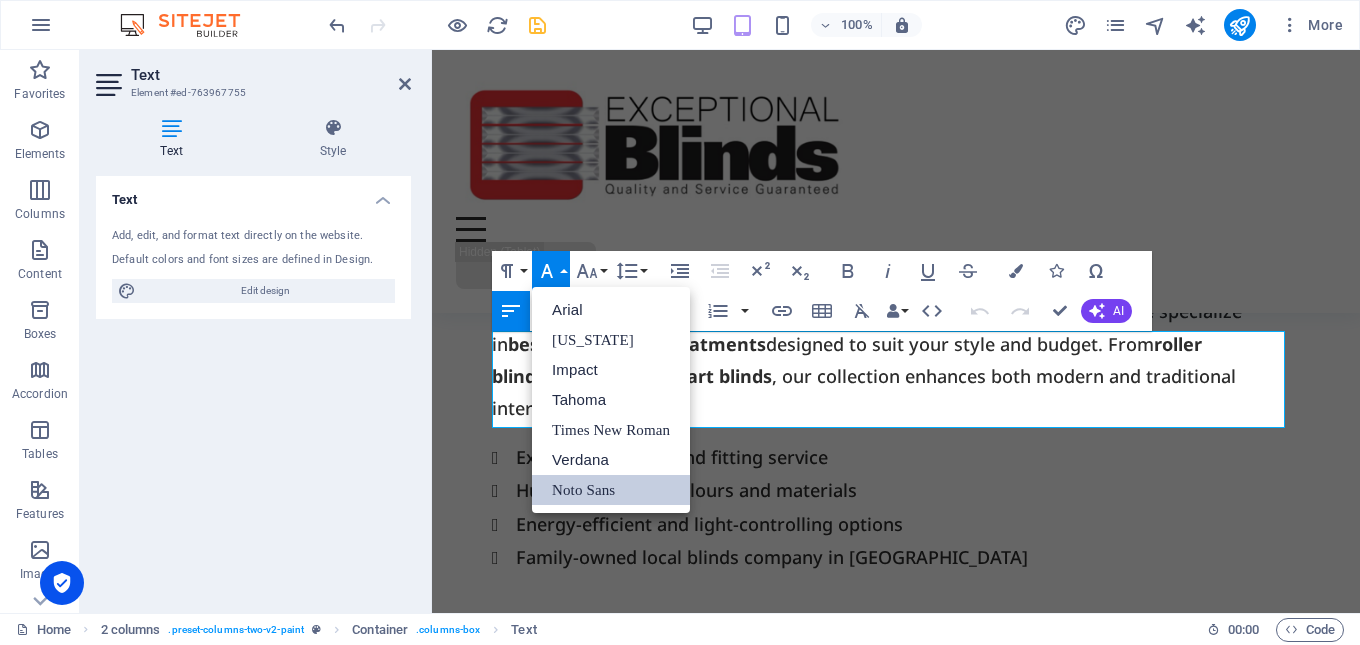scroll, scrollTop: 0, scrollLeft: 0, axis: both 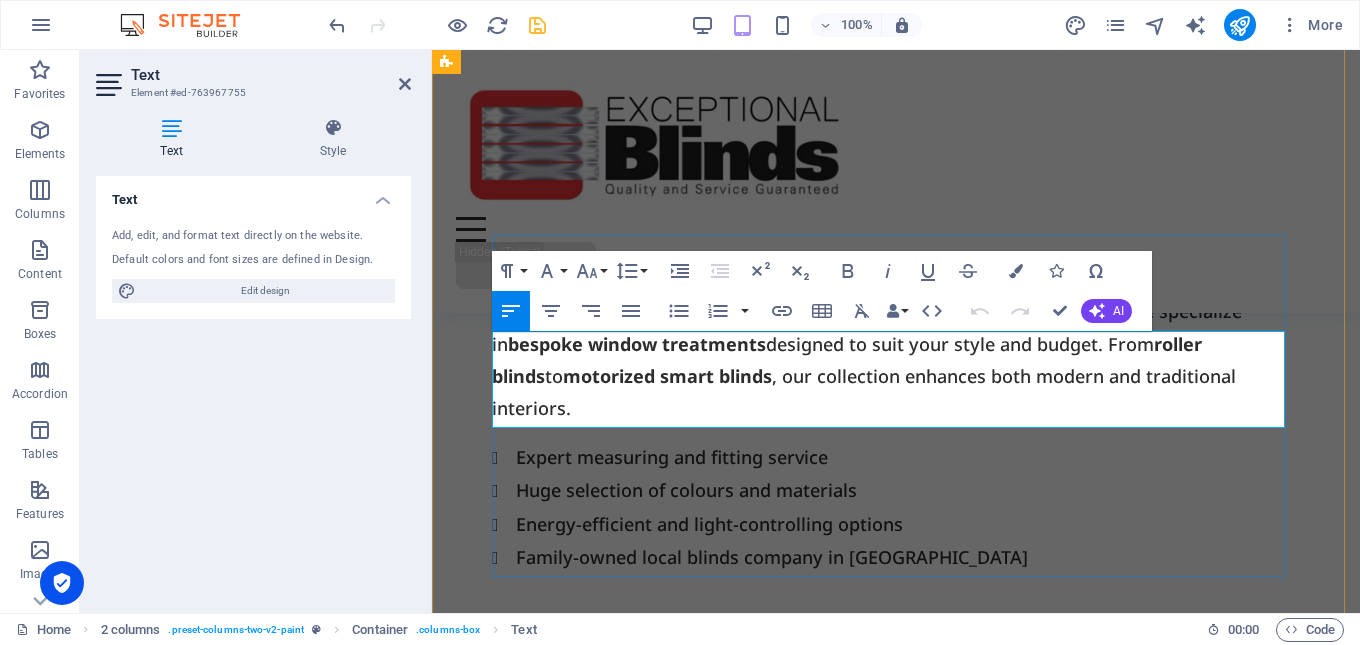 click on "Looking for  custom blinds in [GEOGRAPHIC_DATA] ? At Exceptional Blinds, we specialize in  bespoke window treatments  designed to suit your style and budget. From  roller blinds  to  motorized smart blinds , our collection enhances both modern and traditional interiors." at bounding box center (896, 360) 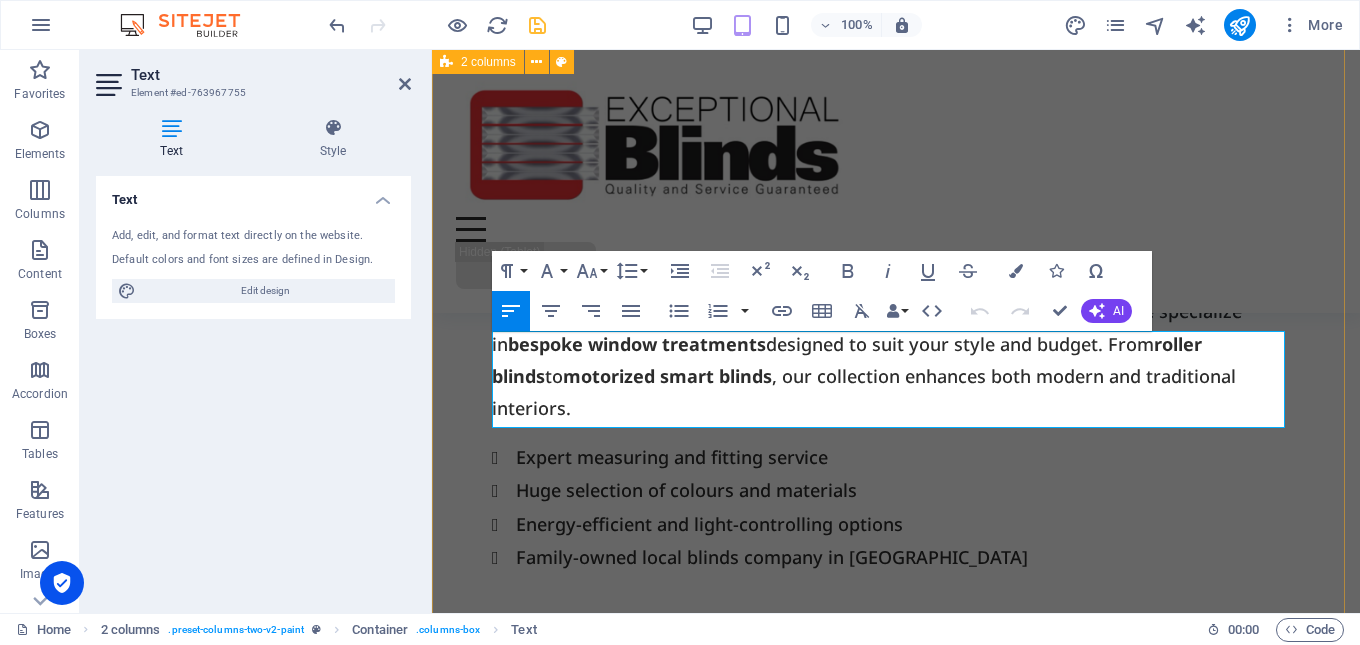 drag, startPoint x: 557, startPoint y: 349, endPoint x: 483, endPoint y: 349, distance: 74 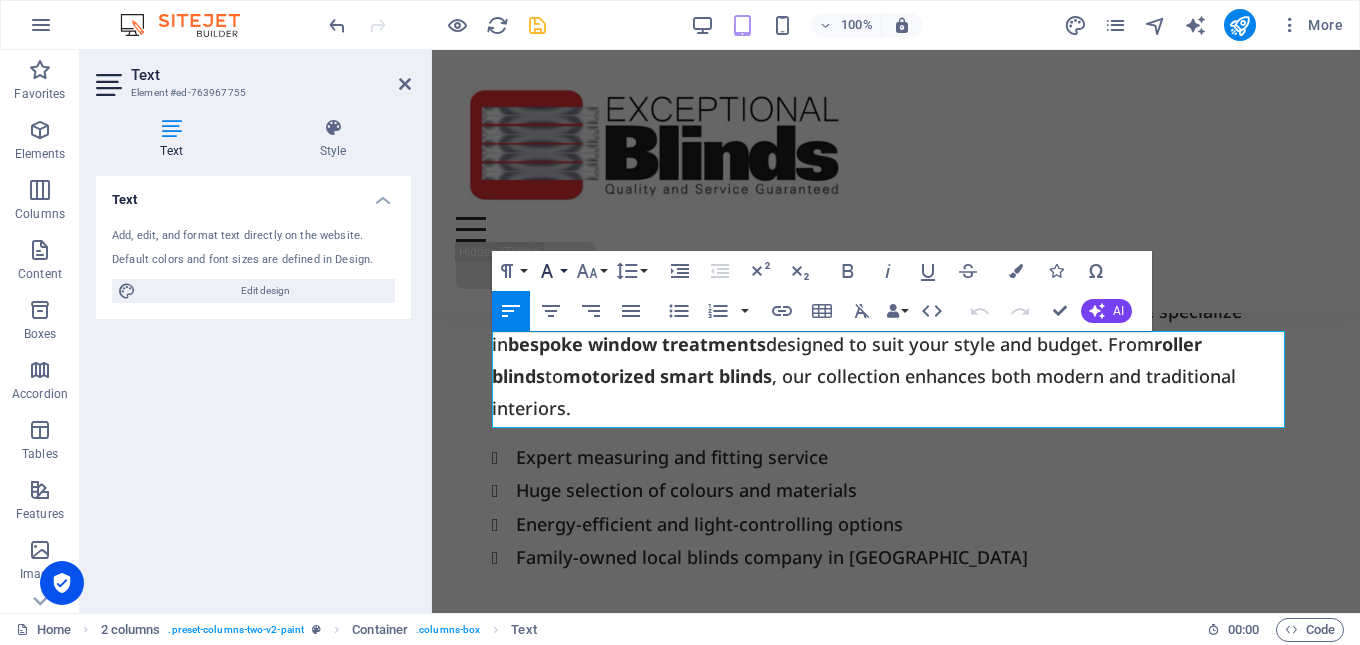 click on "Font Family" at bounding box center (551, 271) 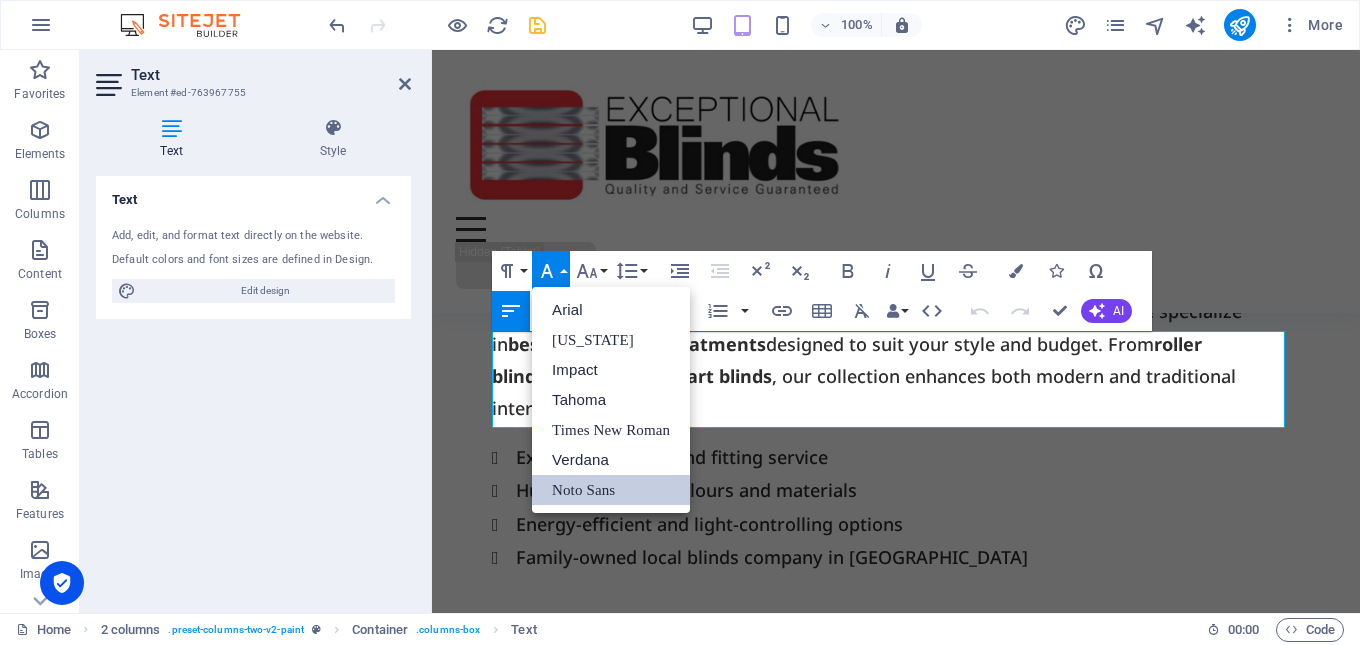 scroll, scrollTop: 0, scrollLeft: 0, axis: both 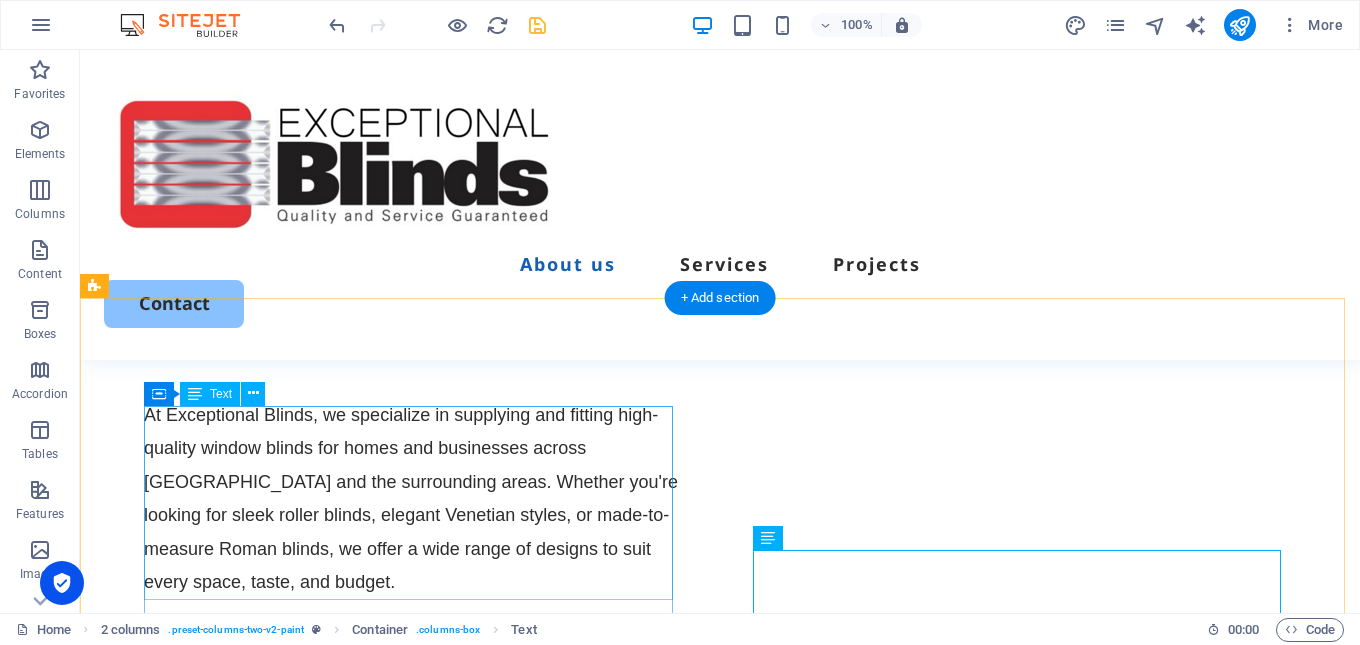 click on "At Exceptional Blinds, we specialize in supplying and fitting high-quality window blinds for homes and businesses across [GEOGRAPHIC_DATA] and the surrounding areas. Whether you're looking for sleek roller blinds, elegant Venetian styles, or made-to-measure Roman blinds, we offer a wide range of designs to suit every space, taste, and budget." at bounding box center (412, 514) 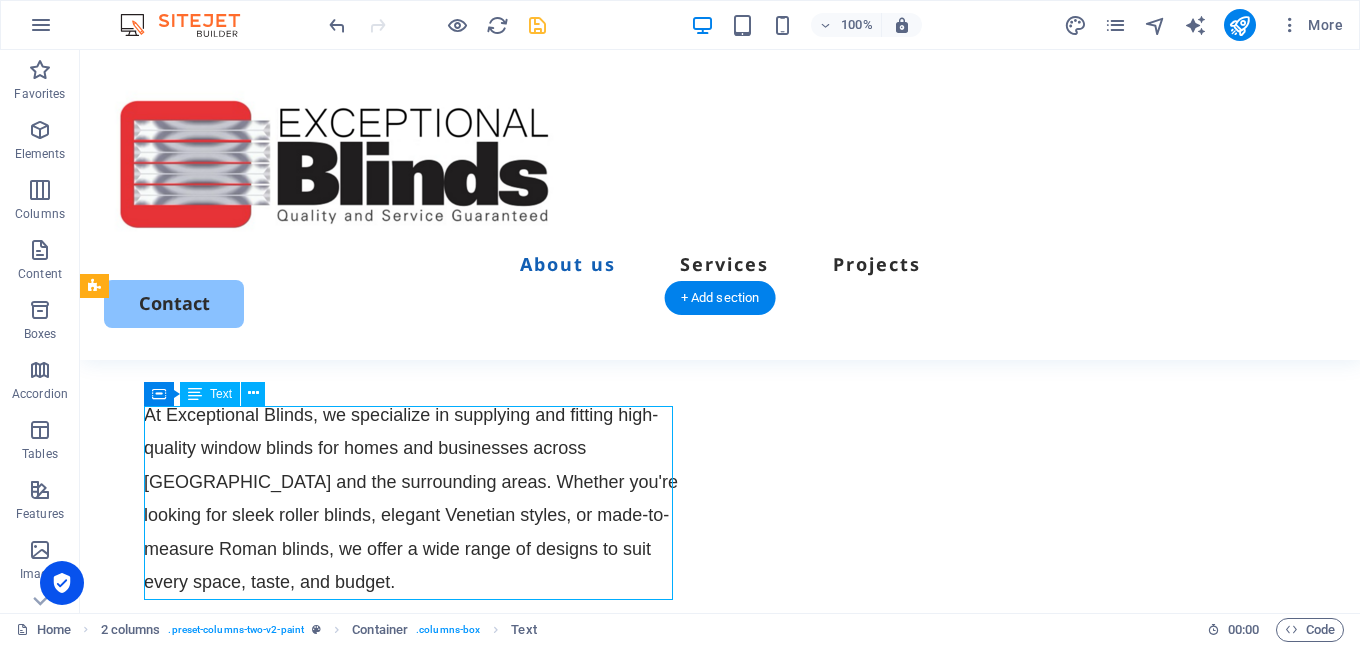click on "At Exceptional Blinds, we specialize in supplying and fitting high-quality window blinds for homes and businesses across [GEOGRAPHIC_DATA] and the surrounding areas. Whether you're looking for sleek roller blinds, elegant Venetian styles, or made-to-measure Roman blinds, we offer a wide range of designs to suit every space, taste, and budget." at bounding box center [412, 514] 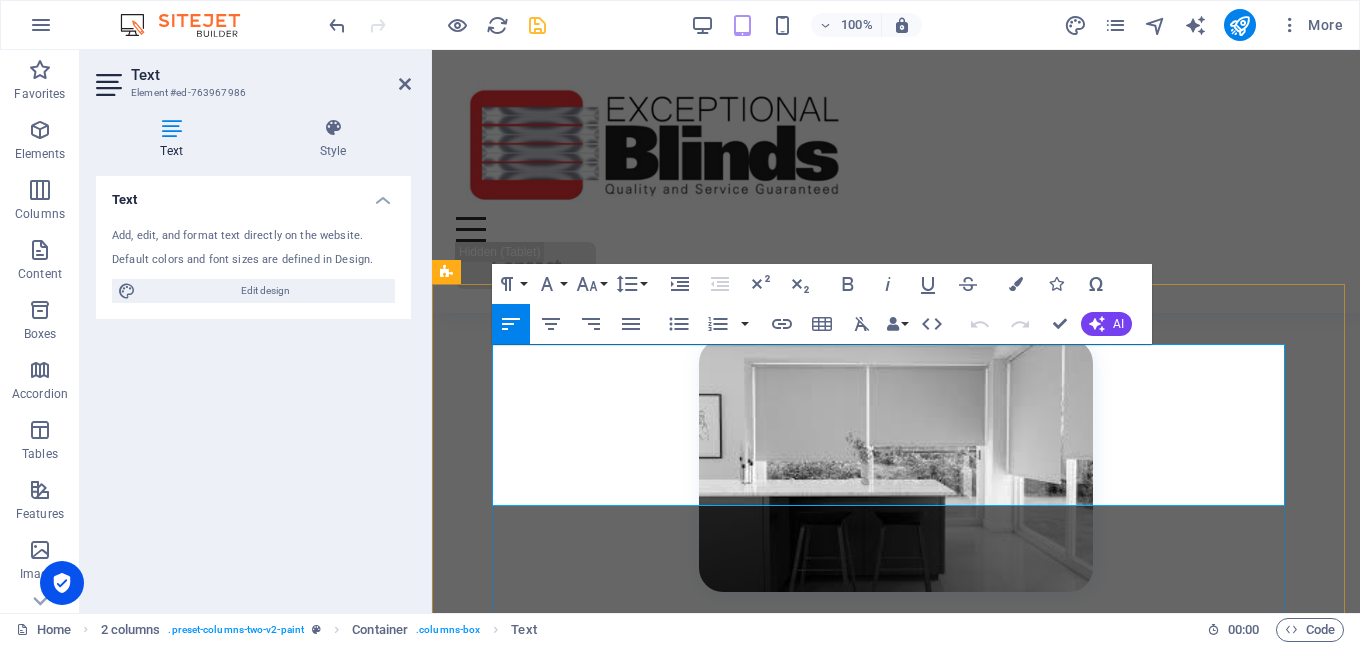 scroll, scrollTop: 1029, scrollLeft: 0, axis: vertical 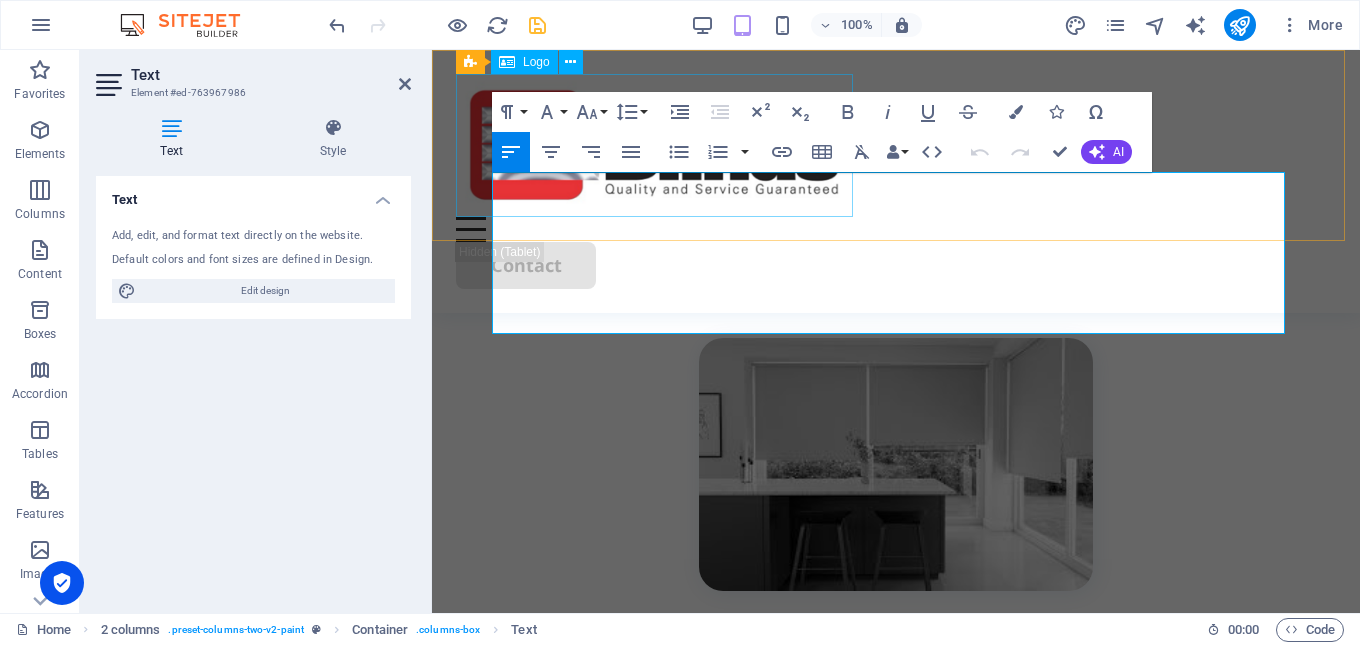 drag, startPoint x: 730, startPoint y: 294, endPoint x: 502, endPoint y: 238, distance: 234.77649 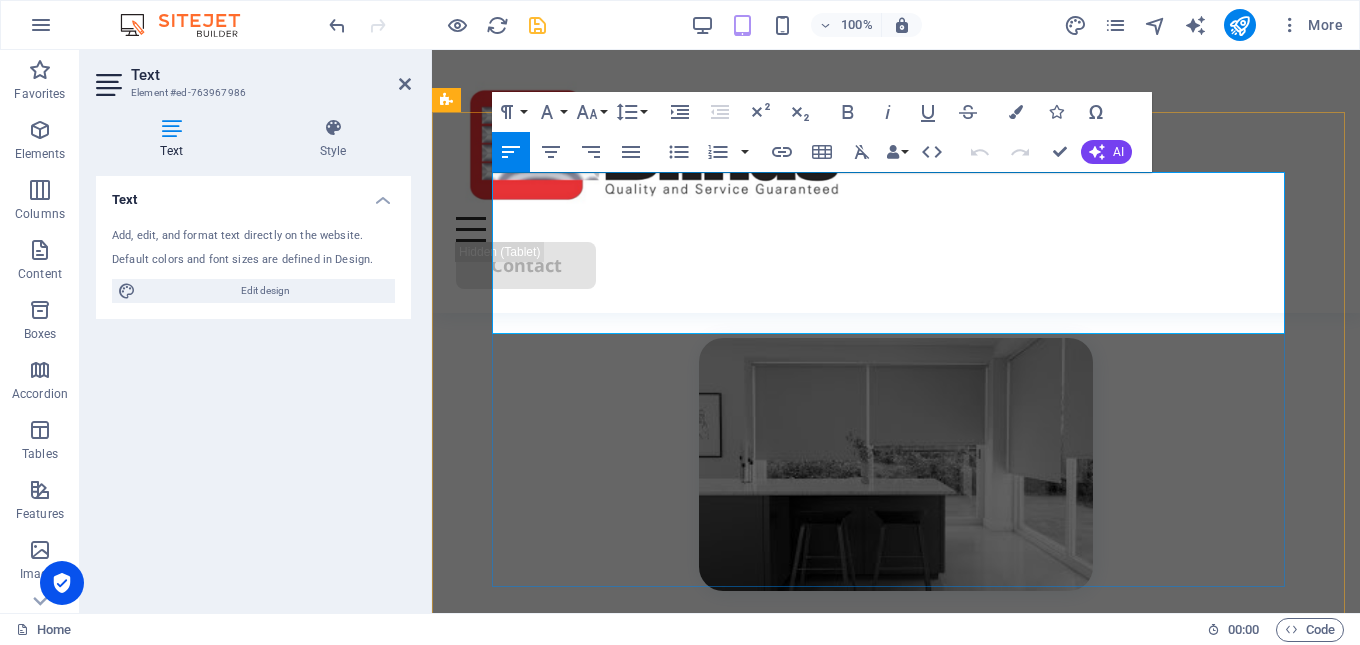 scroll, scrollTop: 829, scrollLeft: 0, axis: vertical 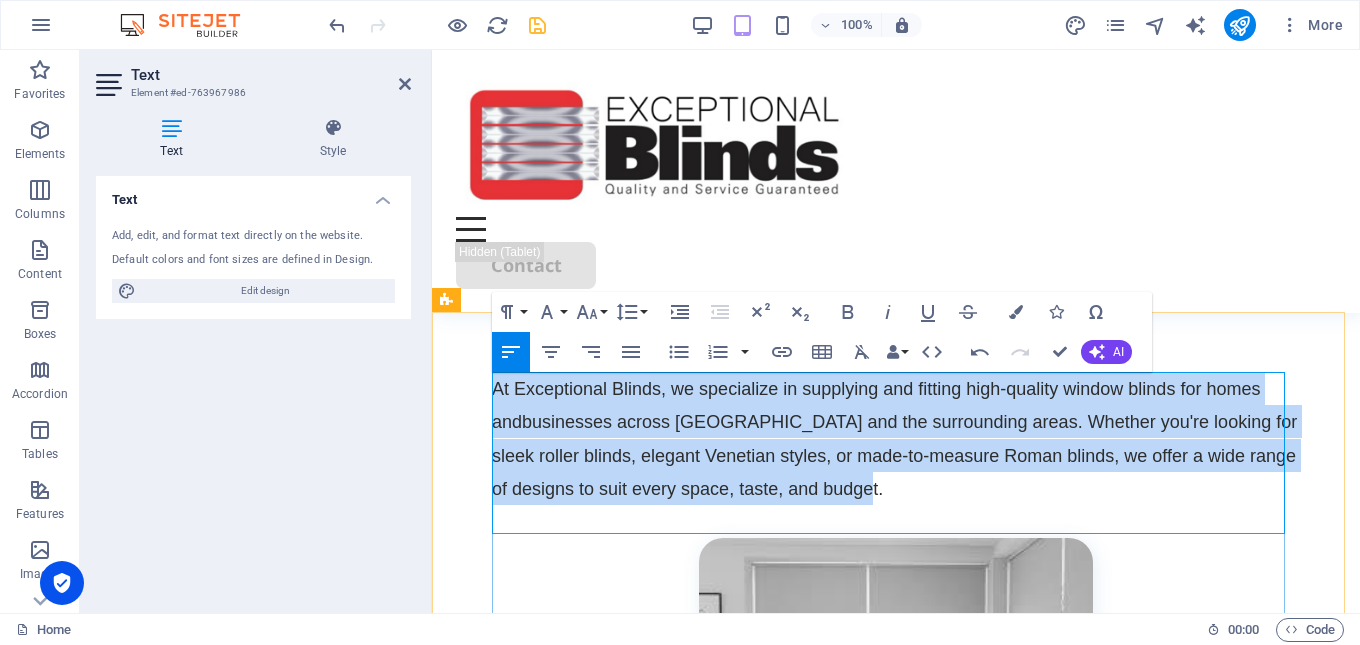drag, startPoint x: 720, startPoint y: 489, endPoint x: 495, endPoint y: 388, distance: 246.62927 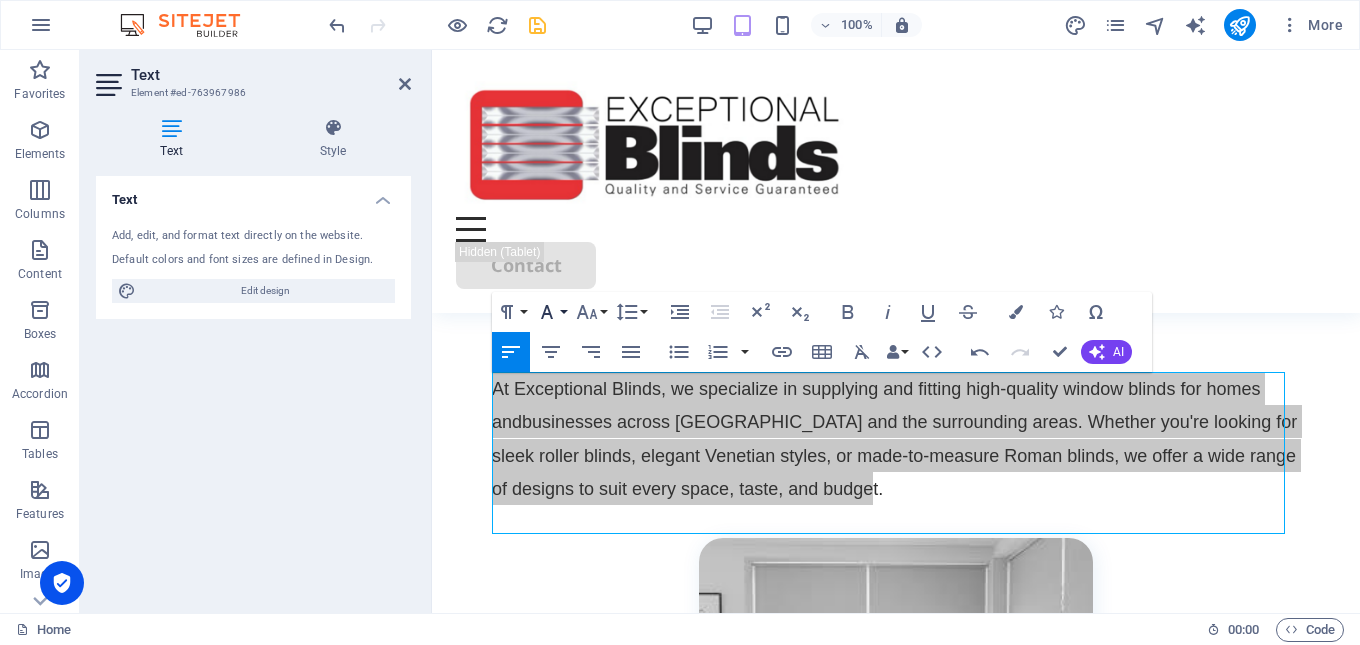 click on "Font Family" at bounding box center [551, 312] 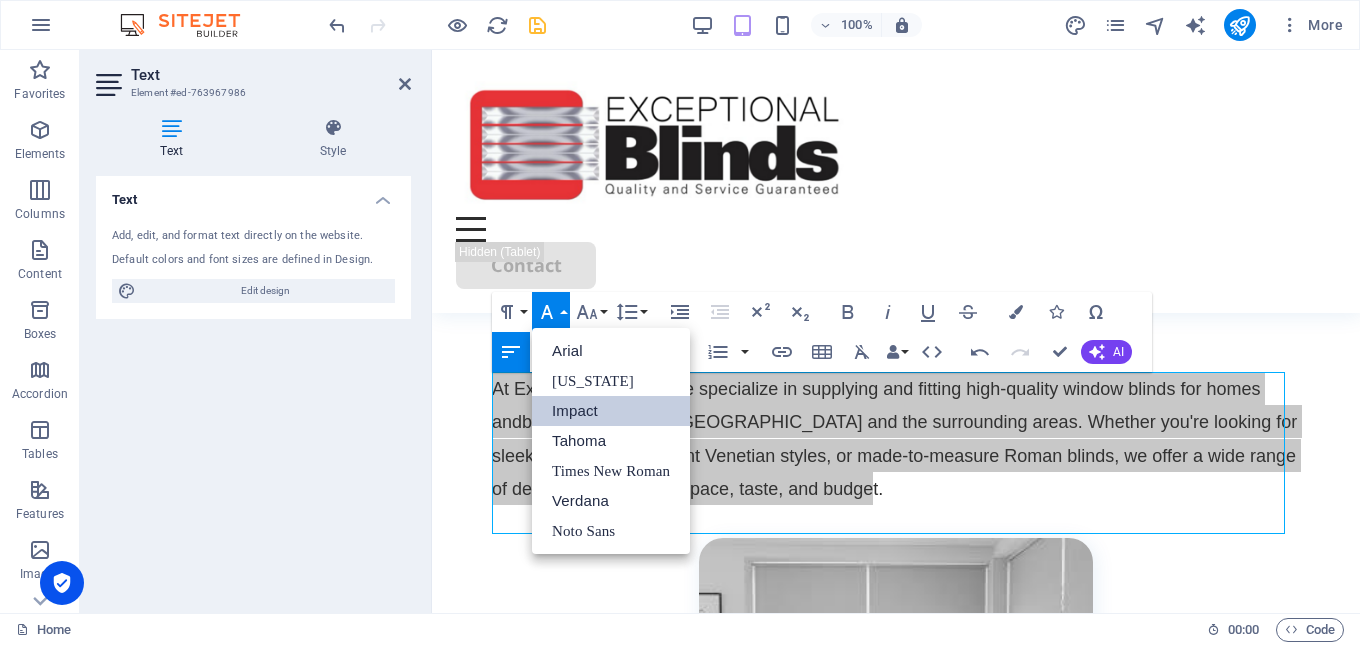 scroll, scrollTop: 0, scrollLeft: 0, axis: both 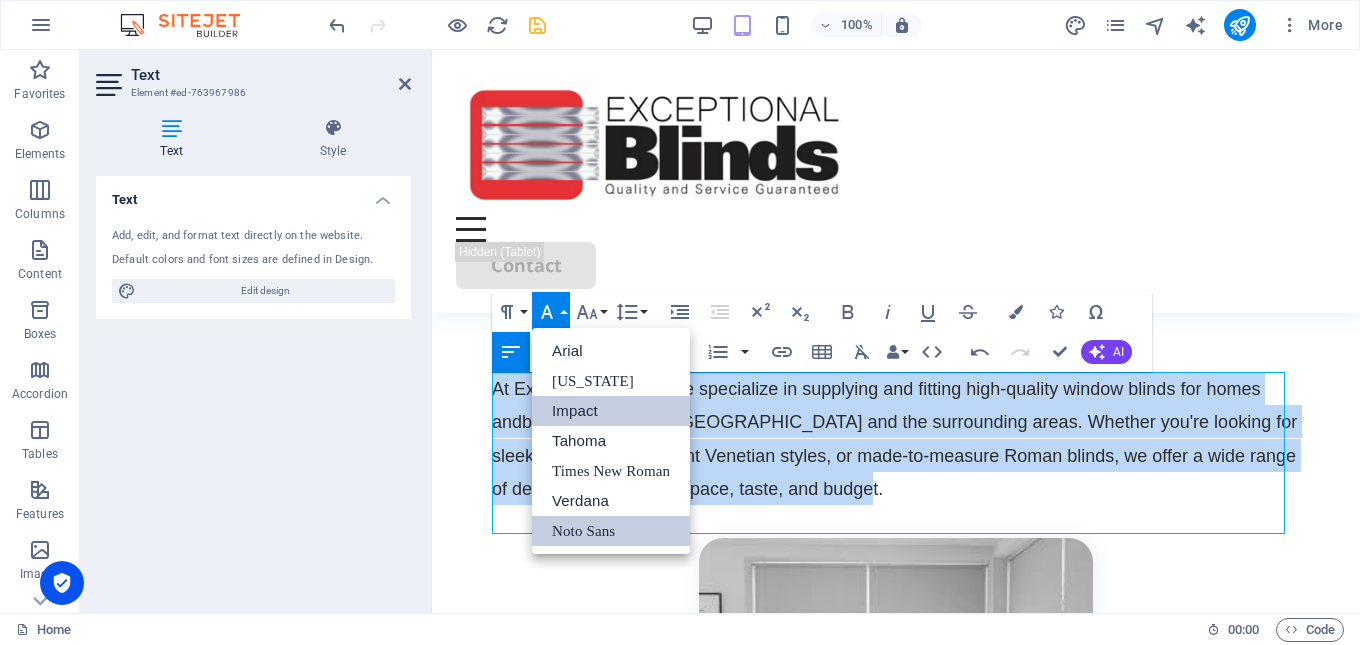 click on "Noto Sans" at bounding box center [611, 531] 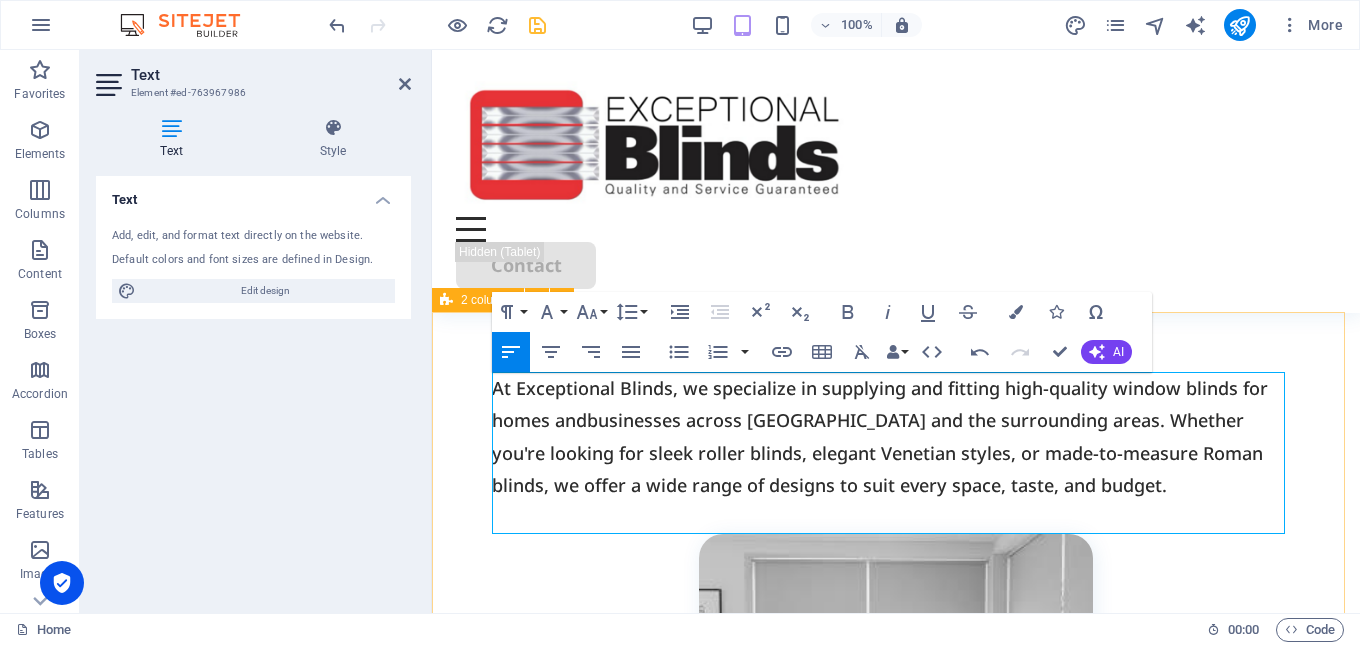 click on "At Exceptional Blinds, we specialize in supplying and fitting high-quality window blinds for homes and  businesses across [GEOGRAPHIC_DATA] and the surrounding areas. Whether you're looking for sleek roller blinds, elegant Venetian styles, or made-to-measure Roman blinds, we offer a wide range of designs to suit every space, taste, and budget. Why Choose Exceptional Blinds? Looking for  custom blinds in [GEOGRAPHIC_DATA] ? At Exceptional Blinds, we specialize in  bespoke window treatments  designed to suit your style and budget. From  roller blinds  to  motorized smart blinds , our collection enhances both modern and traditional interiors. Expert measuring and fitting service Huge selection of colours and materials Energy-efficient and light-controlling options Family-owned local blinds company in [GEOGRAPHIC_DATA]" at bounding box center (896, 787) 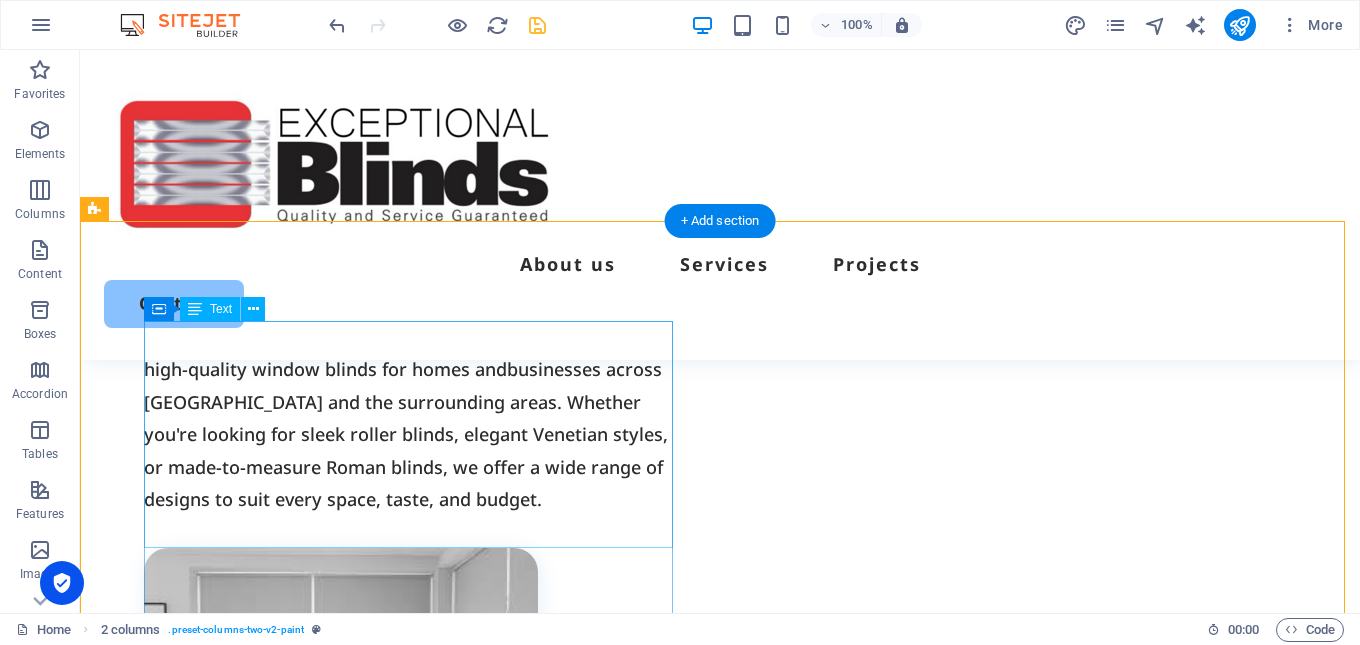 click on "At Exceptional Blinds, we specialize in supplying and fitting high-quality window blinds for homes and  businesses across [GEOGRAPHIC_DATA] and the surrounding areas. Whether you're looking for sleek roller blinds, elegant Venetian styles, or made-to-measure Roman blinds, we offer a wide range of designs to suit every space, taste, and budget." at bounding box center [412, 434] 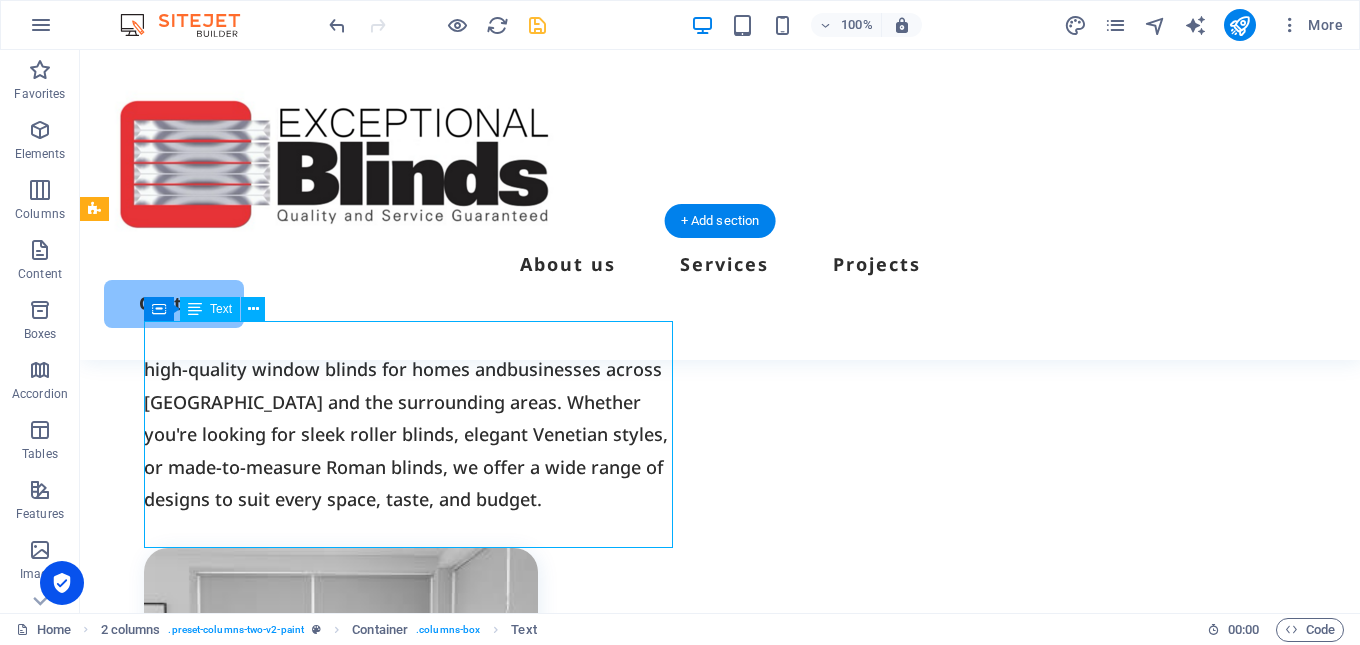 click on "At Exceptional Blinds, we specialize in supplying and fitting high-quality window blinds for homes and  businesses across [GEOGRAPHIC_DATA] and the surrounding areas. Whether you're looking for sleek roller blinds, elegant Venetian styles, or made-to-measure Roman blinds, we offer a wide range of designs to suit every space, taste, and budget." at bounding box center (412, 434) 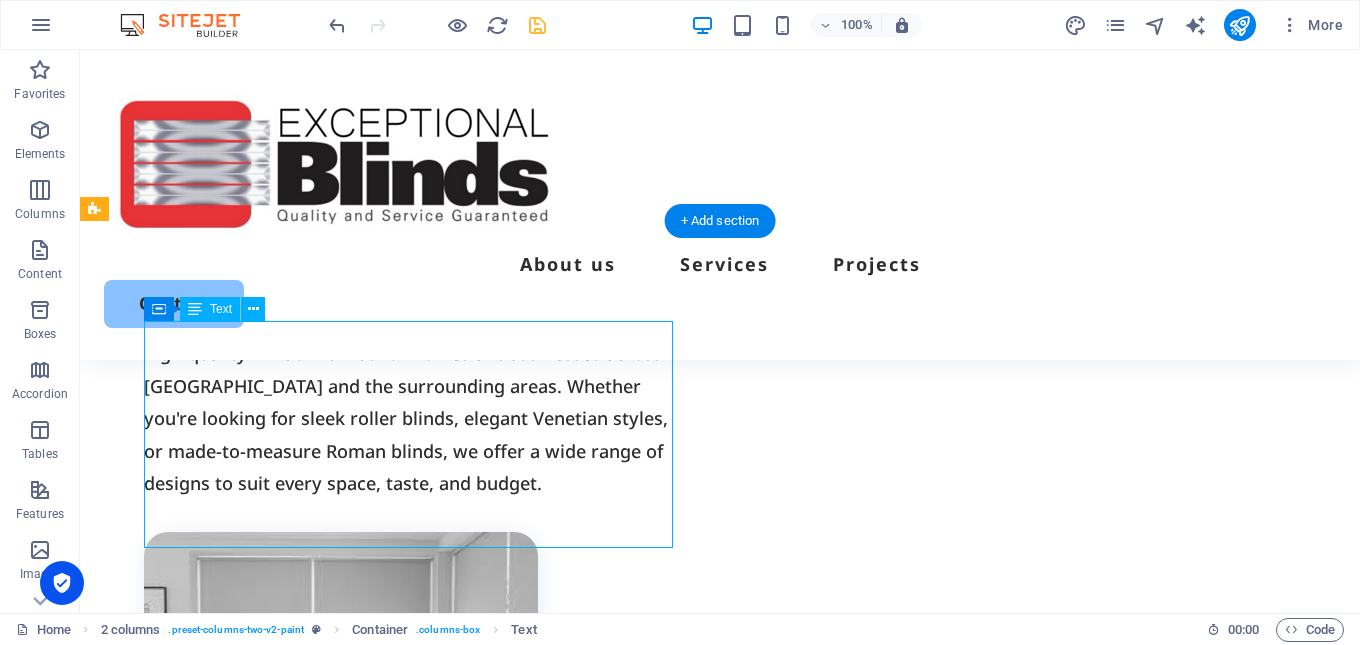 scroll, scrollTop: 806, scrollLeft: 0, axis: vertical 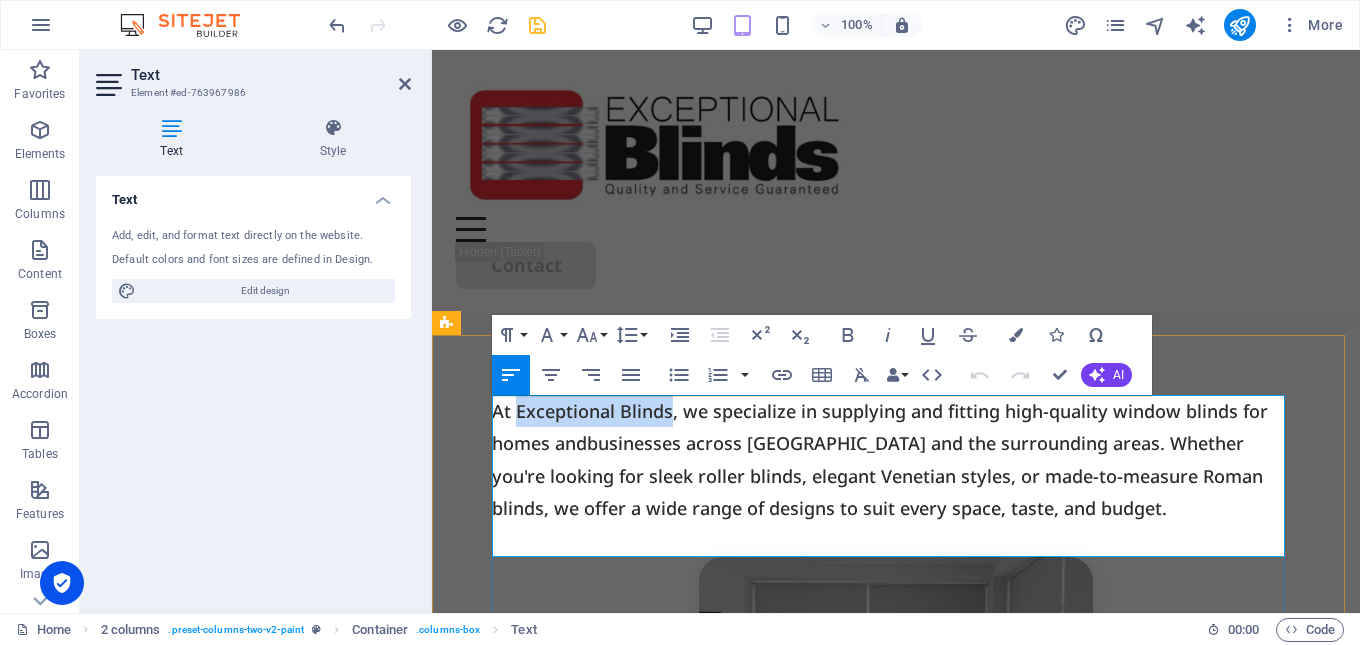drag, startPoint x: 670, startPoint y: 417, endPoint x: 515, endPoint y: 409, distance: 155.20631 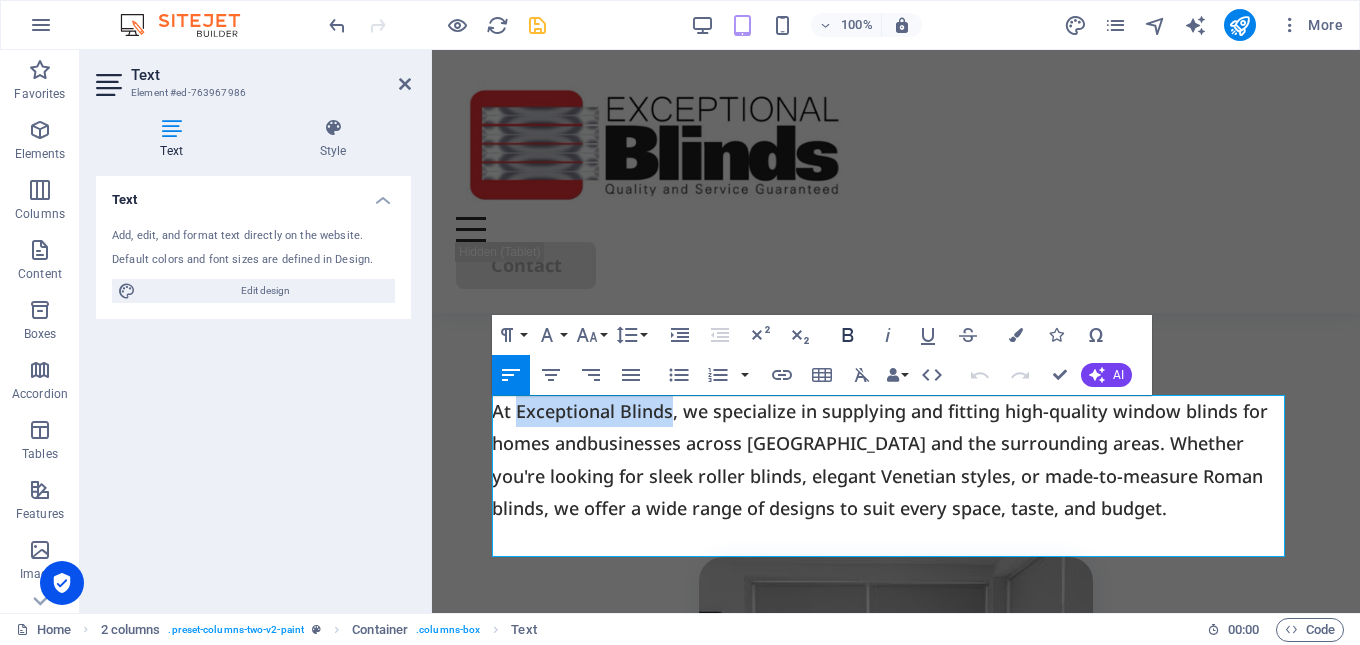 click 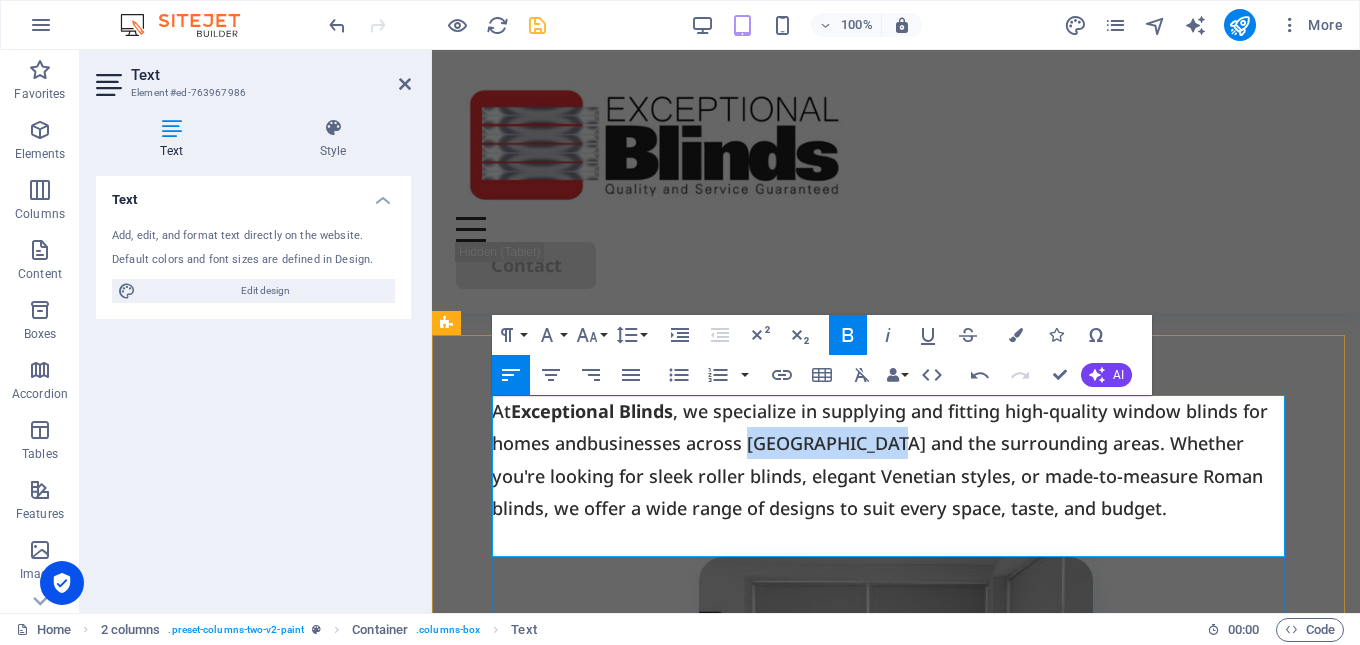 drag, startPoint x: 898, startPoint y: 447, endPoint x: 755, endPoint y: 444, distance: 143.03146 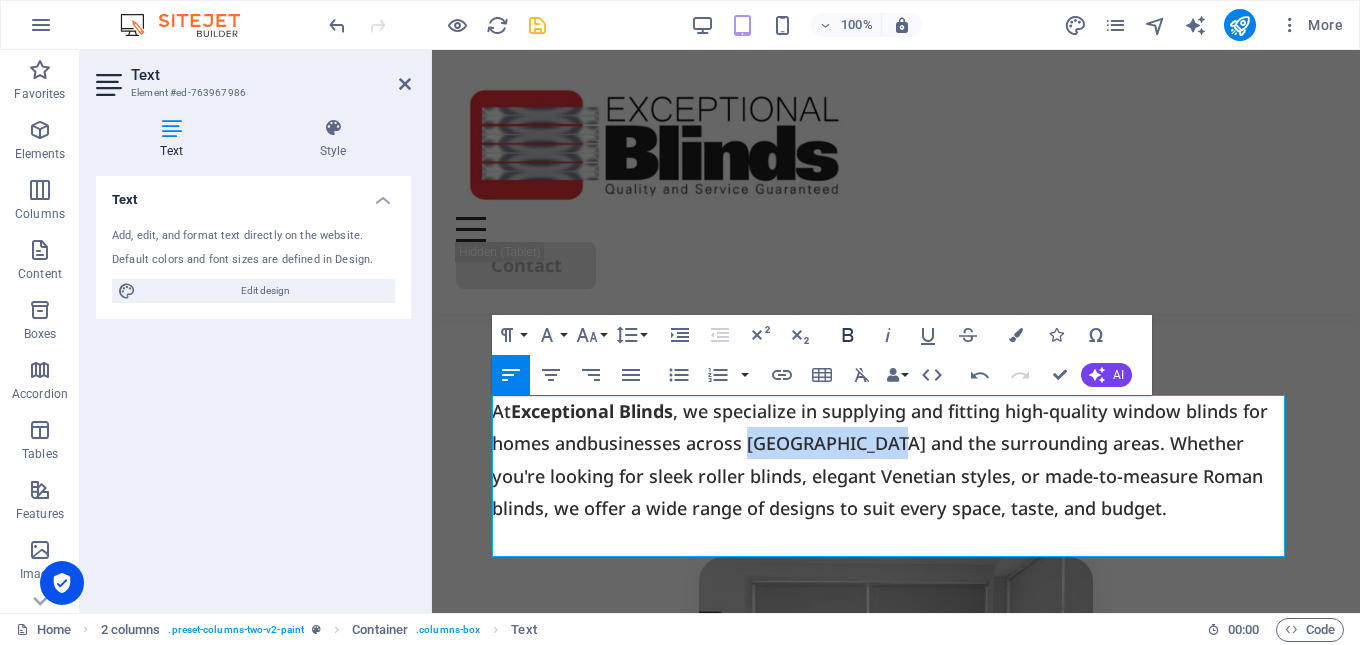 click 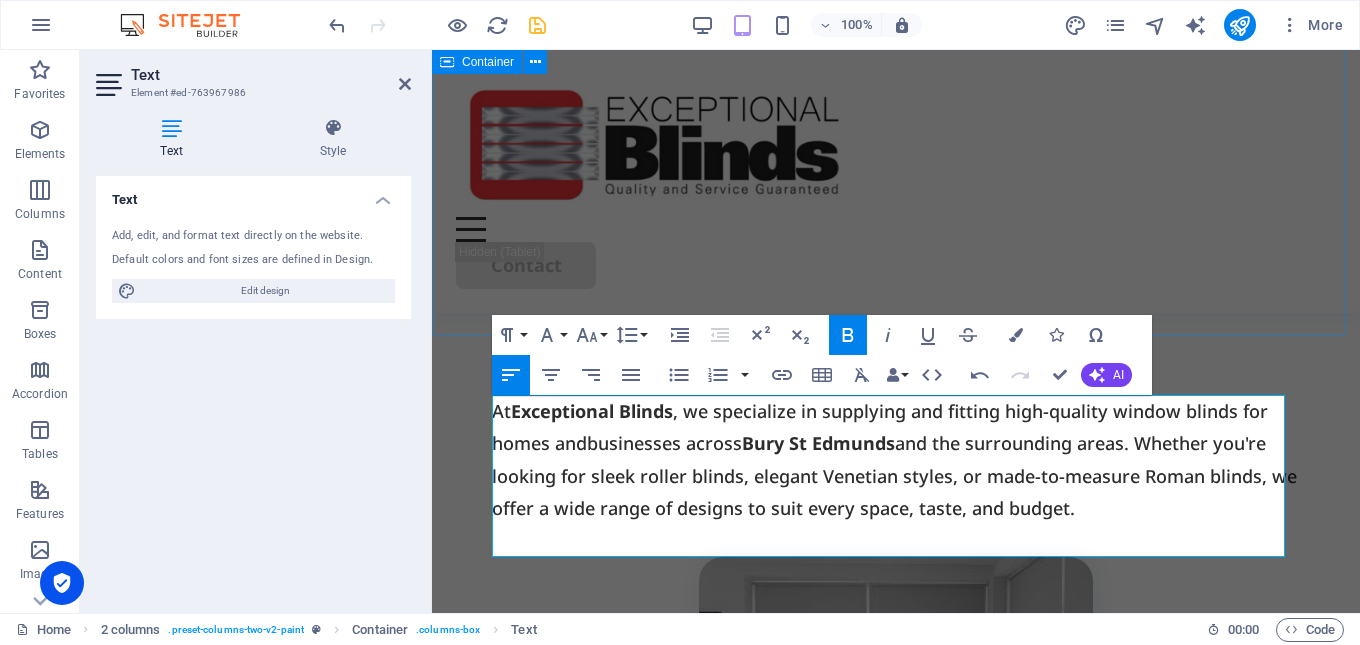 click on "Custom Blinds & Shutters in [GEOGRAPHIC_DATA] – Style Meets Function!   Serving [GEOGRAPHIC_DATA], including [GEOGRAPHIC_DATA], [GEOGRAPHIC_DATA], [GEOGRAPHIC_DATA], and [GEOGRAPHIC_DATA]. Get Started" at bounding box center (896, -115) 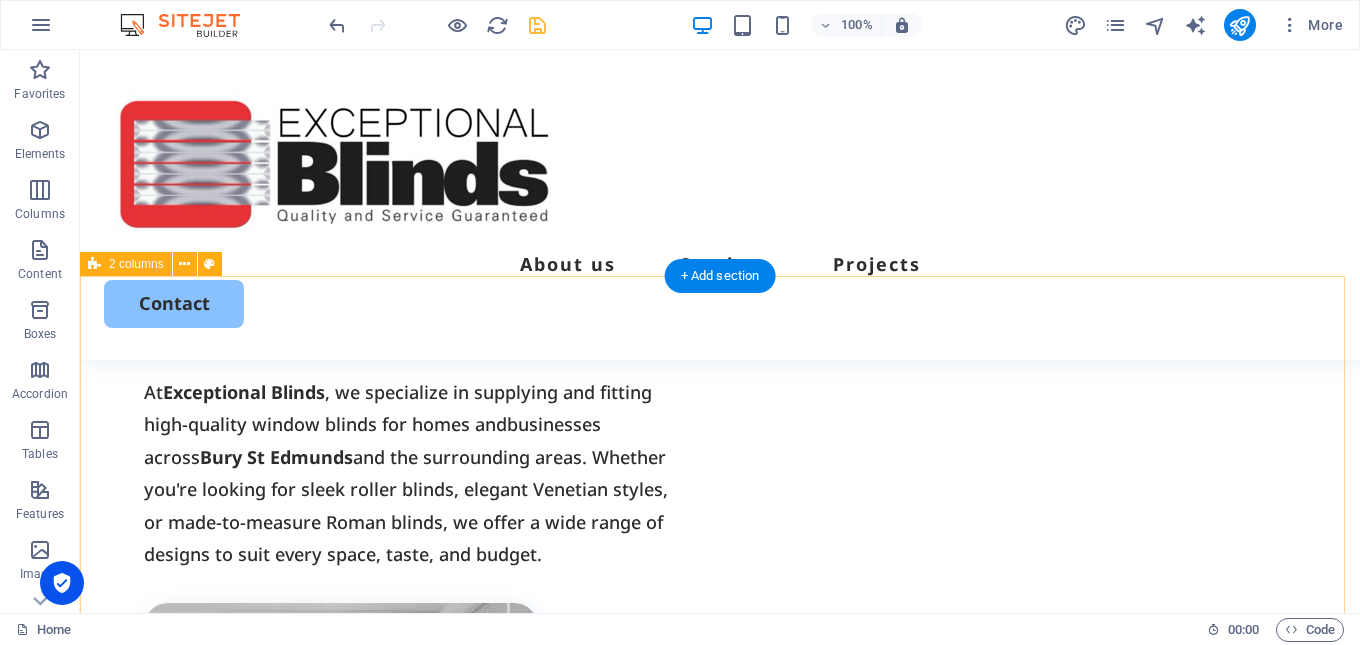scroll, scrollTop: 500, scrollLeft: 0, axis: vertical 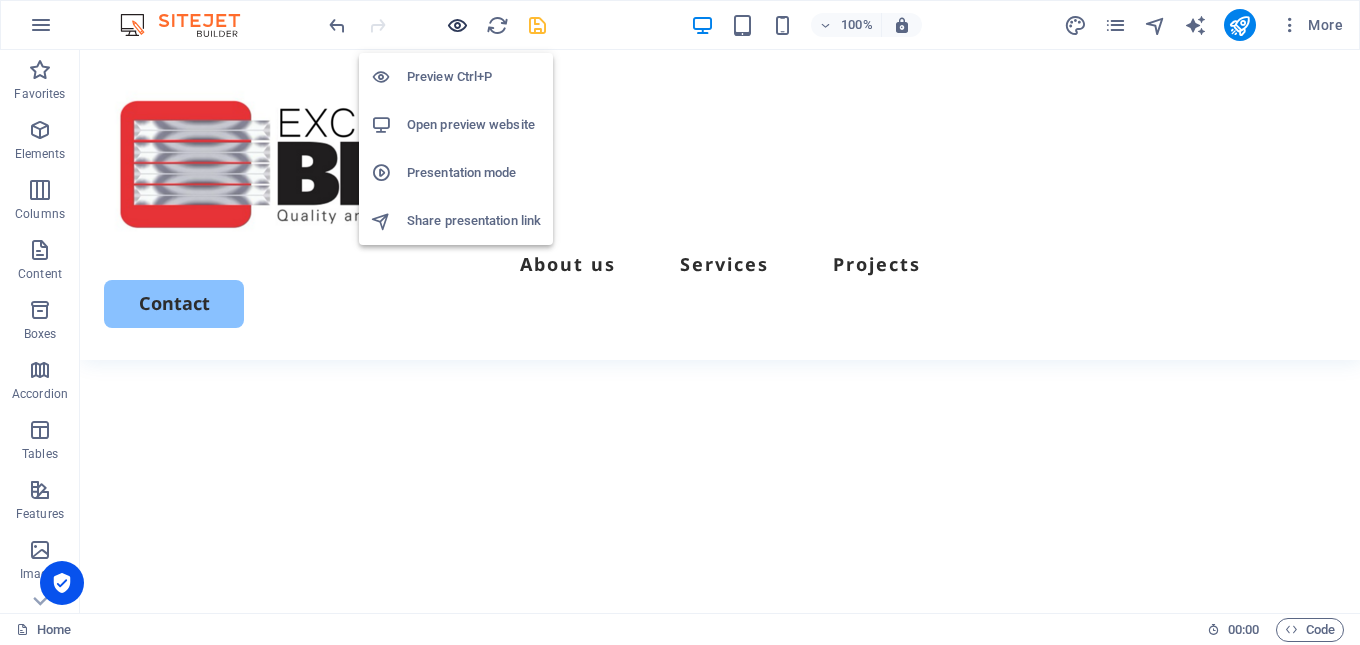 click at bounding box center [457, 25] 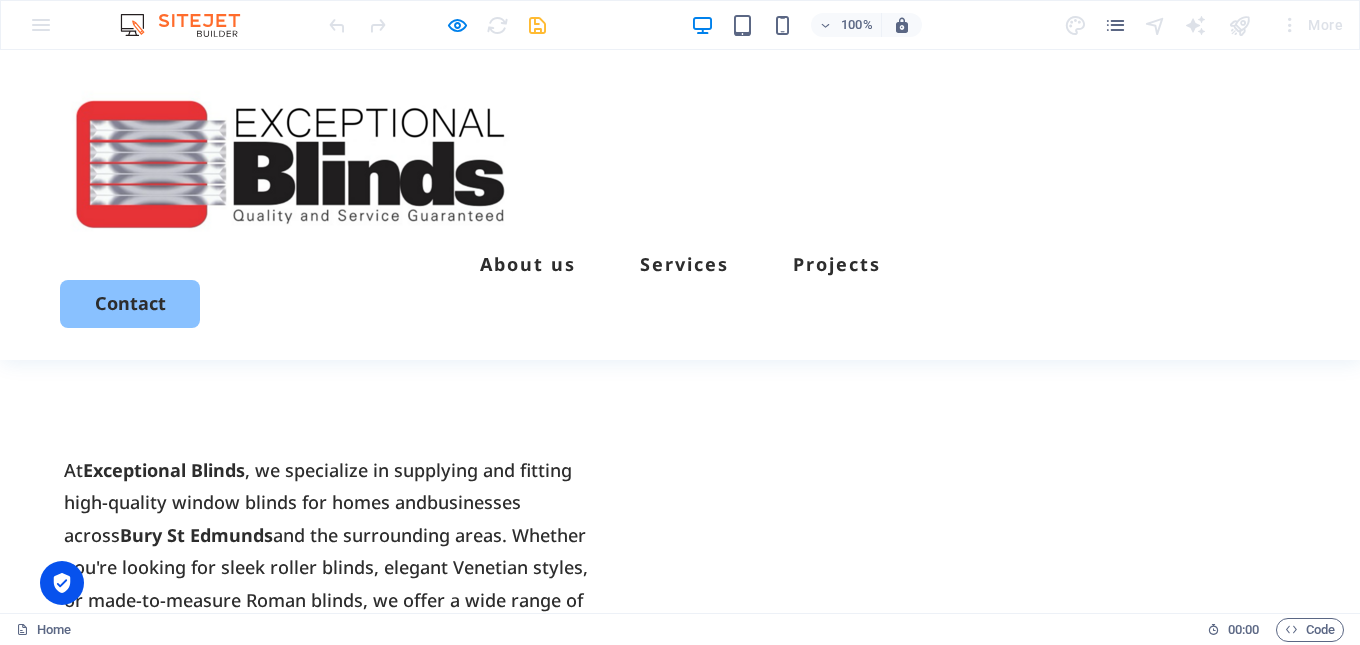 scroll, scrollTop: 700, scrollLeft: 0, axis: vertical 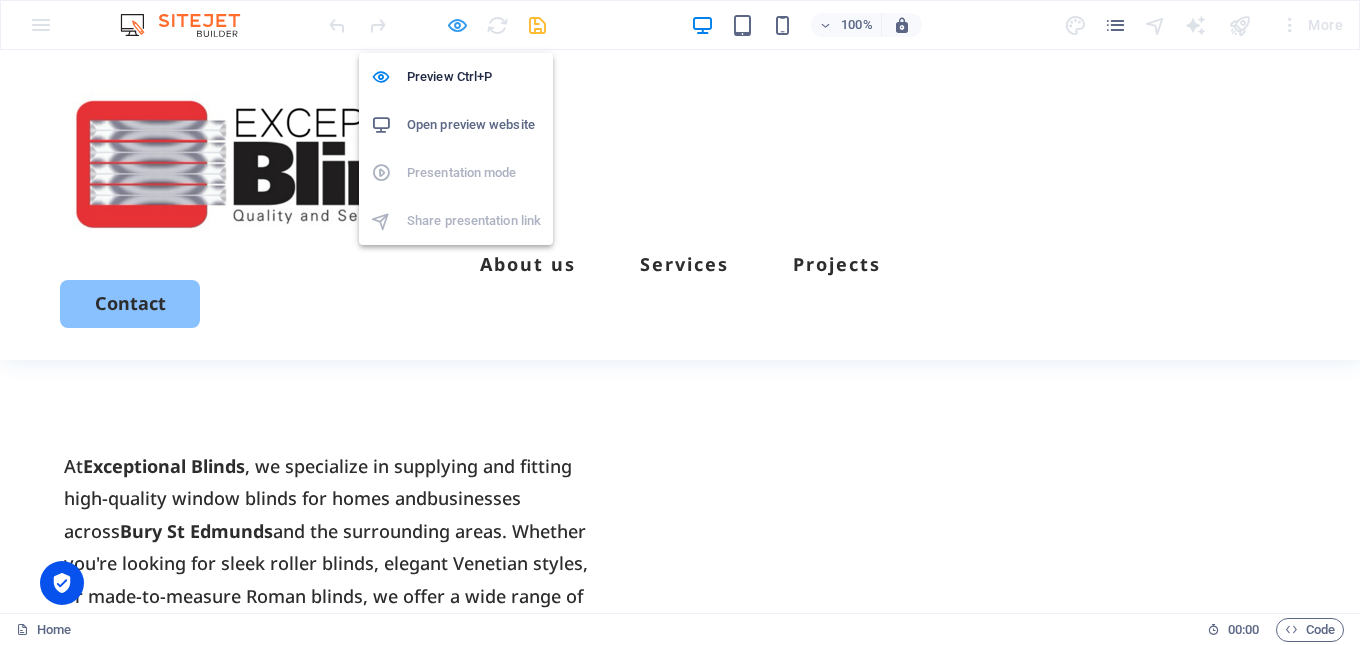 click at bounding box center [457, 25] 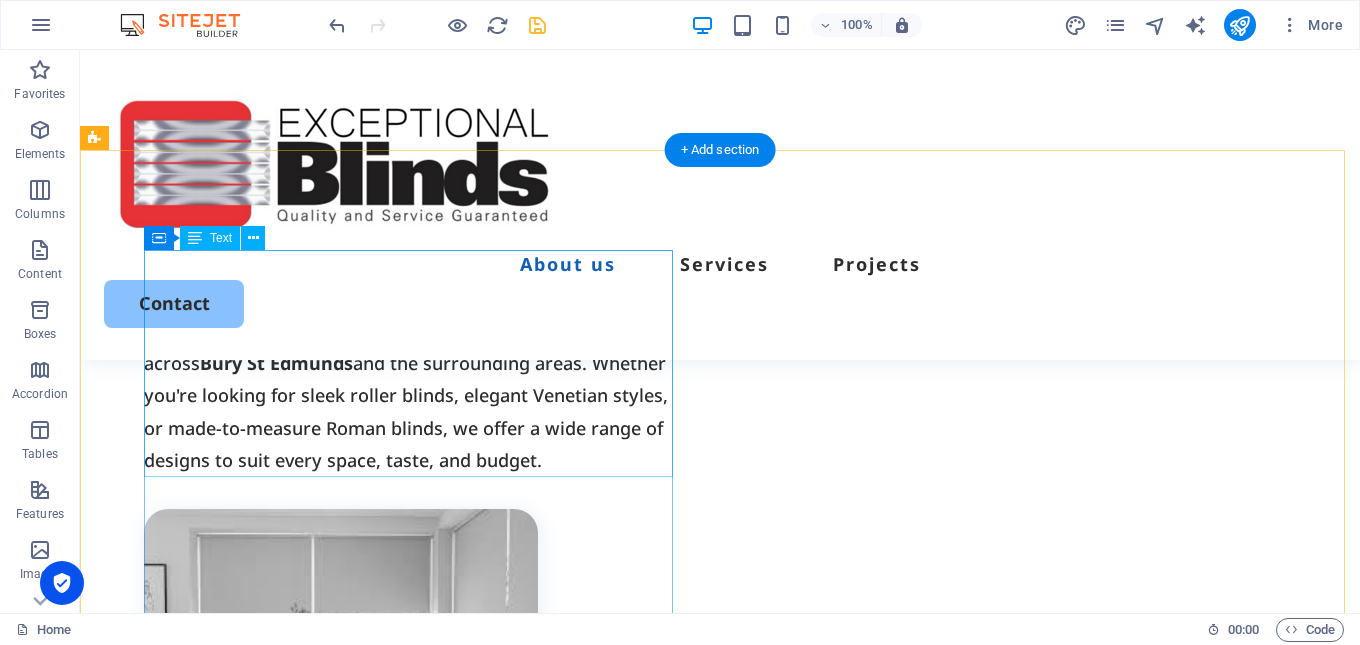 scroll, scrollTop: 900, scrollLeft: 0, axis: vertical 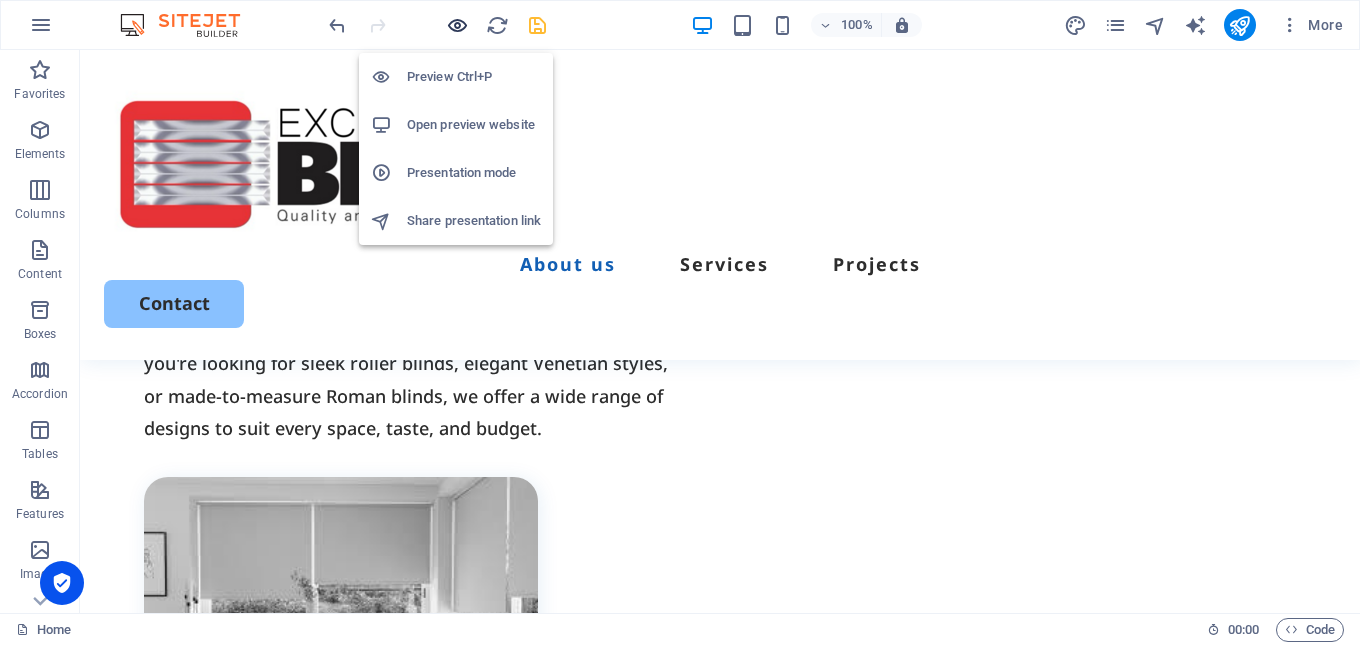 click at bounding box center [457, 25] 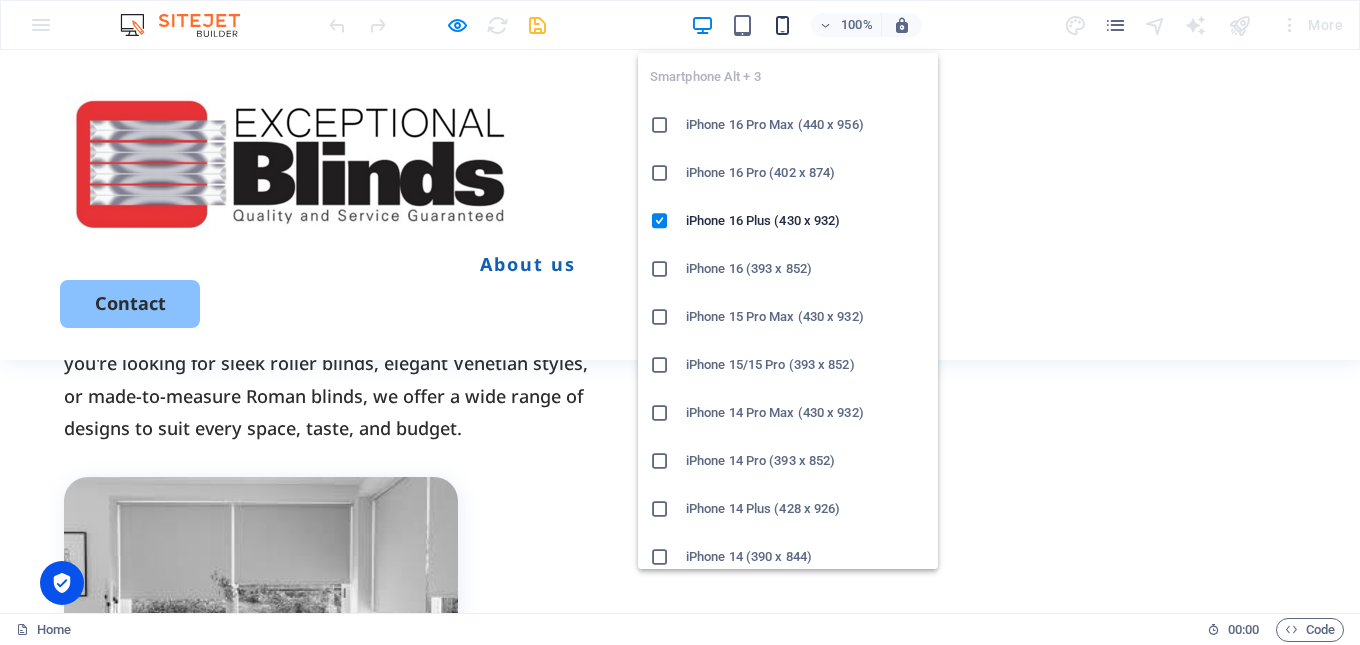 click at bounding box center [782, 25] 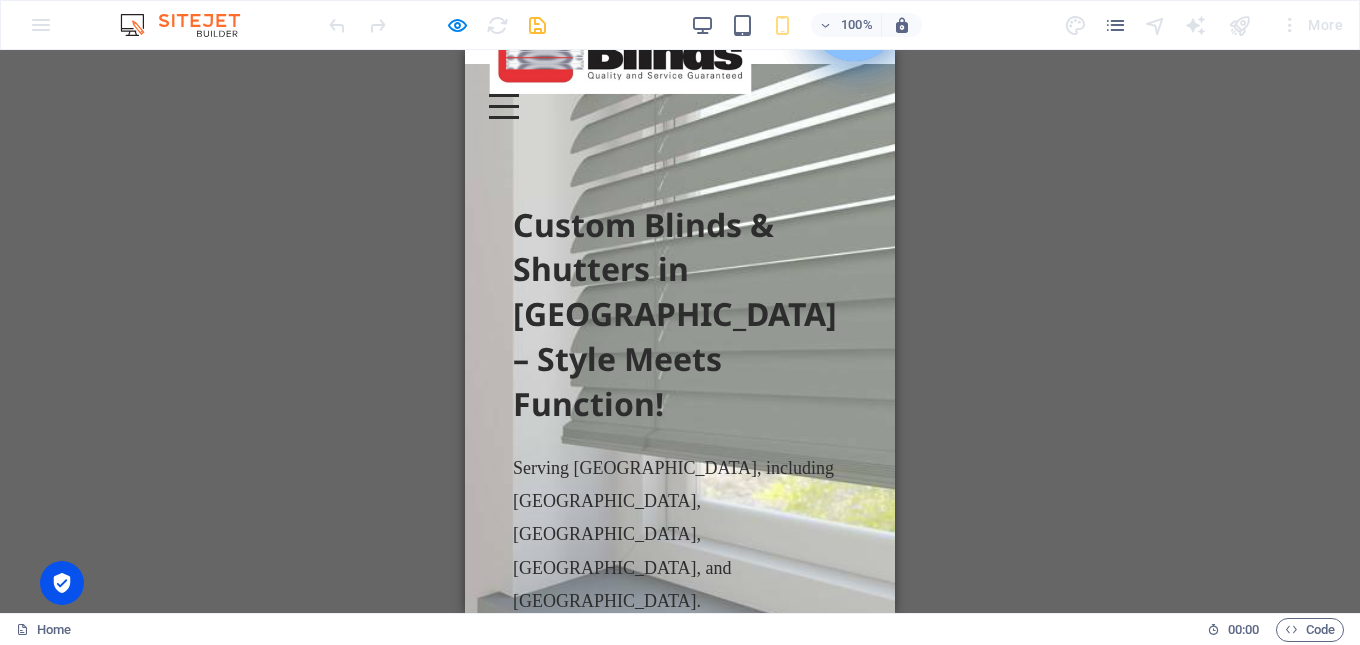 scroll, scrollTop: 0, scrollLeft: 0, axis: both 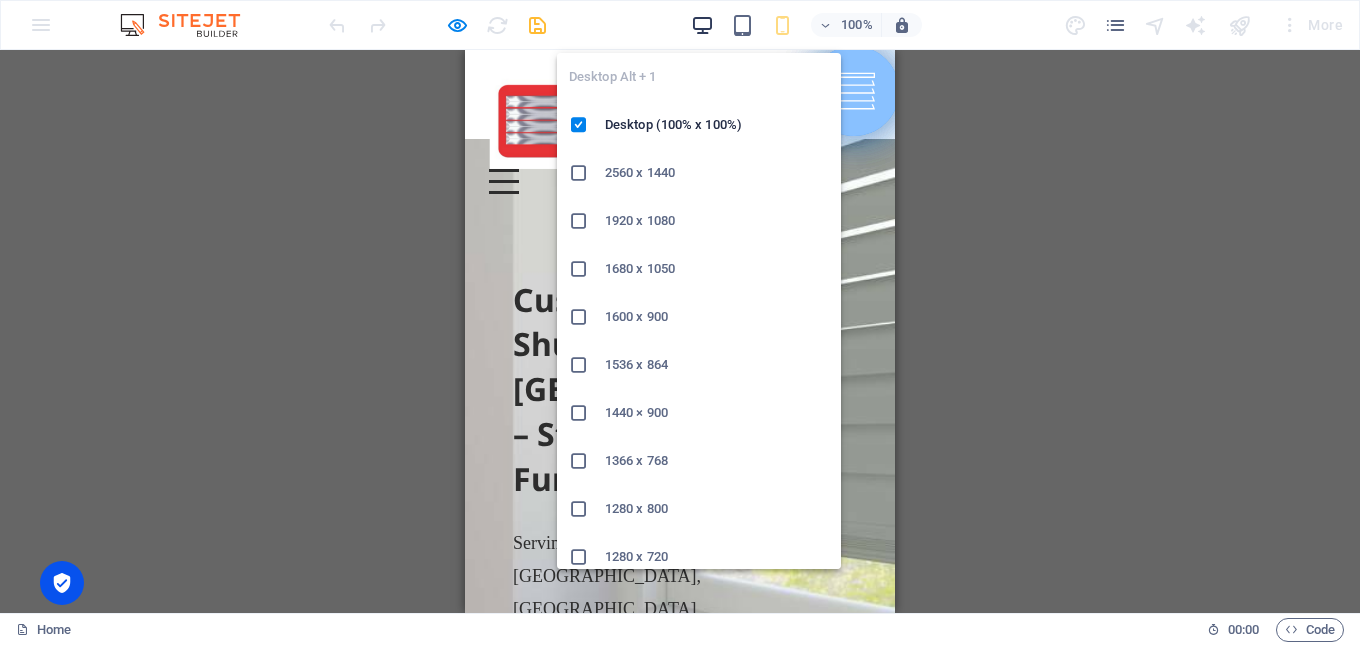 click at bounding box center [702, 25] 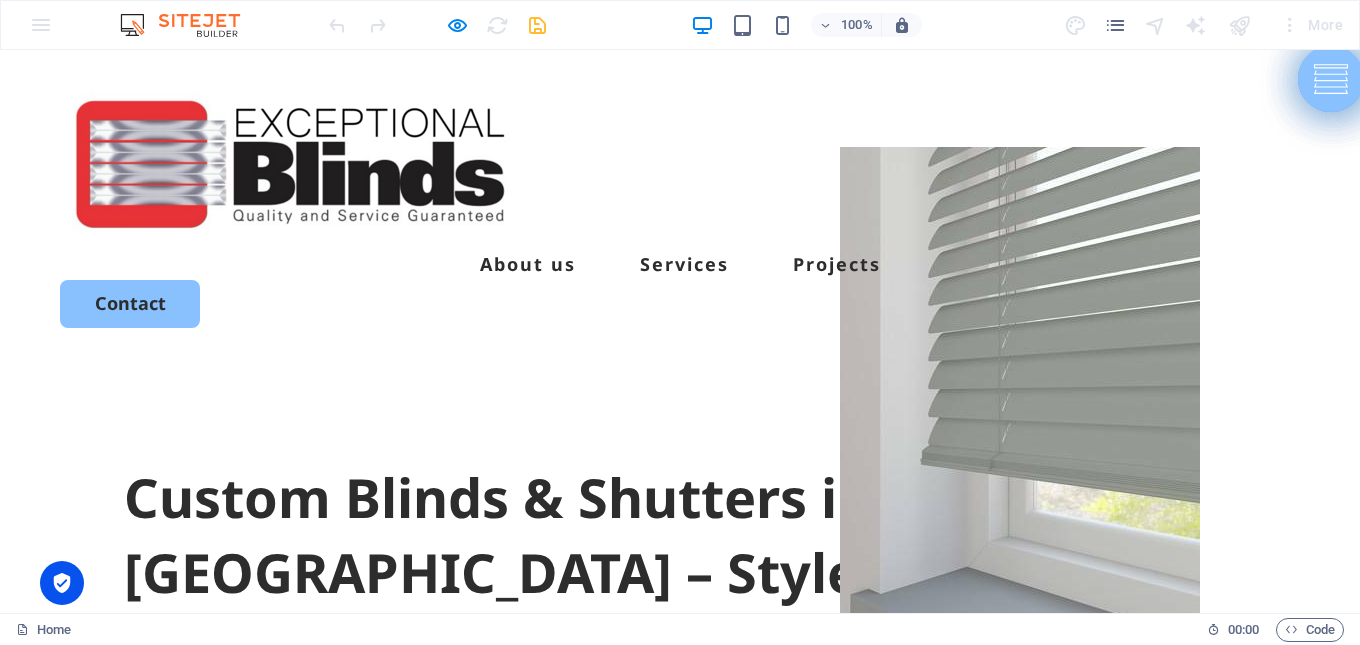 click on "Custom Blinds & Shutters in [GEOGRAPHIC_DATA] – Style Meets Function!   Serving [GEOGRAPHIC_DATA], including [GEOGRAPHIC_DATA], [GEOGRAPHIC_DATA], [GEOGRAPHIC_DATA], and [GEOGRAPHIC_DATA]. Get Started" at bounding box center [680, 745] 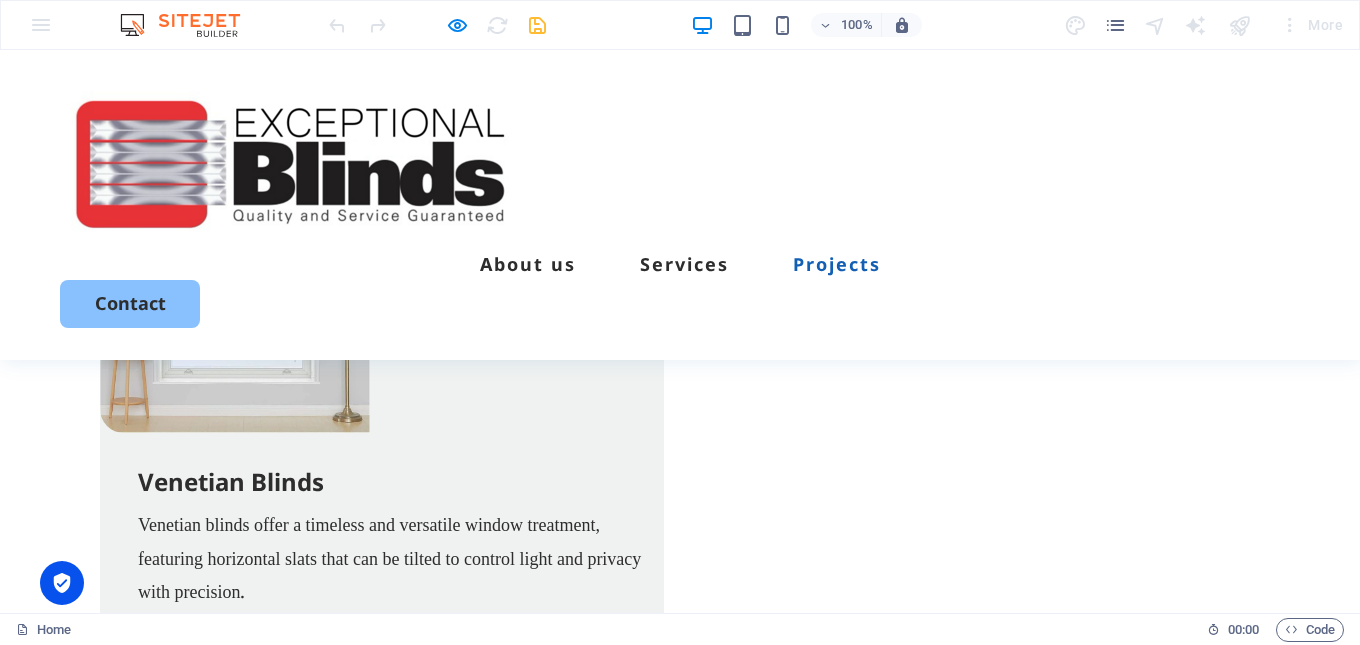 scroll, scrollTop: 3100, scrollLeft: 0, axis: vertical 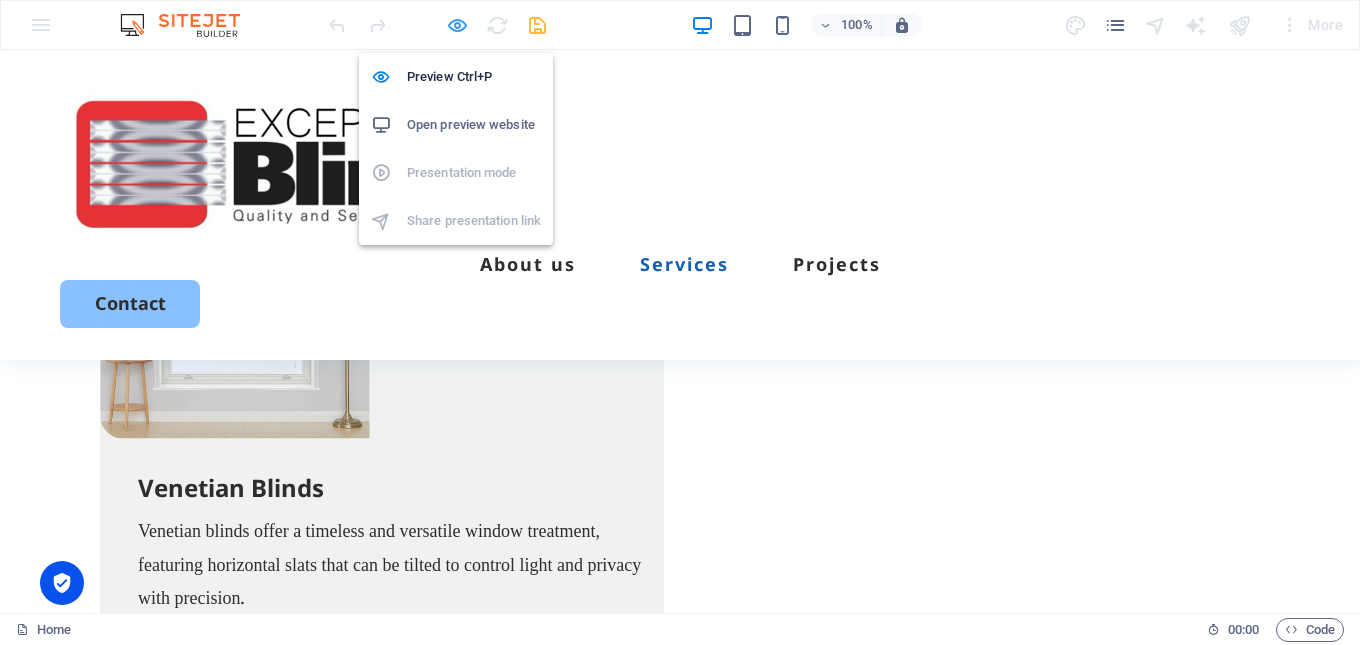 click at bounding box center (457, 25) 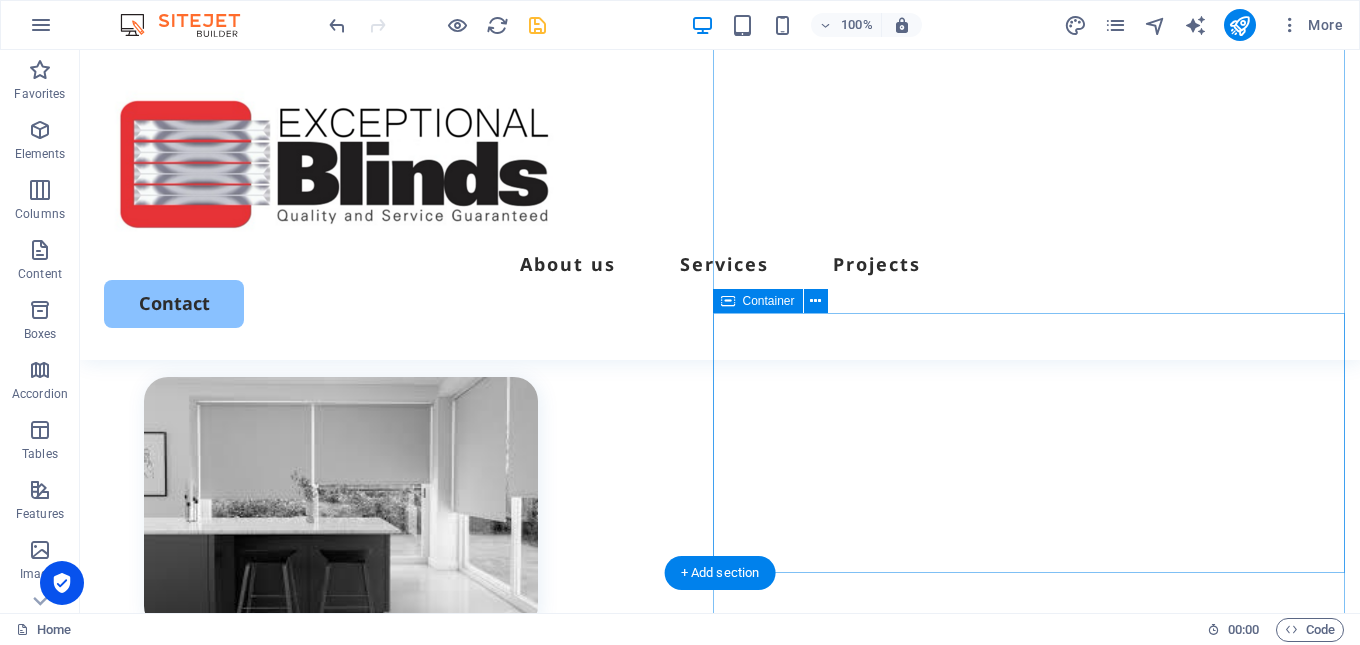 scroll, scrollTop: 300, scrollLeft: 0, axis: vertical 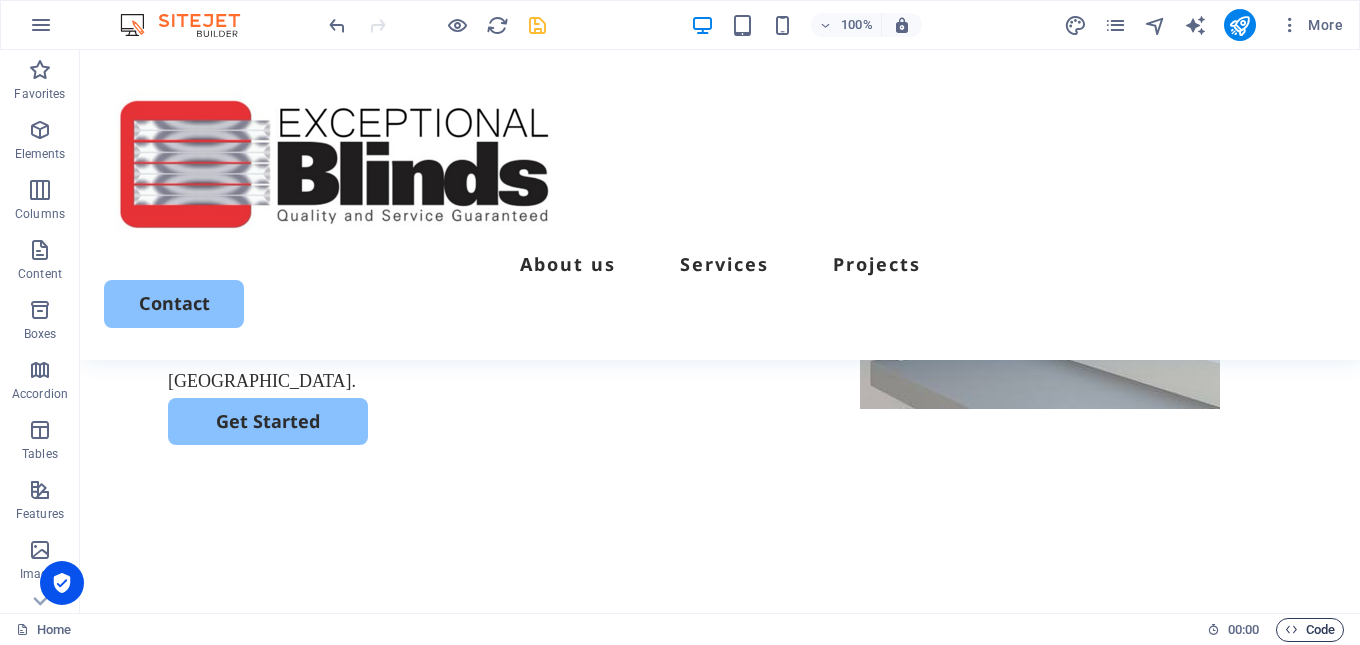click on "Code" at bounding box center [1310, 630] 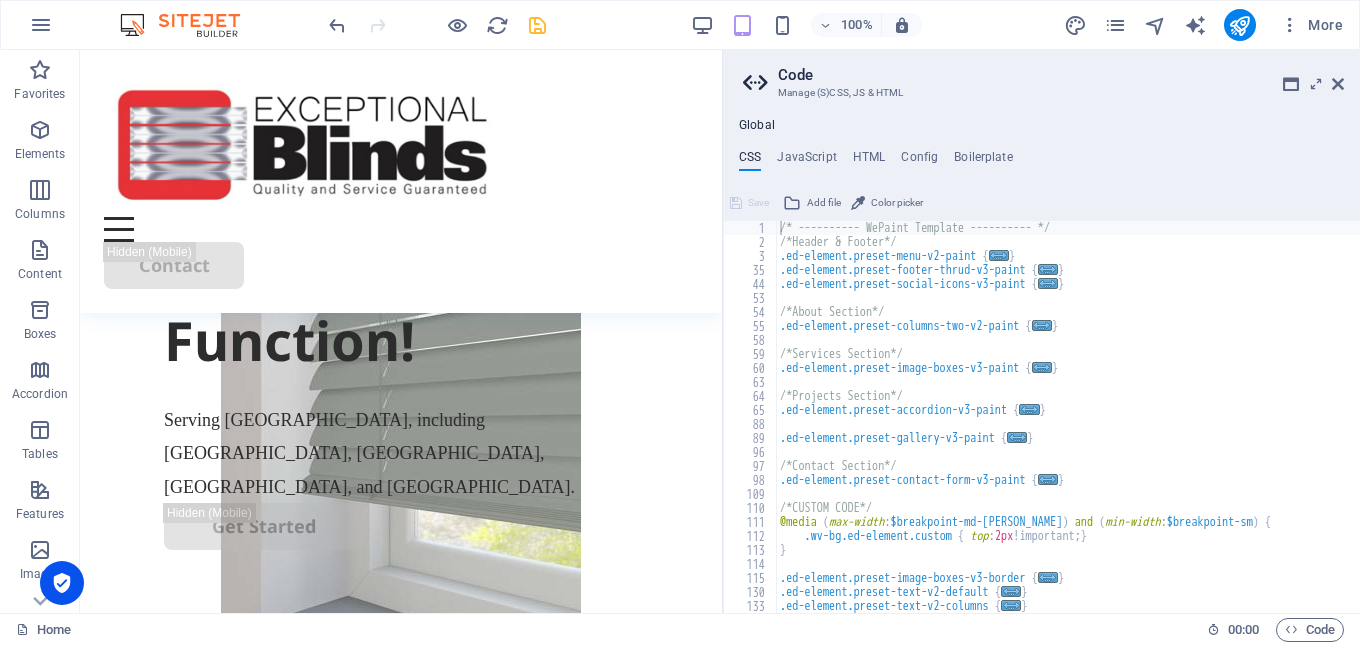 click on "100% More" at bounding box center [838, 25] 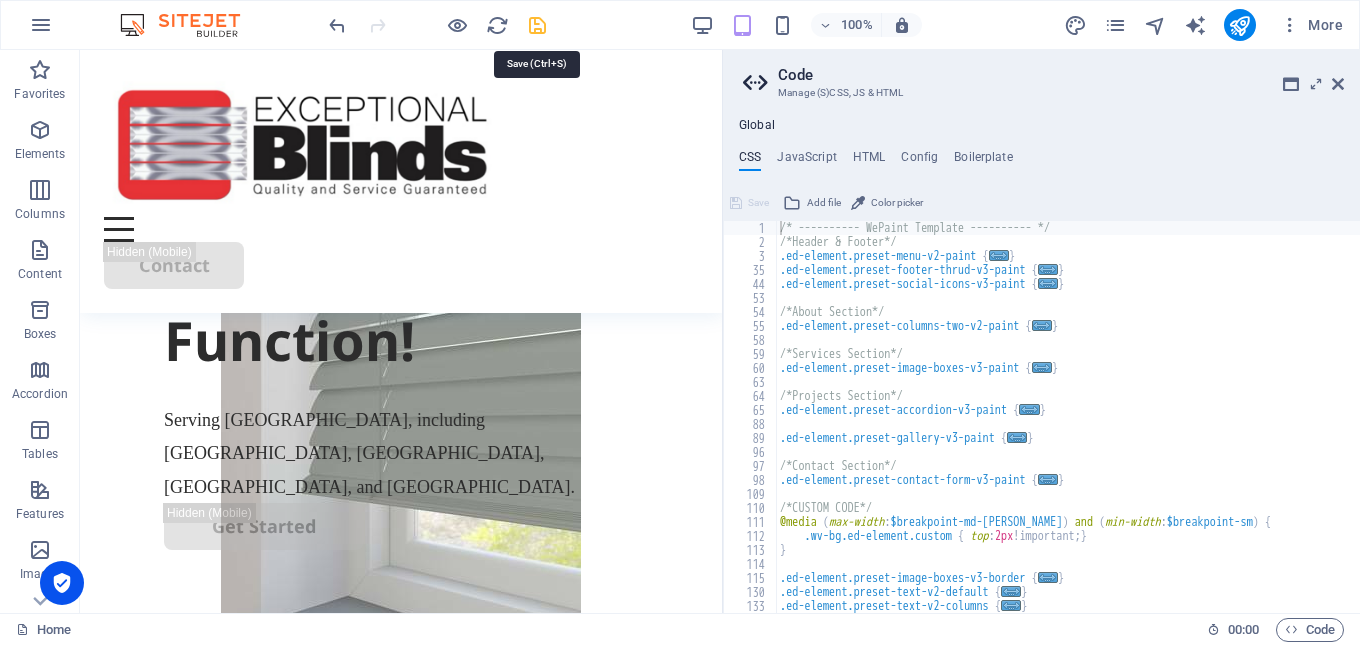 click at bounding box center (537, 25) 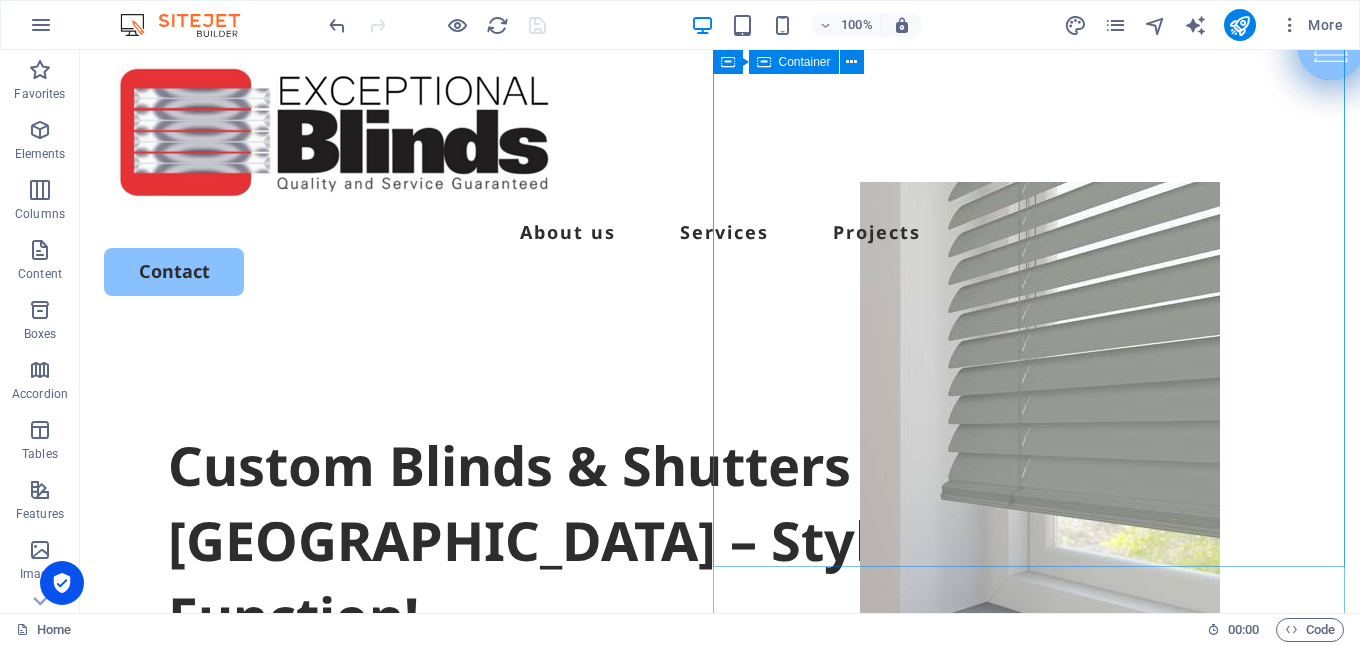 scroll, scrollTop: 0, scrollLeft: 0, axis: both 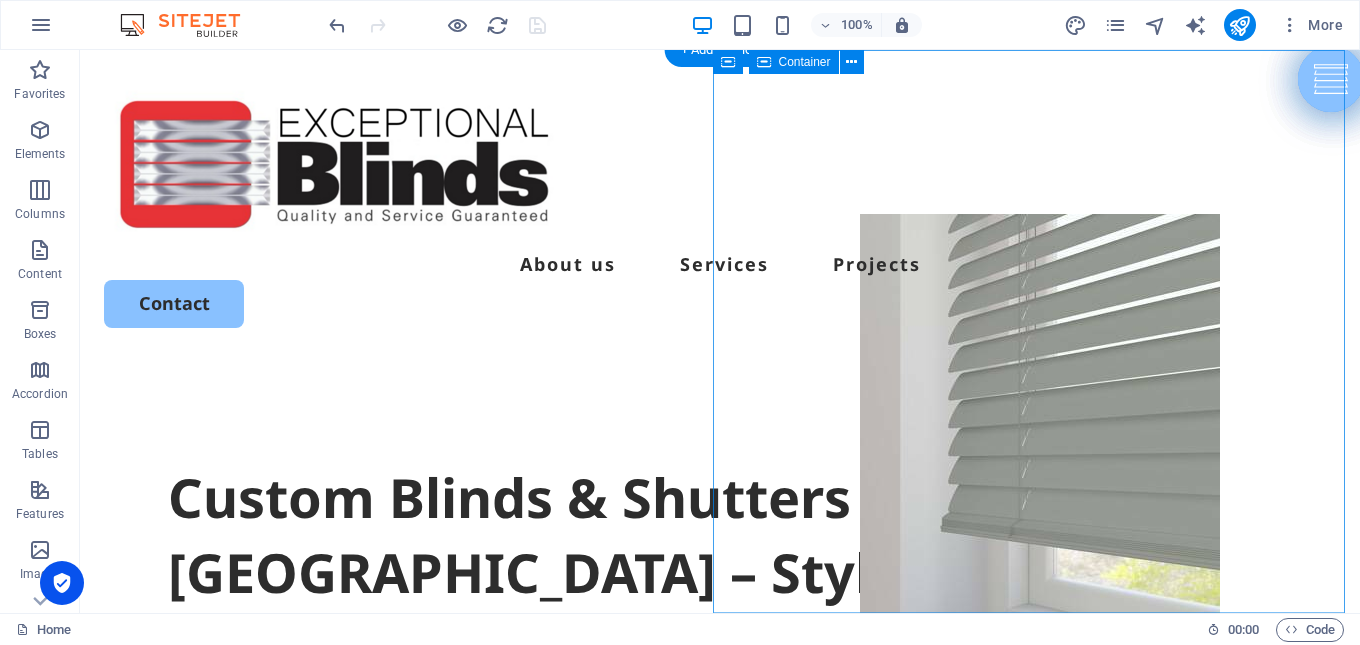 click on "Drop content here or  Add elements  Paste clipboard" at bounding box center [1040, 1154] 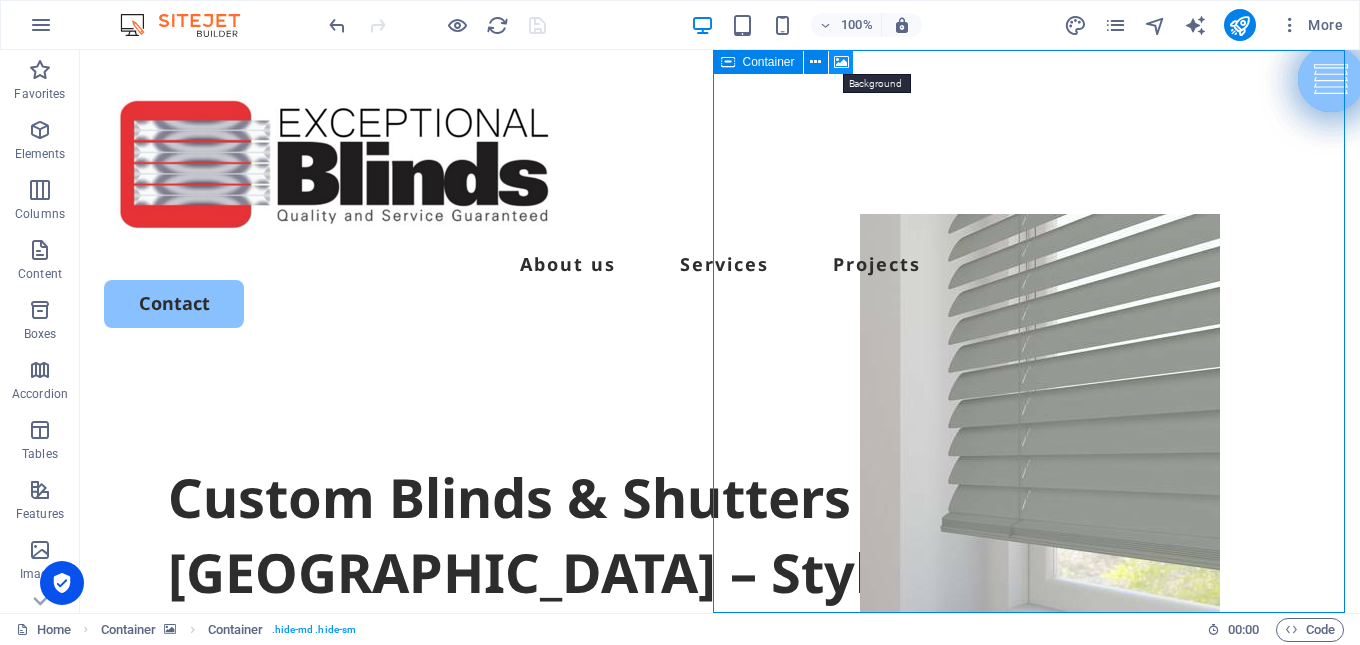 drag, startPoint x: 842, startPoint y: 63, endPoint x: 254, endPoint y: 172, distance: 598.0176 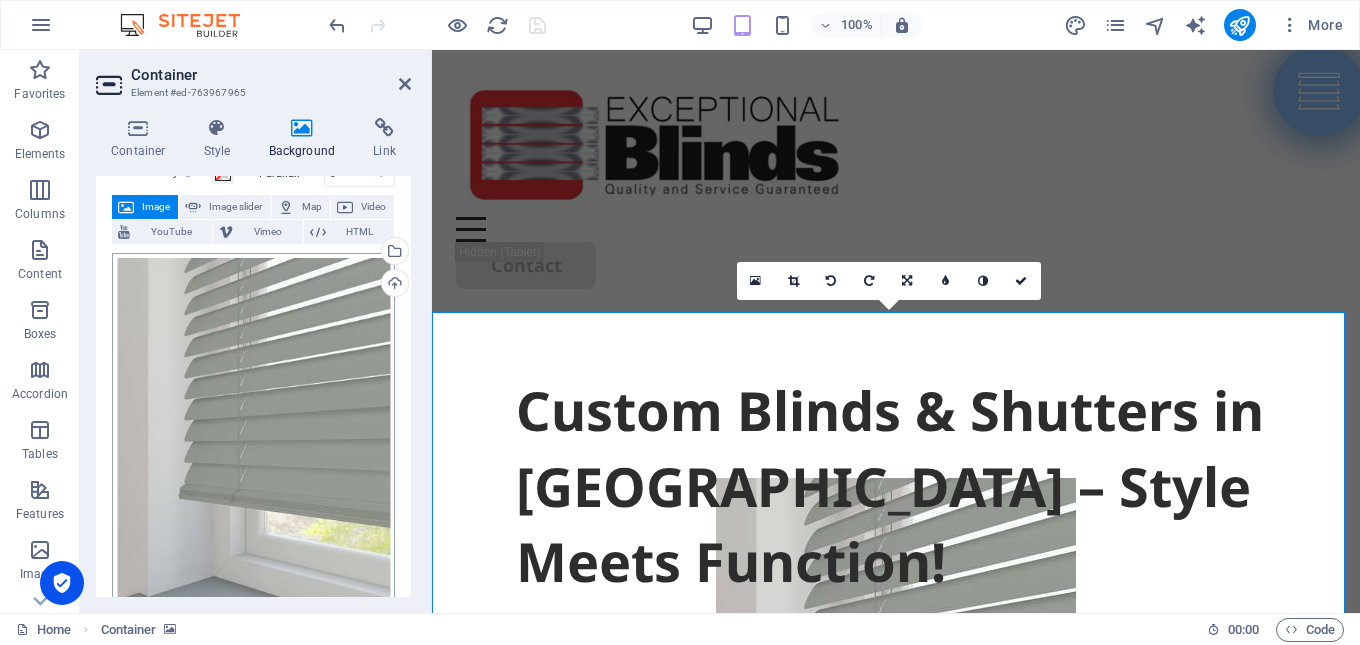 scroll, scrollTop: 200, scrollLeft: 0, axis: vertical 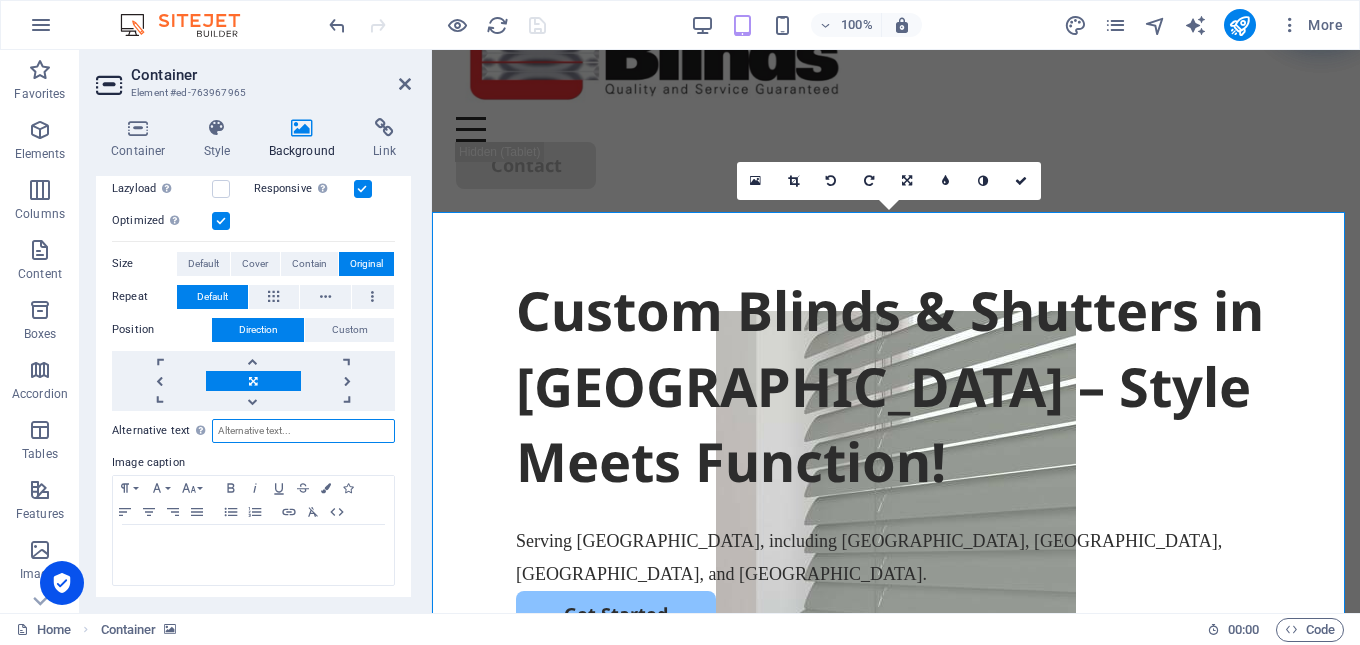 click on "Alternative text The alternative text is used by devices that cannot display images (e.g. image search engines) and should be added to every image to improve website accessibility." at bounding box center (303, 431) 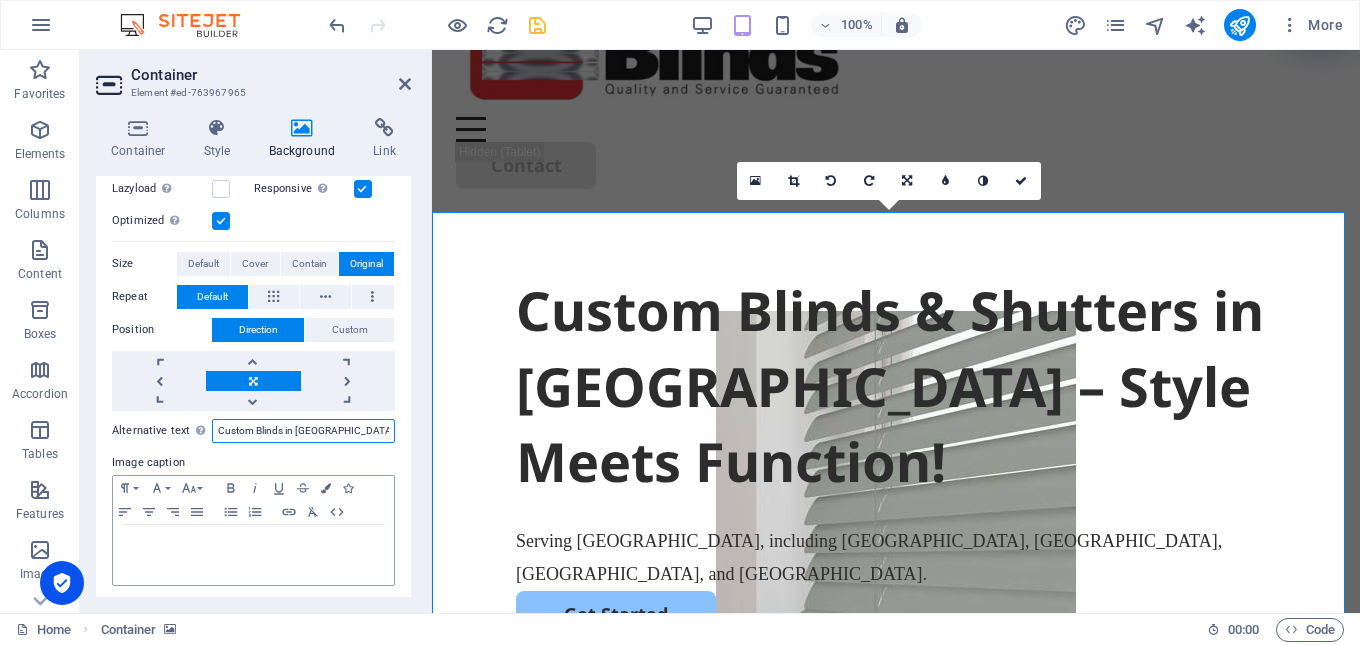 type on "Custom Blinds in [GEOGRAPHIC_DATA]" 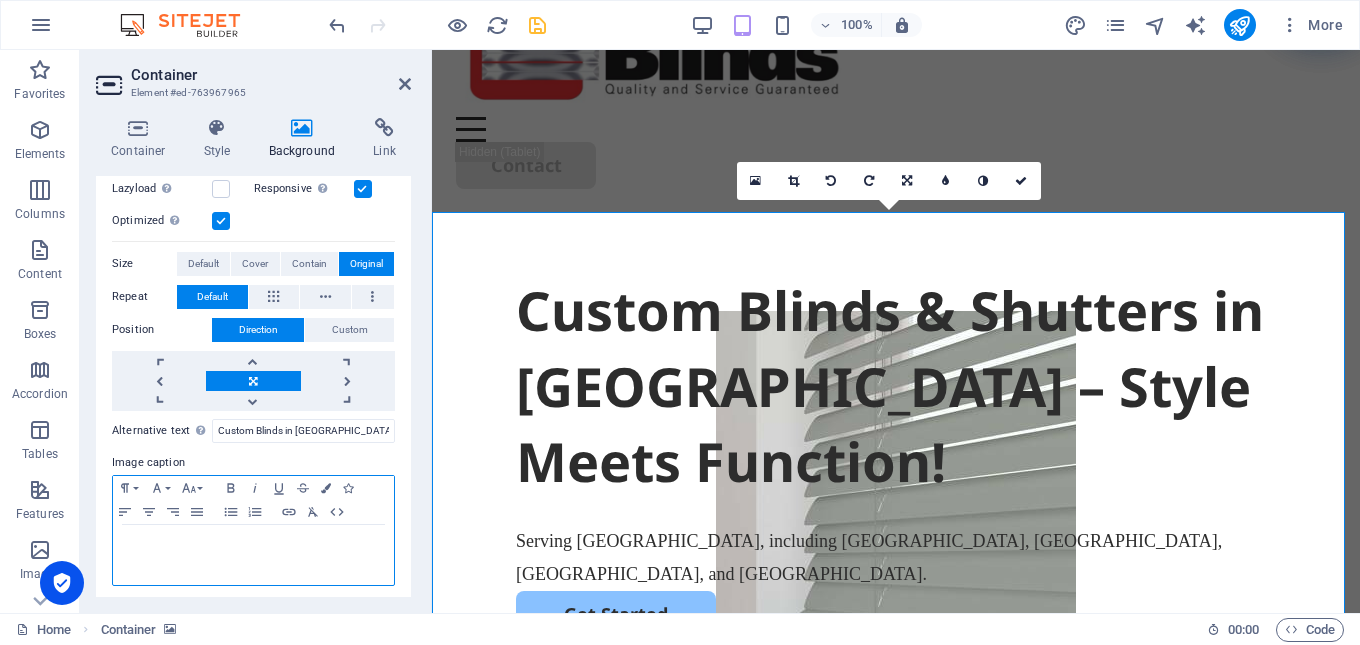 click at bounding box center (253, 544) 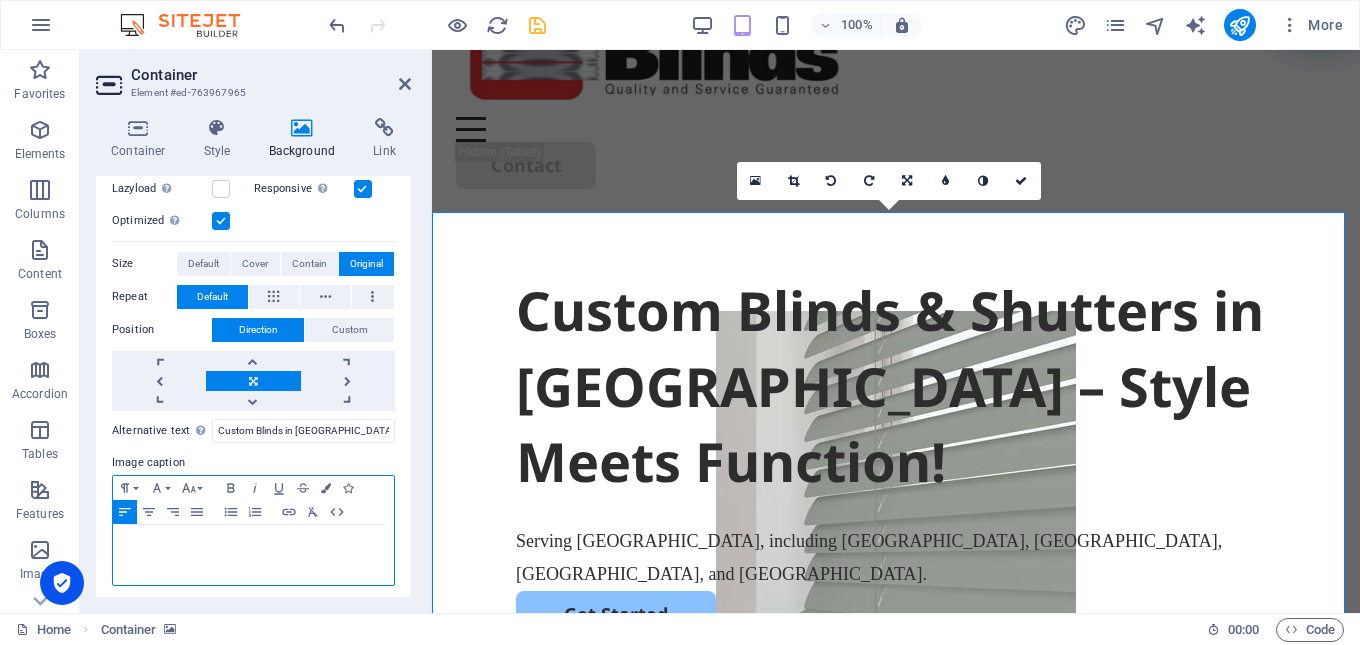 type 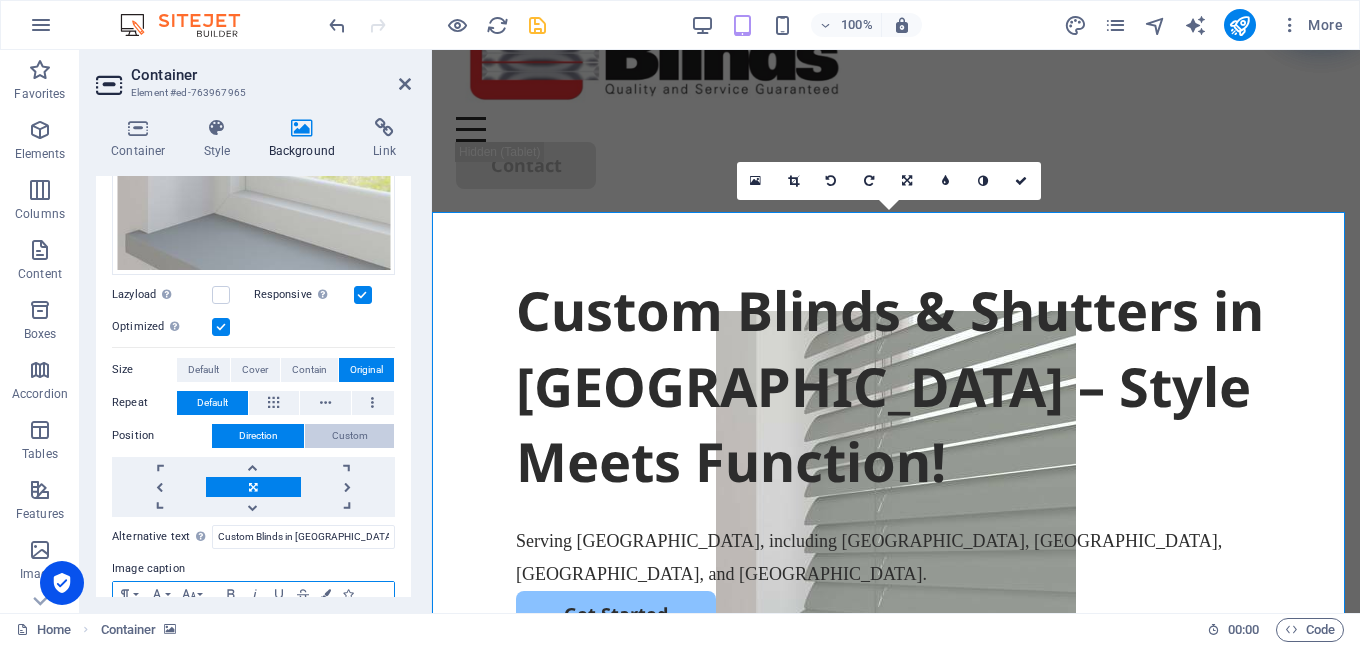 scroll, scrollTop: 469, scrollLeft: 0, axis: vertical 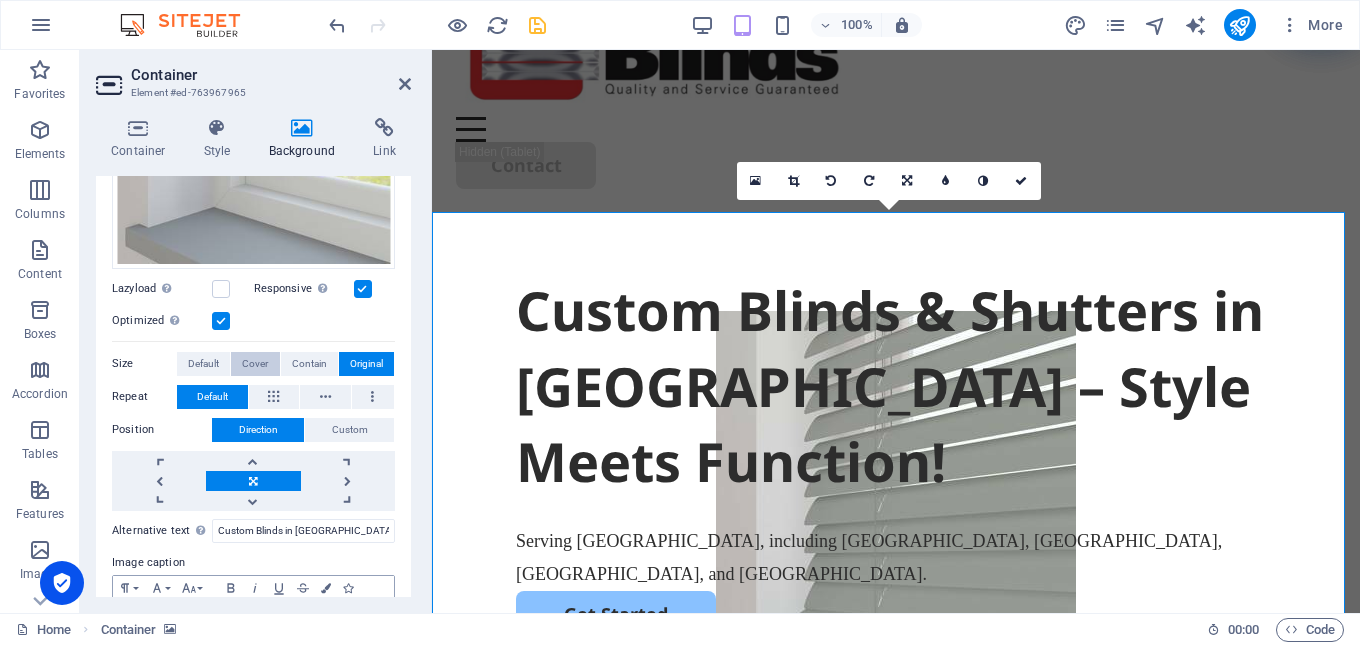 click on "Cover" at bounding box center [255, 364] 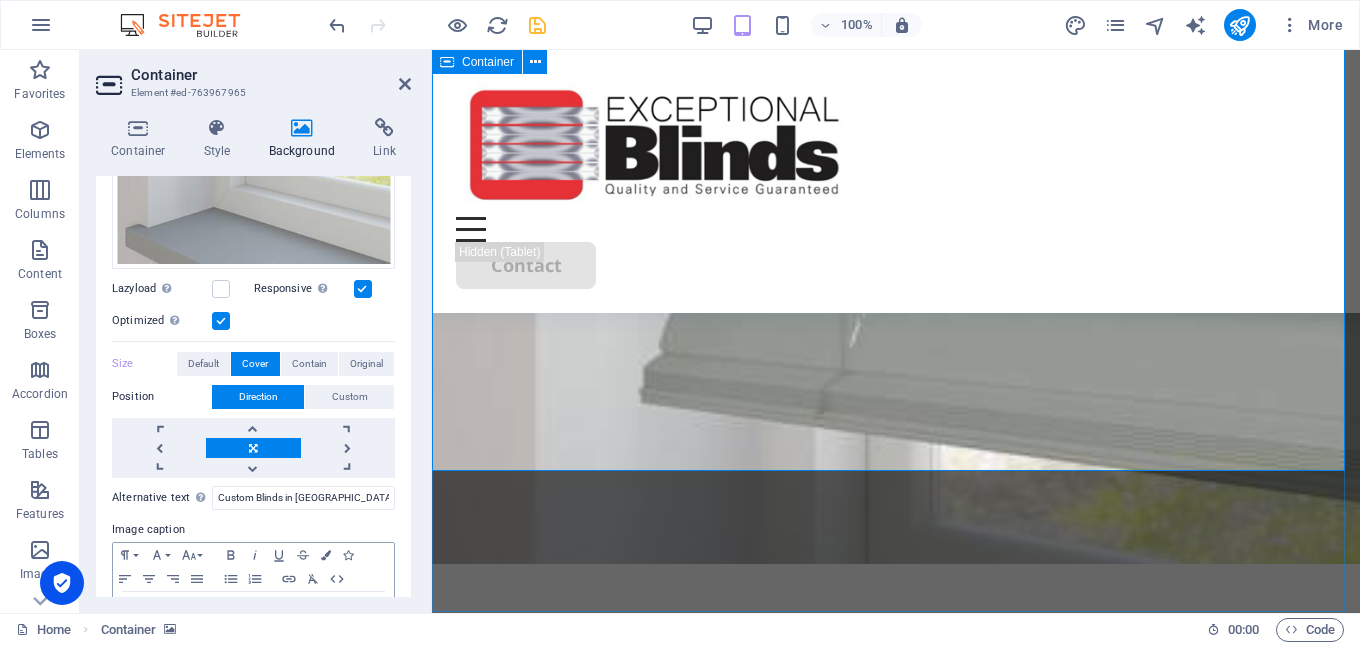 scroll, scrollTop: 200, scrollLeft: 0, axis: vertical 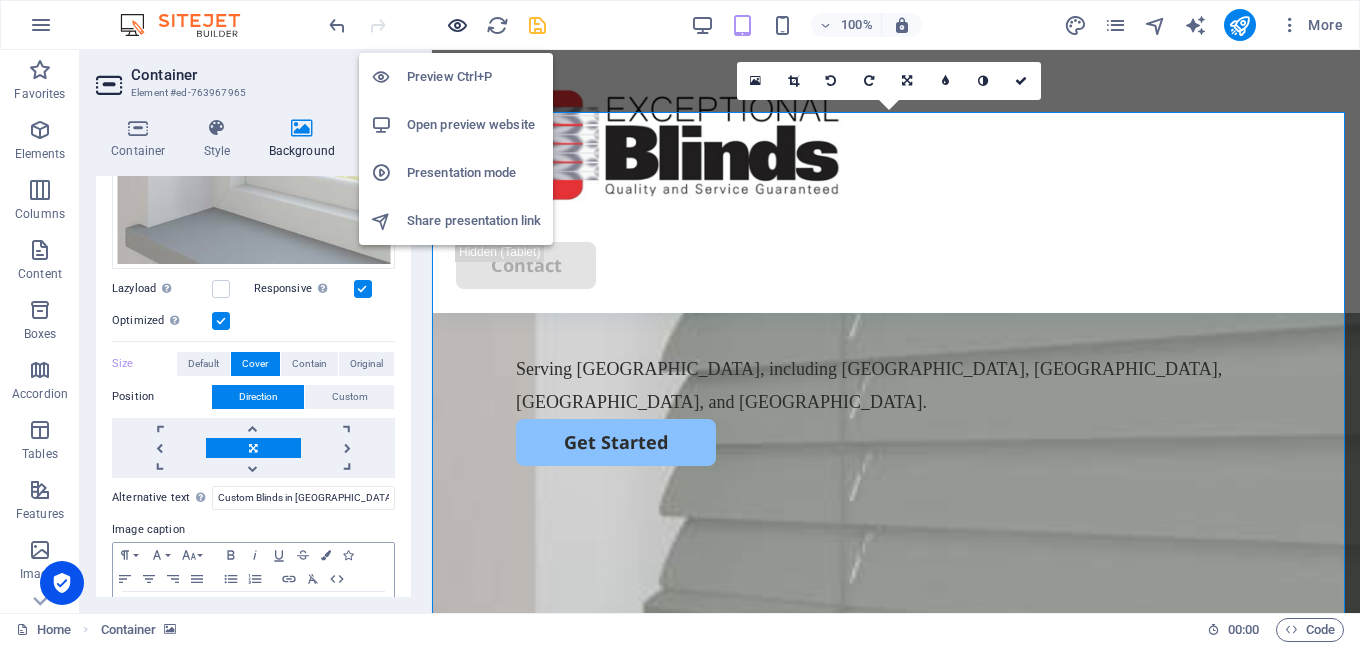 click at bounding box center (457, 25) 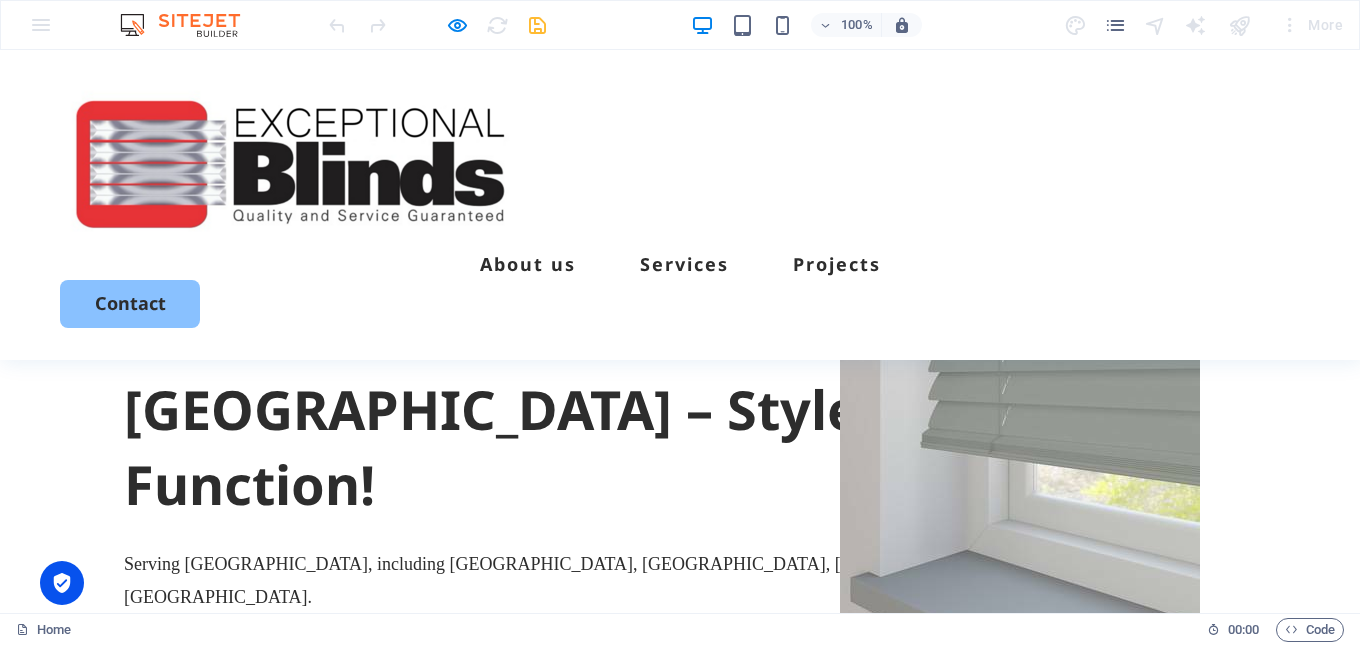 scroll, scrollTop: 0, scrollLeft: 0, axis: both 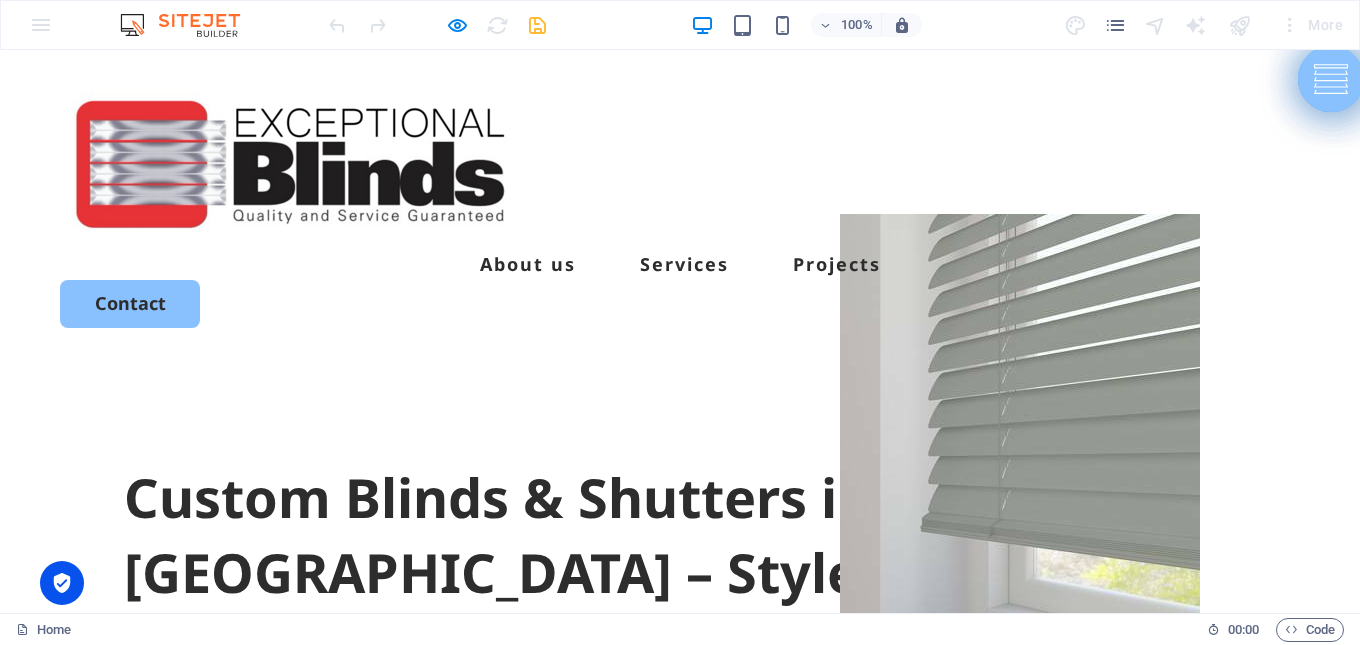 click at bounding box center [437, 25] 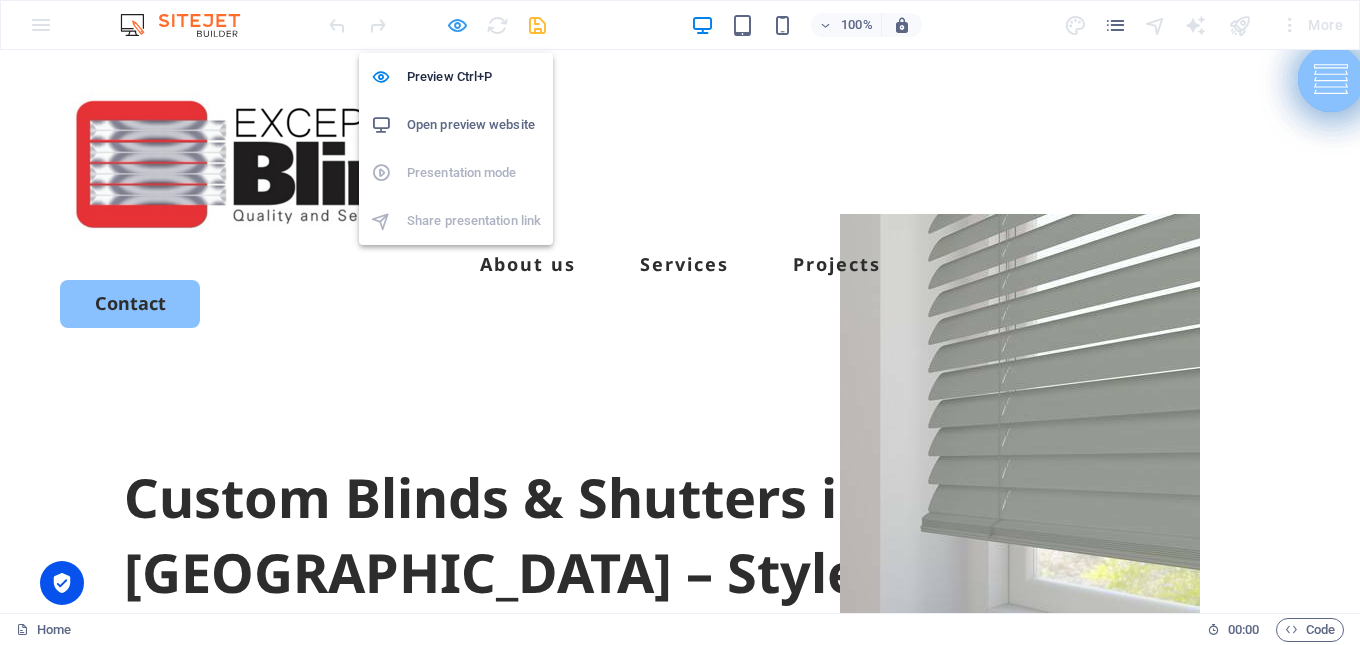 click at bounding box center [457, 25] 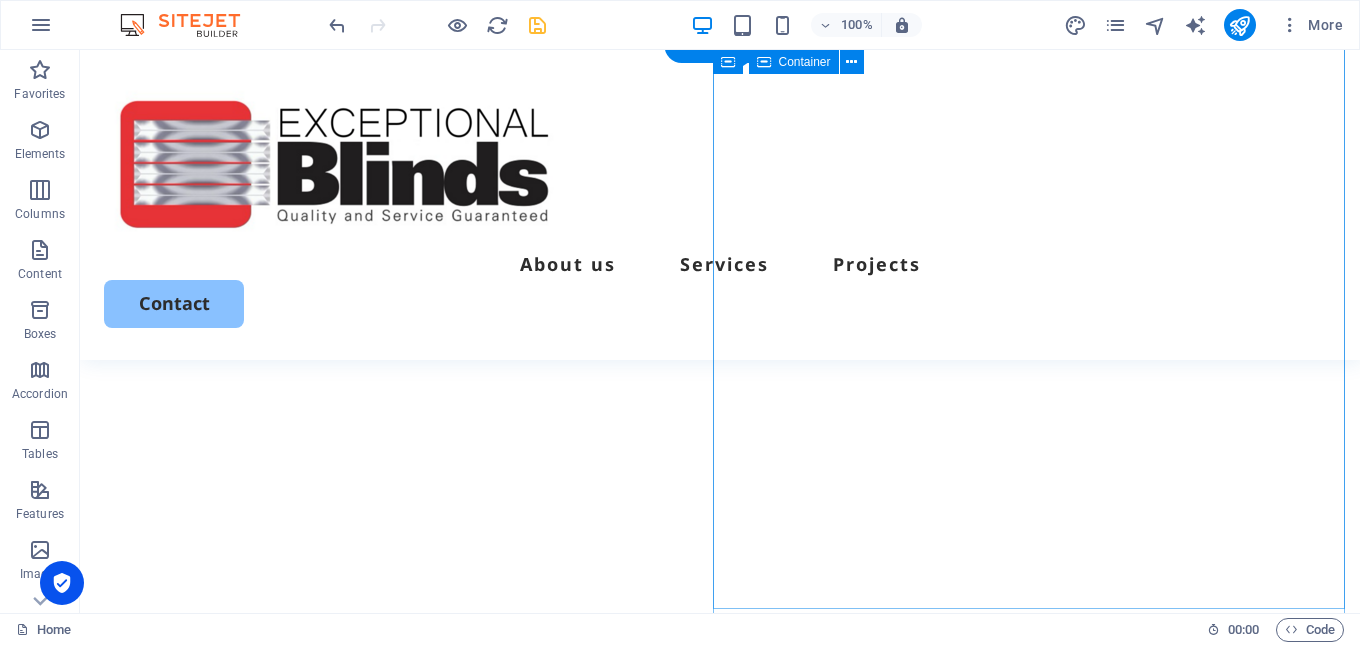 scroll, scrollTop: 0, scrollLeft: 0, axis: both 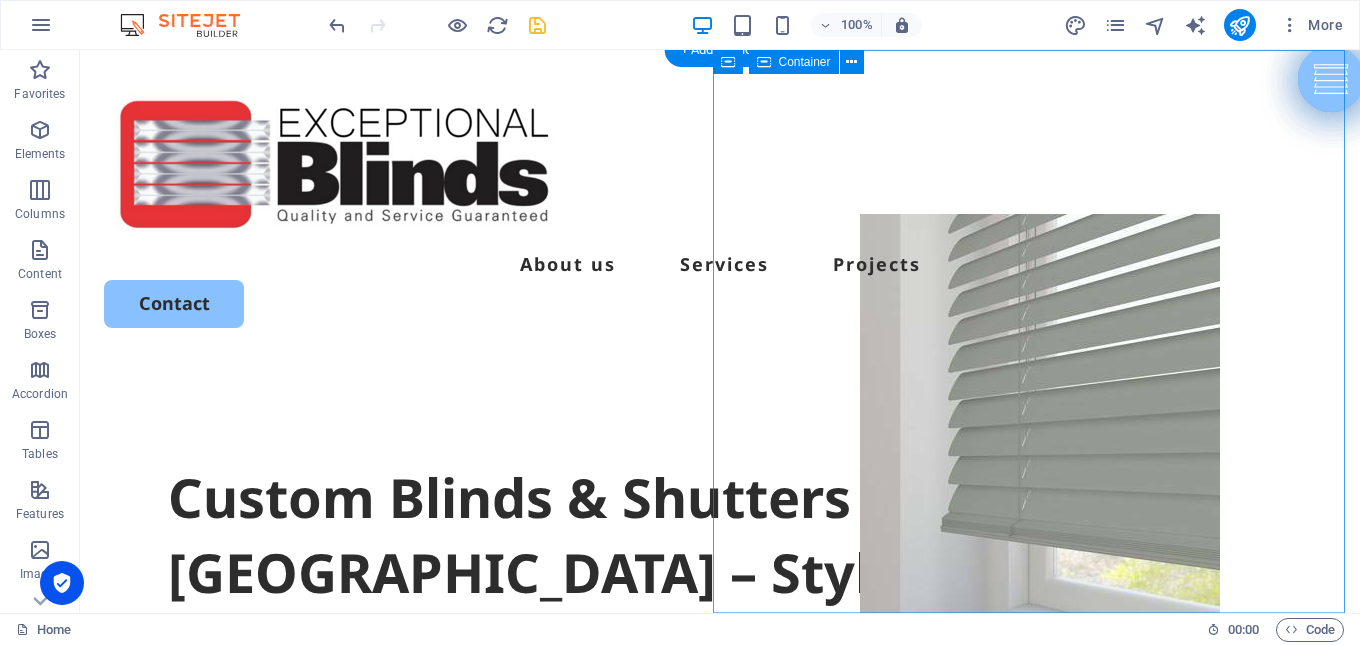 click on "Drop content here or  Add elements  Paste clipboard" at bounding box center [1040, 1154] 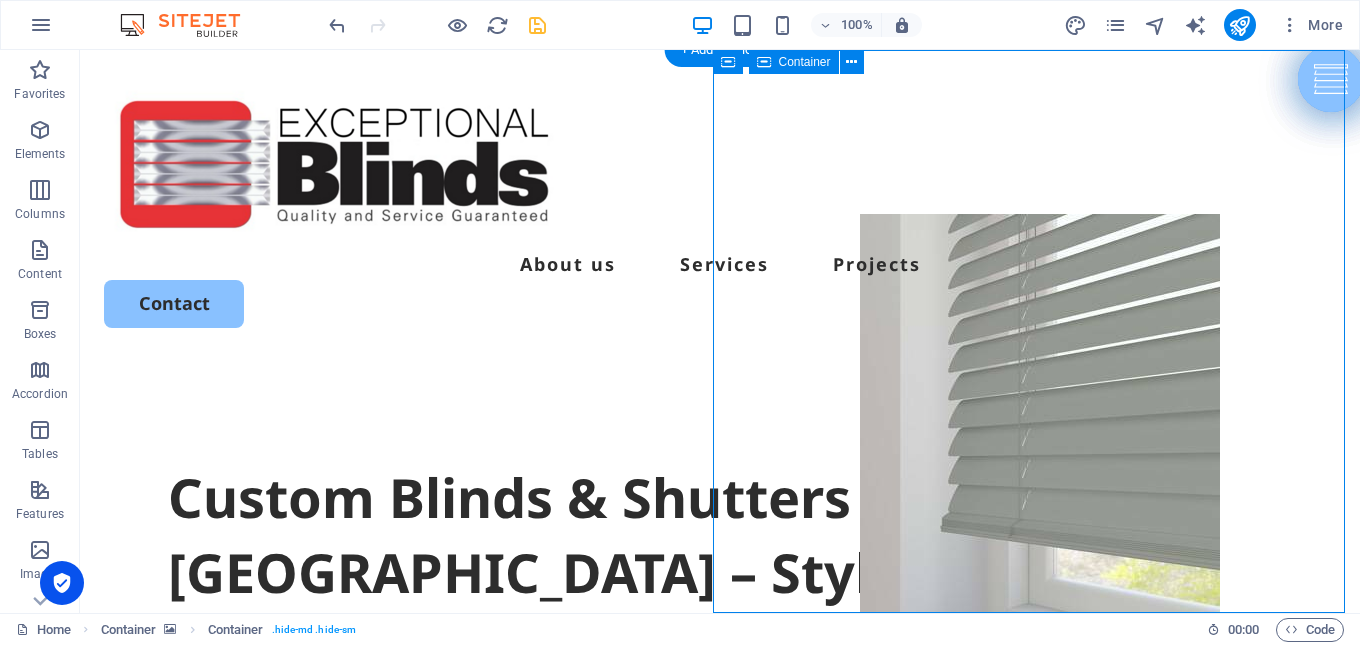 click on "Drop content here or  Add elements  Paste clipboard" at bounding box center (1040, 1154) 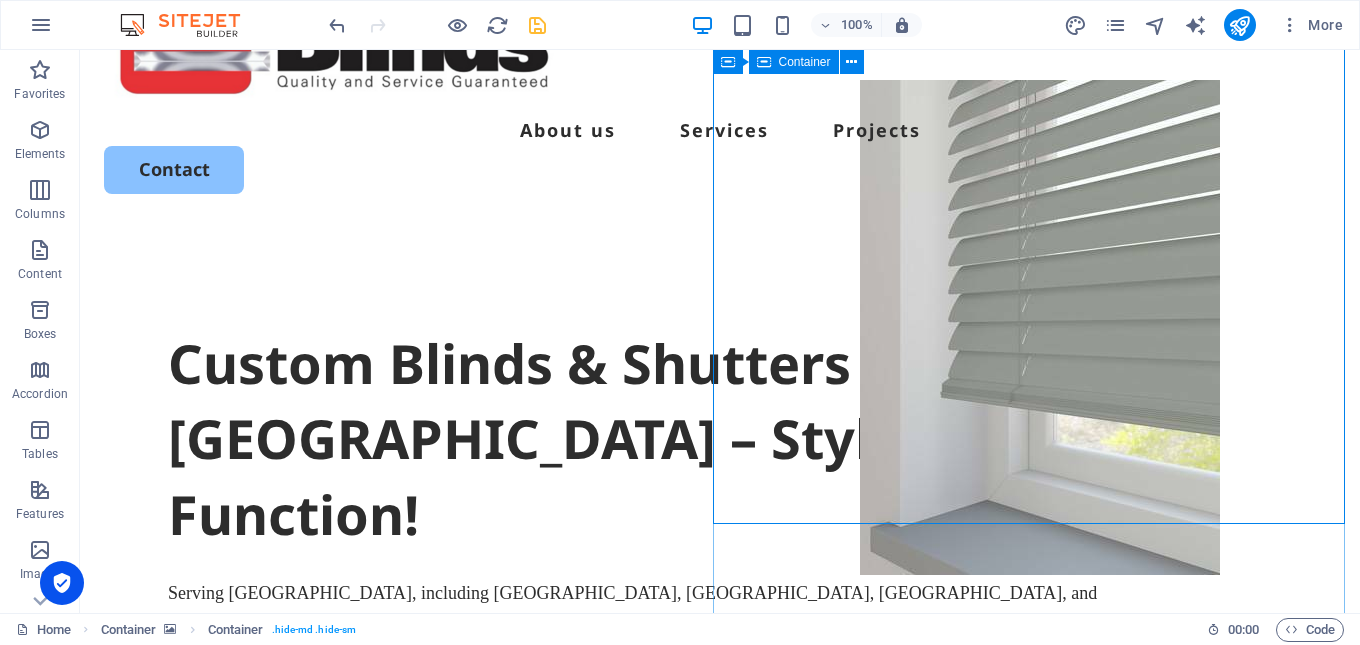scroll, scrollTop: 0, scrollLeft: 0, axis: both 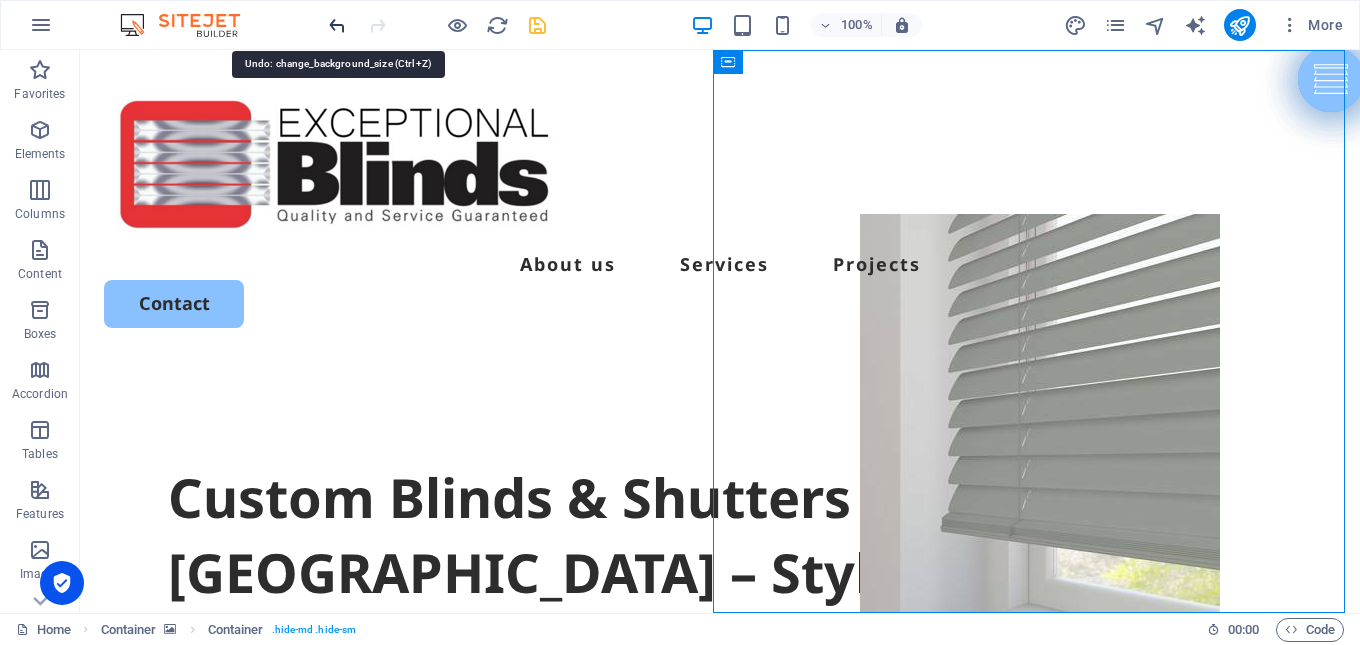 click at bounding box center (337, 25) 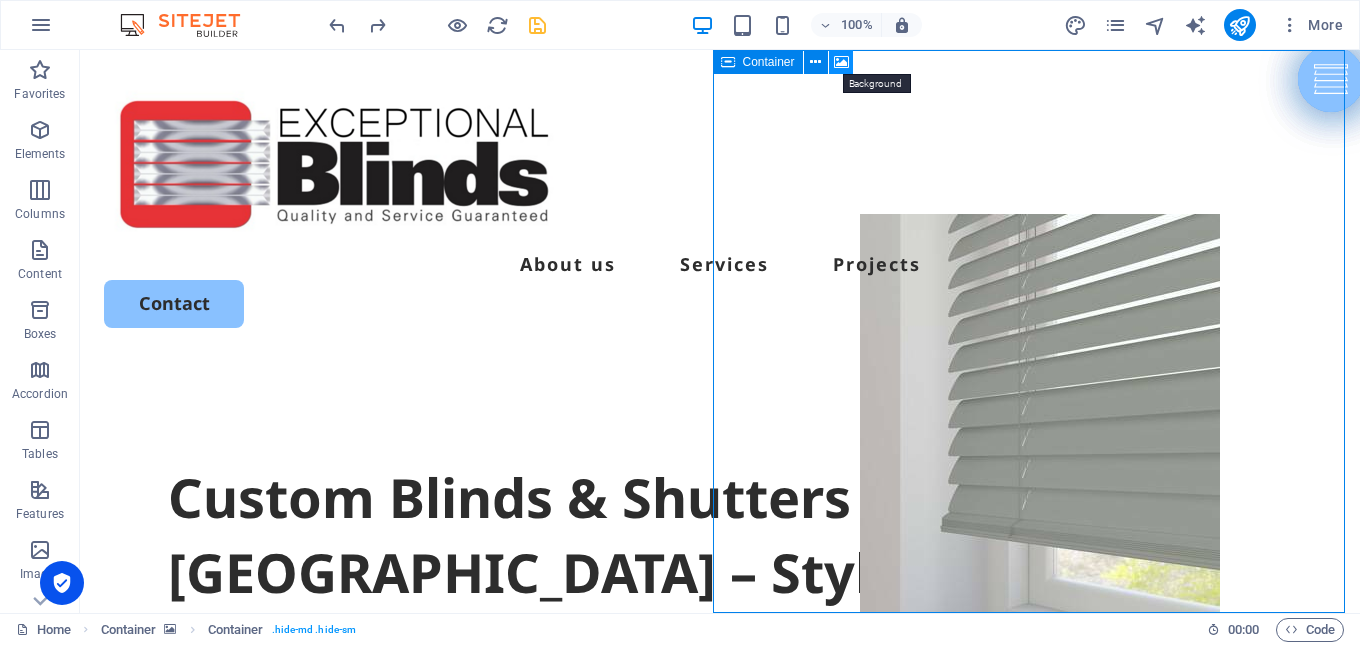 click at bounding box center [841, 62] 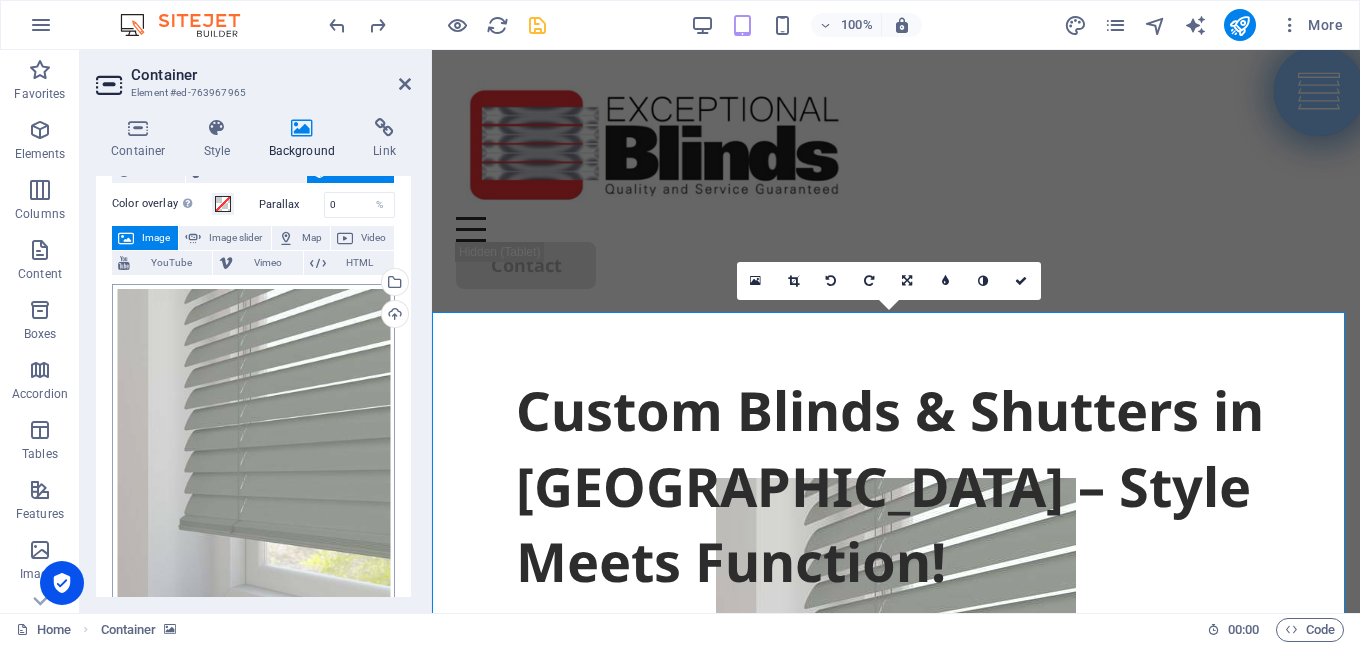 scroll, scrollTop: 0, scrollLeft: 0, axis: both 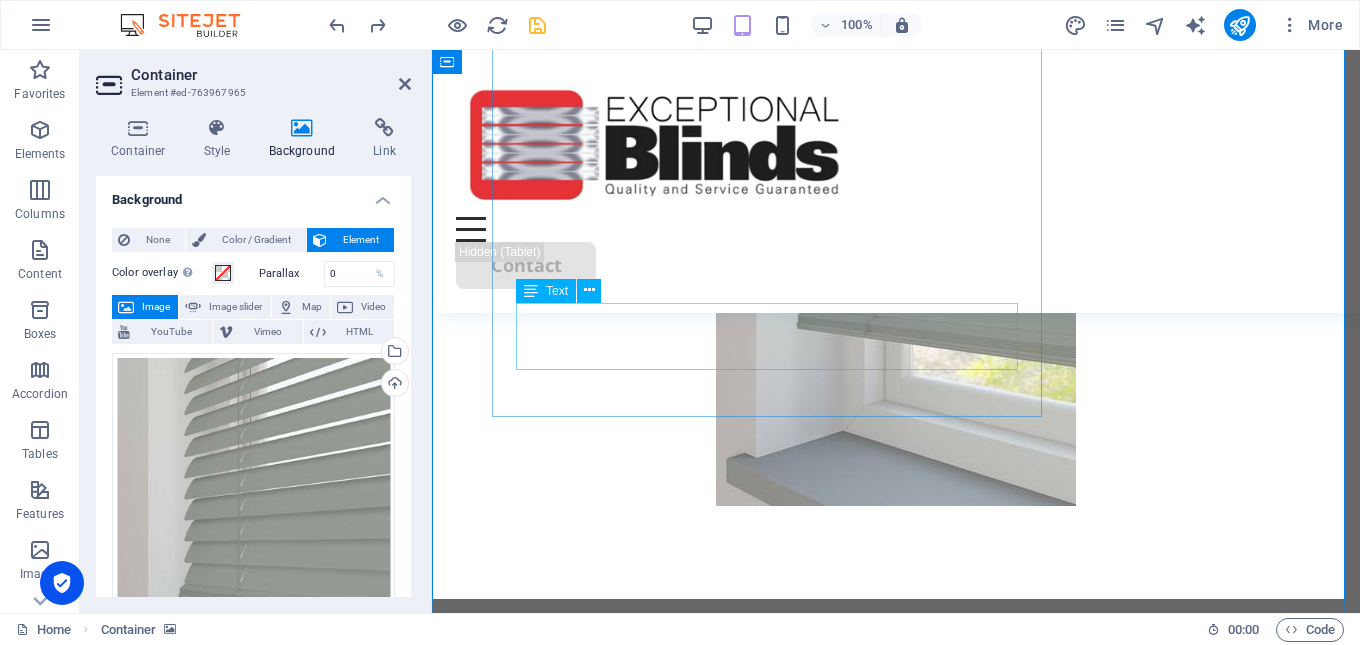 click on "Serving [GEOGRAPHIC_DATA], including [GEOGRAPHIC_DATA], [GEOGRAPHIC_DATA], [GEOGRAPHIC_DATA], and [GEOGRAPHIC_DATA]." at bounding box center (896, 185) 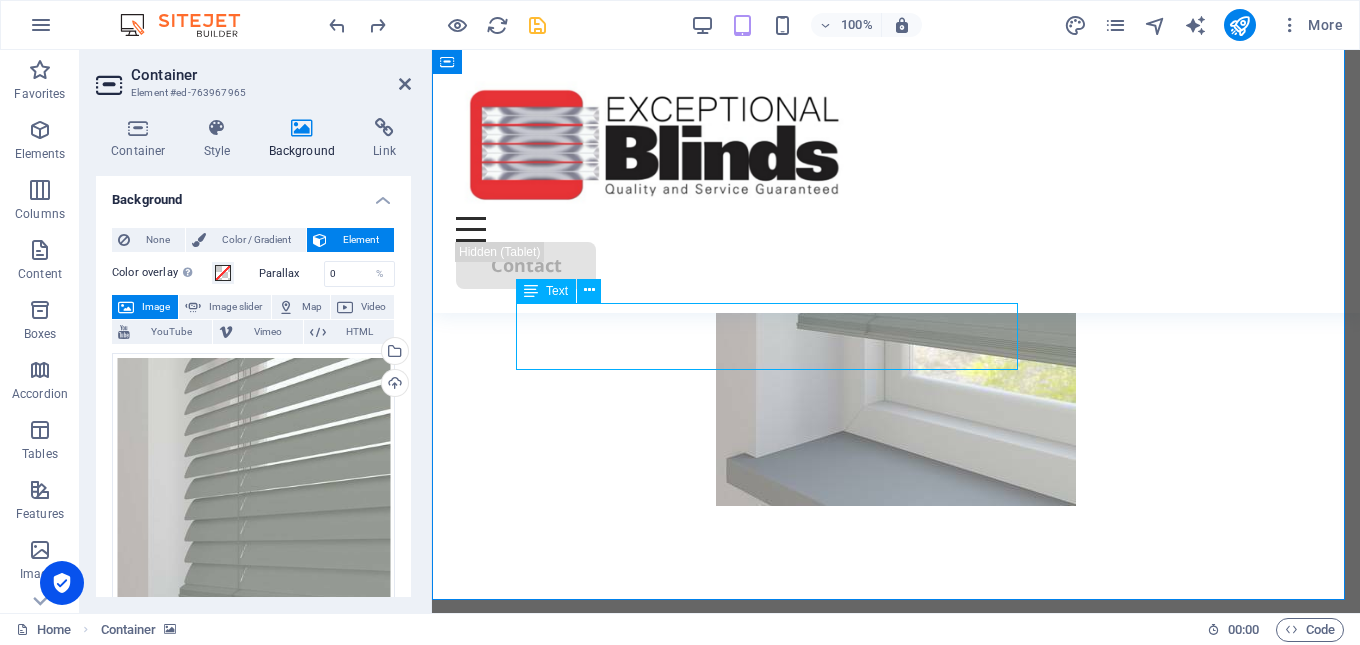 click on "Serving [GEOGRAPHIC_DATA], including [GEOGRAPHIC_DATA], [GEOGRAPHIC_DATA], [GEOGRAPHIC_DATA], and [GEOGRAPHIC_DATA]." at bounding box center (896, 185) 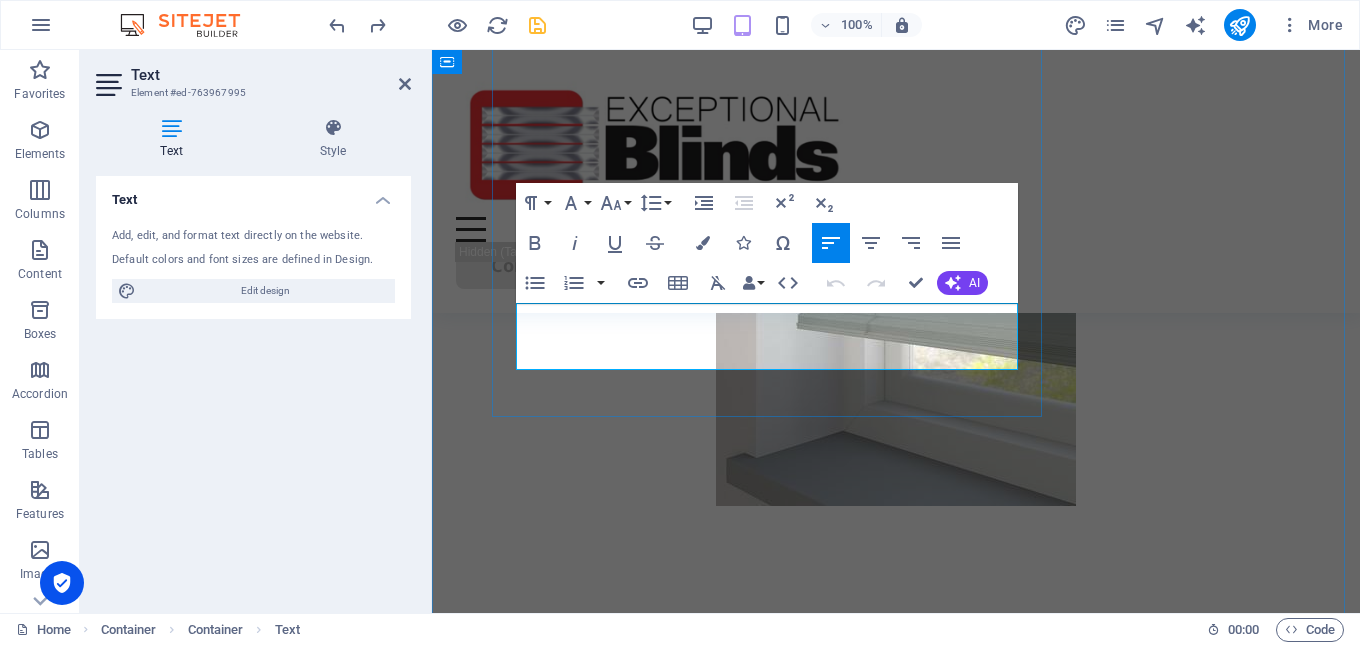 drag, startPoint x: 630, startPoint y: 363, endPoint x: 518, endPoint y: 323, distance: 118.92855 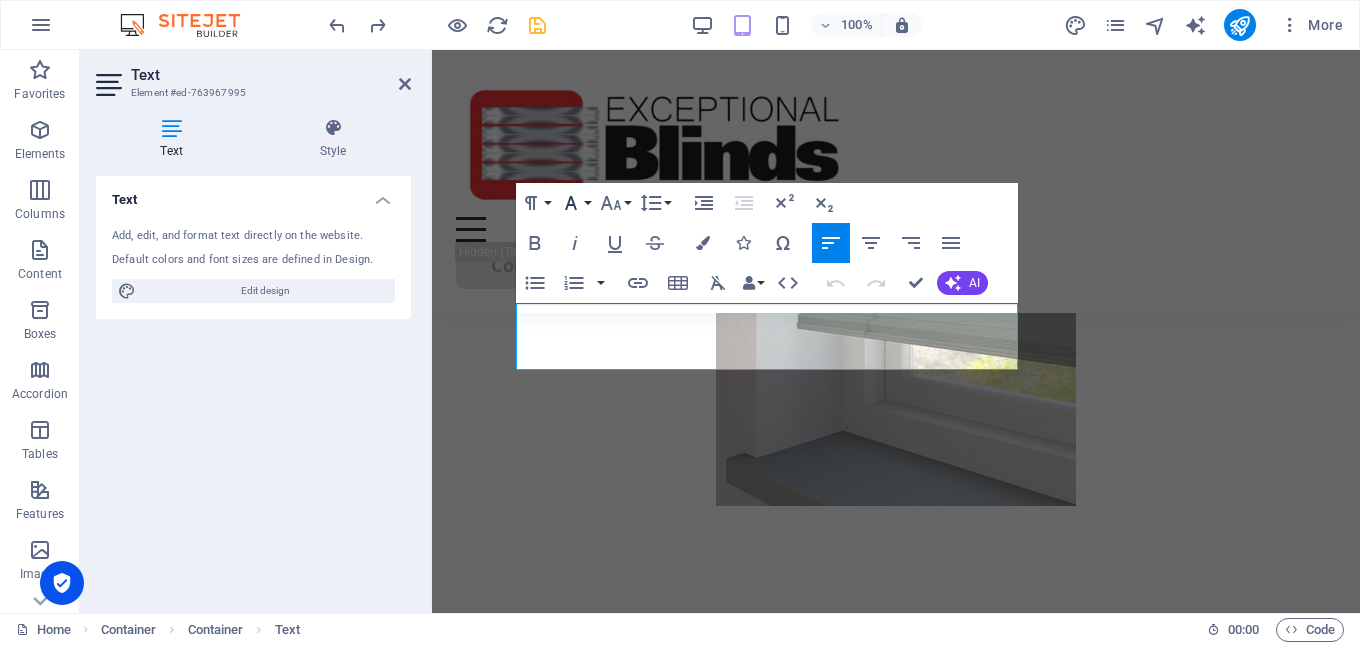 click on "Font Family" at bounding box center [575, 203] 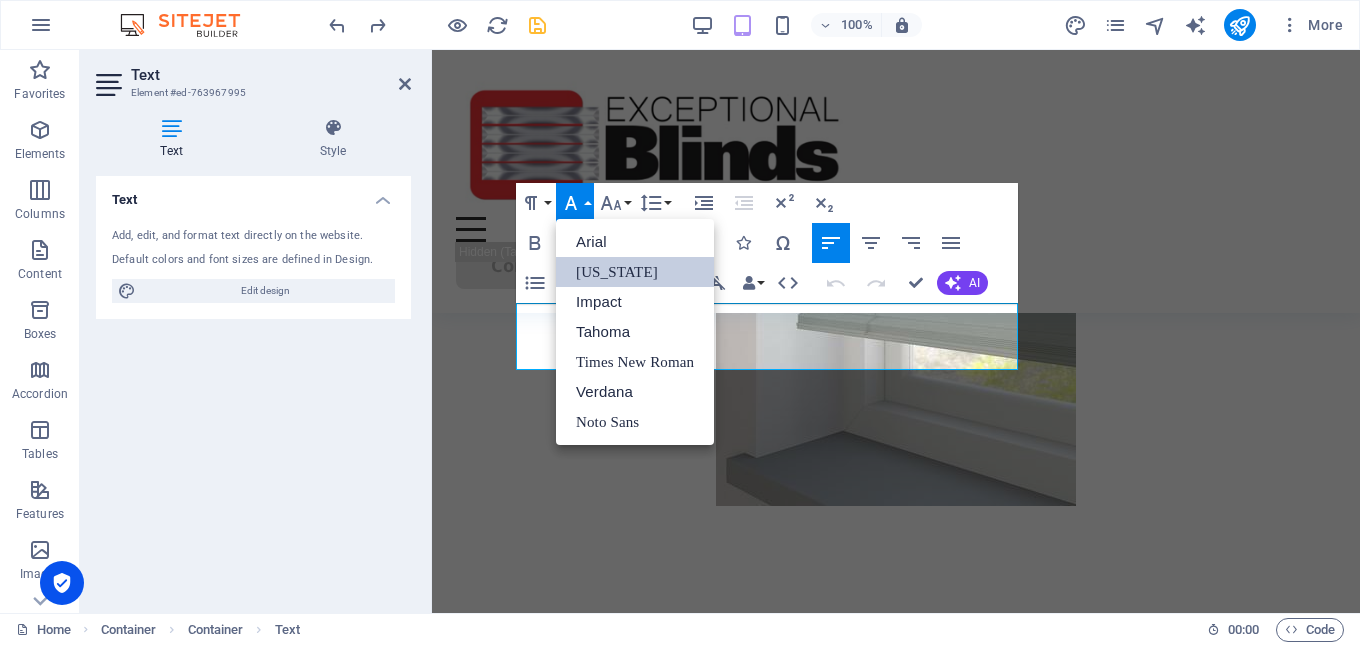 scroll, scrollTop: 0, scrollLeft: 0, axis: both 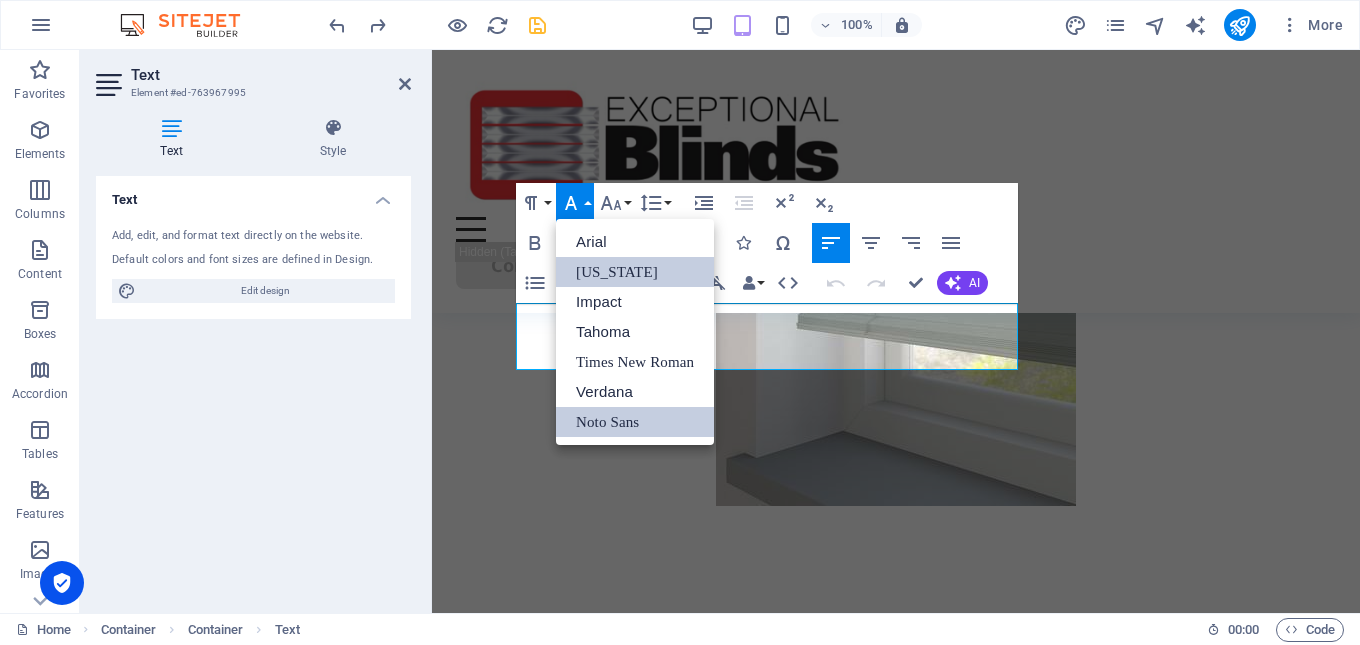 click on "Noto Sans" at bounding box center (635, 422) 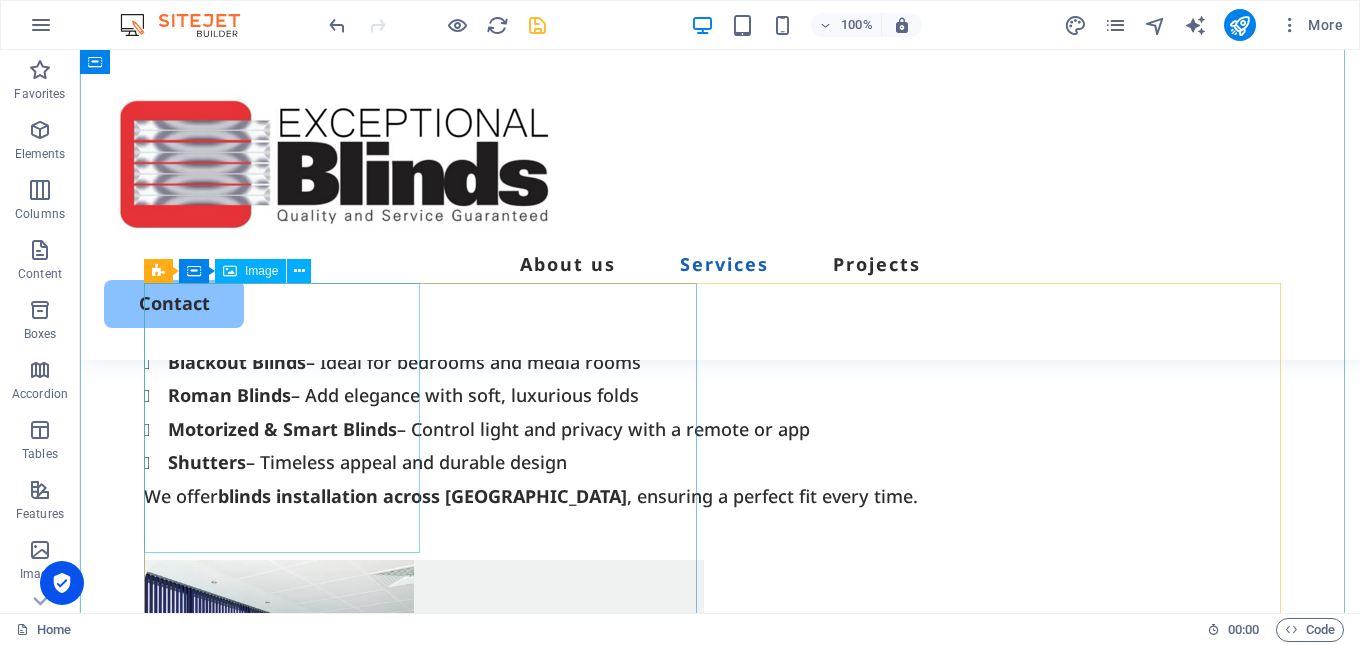 scroll, scrollTop: 2300, scrollLeft: 0, axis: vertical 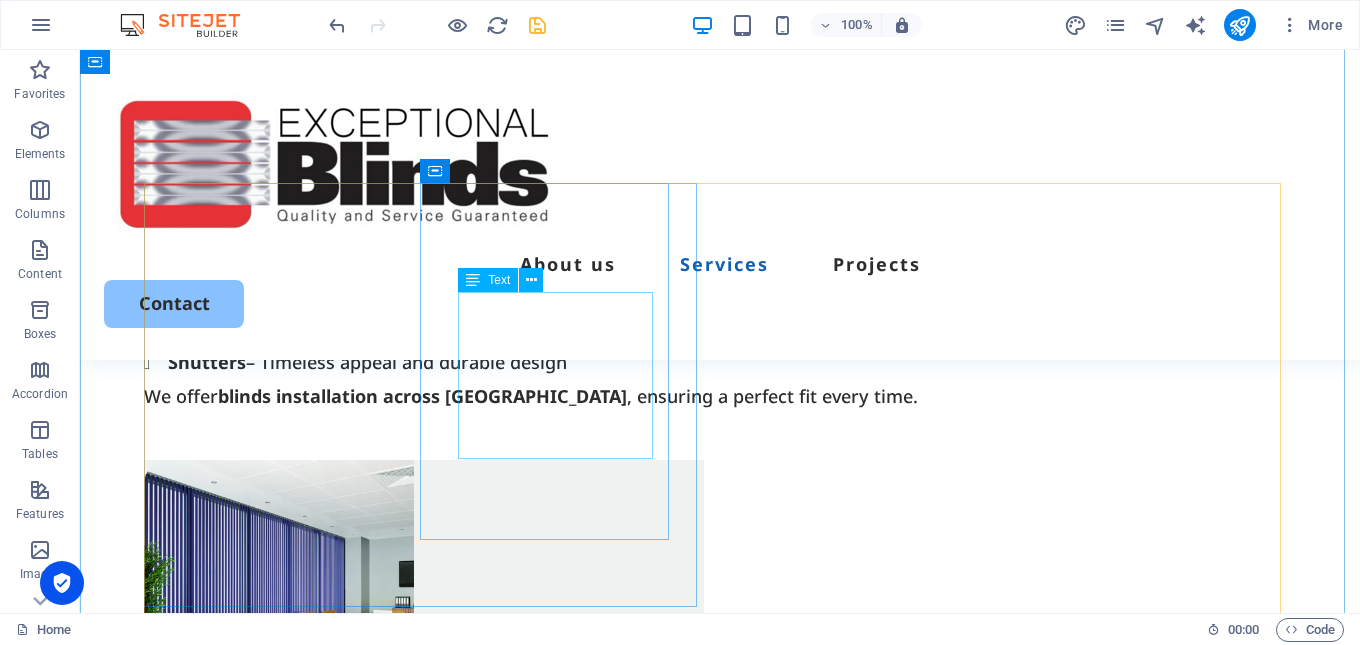 click on "Vertical blinds are a stylish and practical window covering option, ideal for both homes and offices." at bounding box center (435, 839) 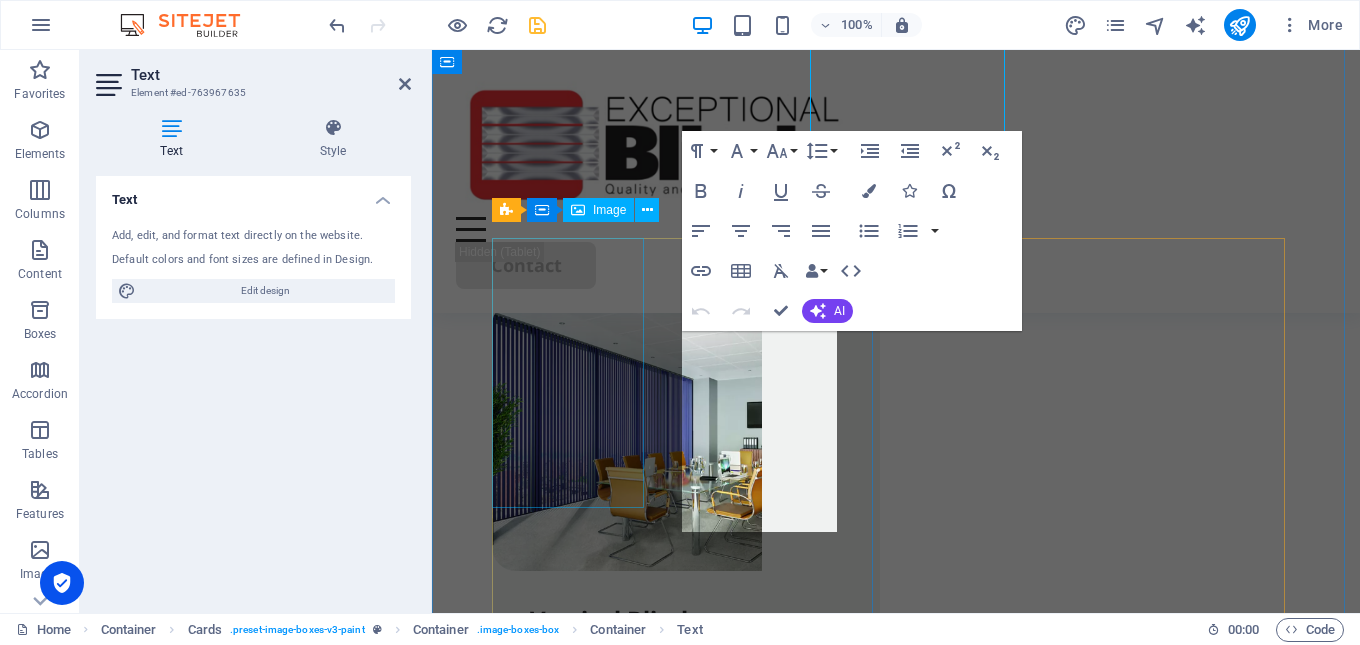 scroll, scrollTop: 2590, scrollLeft: 0, axis: vertical 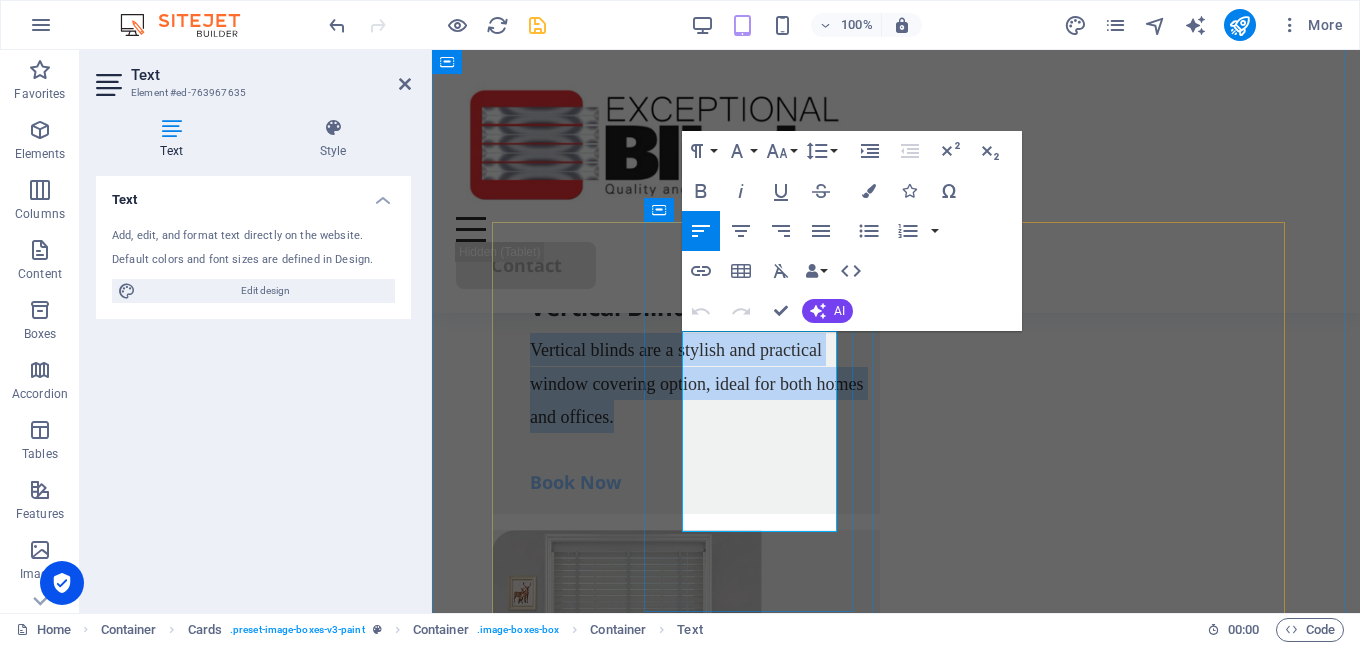 drag, startPoint x: 830, startPoint y: 520, endPoint x: 687, endPoint y: 349, distance: 222.91254 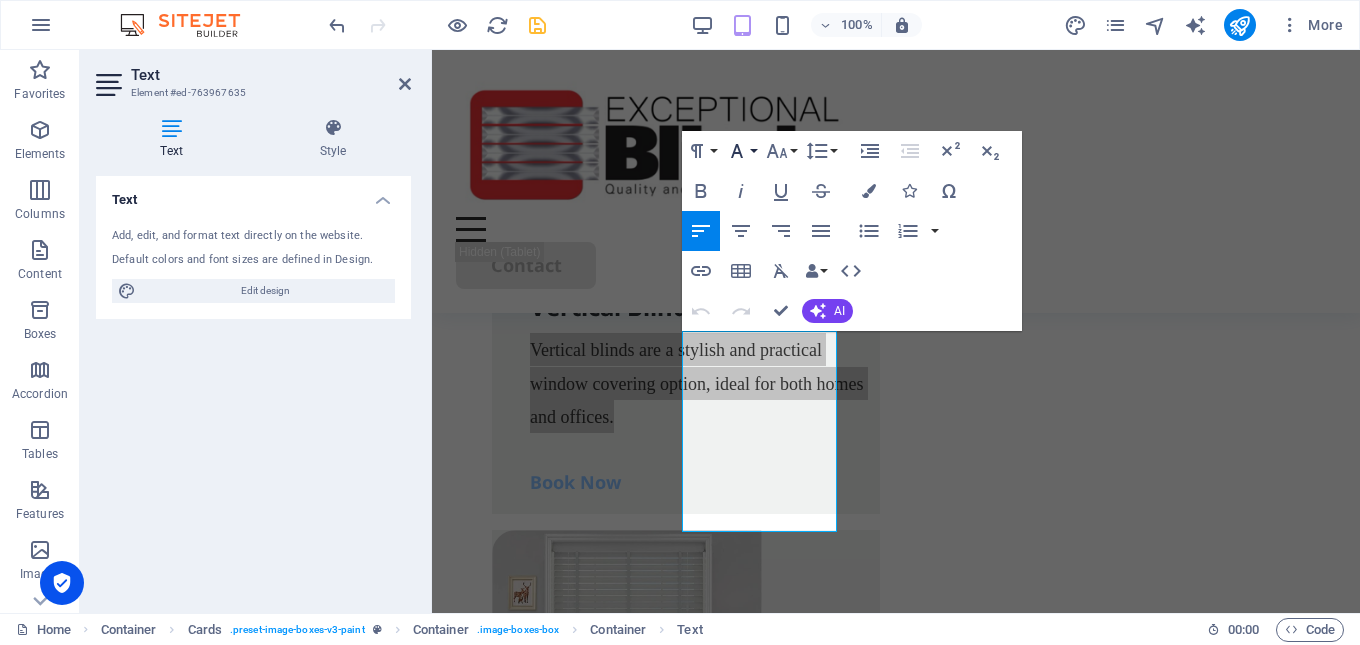 click on "Font Family" at bounding box center (741, 151) 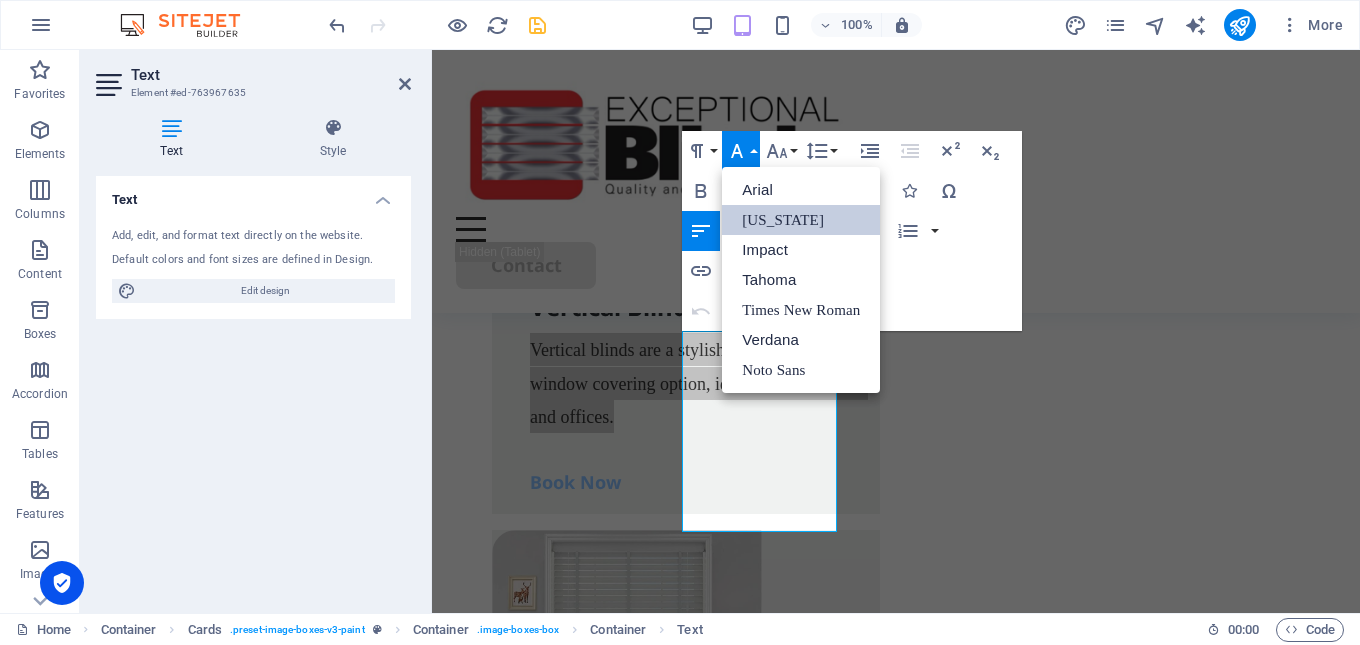 scroll, scrollTop: 0, scrollLeft: 0, axis: both 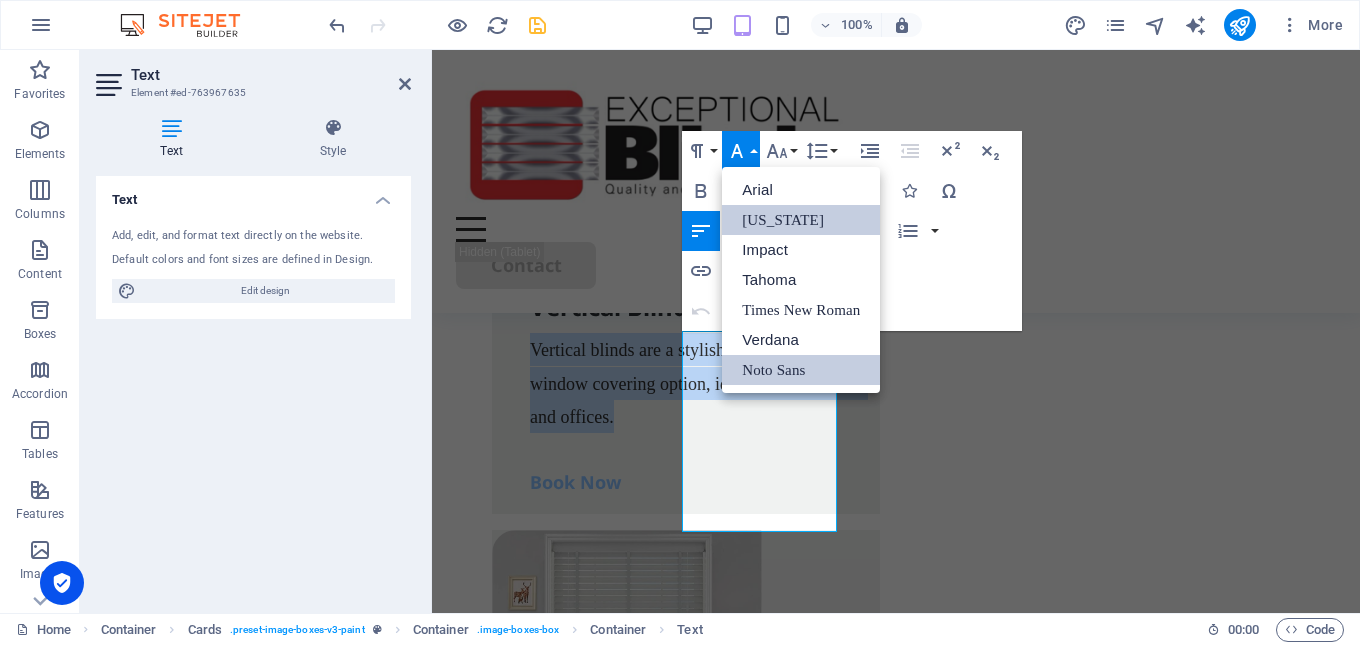 click on "Noto Sans" at bounding box center [801, 370] 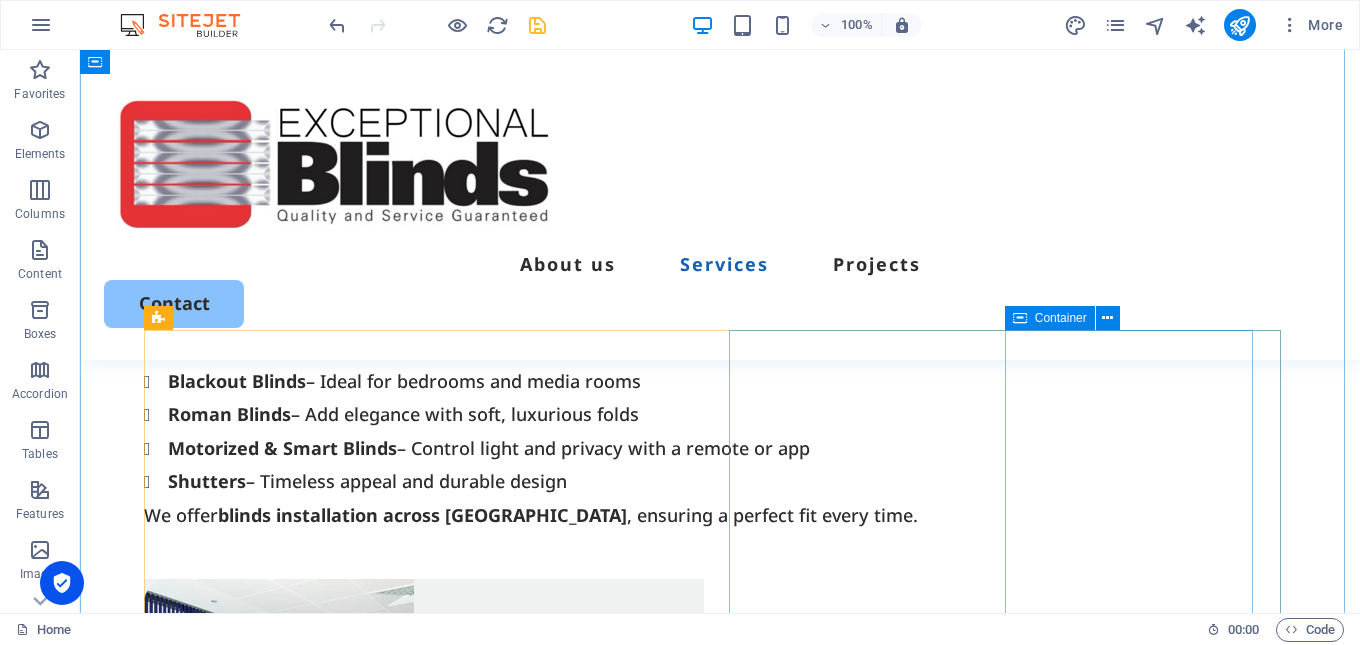 scroll, scrollTop: 2229, scrollLeft: 0, axis: vertical 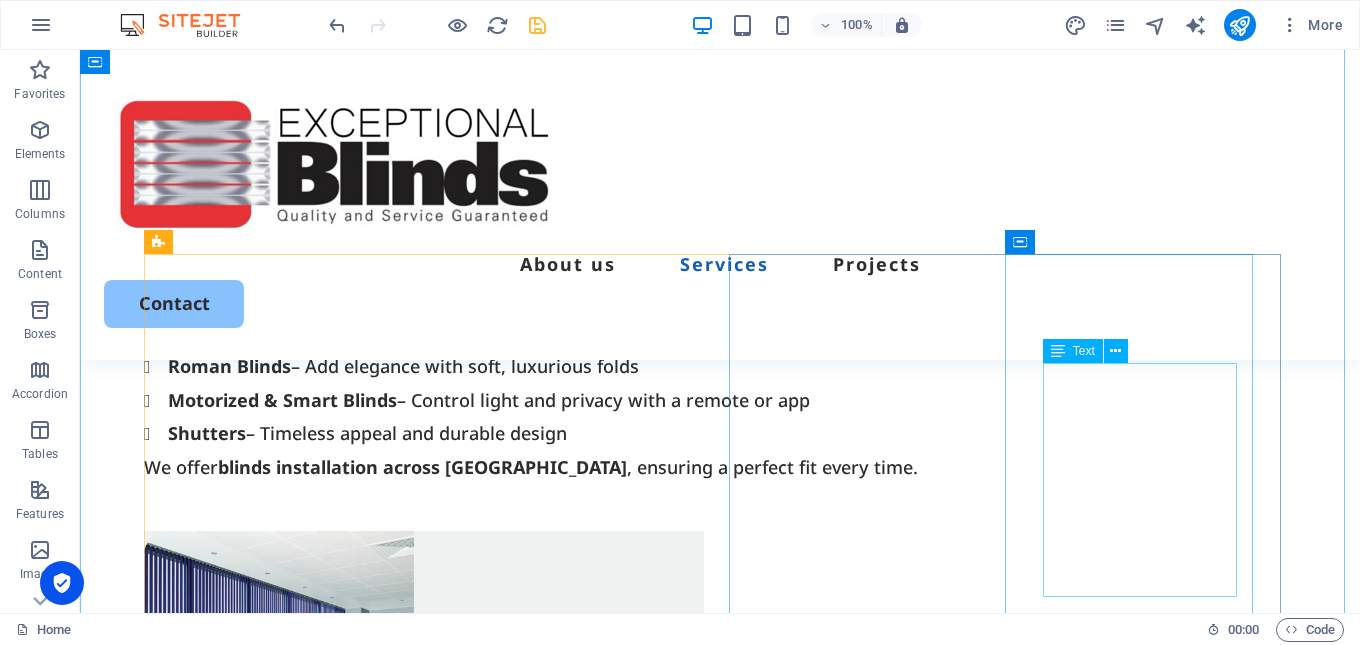 click on "Venetian blinds offer a timeless and versatile window treatment, featuring horizontal slats that can be tilted to control light and privacy with precision ." at bounding box center [435, 1433] 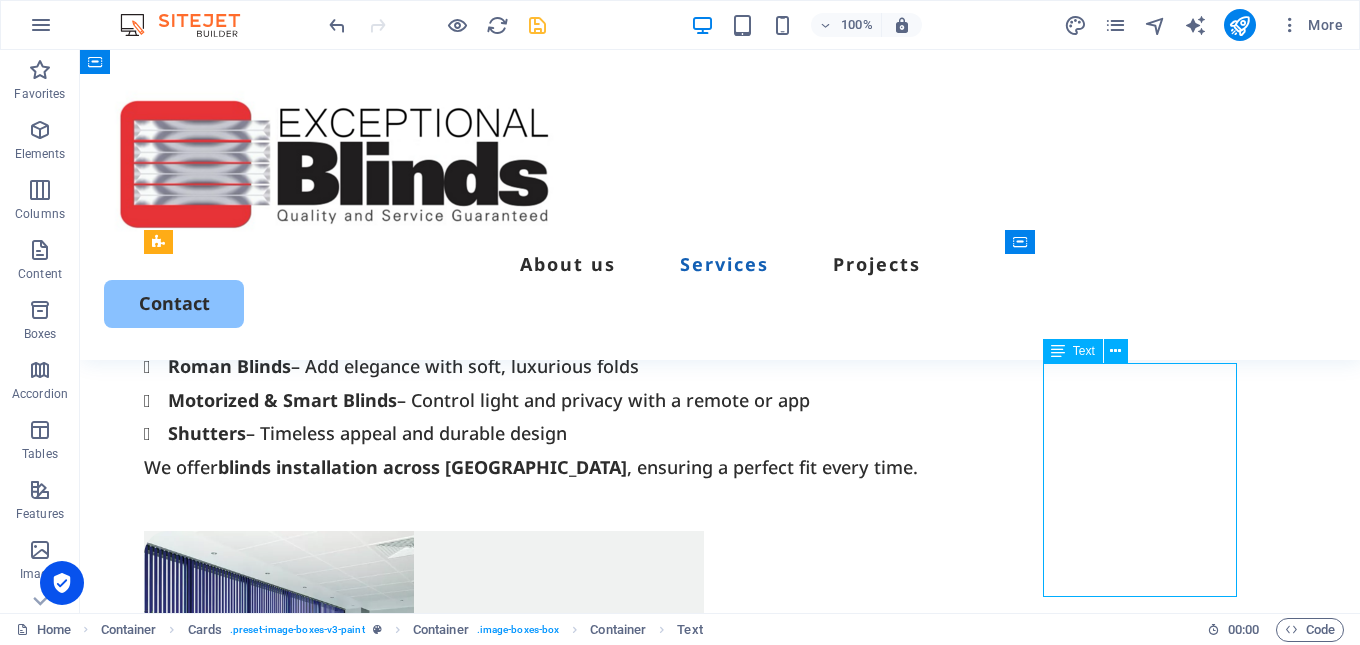 click on "Venetian blinds offer a timeless and versatile window treatment, featuring horizontal slats that can be tilted to control light and privacy with precision ." at bounding box center [435, 1433] 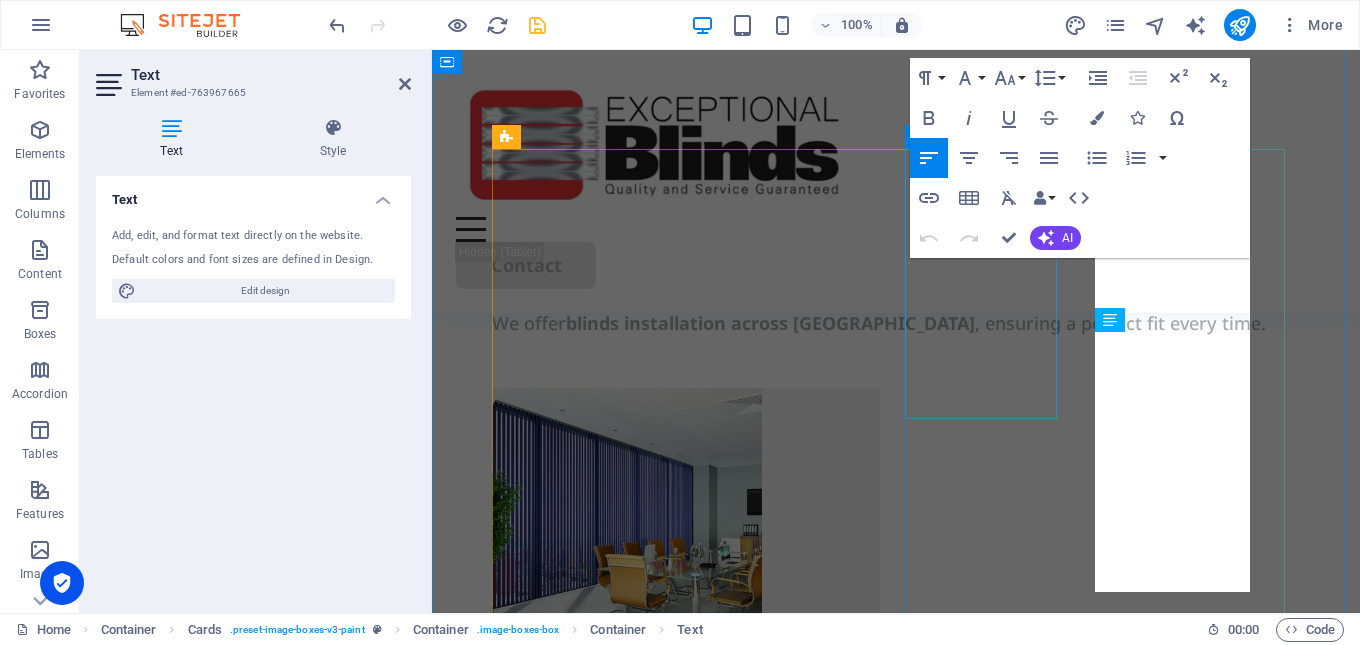 scroll, scrollTop: 2663, scrollLeft: 0, axis: vertical 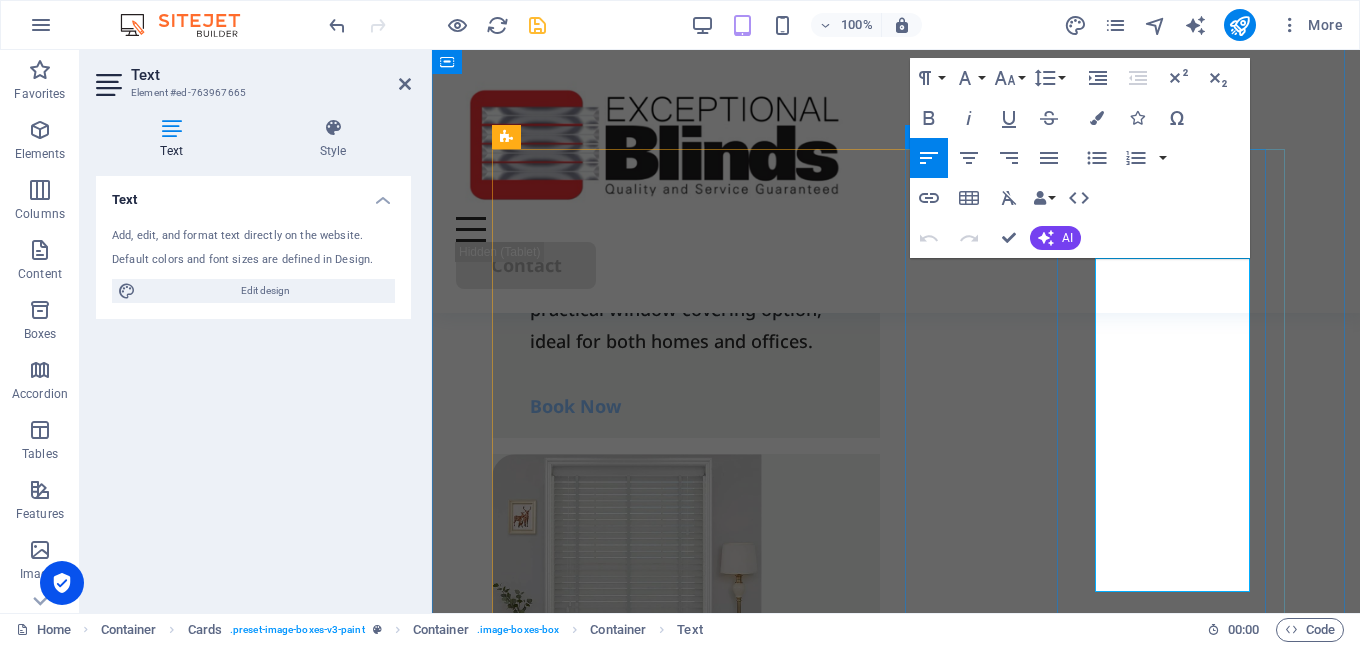 drag, startPoint x: 1184, startPoint y: 581, endPoint x: 1092, endPoint y: 278, distance: 316.65912 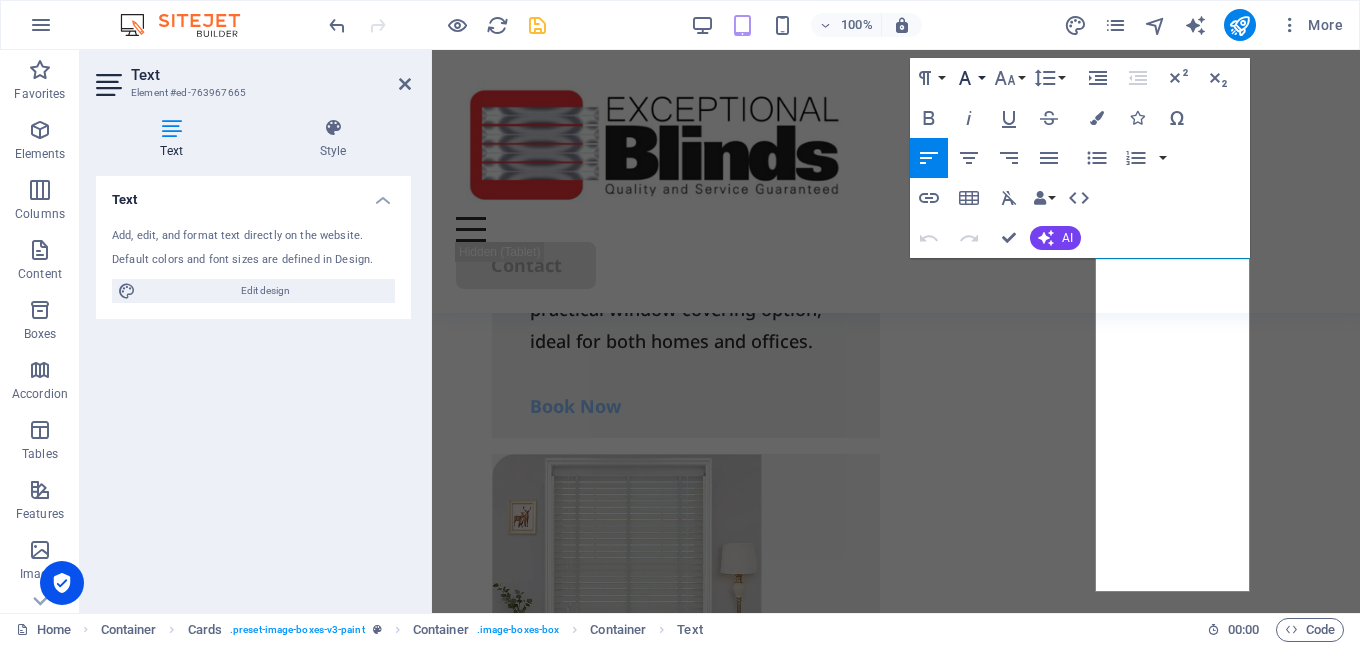 click on "Font Family" at bounding box center [969, 78] 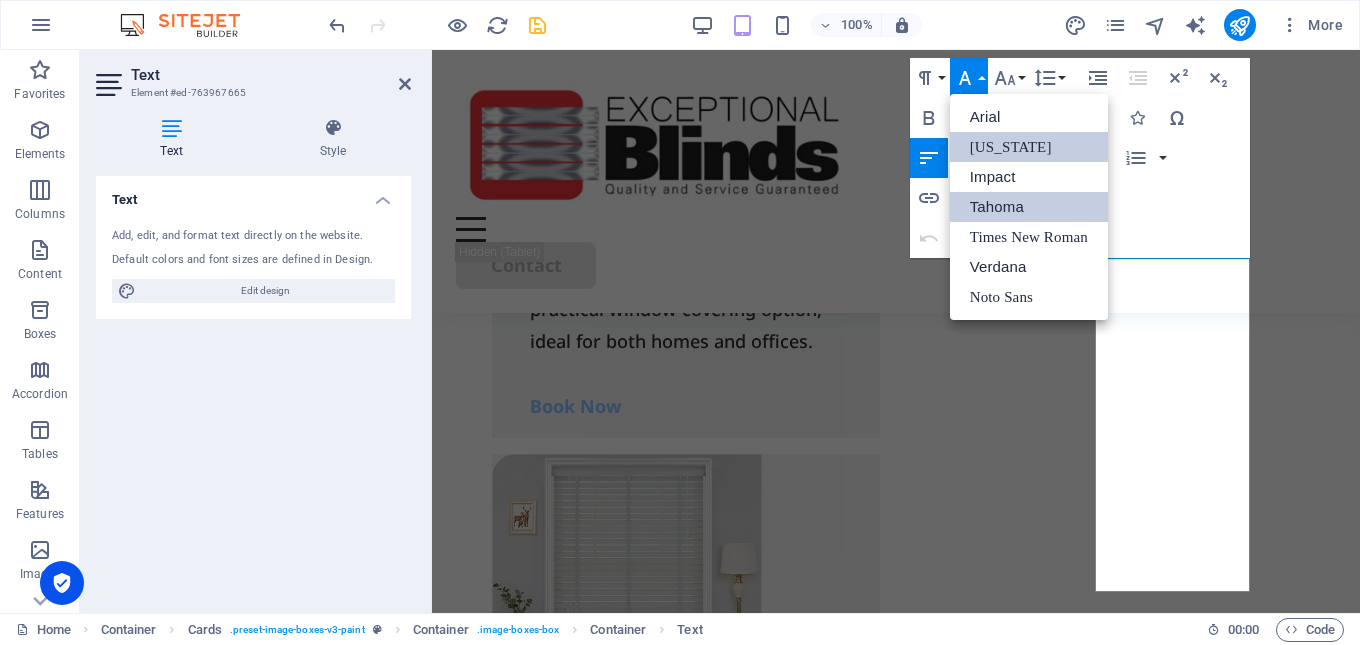 scroll, scrollTop: 0, scrollLeft: 0, axis: both 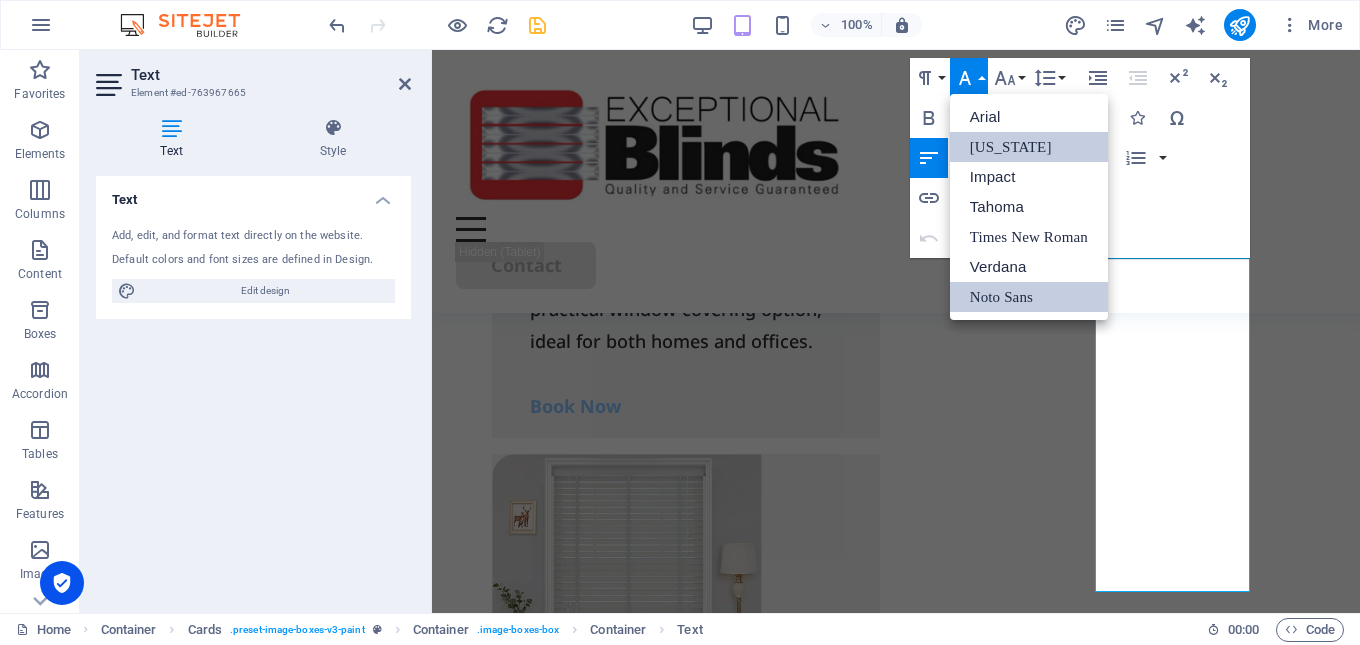 click on "Noto Sans" at bounding box center [1029, 297] 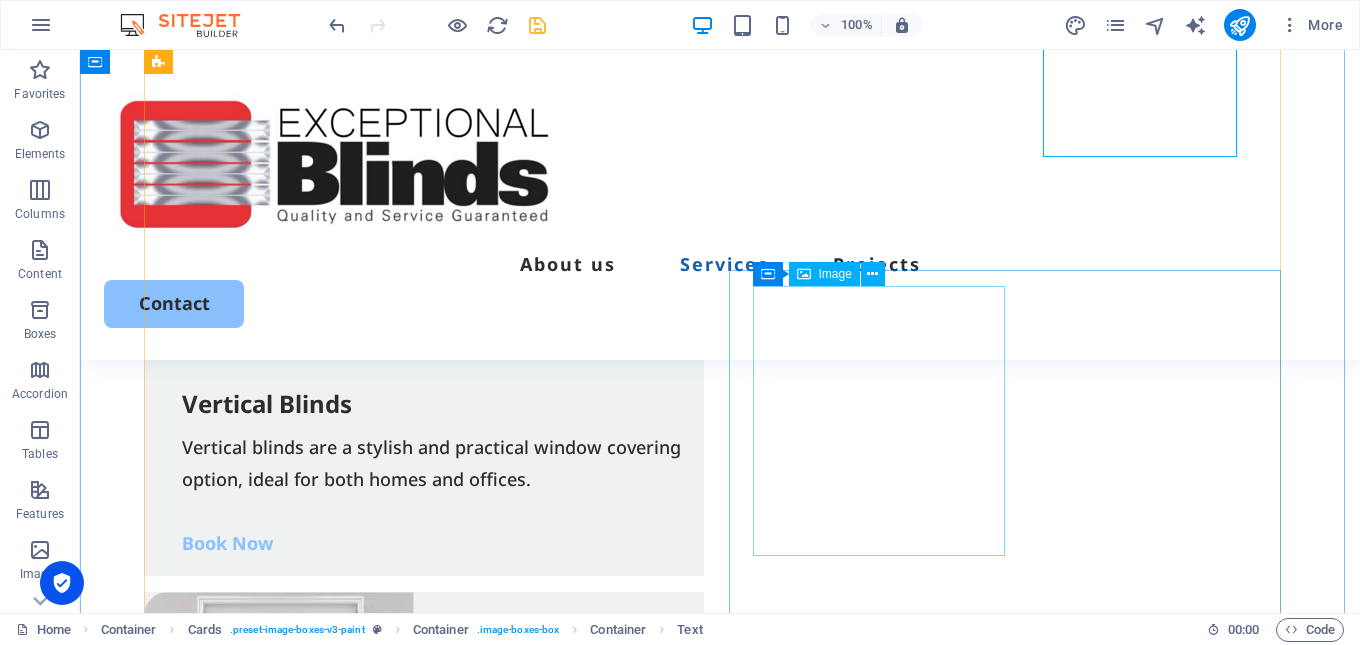 scroll, scrollTop: 2702, scrollLeft: 0, axis: vertical 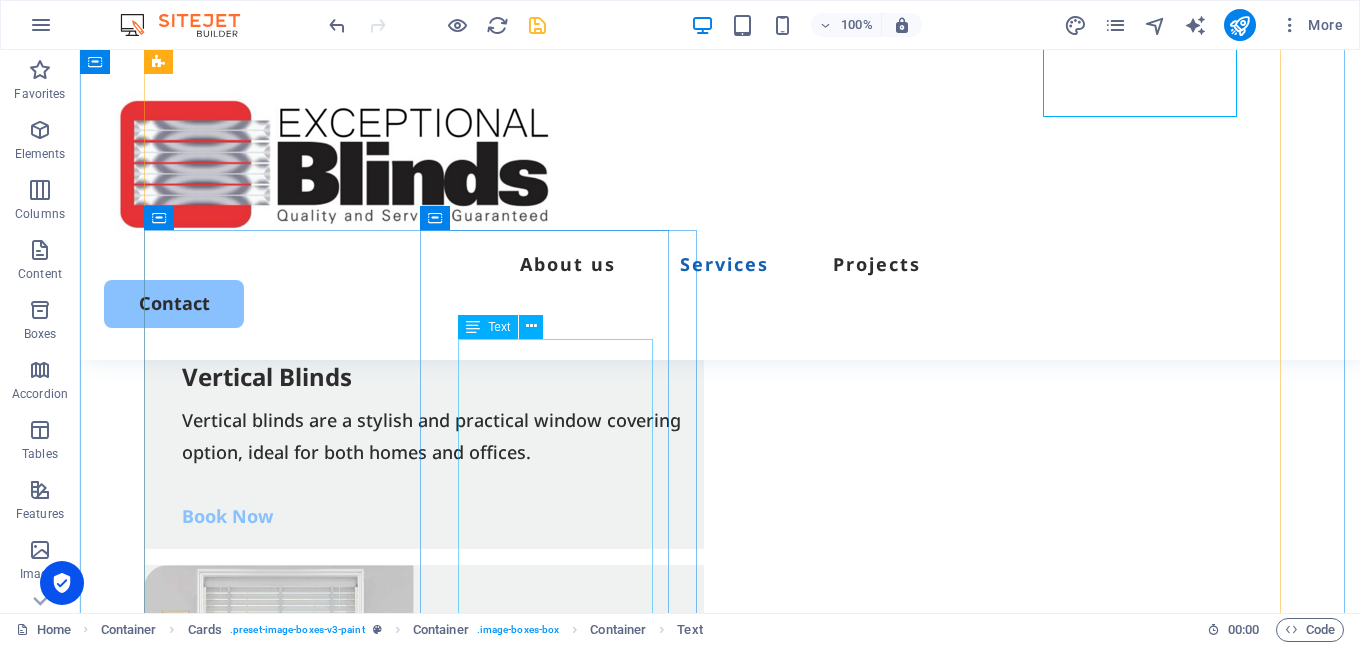 click on "Roller blinds are a sleek and minimalistic window covering that offers both style and functionality. These blinds roll up or down with ease, providing simple control over light and privacy." at bounding box center (435, 1500) 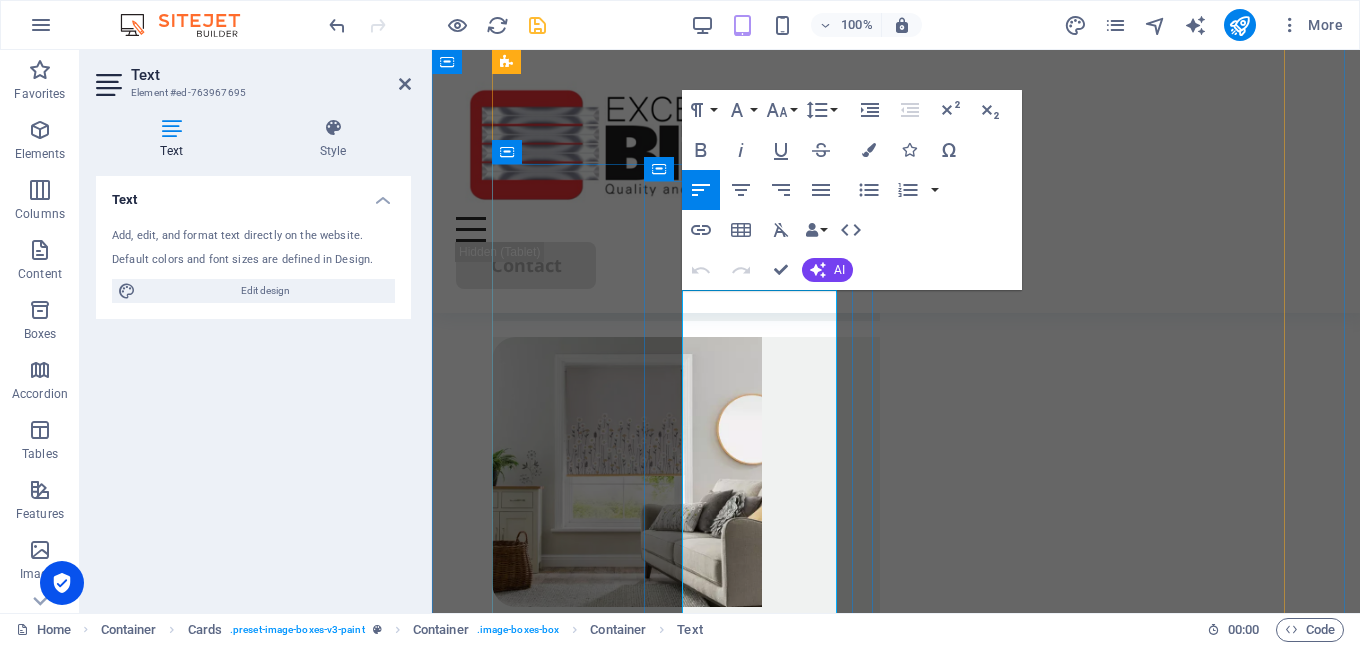 scroll, scrollTop: 3385, scrollLeft: 0, axis: vertical 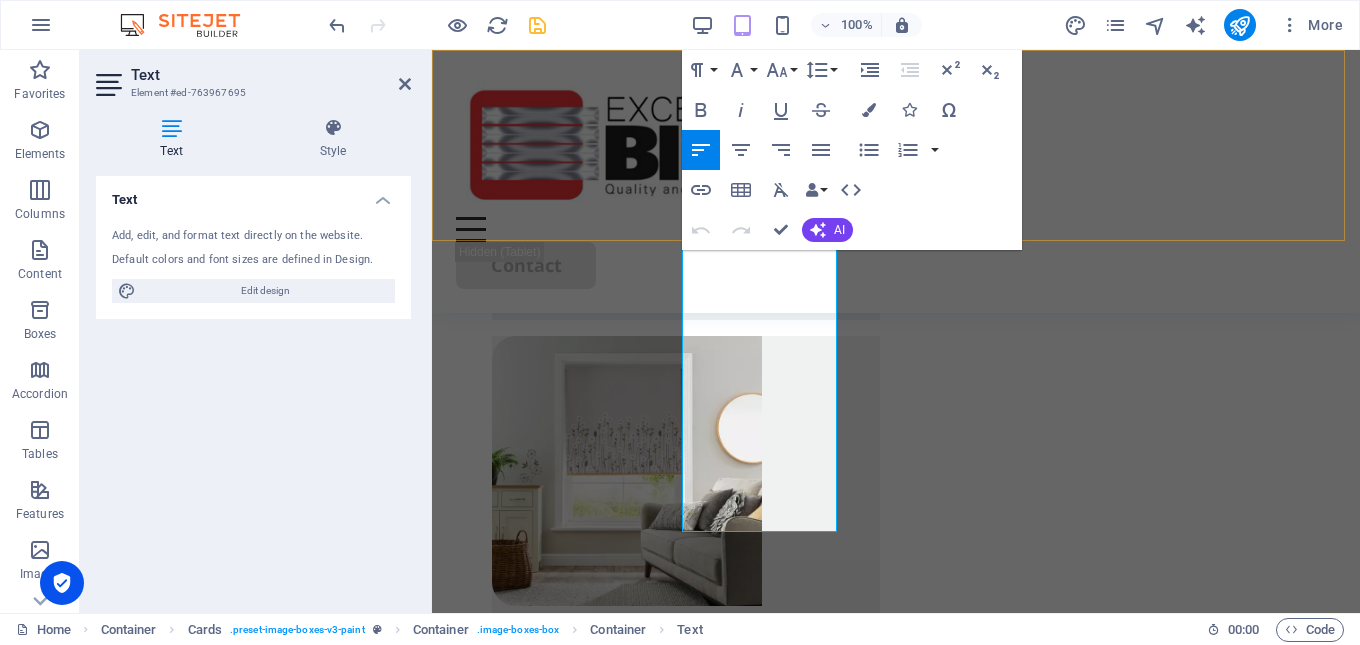 drag, startPoint x: 822, startPoint y: 517, endPoint x: 683, endPoint y: 232, distance: 317.0899 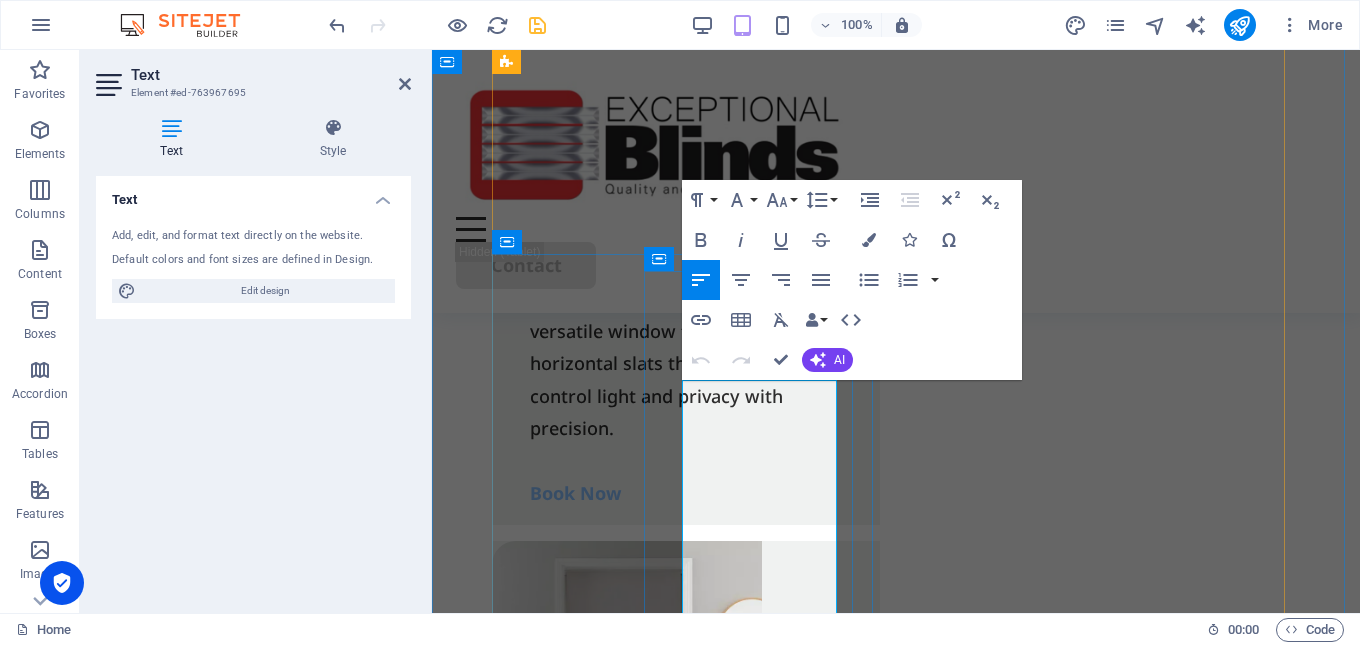 scroll, scrollTop: 3285, scrollLeft: 0, axis: vertical 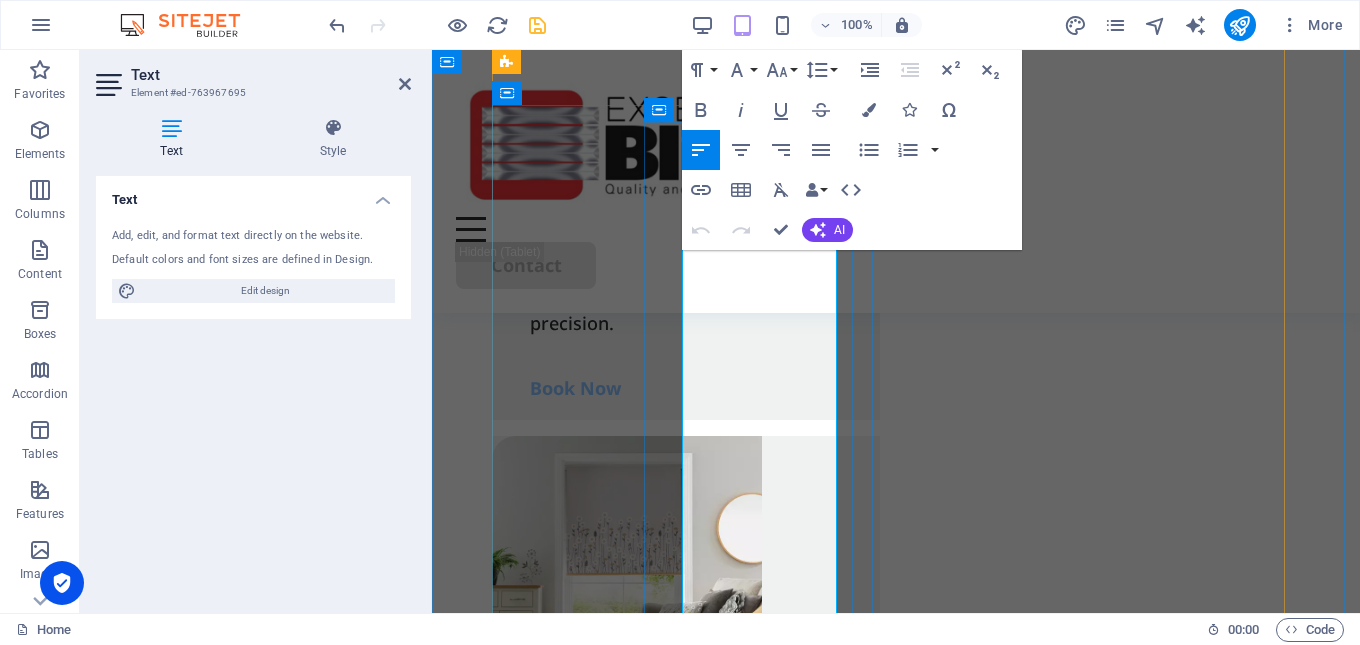 click on "Roller blinds are a sleek and minimalistic window covering that offers both style and functionality. These blinds roll up or down with ease, providing simple control over light and privacy." at bounding box center [697, 865] 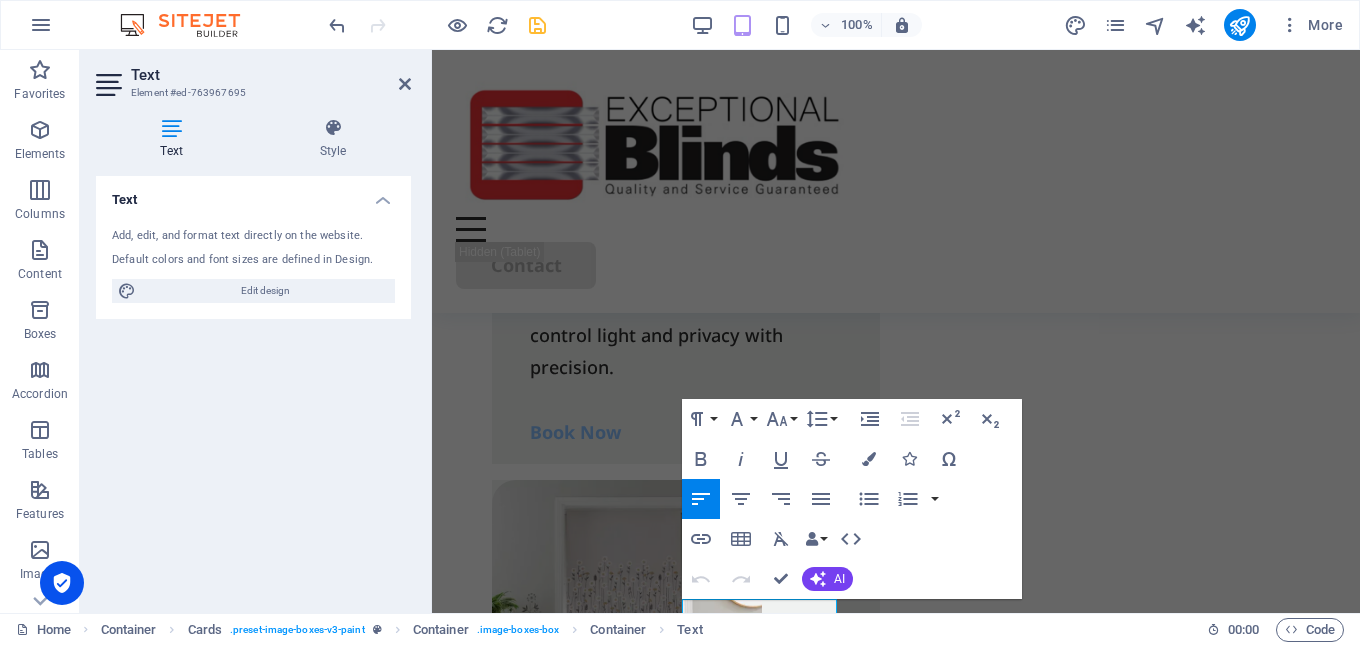 scroll, scrollTop: 3457, scrollLeft: 0, axis: vertical 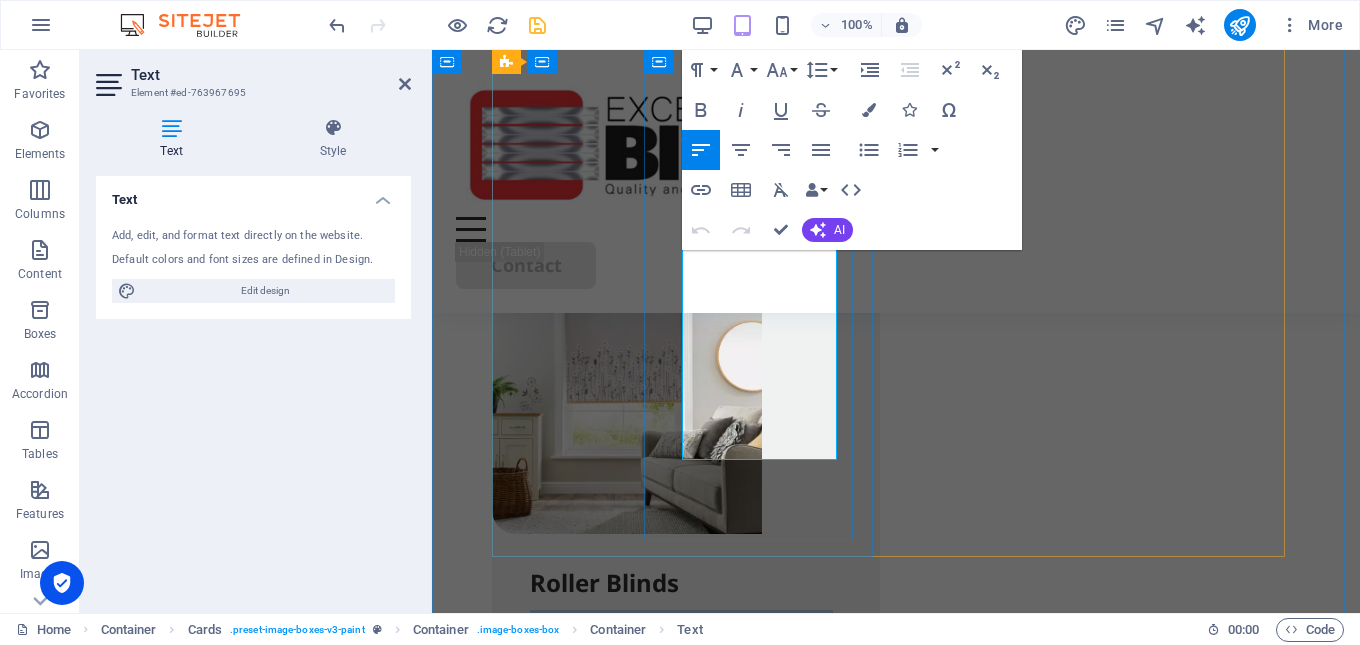 drag, startPoint x: 685, startPoint y: 347, endPoint x: 818, endPoint y: 441, distance: 162.86497 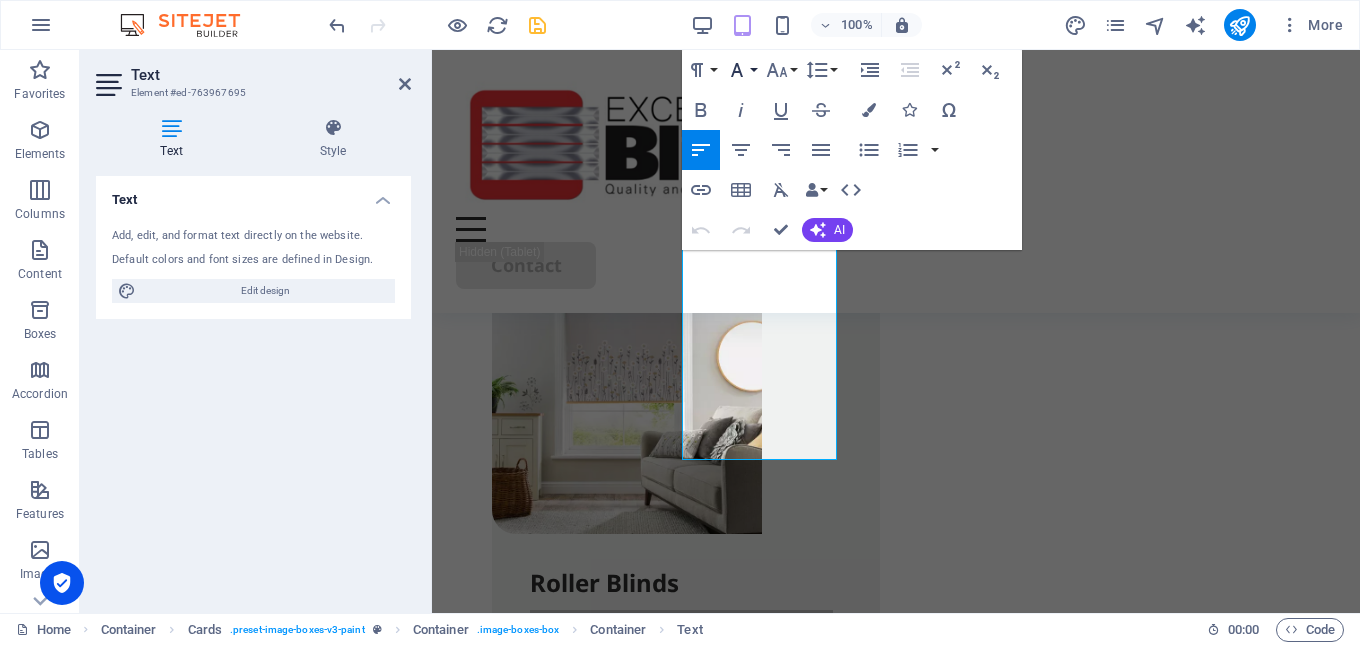 click on "Font Family" at bounding box center [741, 70] 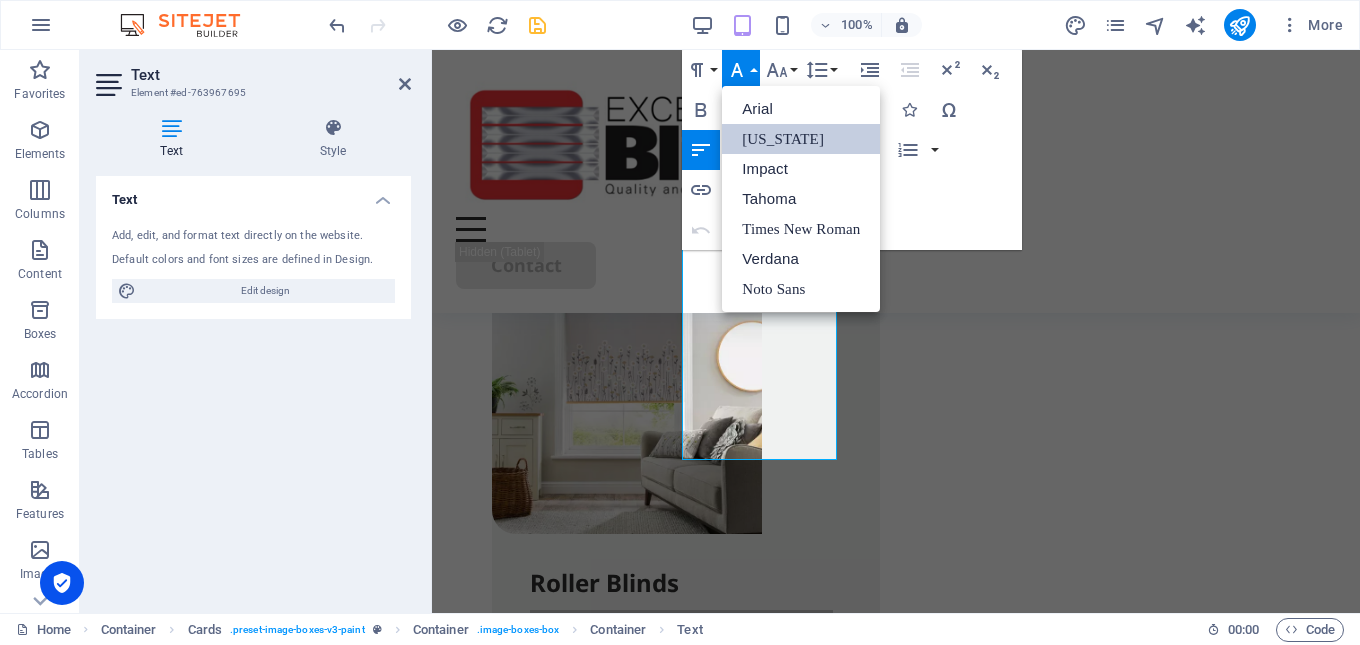scroll, scrollTop: 0, scrollLeft: 0, axis: both 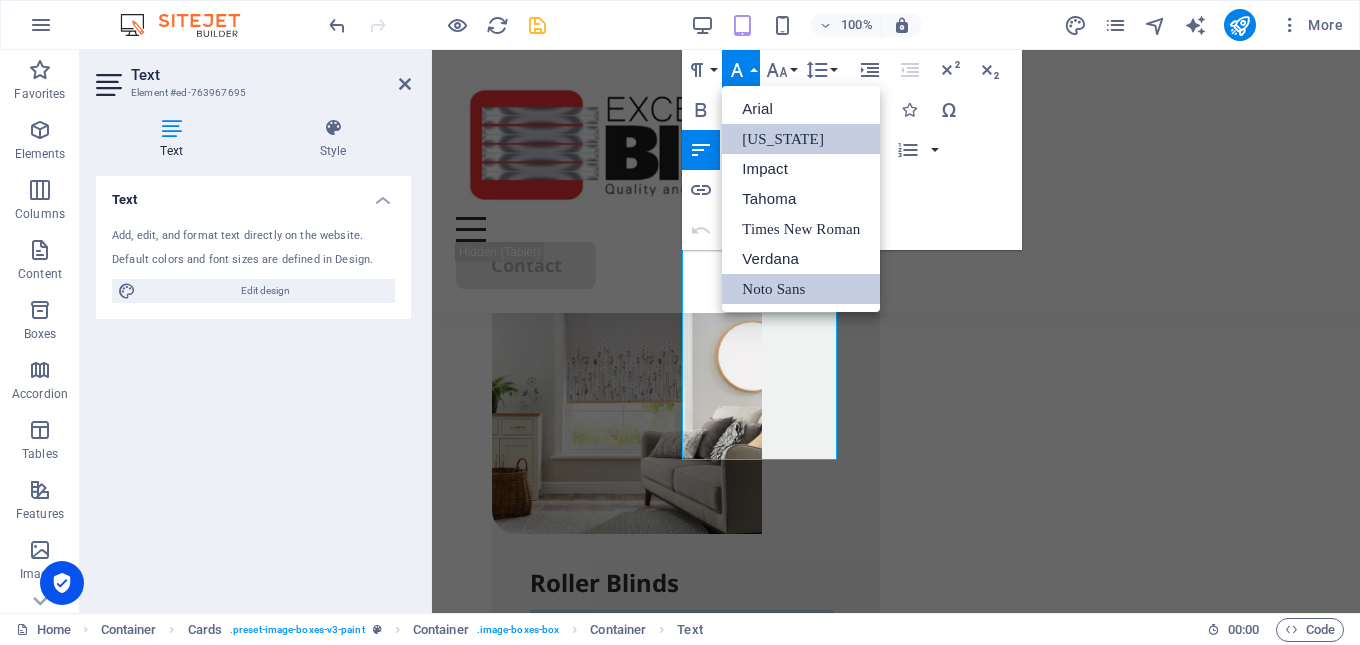 click on "Noto Sans" at bounding box center (801, 289) 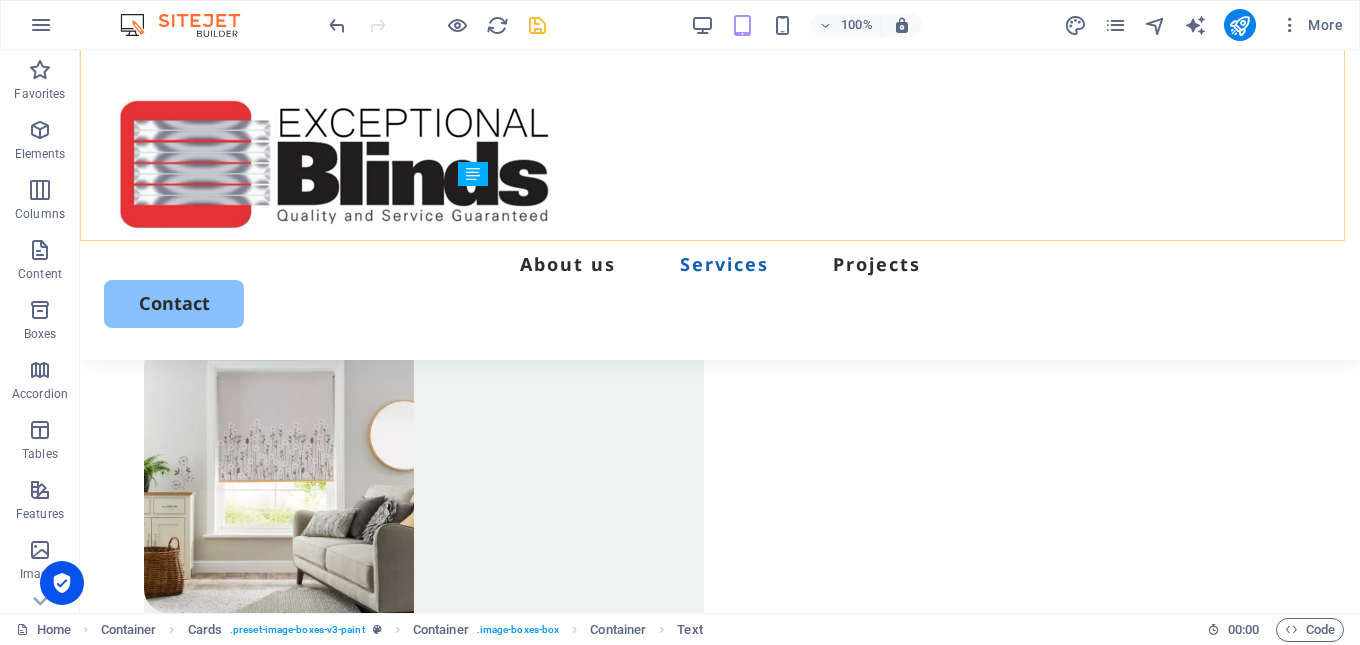 scroll, scrollTop: 2855, scrollLeft: 0, axis: vertical 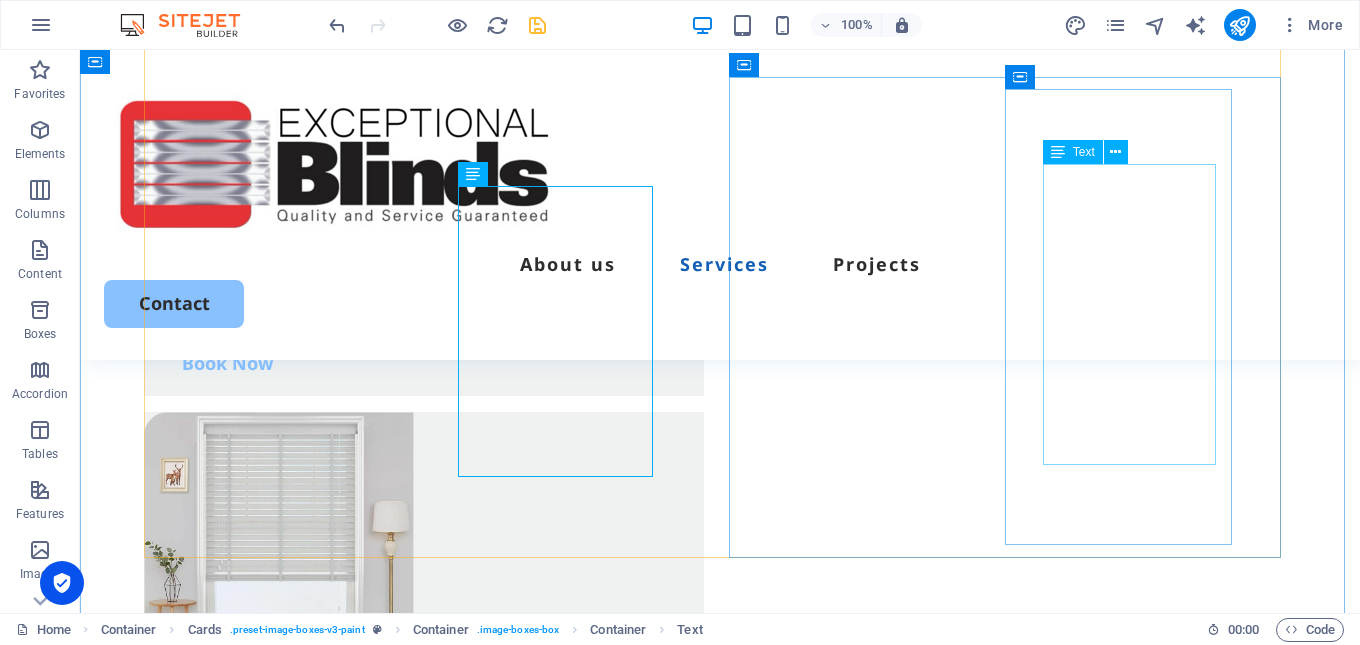 click on "Enhance your home's charm and functionality with our premium window shutters. Designed to provide timeless style, superior light control, and added privacy." at bounding box center (435, 1918) 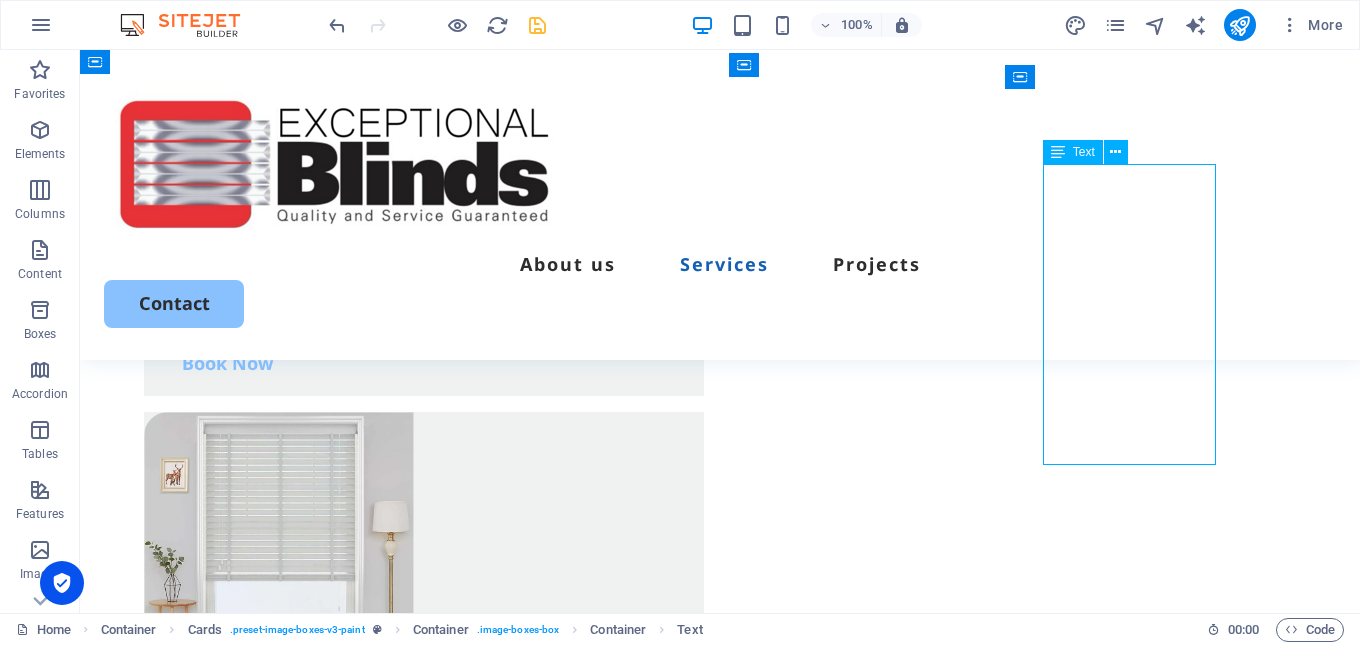click on "Enhance your home's charm and functionality with our premium window shutters. Designed to provide timeless style, superior light control, and added privacy." at bounding box center (435, 1918) 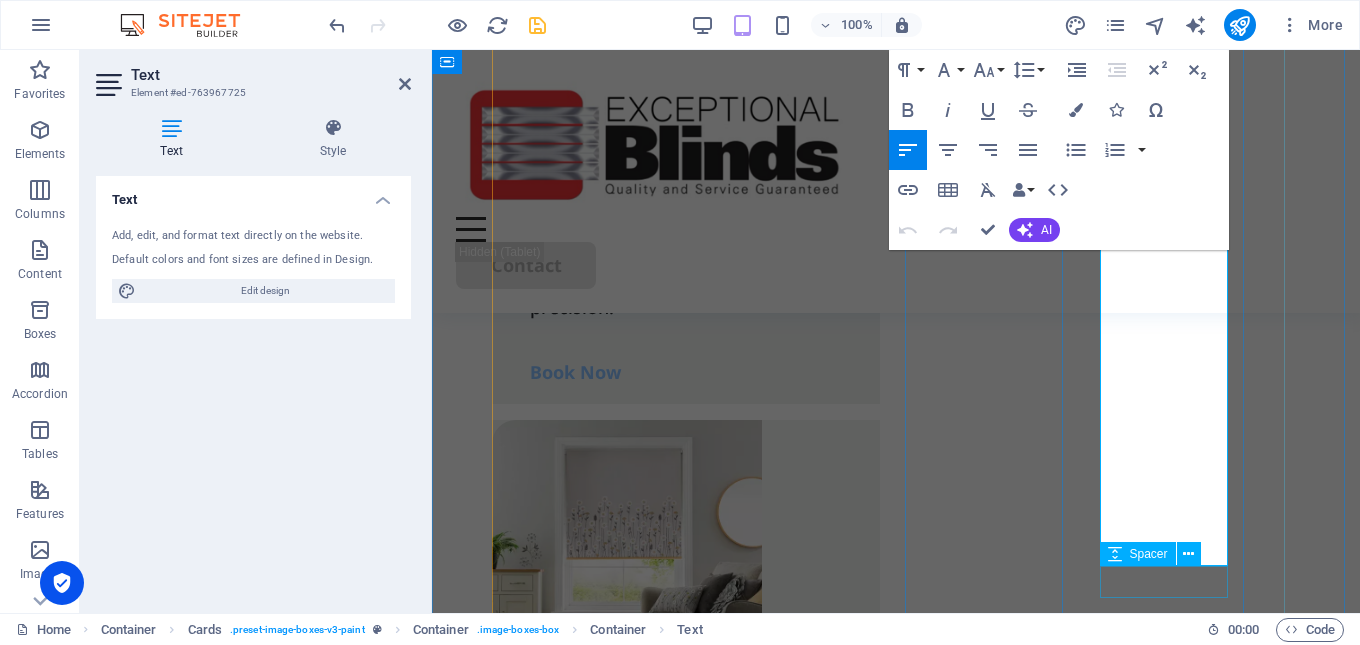 scroll, scrollTop: 3427, scrollLeft: 0, axis: vertical 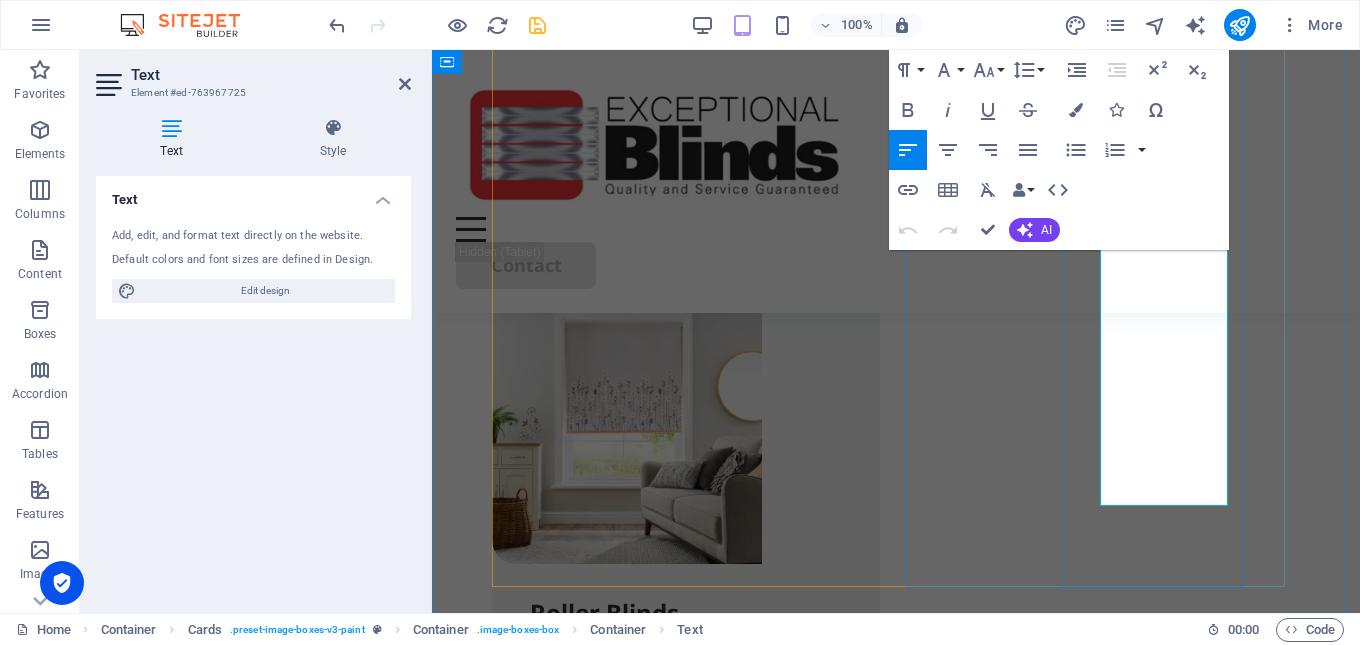 drag, startPoint x: 1105, startPoint y: 376, endPoint x: 1214, endPoint y: 497, distance: 162.85576 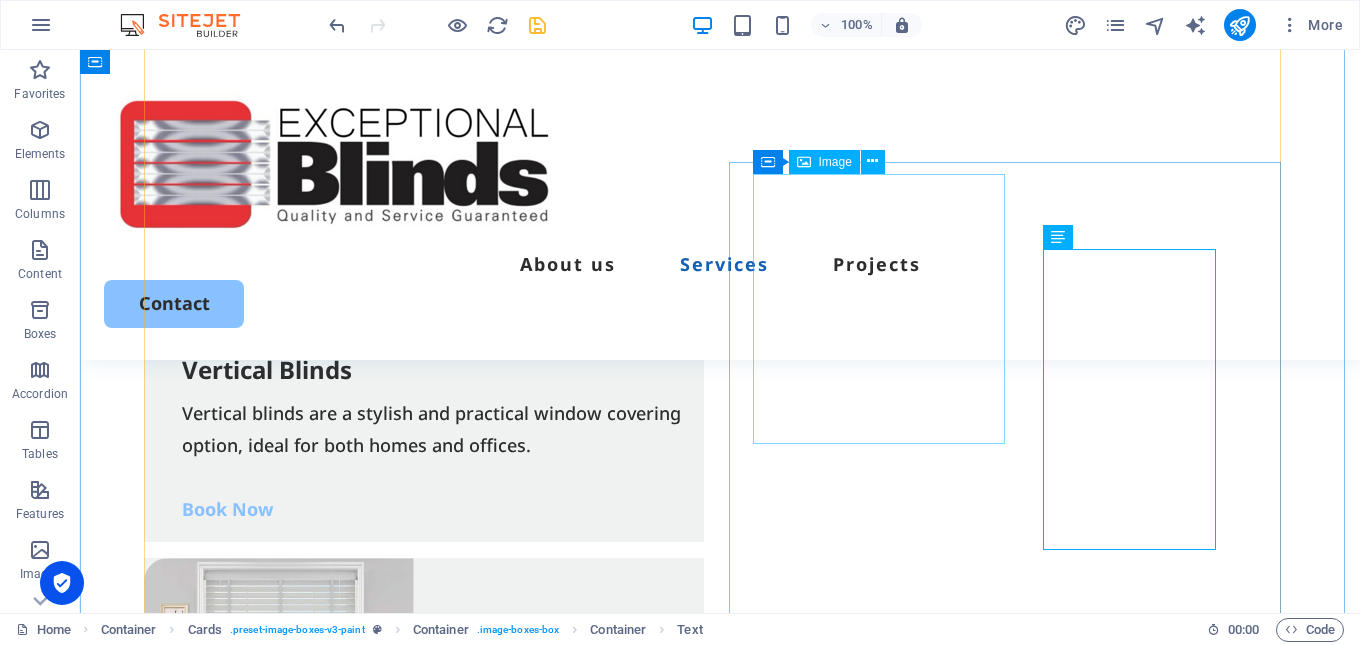 scroll, scrollTop: 2638, scrollLeft: 0, axis: vertical 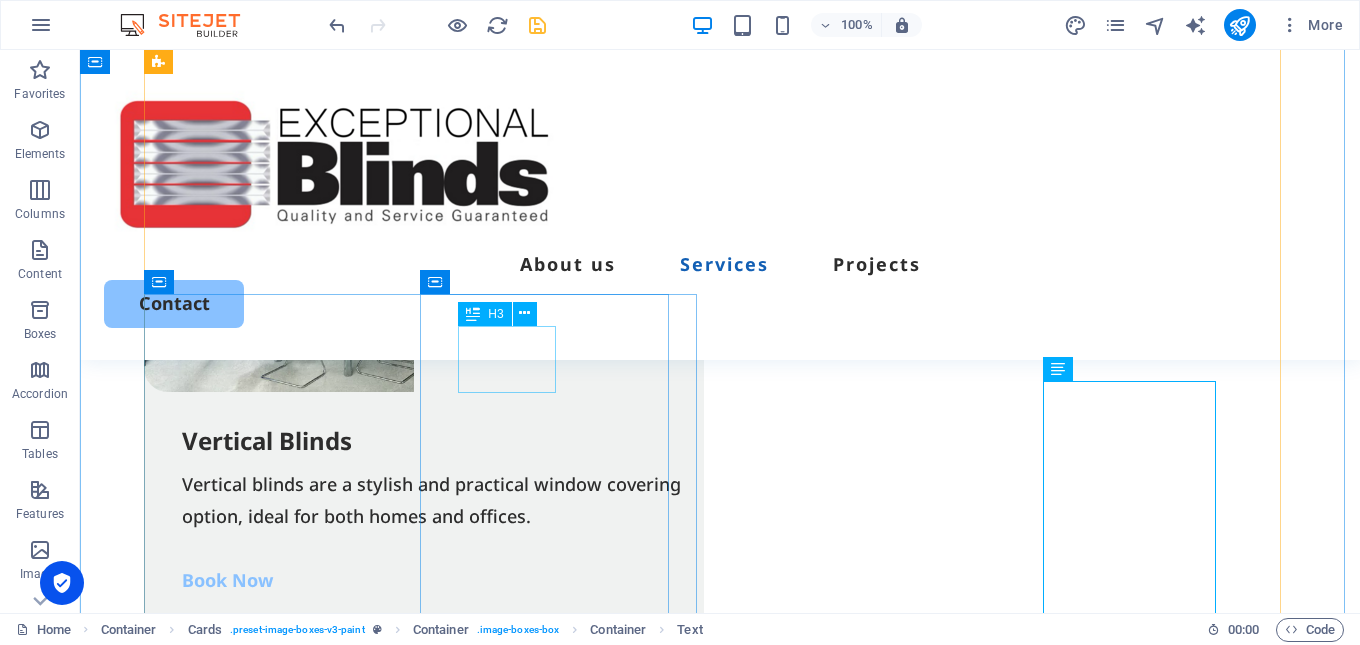 click on "Roller Blinds" at bounding box center [435, 1487] 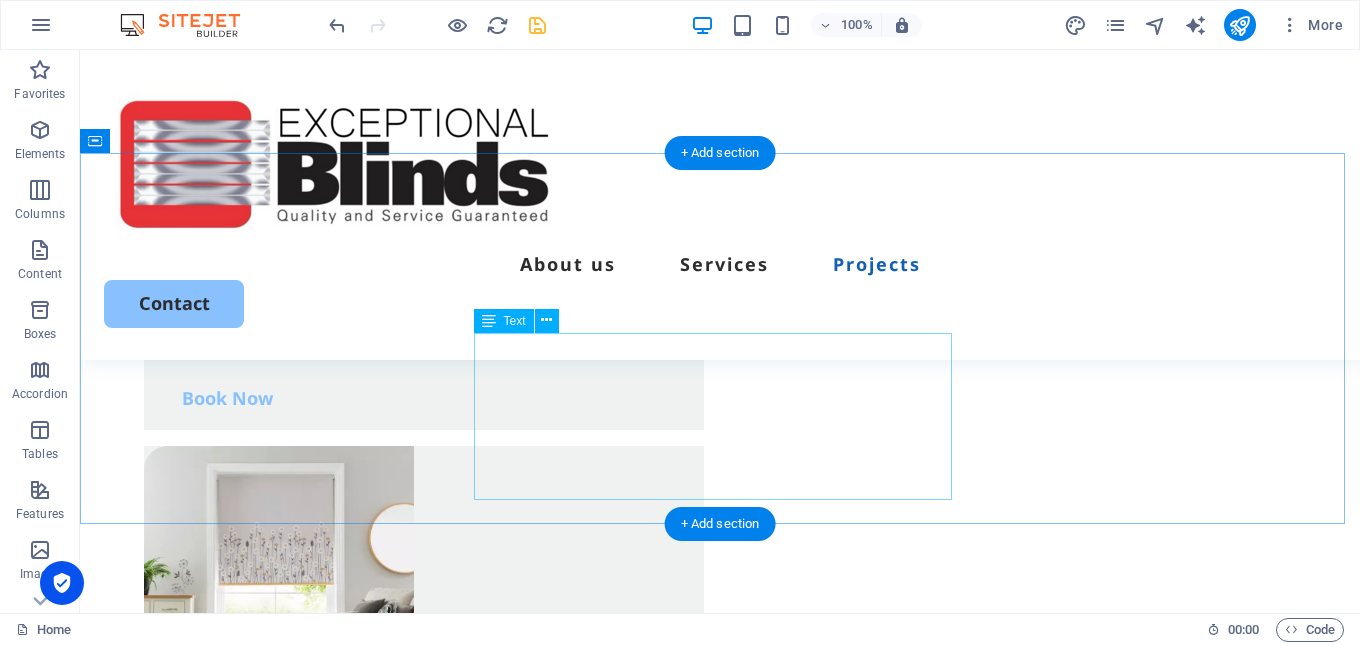 scroll, scrollTop: 3366, scrollLeft: 0, axis: vertical 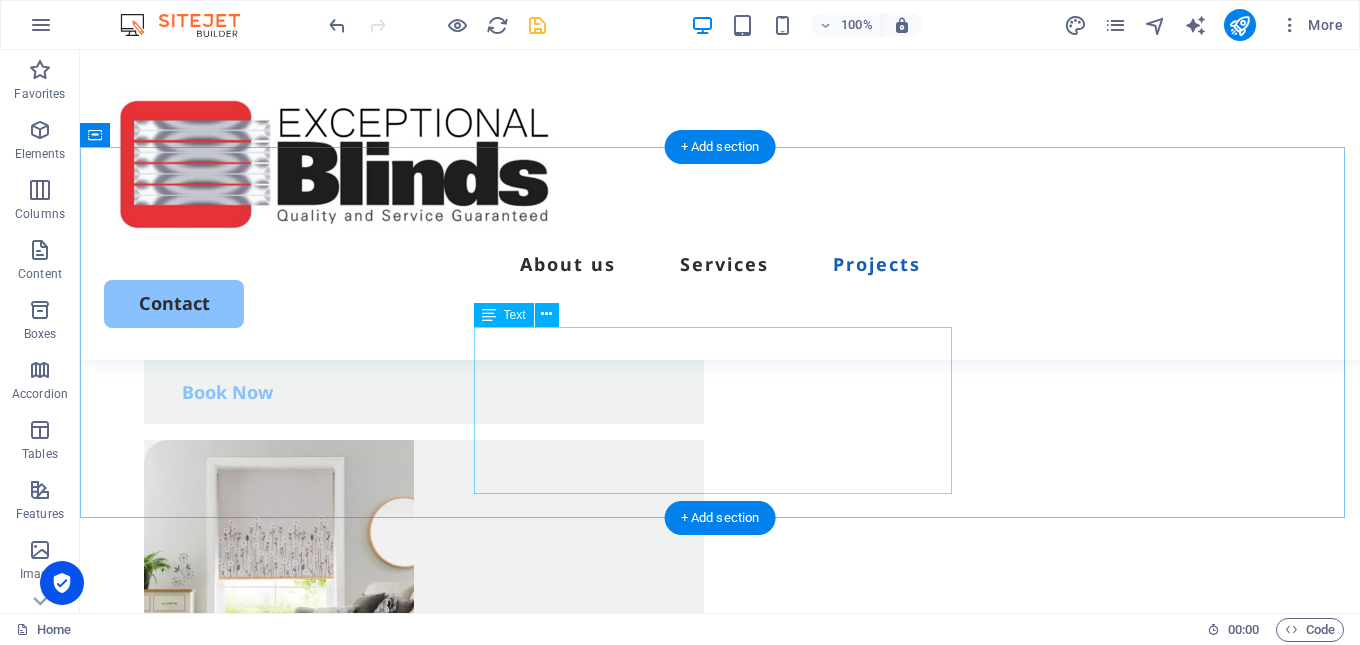 click on "Our blinds projects showcase the perfect blend of style, functionality, and expert craftsmanship. From residential homes to commercial spaces, we work closely with each client to deliver bespoke window blind solutions that meet both aesthetic and practical needs." at bounding box center [720, 1851] 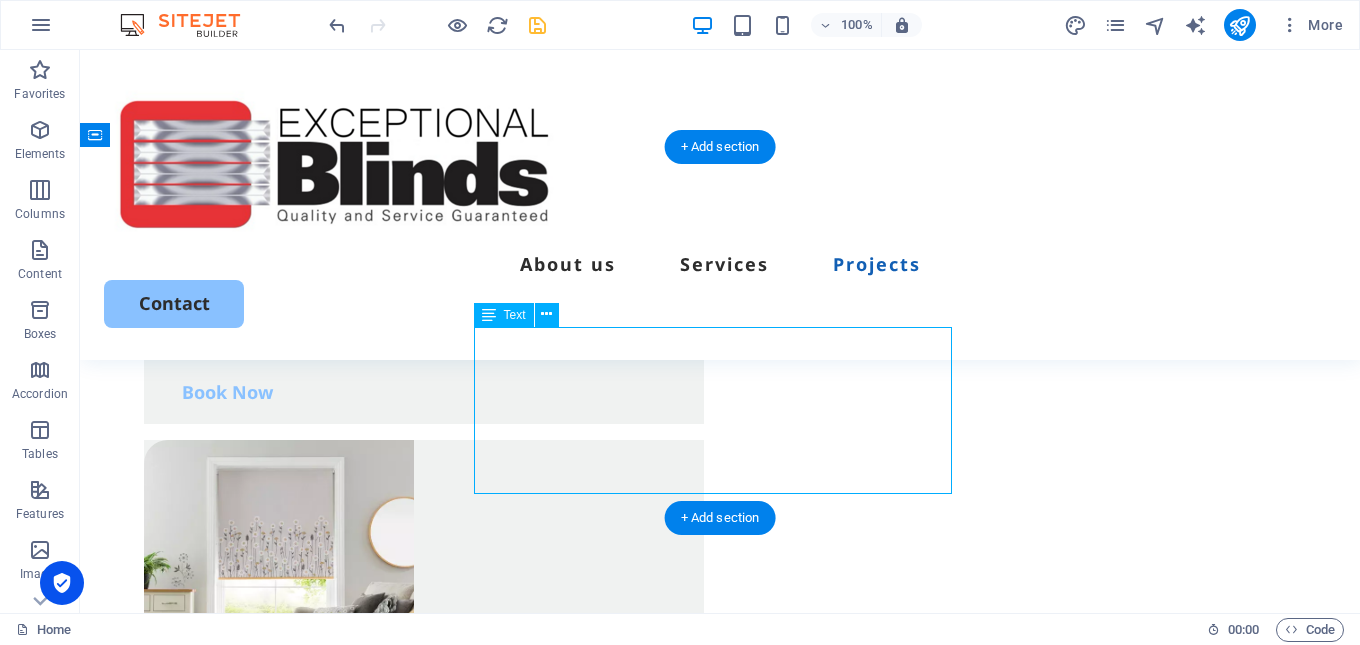 click on "Our blinds projects showcase the perfect blend of style, functionality, and expert craftsmanship. From residential homes to commercial spaces, we work closely with each client to deliver bespoke window blind solutions that meet both aesthetic and practical needs." at bounding box center [720, 1851] 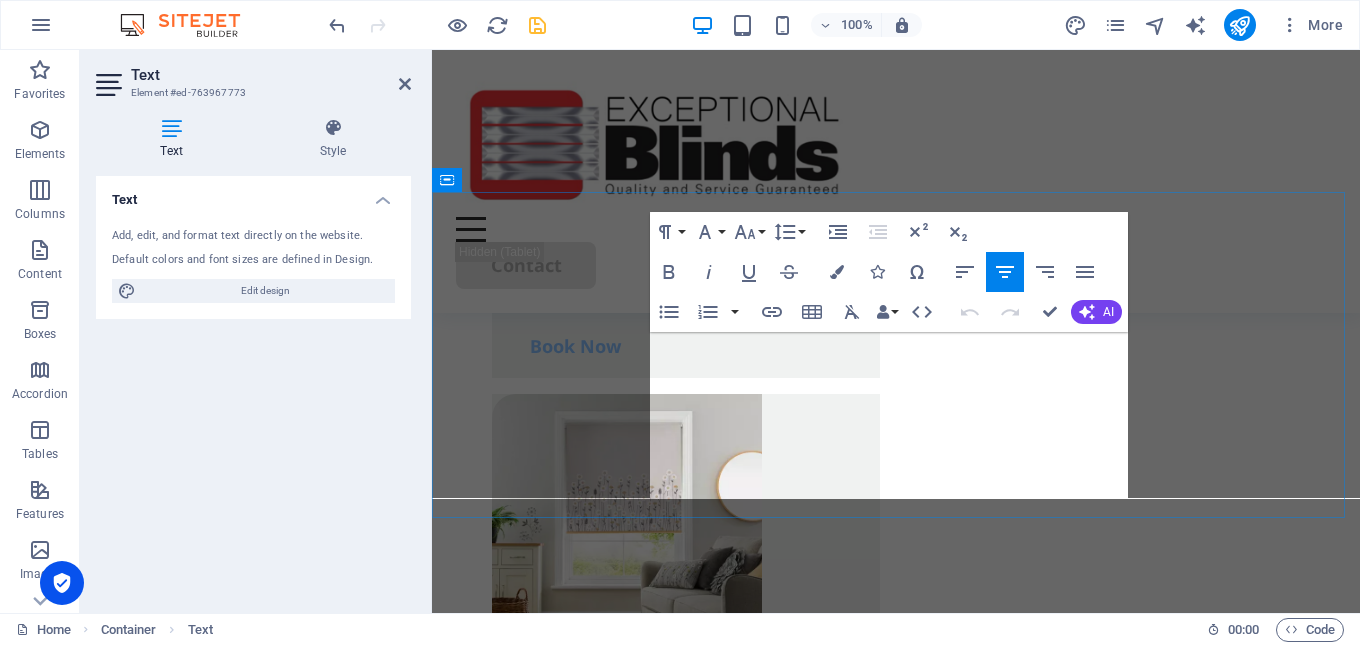 scroll, scrollTop: 3882, scrollLeft: 0, axis: vertical 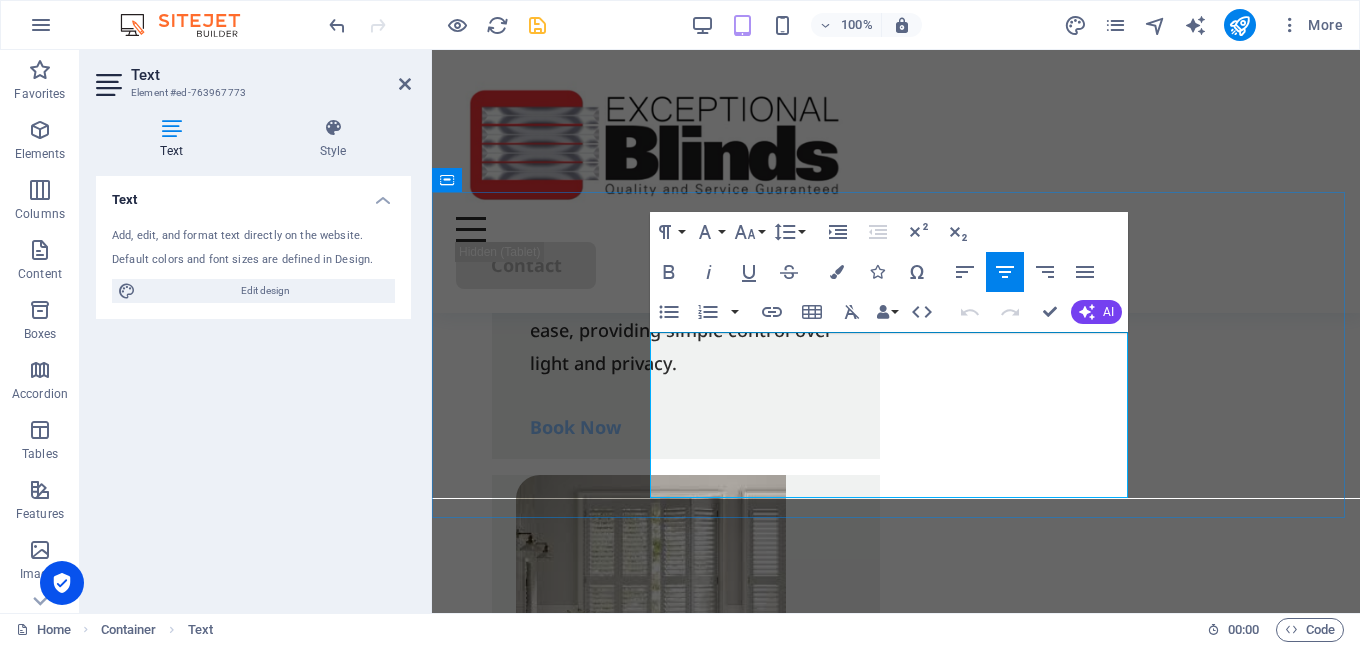 drag, startPoint x: 1030, startPoint y: 488, endPoint x: 676, endPoint y: 348, distance: 380.67834 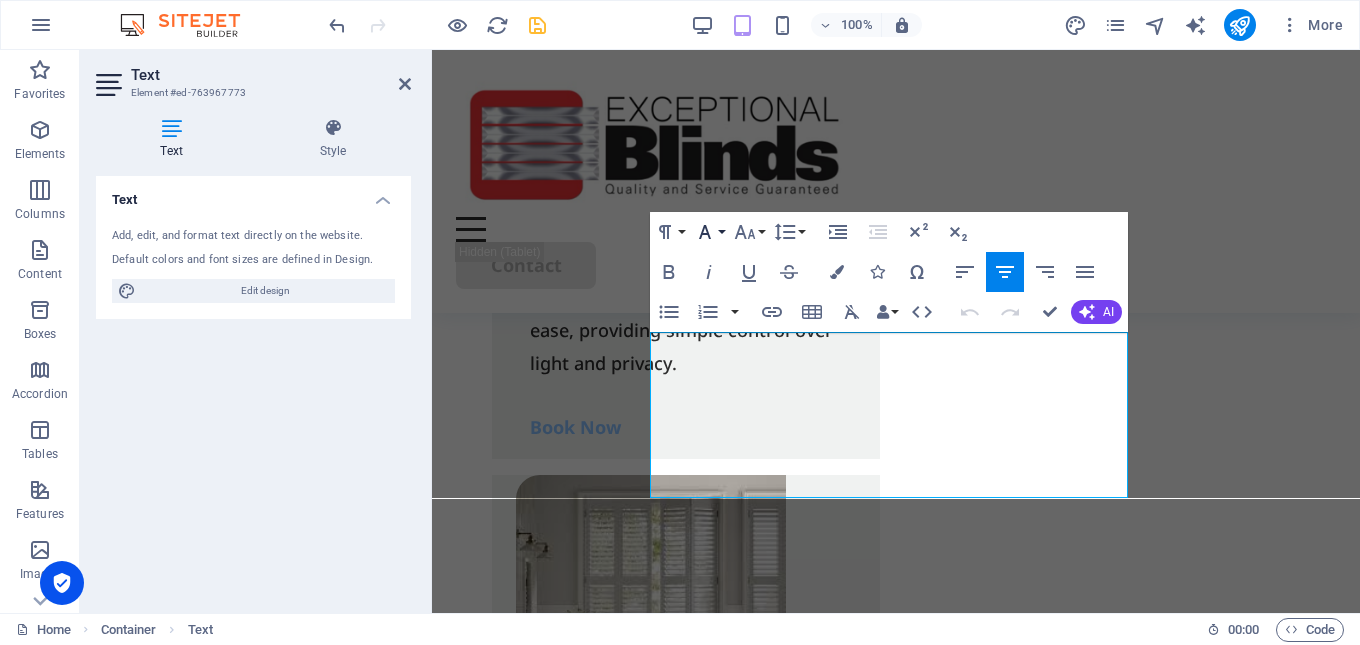 click on "Font Family" at bounding box center (709, 232) 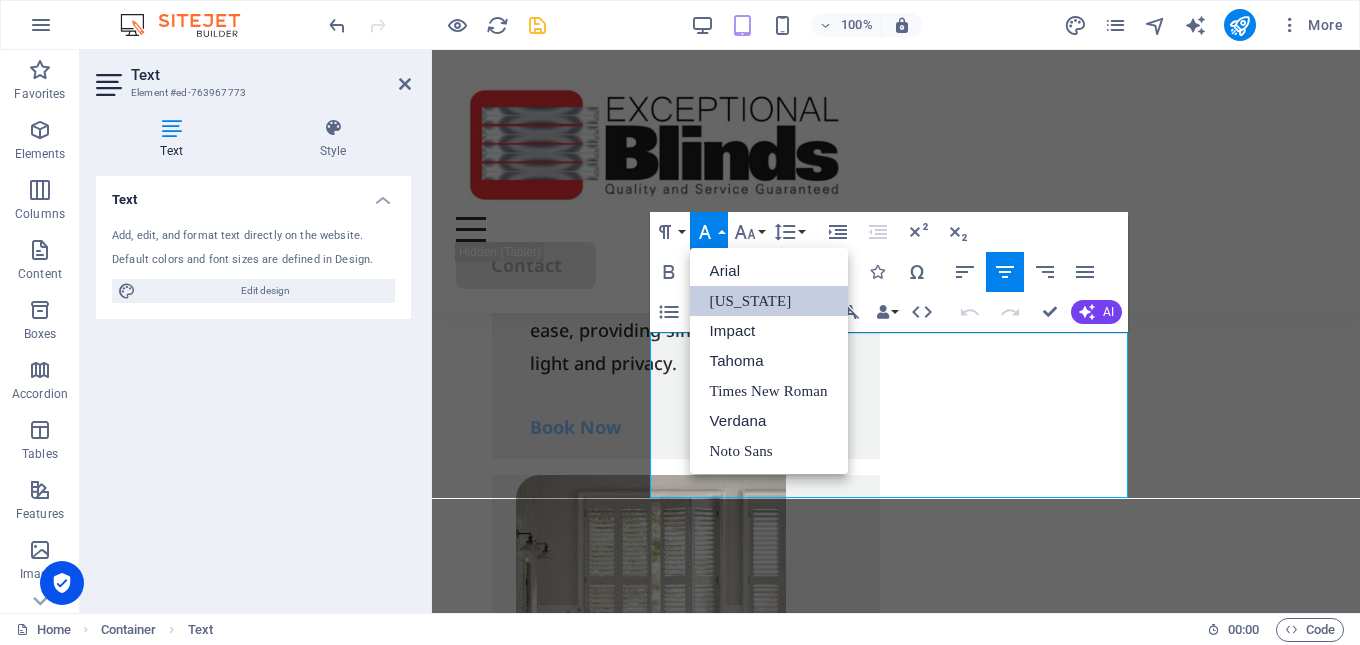 scroll, scrollTop: 0, scrollLeft: 0, axis: both 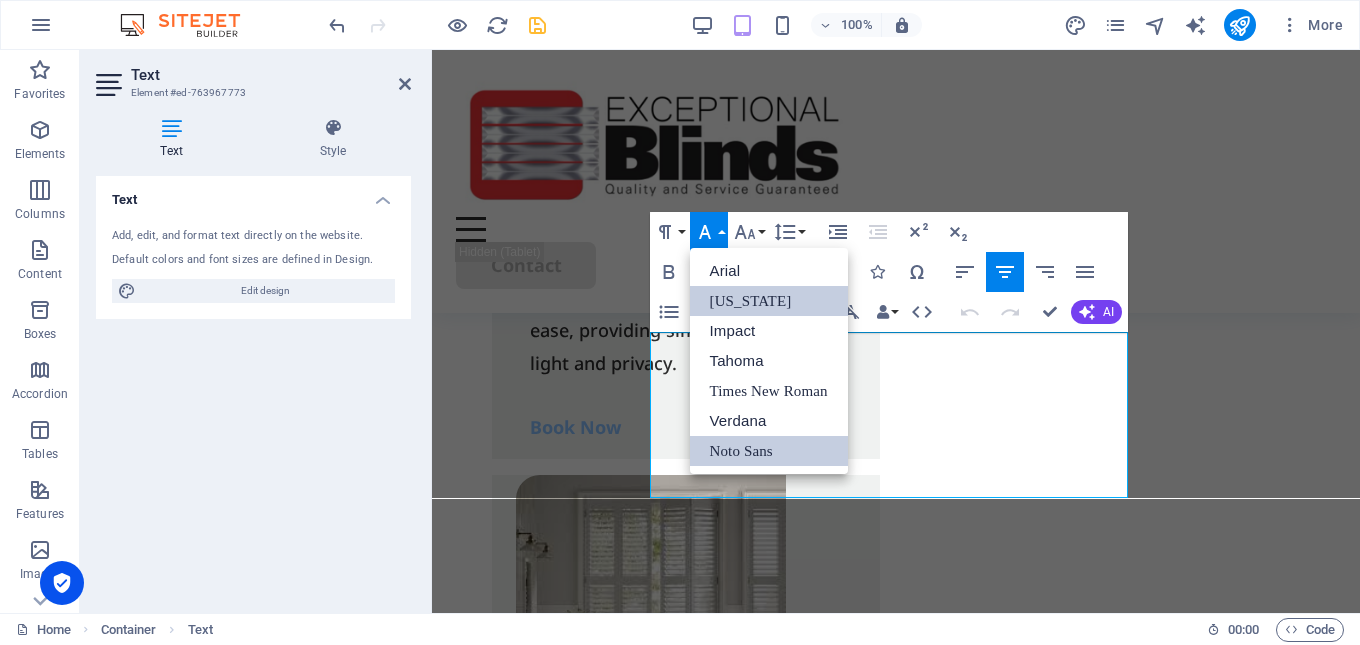click on "Noto Sans" at bounding box center (769, 451) 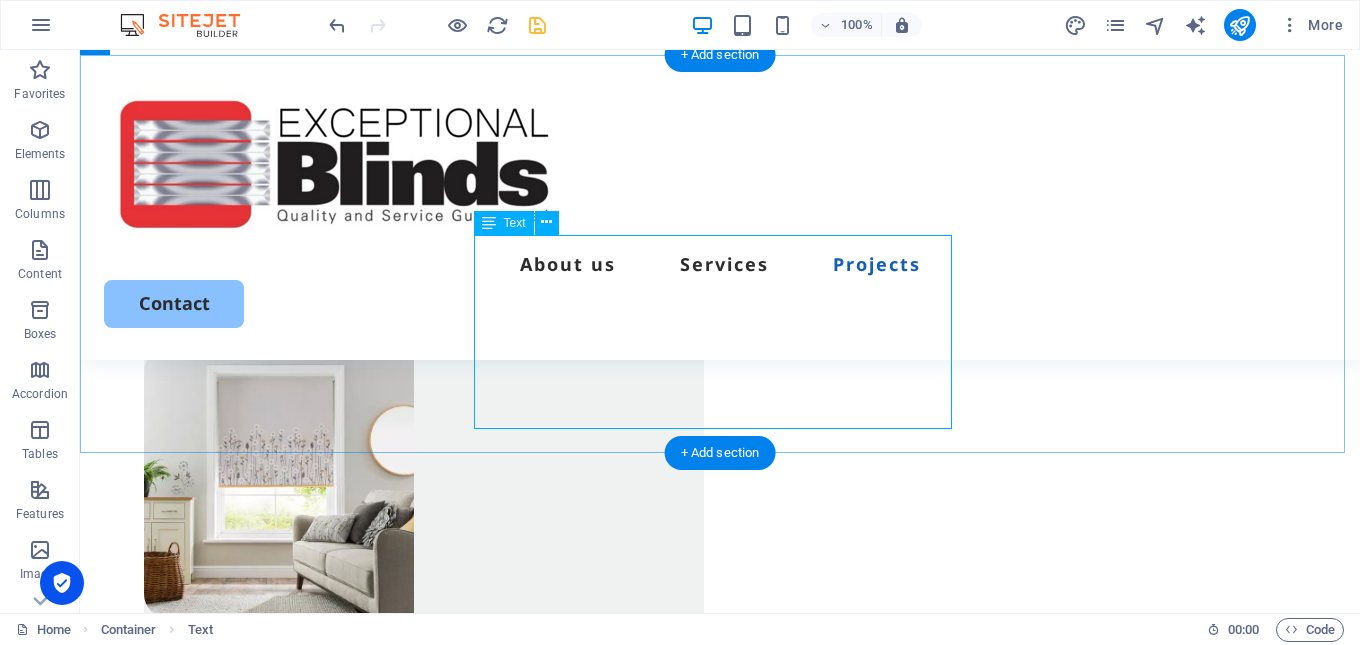 scroll, scrollTop: 3358, scrollLeft: 0, axis: vertical 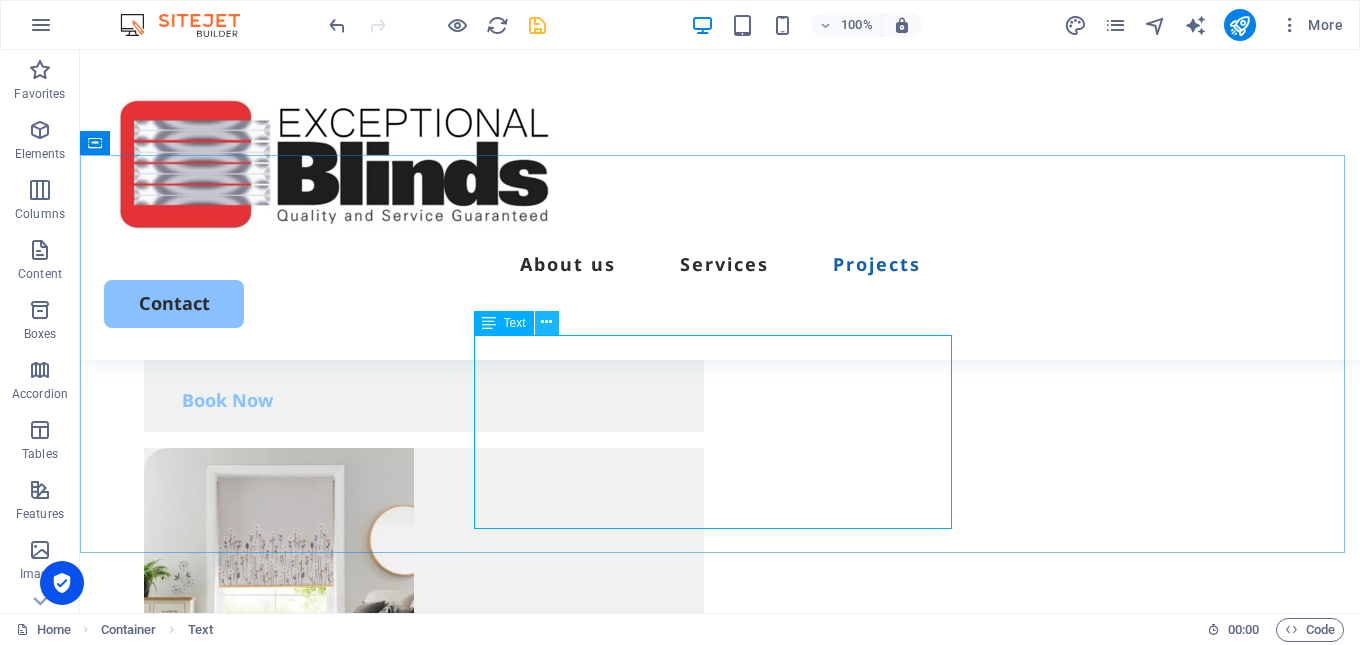 click at bounding box center (546, 322) 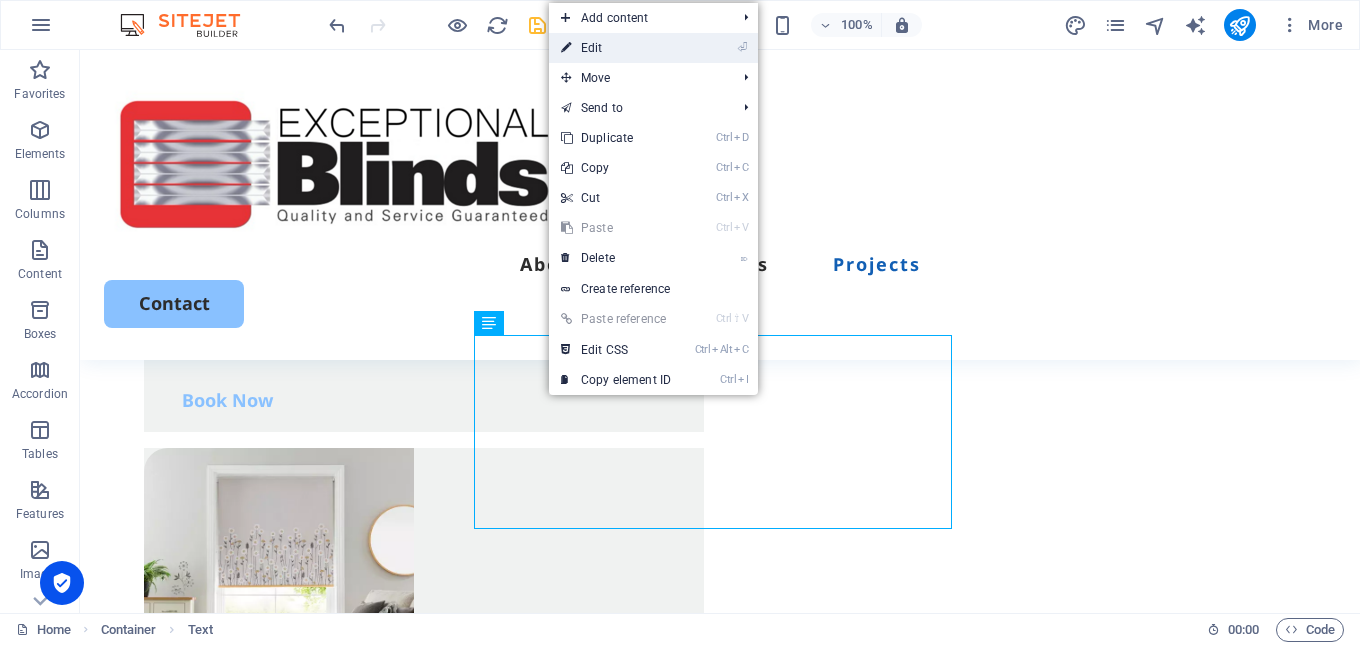 click on "⏎  Edit" at bounding box center (616, 48) 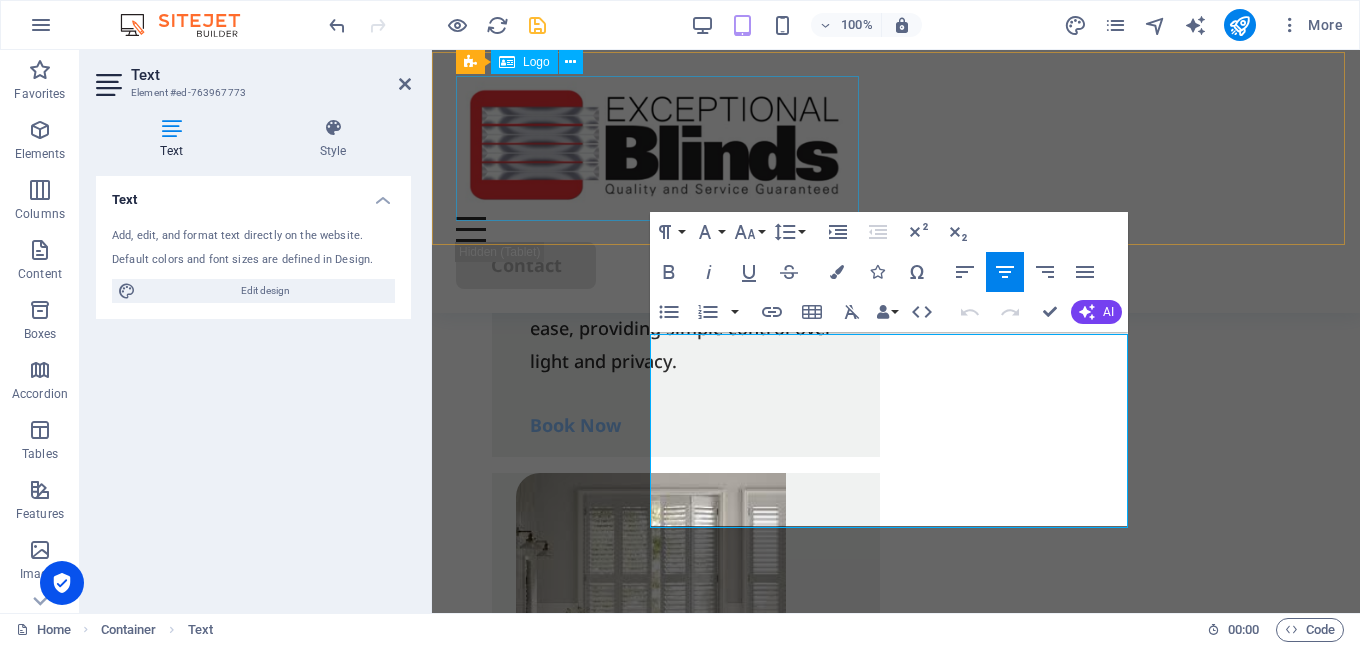 scroll, scrollTop: 3882, scrollLeft: 0, axis: vertical 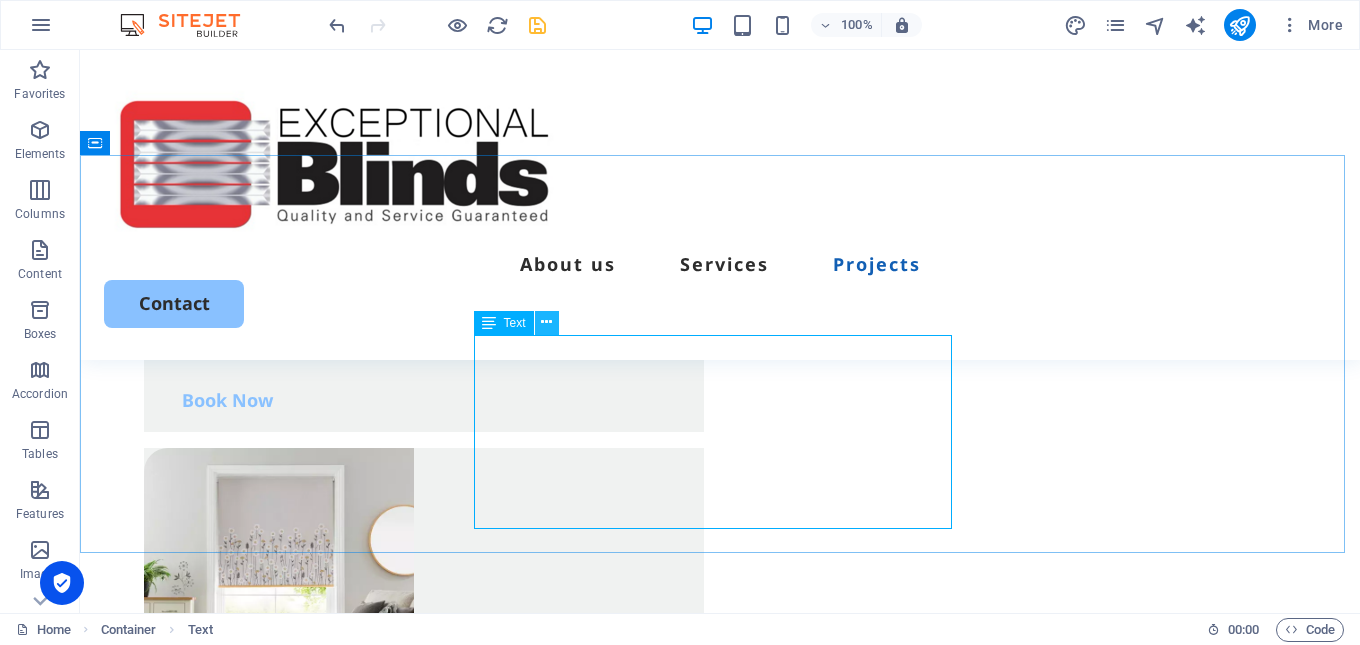 click at bounding box center (546, 322) 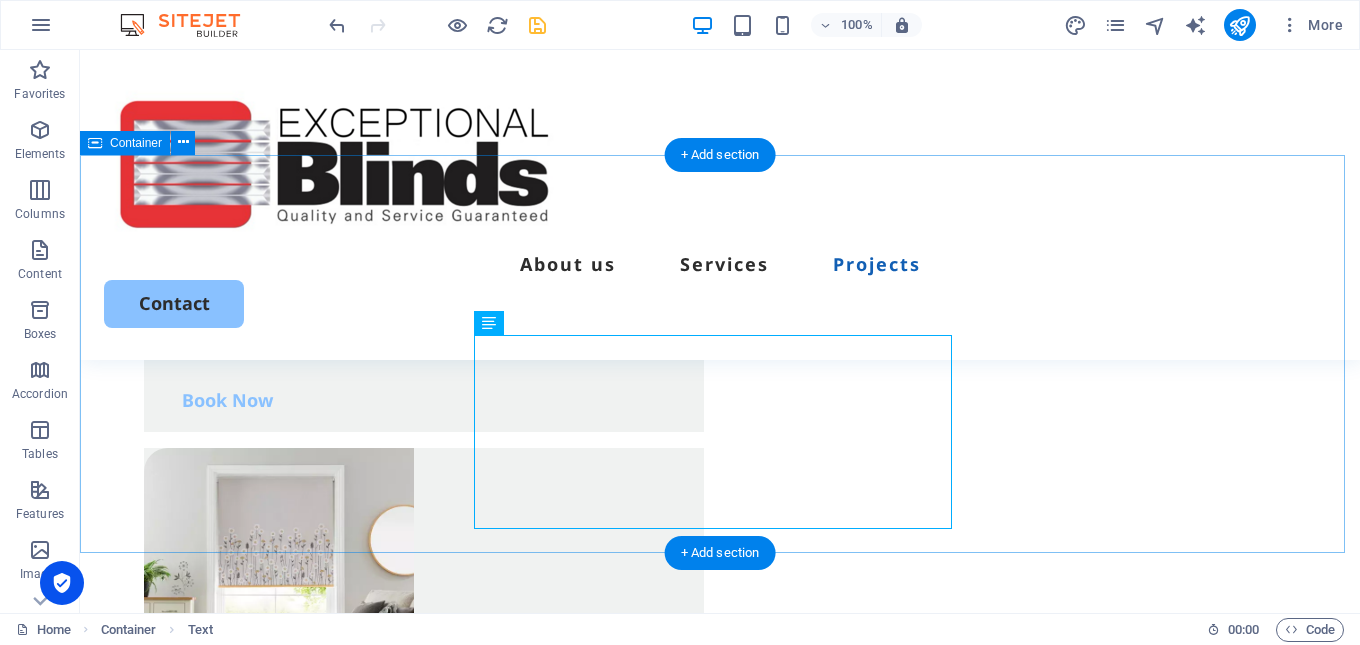 click on "Projects Our blinds projects showcase the perfect blend of style, functionality, and expert craftsmanship. From residential homes to commercial spaces, we work closely with each client to deliver bespoke window blind solutions that meet both aesthetic and practical needs." at bounding box center [720, 1796] 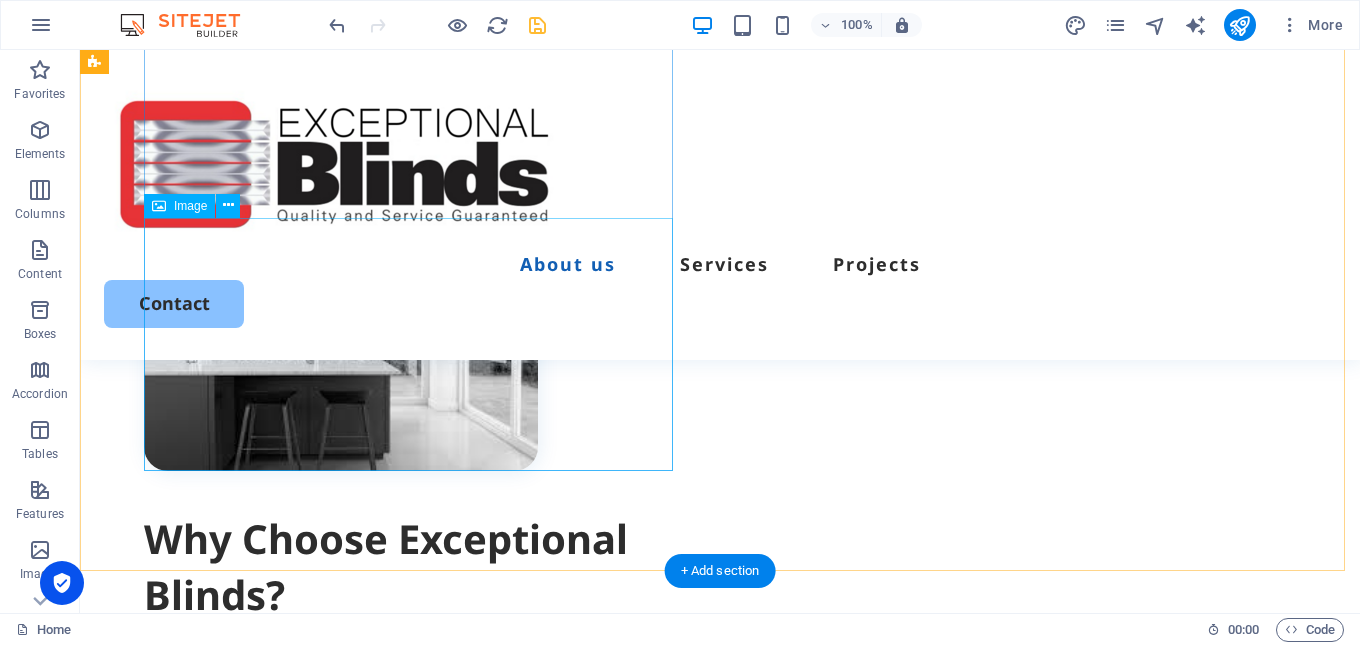 scroll, scrollTop: 1158, scrollLeft: 0, axis: vertical 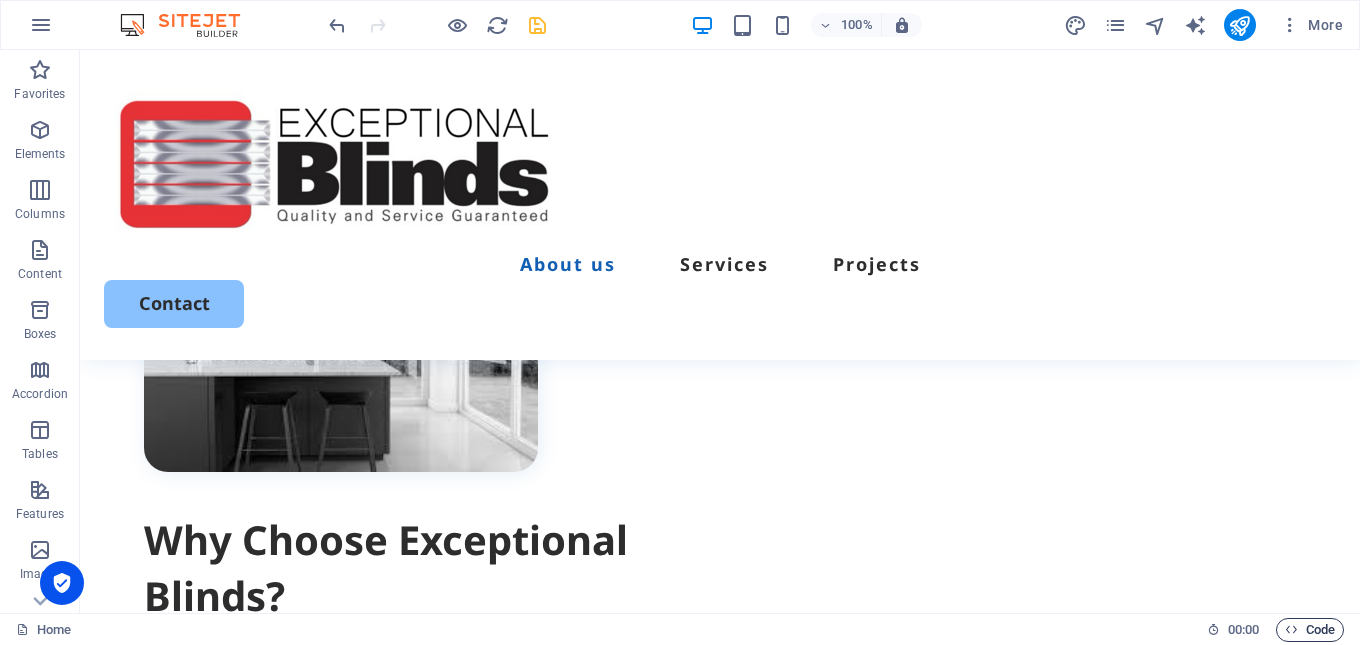 click on "Code" at bounding box center [1310, 630] 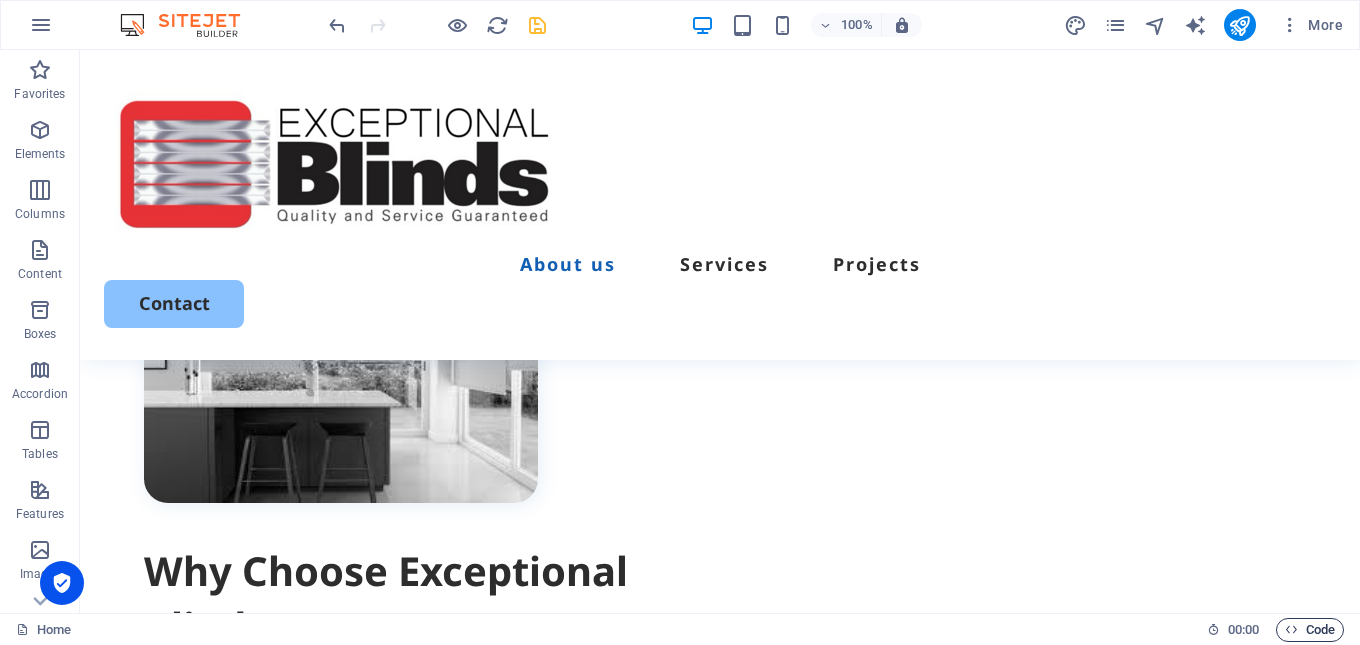 scroll, scrollTop: 1119, scrollLeft: 0, axis: vertical 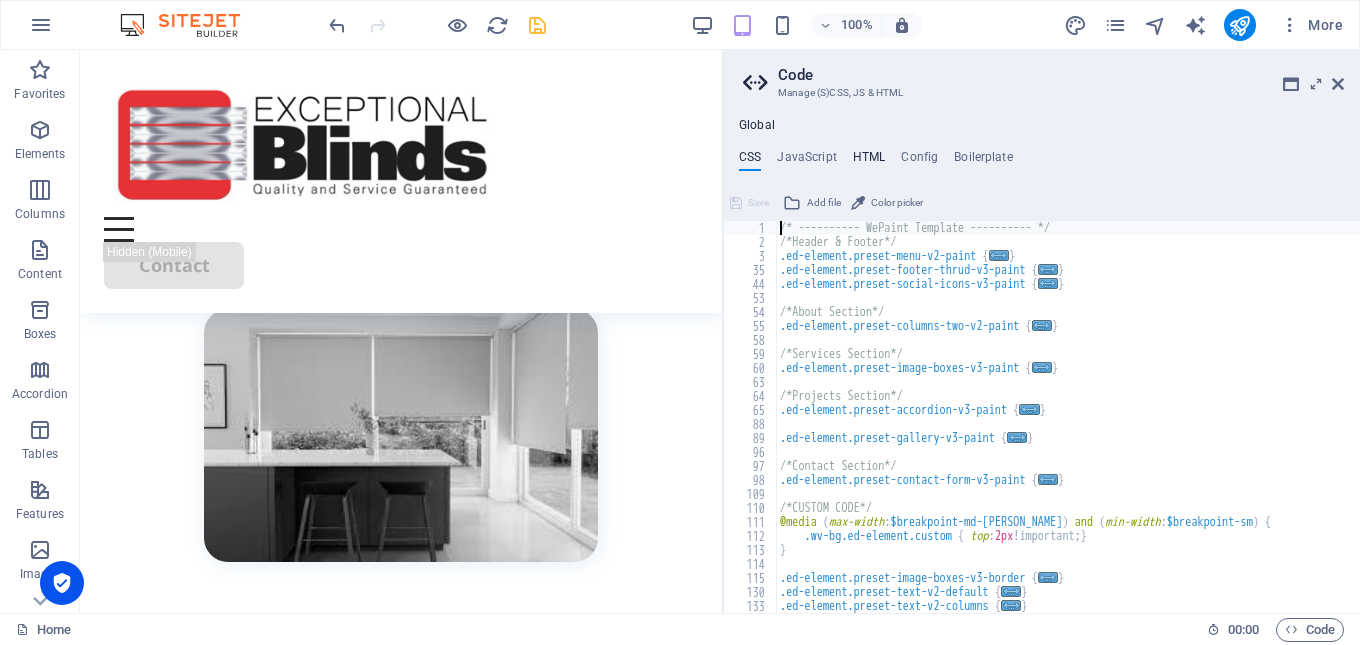 click on "HTML" at bounding box center [869, 161] 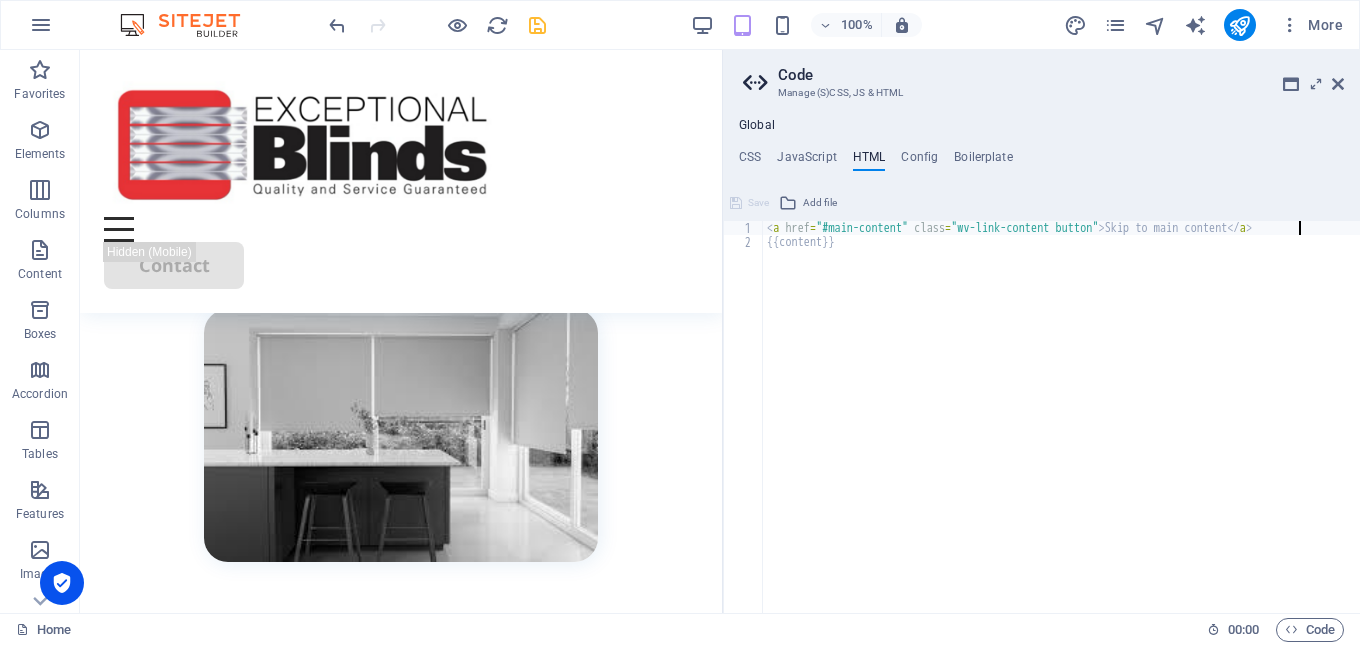 click on "< a   href = "#main-content"   class = "wv-link-content button" > Skip to main content </ a > {{content}}" at bounding box center [1061, 431] 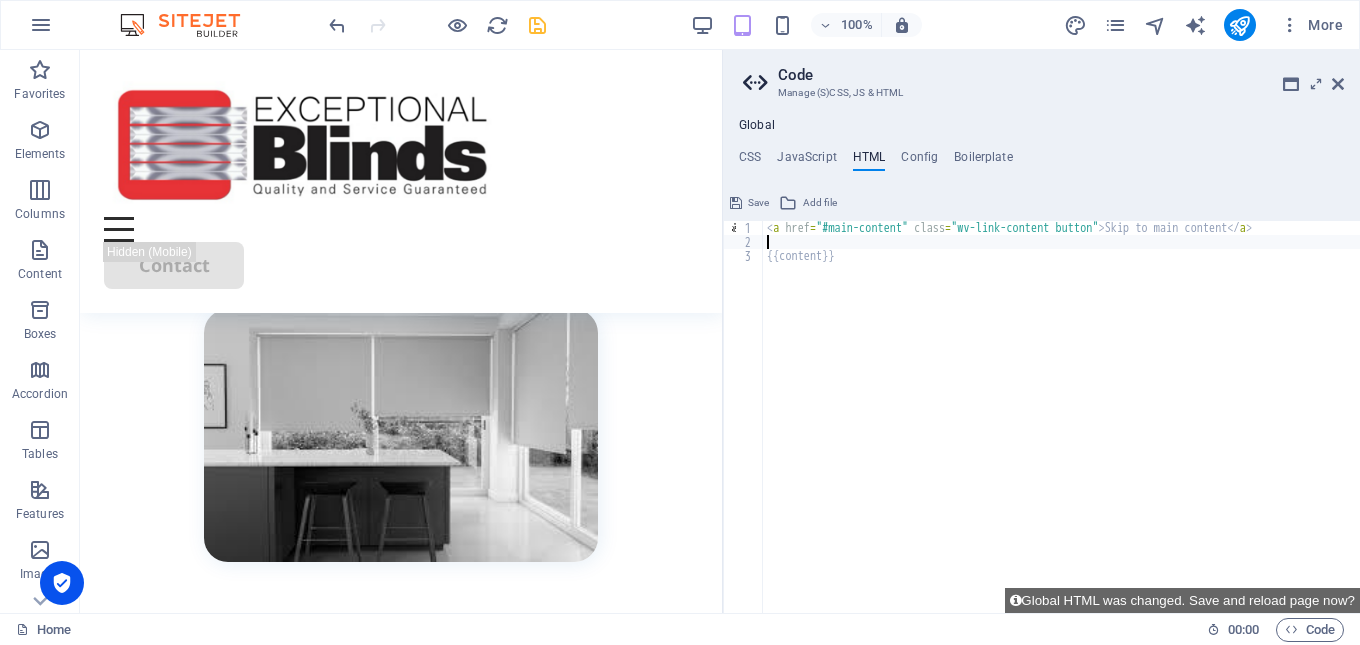 type on "<a href="#main-content" class="wv-link-content button">Skip to main content</a>" 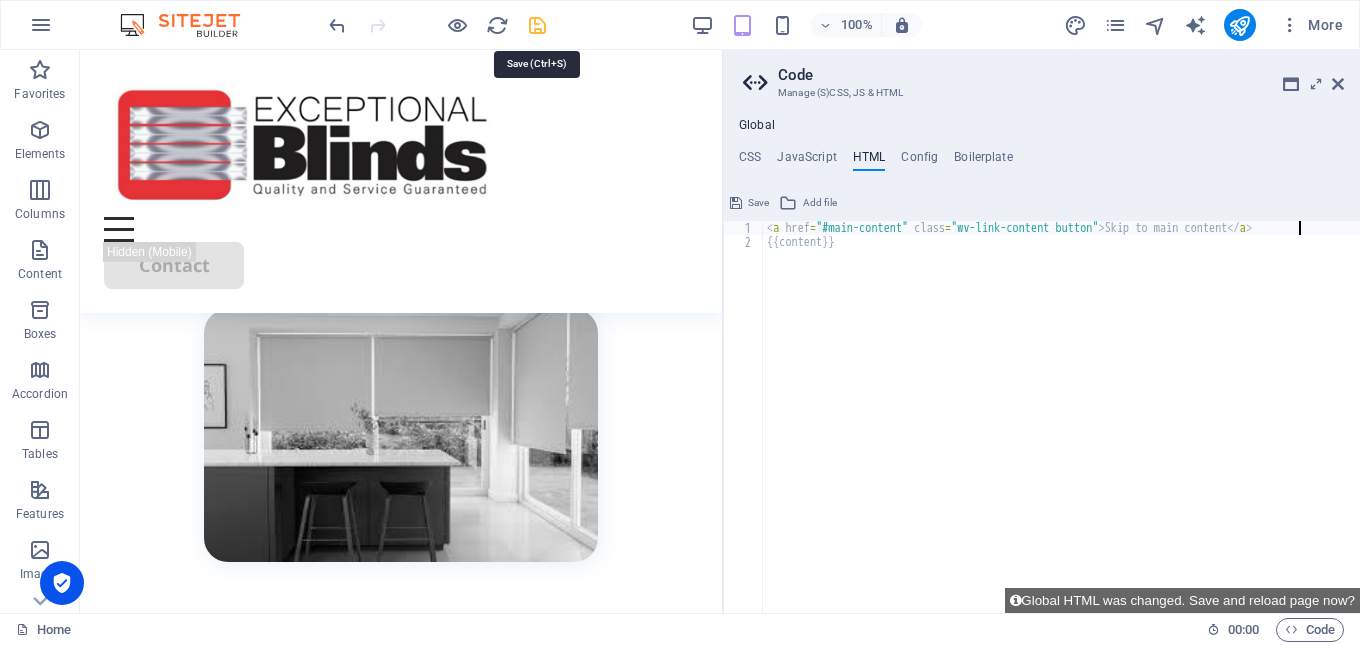 click at bounding box center [537, 25] 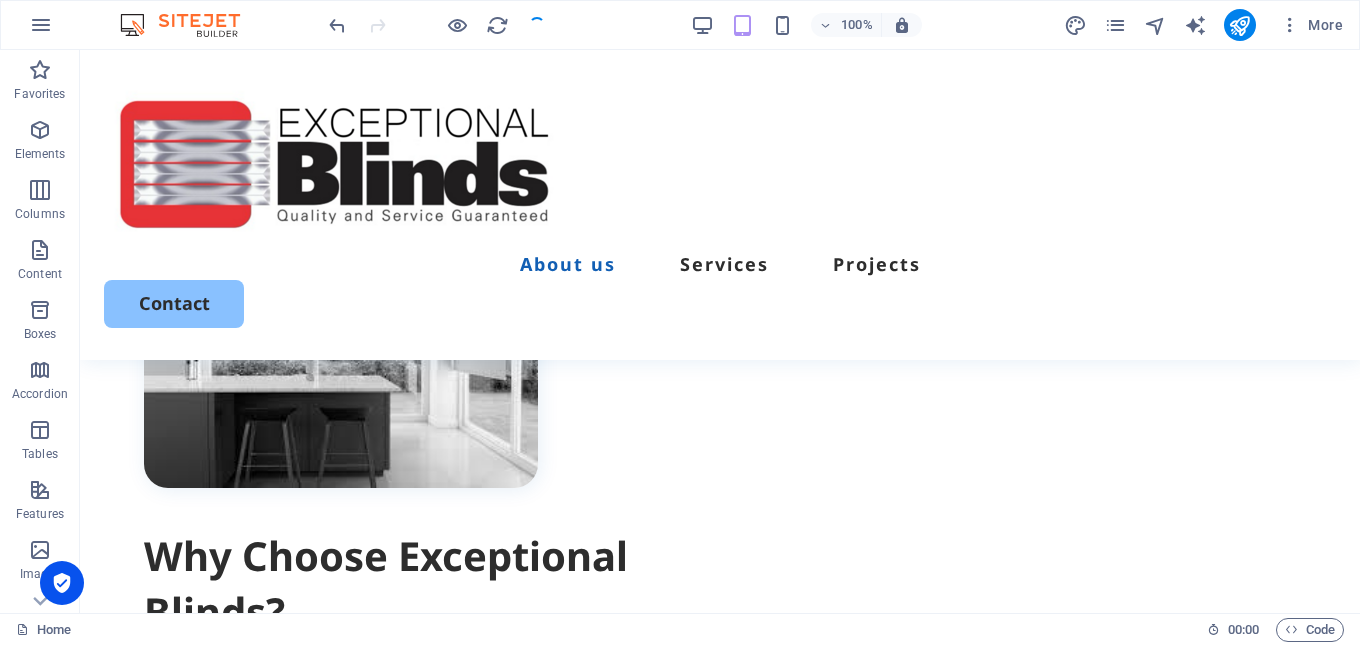 scroll, scrollTop: 1158, scrollLeft: 0, axis: vertical 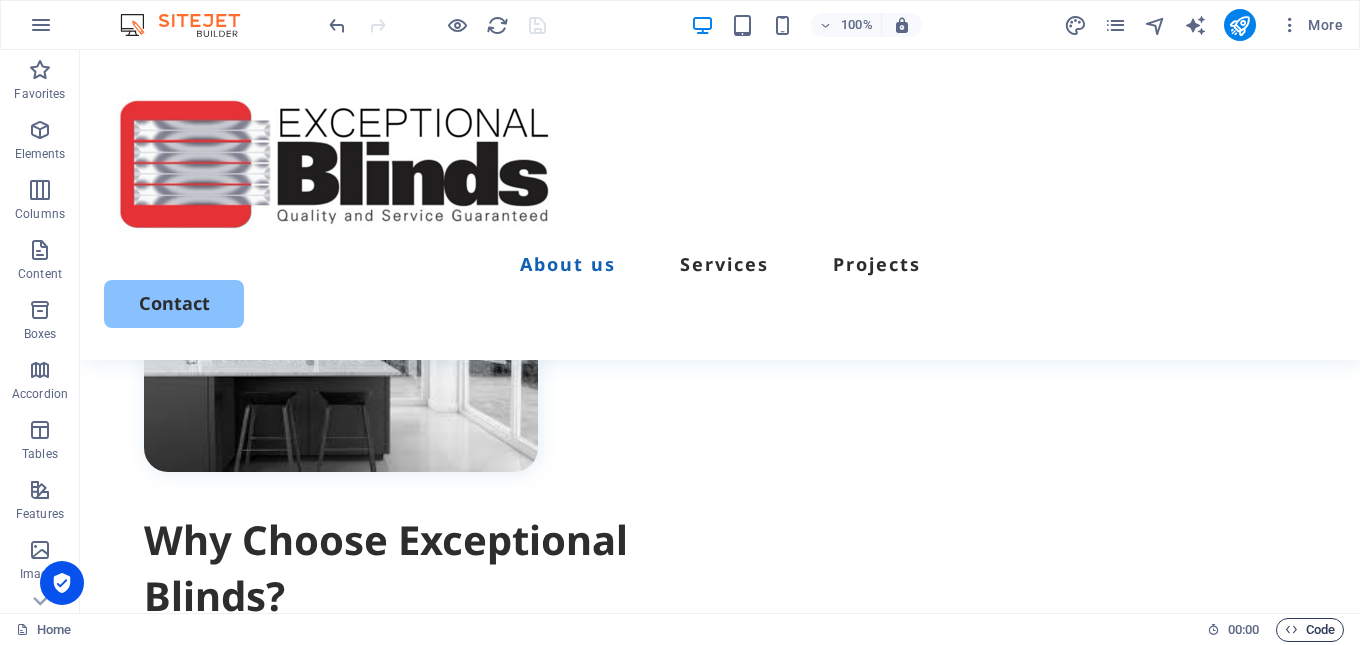 click on "Code" at bounding box center [1310, 630] 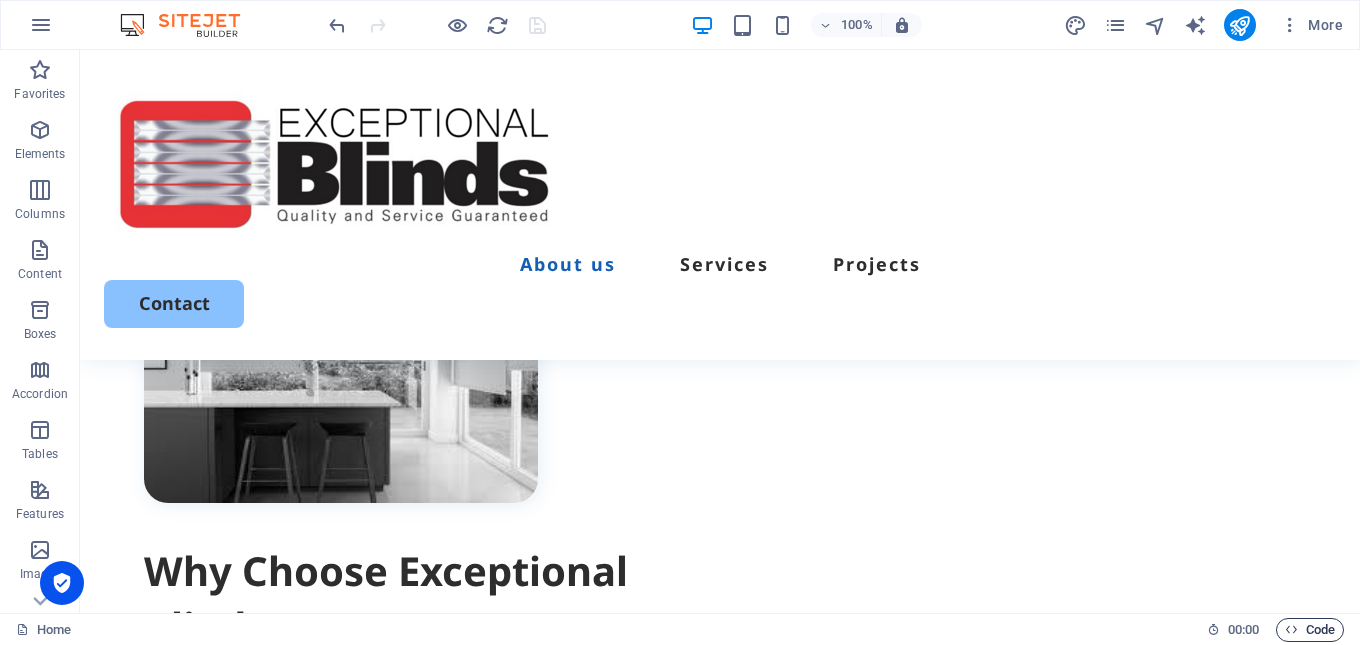 scroll, scrollTop: 1119, scrollLeft: 0, axis: vertical 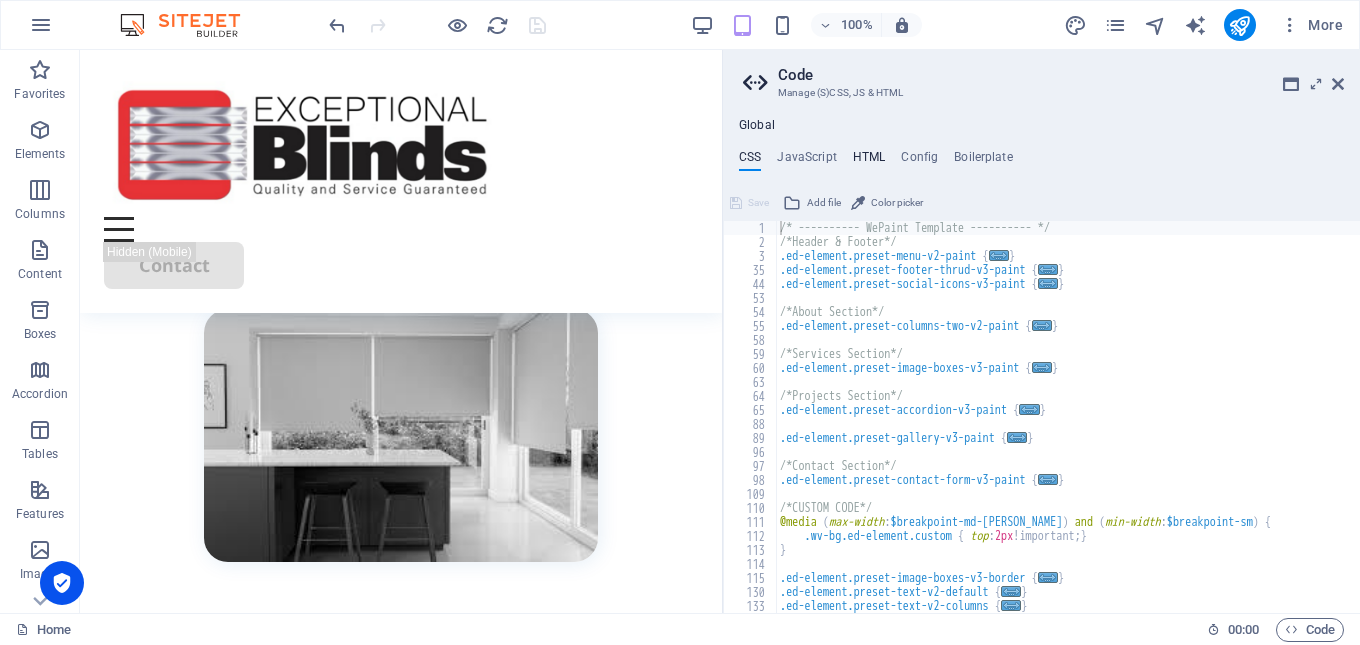 click on "HTML" at bounding box center (869, 161) 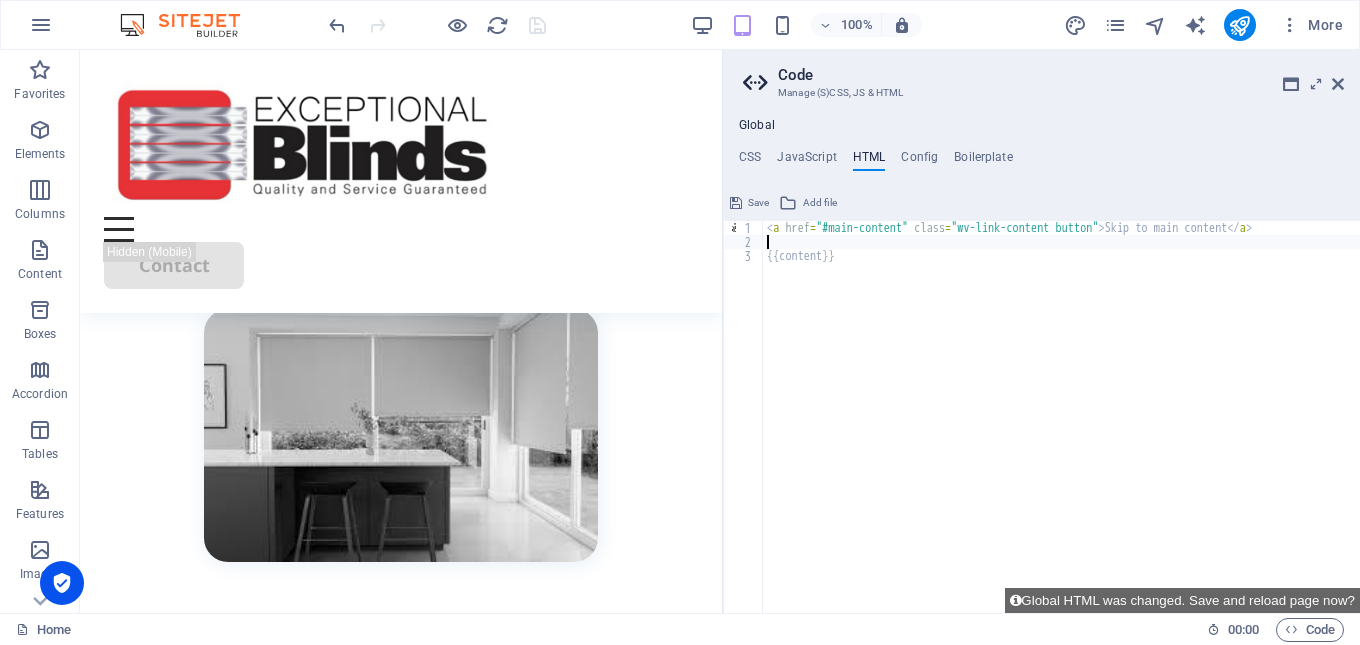 paste on "<p>Exceptional Blinds offers bespoke window coverings including roller, wooden, vertical, blackout, and smart blinds in [GEOGRAPHIC_DATA] and [GEOGRAPHIC_DATA]</p>" 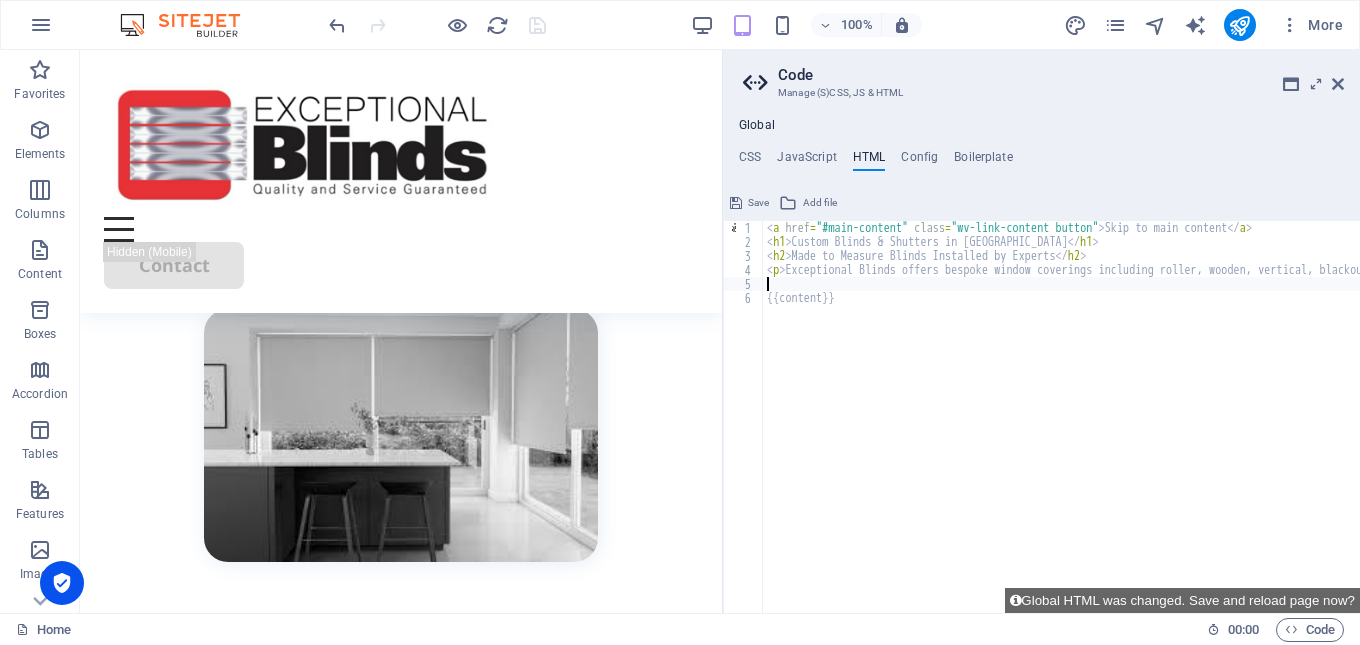 scroll, scrollTop: 0, scrollLeft: 435, axis: horizontal 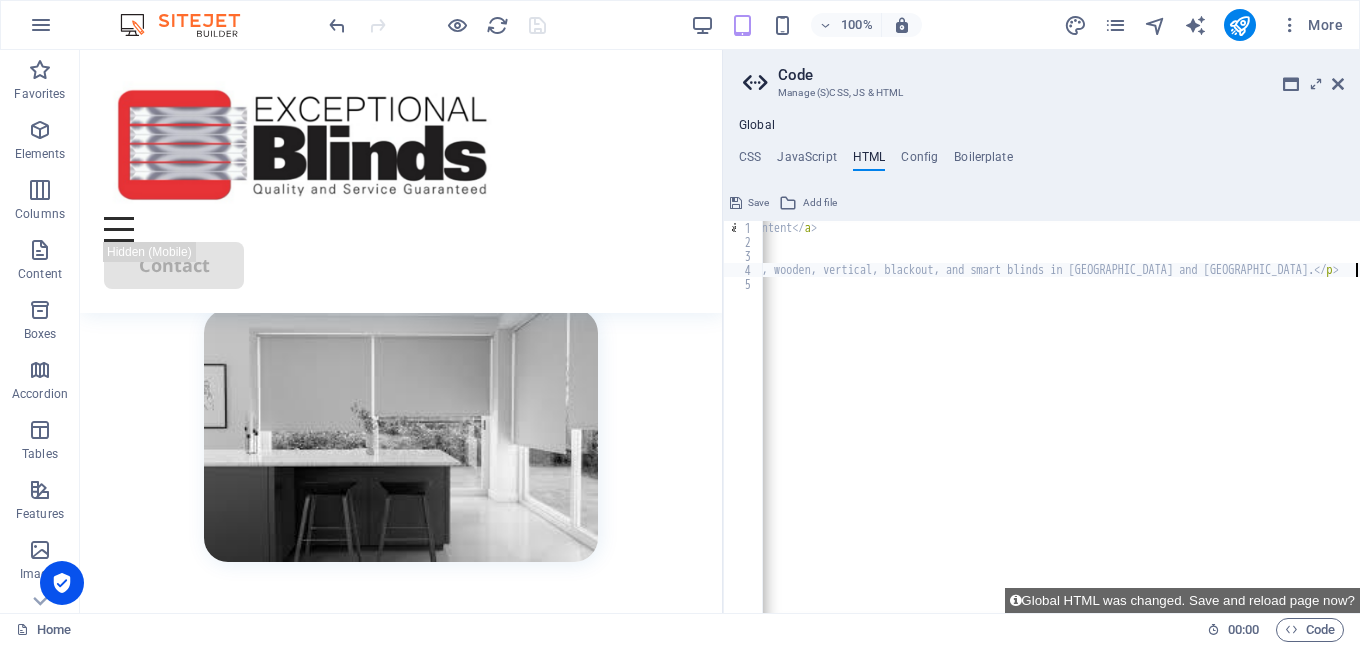 click on "< a   href = "#main-content"   class = "wv-link-content button" > Skip to main content </ a > < h1 > Custom Blinds & Shutters in [GEOGRAPHIC_DATA] </ h1 > < h2 > Made to Measure Blinds Installed by Experts </ h2 > < p > Exceptional Blinds offers bespoke window coverings including roller, wooden, vertical, blackout, and smart blinds in [GEOGRAPHIC_DATA] and [GEOGRAPHIC_DATA]. </ p > {{content}}" at bounding box center (844, 423) 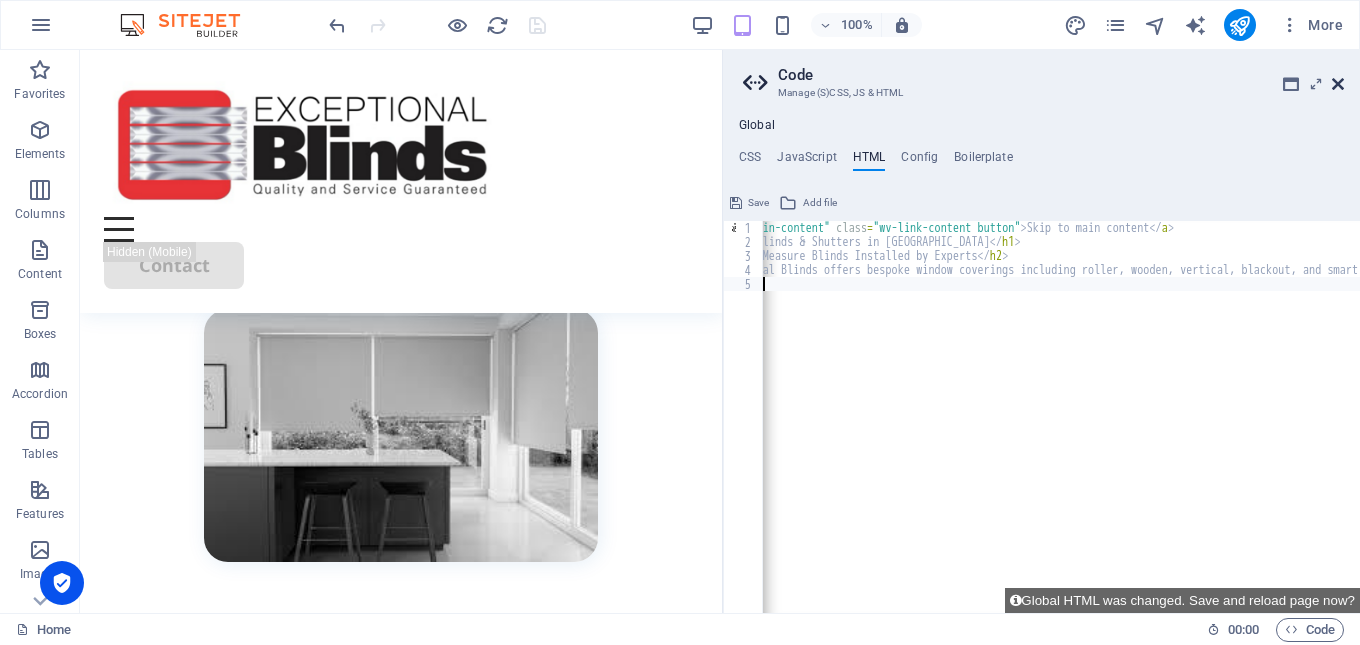 type on "{{content}}" 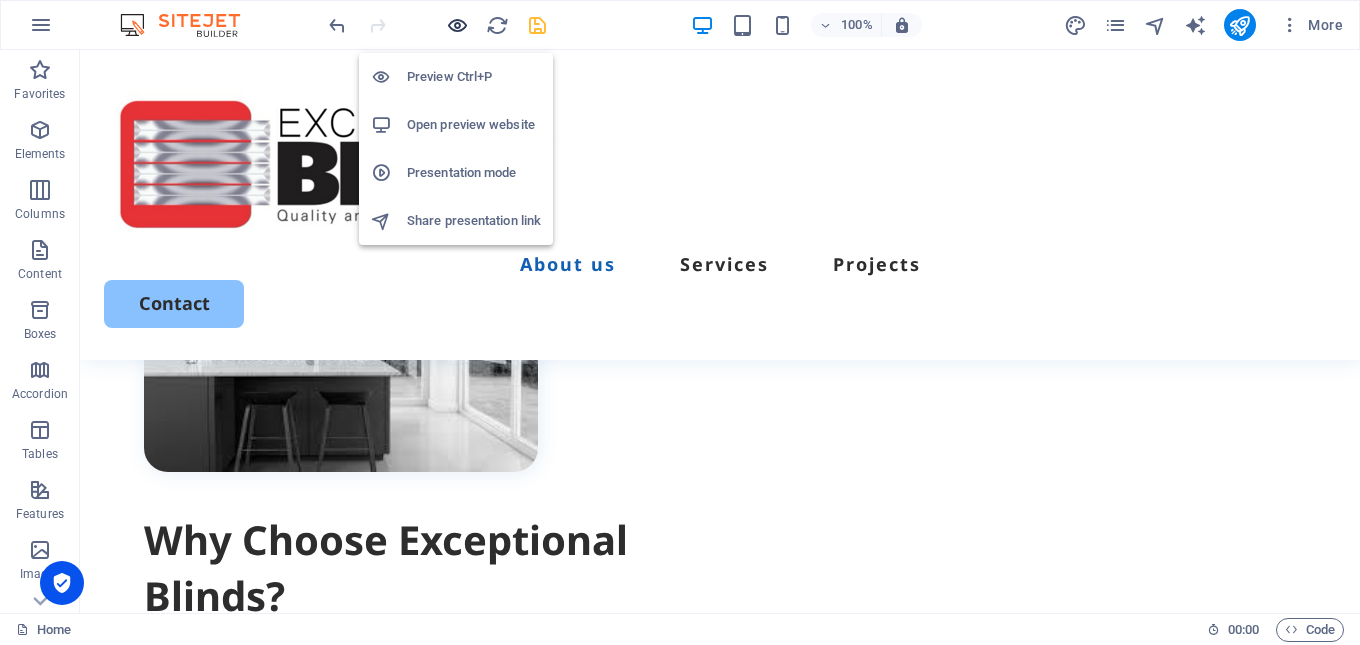 click at bounding box center (457, 25) 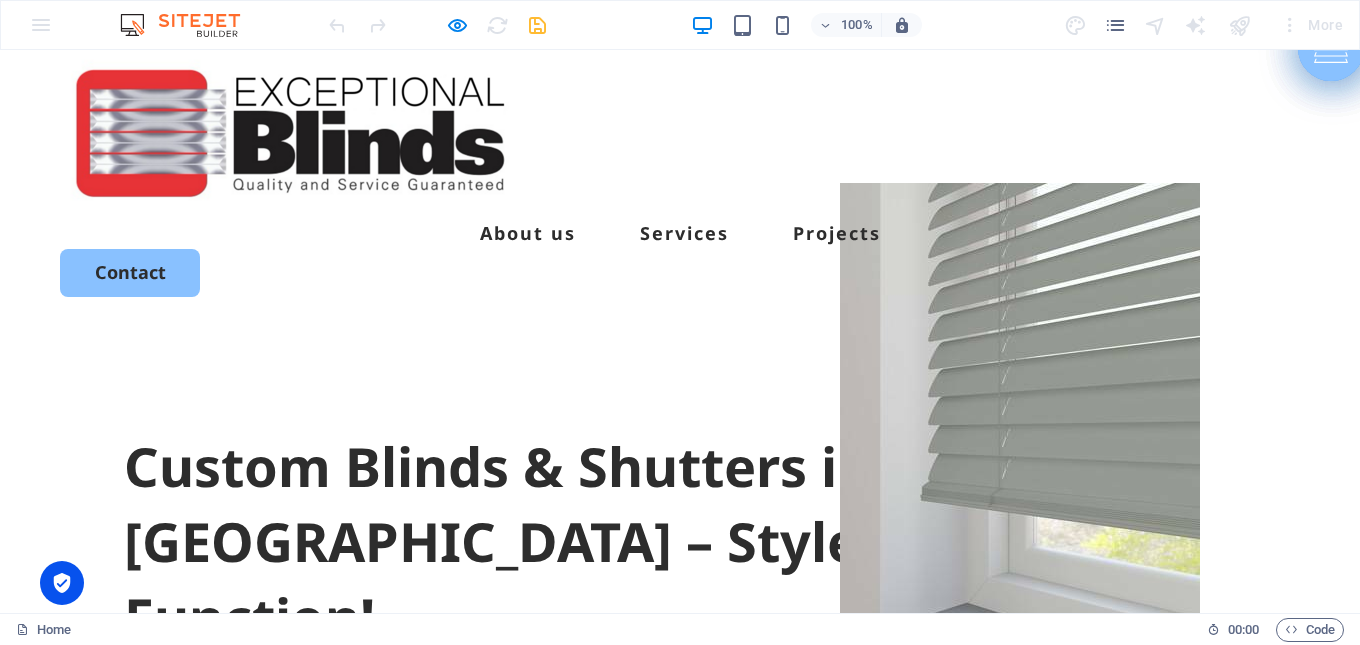 scroll, scrollTop: 0, scrollLeft: 0, axis: both 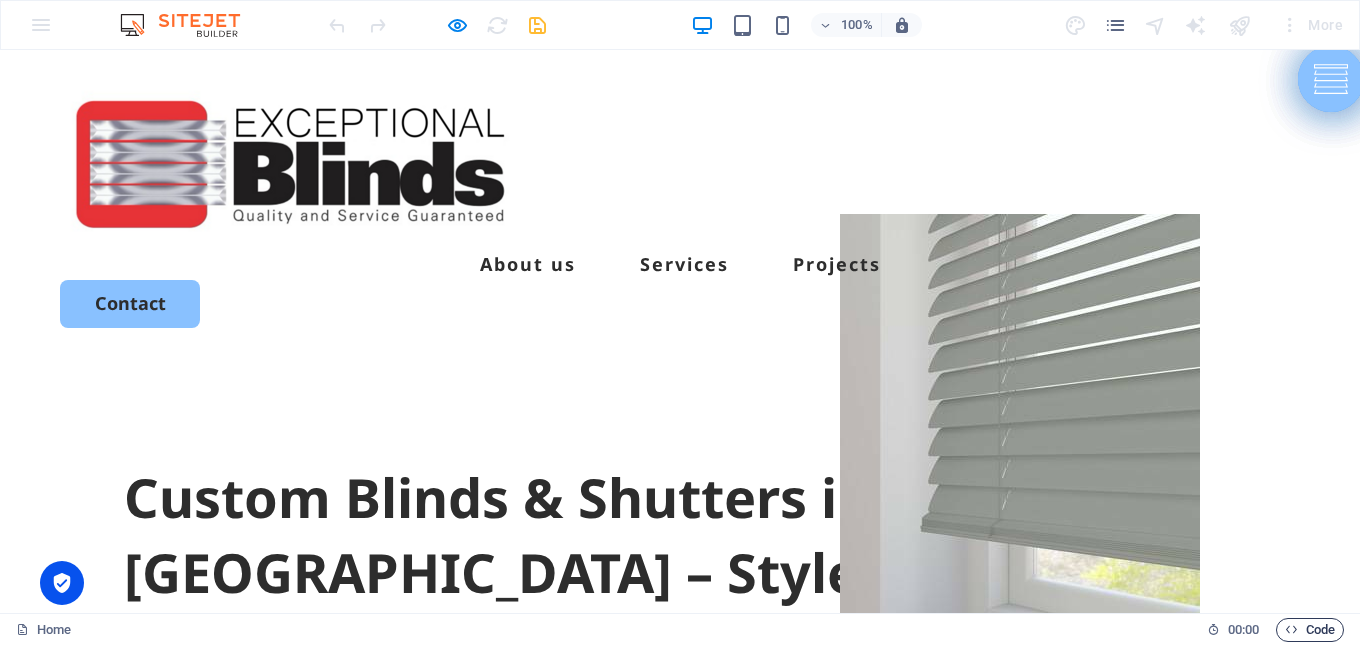 click on "Code" at bounding box center [1310, 630] 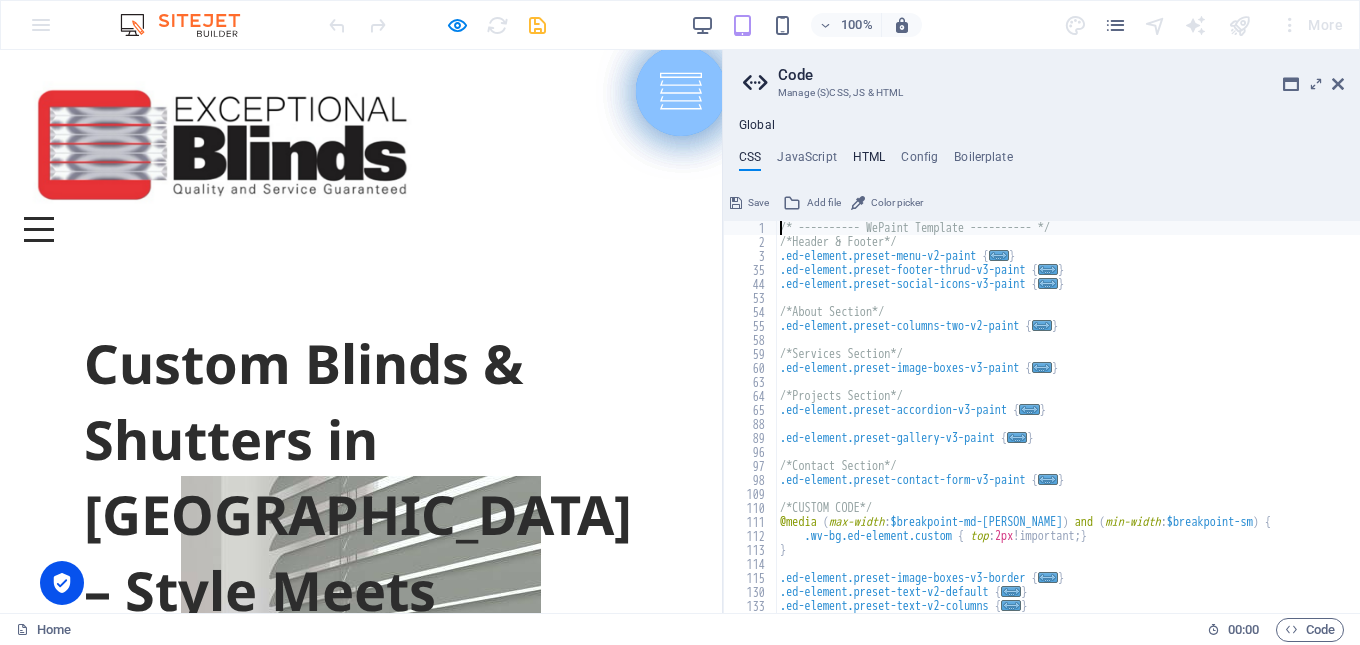 click on "HTML" at bounding box center [869, 161] 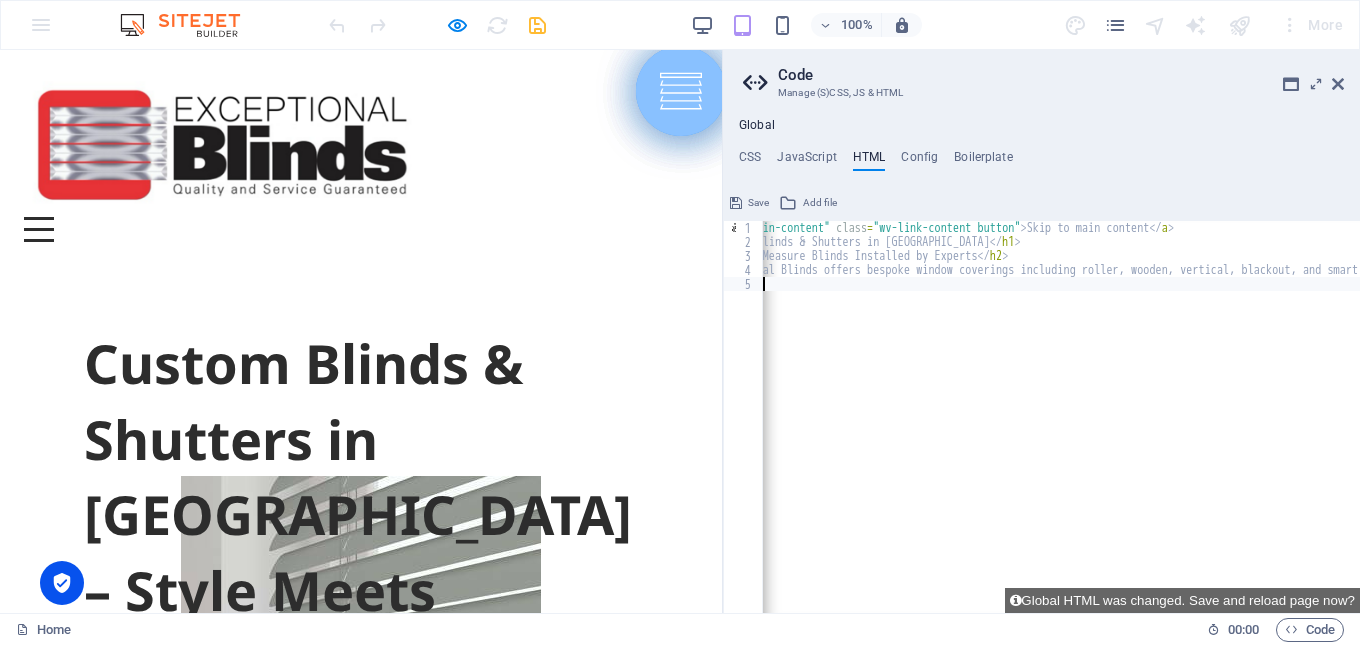 type on "<a href="#main-content" class="wv-link-content button">Skip to main content</a>" 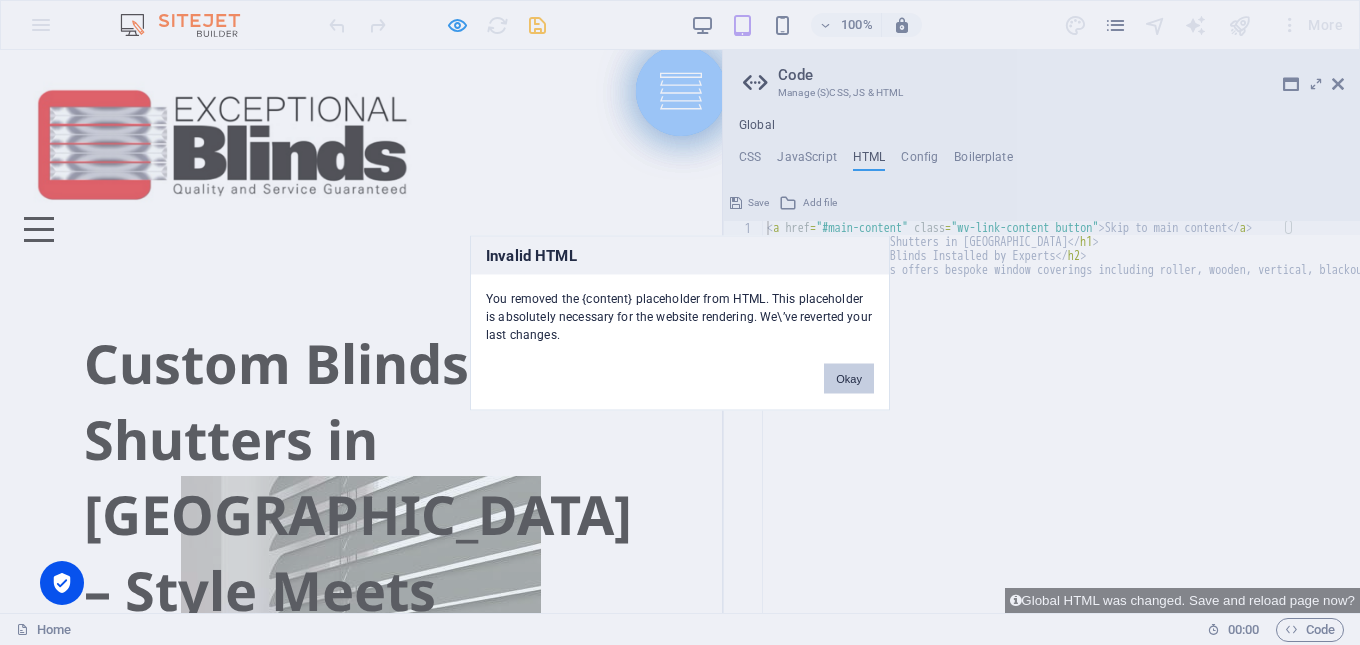 click on "Okay" at bounding box center [849, 378] 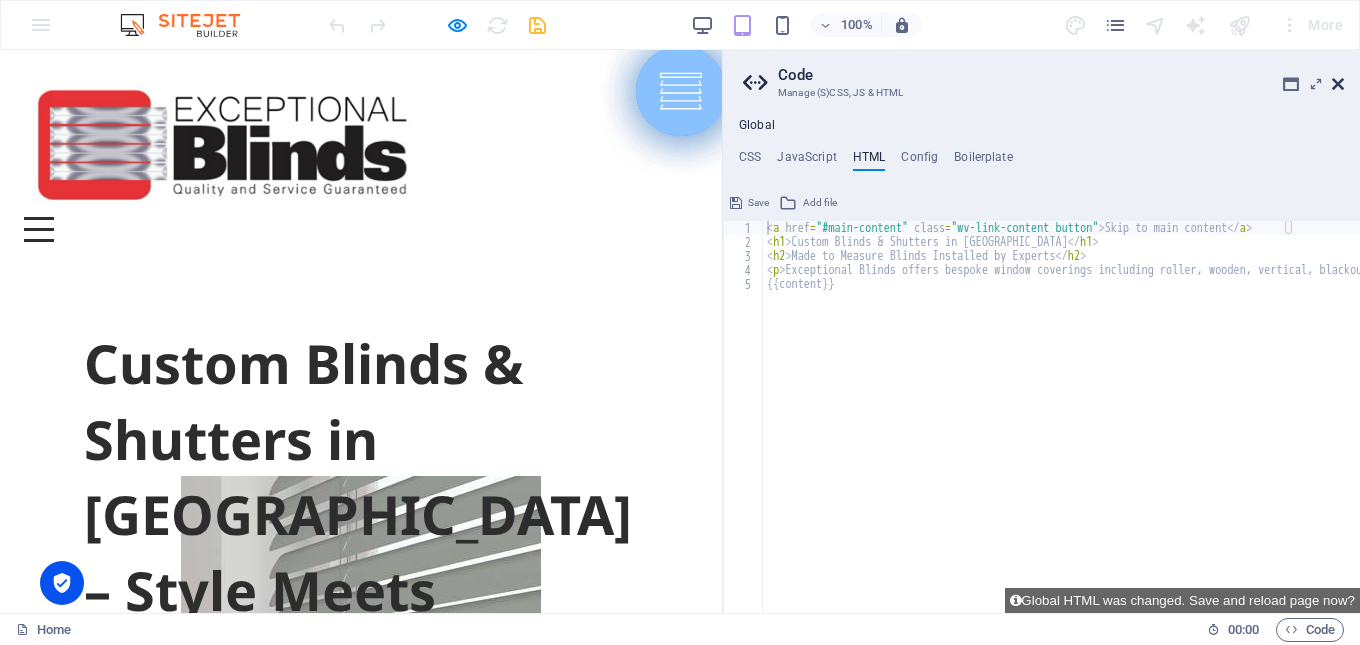click at bounding box center [1338, 84] 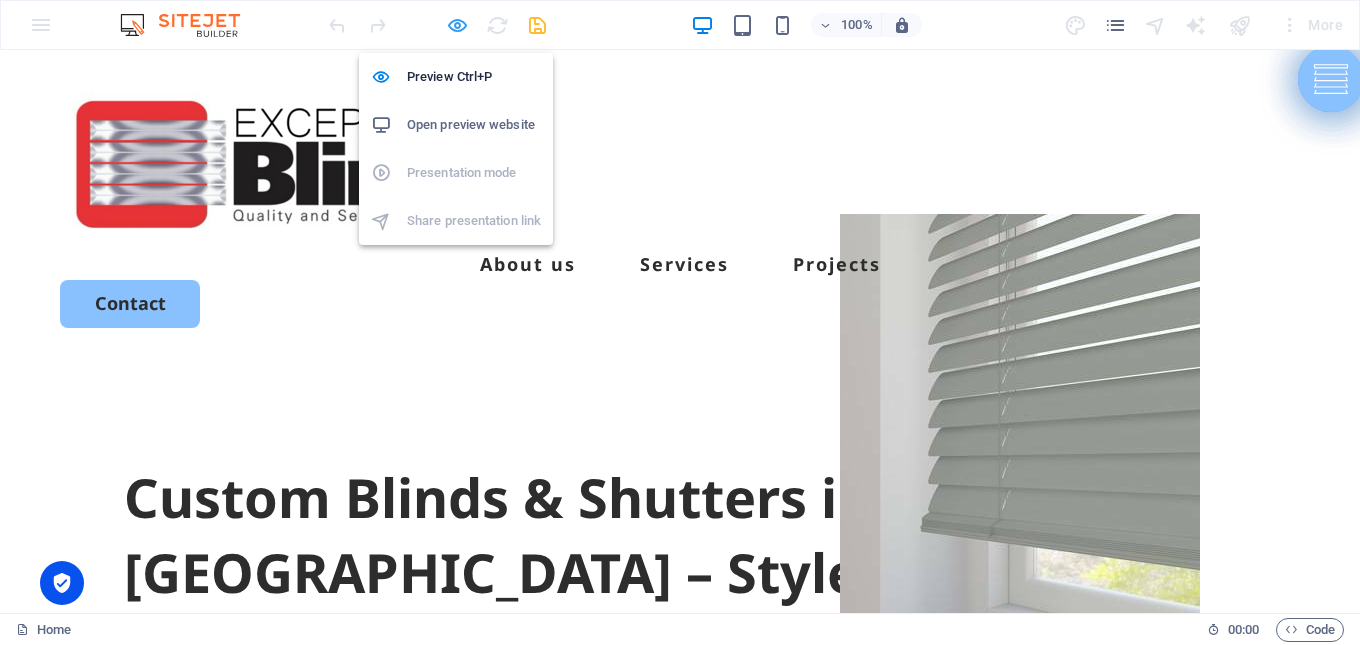 click at bounding box center (457, 25) 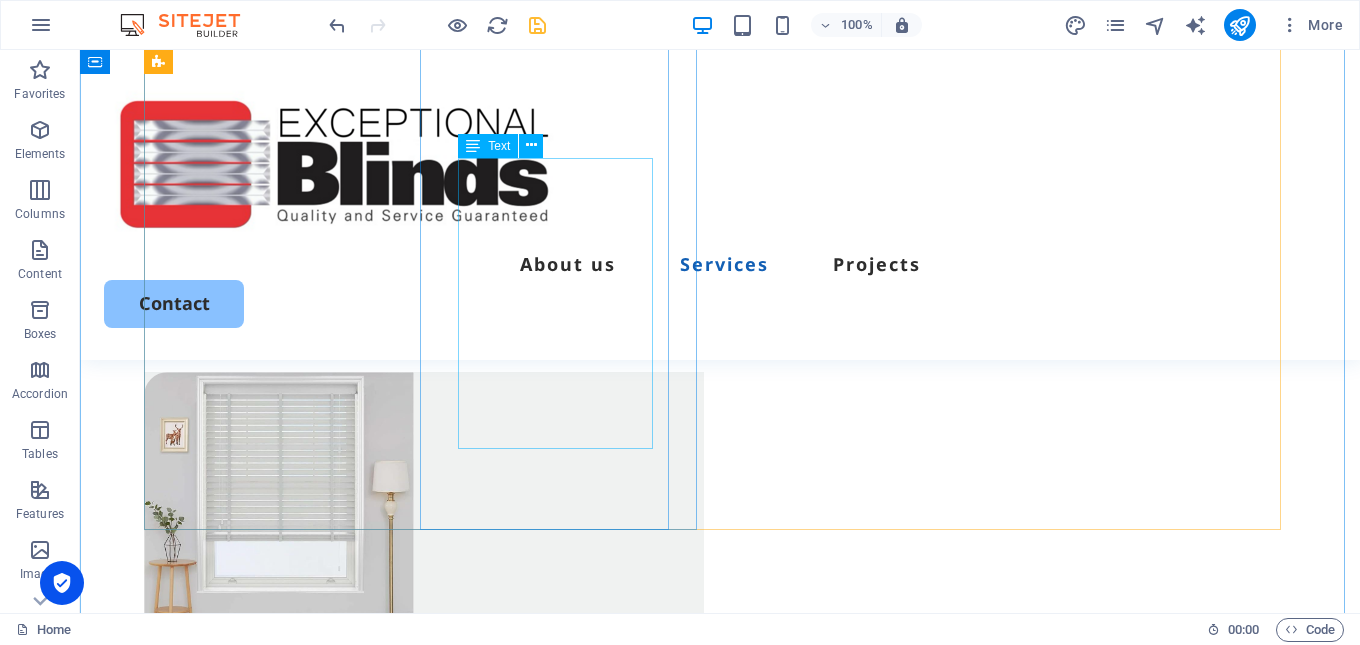 scroll, scrollTop: 2900, scrollLeft: 0, axis: vertical 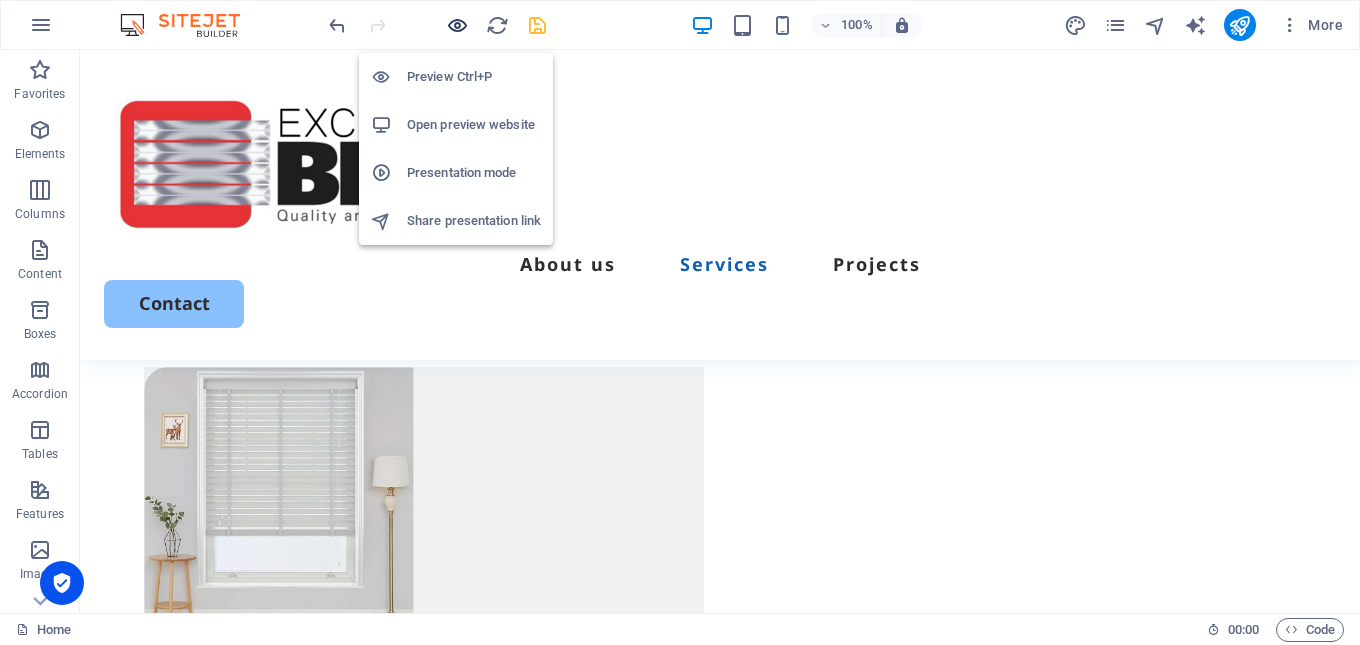 click at bounding box center [457, 25] 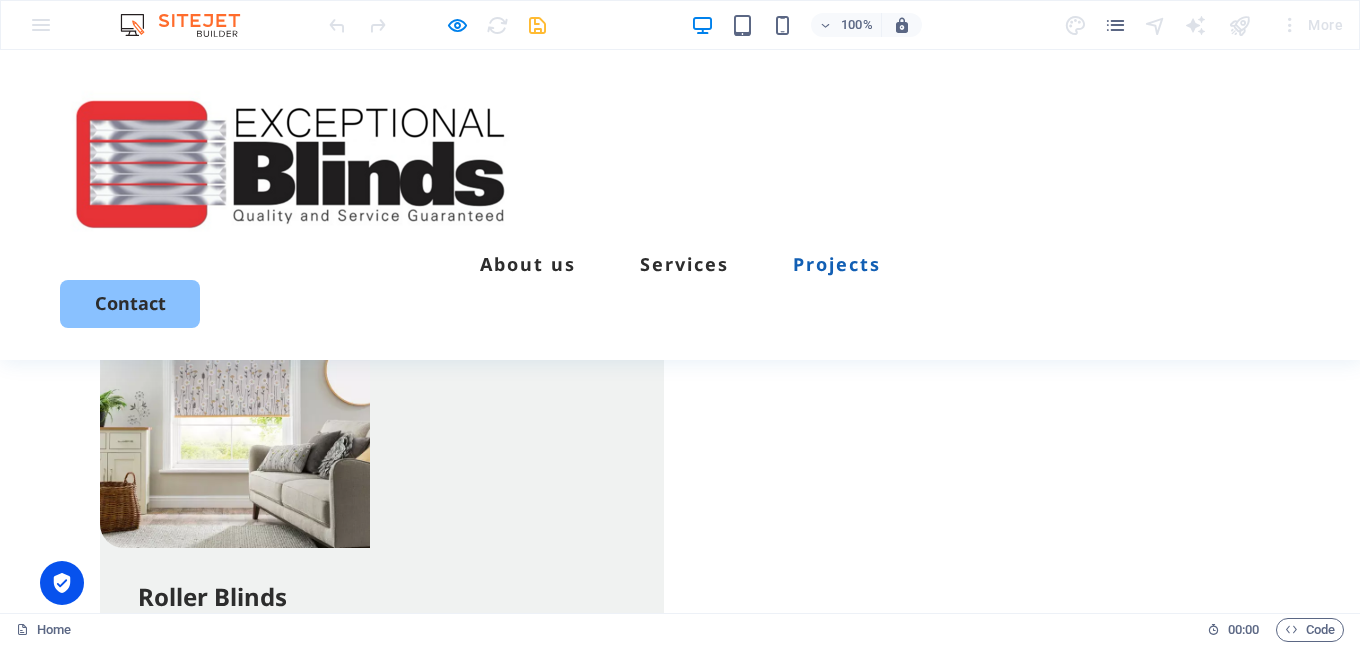 scroll, scrollTop: 3500, scrollLeft: 0, axis: vertical 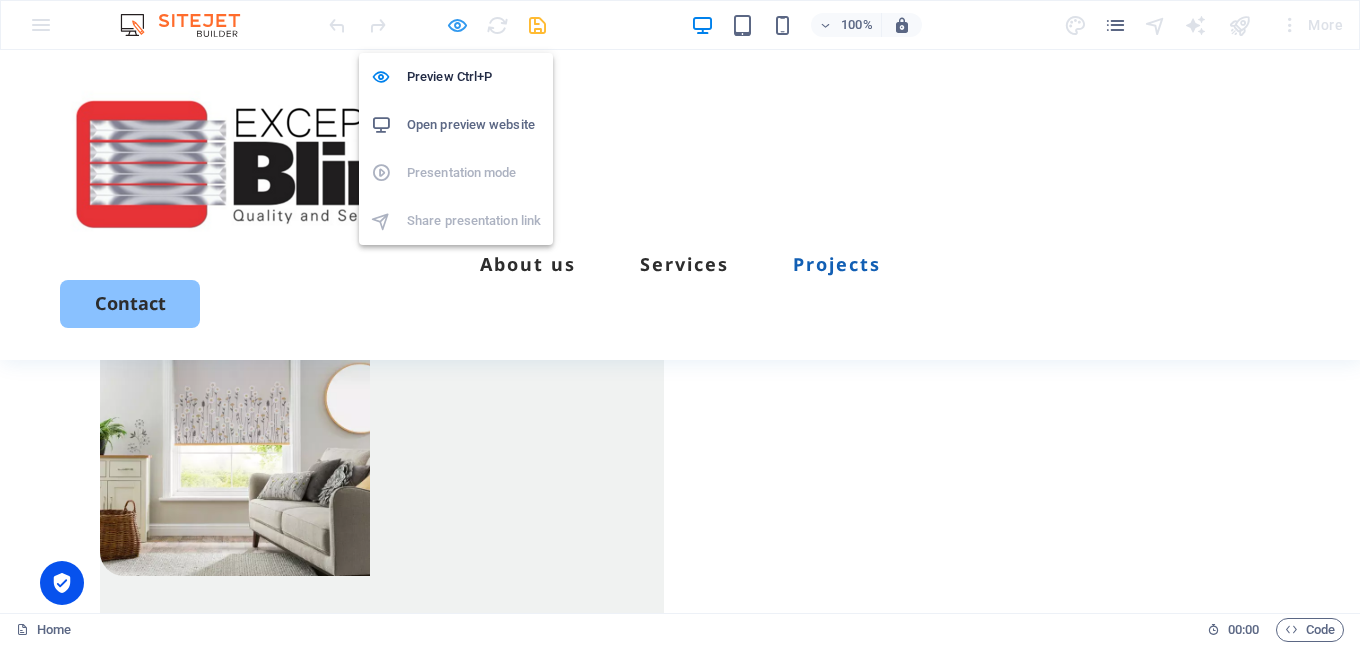 click at bounding box center (457, 25) 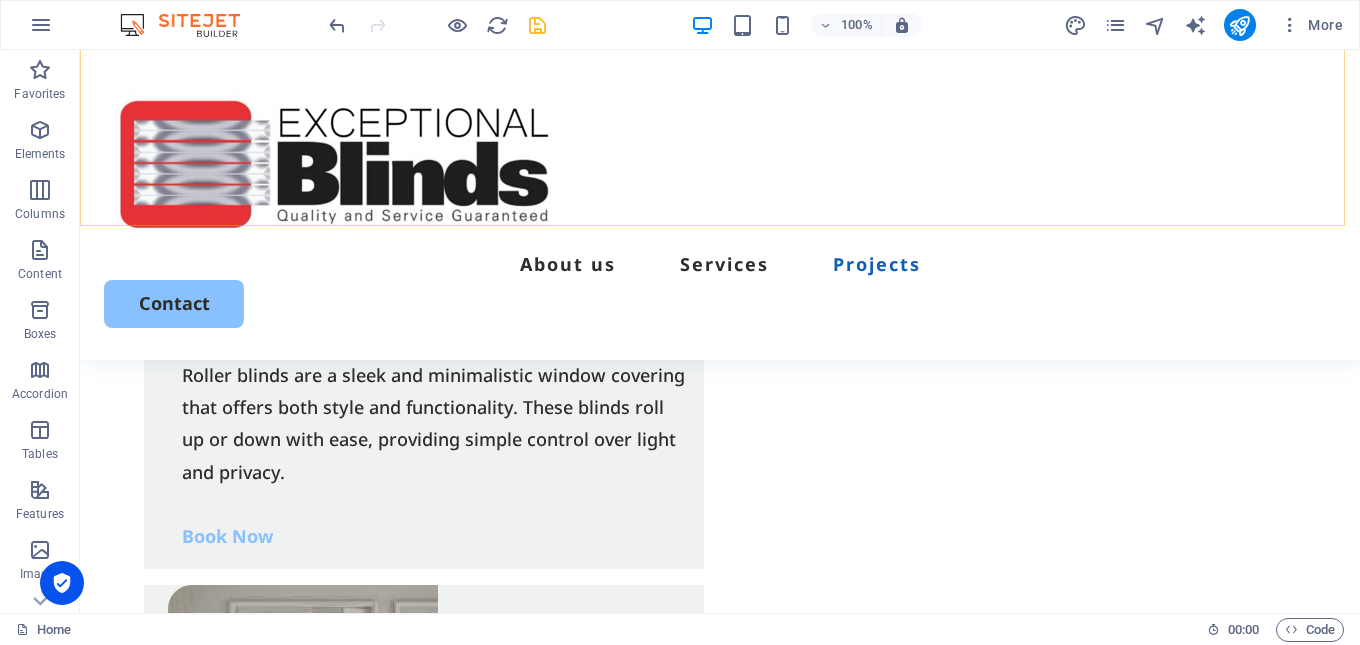 scroll, scrollTop: 3800, scrollLeft: 0, axis: vertical 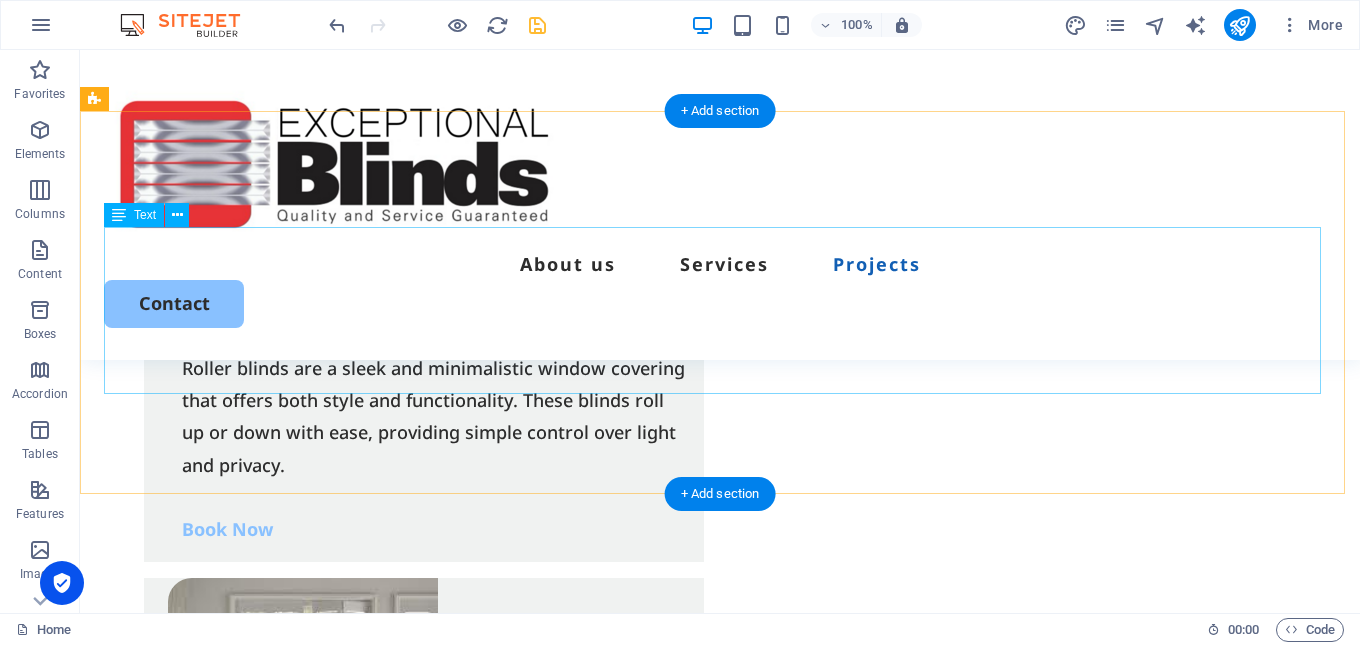 click on "Each project begins with a detailed consultation to understand your vision, followed by the selection of high-quality materials and styles—including roller, Venetian, vertical, Roman, and motorized blinds. Our experienced team handles everything from precise measuring to professional installation, ensuring a flawless finish every time. Whether it's creating a modern look for a new build, enhancing privacy in a period property, or adding a professional touch to office interiors, our completed blinds projects reflect our commitment to quality, attention to detail, and customer satisfaction." at bounding box center (720, 1704) 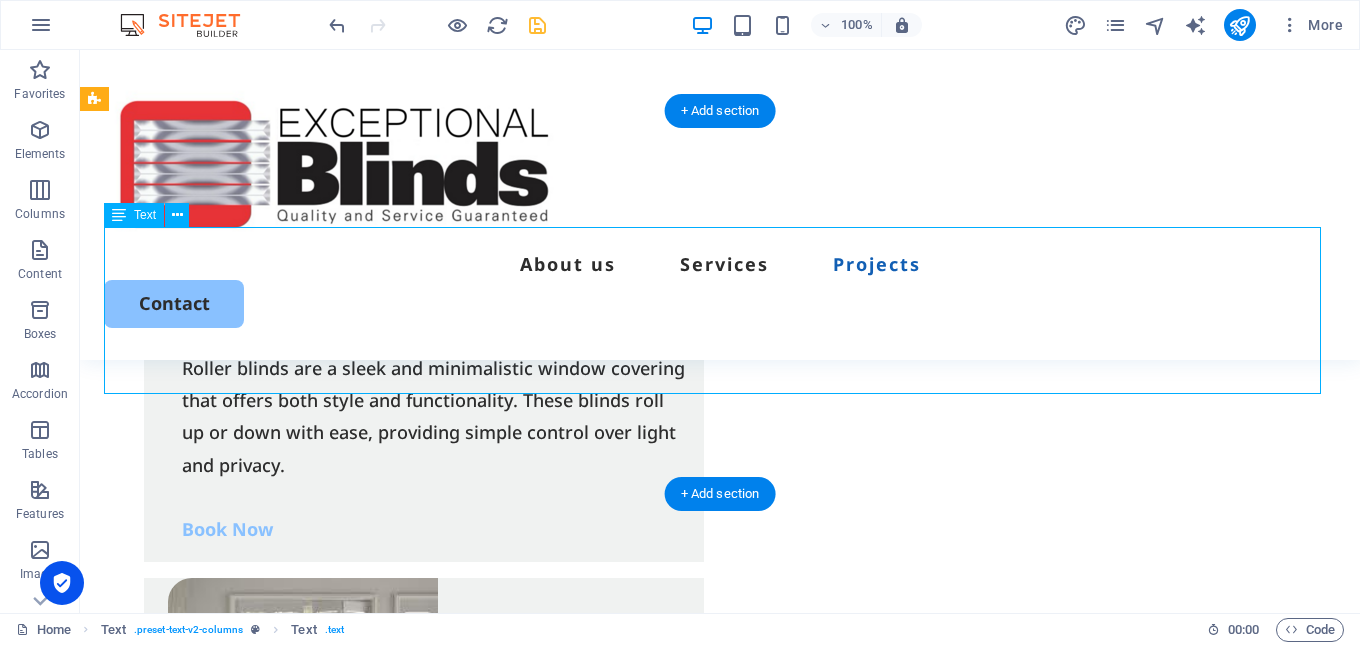 click on "Each project begins with a detailed consultation to understand your vision, followed by the selection of high-quality materials and styles—including roller, Venetian, vertical, Roman, and motorized blinds. Our experienced team handles everything from precise measuring to professional installation, ensuring a flawless finish every time. Whether it's creating a modern look for a new build, enhancing privacy in a period property, or adding a professional touch to office interiors, our completed blinds projects reflect our commitment to quality, attention to detail, and customer satisfaction." at bounding box center [720, 1704] 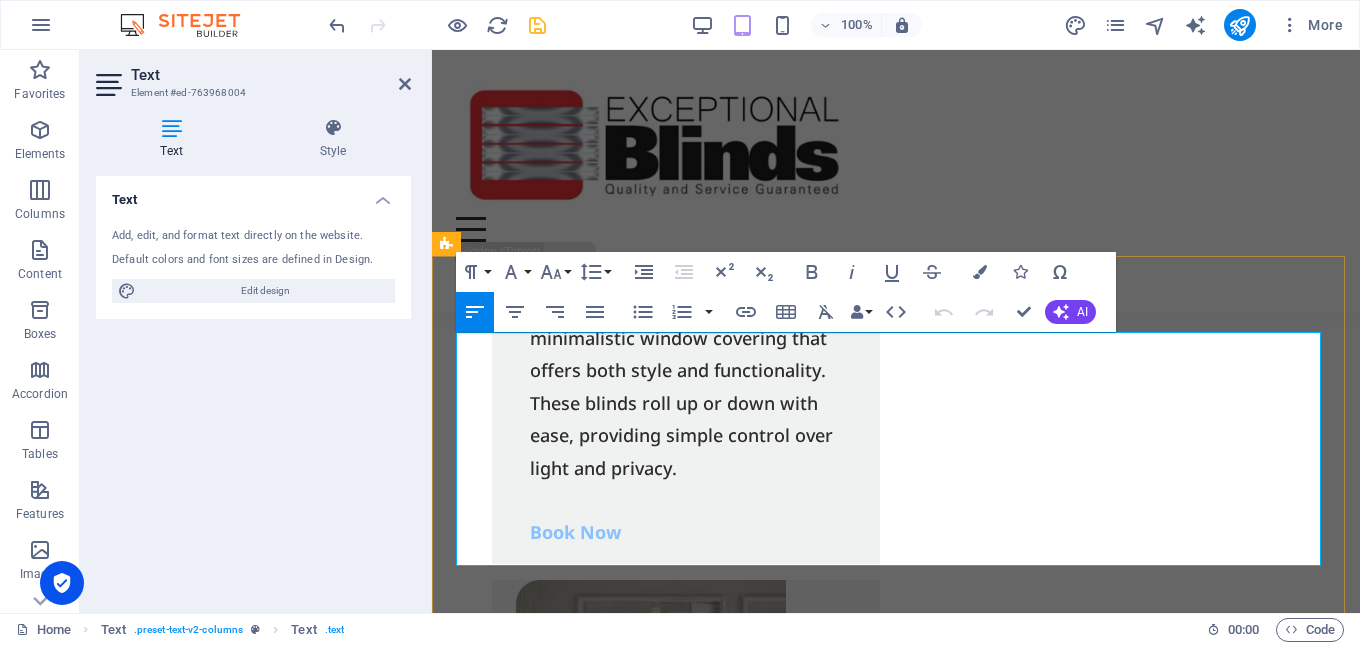scroll, scrollTop: 4172, scrollLeft: 0, axis: vertical 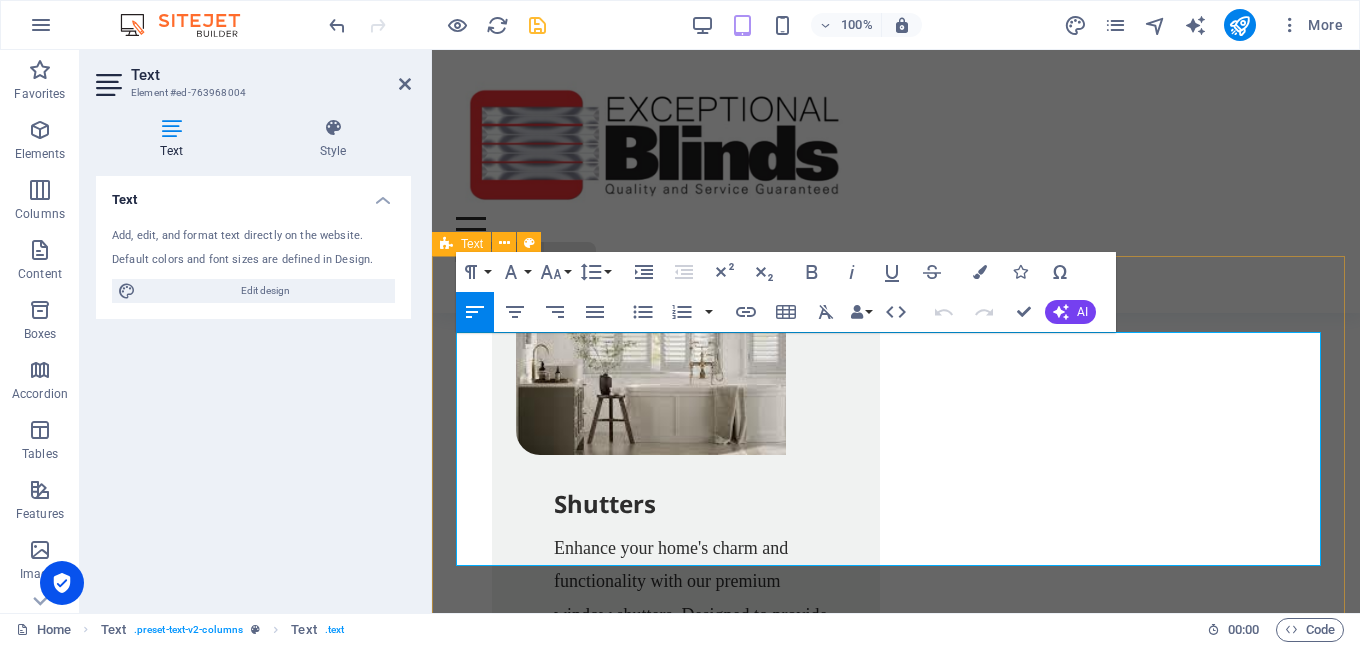 drag, startPoint x: 823, startPoint y: 549, endPoint x: 453, endPoint y: 349, distance: 420.59482 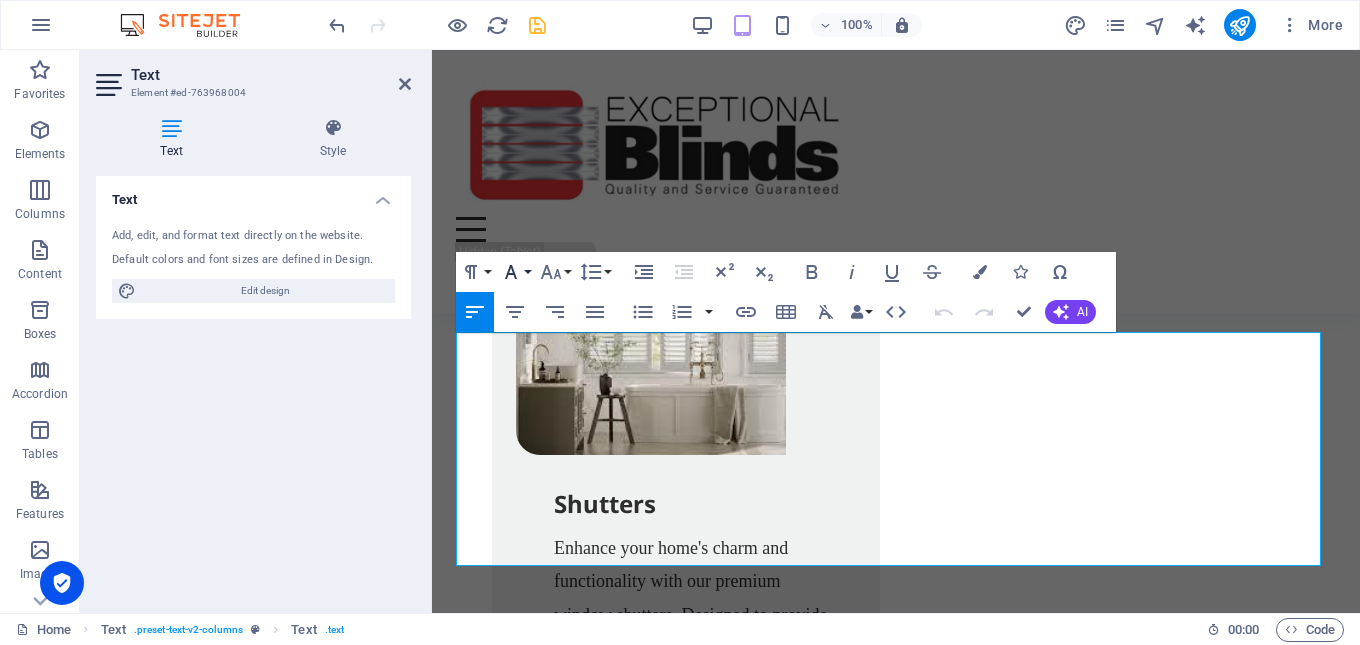 click on "Font Family" at bounding box center (515, 272) 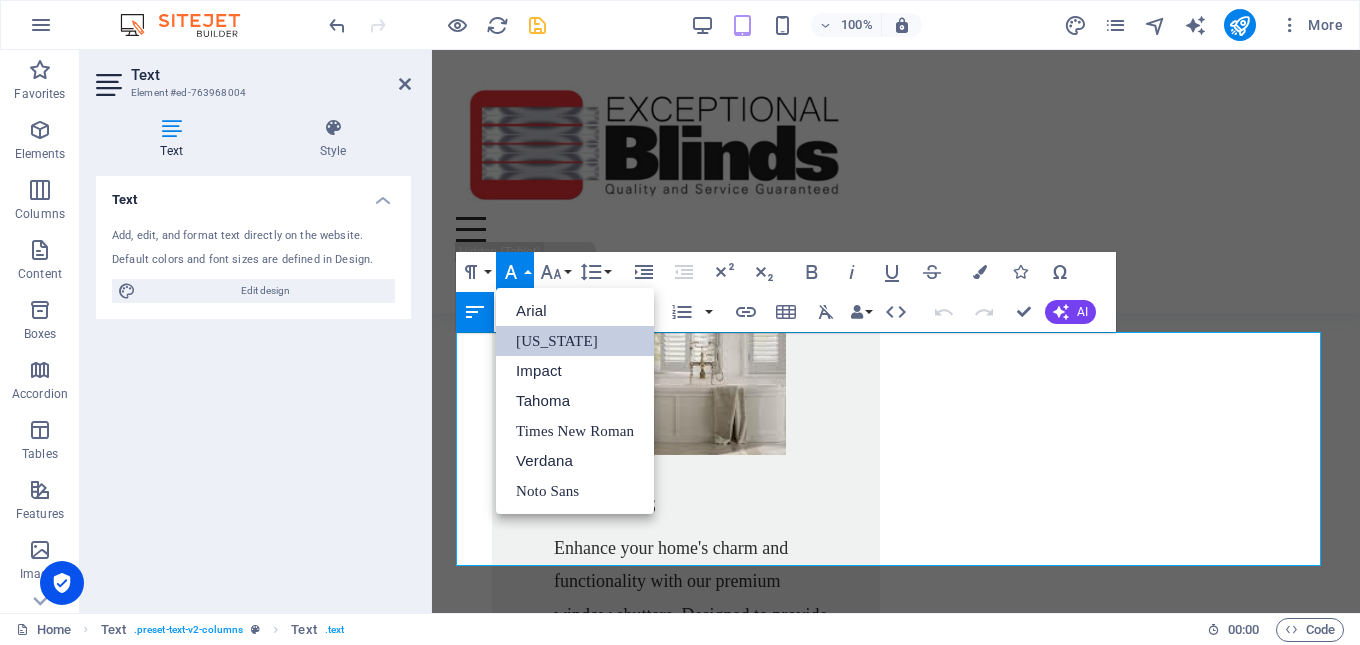 scroll, scrollTop: 0, scrollLeft: 0, axis: both 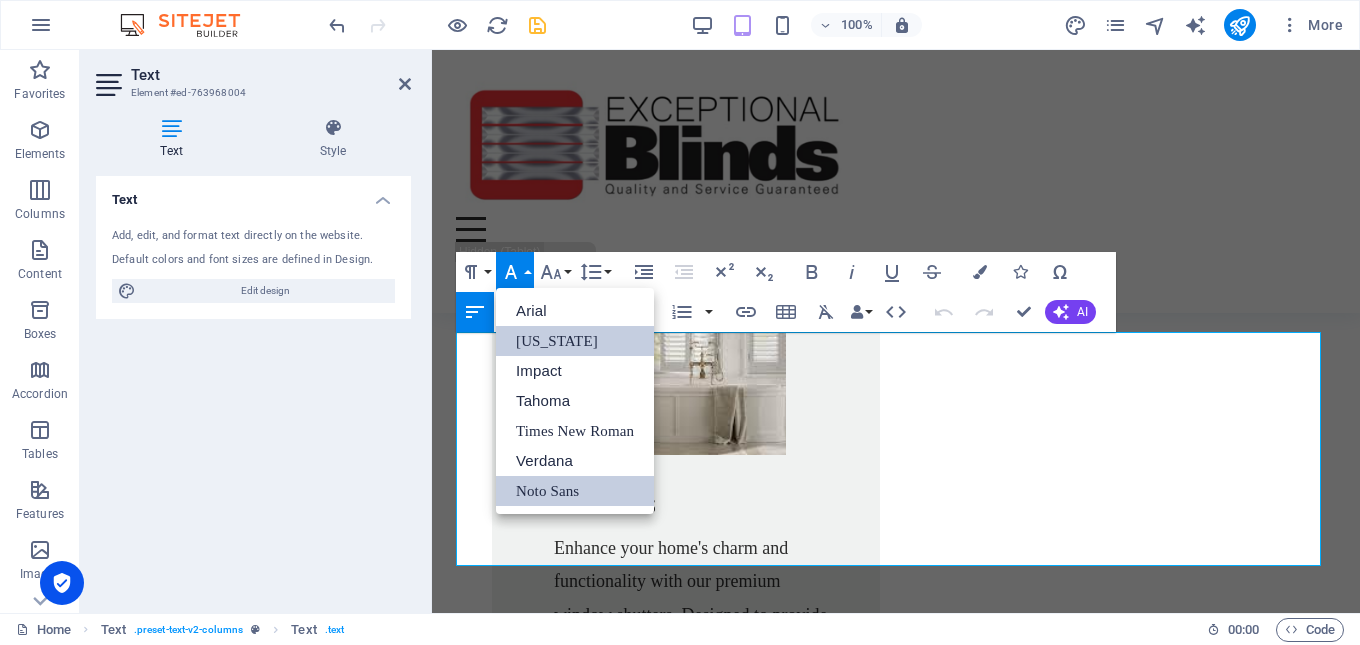 click on "Noto Sans" at bounding box center [575, 491] 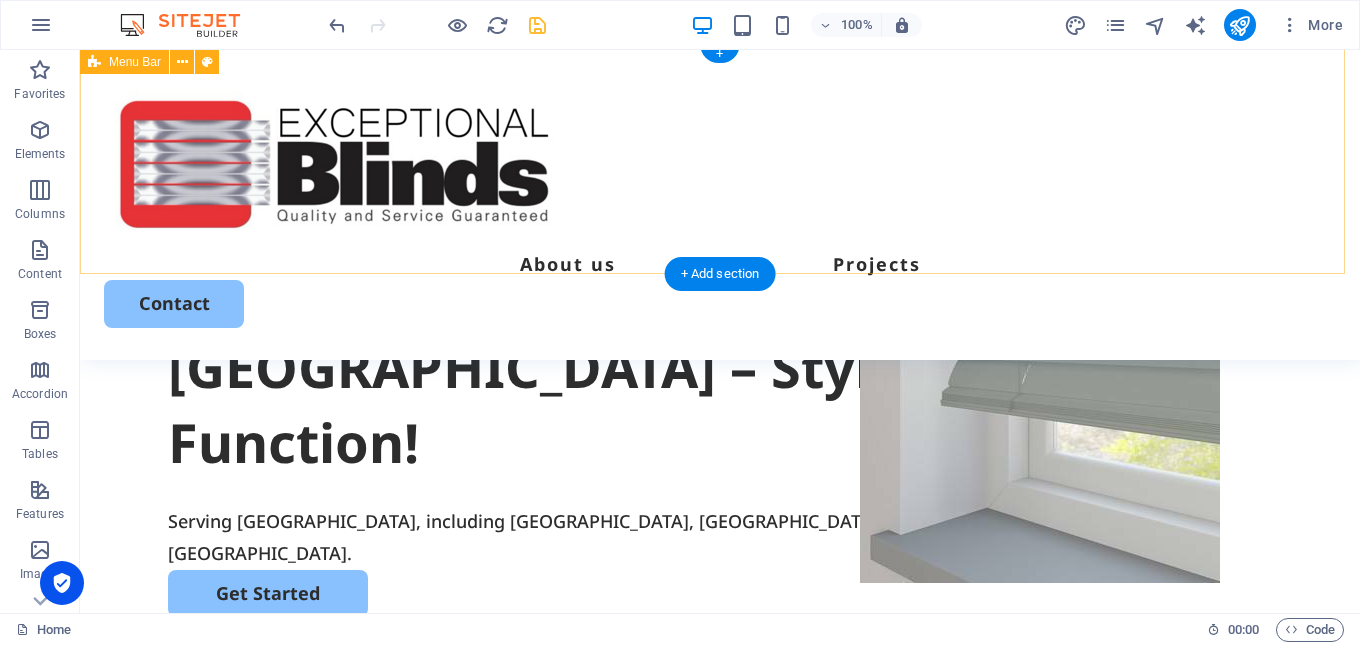 scroll, scrollTop: 0, scrollLeft: 0, axis: both 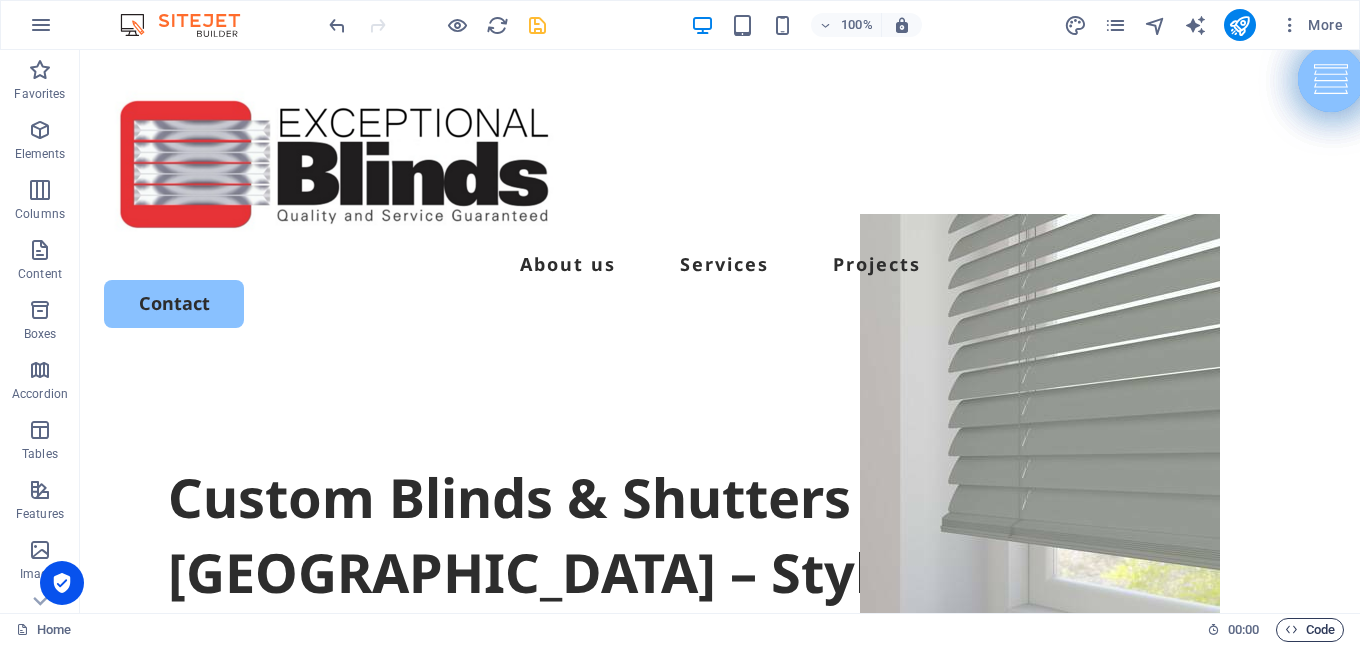 click on "Code" at bounding box center (1310, 630) 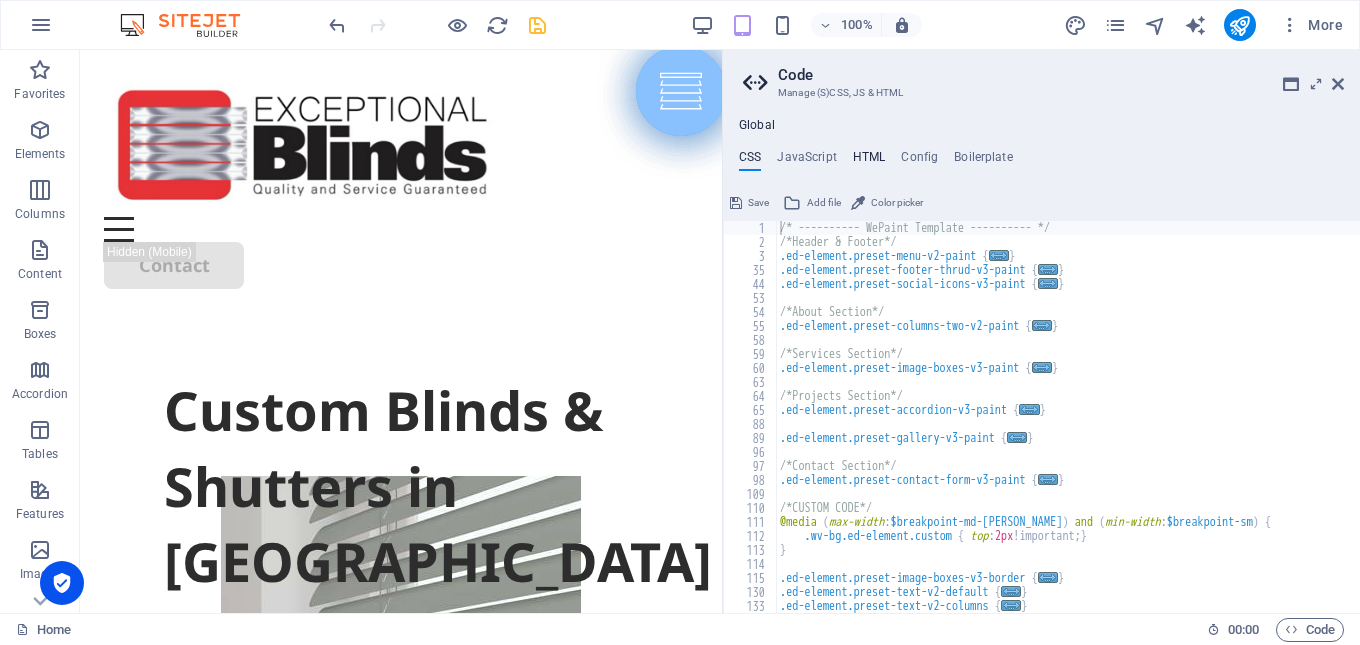 click on "HTML" at bounding box center (869, 161) 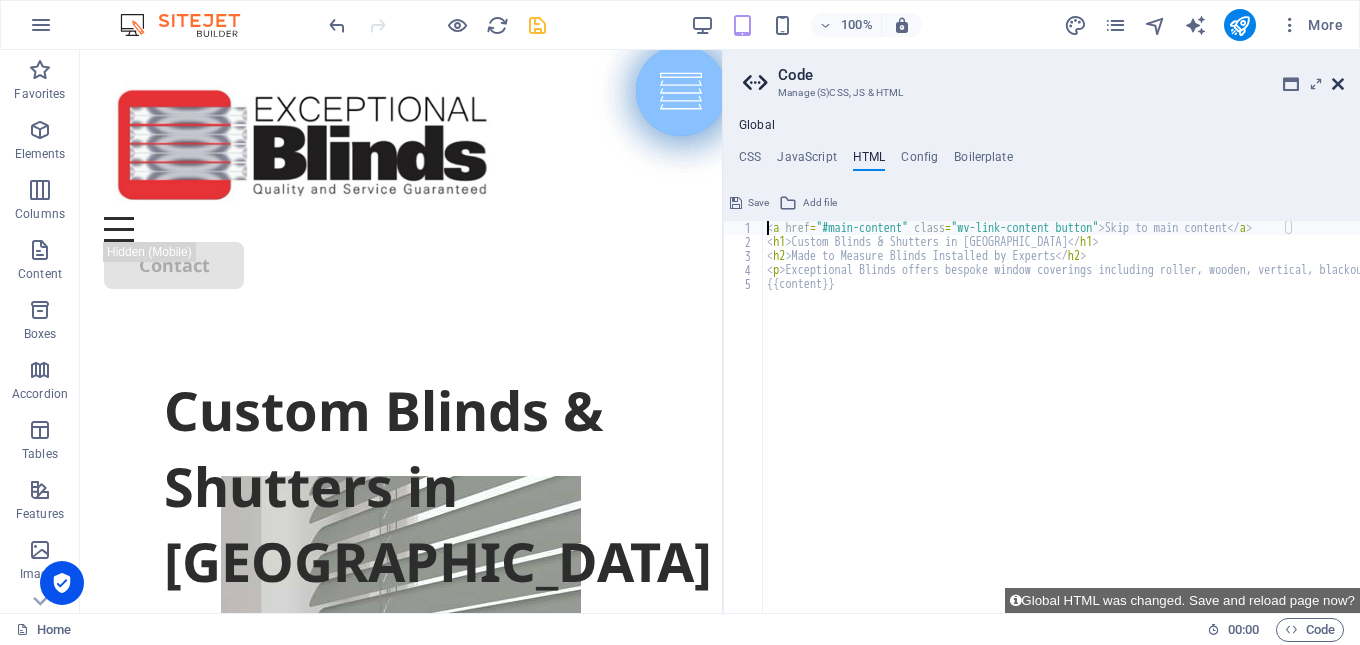 click at bounding box center [1338, 84] 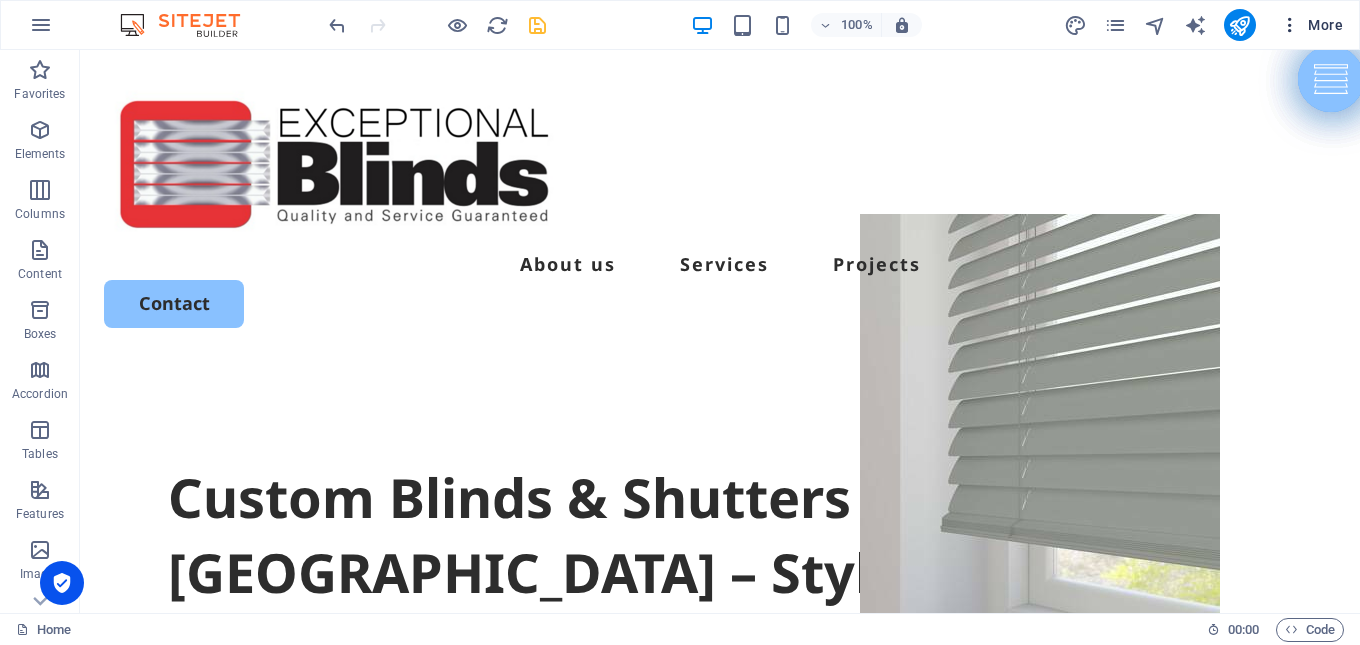 click at bounding box center [1290, 25] 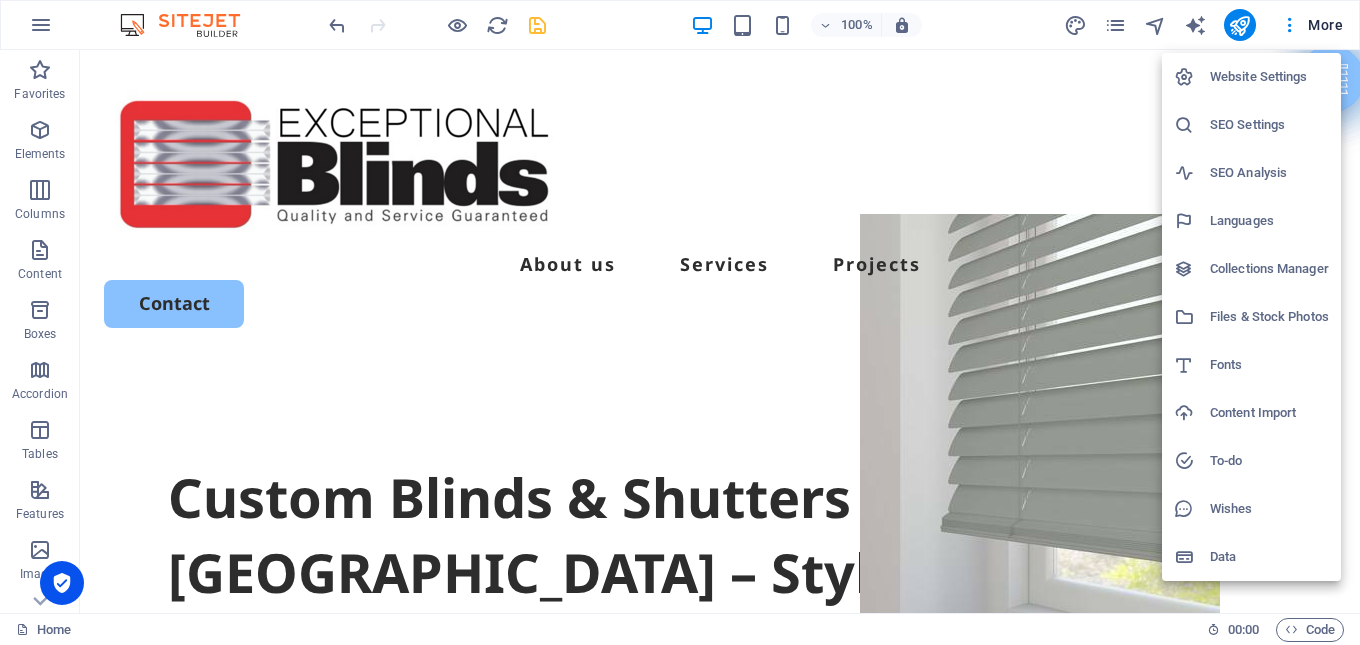 click on "Website Settings" at bounding box center [1269, 77] 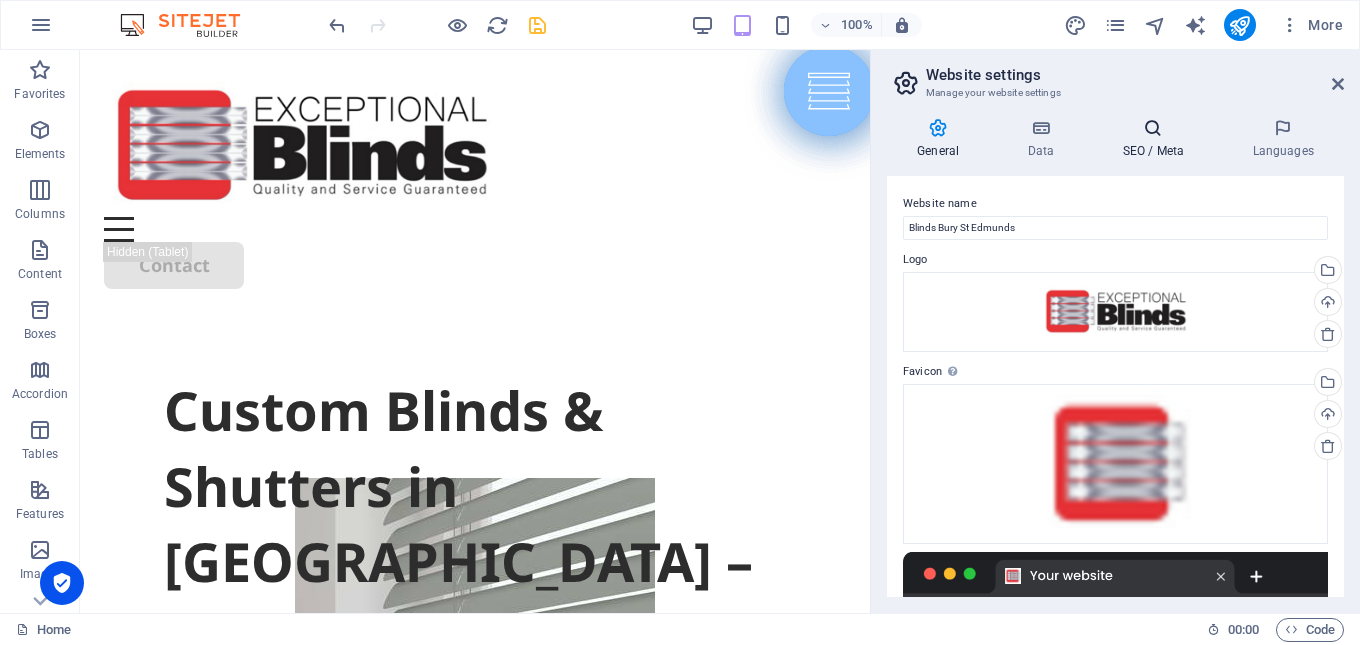 click on "SEO / Meta" at bounding box center [1157, 139] 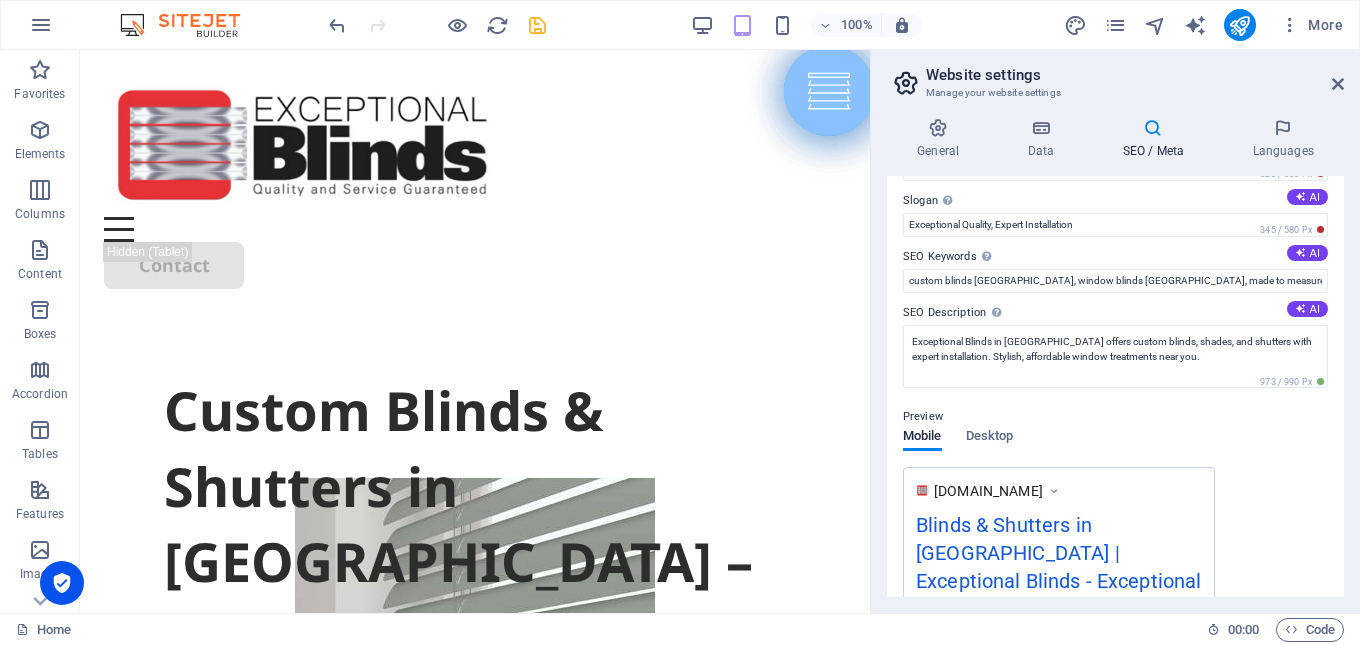 scroll, scrollTop: 0, scrollLeft: 0, axis: both 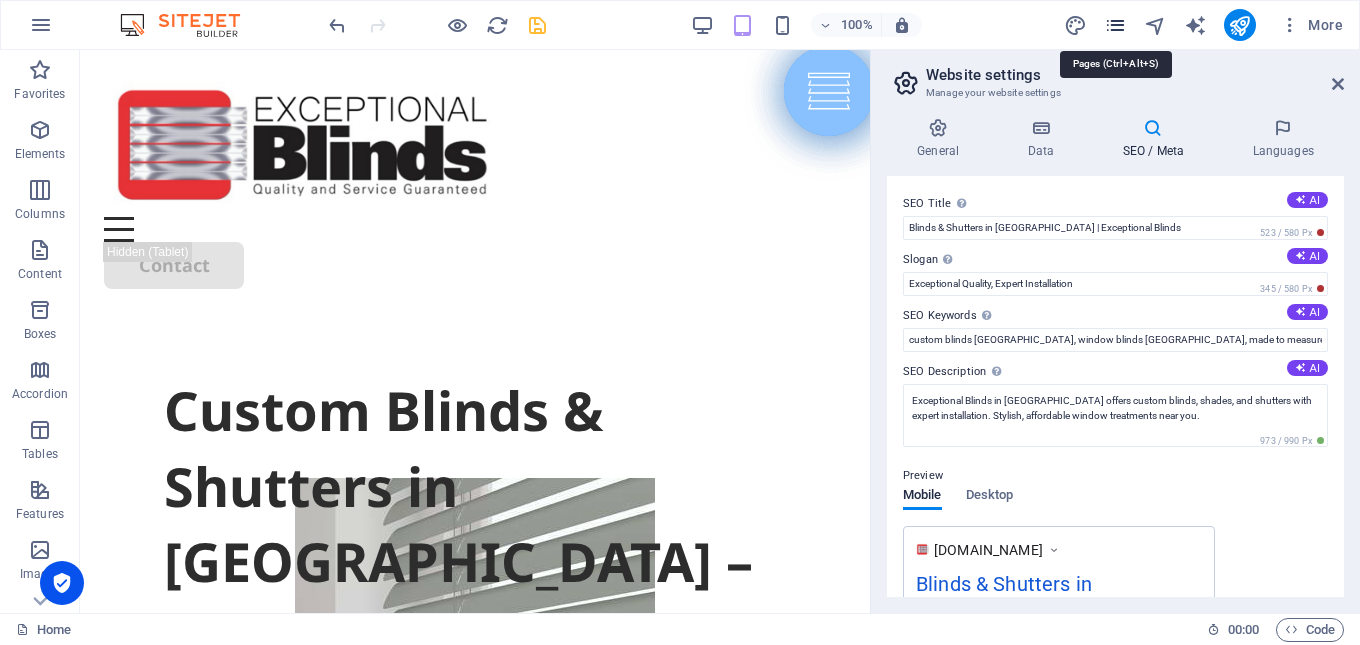 click at bounding box center [1115, 25] 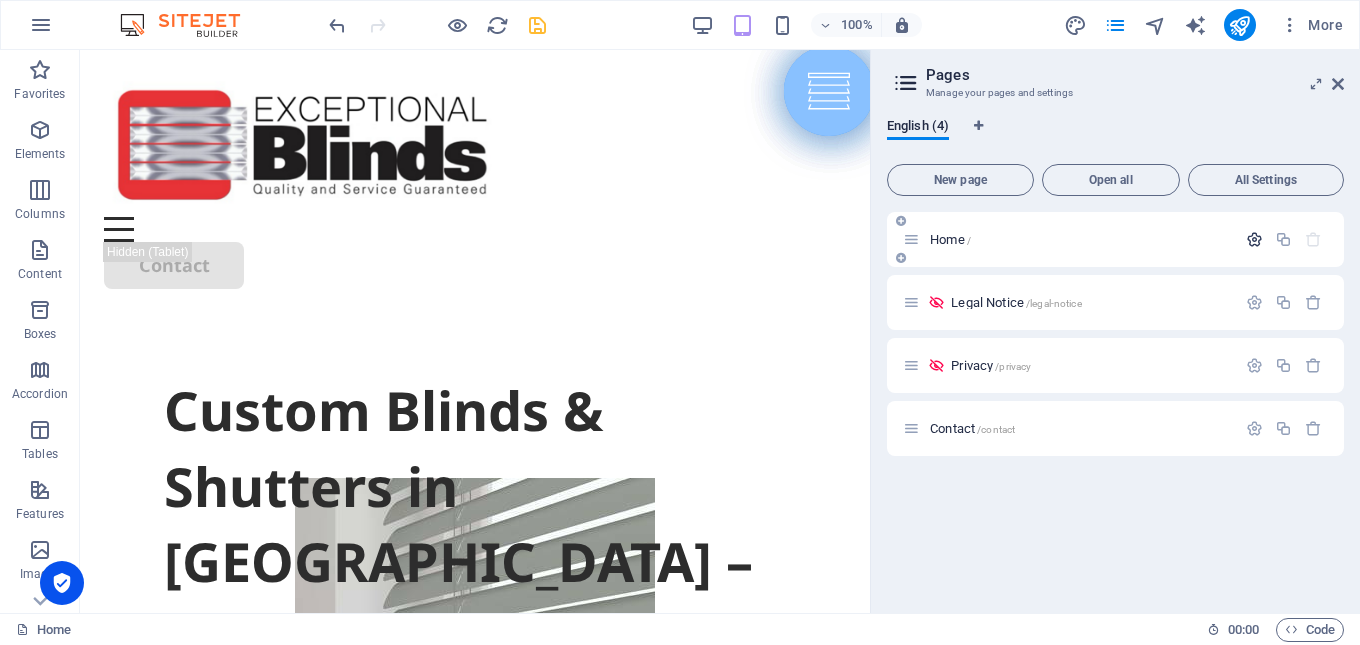 click at bounding box center (1254, 239) 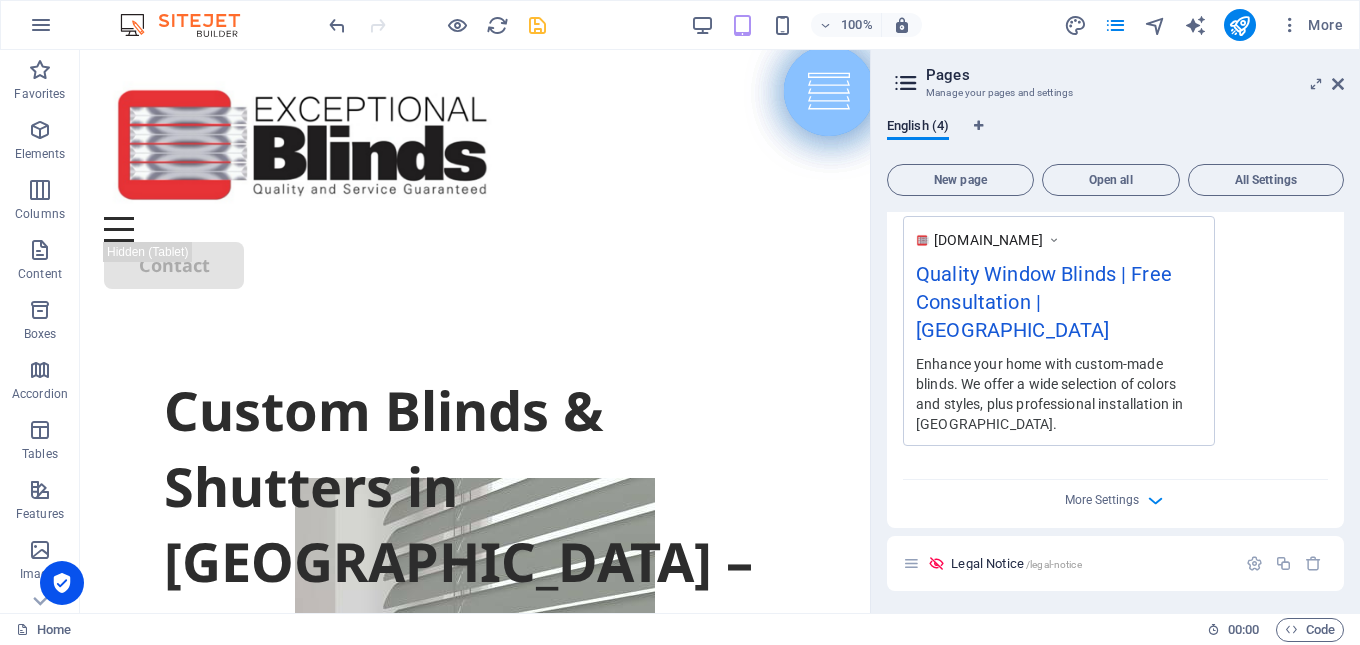 scroll, scrollTop: 700, scrollLeft: 0, axis: vertical 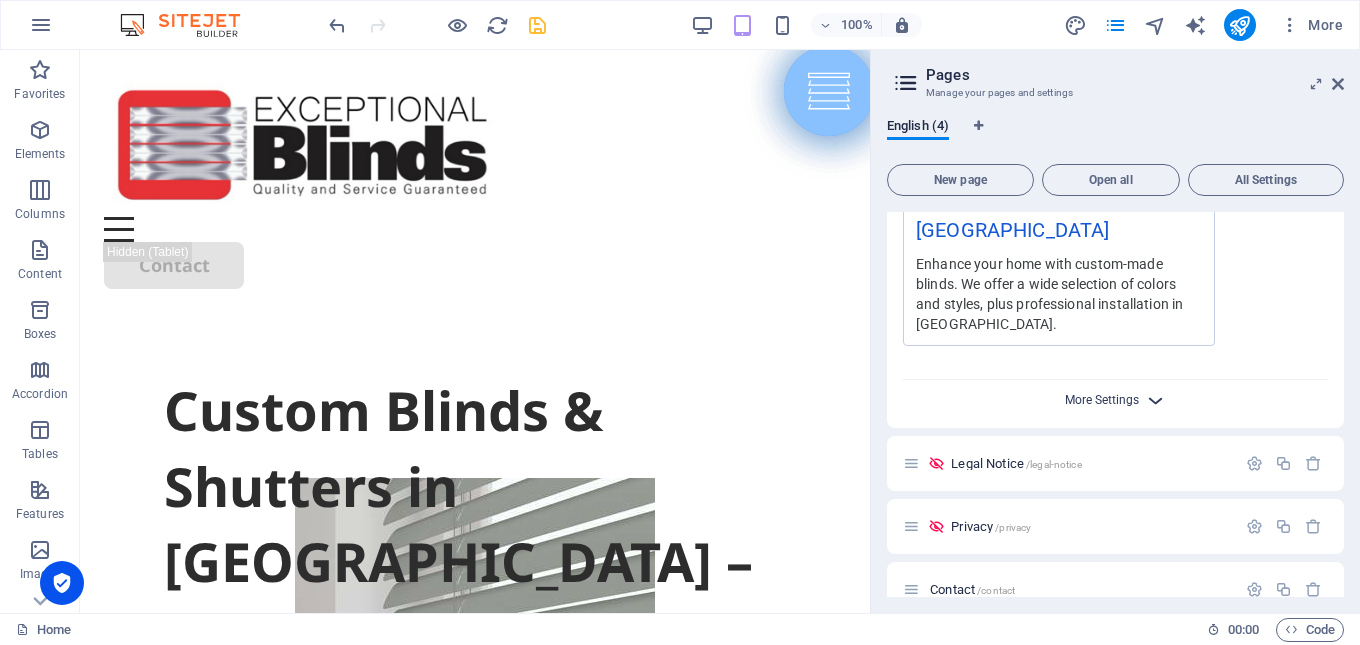 click on "More Settings" at bounding box center [1102, 400] 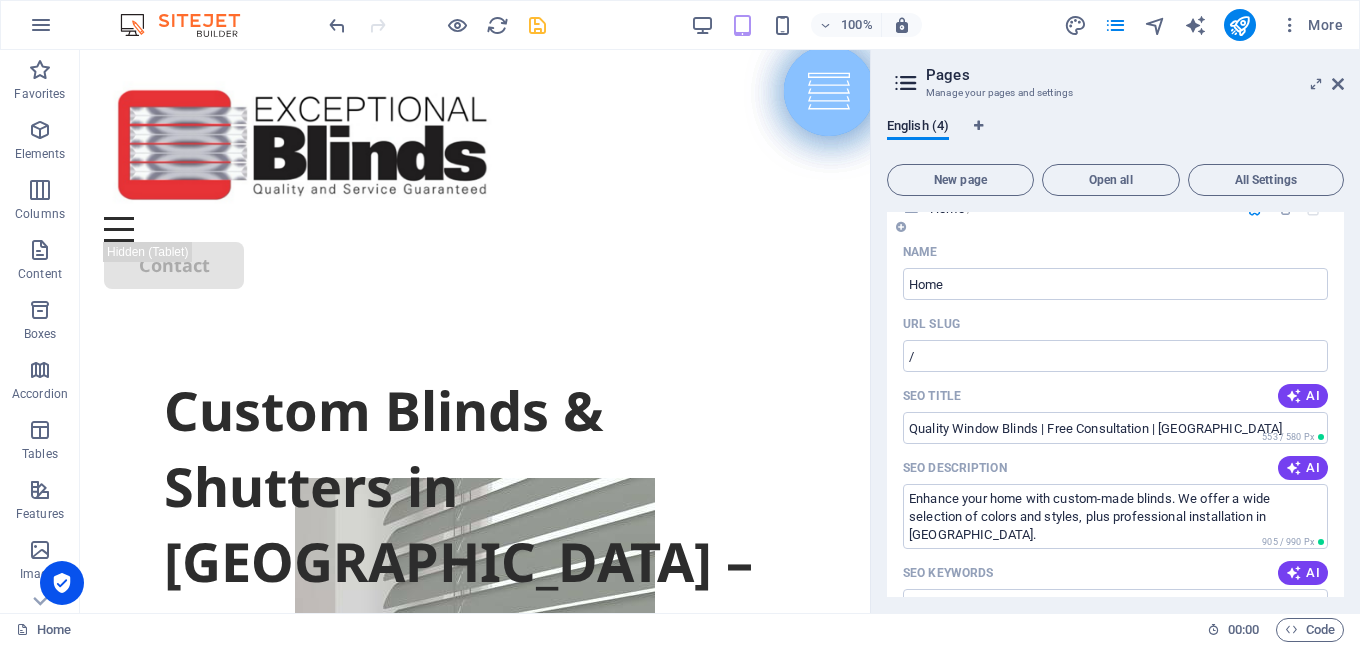 scroll, scrollTop: 0, scrollLeft: 0, axis: both 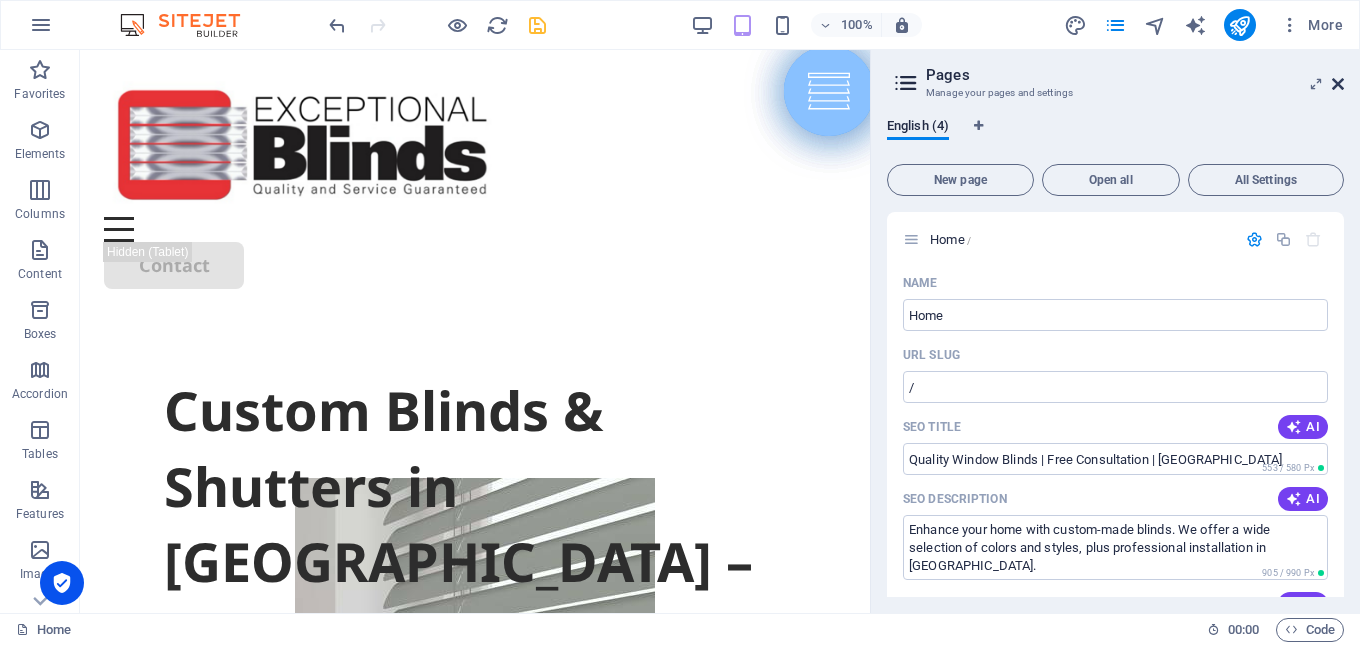 click at bounding box center [1338, 84] 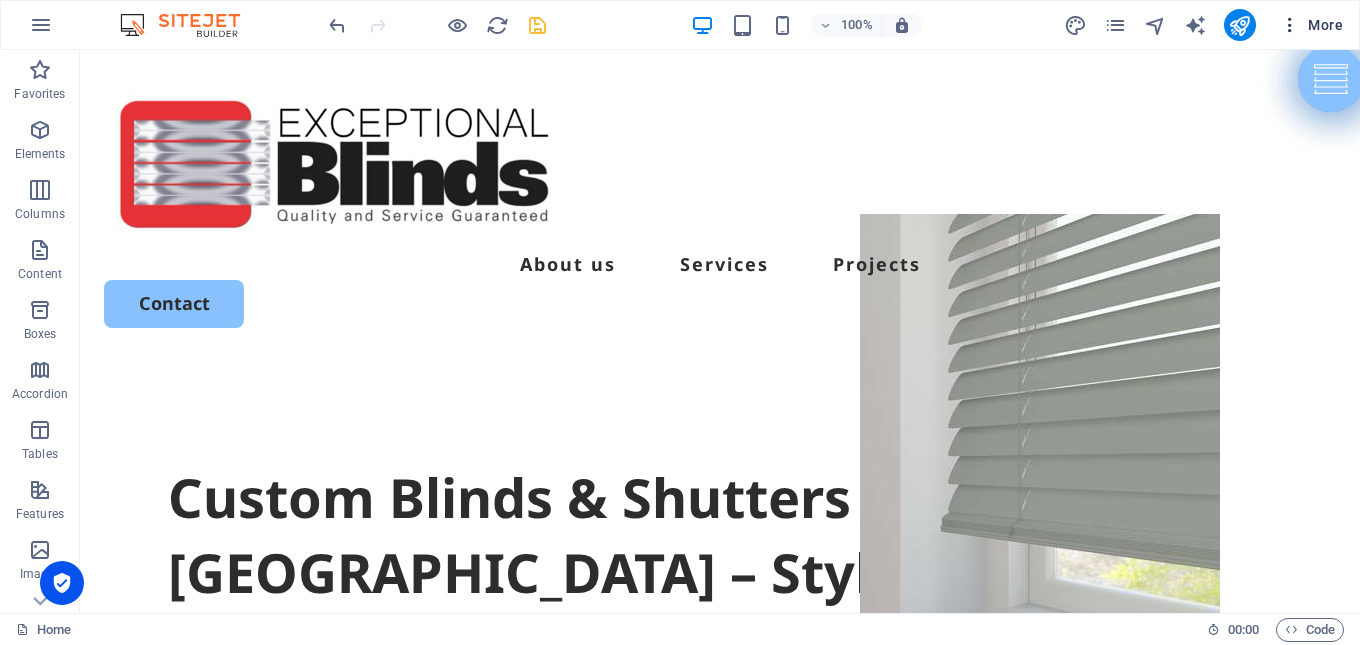 click on "More" at bounding box center [1311, 25] 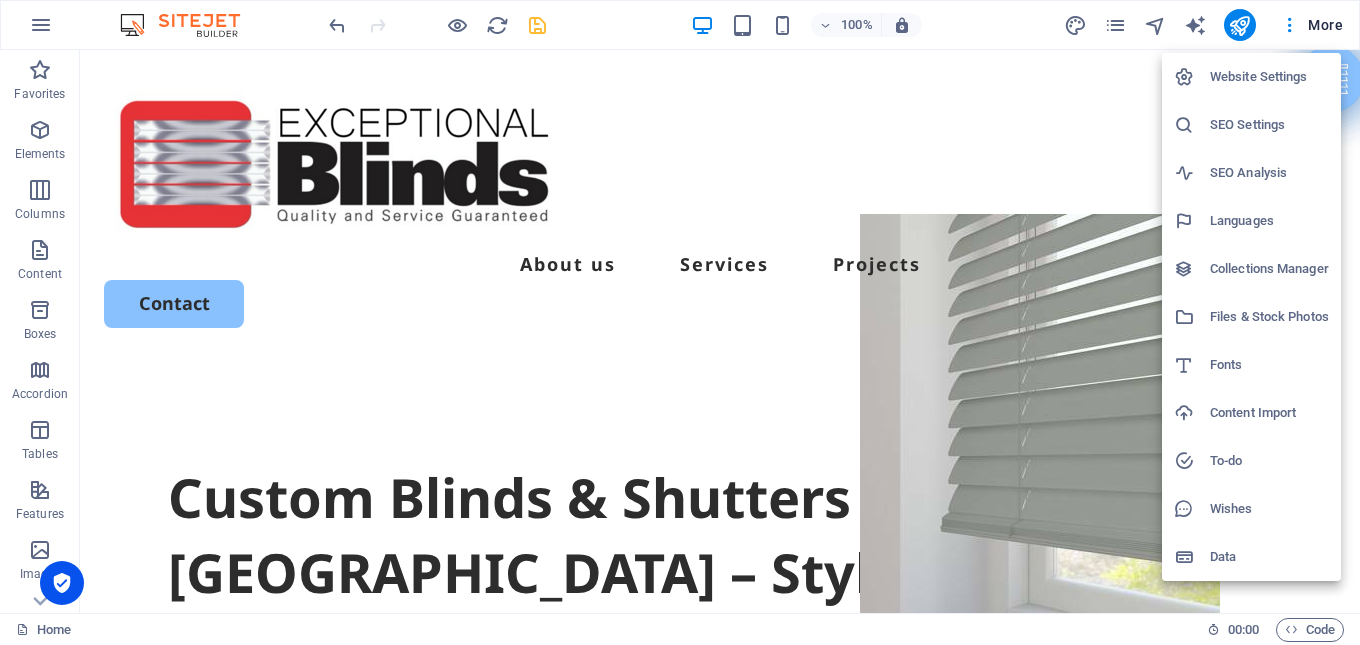 click on "SEO Settings" at bounding box center (1269, 125) 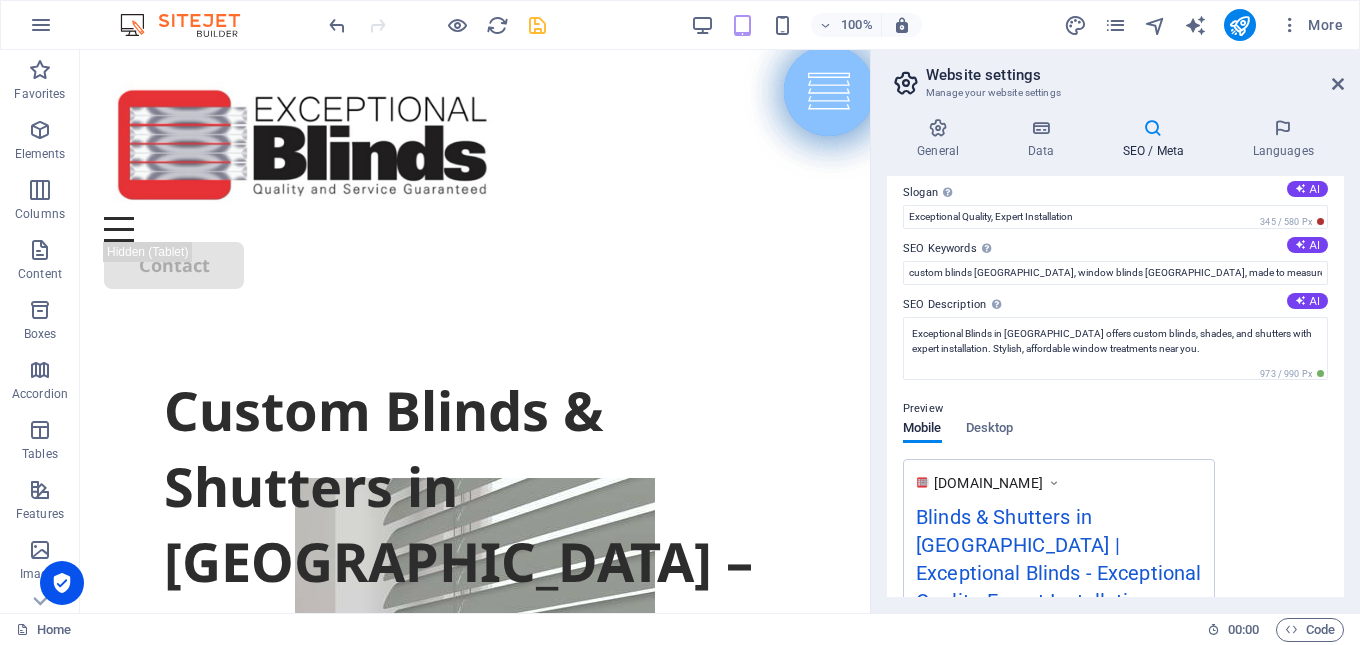 scroll, scrollTop: 0, scrollLeft: 0, axis: both 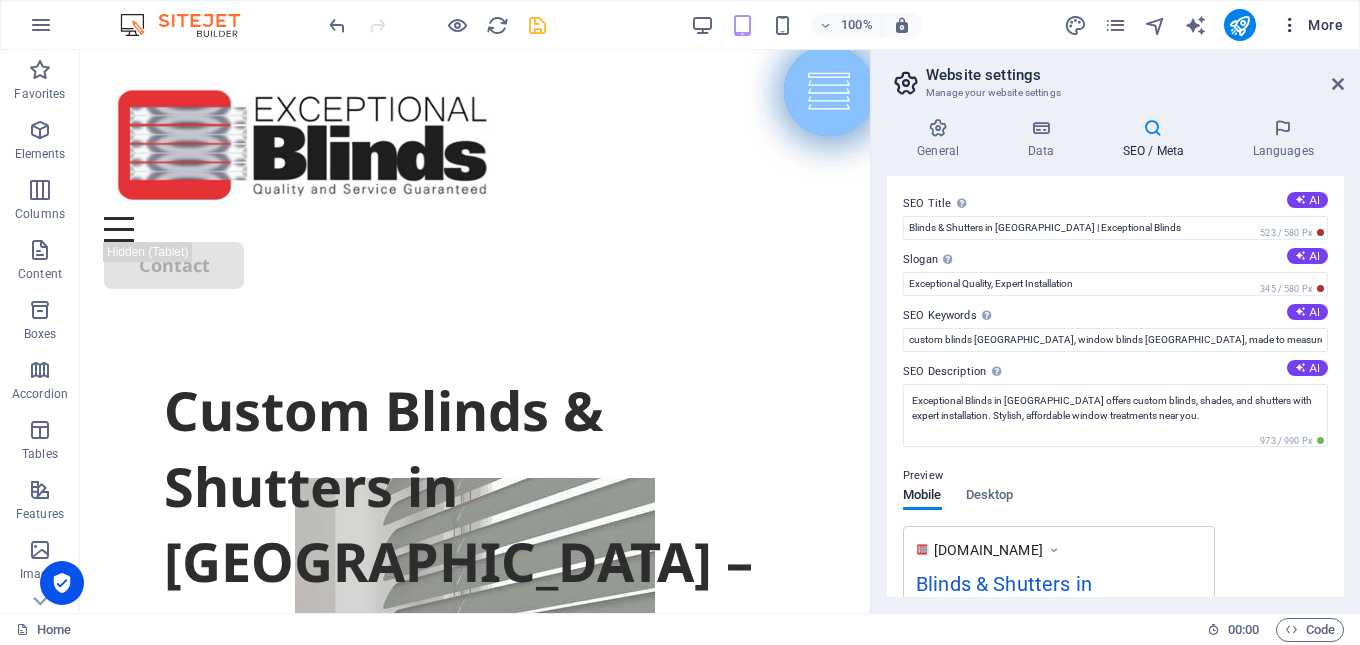 click on "More" at bounding box center [1311, 25] 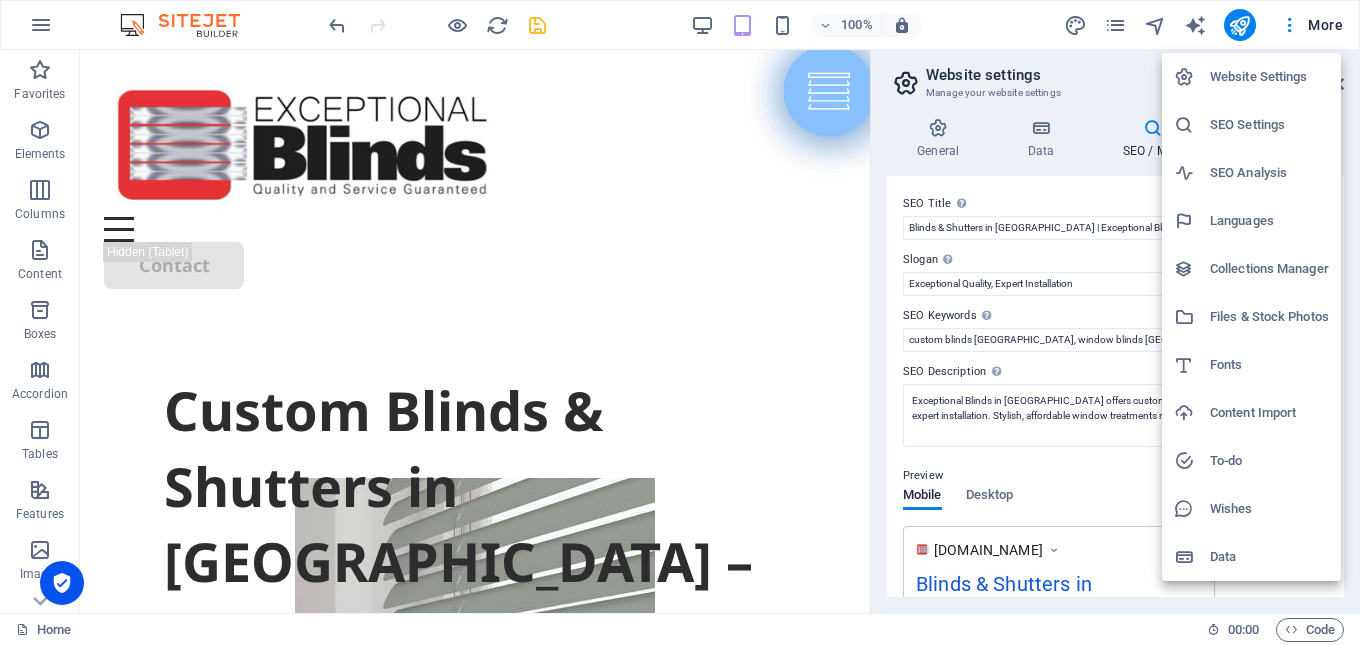 click on "Website Settings" at bounding box center [1269, 77] 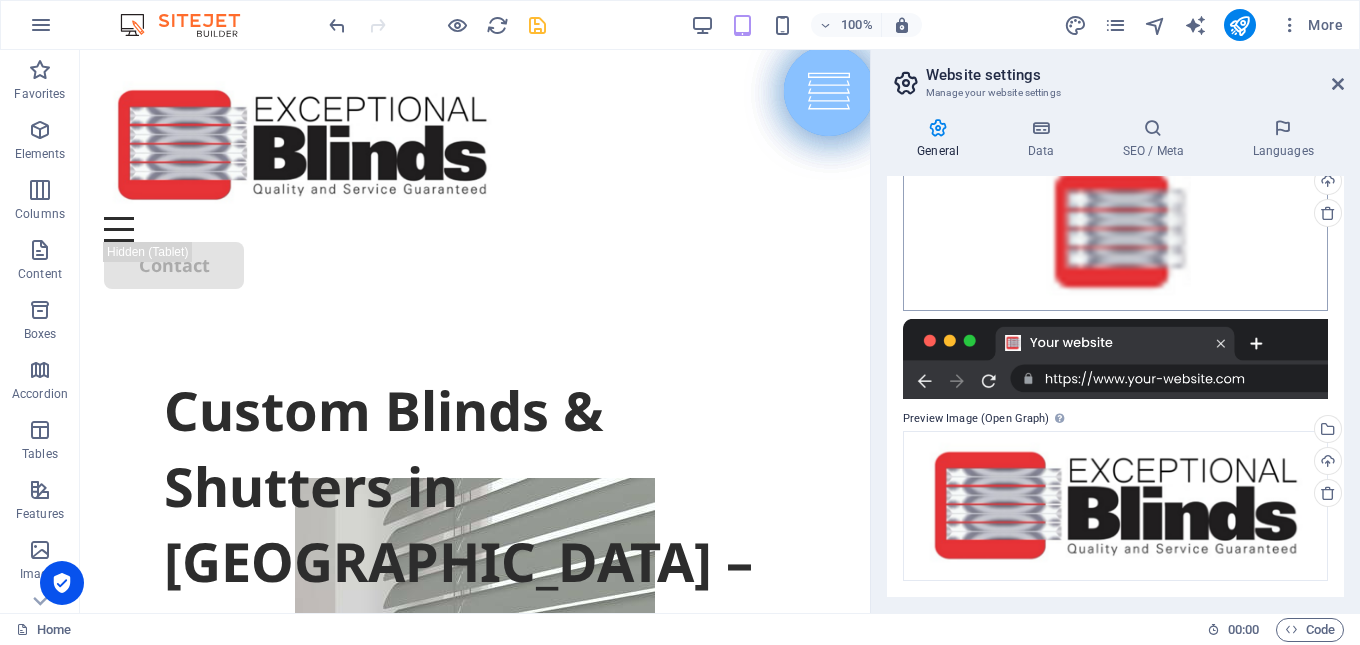 scroll, scrollTop: 0, scrollLeft: 0, axis: both 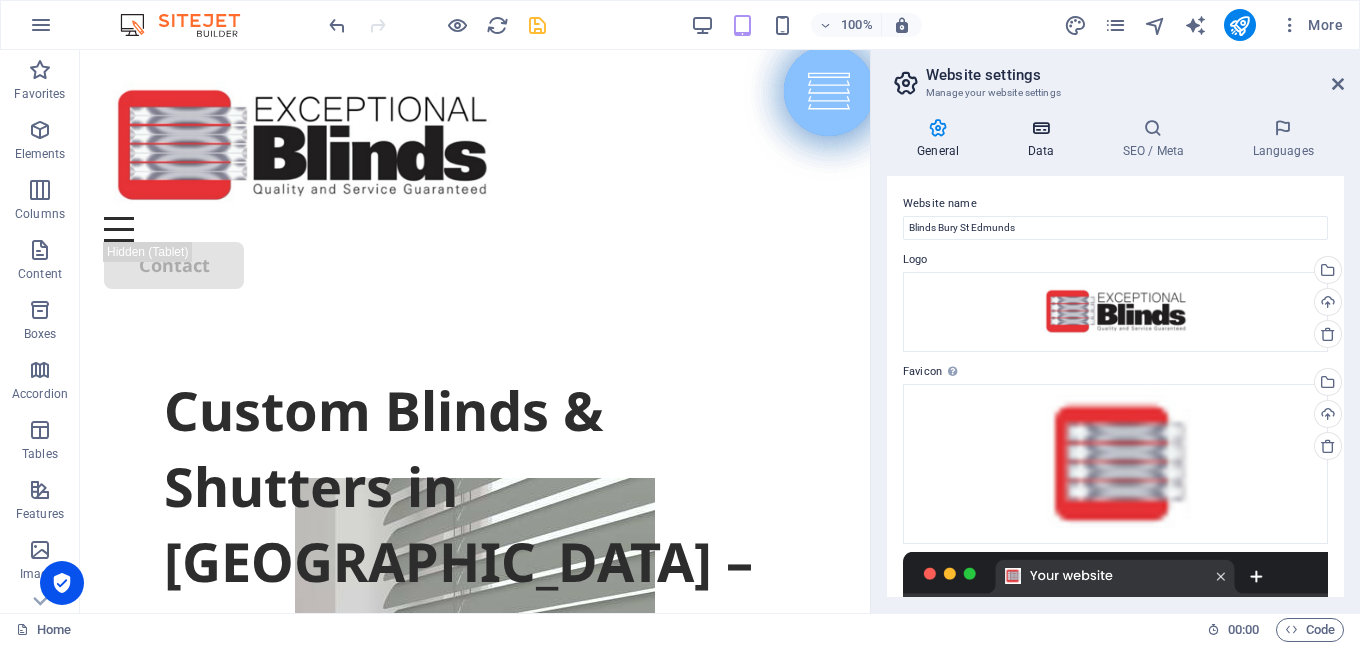 click on "Data" at bounding box center (1044, 139) 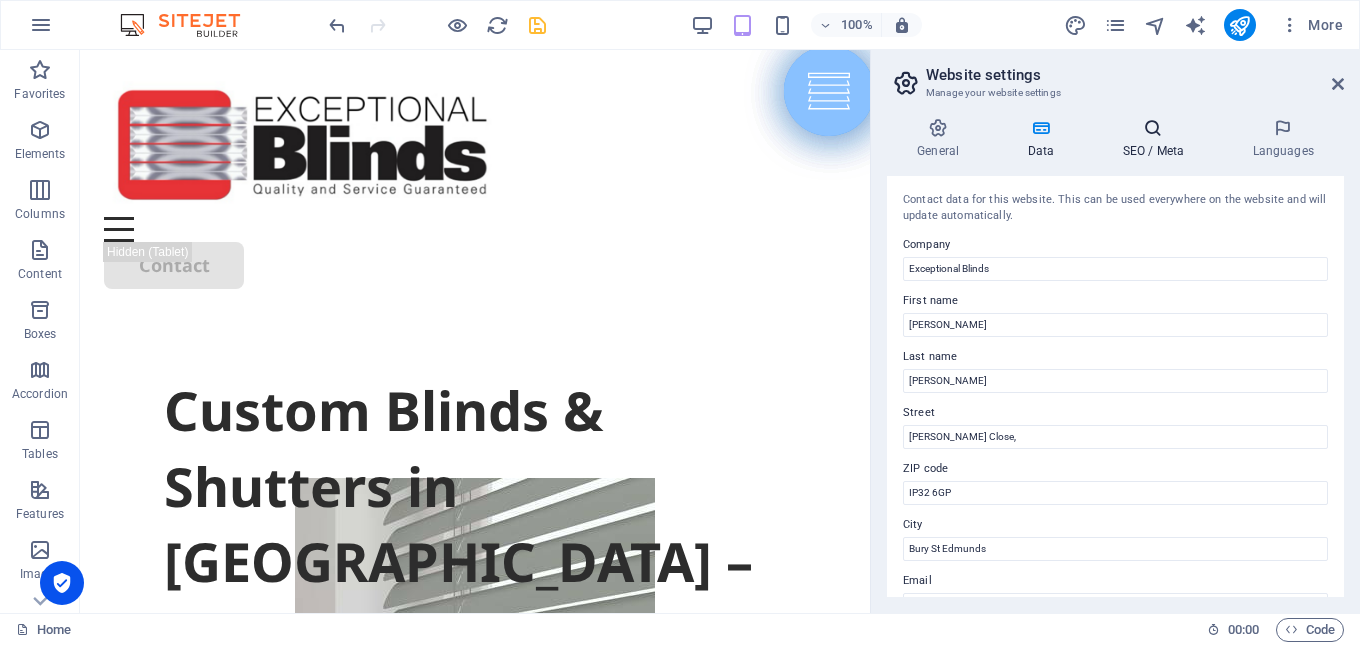 click on "SEO / Meta" at bounding box center (1157, 139) 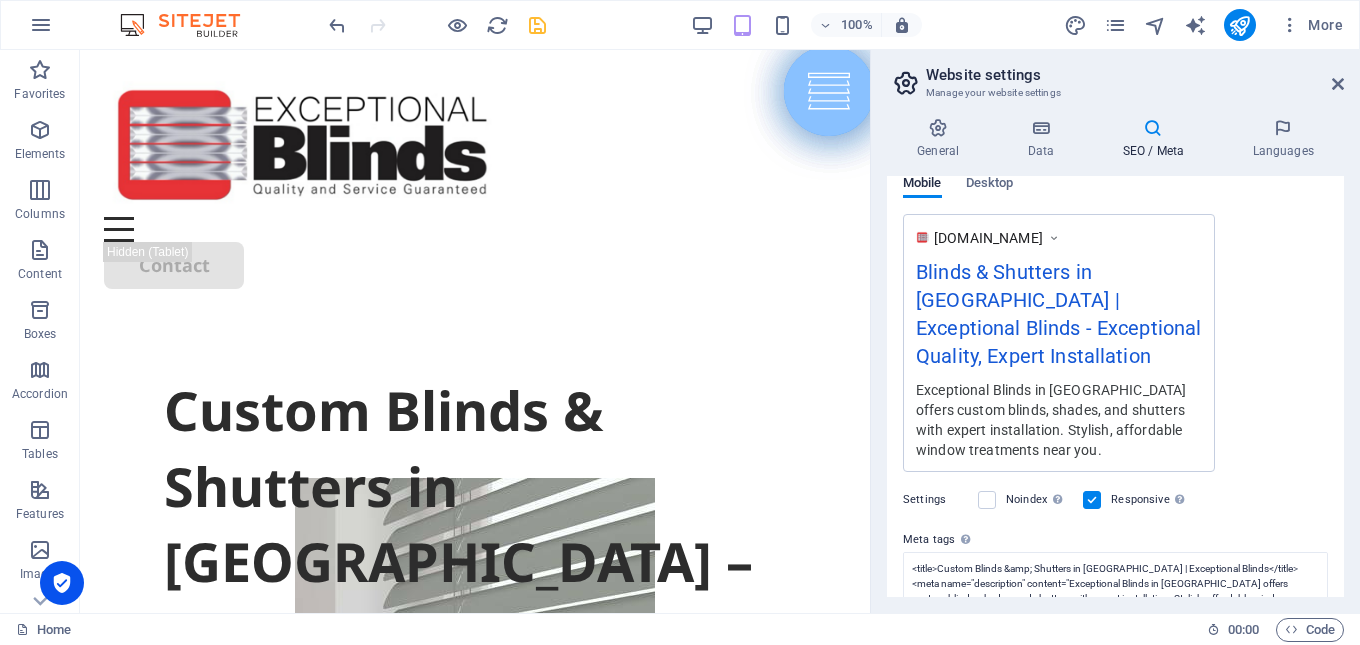 scroll, scrollTop: 0, scrollLeft: 0, axis: both 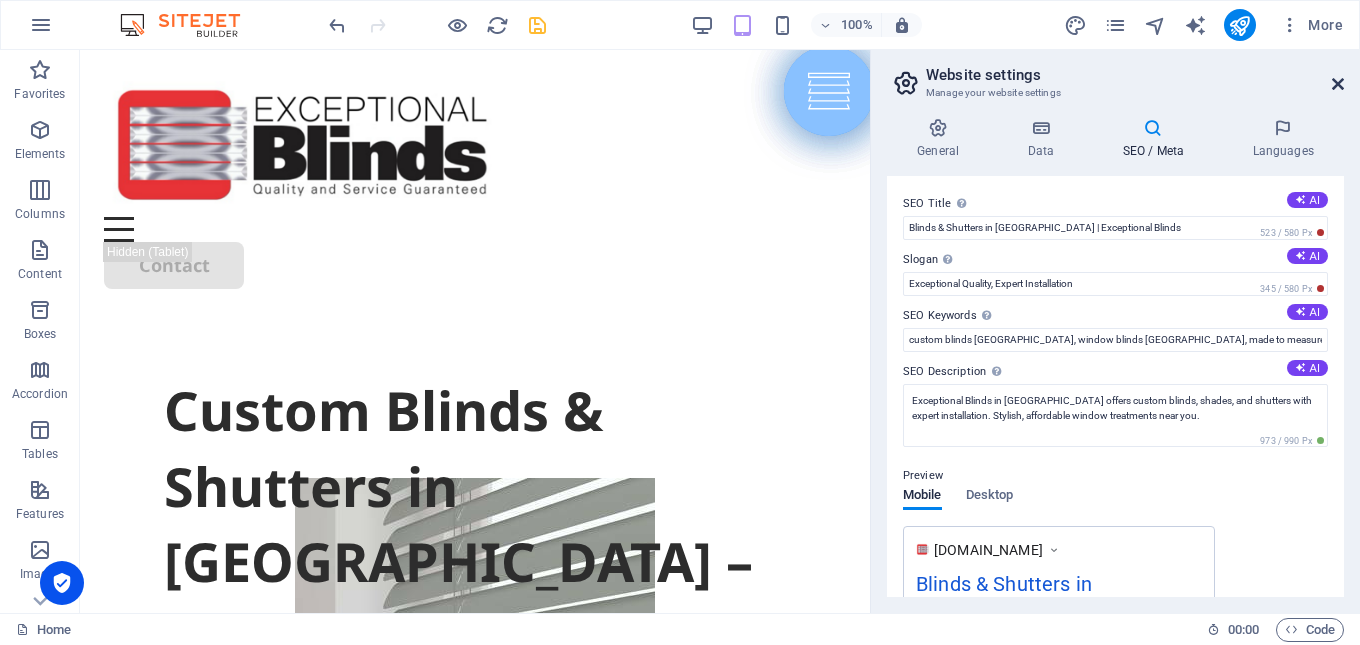 click at bounding box center [1338, 84] 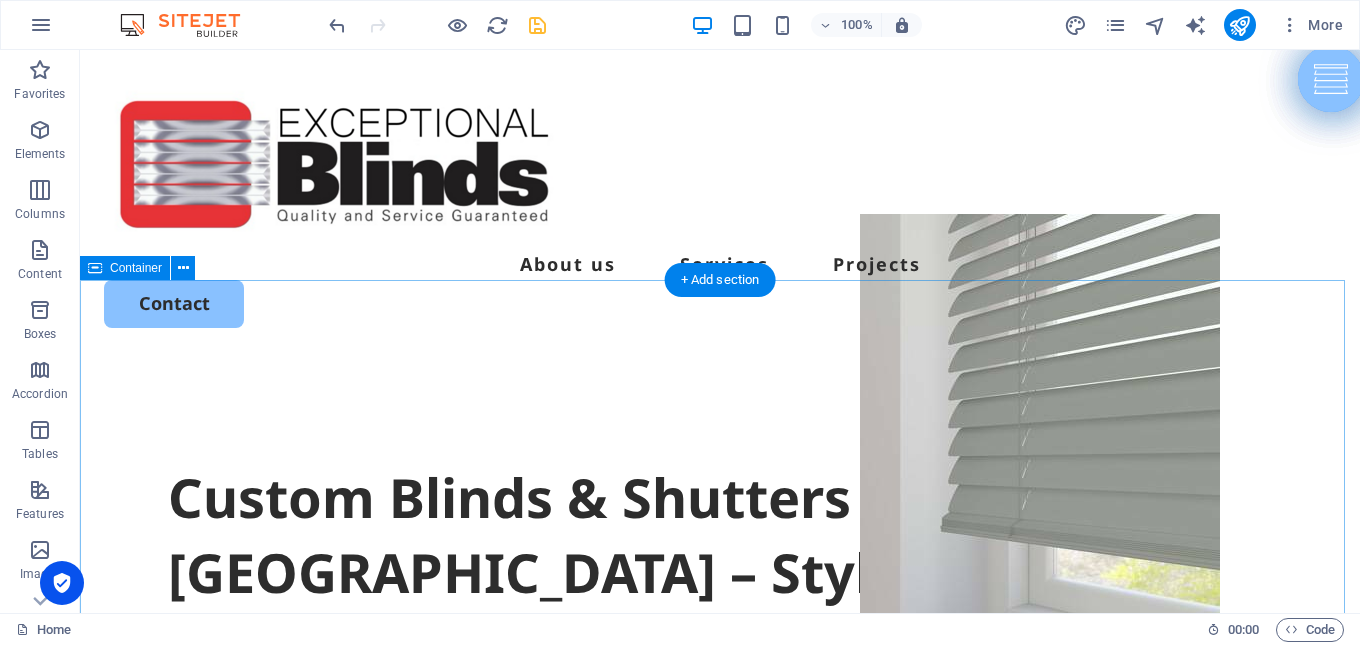 click on "Custom Blinds & Shutters in [GEOGRAPHIC_DATA] – Style Meets Function!   Serving [GEOGRAPHIC_DATA], including [GEOGRAPHIC_DATA], [GEOGRAPHIC_DATA], [GEOGRAPHIC_DATA], and [GEOGRAPHIC_DATA]. Get Started" at bounding box center (720, 745) 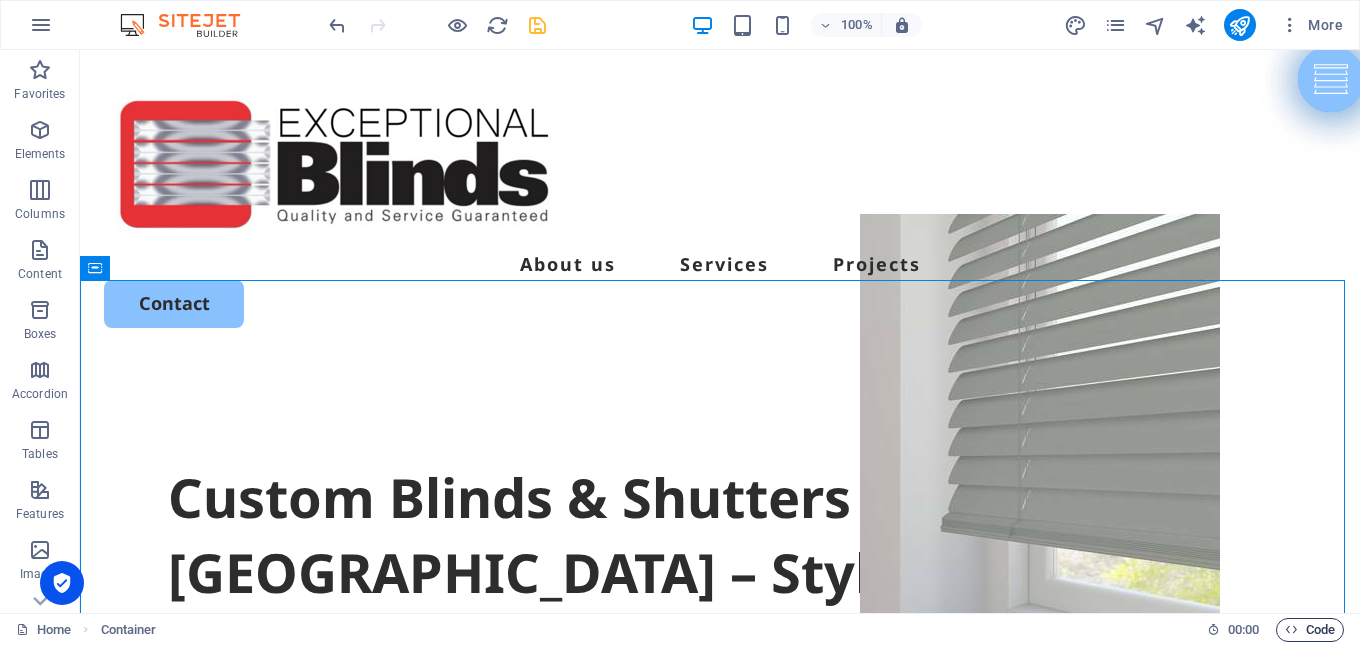 click on "Code" at bounding box center [1310, 630] 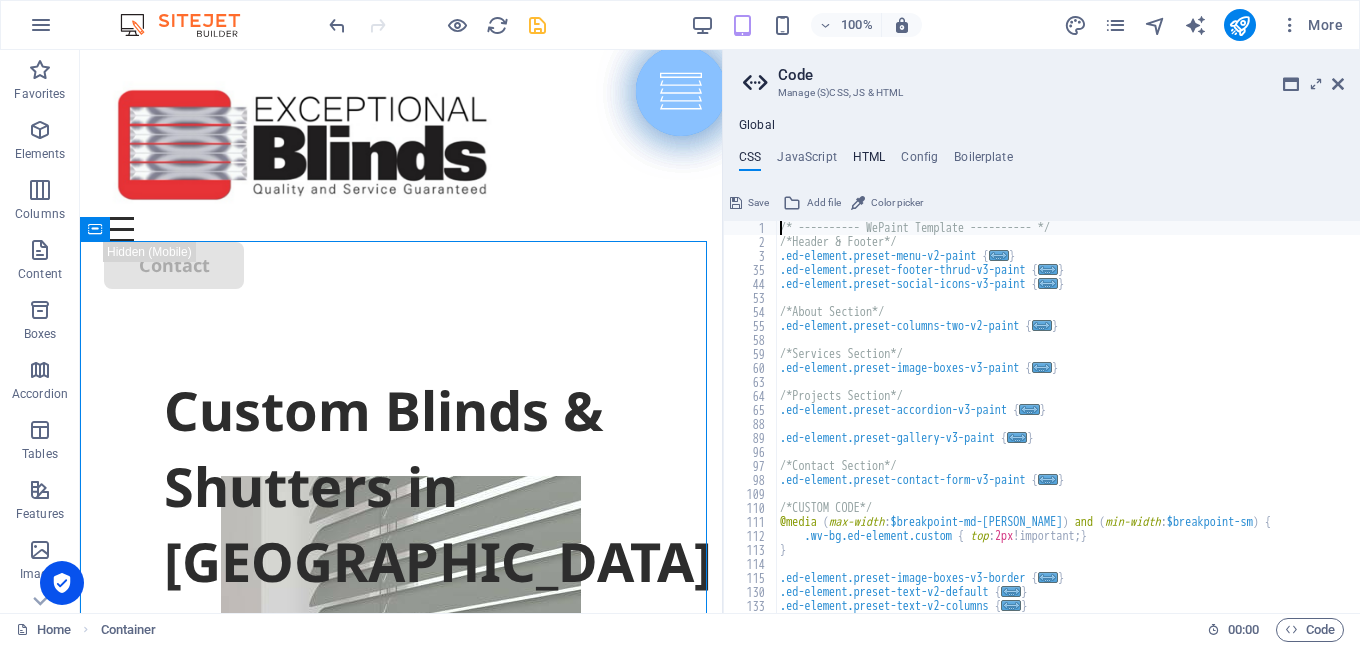 click on "HTML" at bounding box center [869, 161] 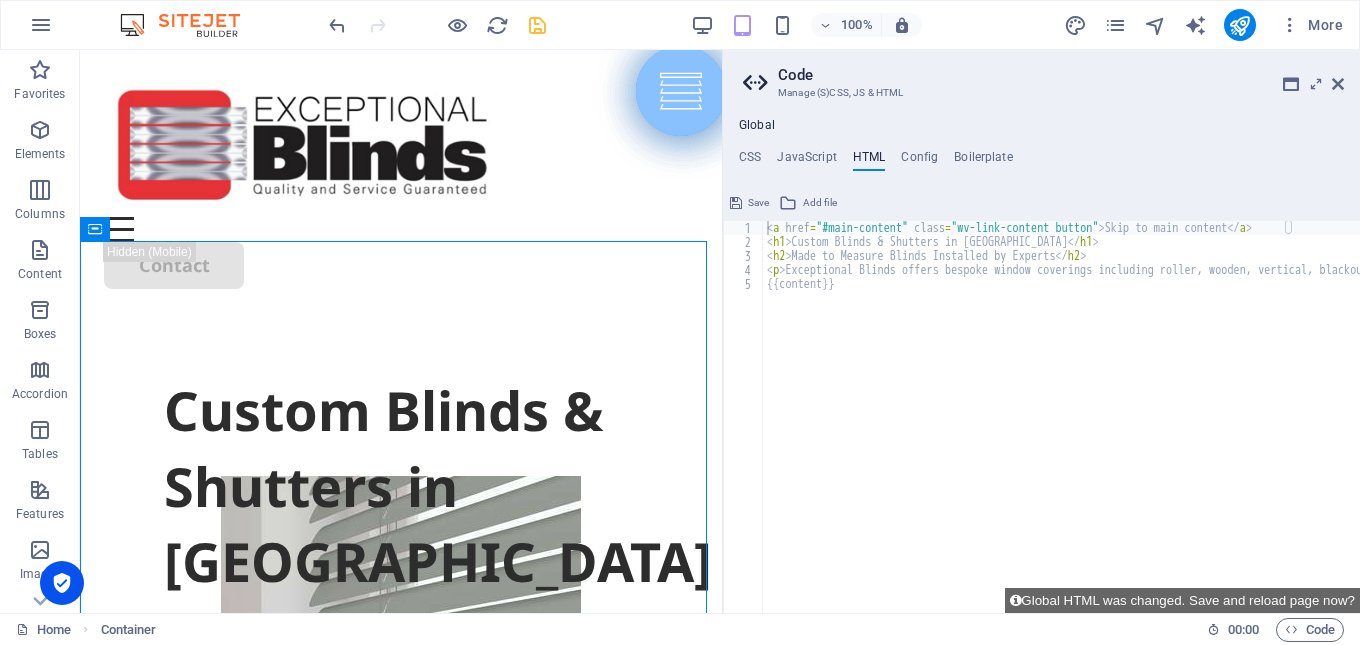 click on "Code" at bounding box center [1061, 75] 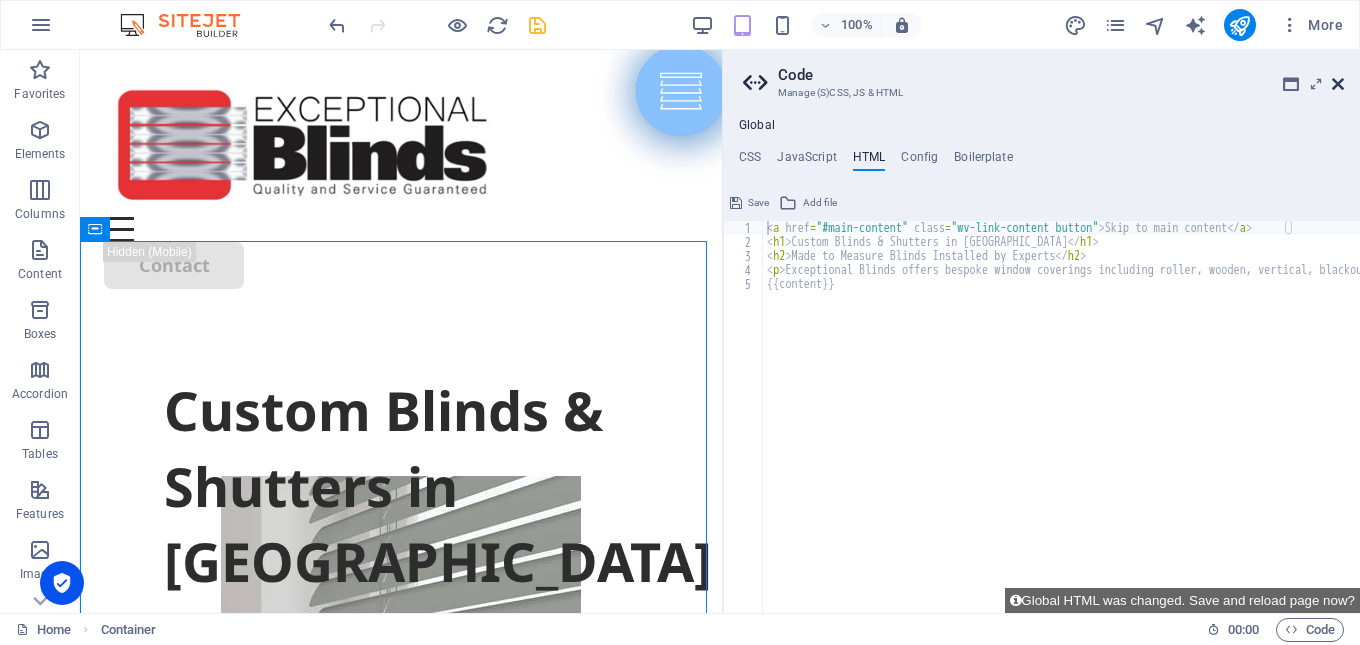 click at bounding box center [1338, 84] 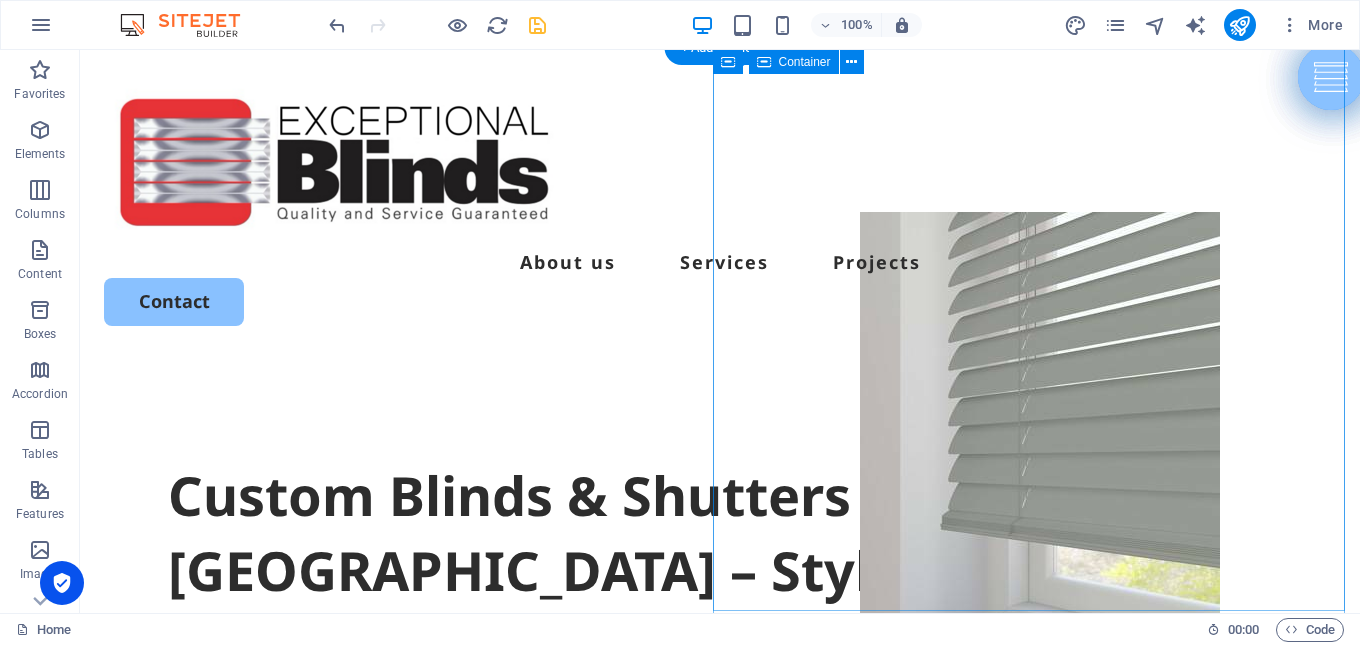 scroll, scrollTop: 0, scrollLeft: 0, axis: both 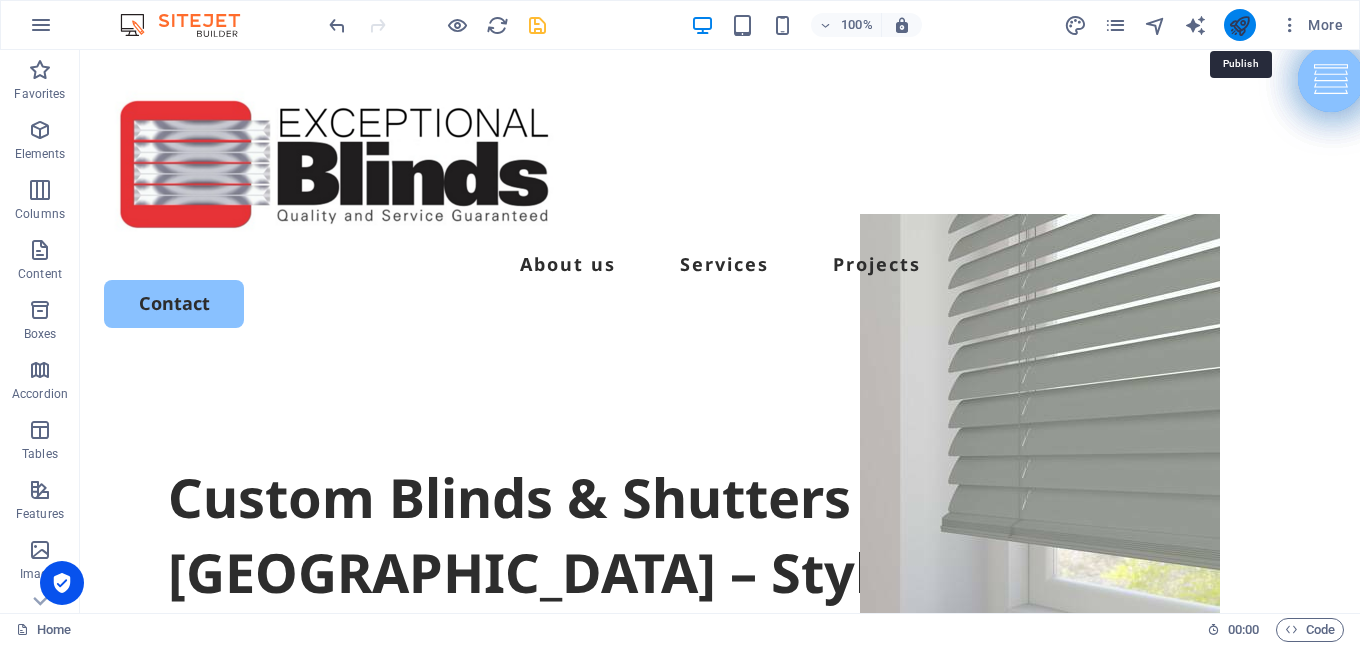 click at bounding box center [1239, 25] 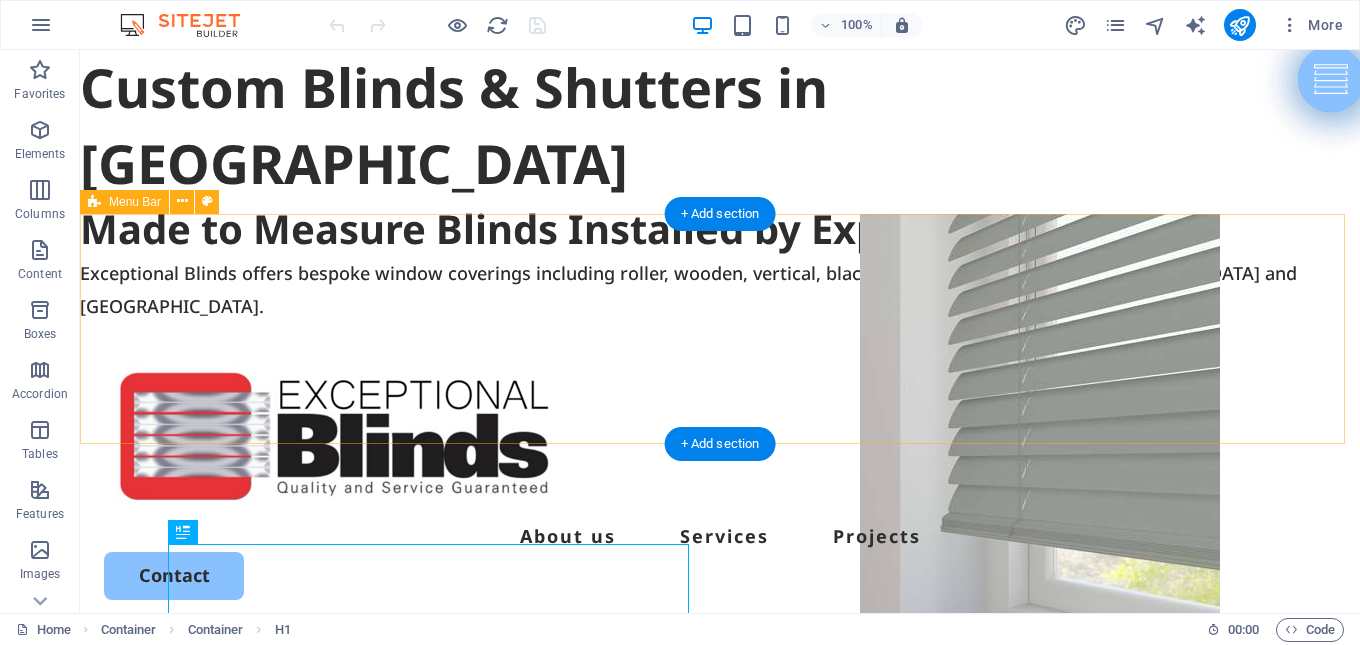 scroll, scrollTop: 0, scrollLeft: 0, axis: both 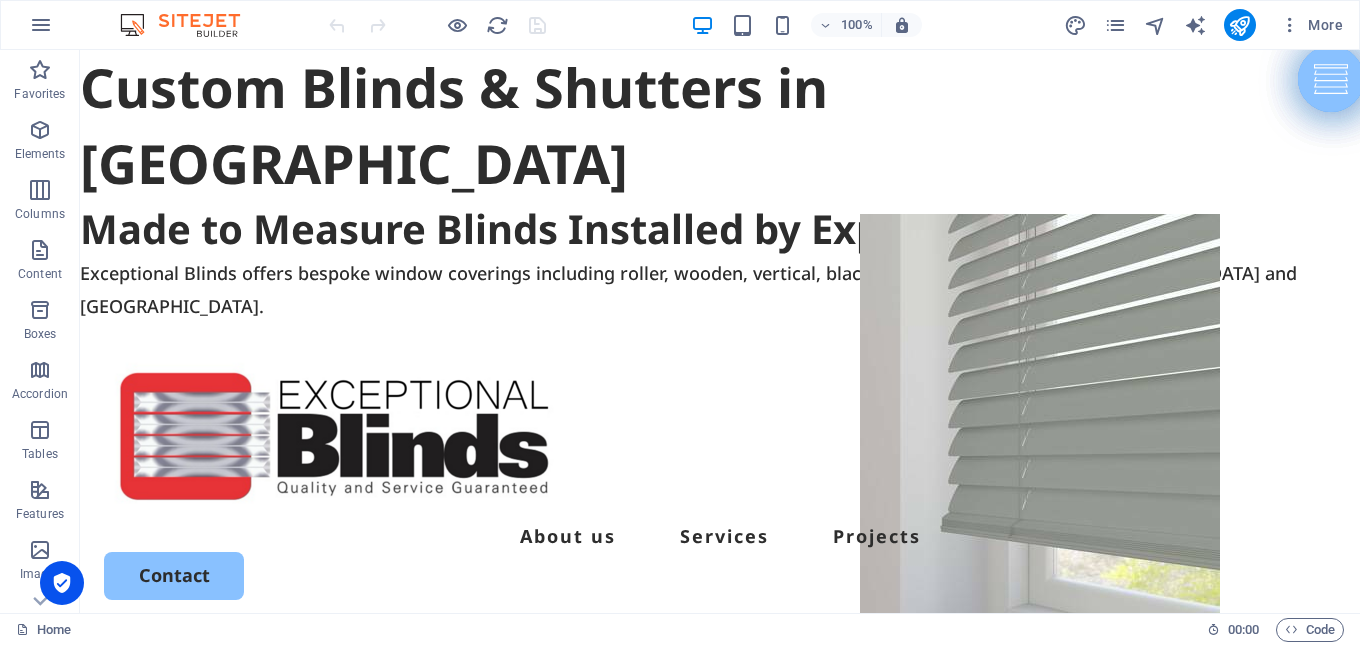 click on "Custom Blinds & Shutters in [GEOGRAPHIC_DATA]" at bounding box center [720, 125] 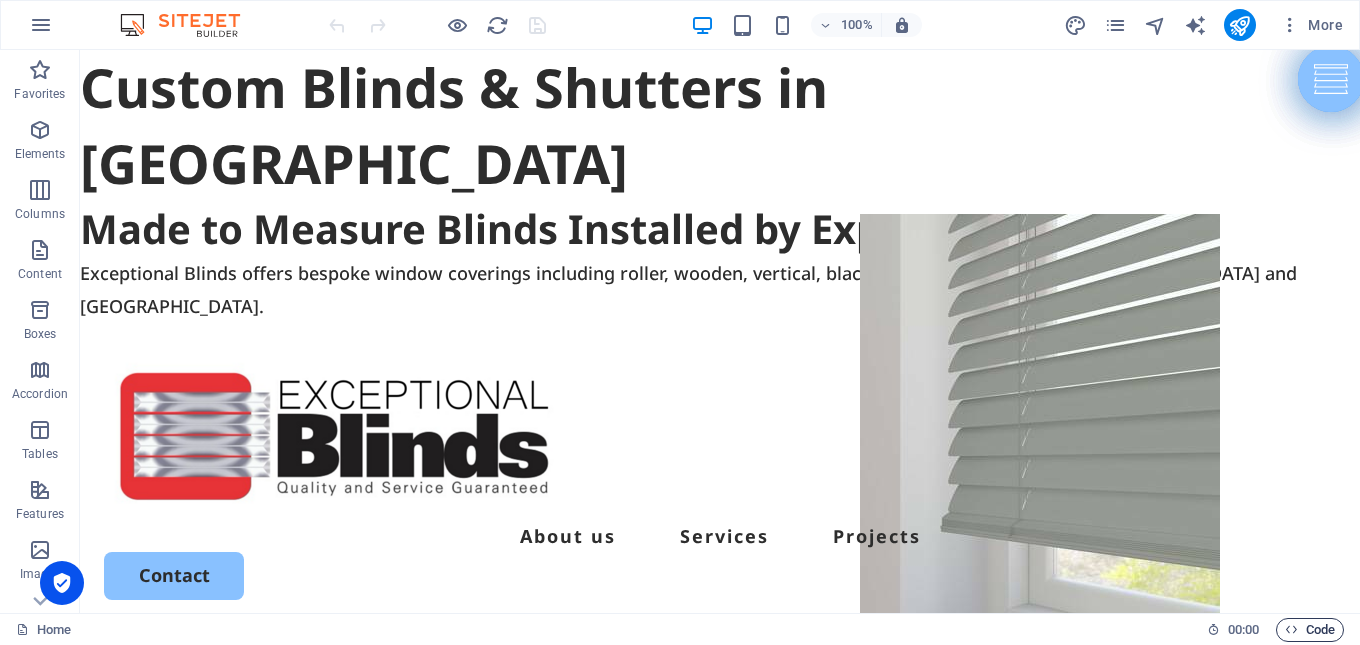 click at bounding box center (1291, 629) 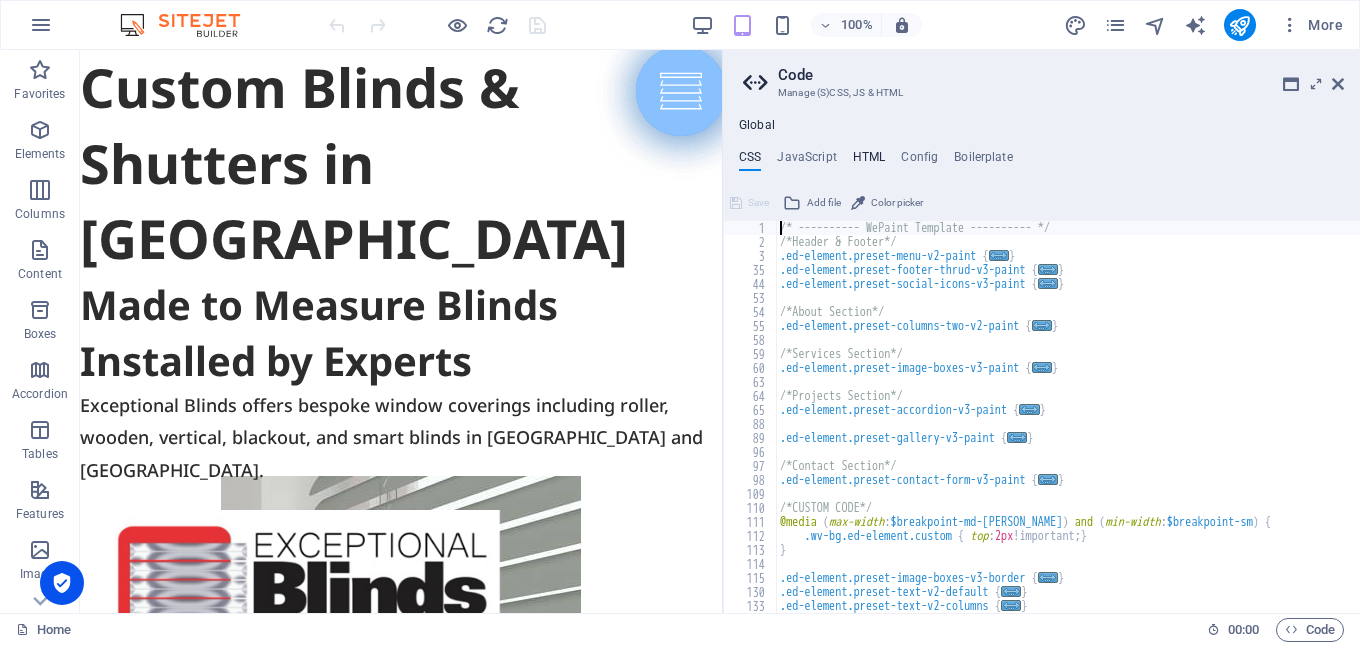 click on "HTML" at bounding box center (869, 161) 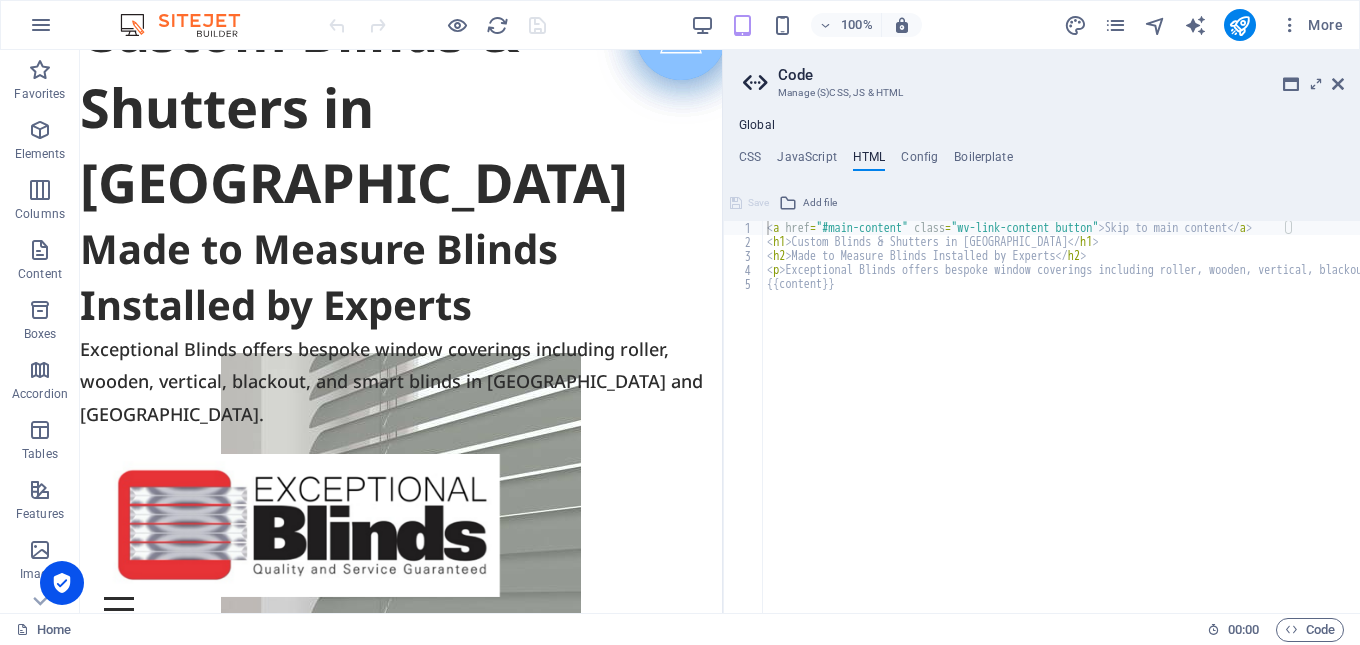 scroll, scrollTop: 0, scrollLeft: 0, axis: both 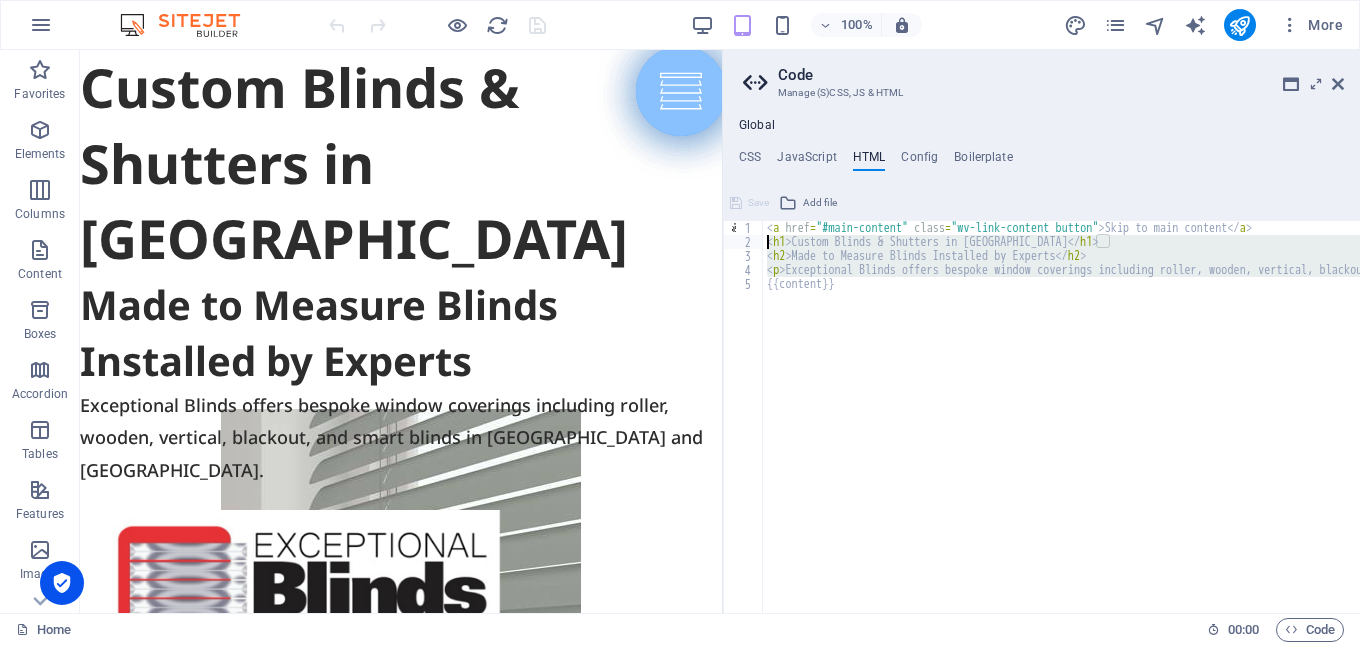 drag, startPoint x: 1356, startPoint y: 273, endPoint x: 761, endPoint y: 246, distance: 595.6123 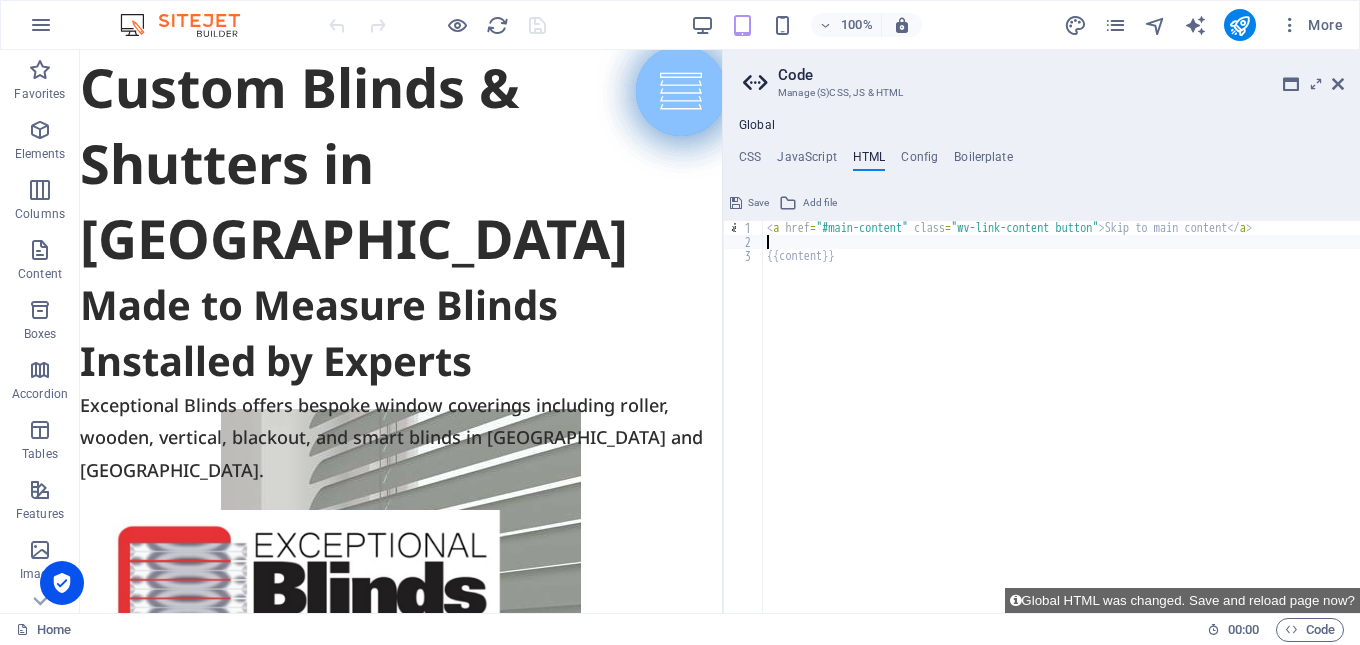 type on "<a href="#main-content" class="wv-link-content button">Skip to main content</a>" 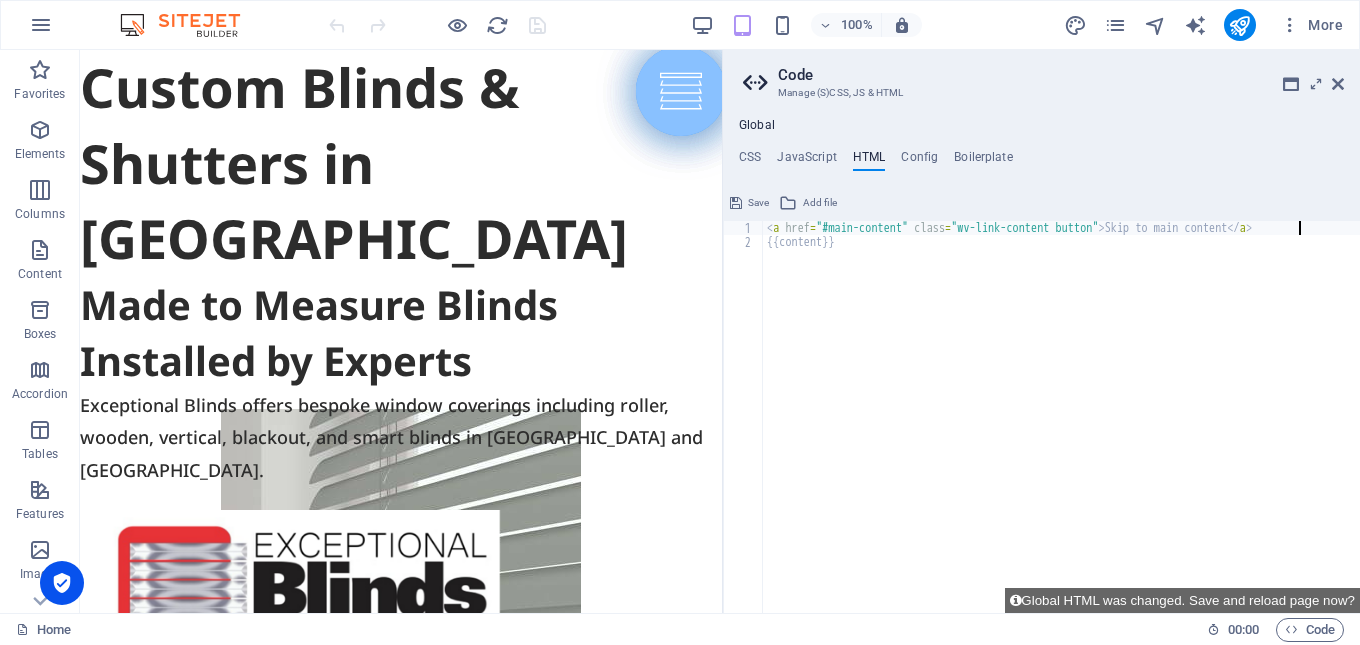 click on "Save" at bounding box center (758, 203) 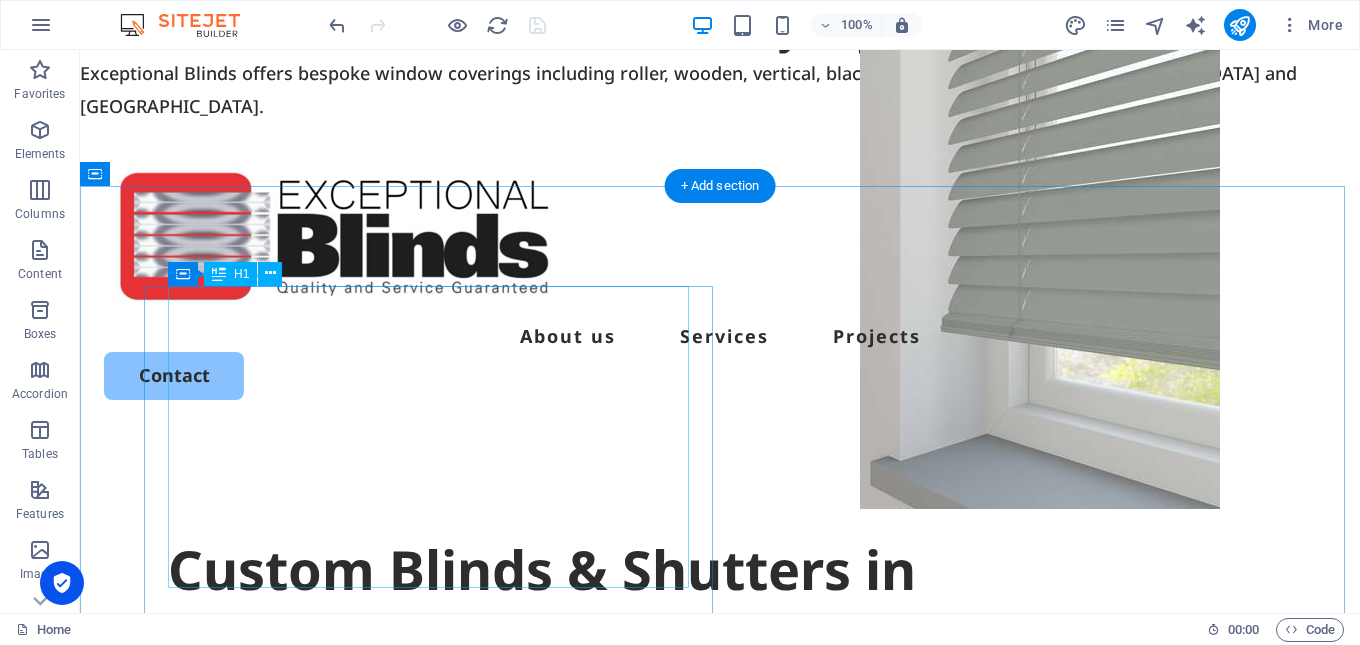 scroll, scrollTop: 300, scrollLeft: 0, axis: vertical 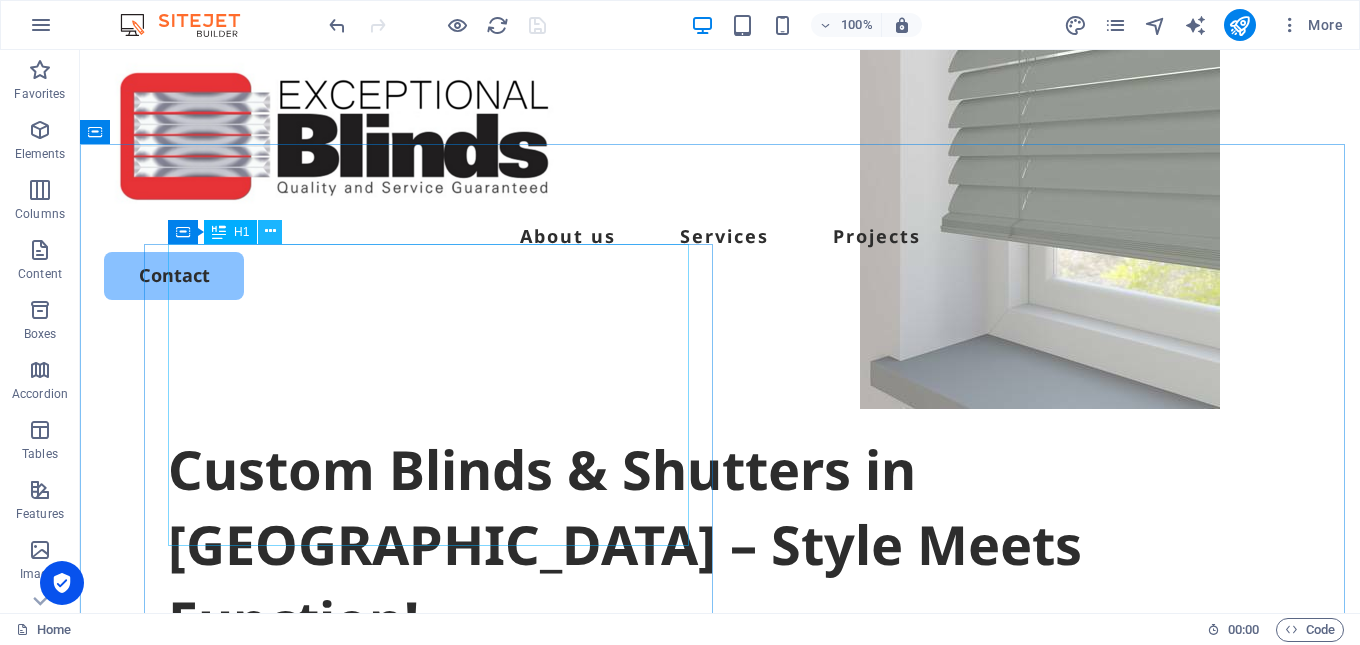 click at bounding box center (270, 231) 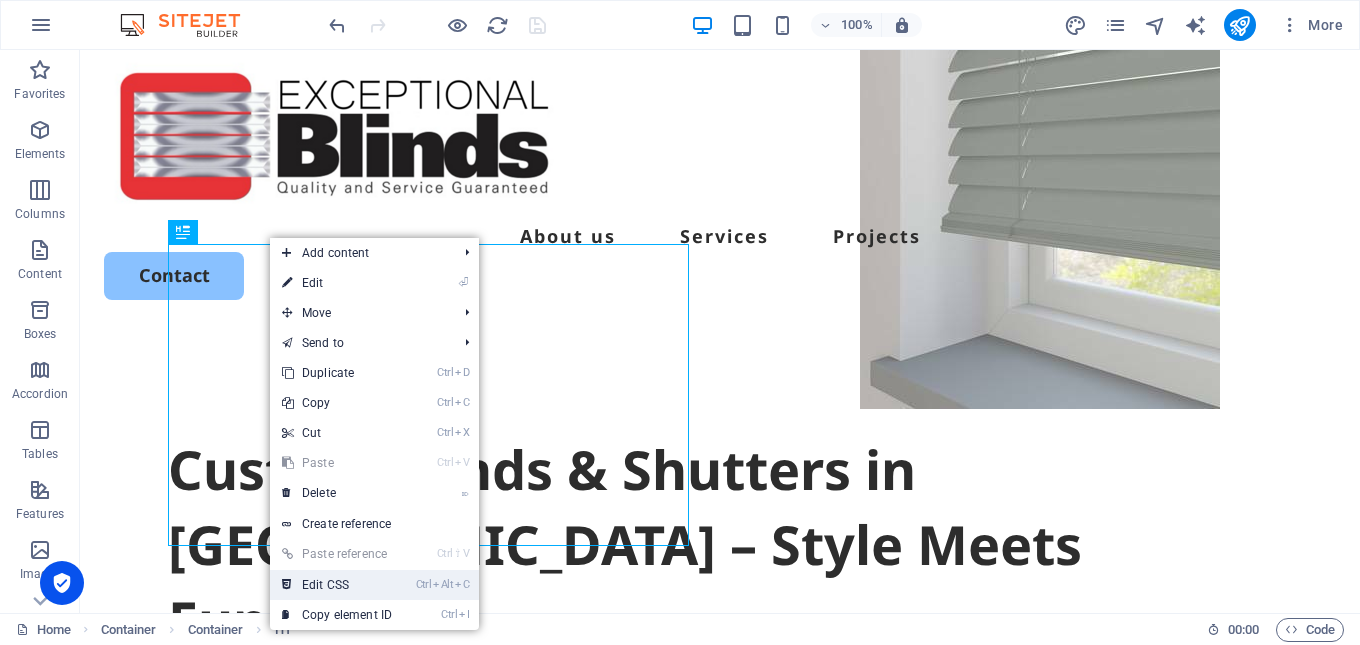click on "Ctrl Alt C  Edit CSS" at bounding box center [337, 585] 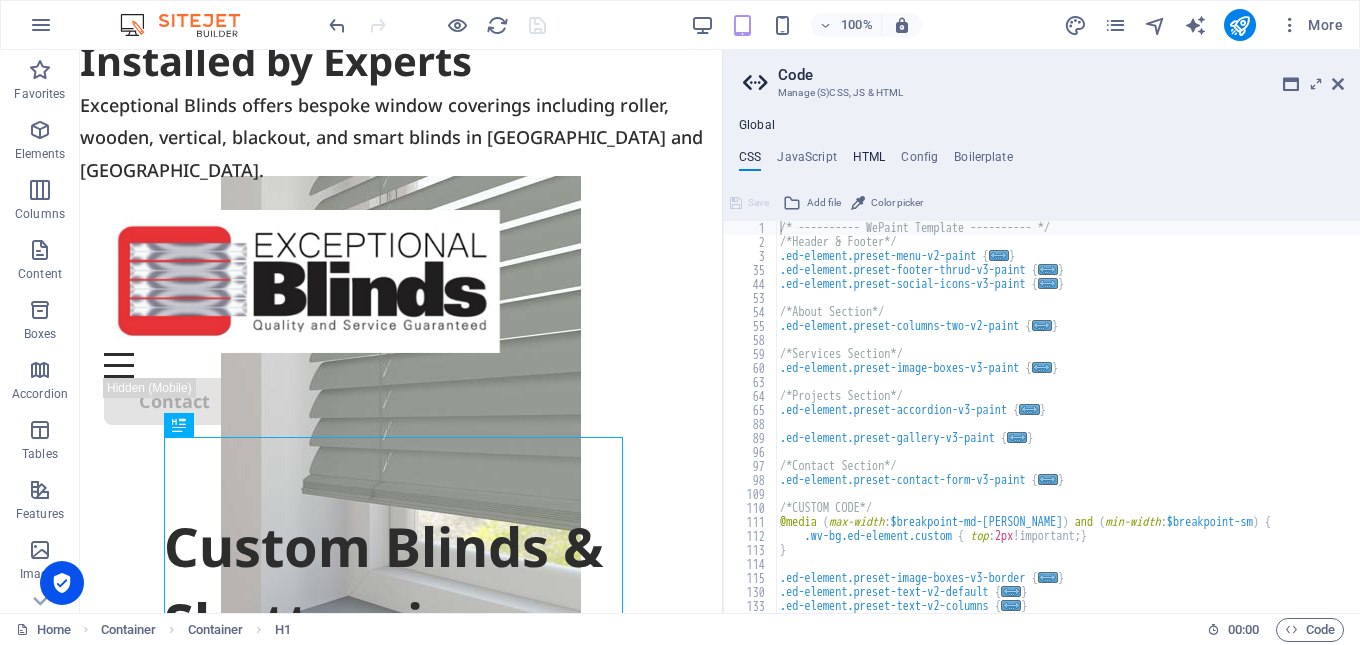 click on "HTML" at bounding box center [869, 161] 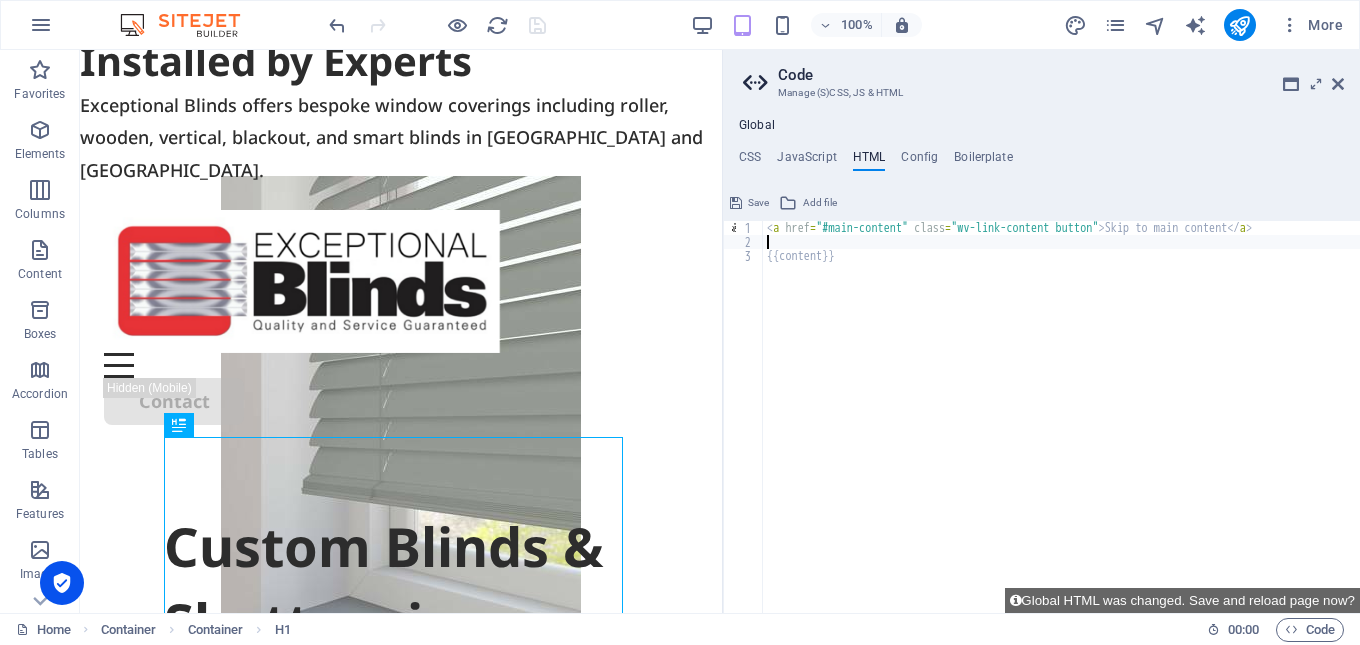 paste on "<p>Exceptional Blinds offers bespoke window coverings including roller, wooden, vertical, blackout, and smart blinds in [GEOGRAPHIC_DATA] and [GEOGRAPHIC_DATA]</p>" 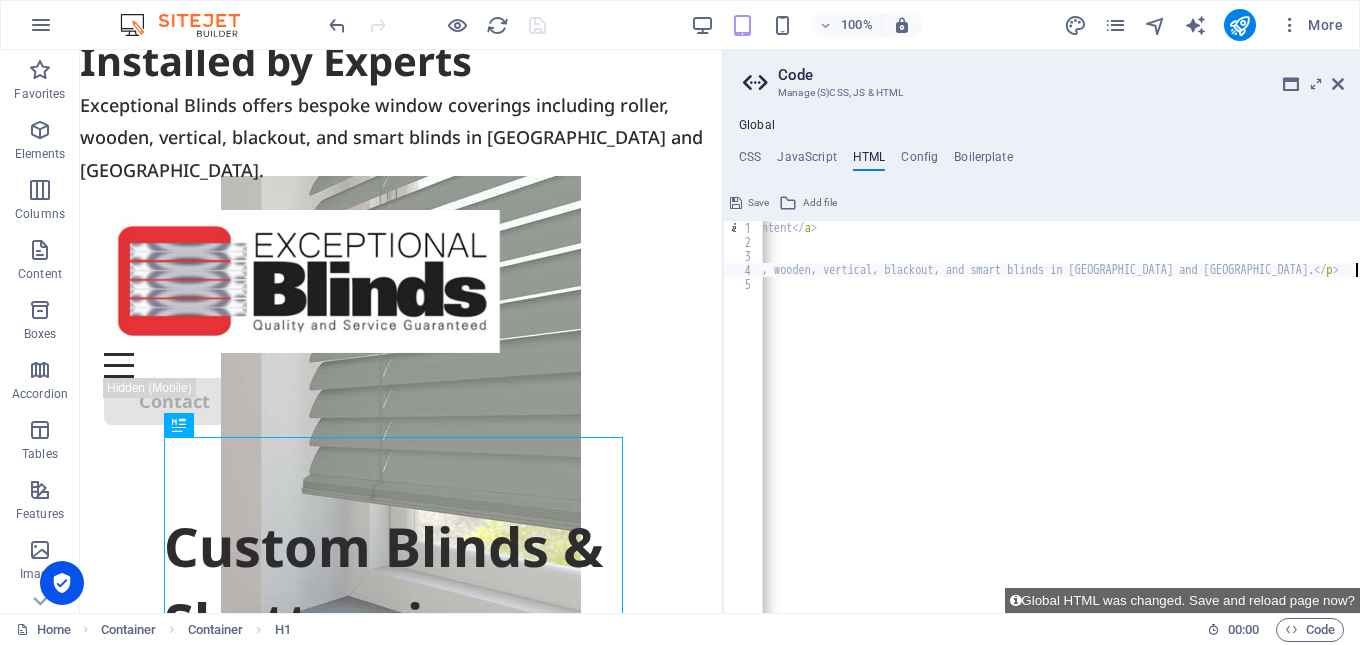 scroll, scrollTop: 0, scrollLeft: 435, axis: horizontal 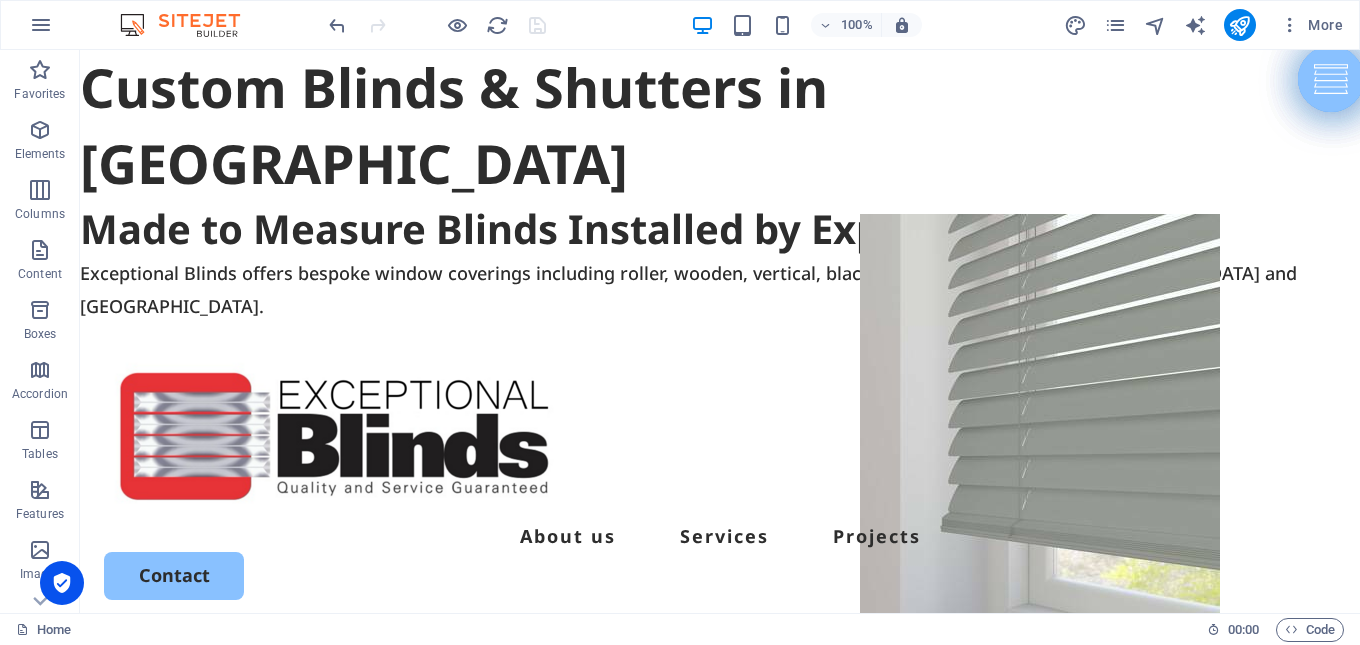 click at bounding box center [437, 25] 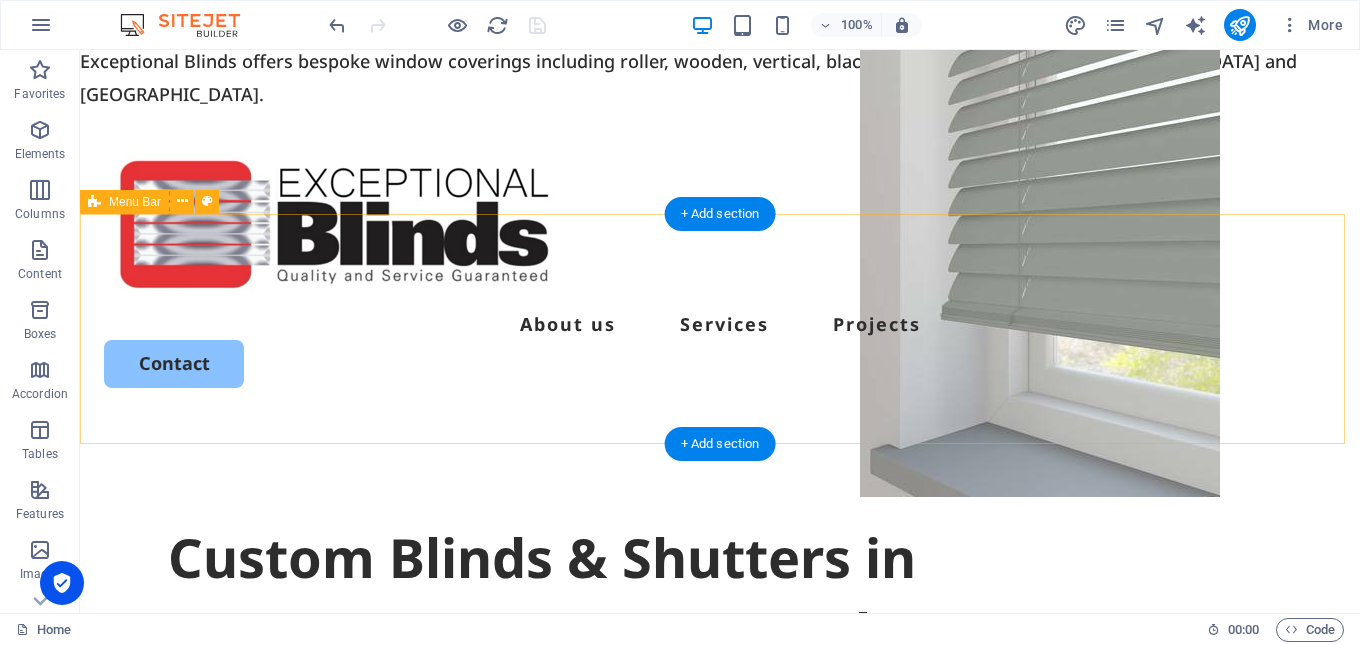 scroll, scrollTop: 0, scrollLeft: 0, axis: both 